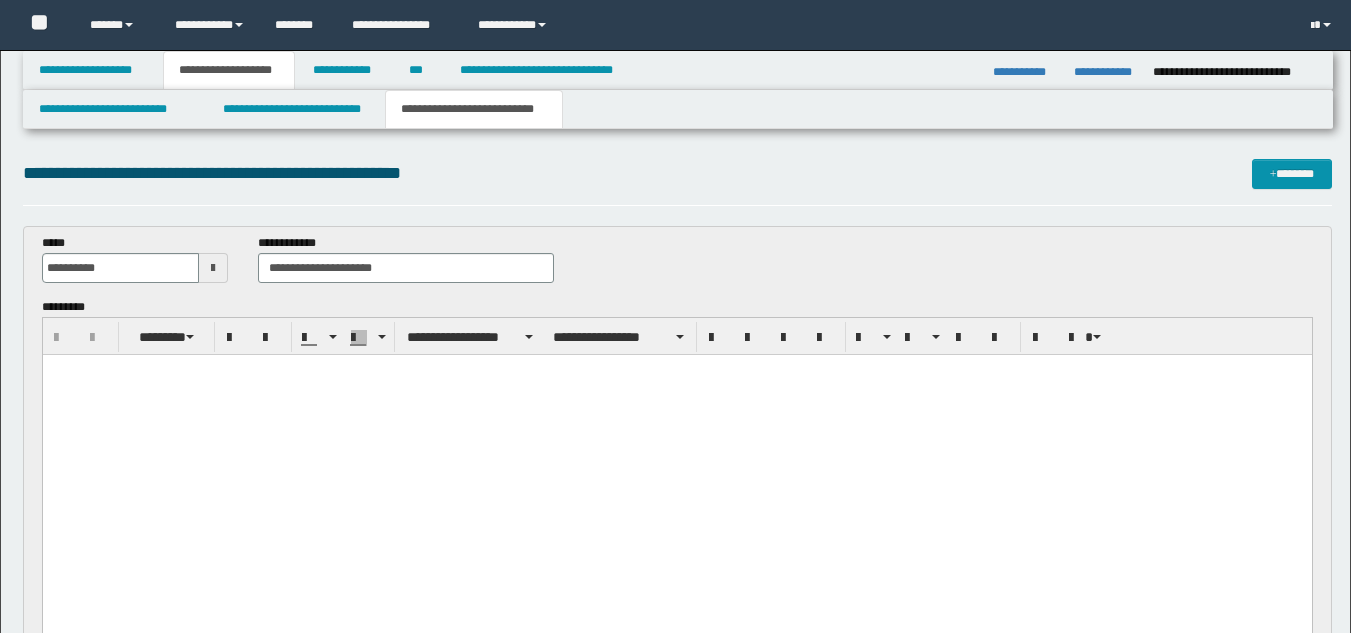 scroll, scrollTop: 666, scrollLeft: 0, axis: vertical 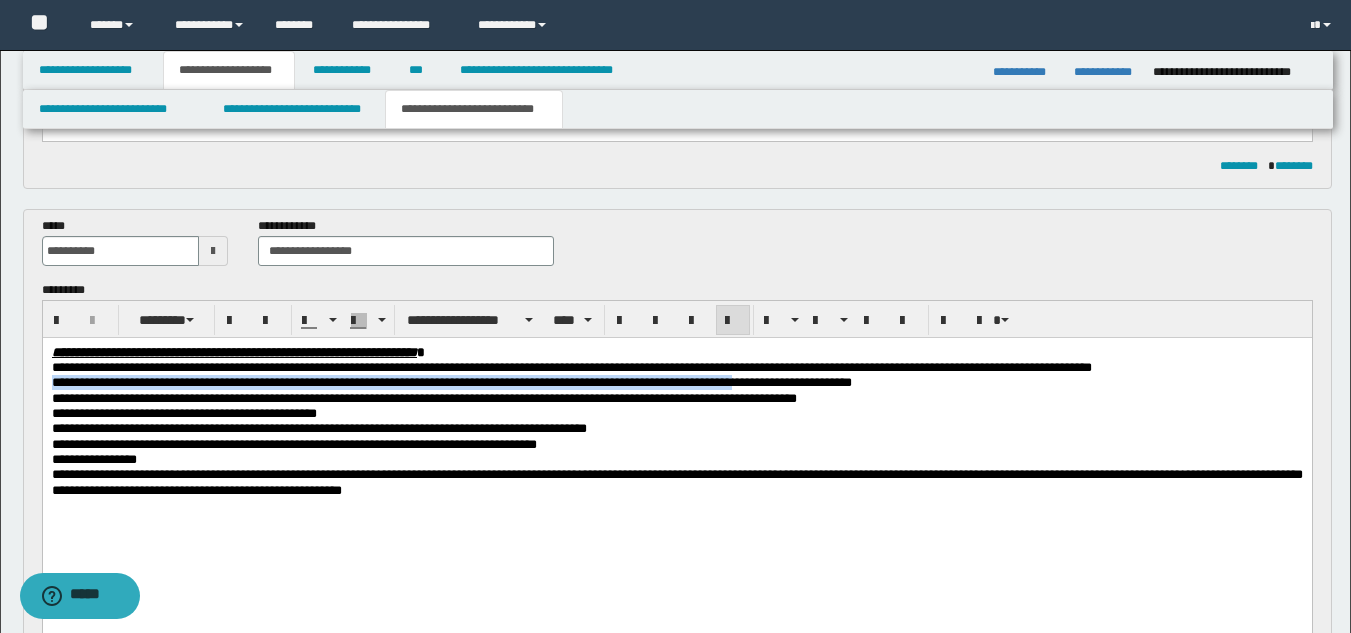 click on "**********" at bounding box center [676, 471] 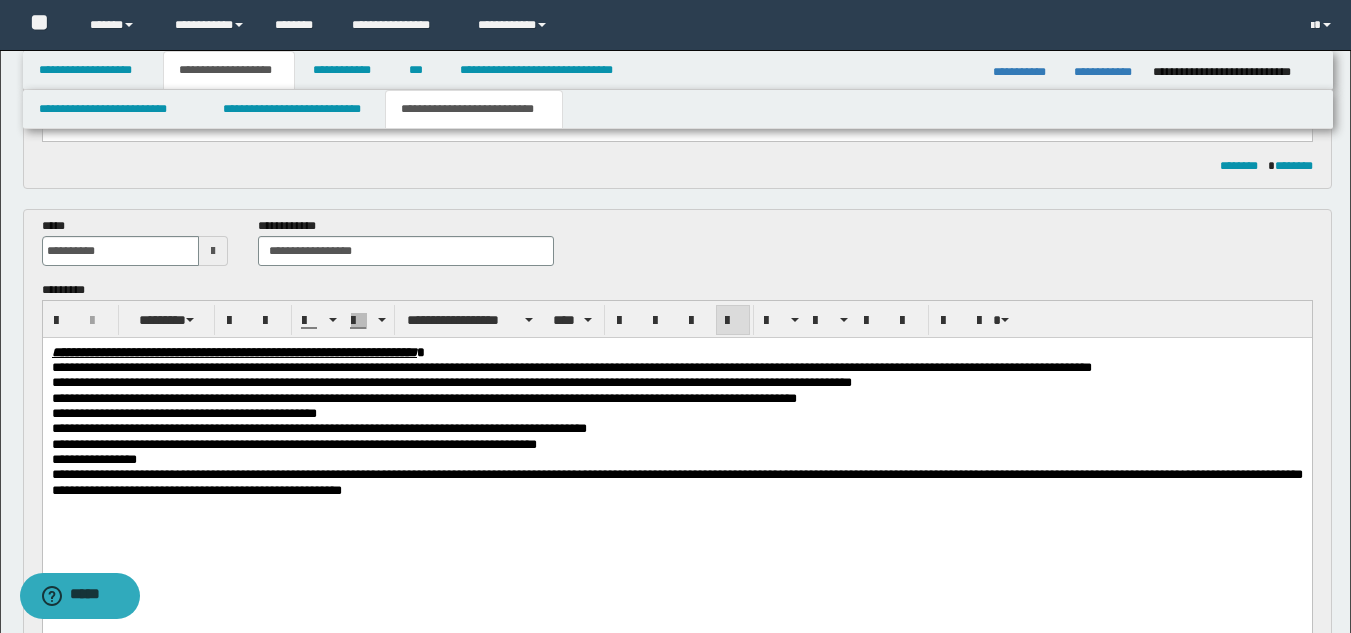 click on "**********" at bounding box center [423, 397] 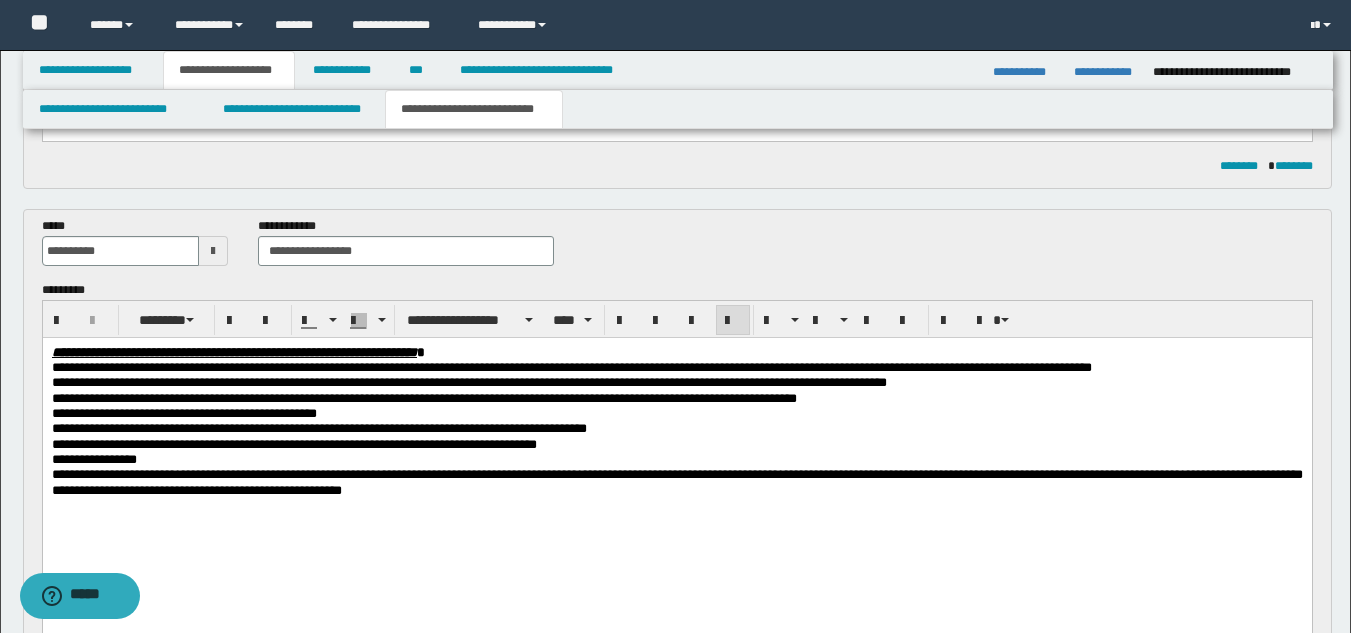 click on "**********" at bounding box center (468, 381) 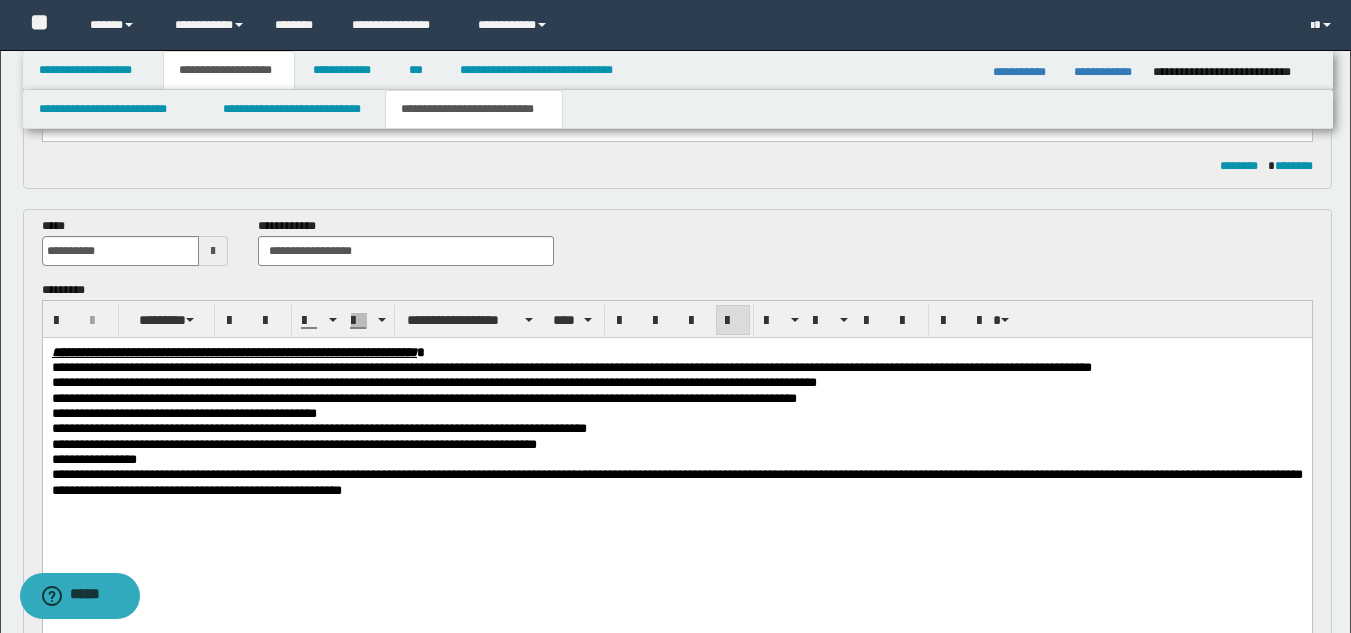 click on "**********" at bounding box center [433, 381] 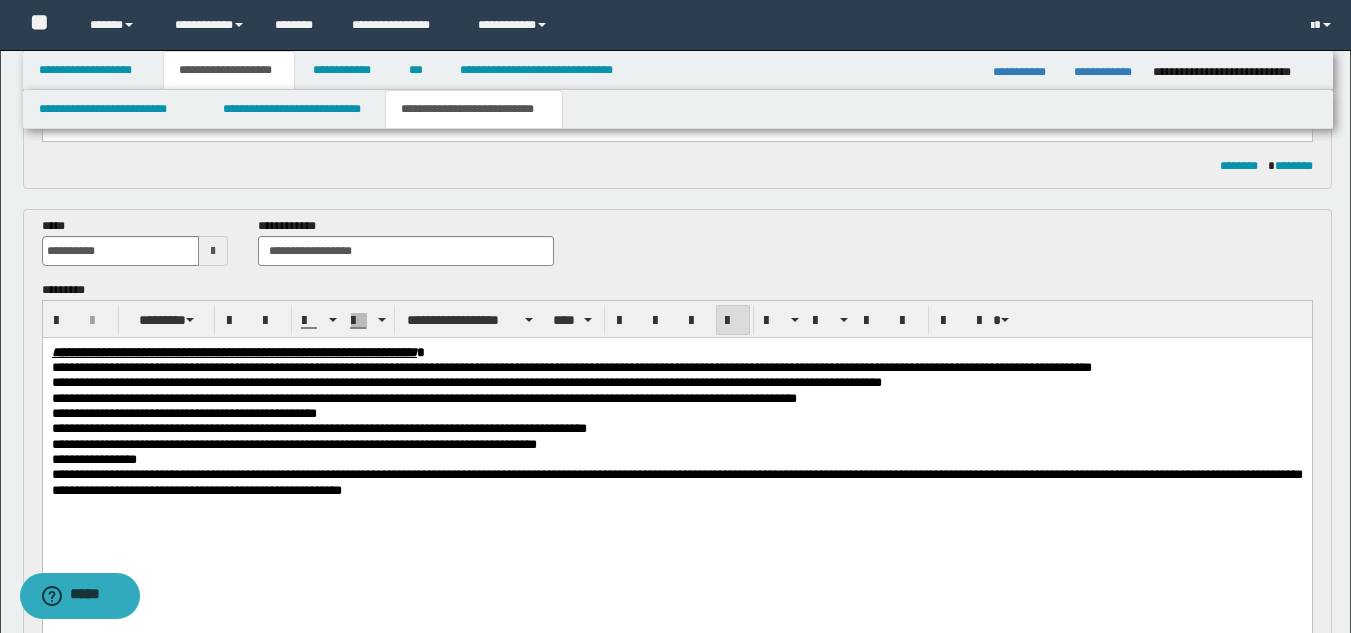 click on "**********" at bounding box center (676, 381) 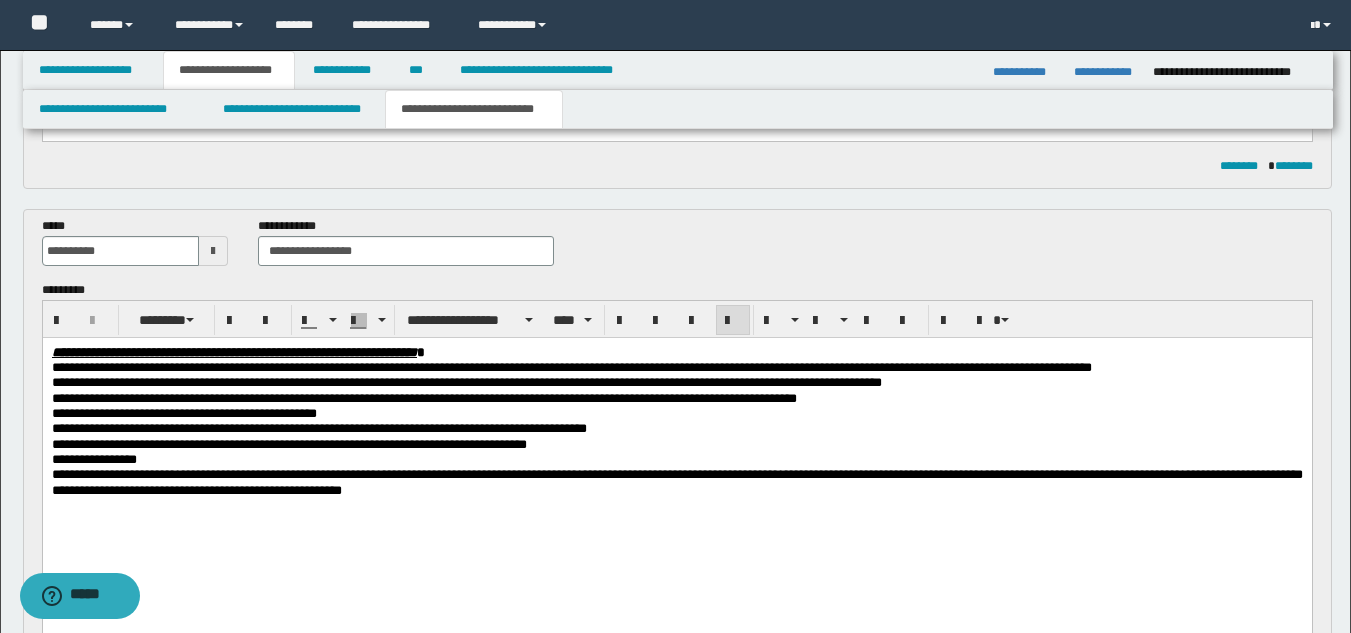 click on "**********" at bounding box center [676, 443] 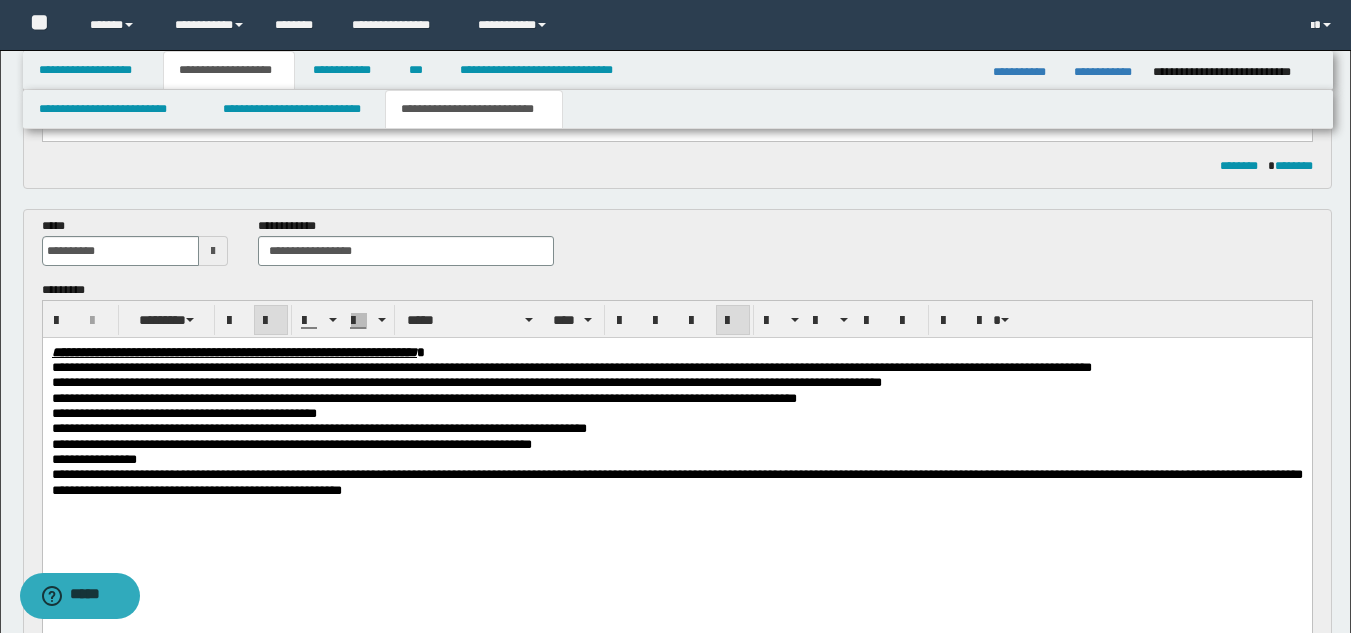 click at bounding box center [676, 533] 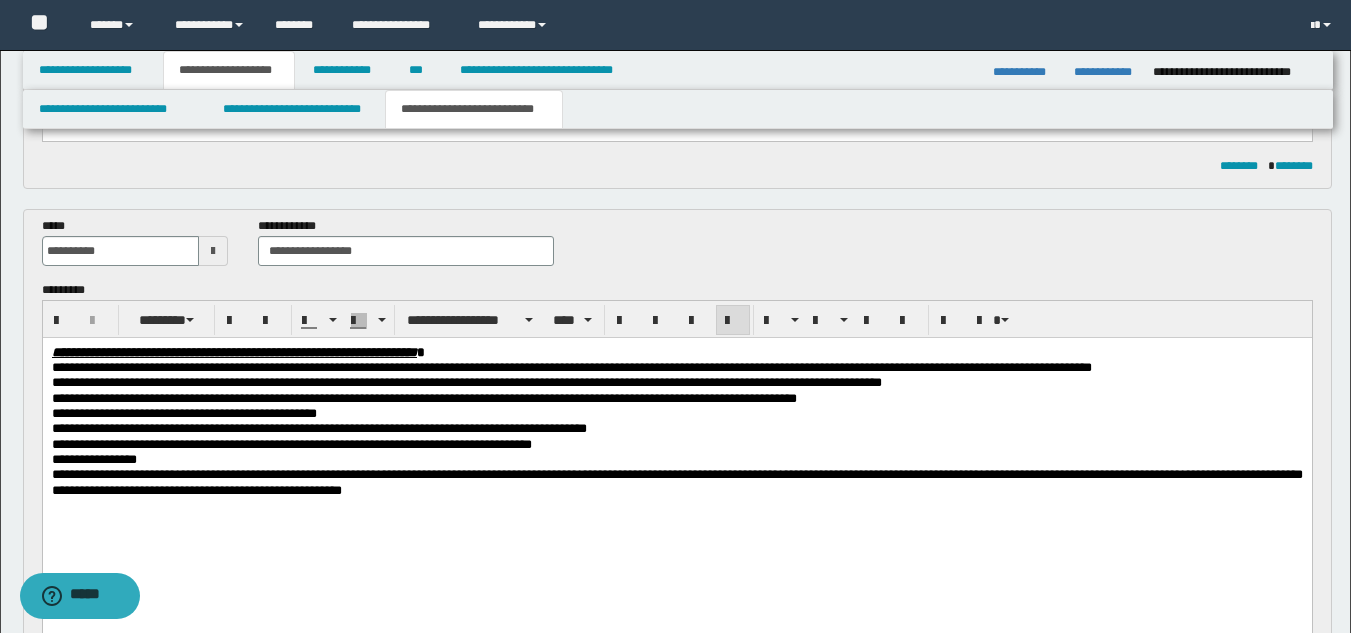 click at bounding box center [676, 504] 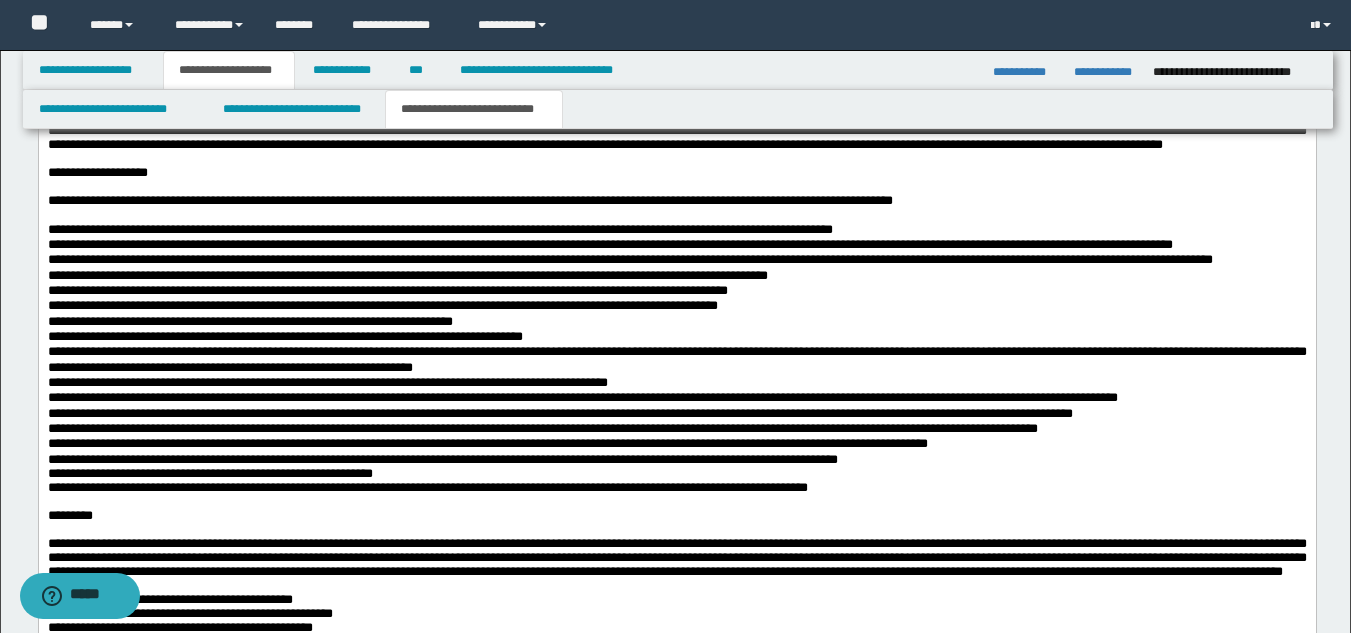 drag, startPoint x: 1357, startPoint y: 137, endPoint x: 657, endPoint y: 539, distance: 807.2199 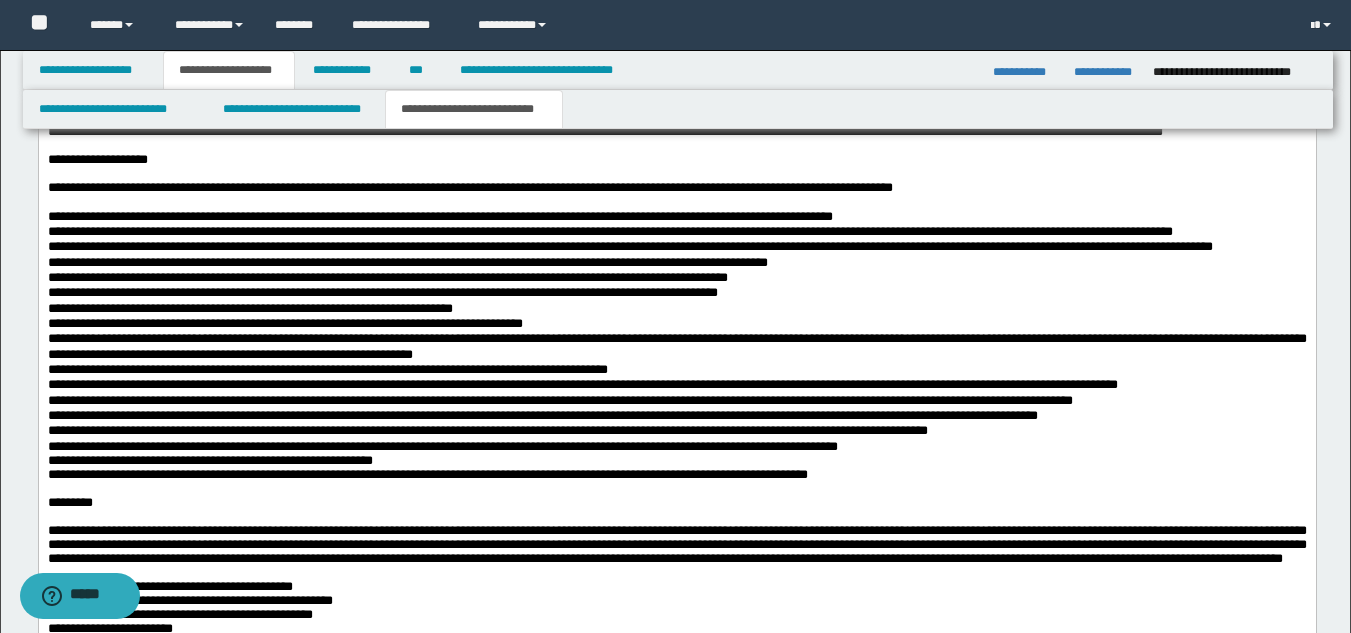 click on "**********" at bounding box center (97, 160) 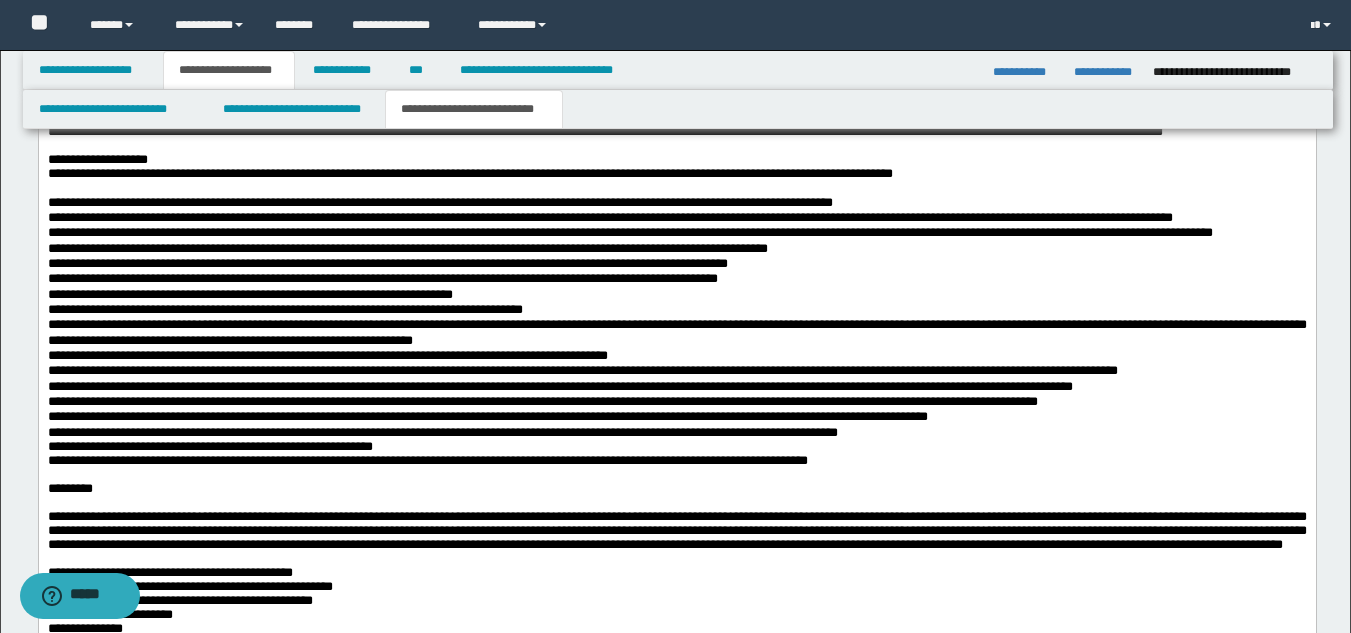 click at bounding box center [676, 189] 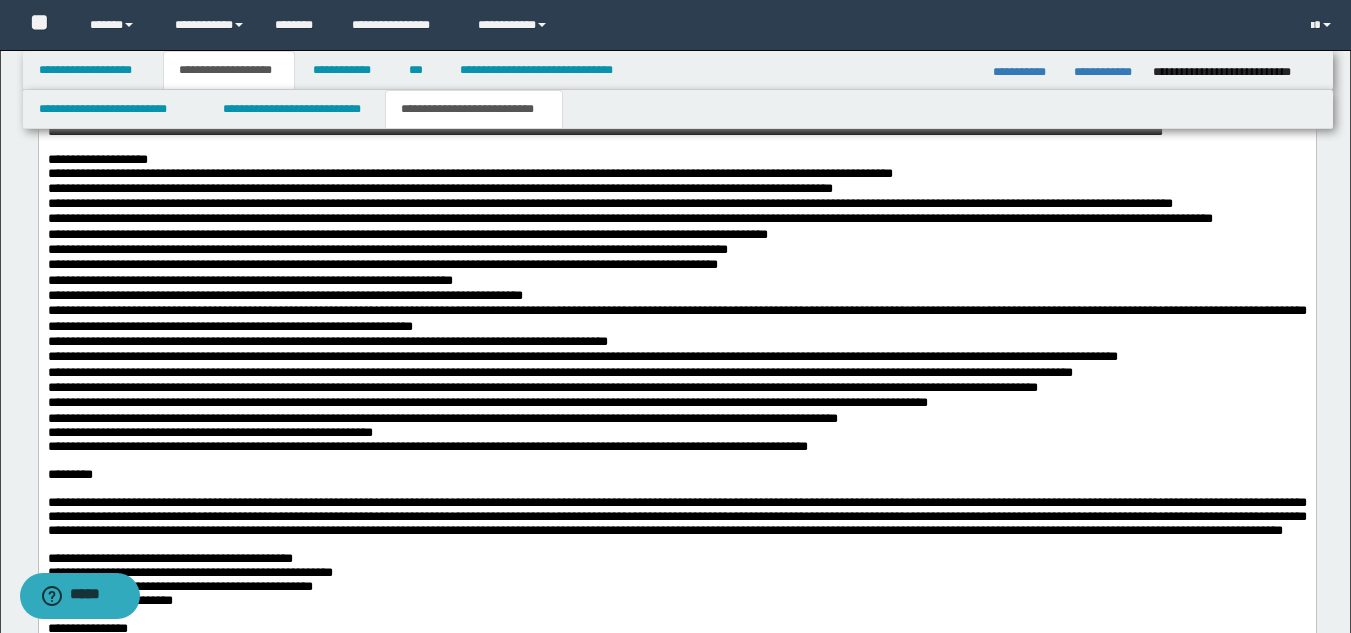 click at bounding box center [676, 147] 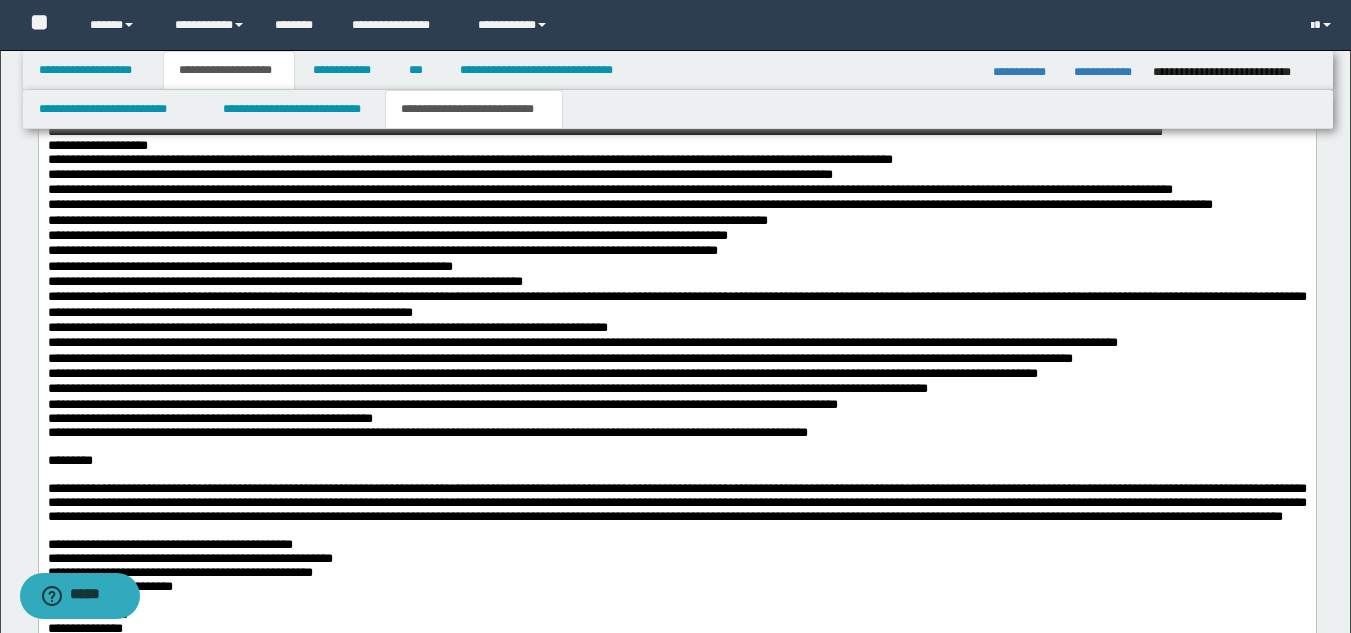 drag, startPoint x: 445, startPoint y: 357, endPoint x: 440, endPoint y: 374, distance: 17.720045 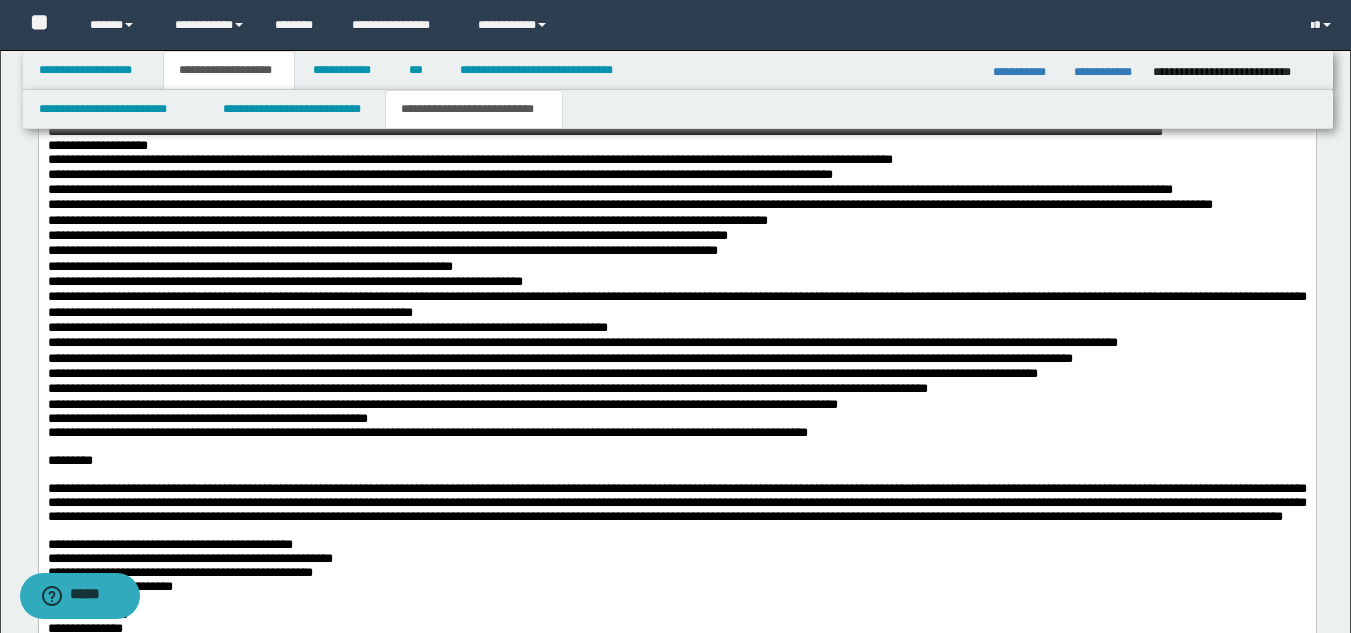 click on "**********" at bounding box center [559, 359] 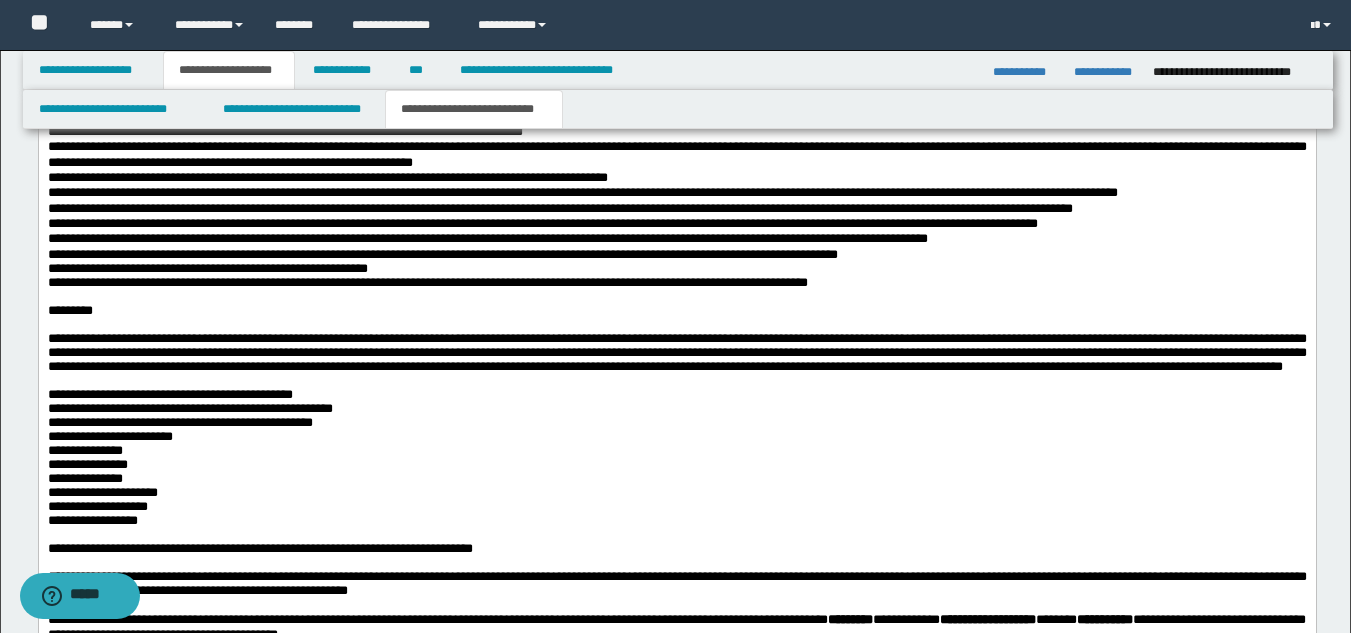 scroll, scrollTop: 2215, scrollLeft: 0, axis: vertical 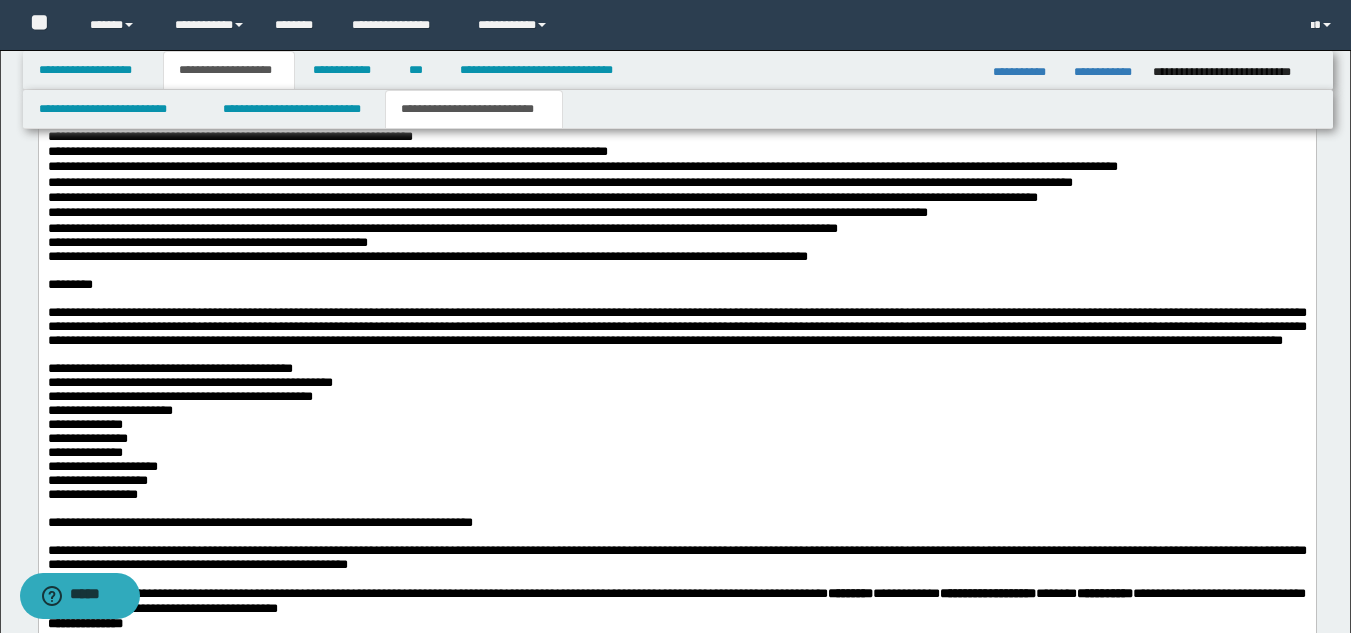 drag, startPoint x: 1365, startPoint y: 398, endPoint x: 1152, endPoint y: 832, distance: 483.45114 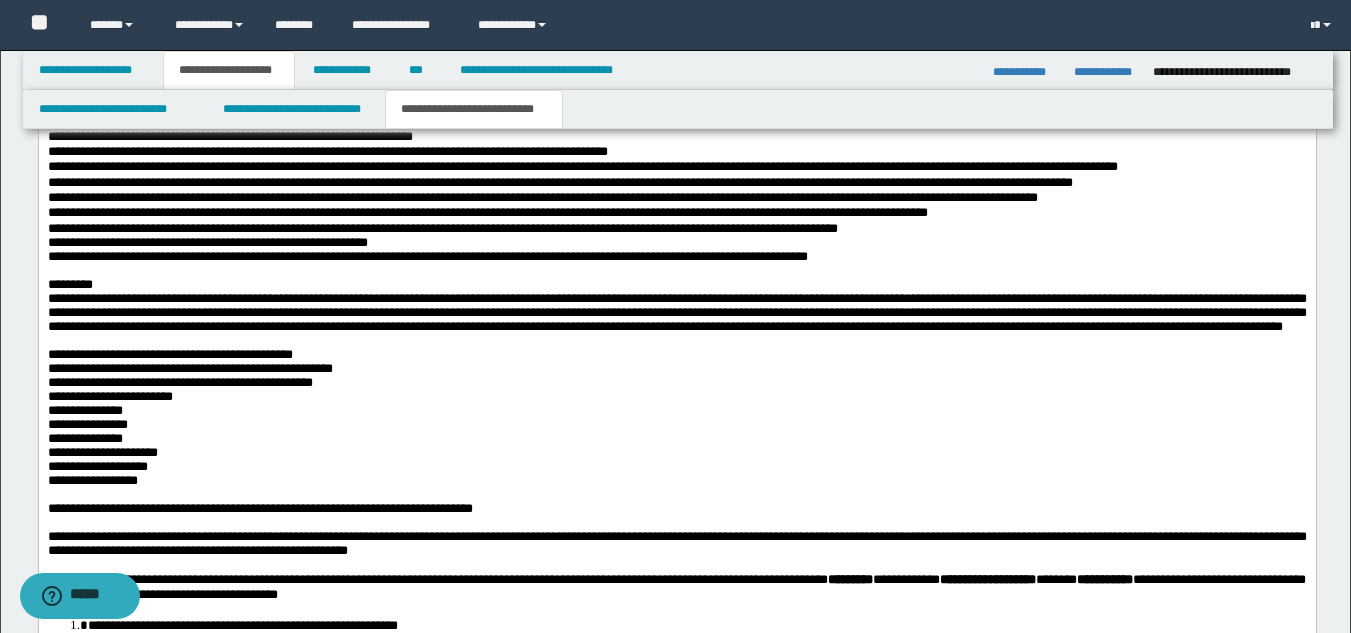 click at bounding box center [676, 272] 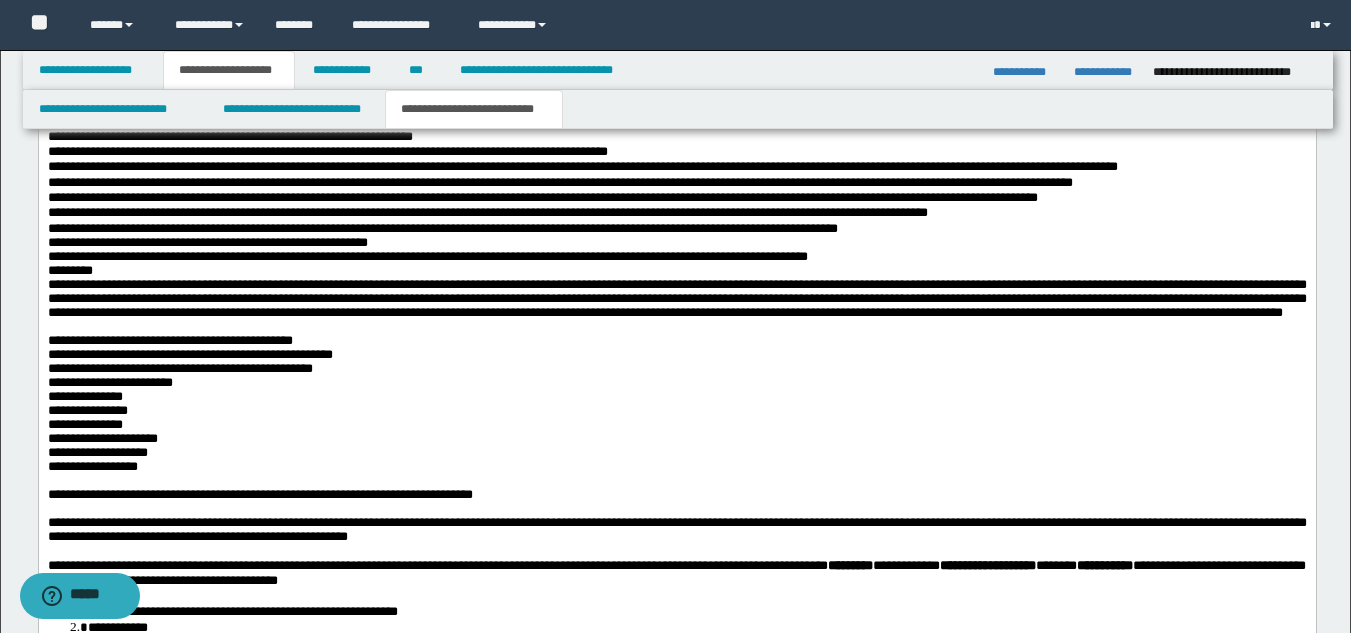 click on "**********" at bounding box center (676, 299) 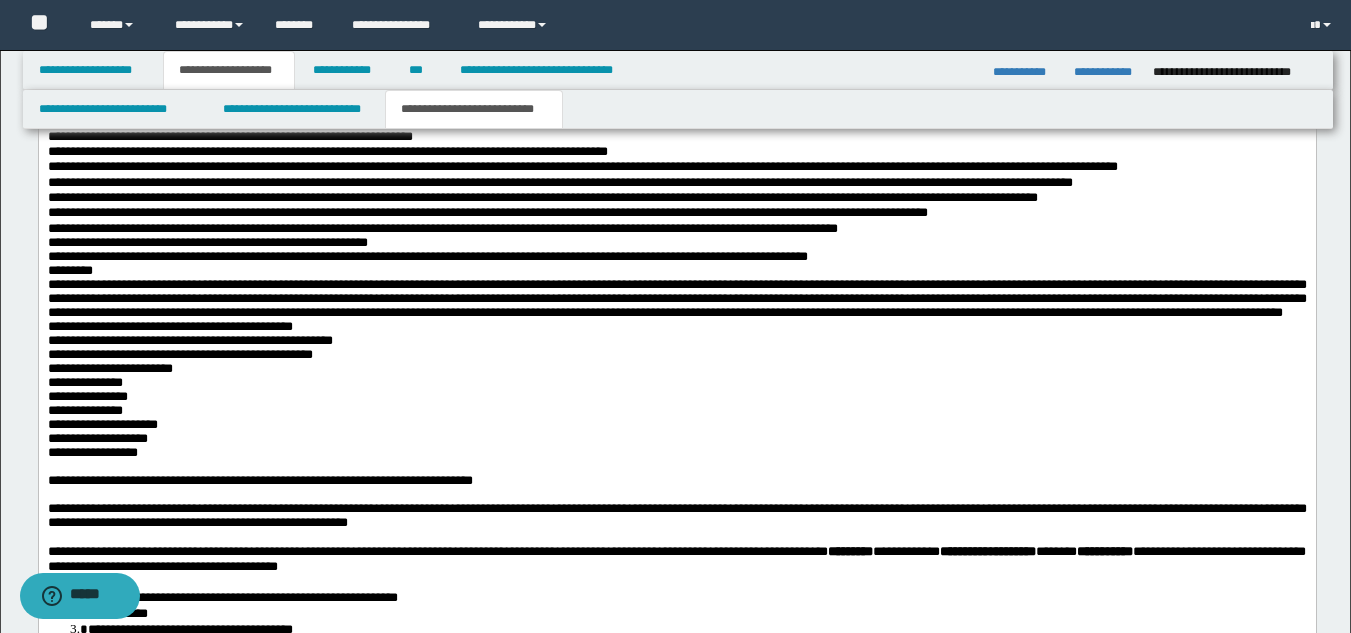 click on "**********" at bounding box center [189, 341] 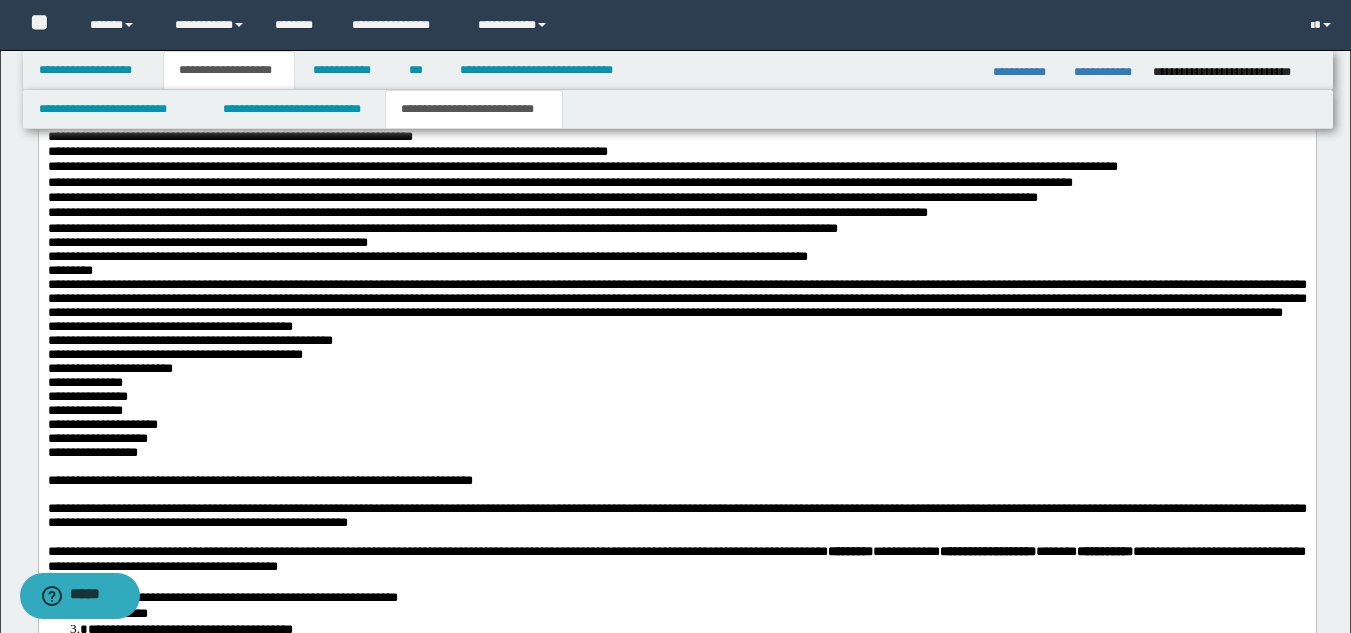 click on "**********" at bounding box center [676, 299] 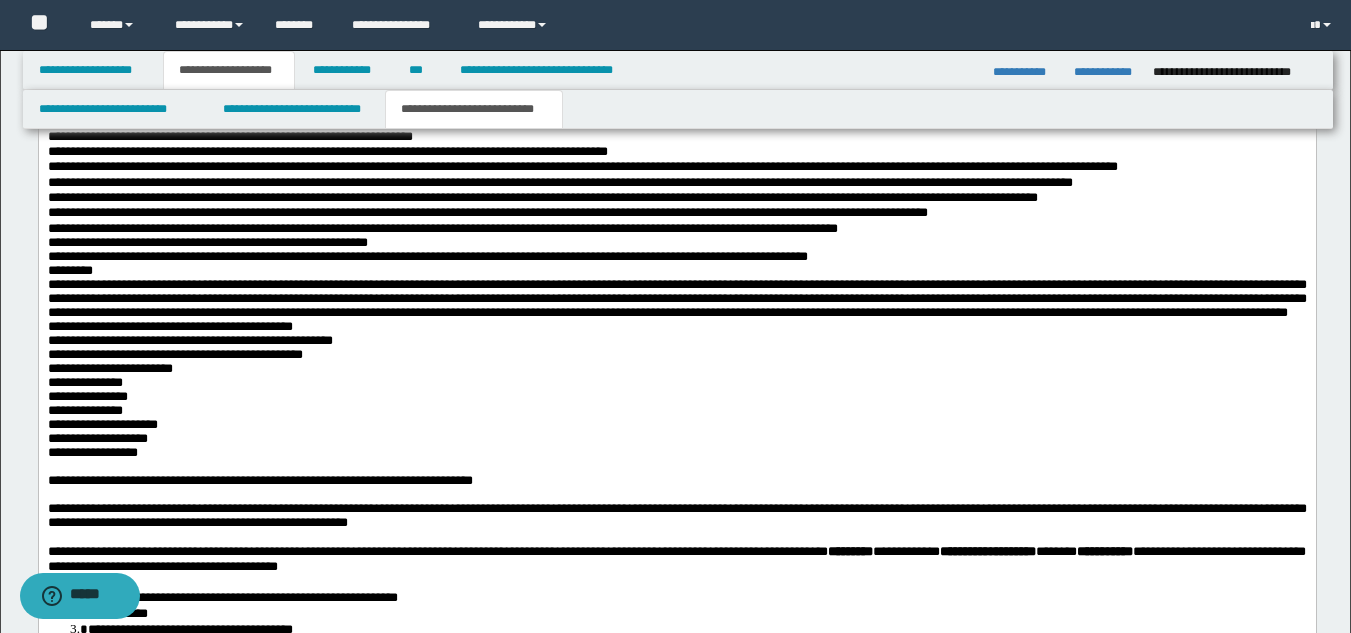click on "**********" at bounding box center [676, 342] 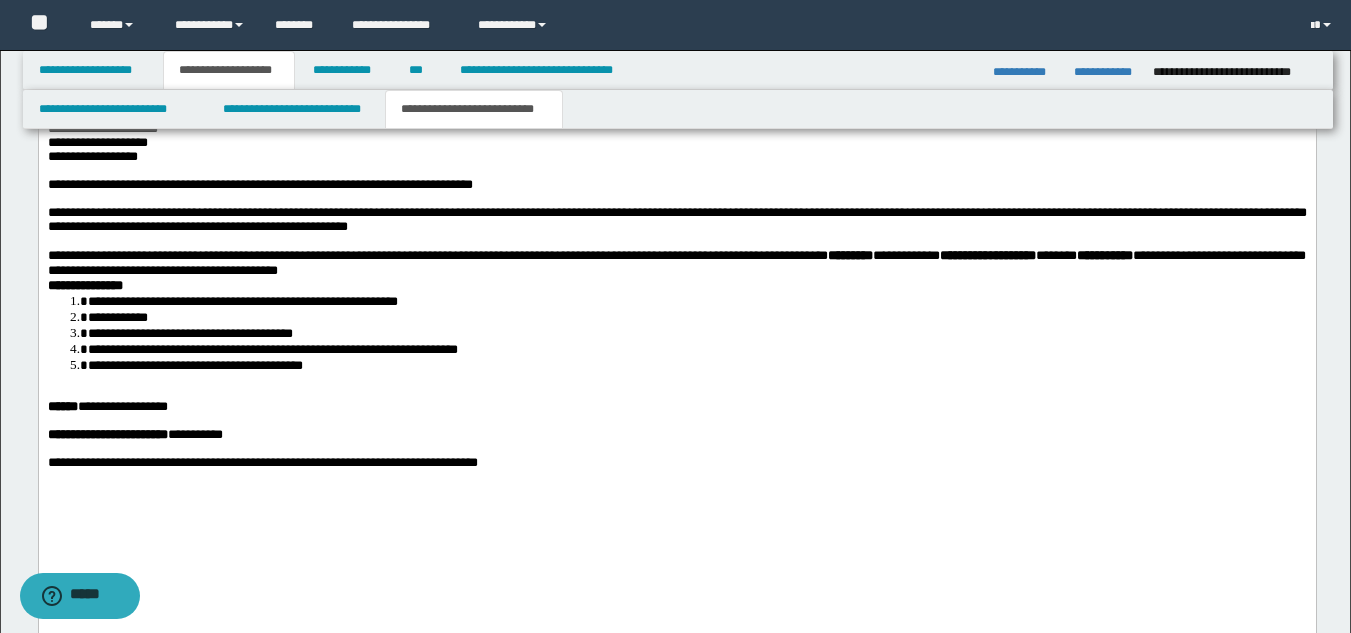 scroll, scrollTop: 2550, scrollLeft: 0, axis: vertical 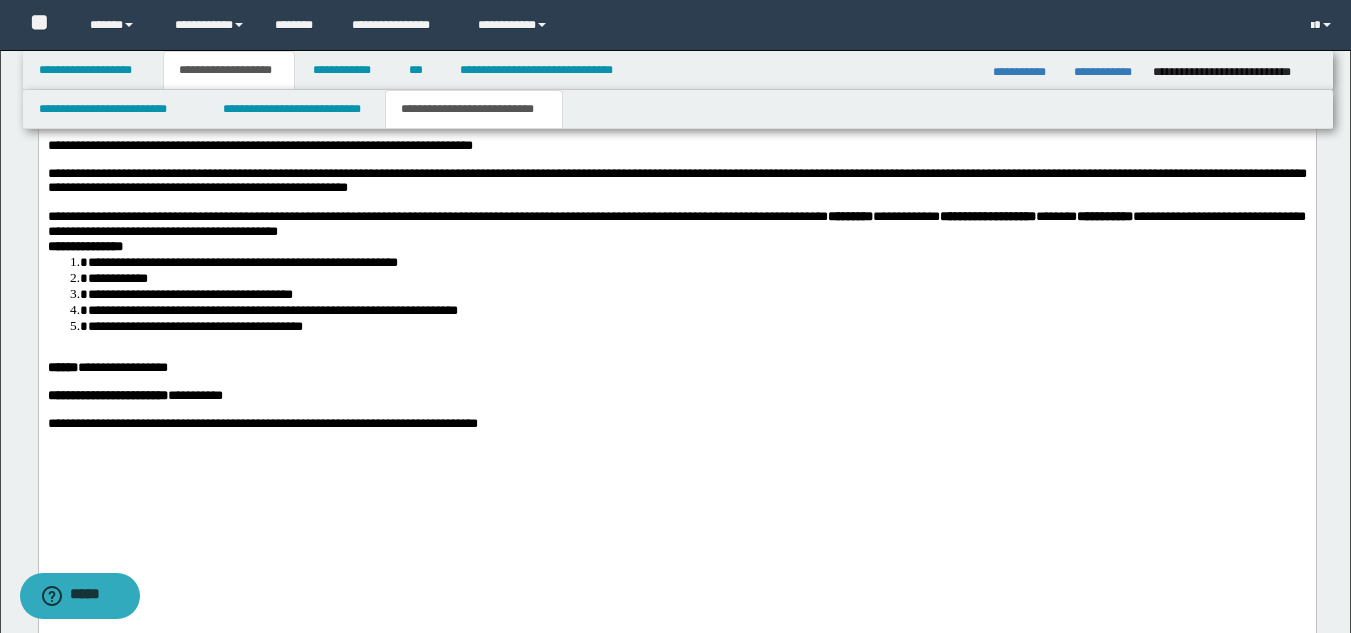click at bounding box center [676, 133] 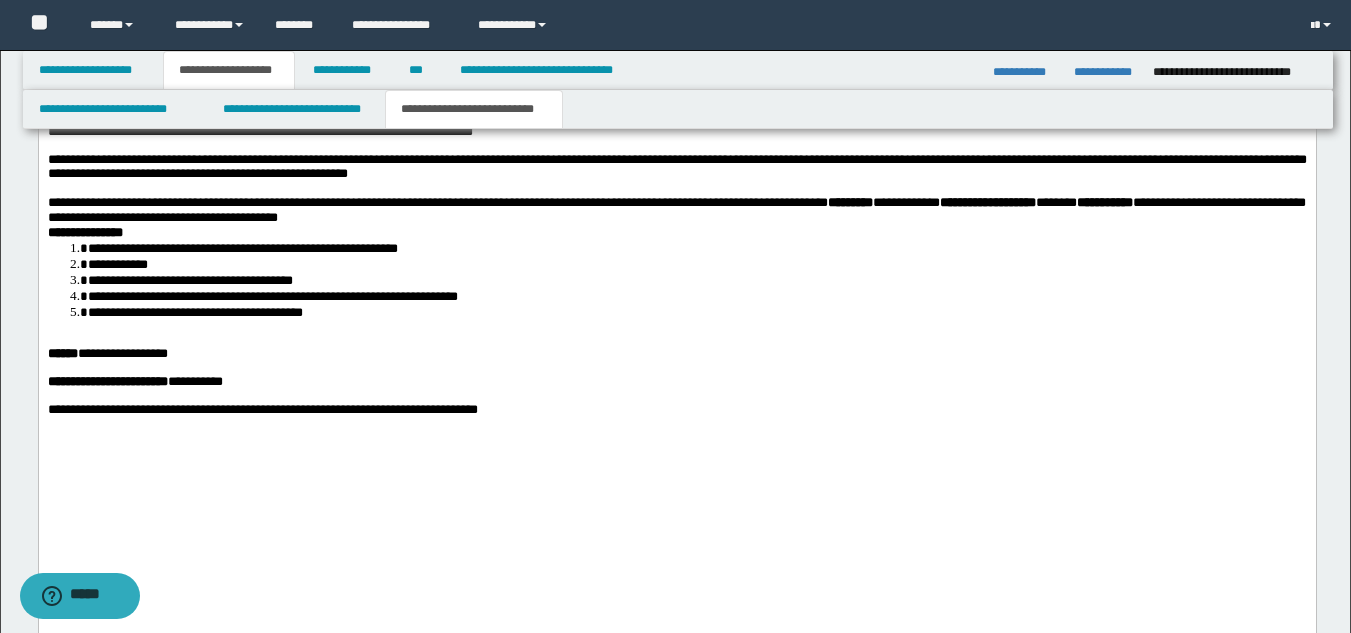 click on "**********" at bounding box center (676, 167) 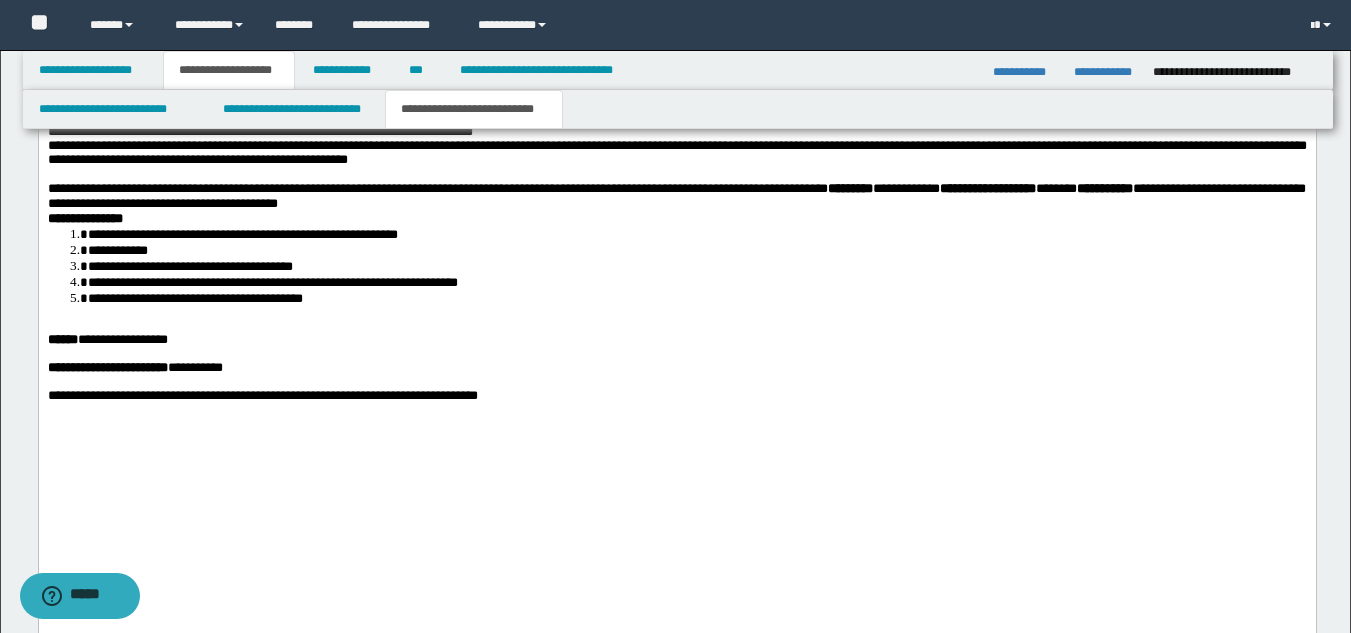 click on "**********" at bounding box center [676, 197] 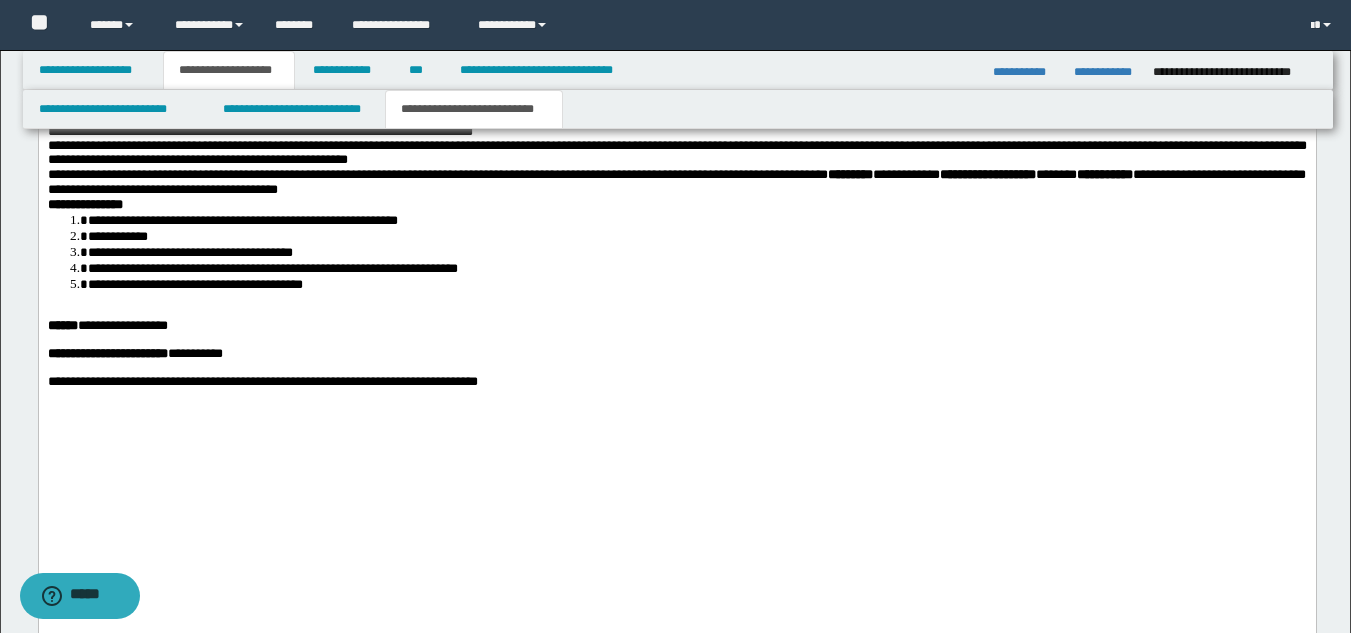 click on "**********" at bounding box center [676, -123] 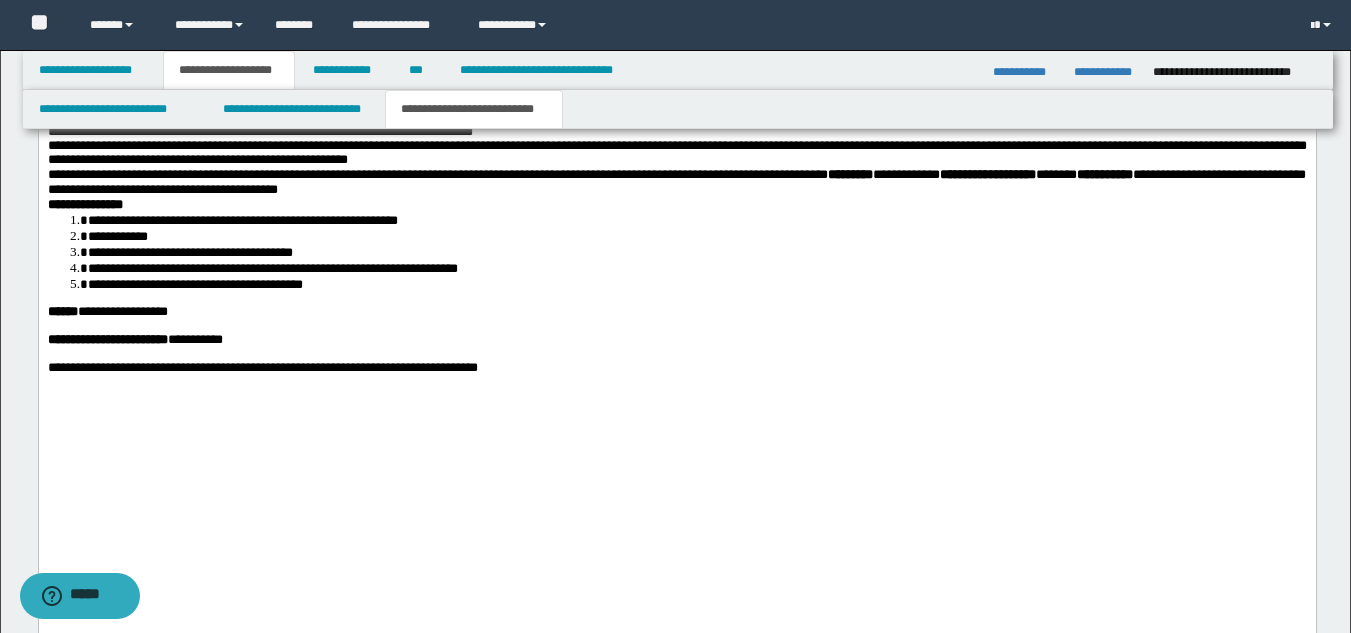 click at bounding box center (676, 327) 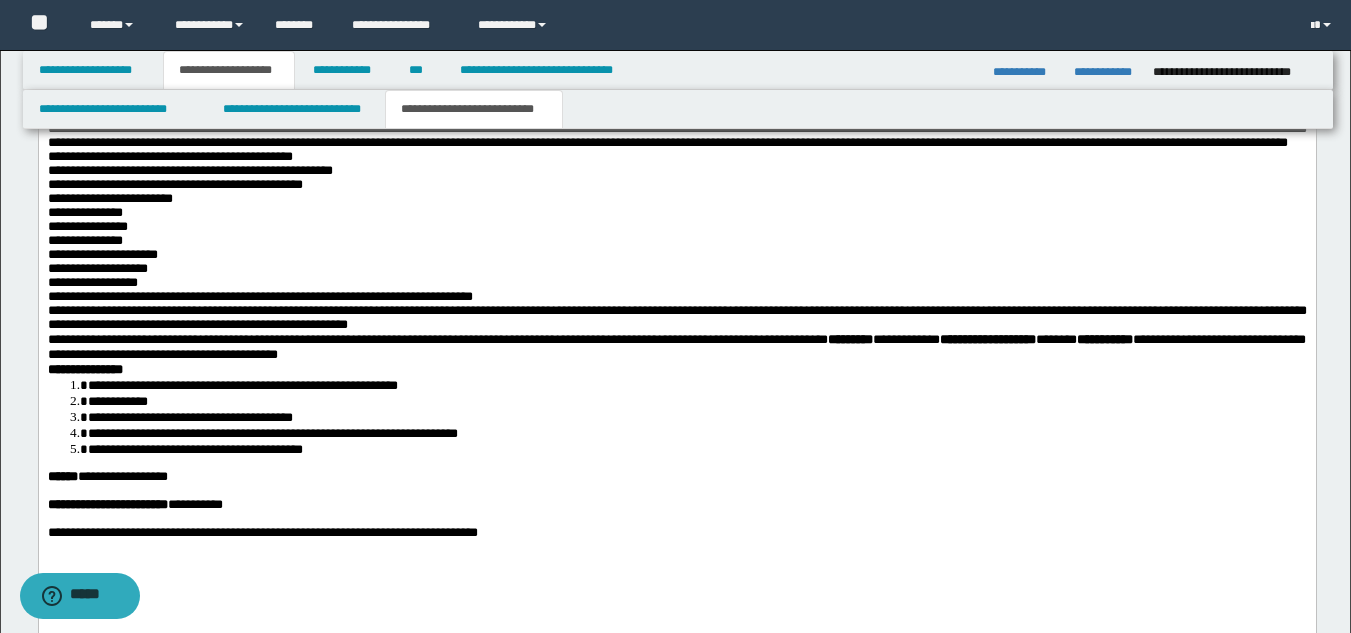 scroll, scrollTop: 2372, scrollLeft: 0, axis: vertical 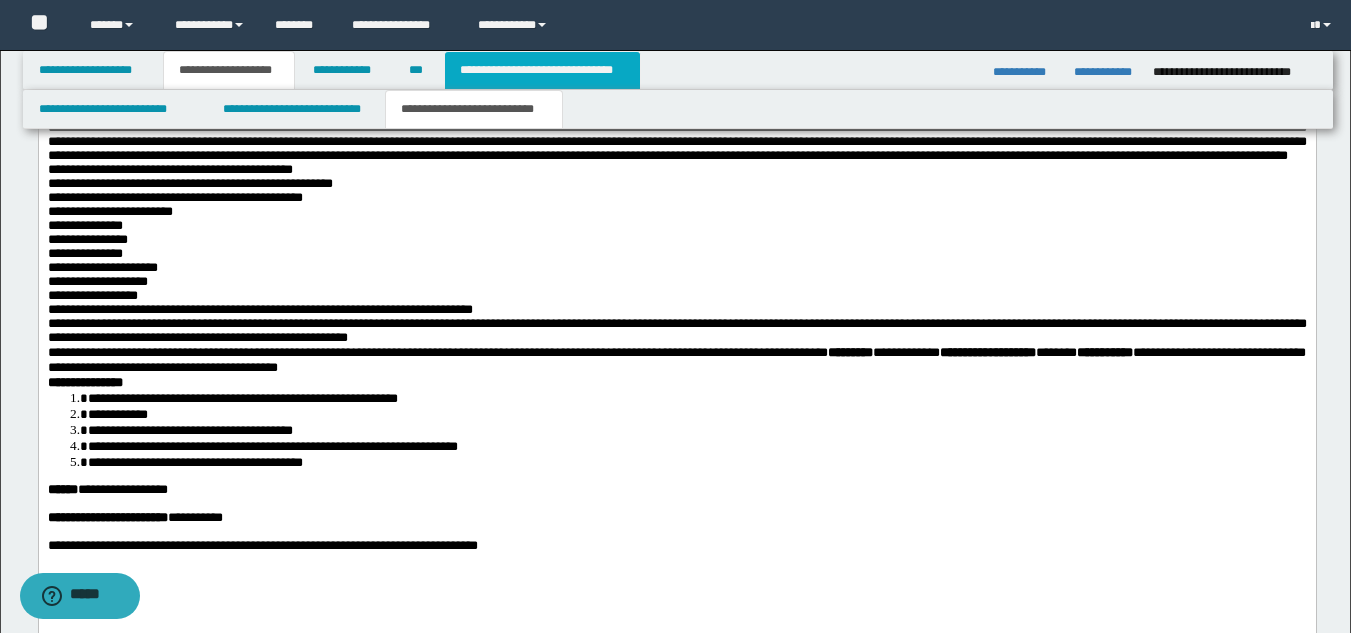 click on "**********" at bounding box center (542, 70) 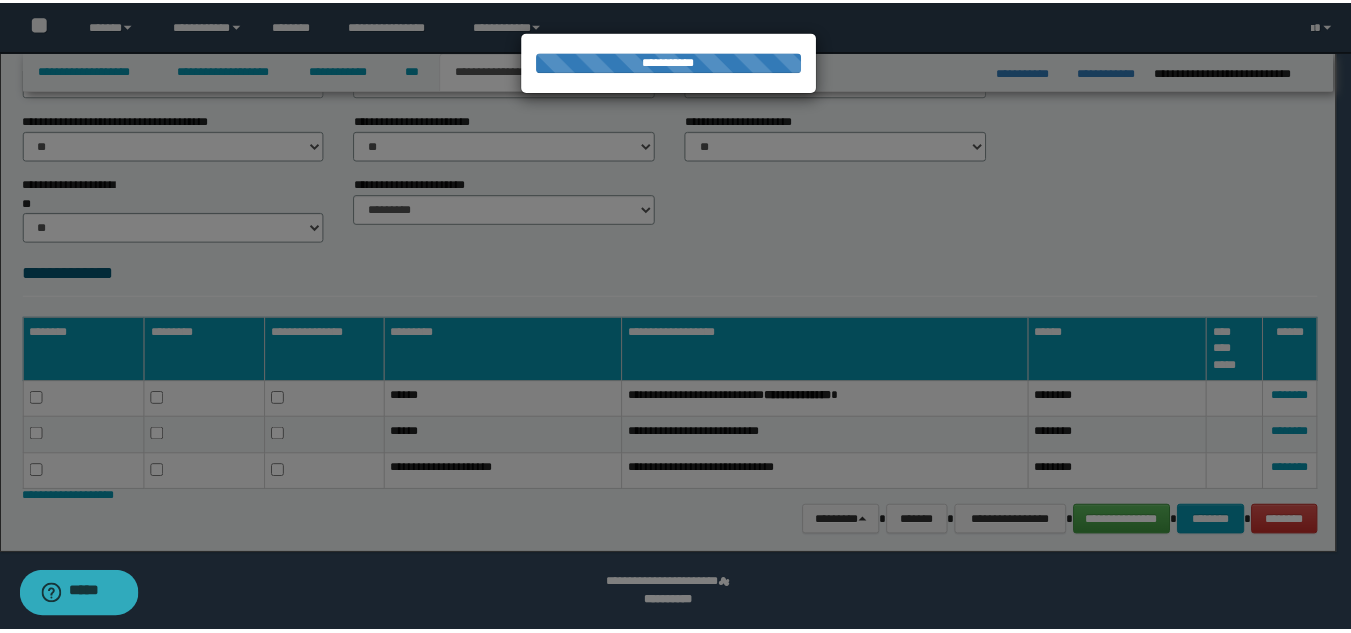scroll, scrollTop: 824, scrollLeft: 0, axis: vertical 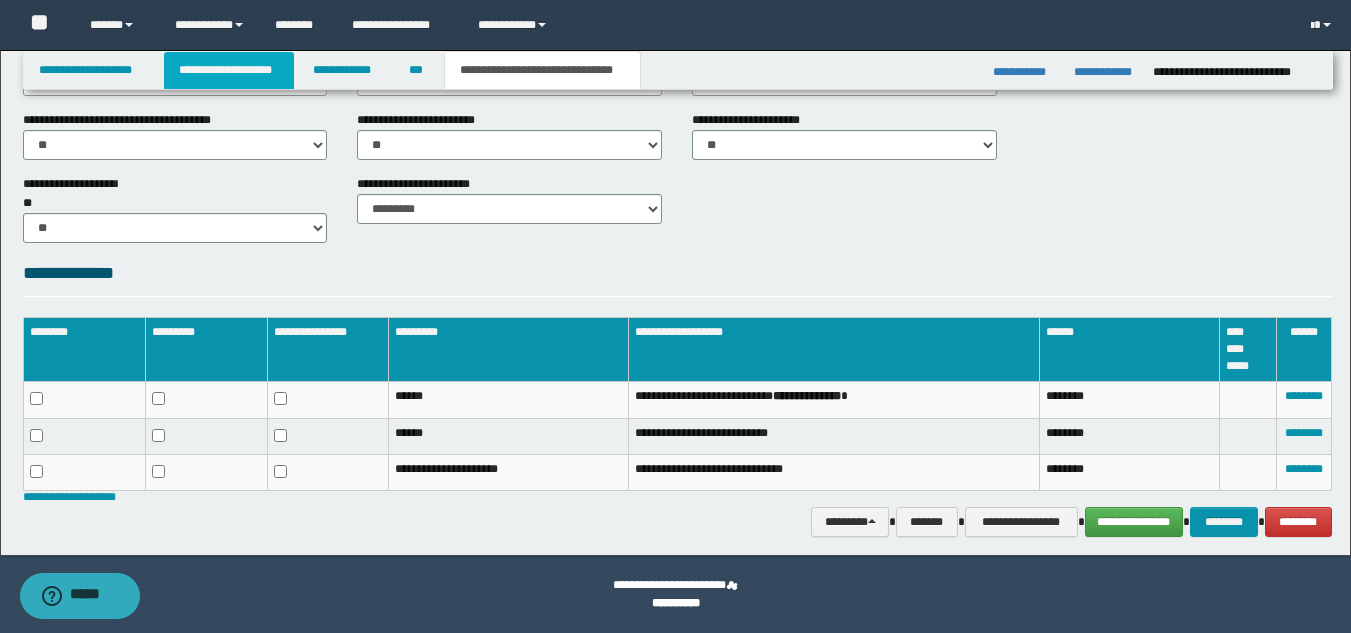 click on "**********" at bounding box center [229, 70] 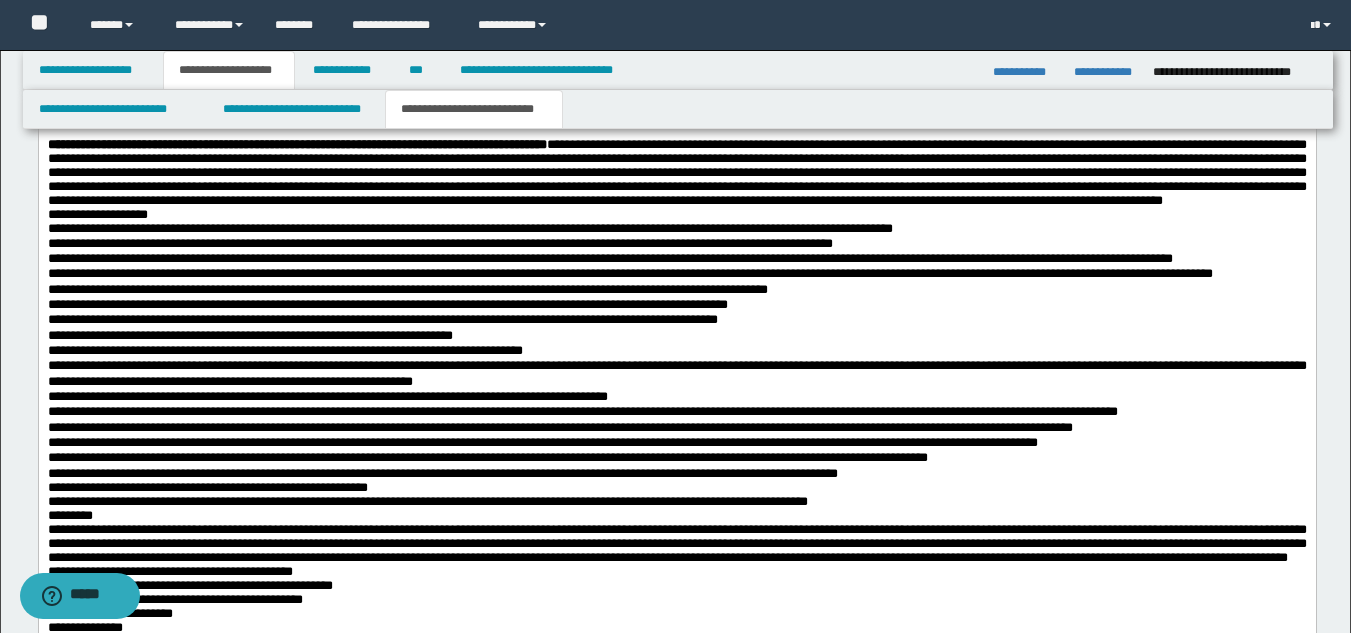 scroll, scrollTop: 2027, scrollLeft: 0, axis: vertical 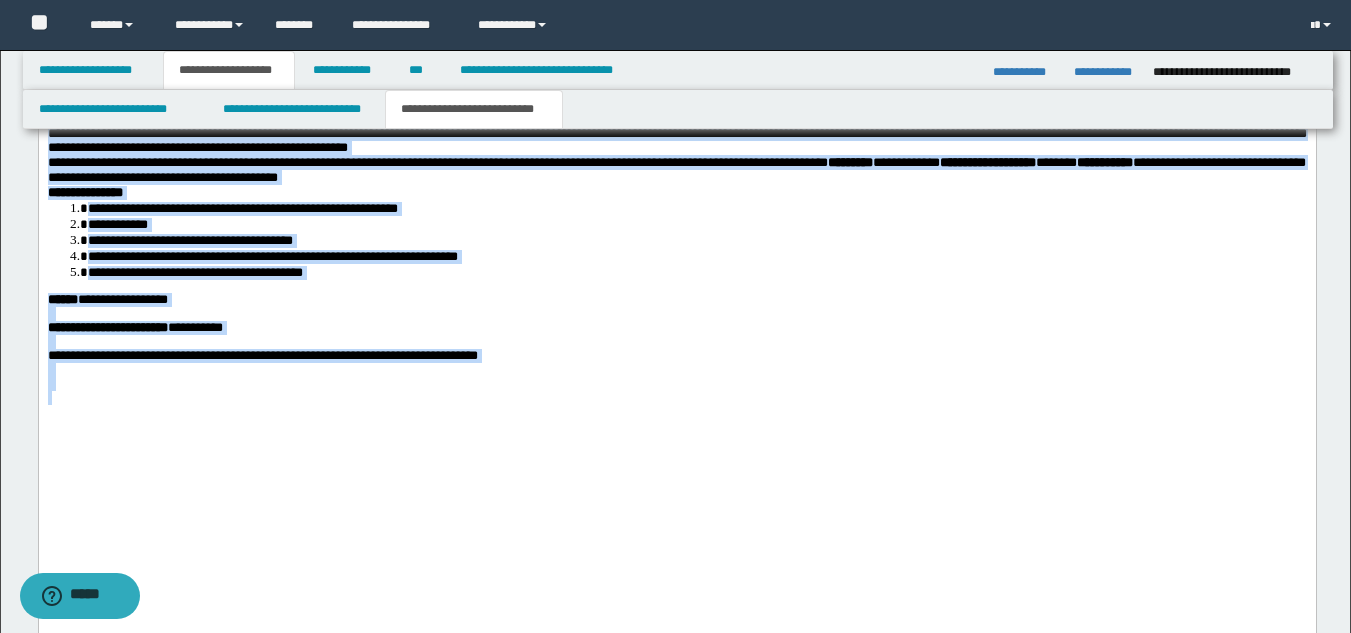 drag, startPoint x: 49, startPoint y: -732, endPoint x: 470, endPoint y: 596, distance: 1393.135 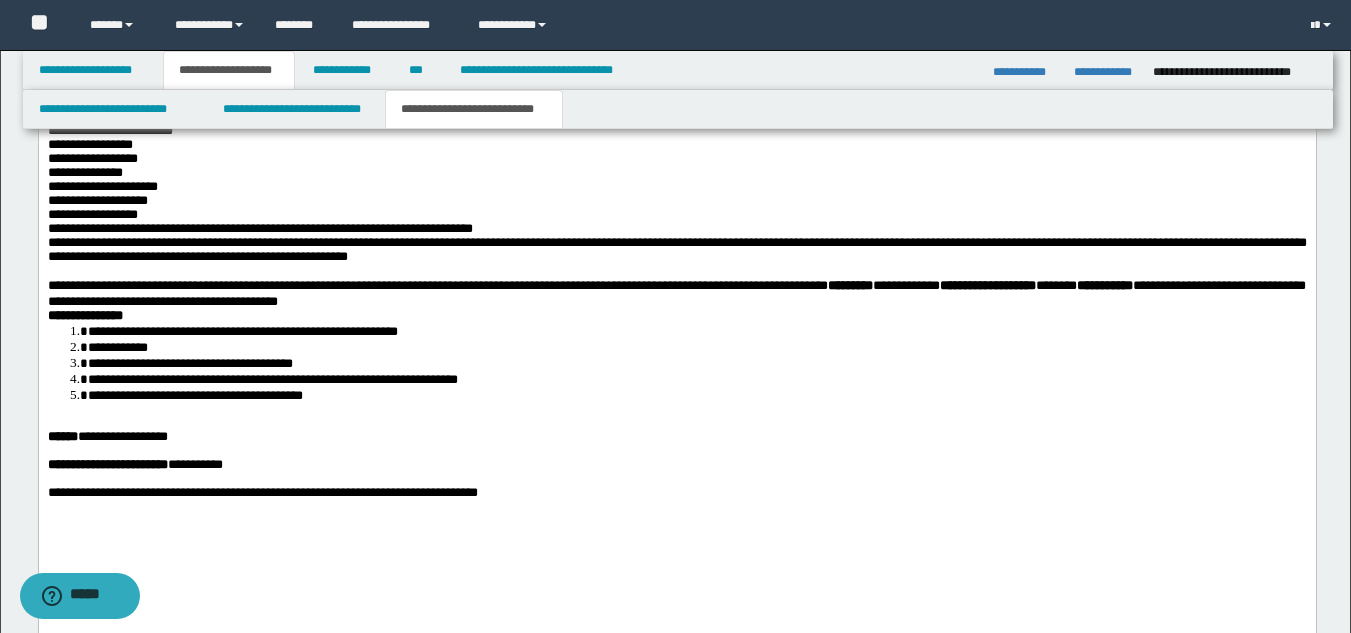 scroll, scrollTop: 1813, scrollLeft: 0, axis: vertical 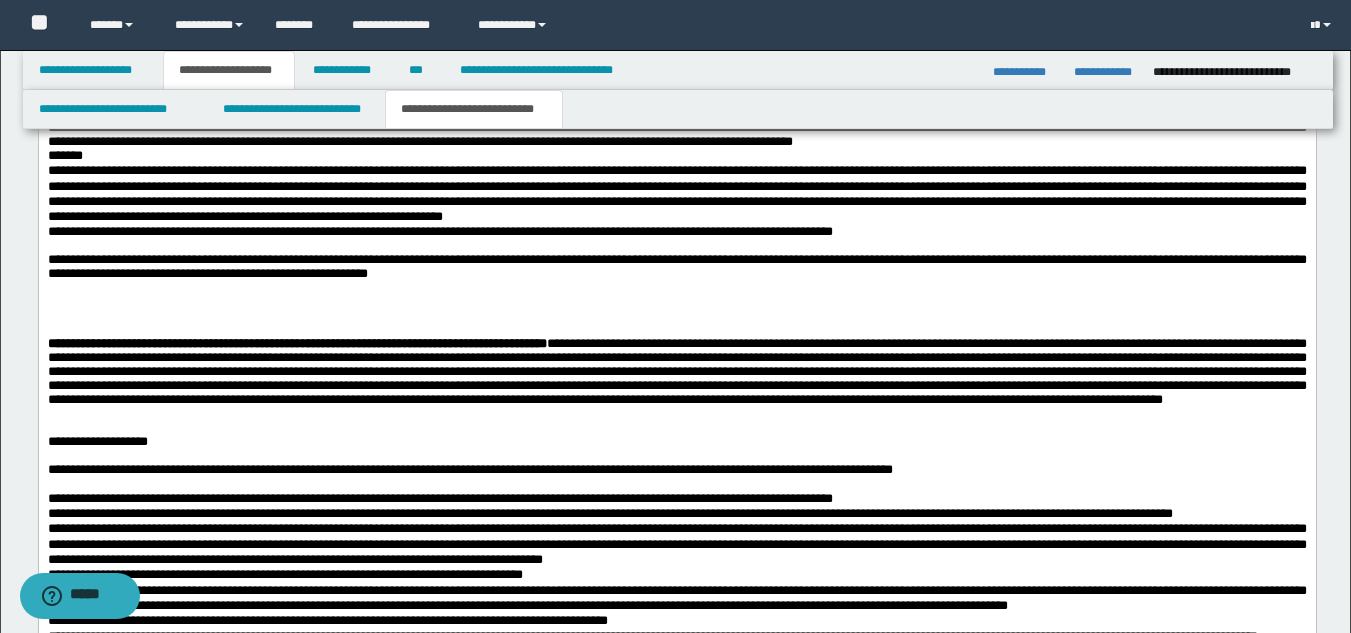 click at bounding box center [676, 316] 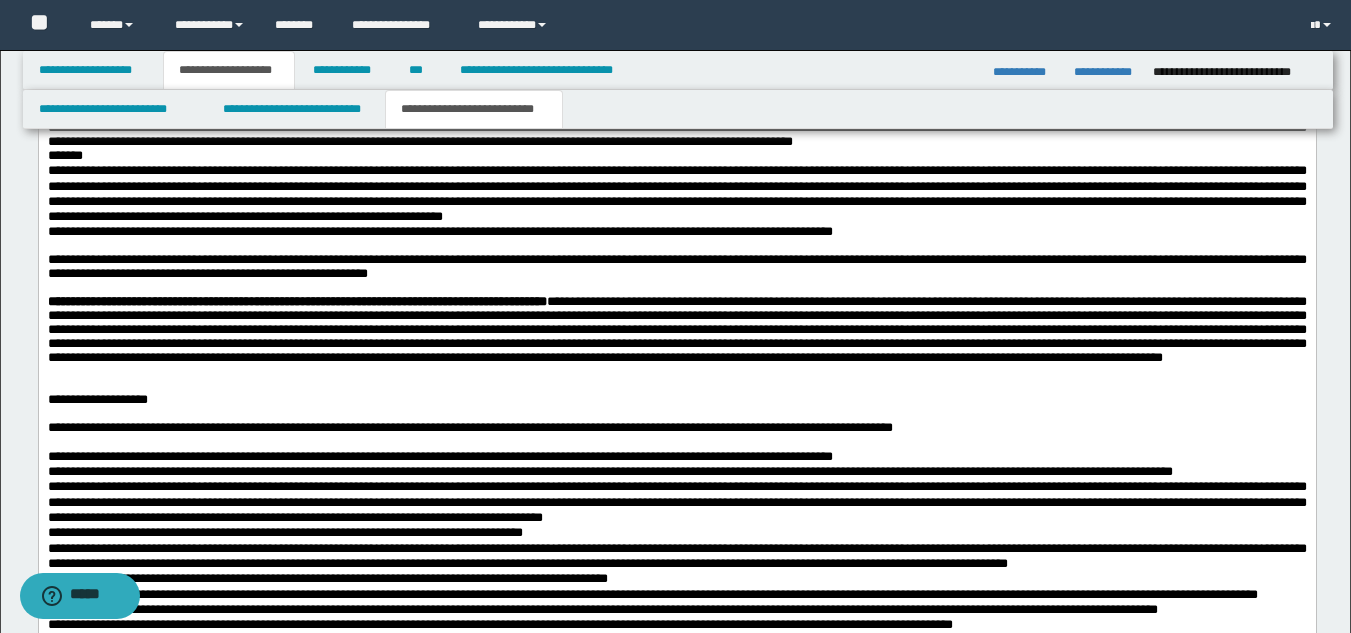 click at bounding box center [676, 288] 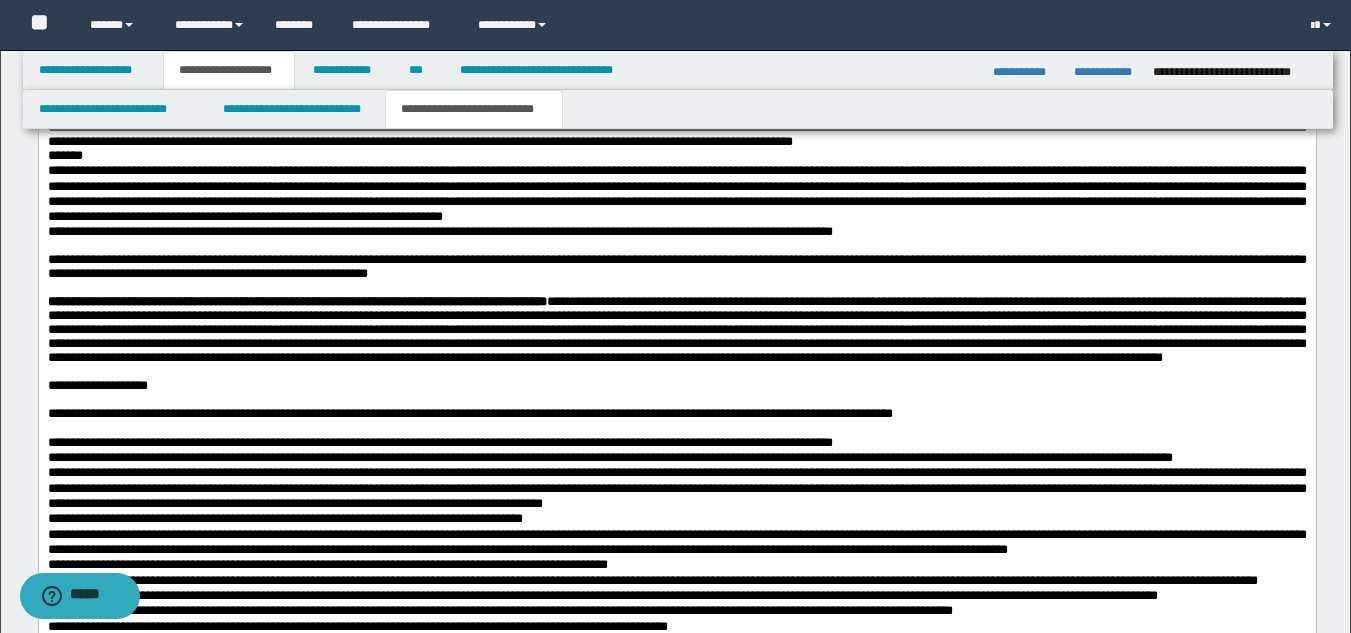 click at bounding box center [676, 400] 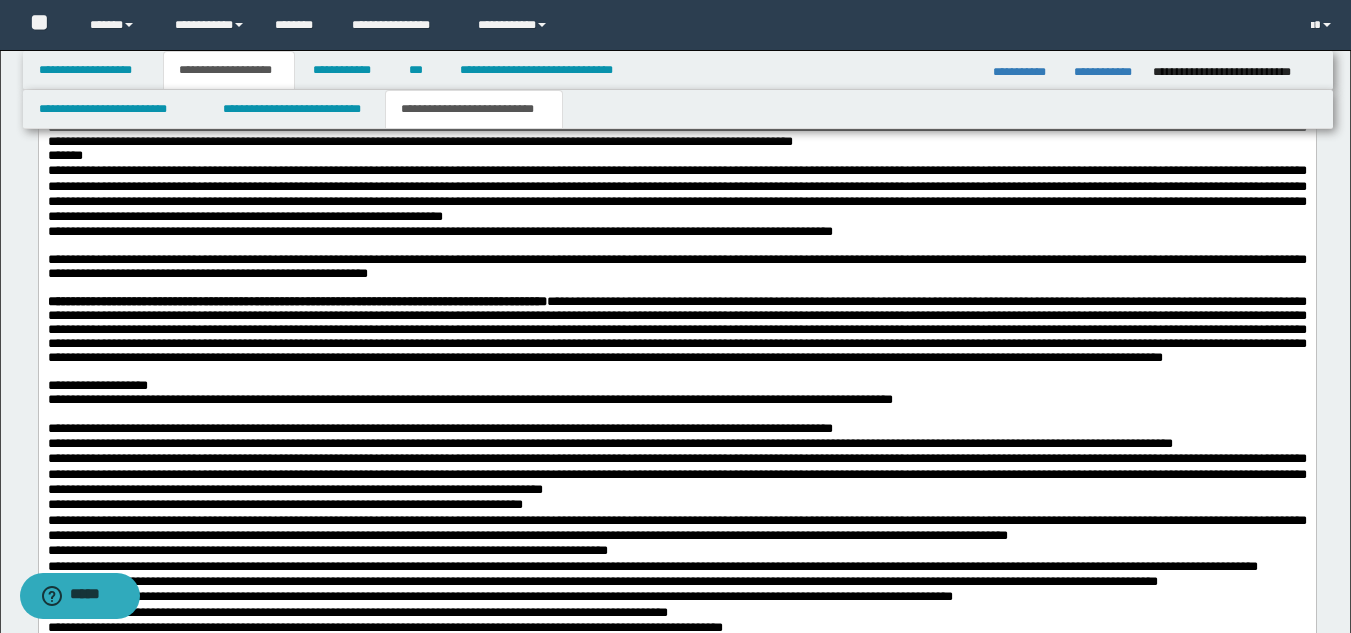 click on "**********" at bounding box center (469, 399) 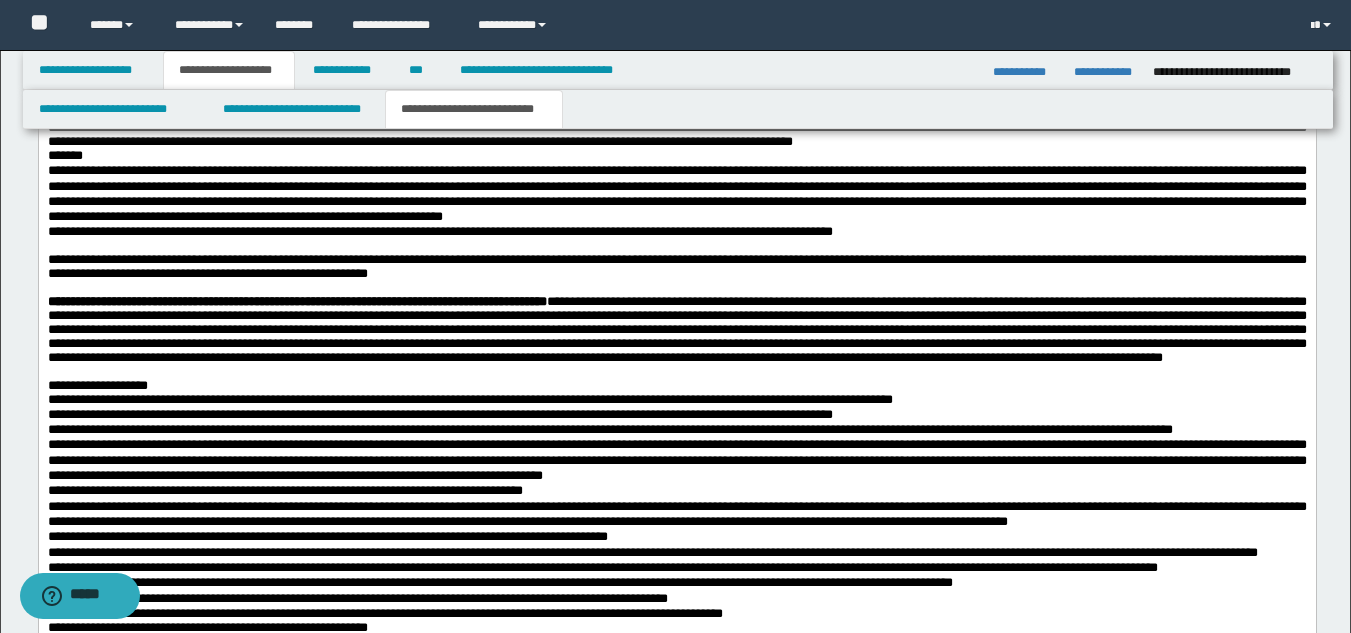 click at bounding box center [676, 372] 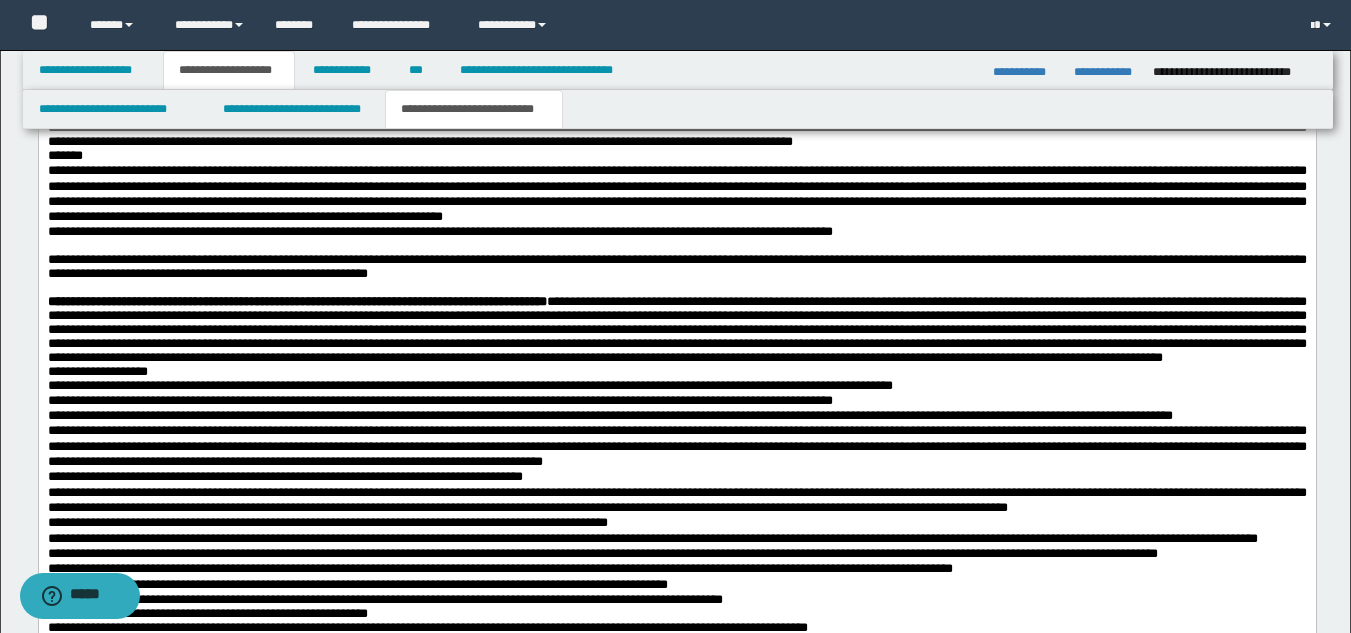 drag, startPoint x: 56, startPoint y: 334, endPoint x: 49, endPoint y: 346, distance: 13.892444 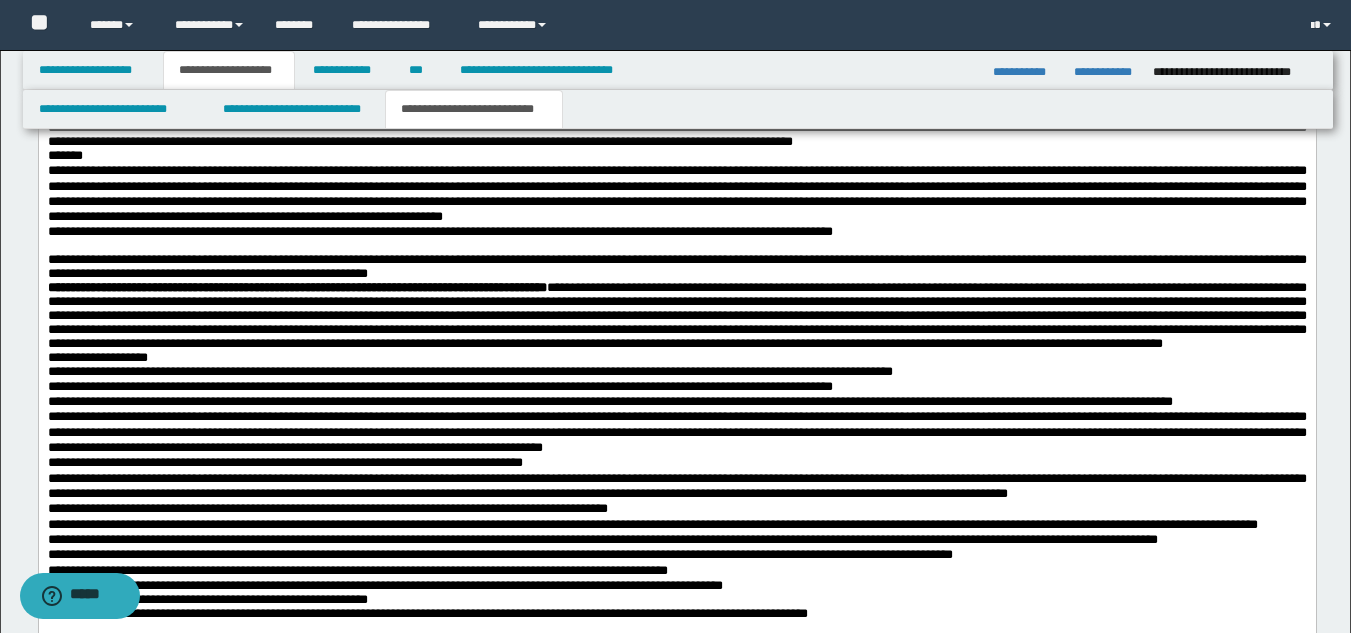 click at bounding box center (676, 246) 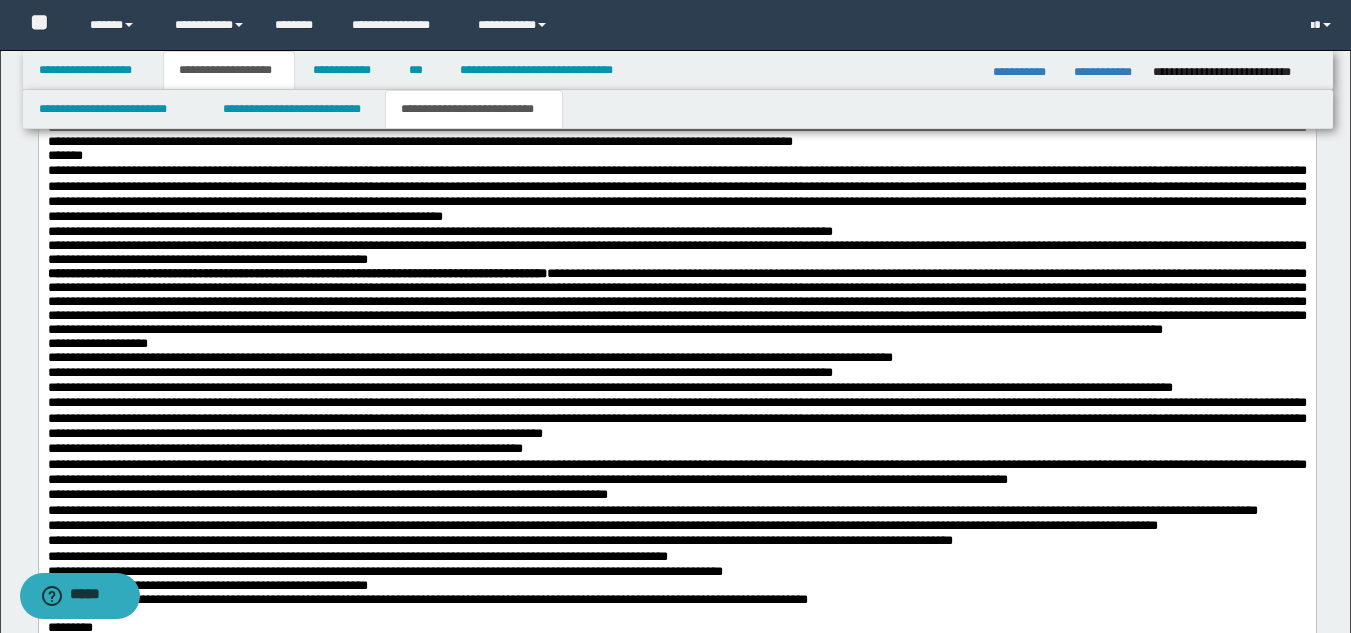click on "**********" at bounding box center [676, 418] 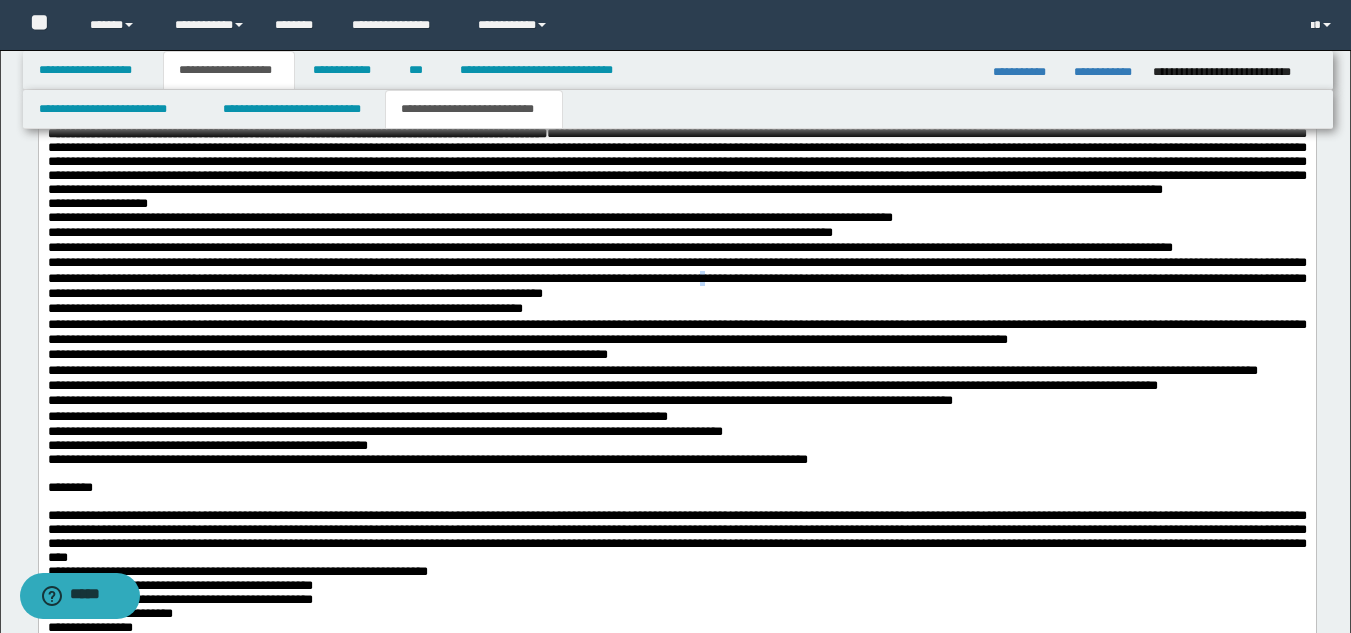scroll, scrollTop: 1984, scrollLeft: 0, axis: vertical 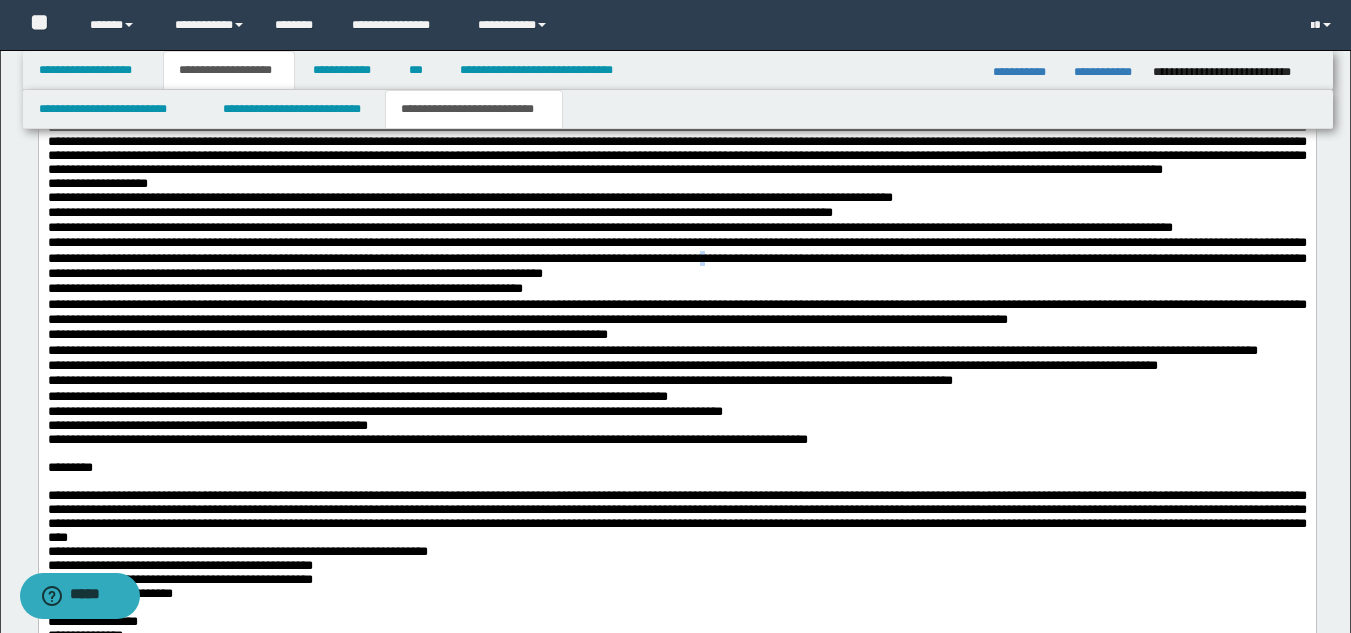 drag, startPoint x: 1365, startPoint y: 365, endPoint x: 1267, endPoint y: 567, distance: 224.51726 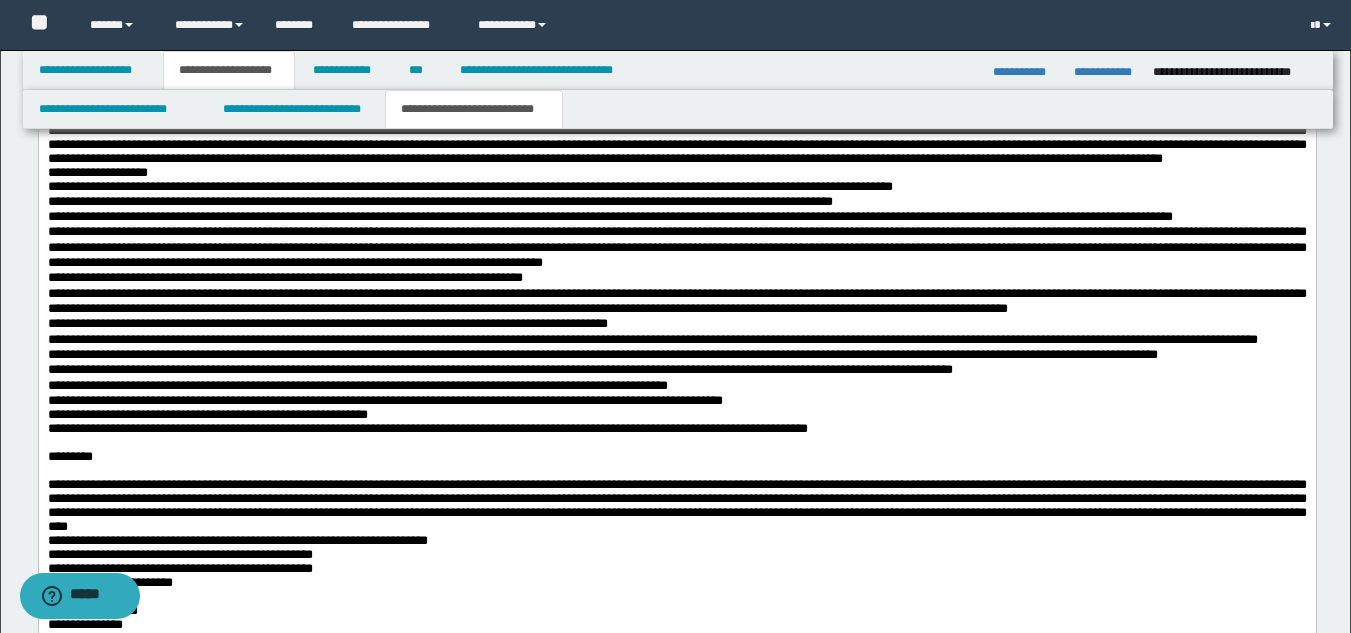 click on "**********" at bounding box center [652, 340] 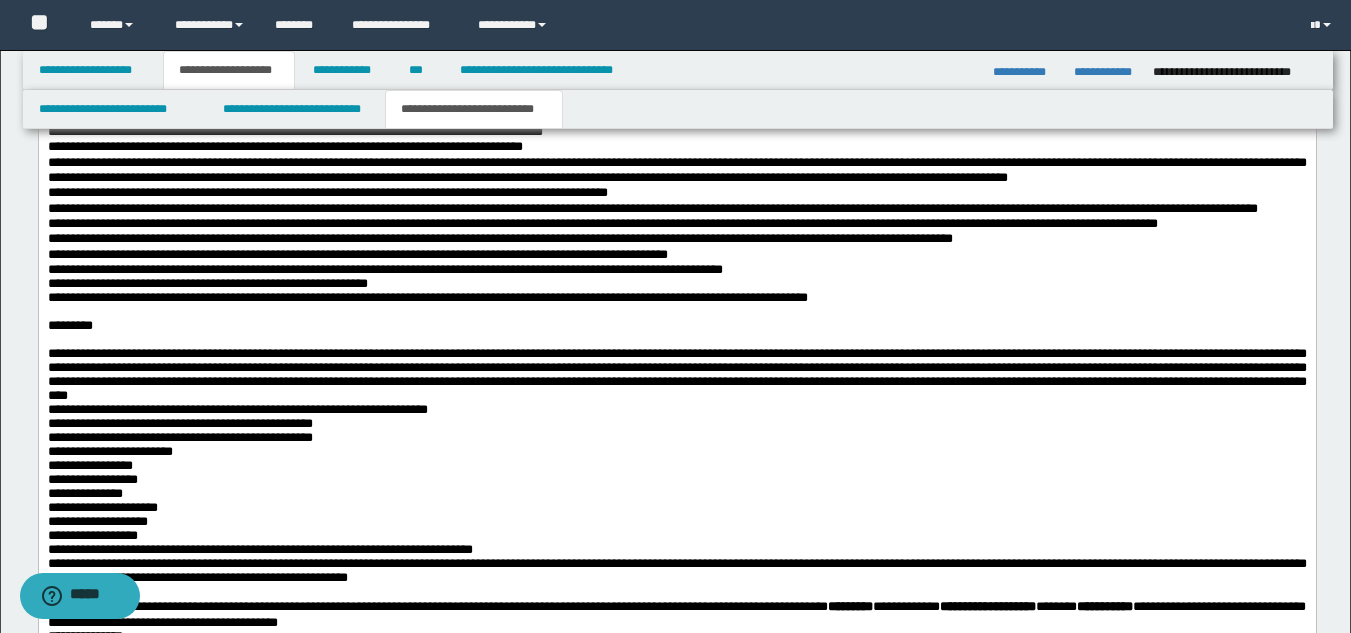 scroll, scrollTop: 2131, scrollLeft: 0, axis: vertical 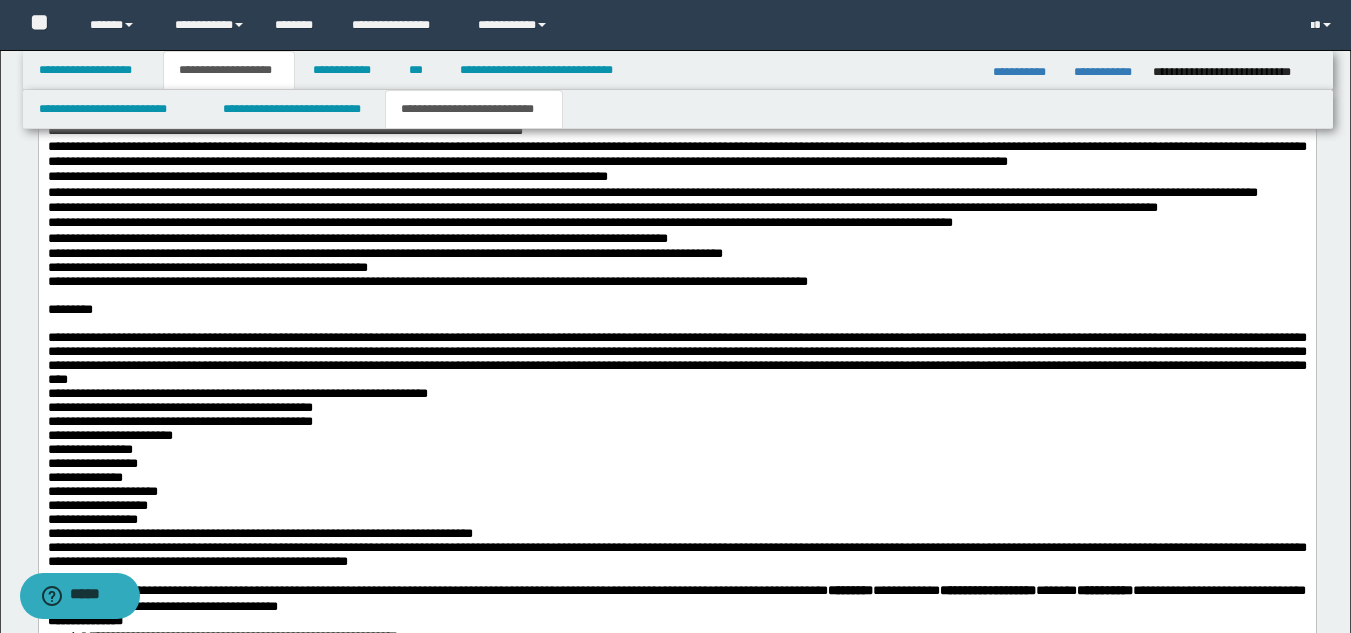 click on "**********" at bounding box center [427, 282] 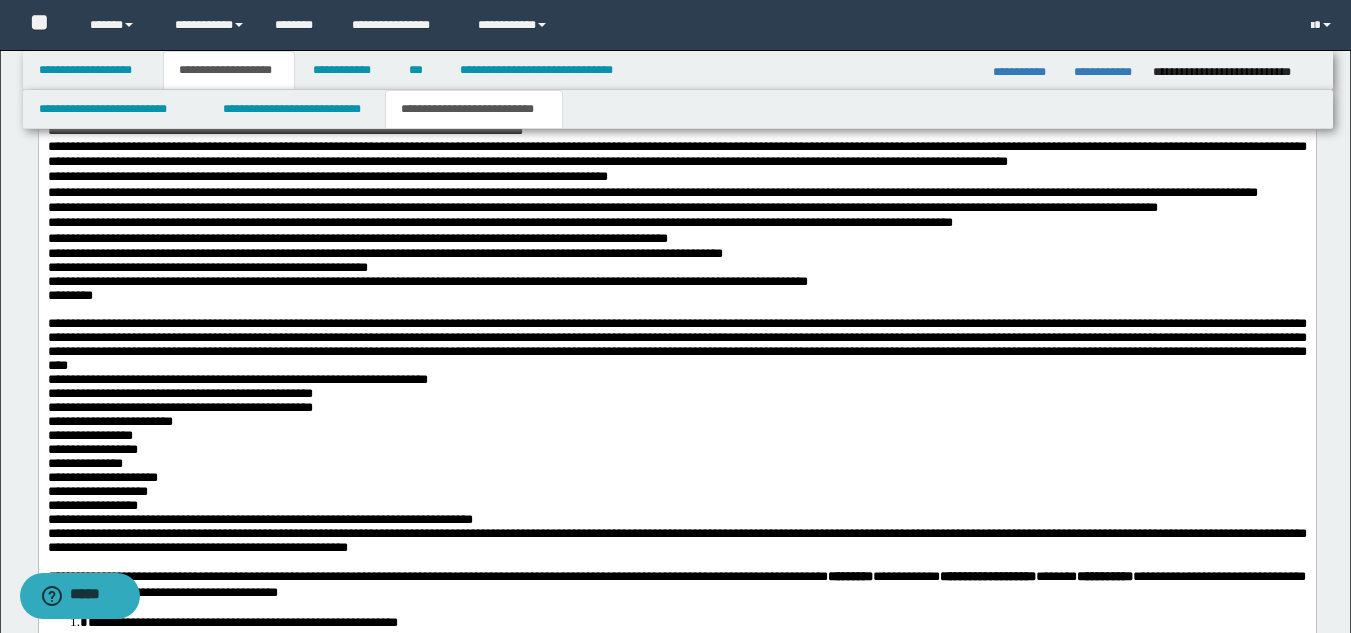 click on "**********" at bounding box center [676, 339] 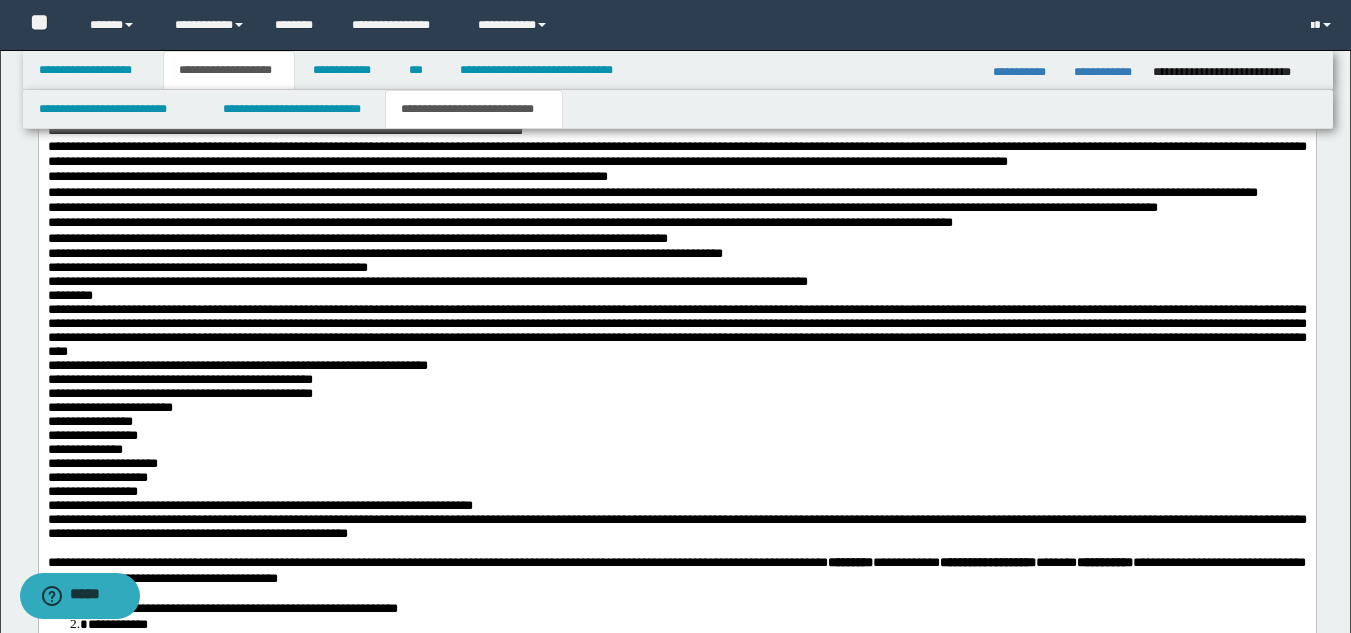 click on "**********" at bounding box center (676, 331) 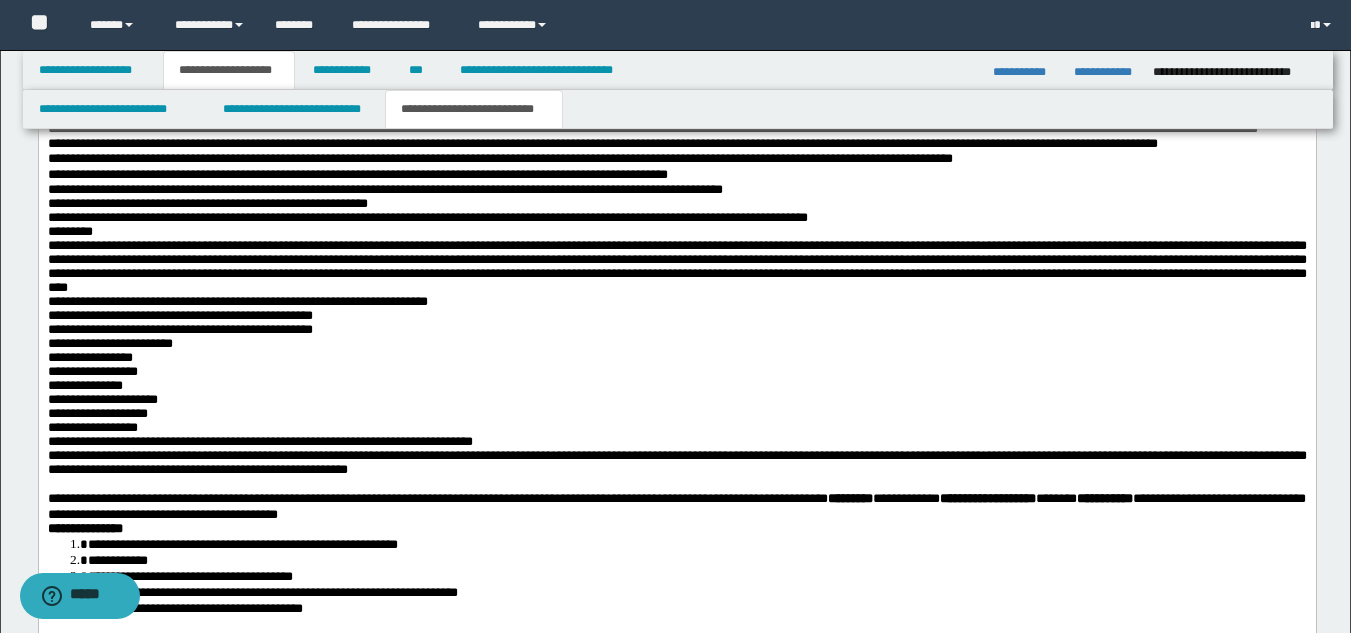 scroll, scrollTop: 2275, scrollLeft: 0, axis: vertical 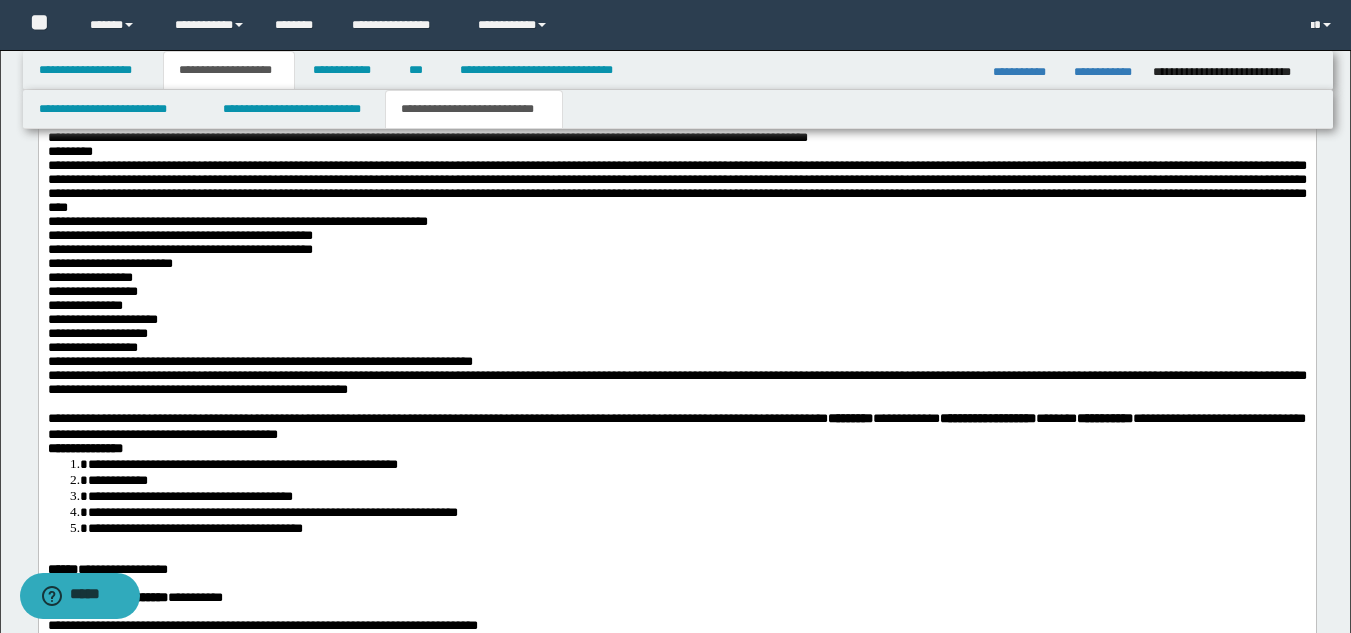 click on "**********" at bounding box center [676, 187] 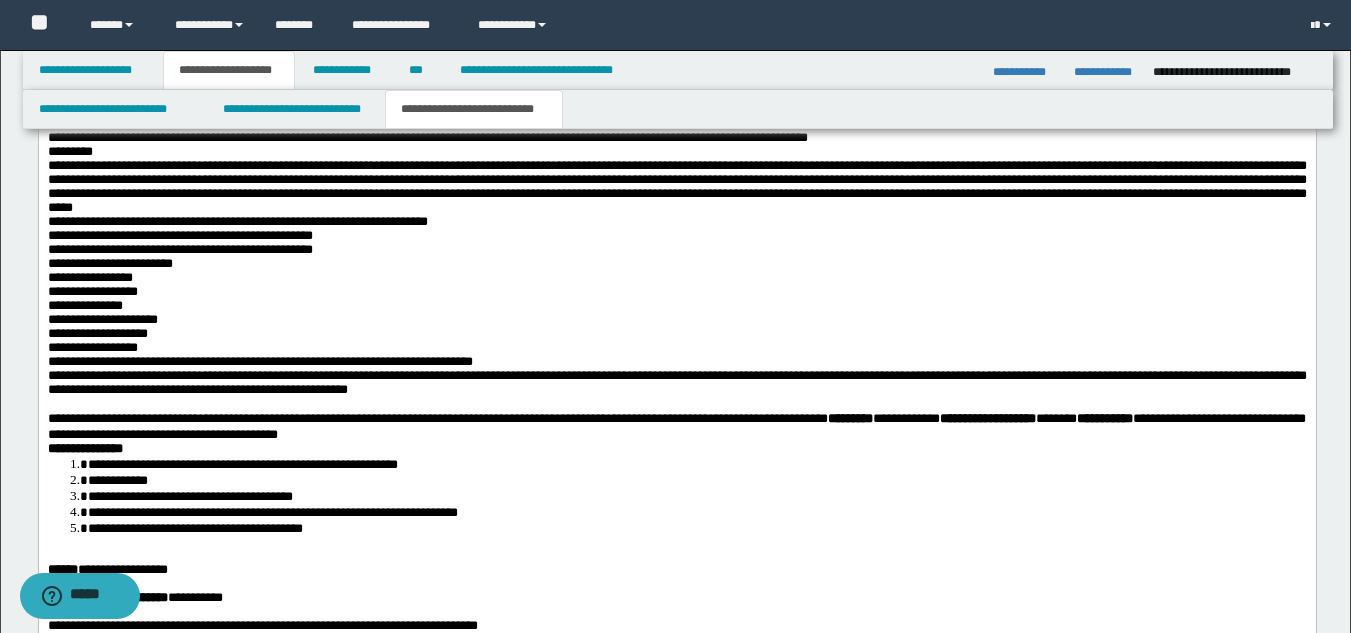 click on "**********" at bounding box center (676, 307) 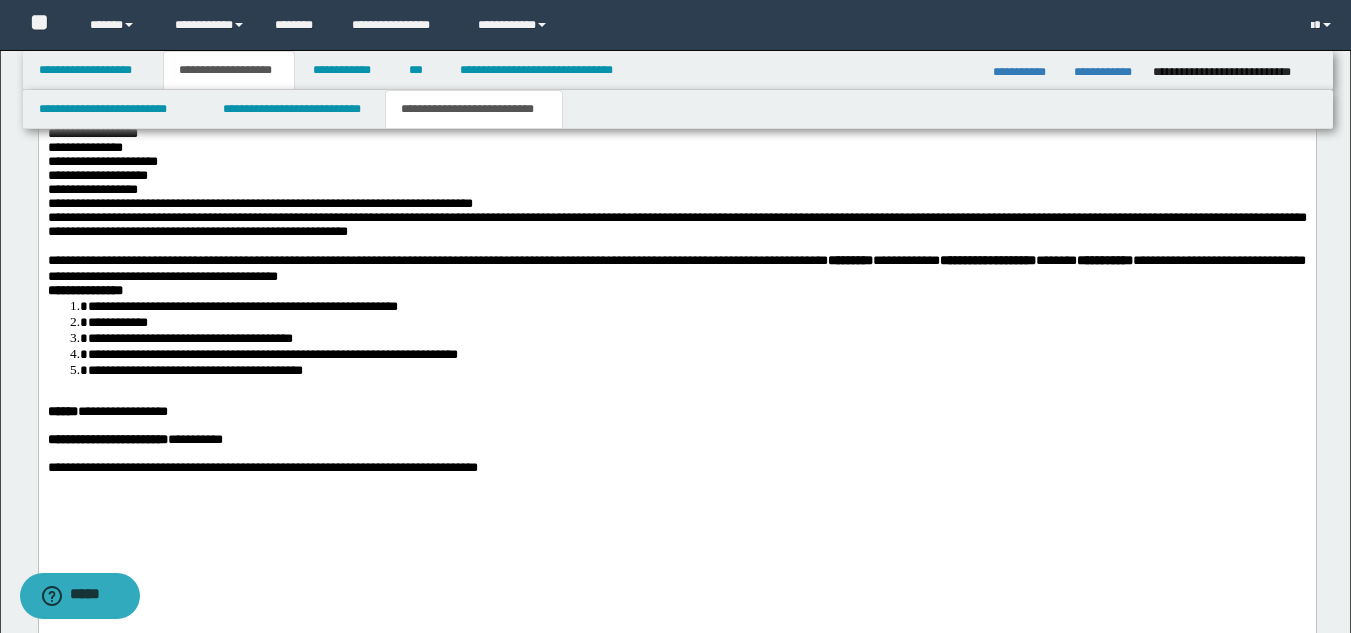 scroll, scrollTop: 2449, scrollLeft: 0, axis: vertical 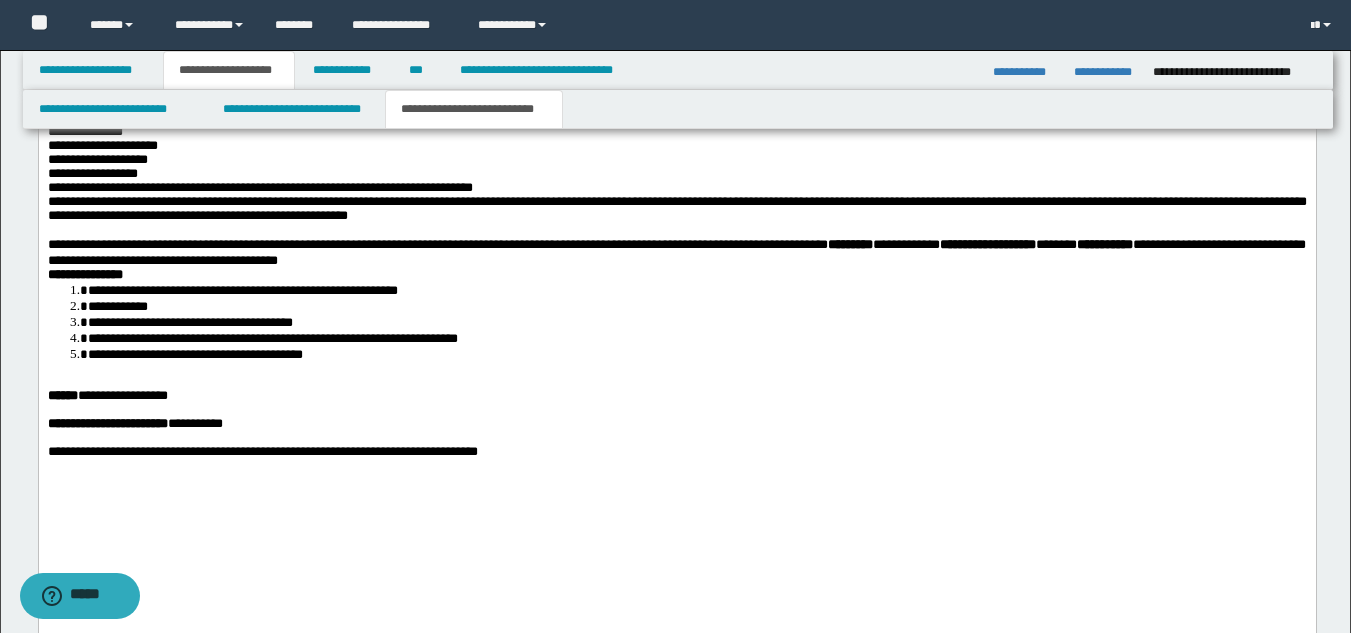 click at bounding box center [676, 231] 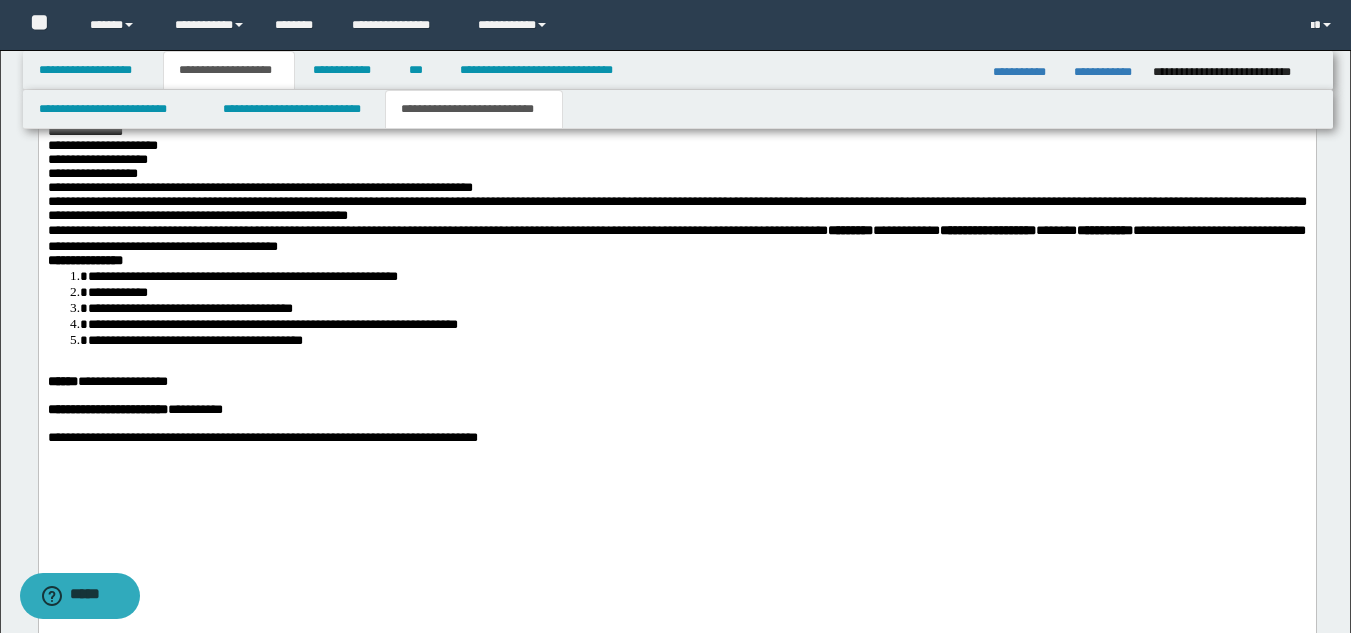 click on "**********" at bounding box center (696, 277) 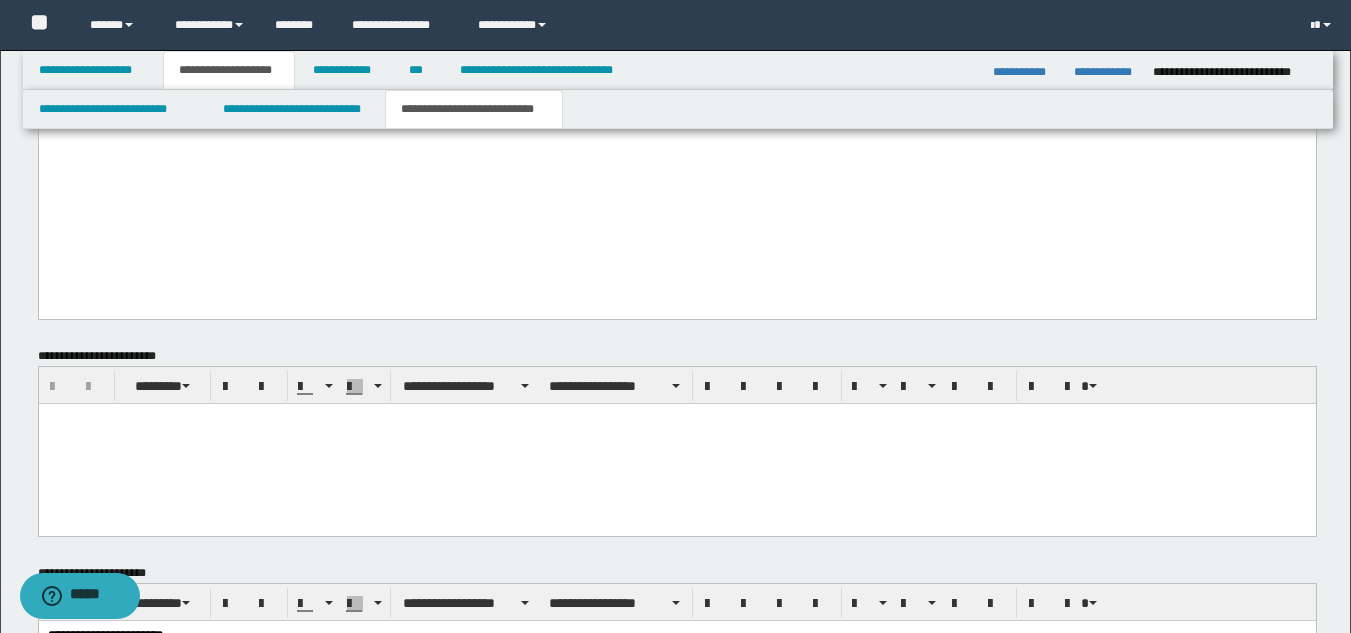 scroll, scrollTop: 3084, scrollLeft: 0, axis: vertical 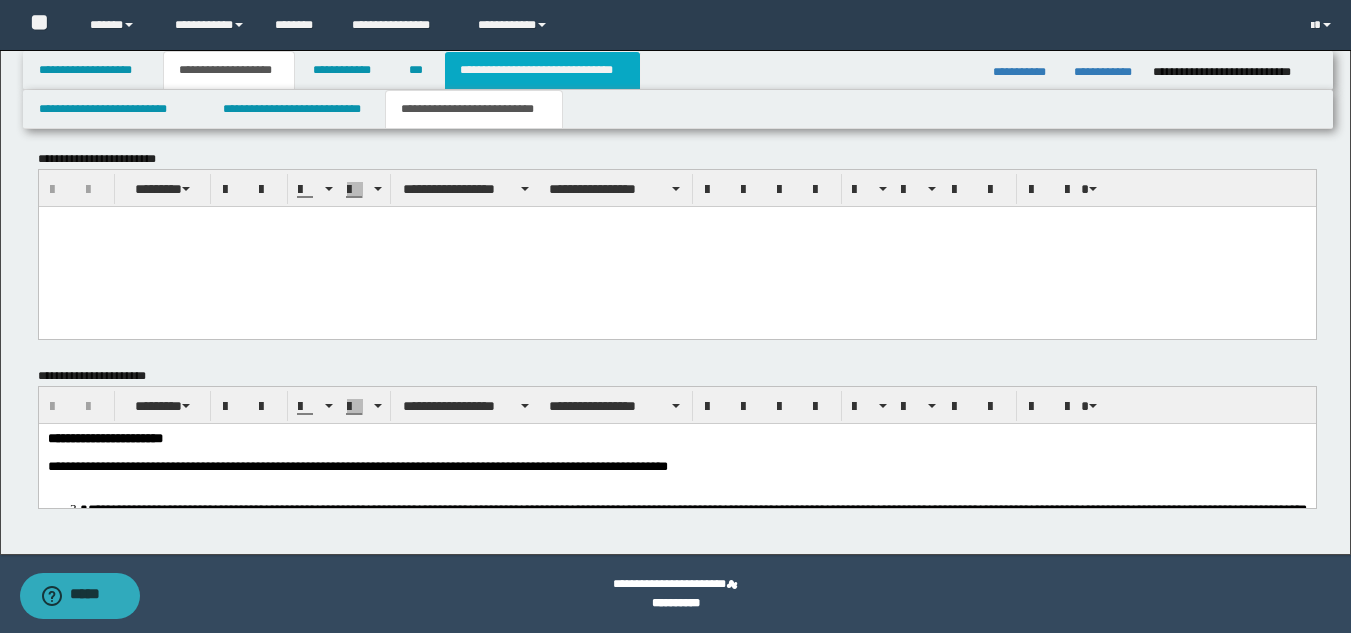 click on "**********" at bounding box center (542, 70) 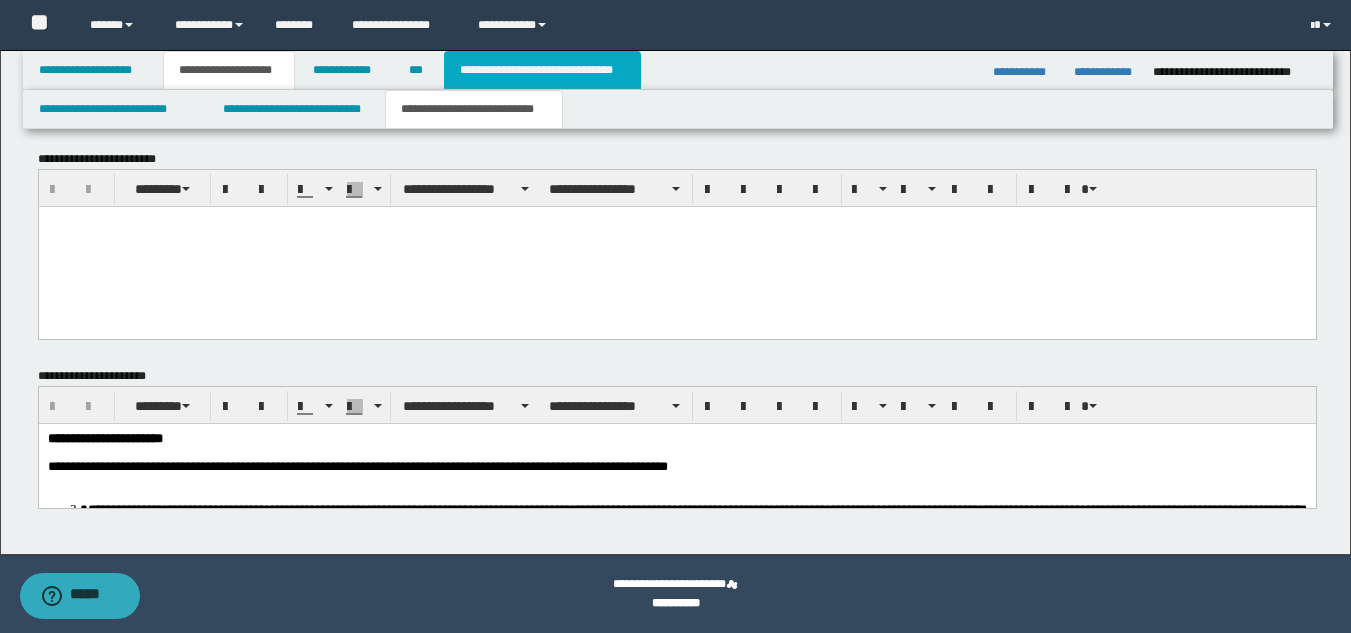 scroll, scrollTop: 824, scrollLeft: 0, axis: vertical 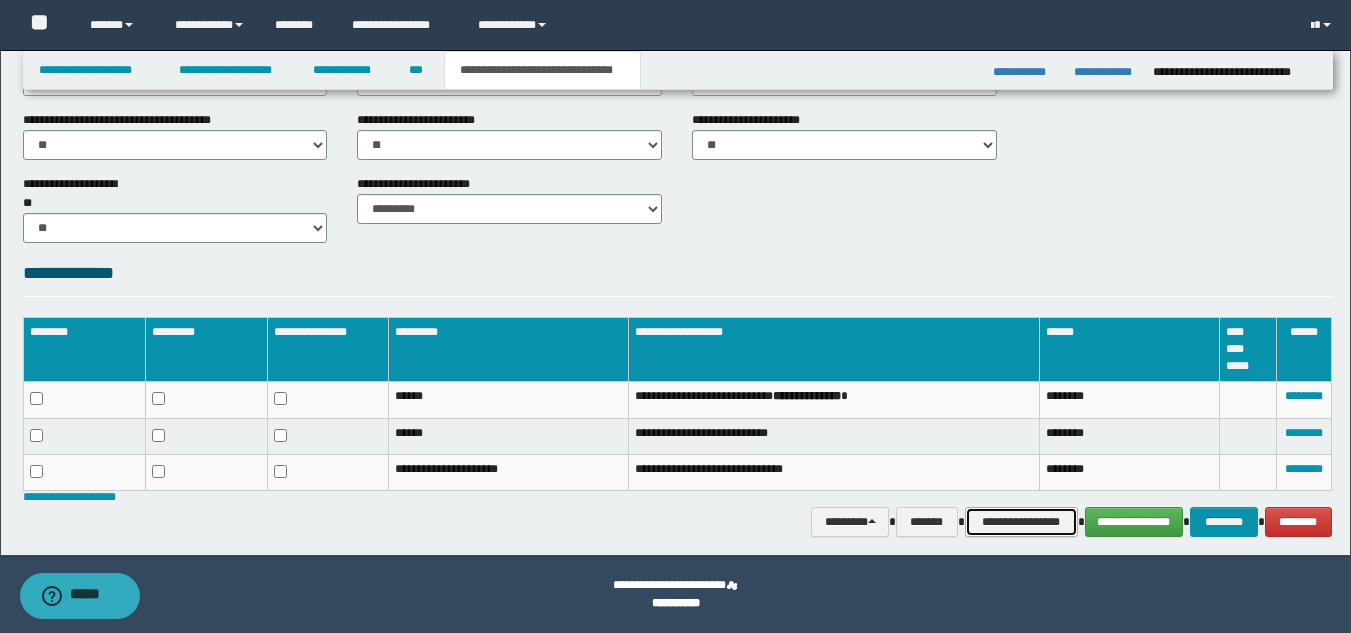 click on "**********" at bounding box center (1021, 522) 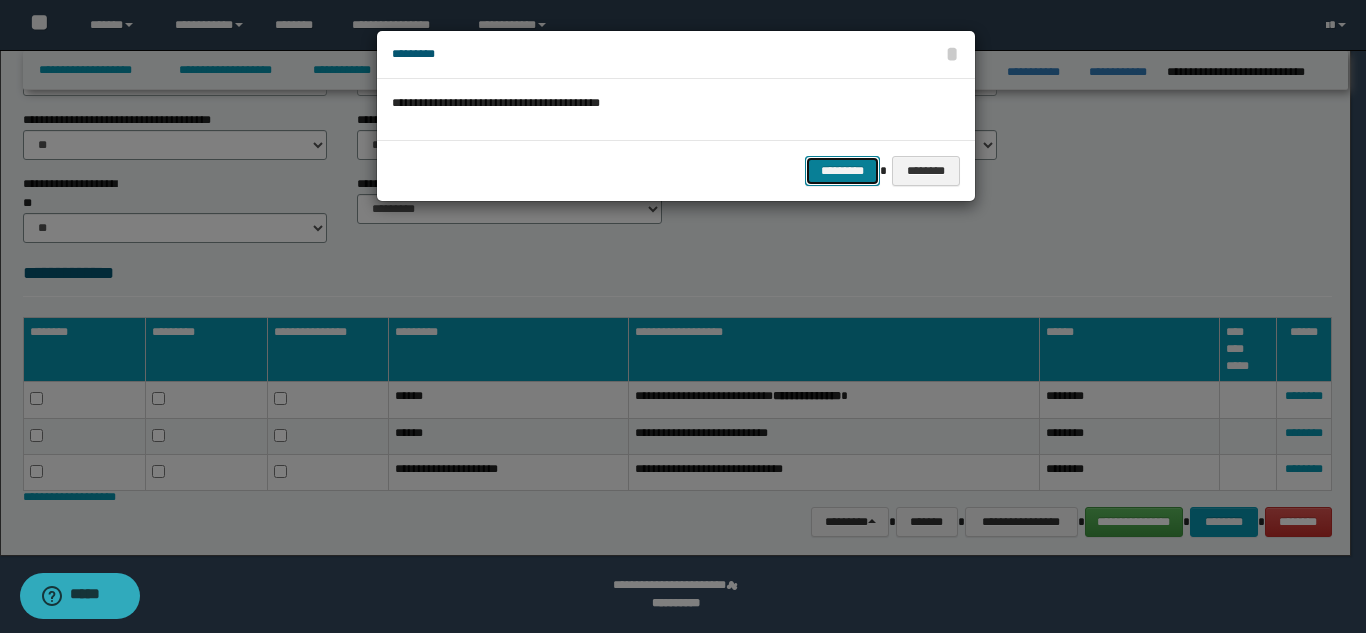 drag, startPoint x: 829, startPoint y: 158, endPoint x: 809, endPoint y: 184, distance: 32.80244 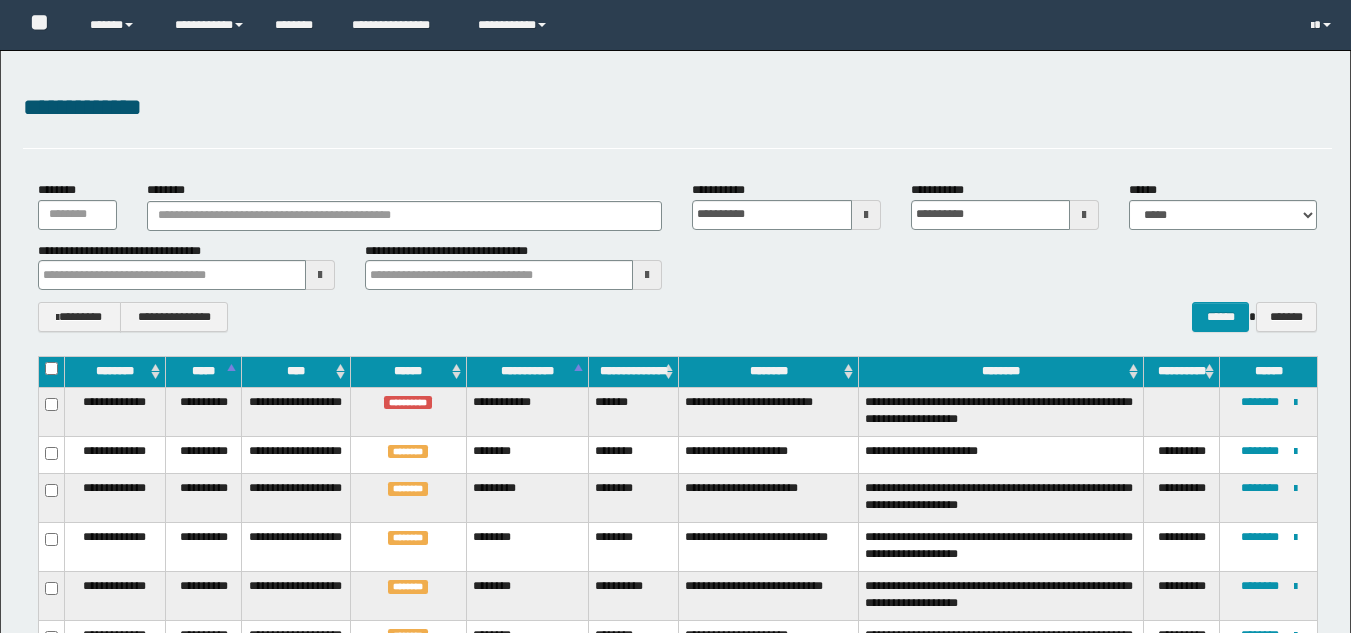 scroll, scrollTop: 94, scrollLeft: 0, axis: vertical 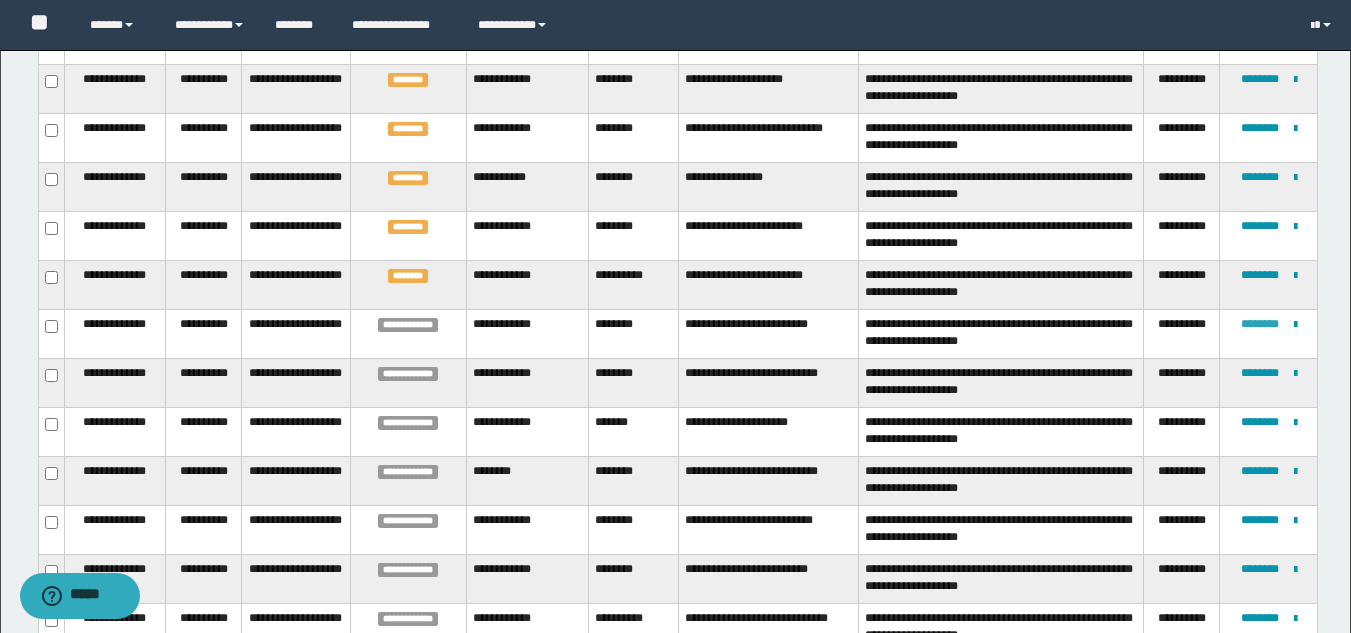 click on "********" at bounding box center (1260, 324) 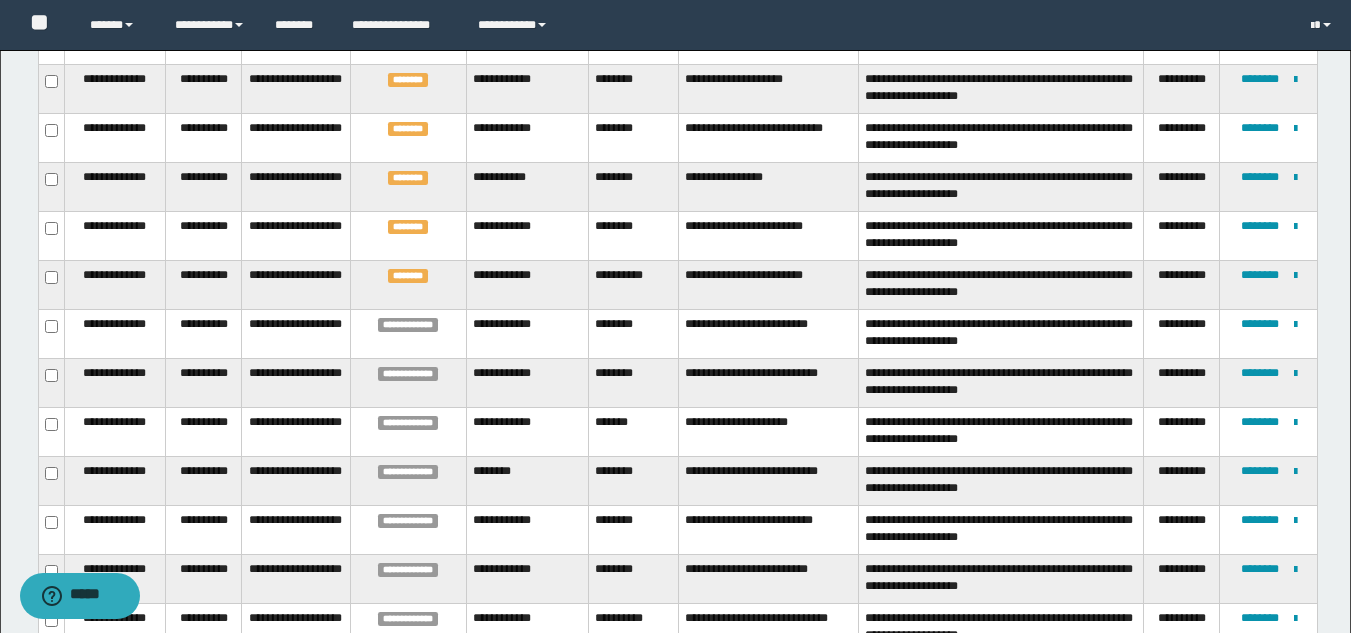 scroll, scrollTop: 88, scrollLeft: 0, axis: vertical 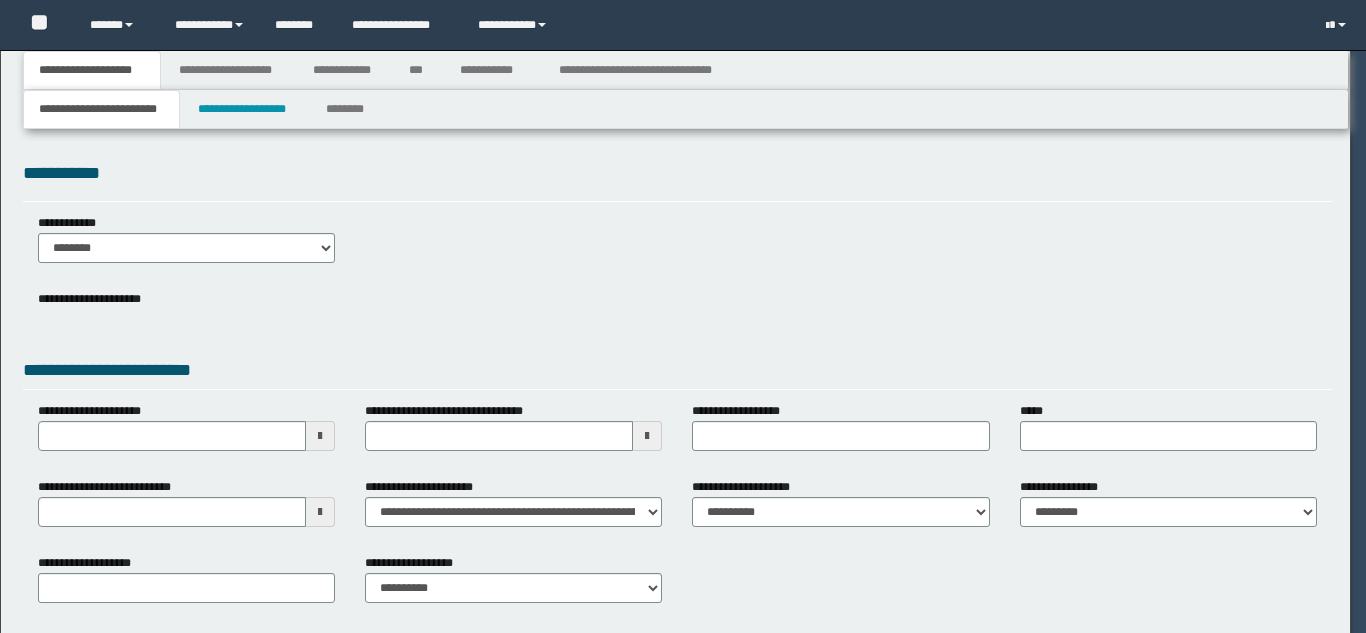 select on "*" 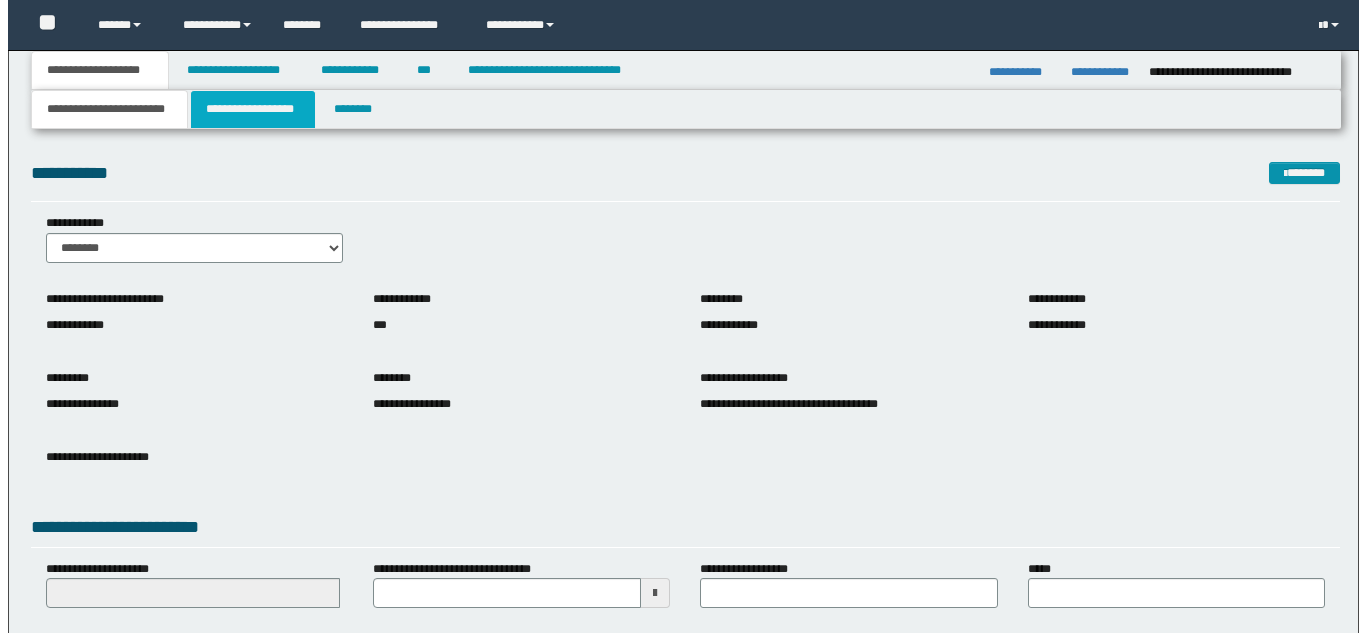 scroll, scrollTop: 0, scrollLeft: 0, axis: both 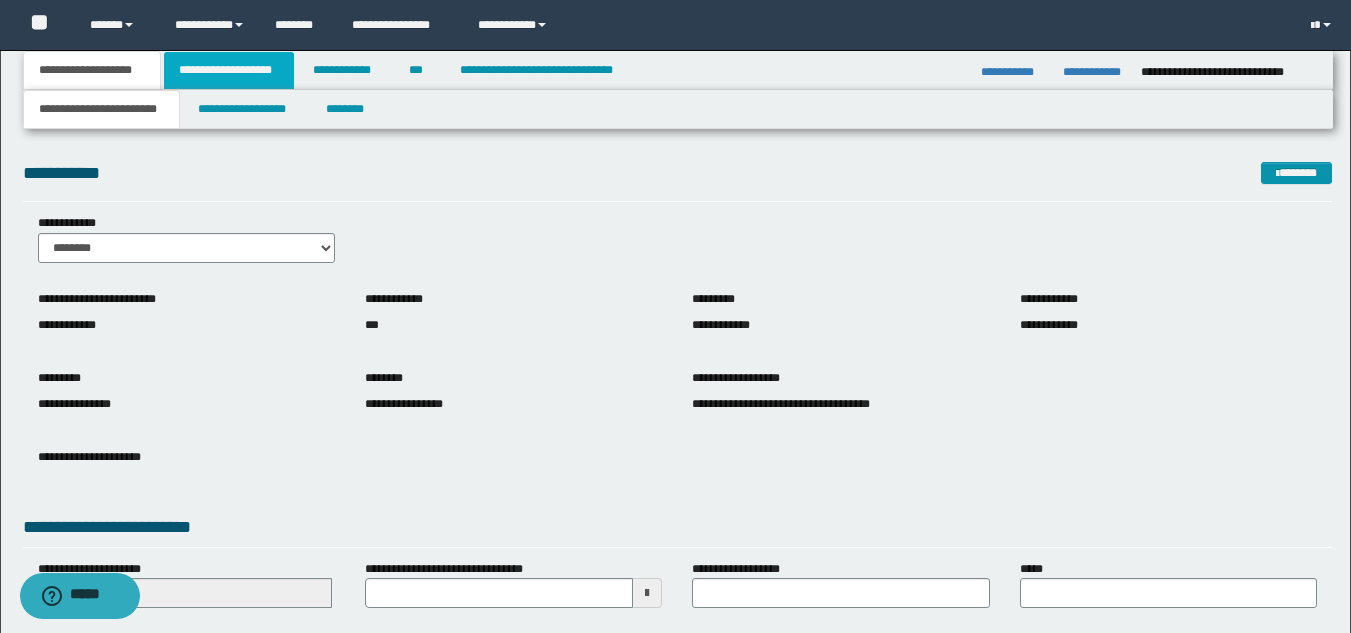 click on "**********" at bounding box center (229, 70) 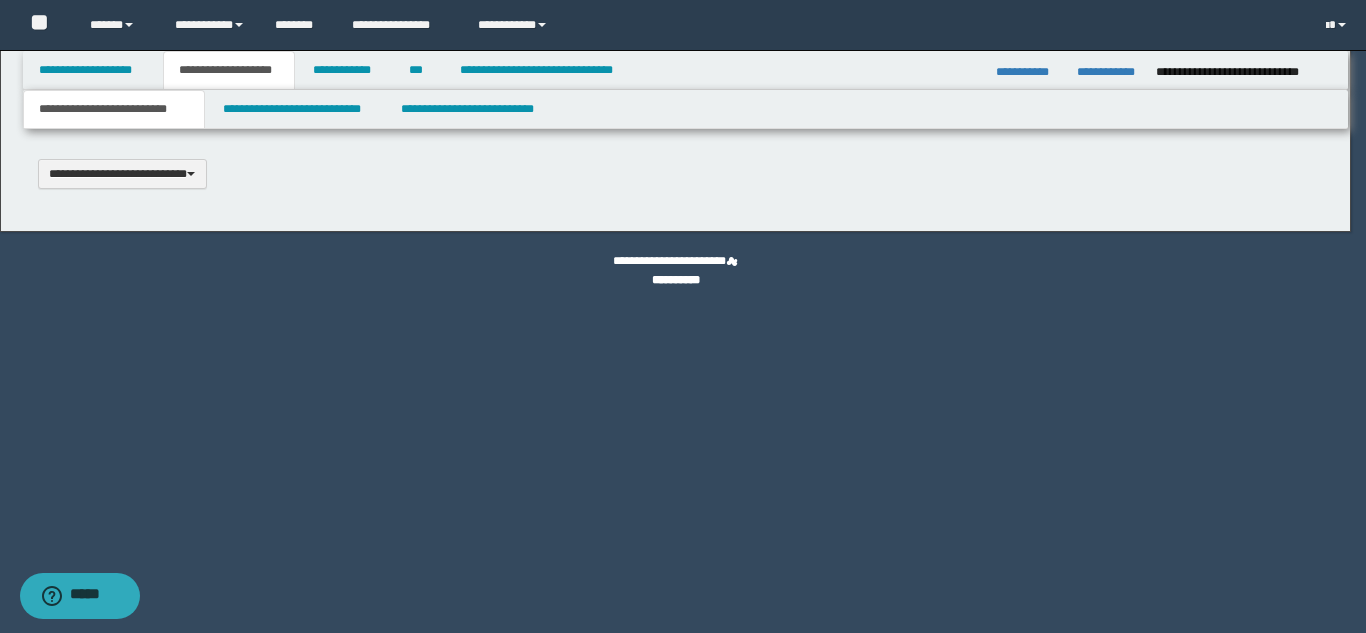 type 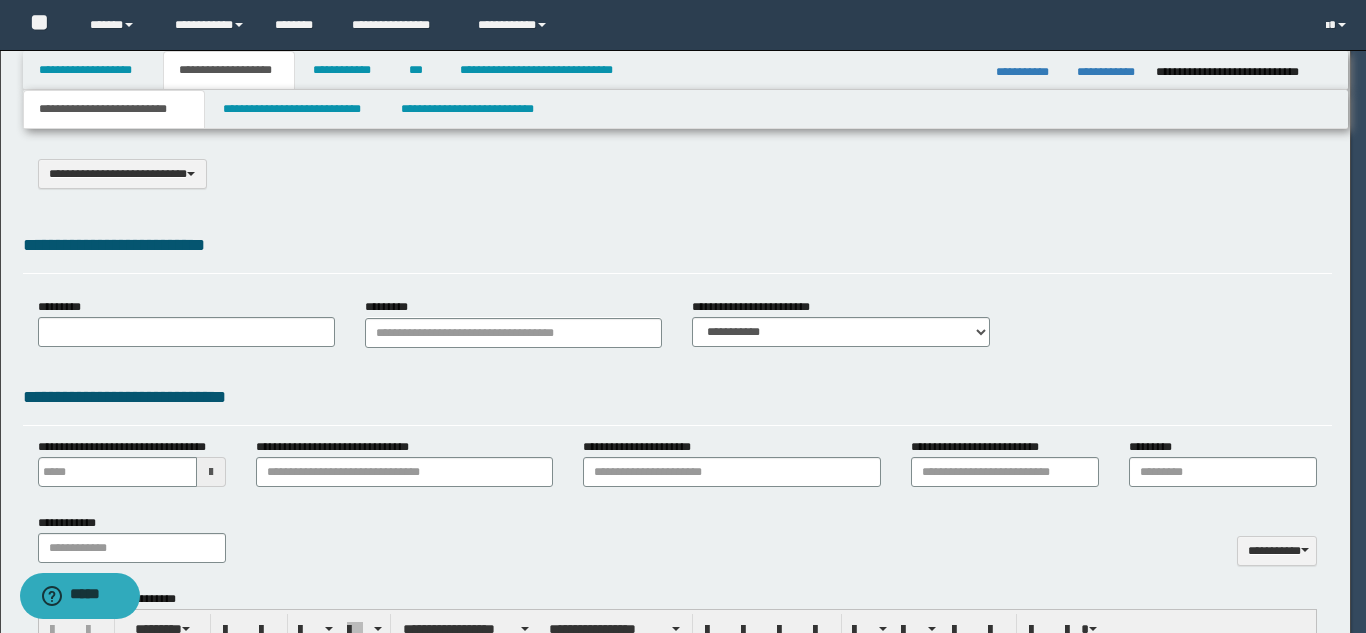 type on "**********" 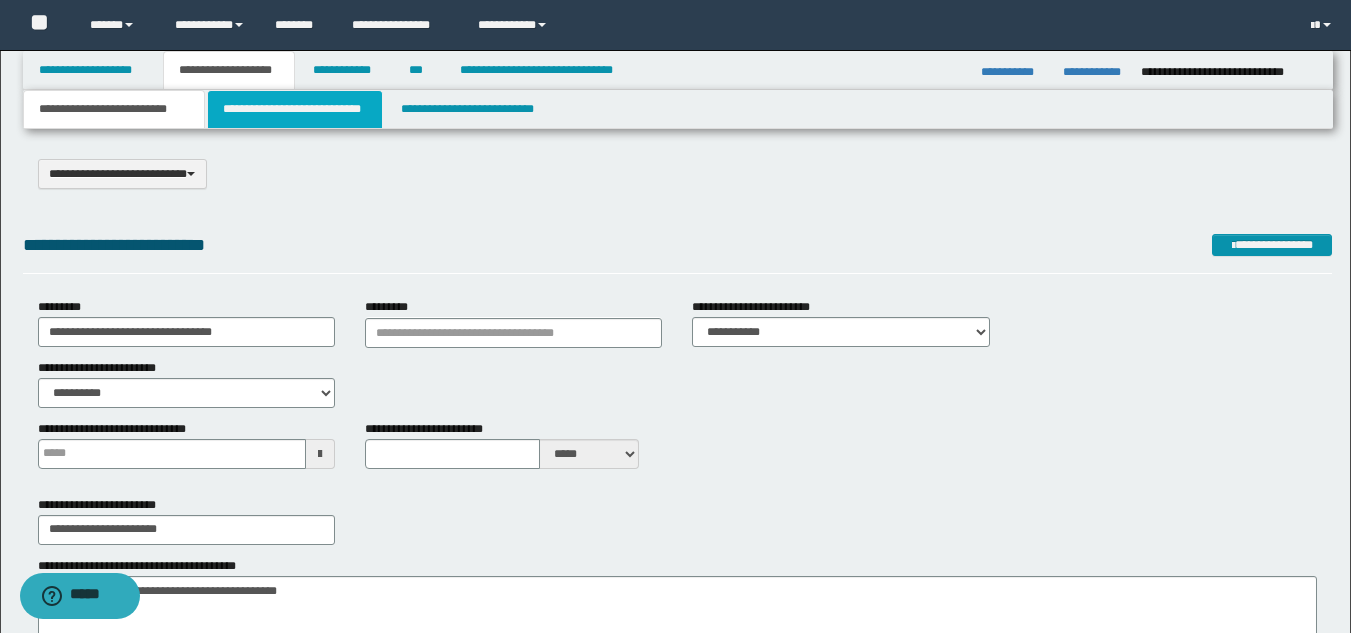 click on "**********" at bounding box center [295, 109] 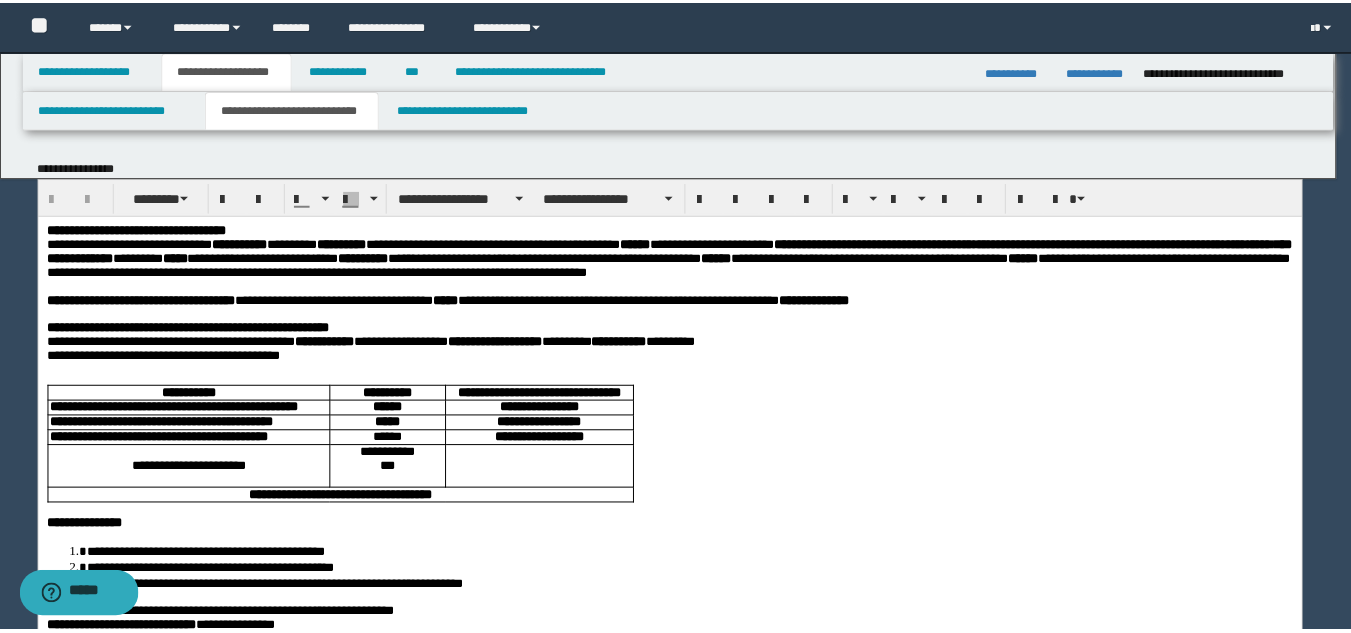 scroll, scrollTop: 0, scrollLeft: 0, axis: both 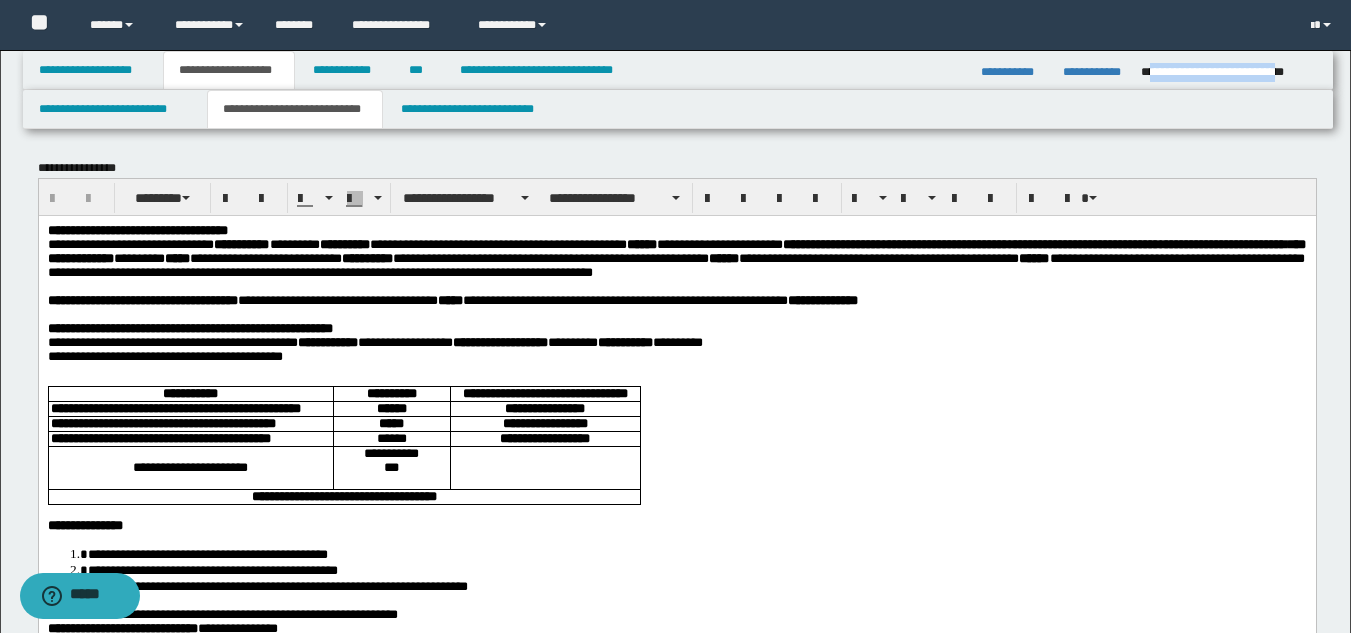 drag, startPoint x: 1149, startPoint y: 67, endPoint x: 1314, endPoint y: 69, distance: 165.01212 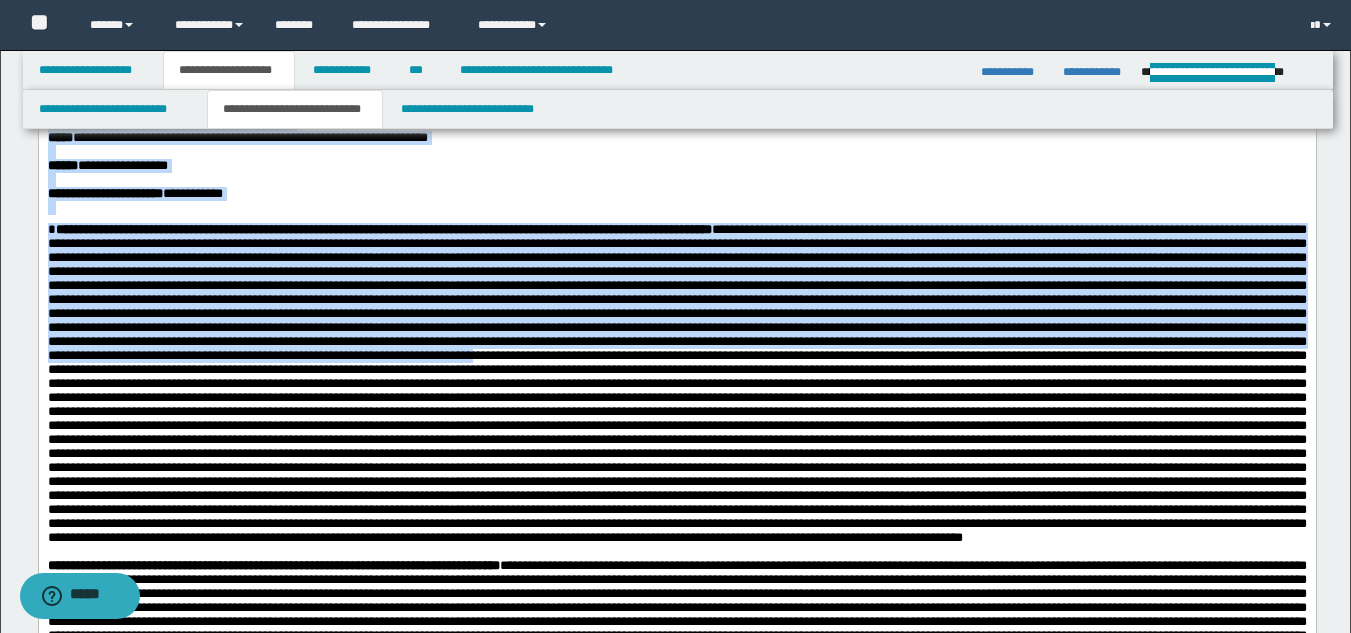 scroll, scrollTop: 525, scrollLeft: 0, axis: vertical 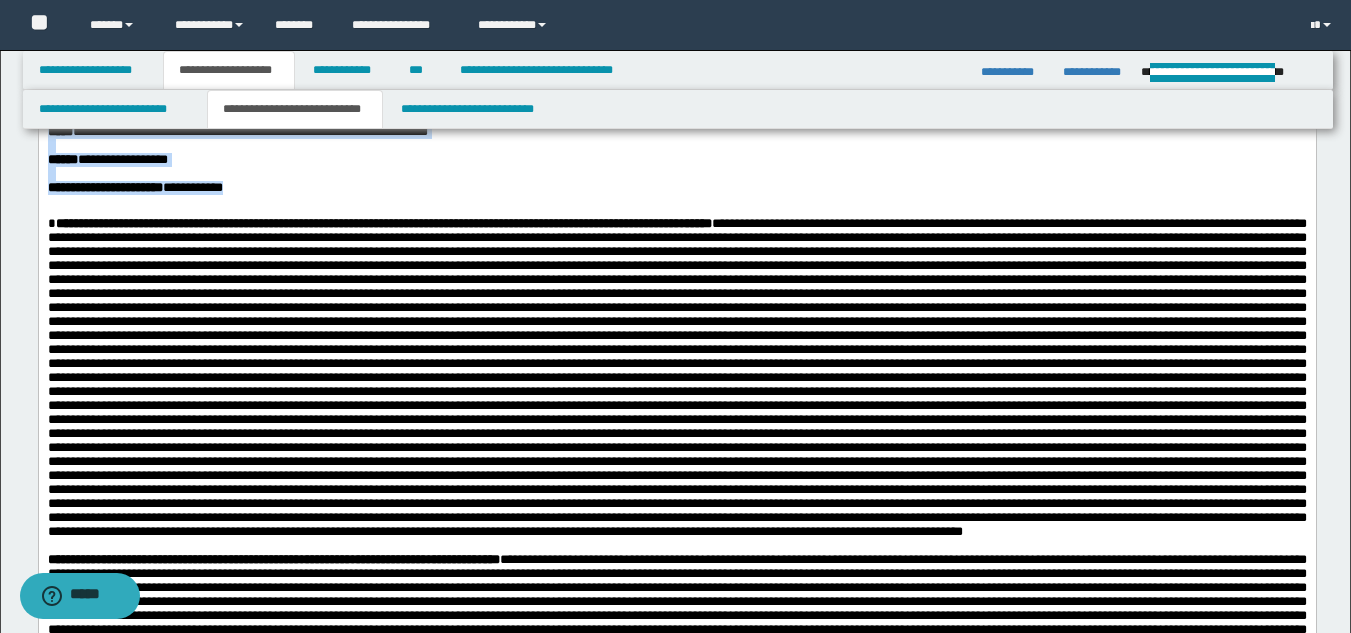 drag, startPoint x: 47, startPoint y: -282, endPoint x: 284, endPoint y: 296, distance: 624.70233 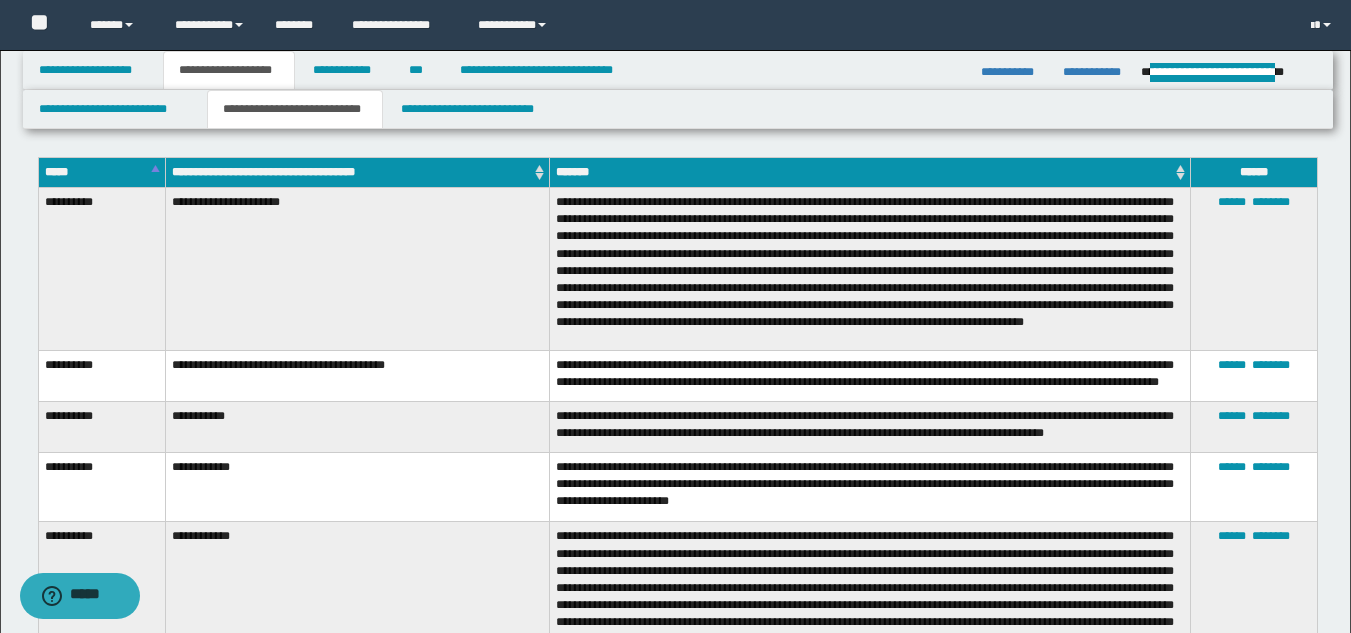 scroll, scrollTop: 2152, scrollLeft: 0, axis: vertical 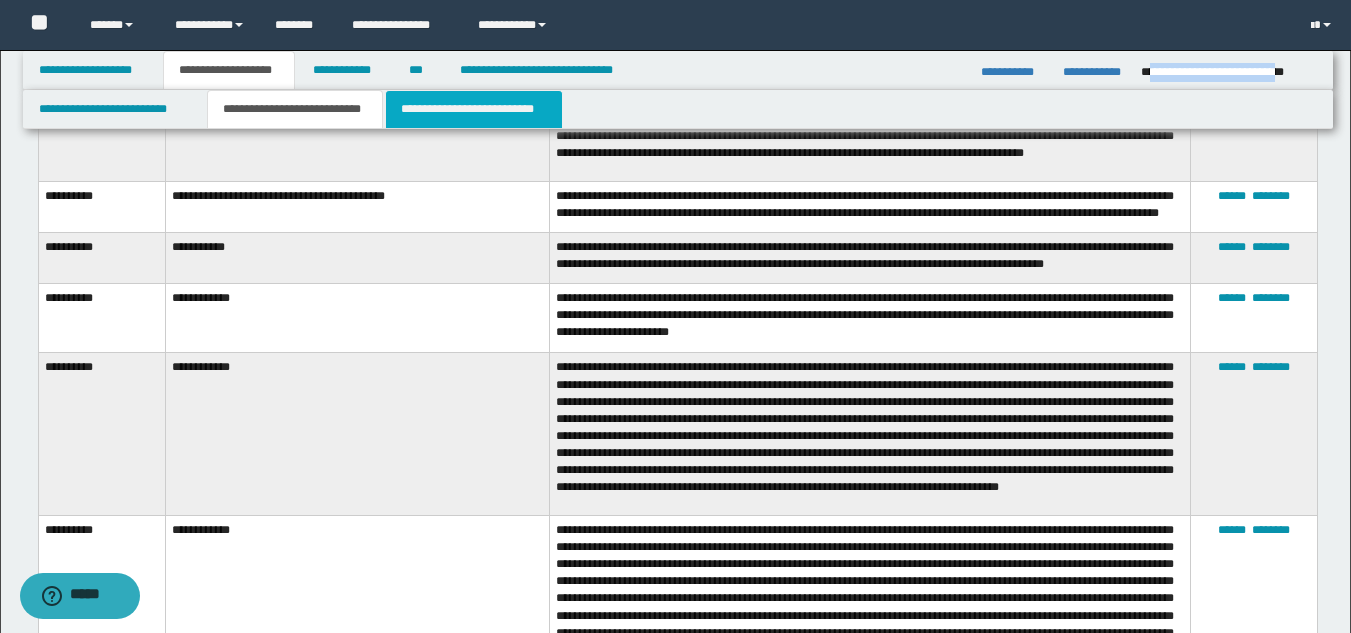 click on "**********" at bounding box center (474, 109) 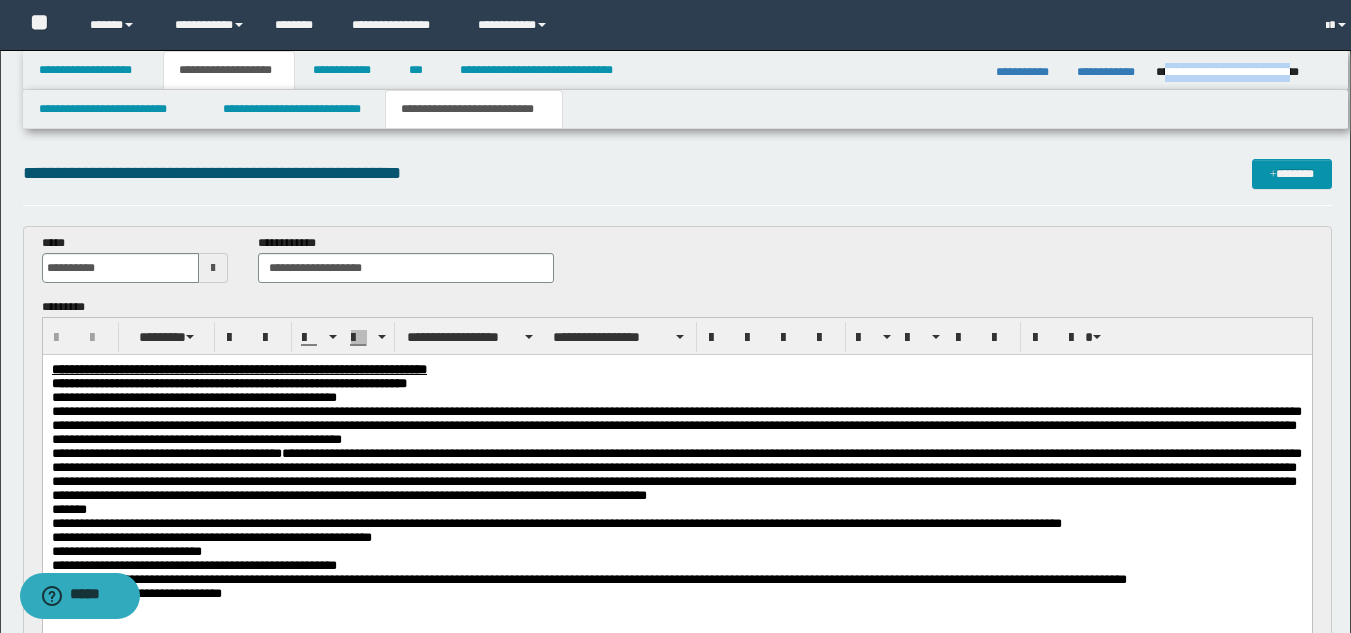 scroll, scrollTop: 0, scrollLeft: 0, axis: both 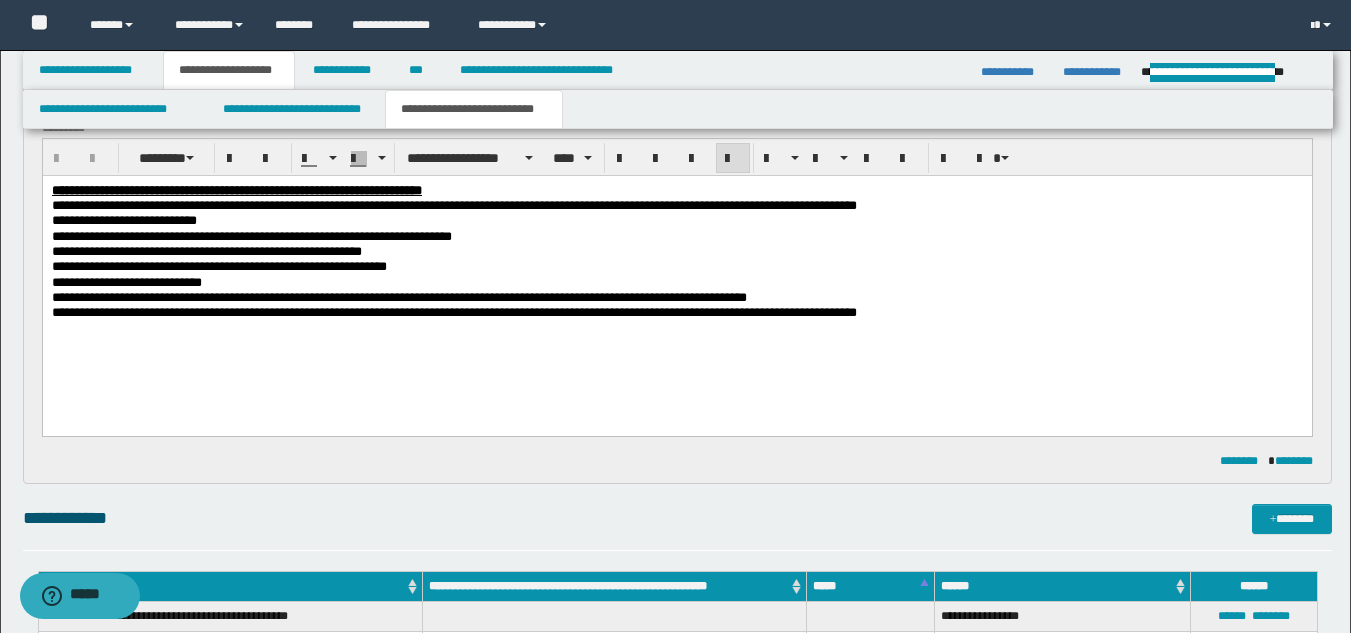 click on "**********" at bounding box center (676, 276) 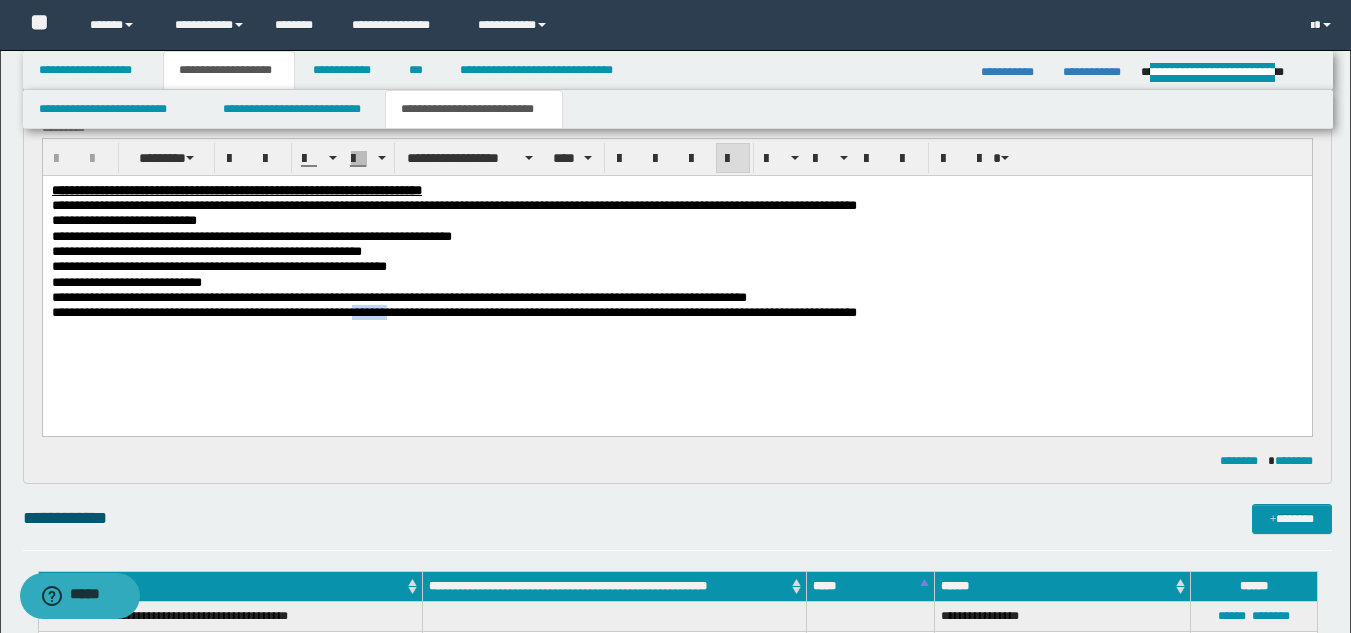 drag, startPoint x: 401, startPoint y: 326, endPoint x: 437, endPoint y: 322, distance: 36.221542 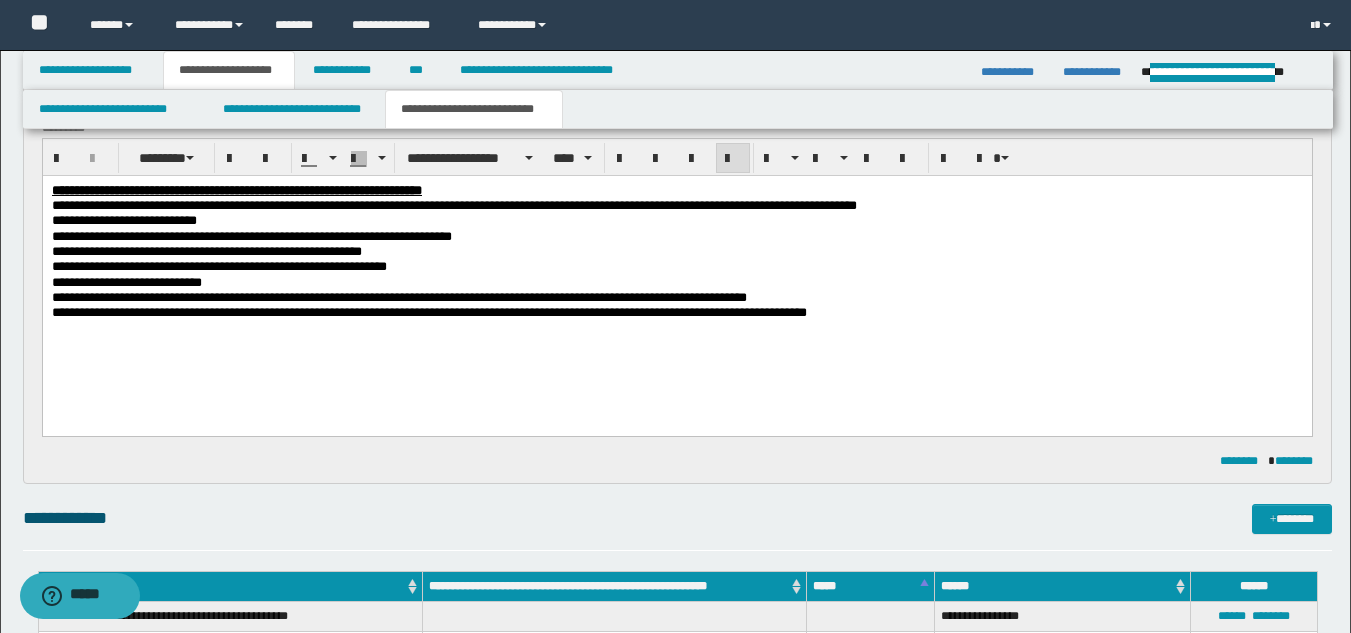 click on "**********" at bounding box center [206, 250] 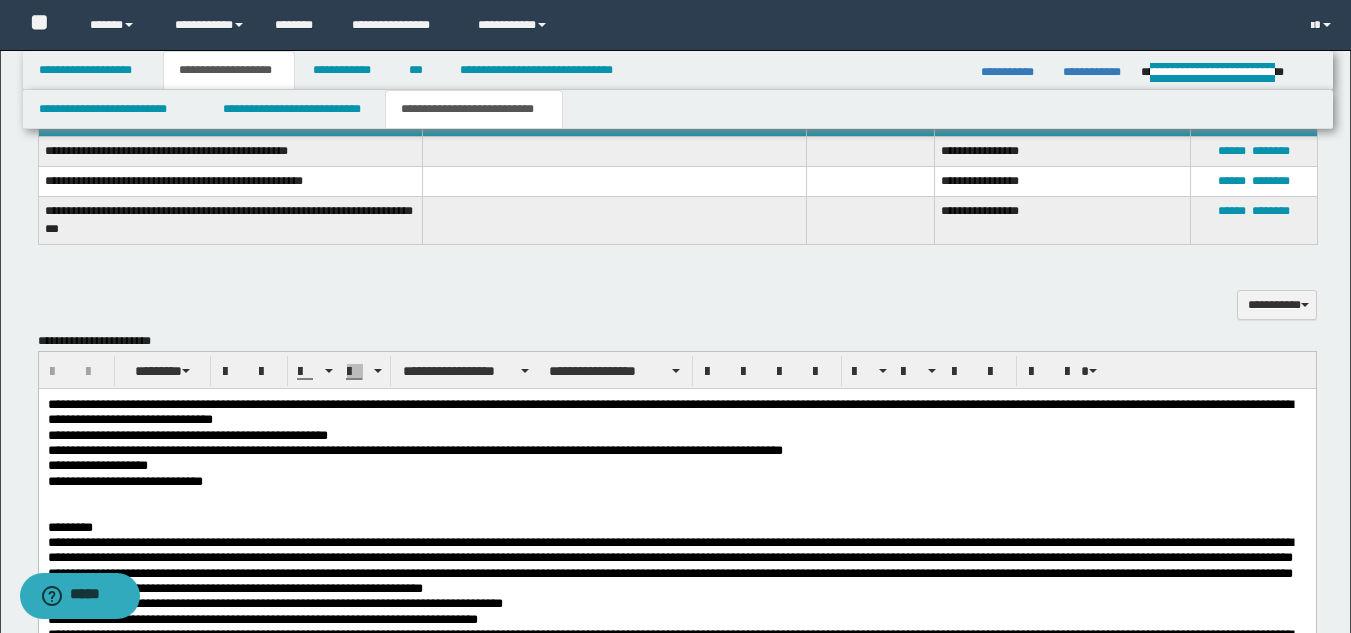 scroll, scrollTop: 1350, scrollLeft: 0, axis: vertical 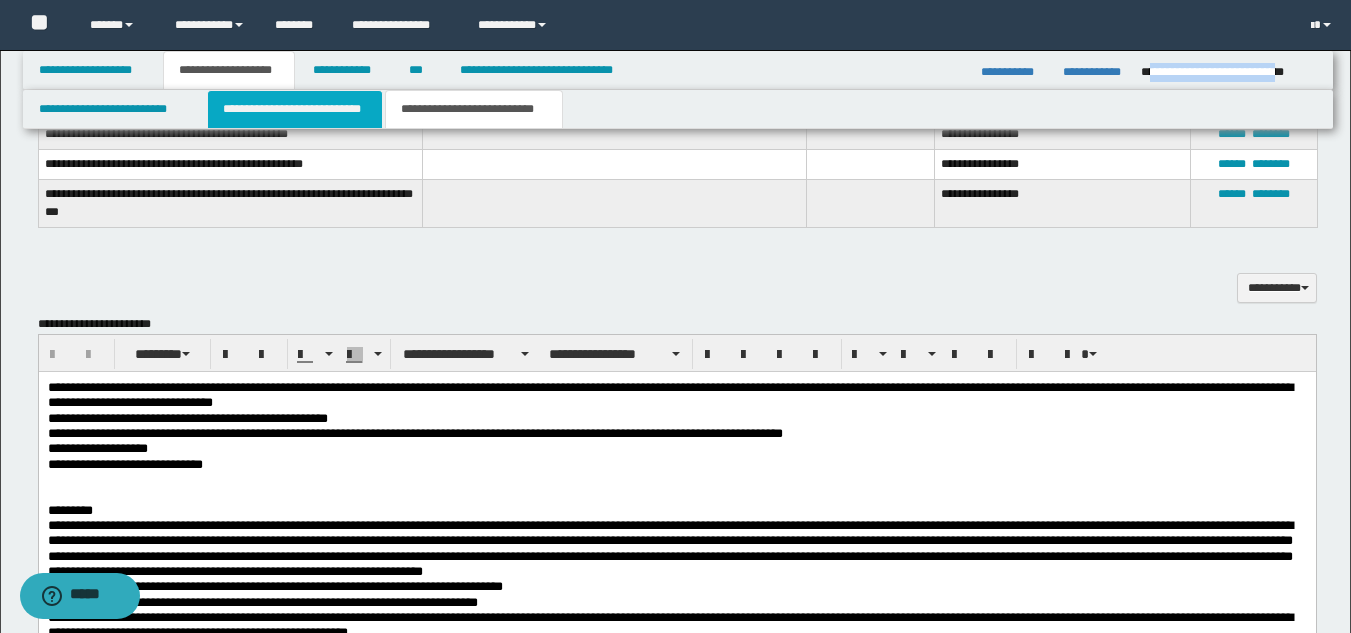 click on "**********" at bounding box center (295, 109) 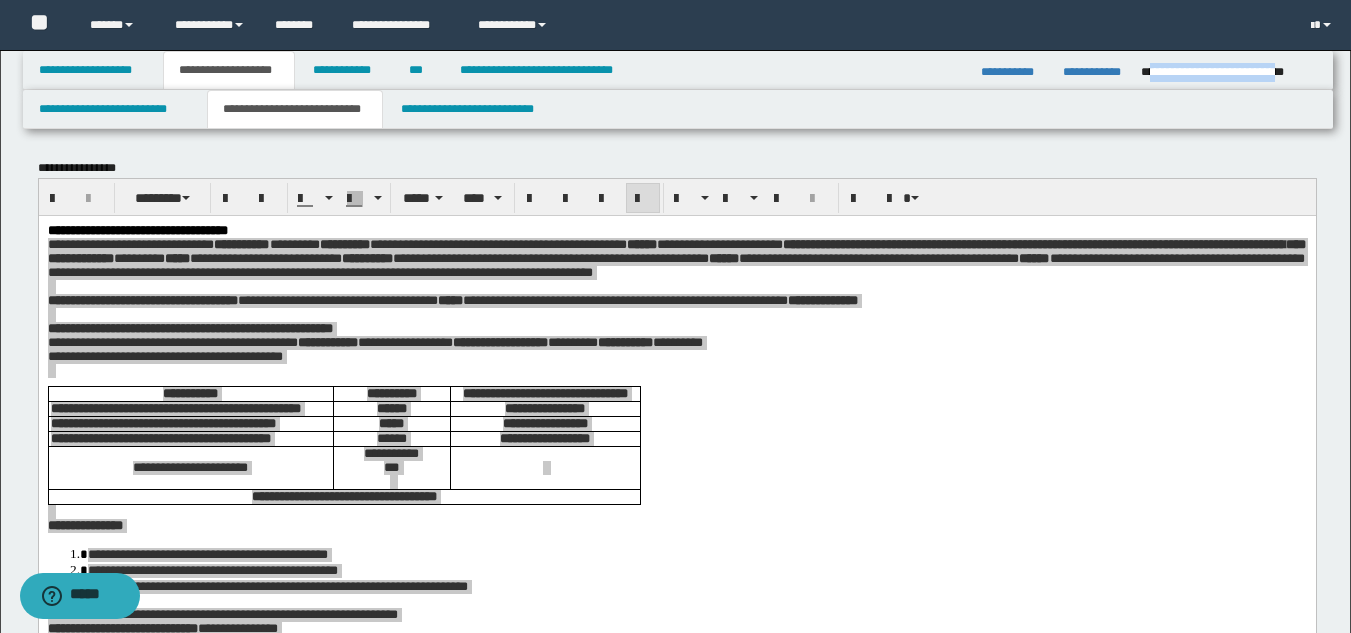 scroll, scrollTop: 3, scrollLeft: 0, axis: vertical 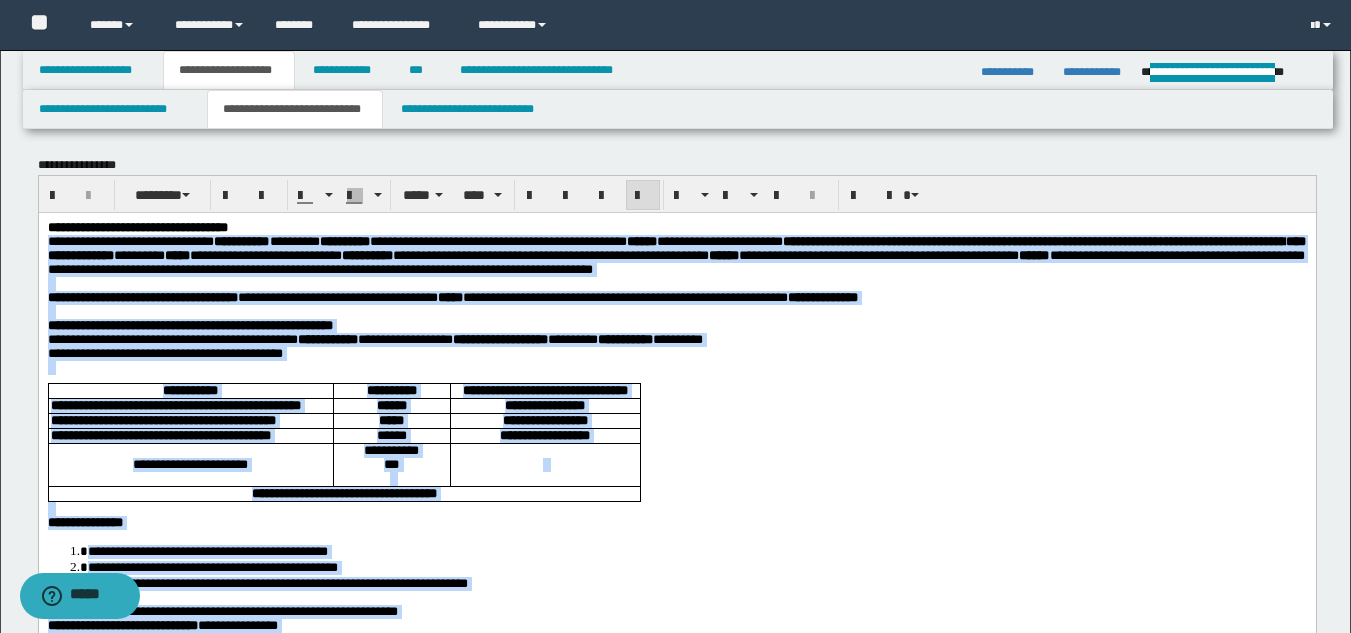 click at bounding box center (676, 283) 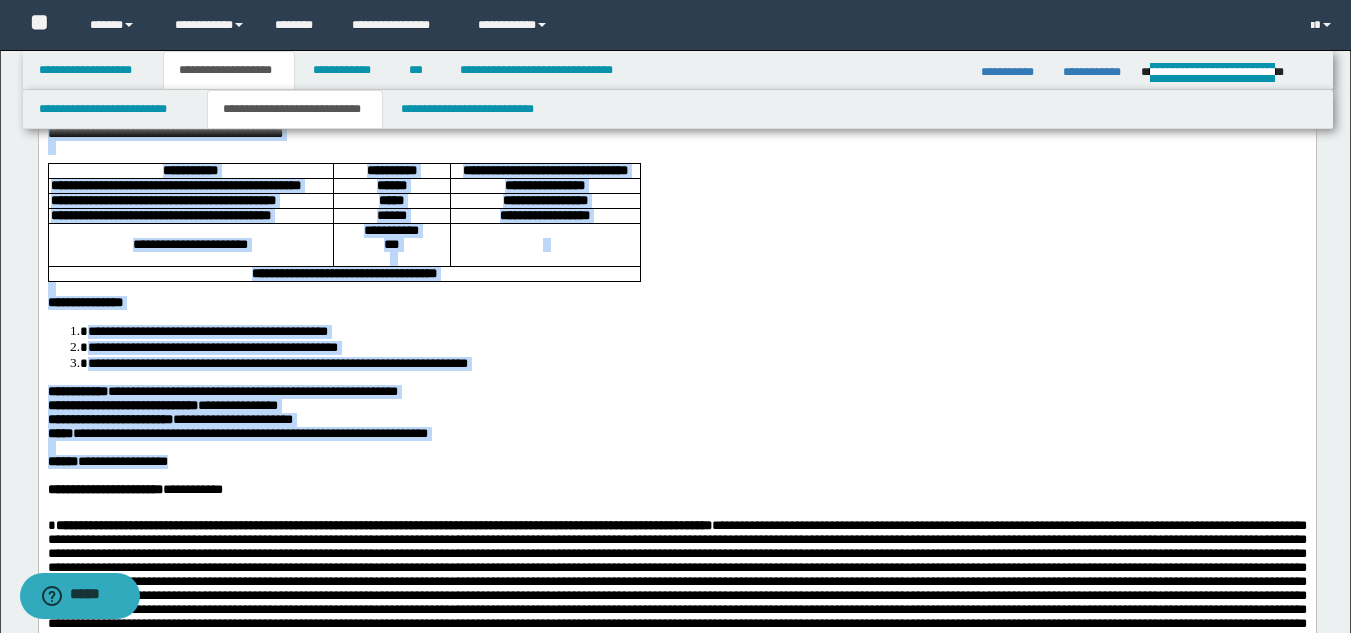 scroll, scrollTop: 317, scrollLeft: 0, axis: vertical 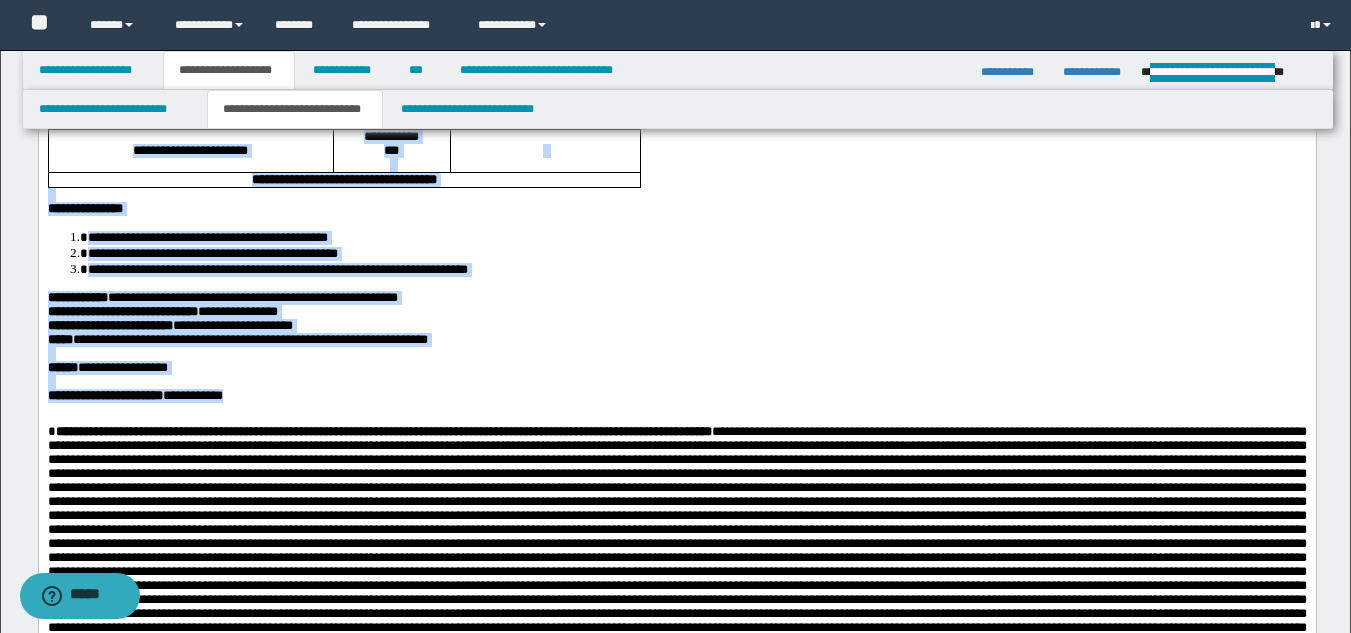 drag, startPoint x: 47, startPoint y: -70, endPoint x: 339, endPoint y: 500, distance: 640.4405 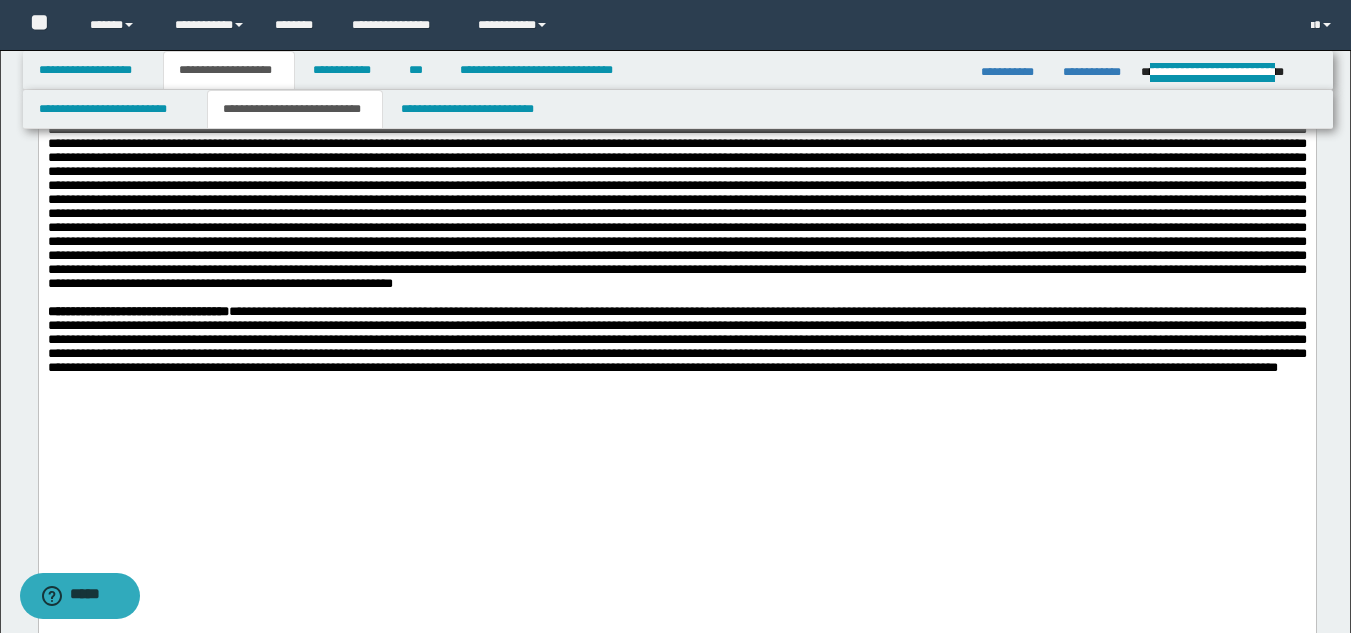 scroll, scrollTop: 1201, scrollLeft: 0, axis: vertical 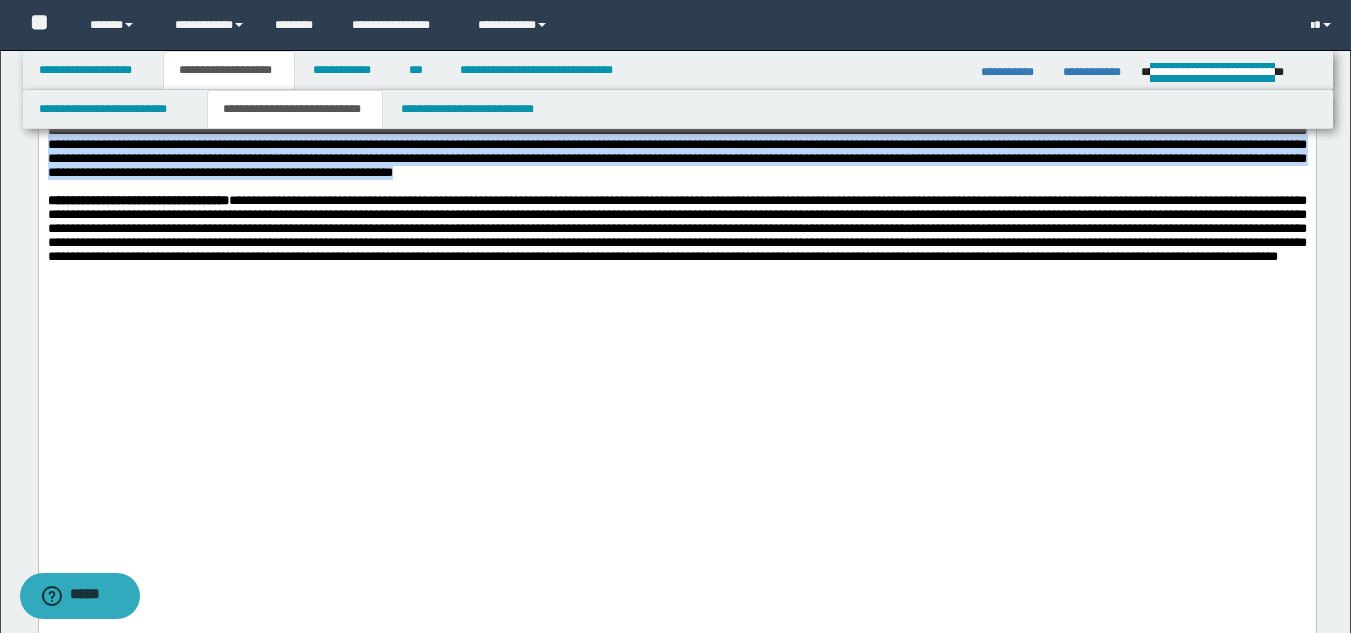 drag, startPoint x: 252, startPoint y: 161, endPoint x: 716, endPoint y: 509, distance: 580 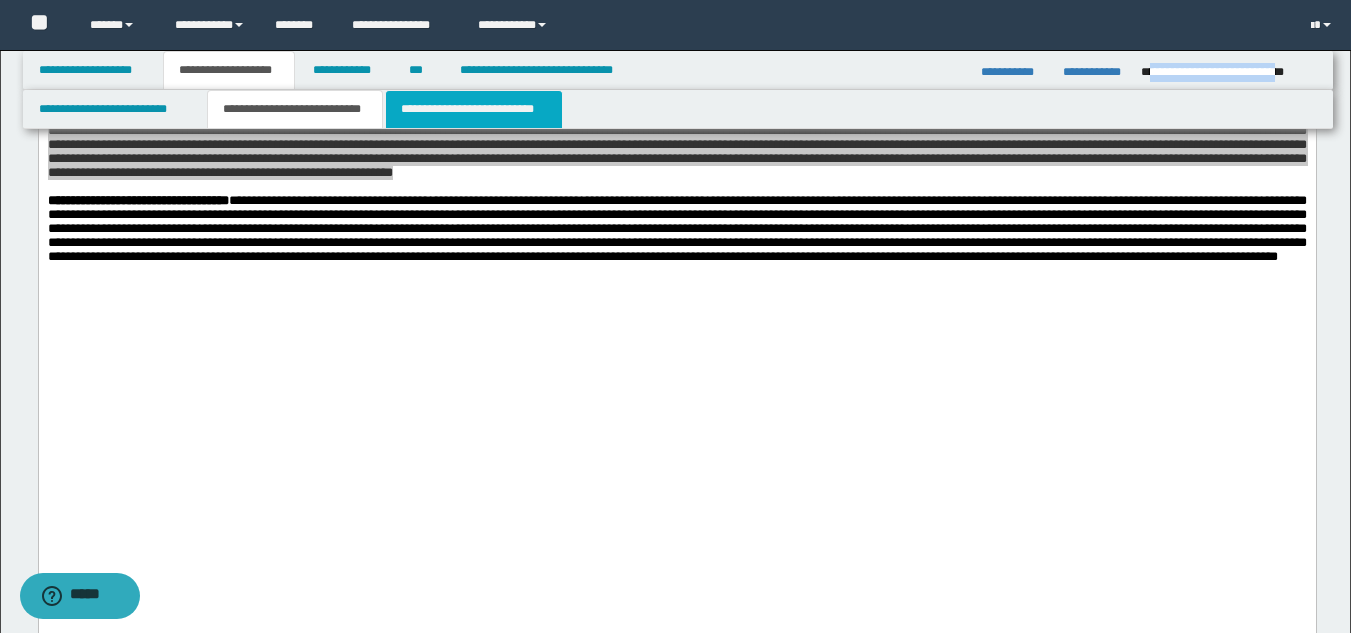 click on "**********" at bounding box center [474, 109] 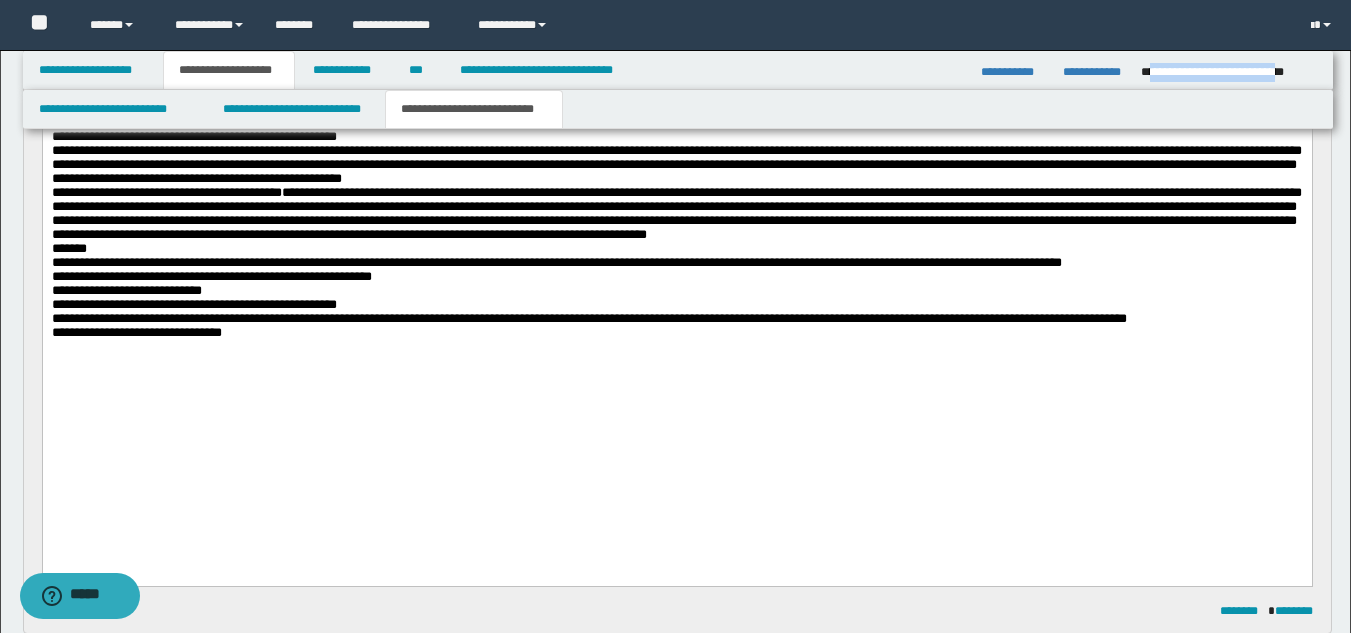 scroll, scrollTop: 228, scrollLeft: 0, axis: vertical 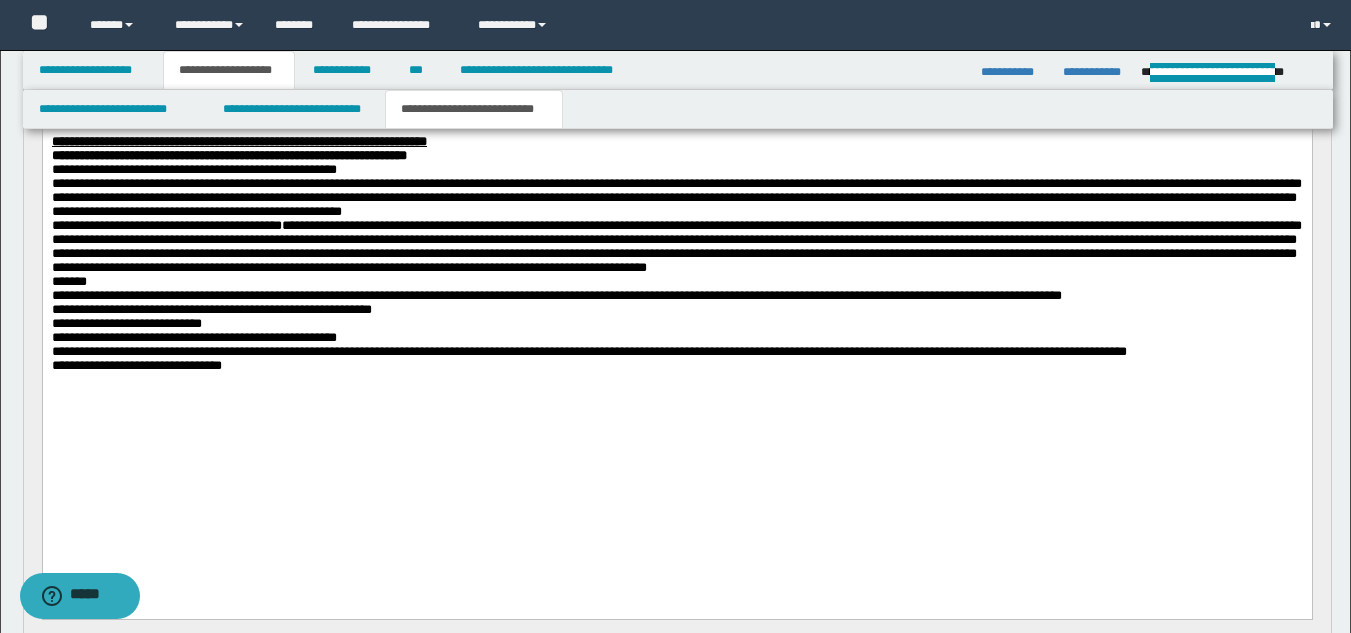 click on "**********" at bounding box center [676, 183] 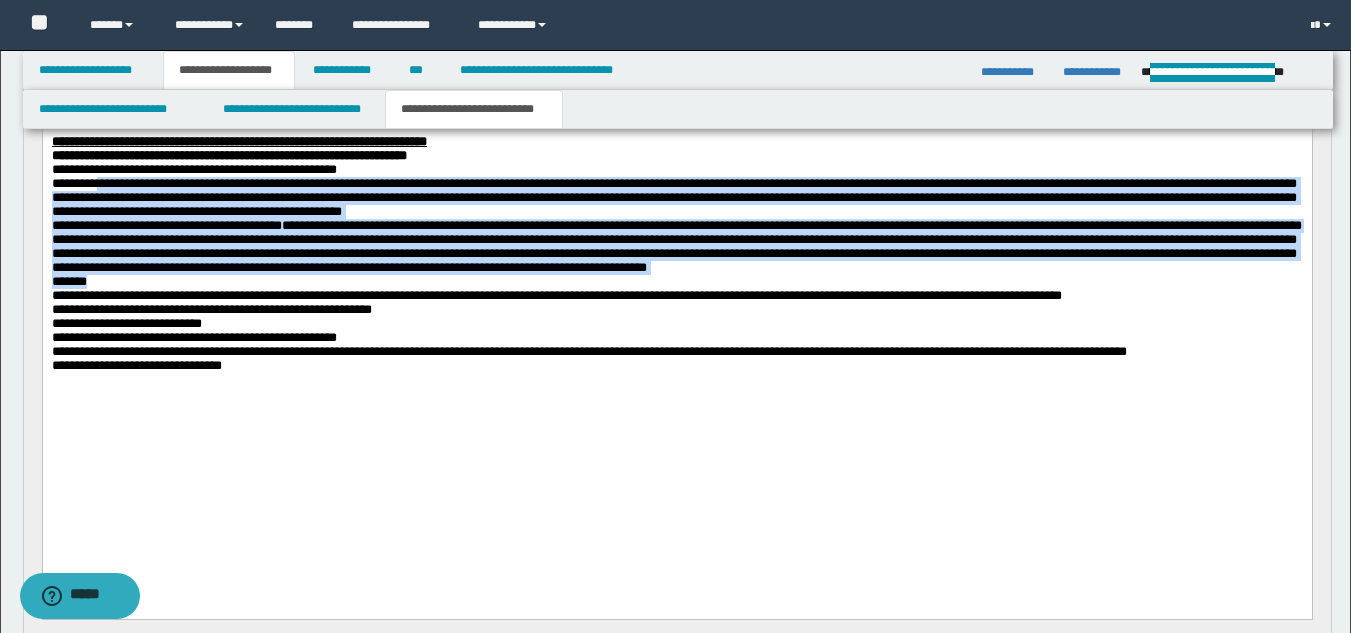 drag, startPoint x: 106, startPoint y: 194, endPoint x: 231, endPoint y: 330, distance: 184.7187 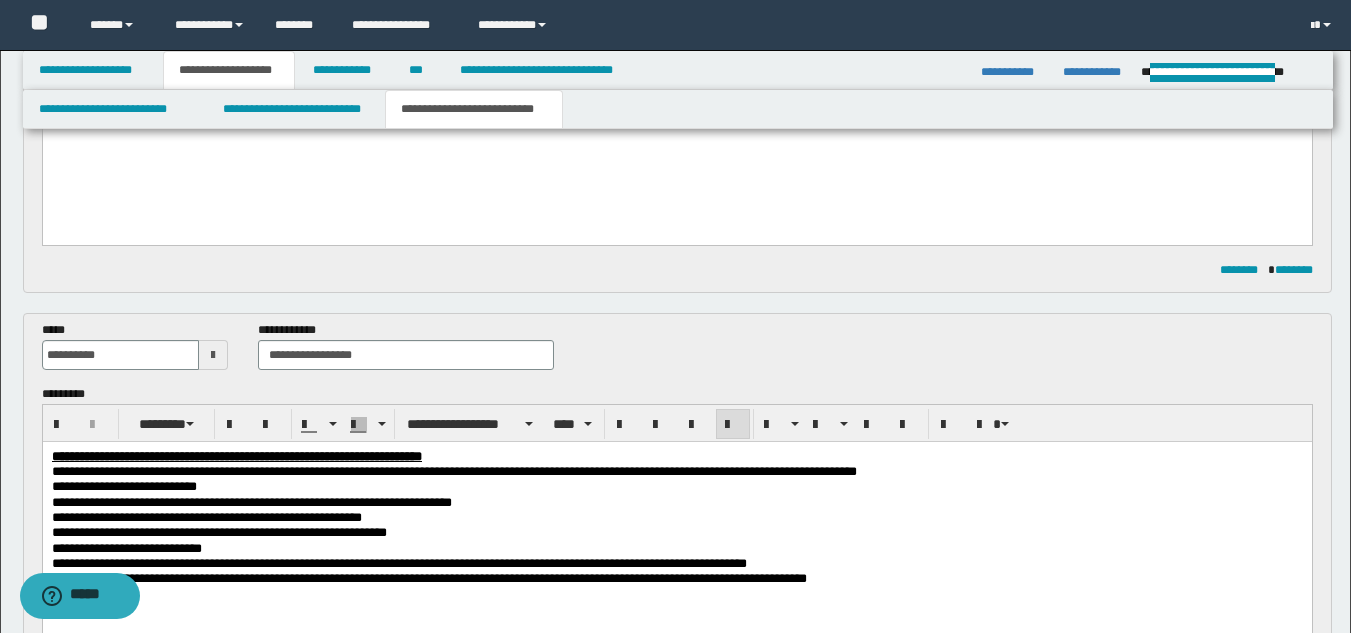 scroll, scrollTop: 747, scrollLeft: 0, axis: vertical 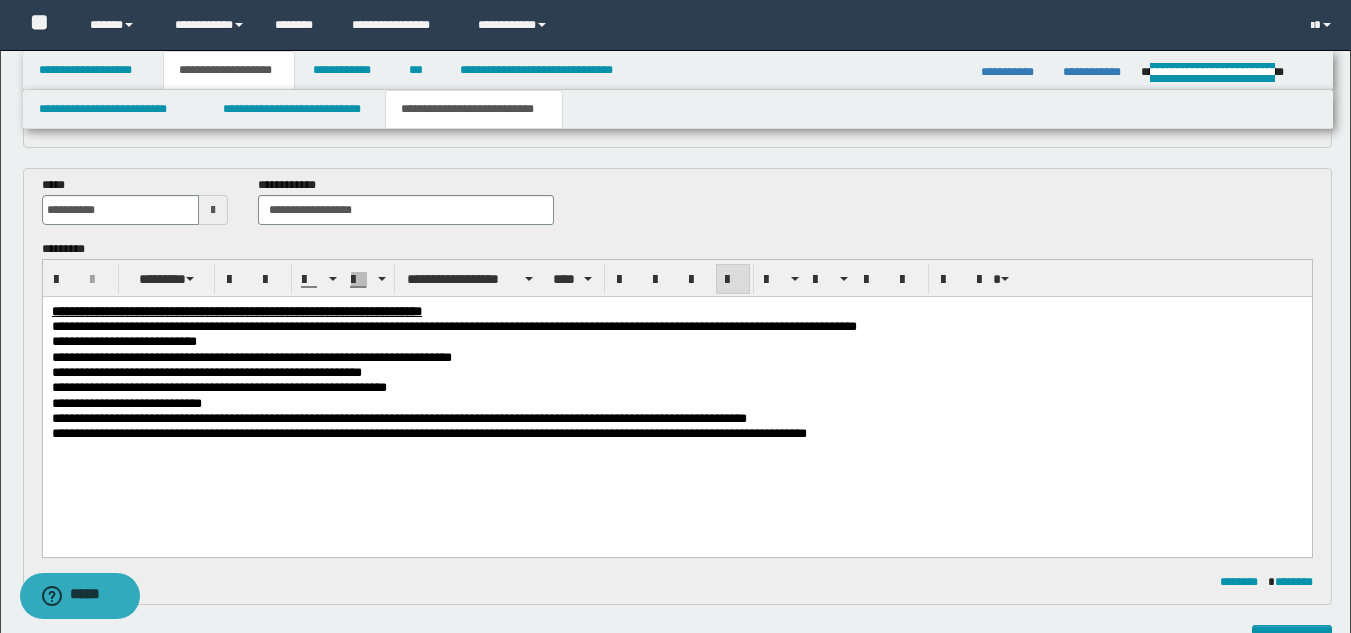 drag, startPoint x: 196, startPoint y: 432, endPoint x: 188, endPoint y: 456, distance: 25.298222 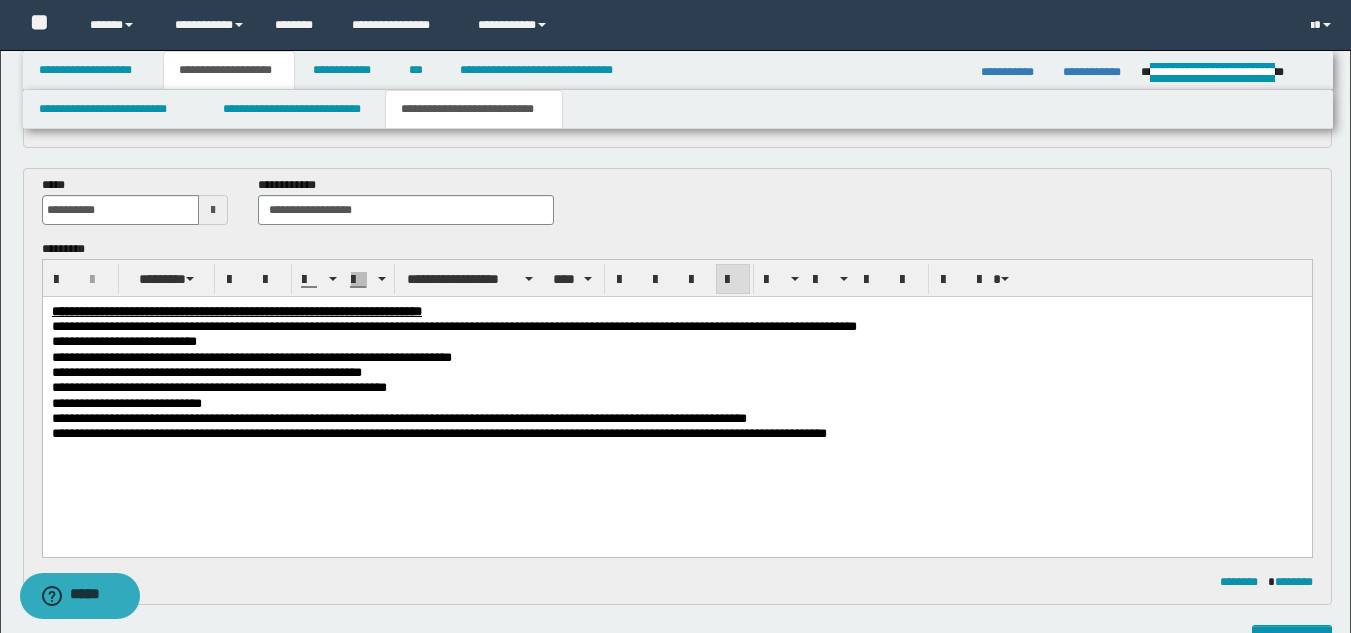 click on "**********" at bounding box center (438, 432) 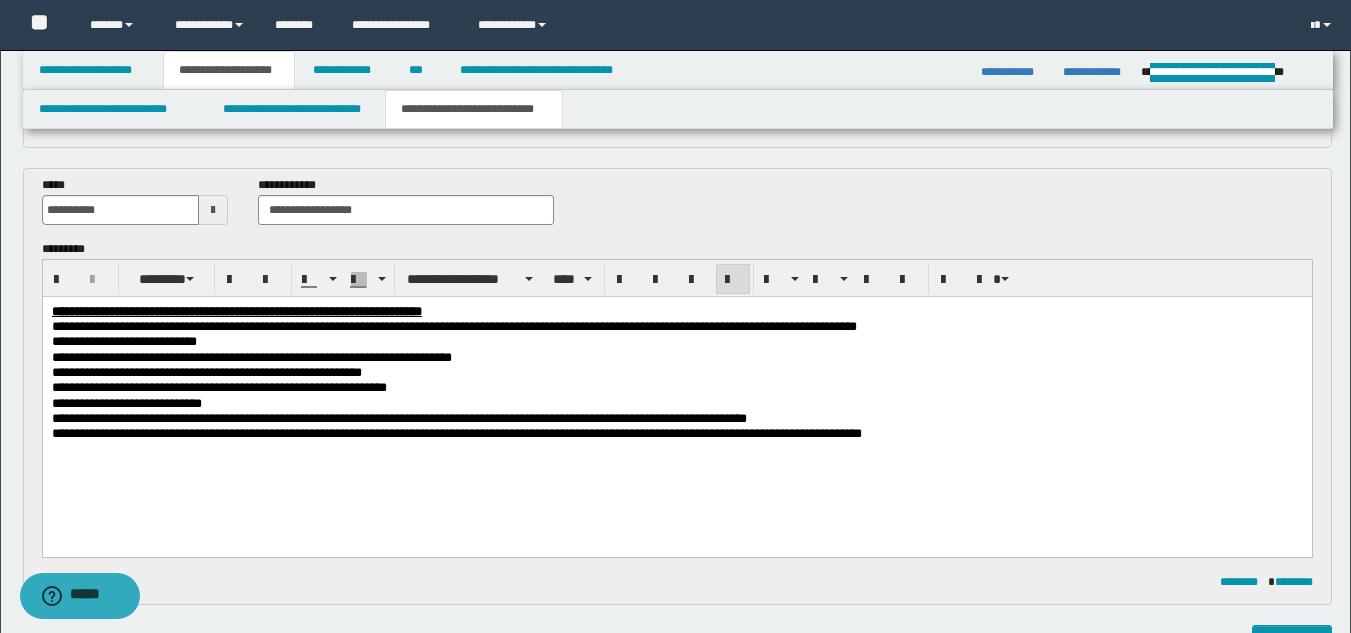click on "**********" at bounding box center [456, 432] 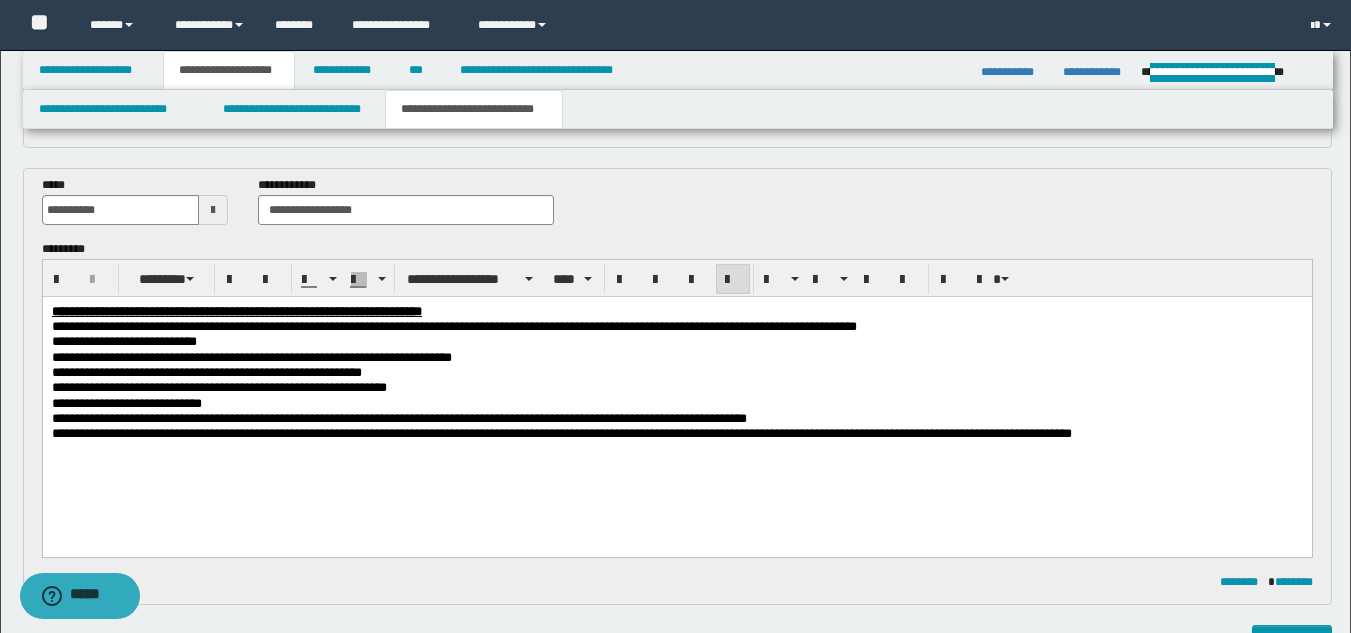 click on "**********" at bounding box center (561, 432) 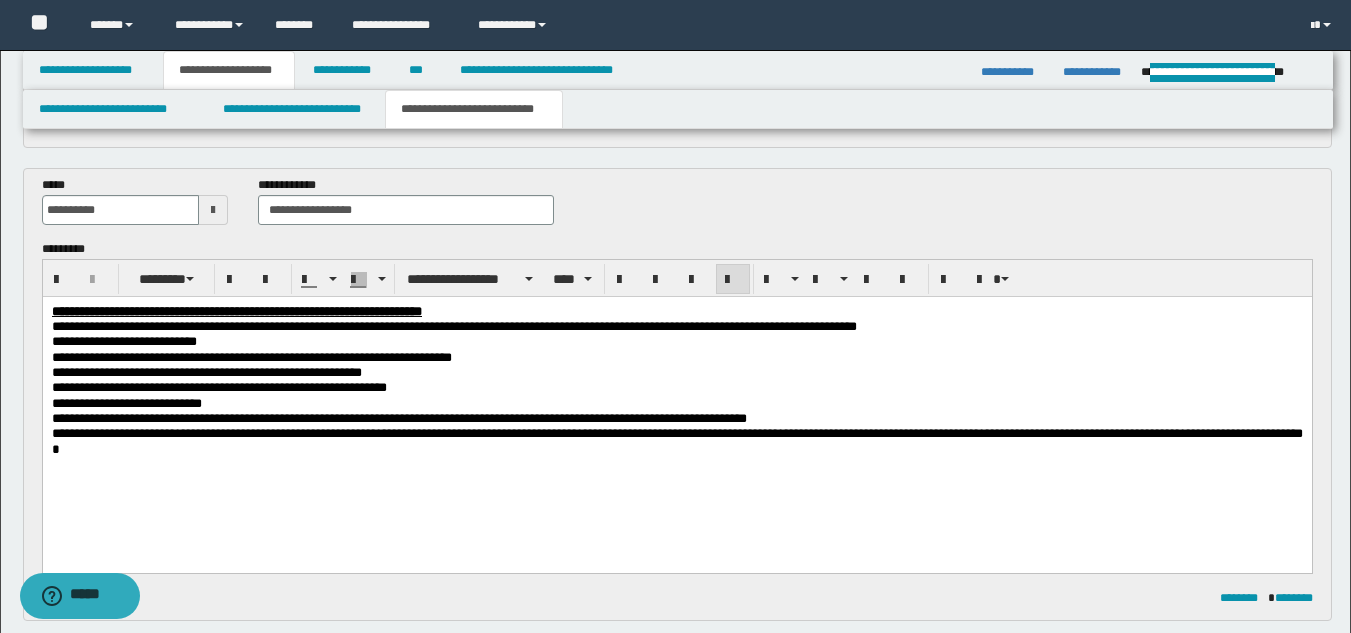 click on "**********" at bounding box center (676, 440) 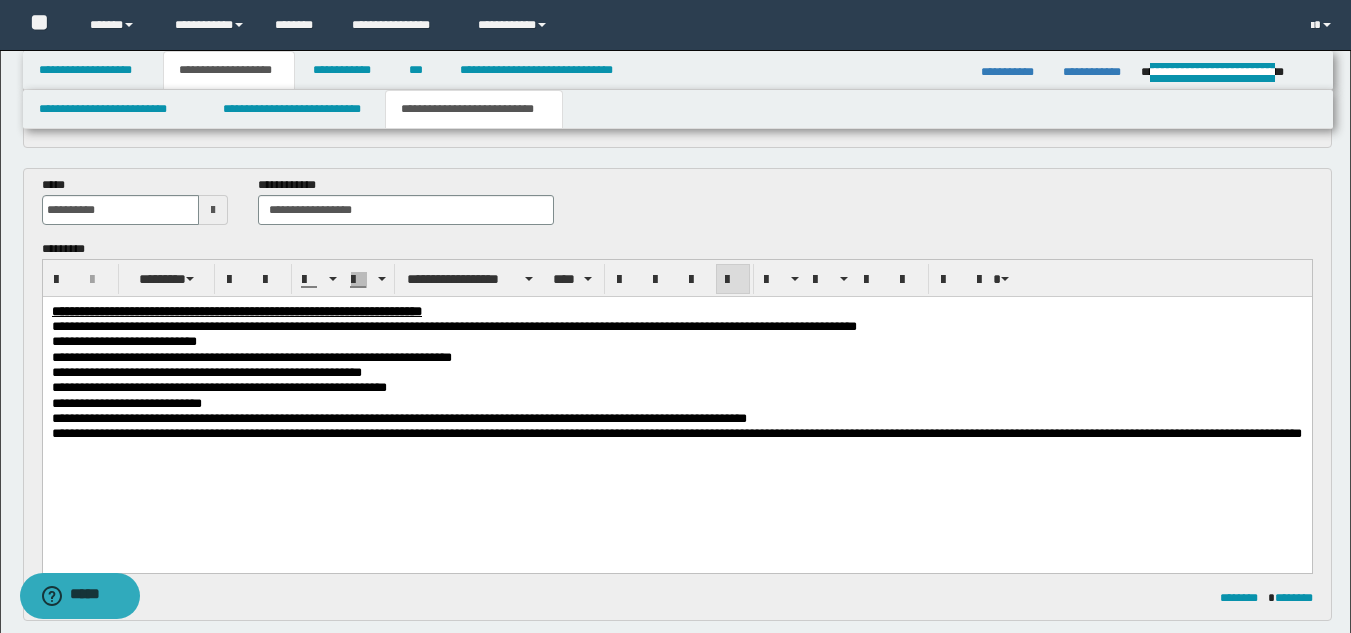 click on "**********" at bounding box center [676, 432] 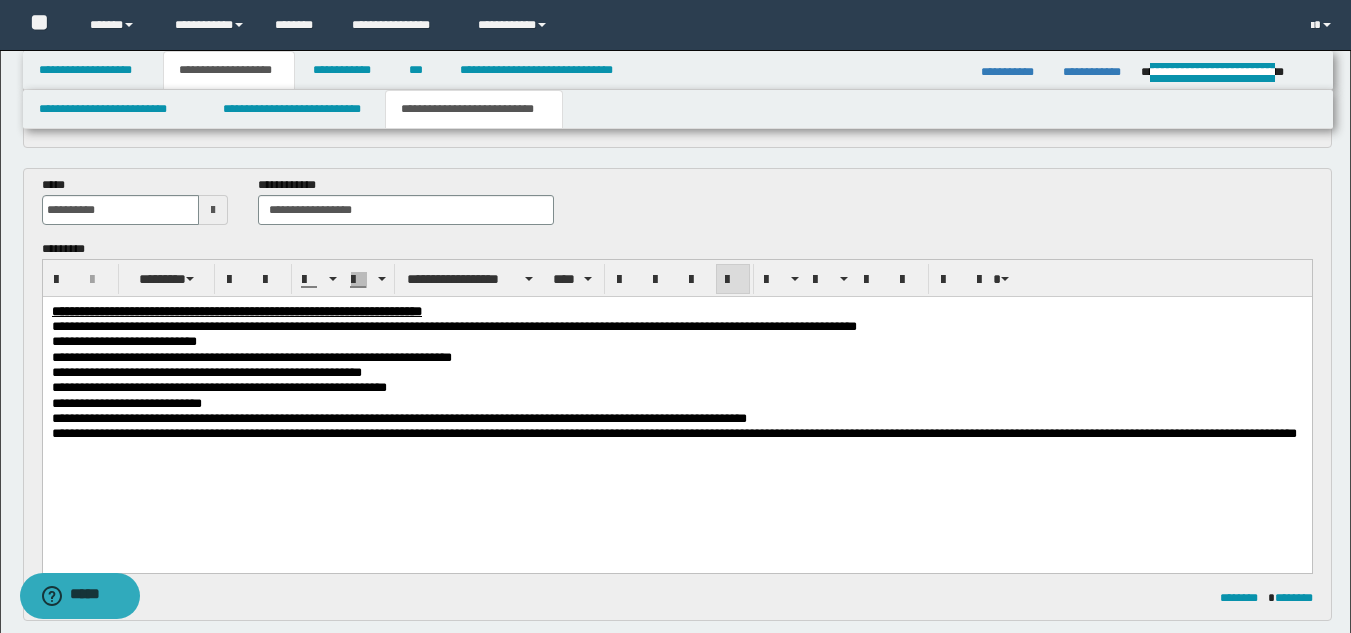 click on "**********" at bounding box center [673, 432] 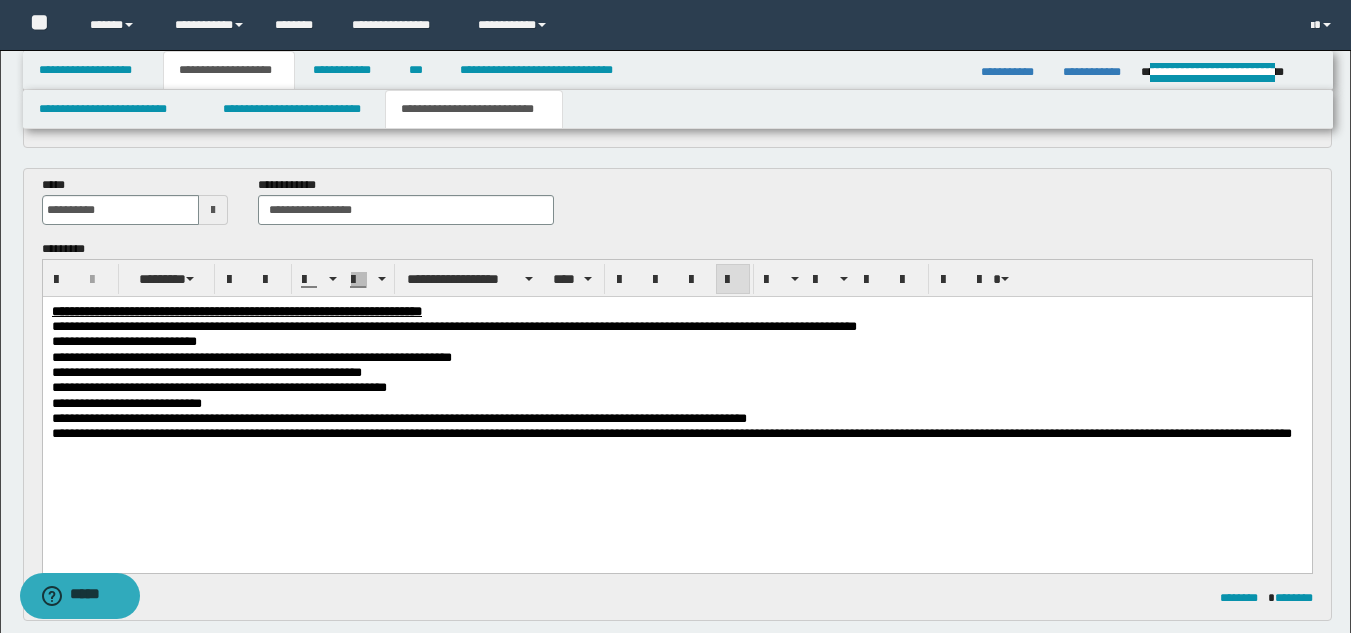 click on "**********" at bounding box center [676, 397] 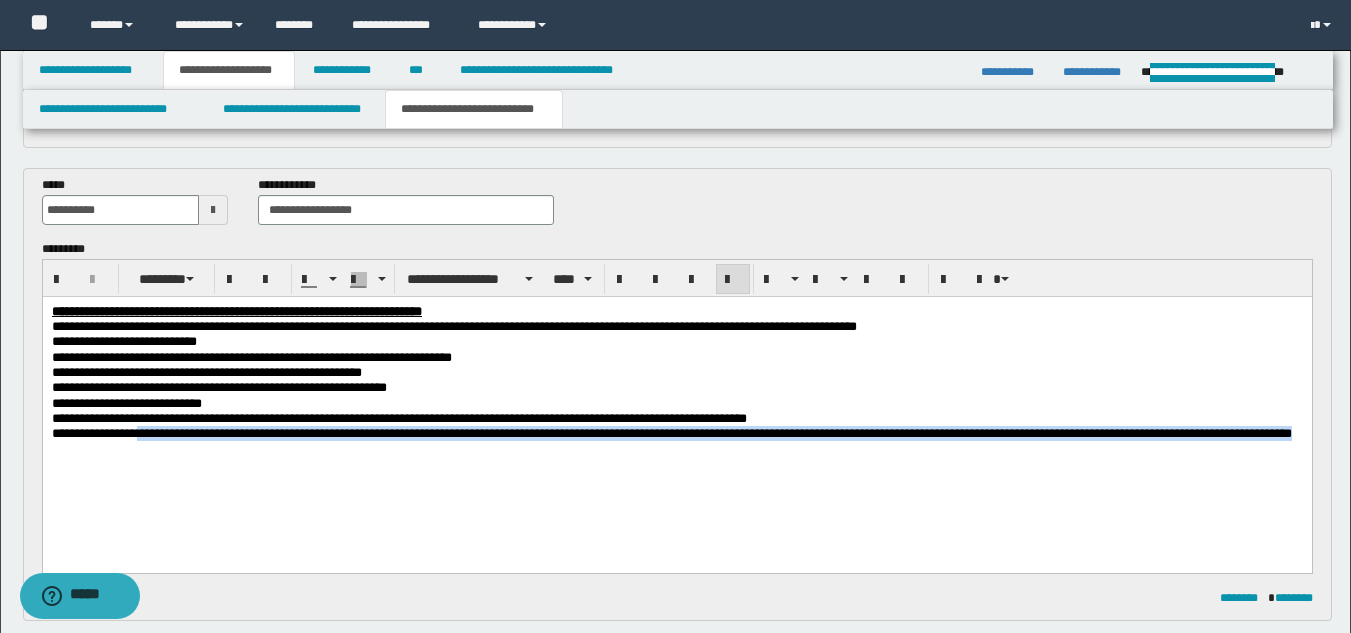drag, startPoint x: 156, startPoint y: 442, endPoint x: 343, endPoint y: 469, distance: 188.93915 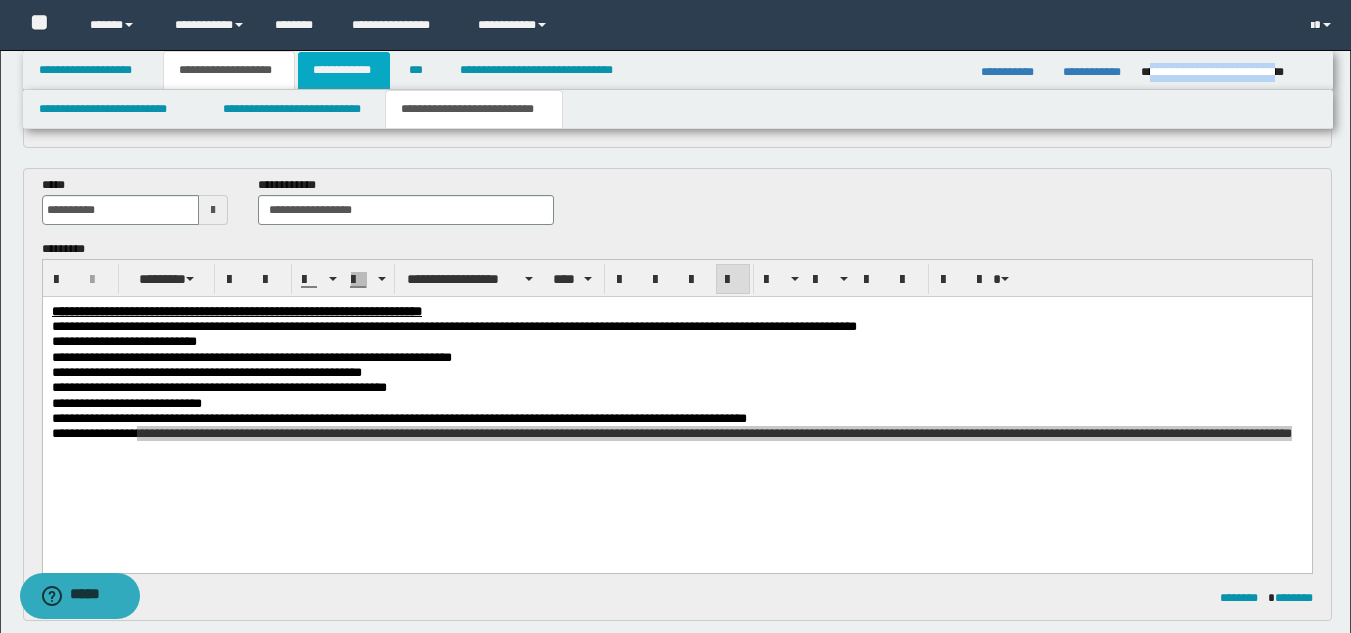 click on "**********" at bounding box center (344, 70) 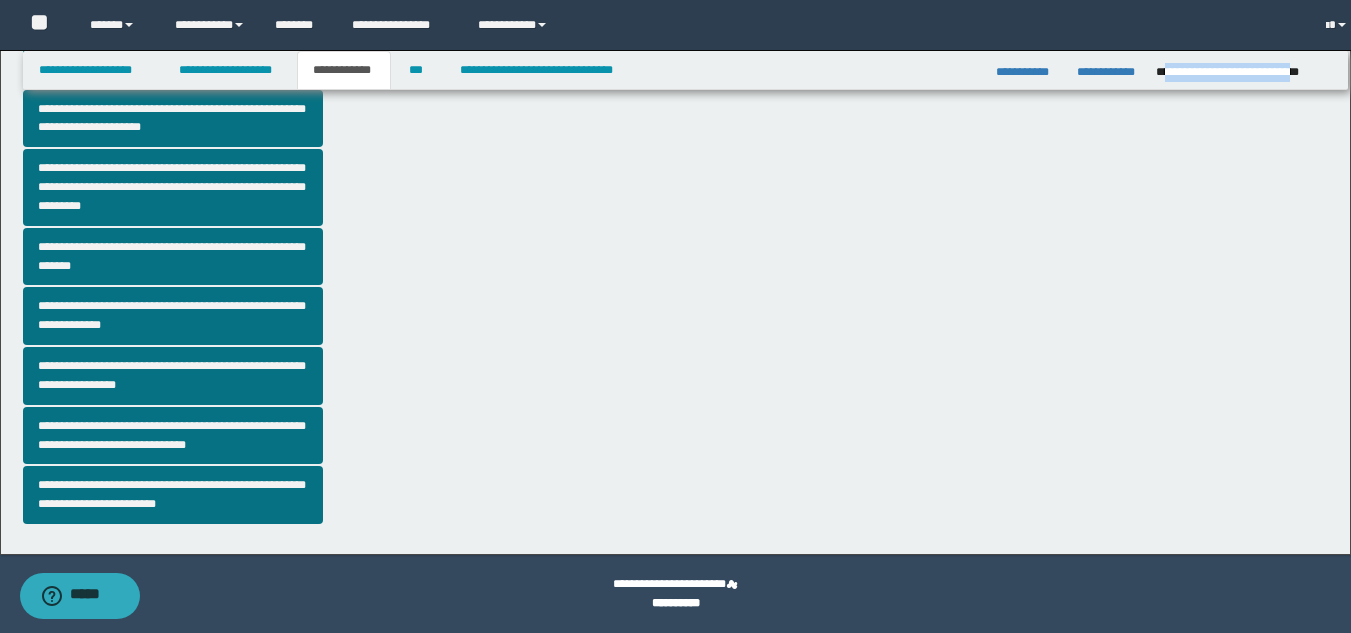 scroll, scrollTop: 516, scrollLeft: 0, axis: vertical 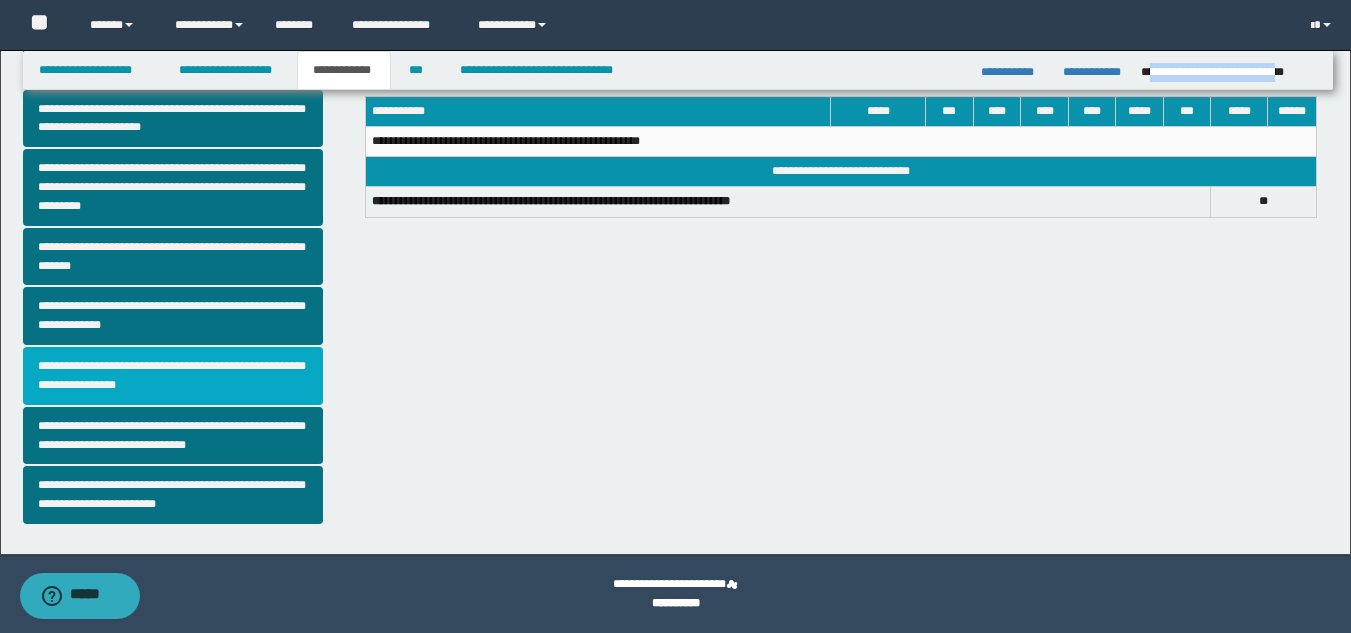 click on "**********" at bounding box center [173, 376] 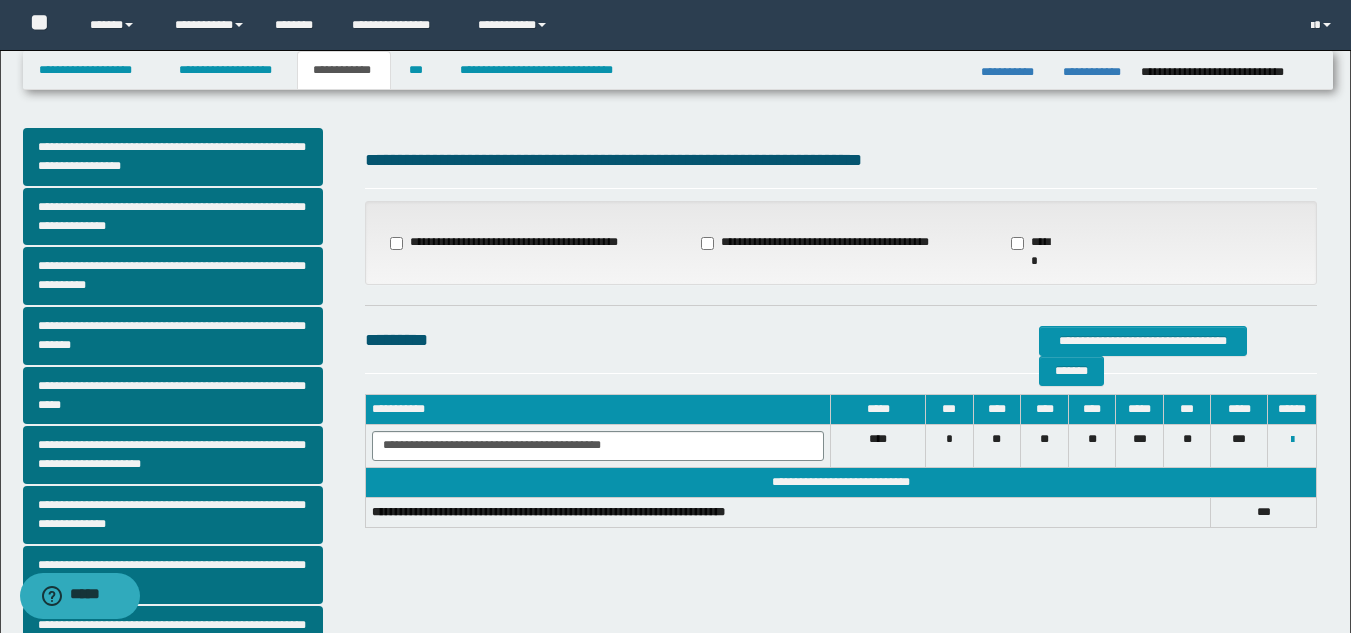 click on "**********" at bounding box center (508, 243) 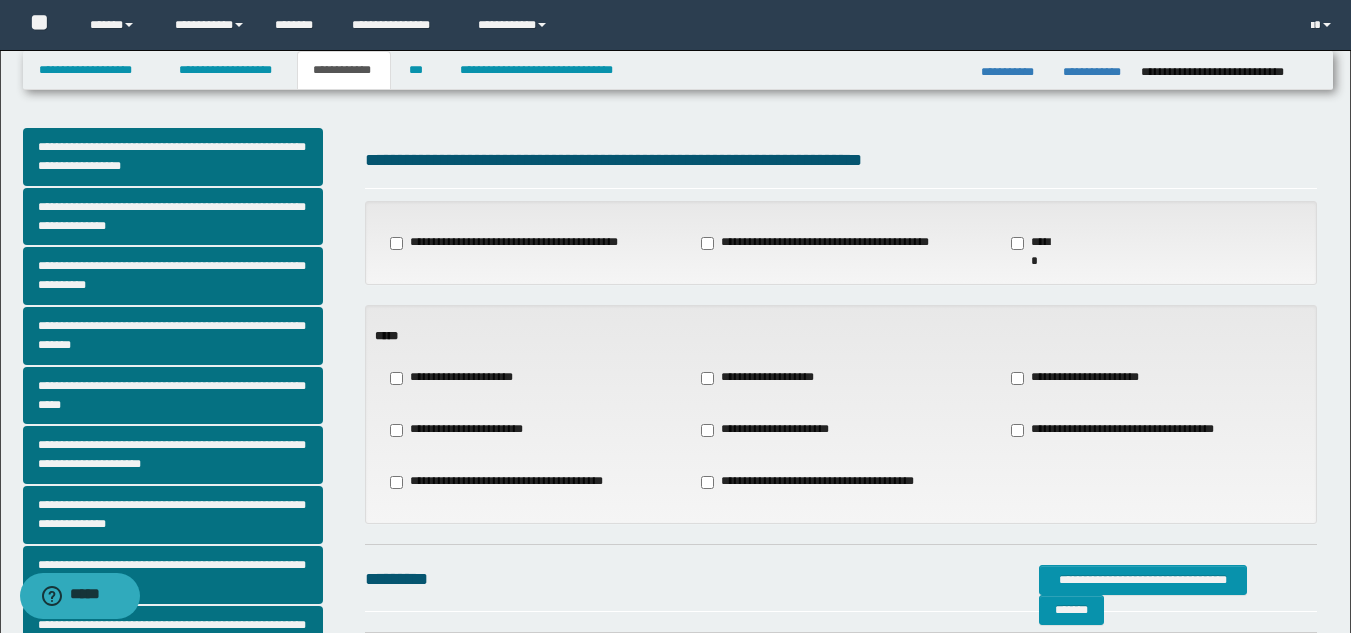 click on "**********" at bounding box center [530, 378] 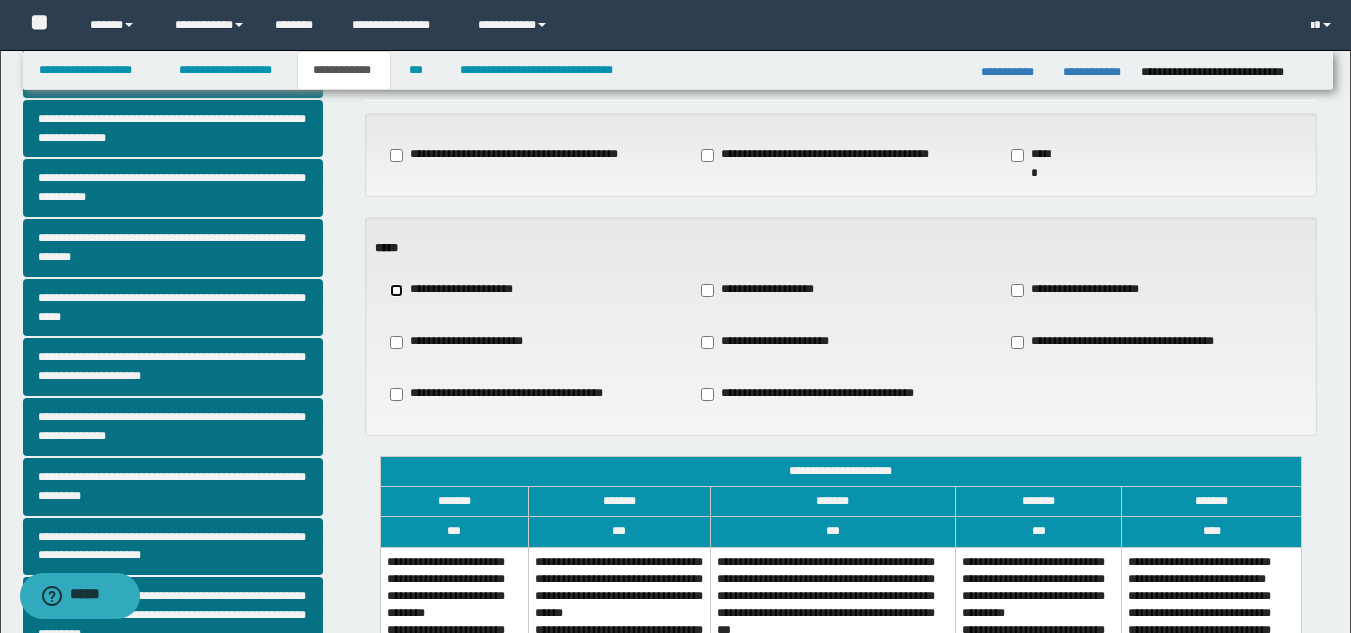 scroll, scrollTop: 190, scrollLeft: 0, axis: vertical 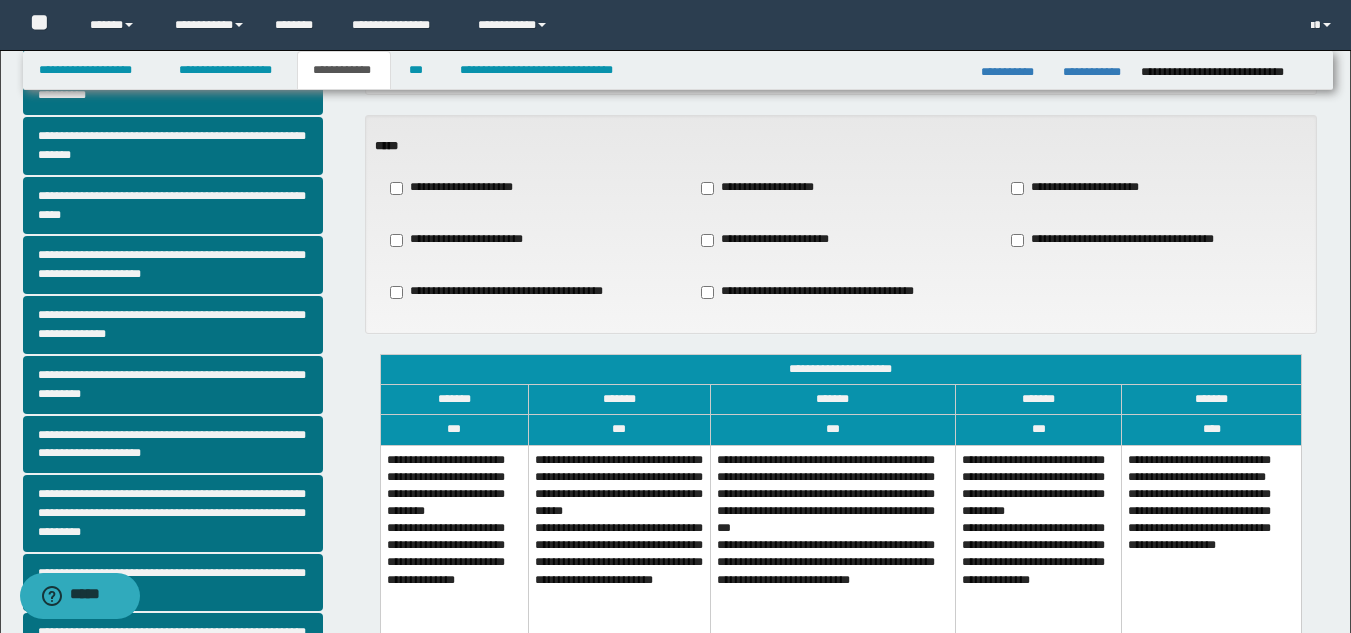 click on "**********" at bounding box center [832, 553] 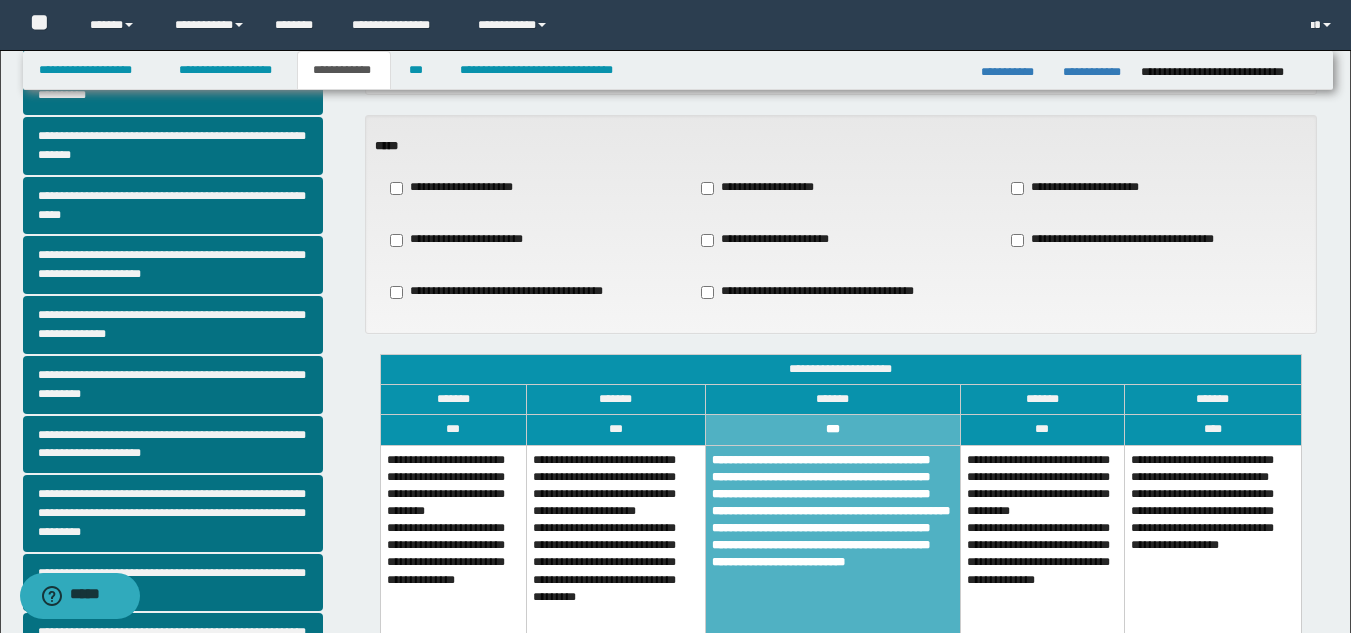 click on "**********" at bounding box center [615, 553] 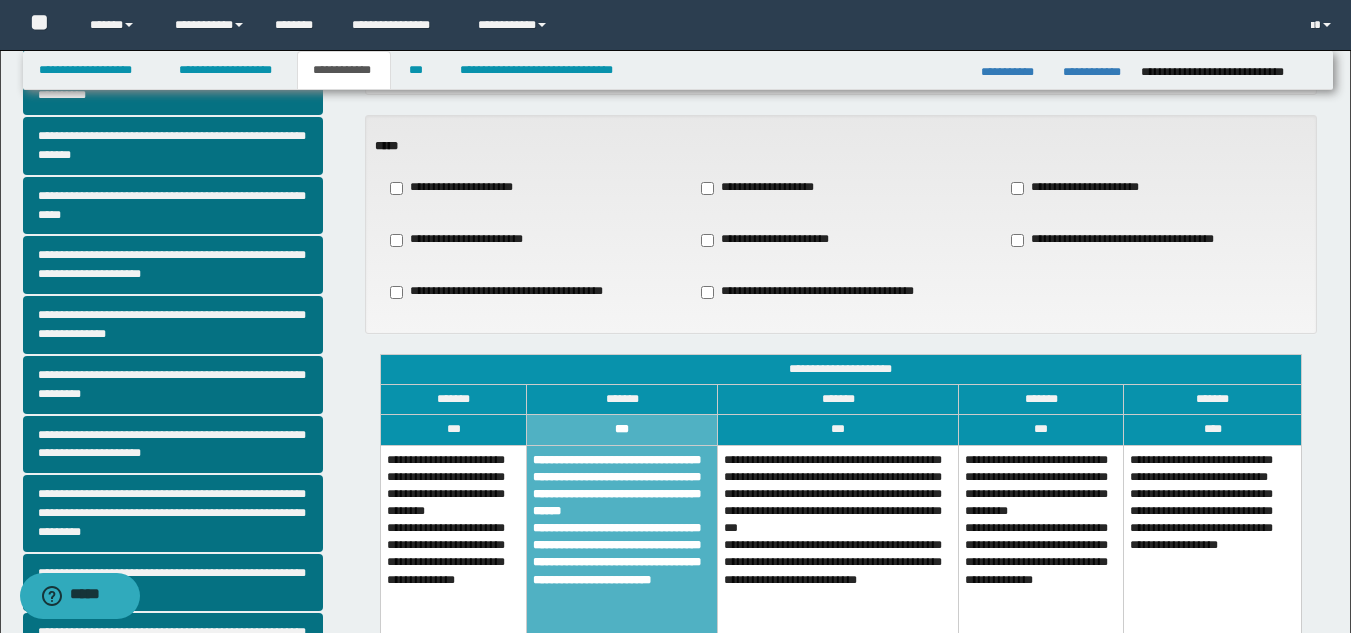 drag, startPoint x: 715, startPoint y: 189, endPoint x: 709, endPoint y: 232, distance: 43.416588 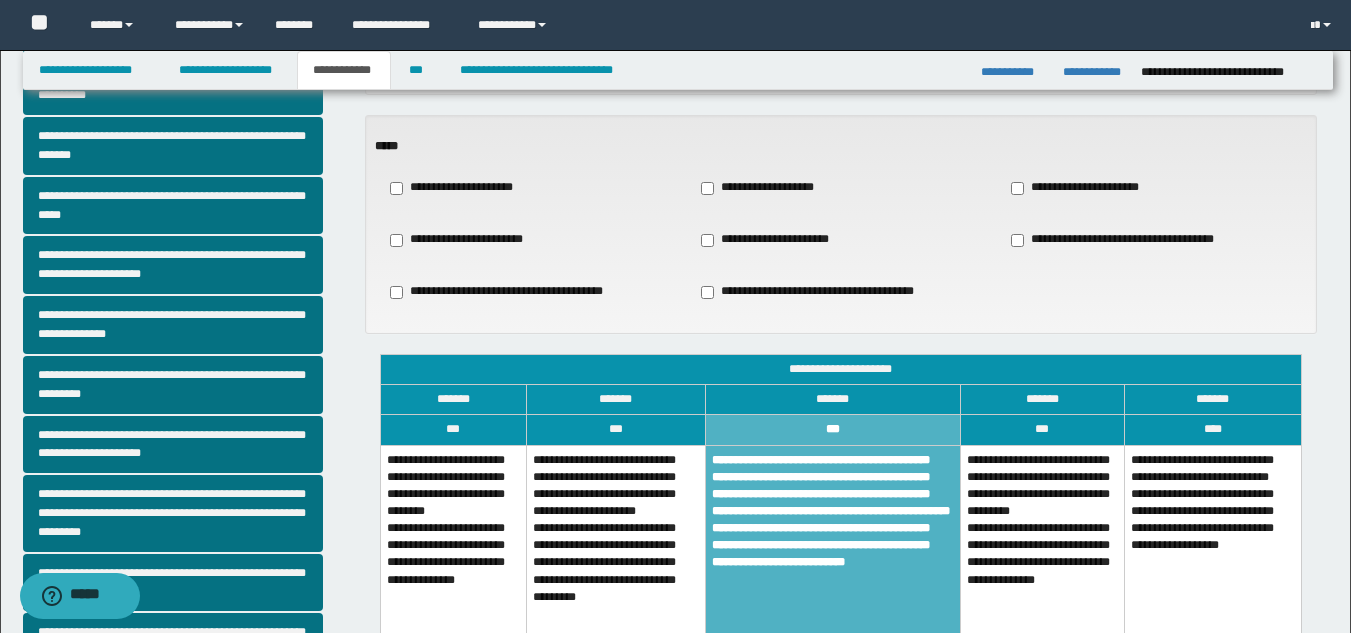 click on "**********" at bounding box center (455, 188) 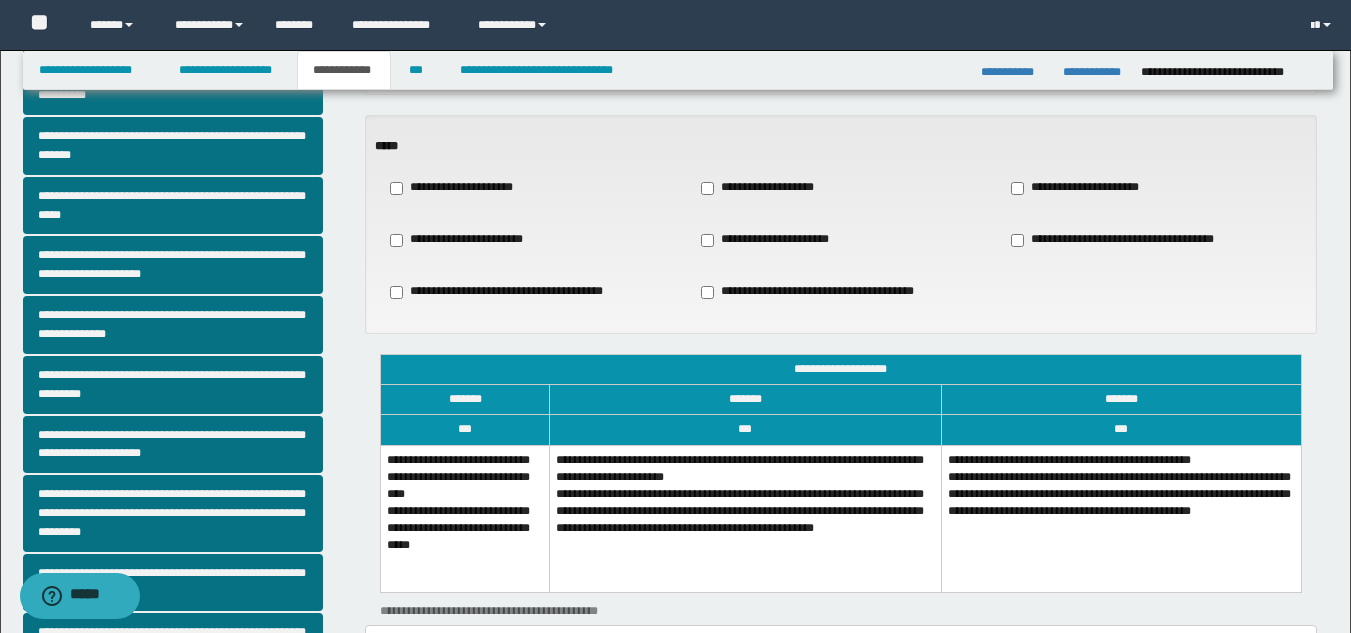 click on "**********" at bounding box center (1121, 518) 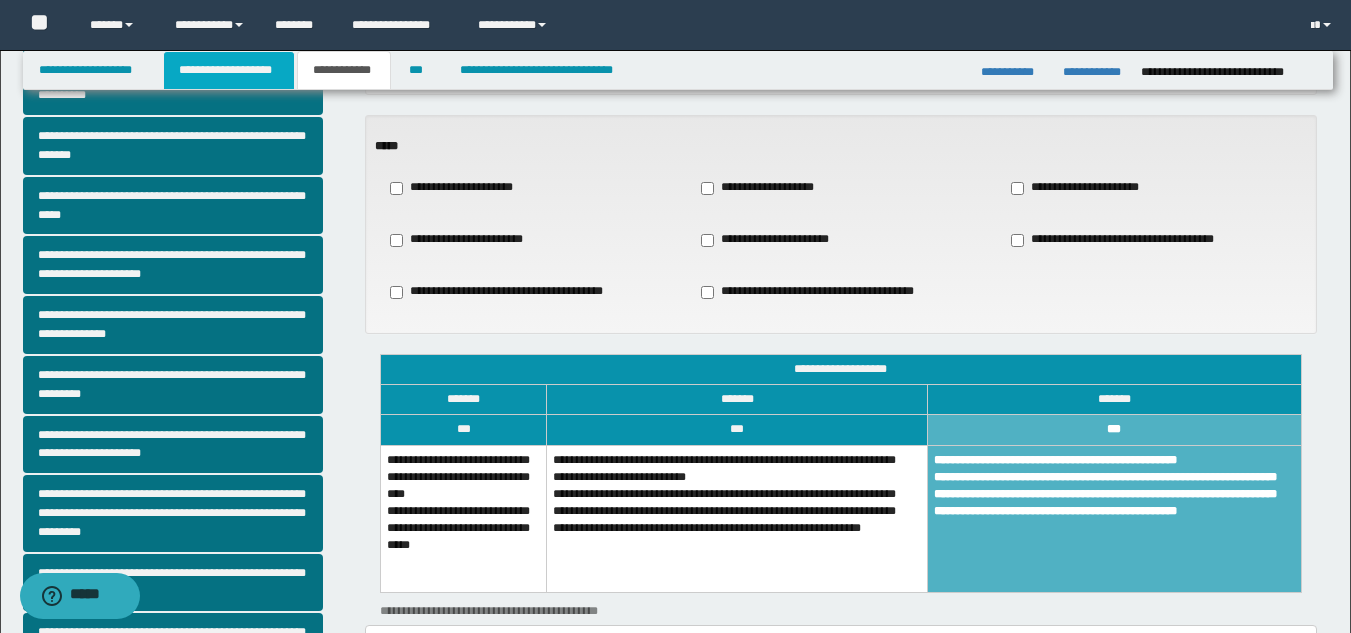 click on "**********" at bounding box center (229, 70) 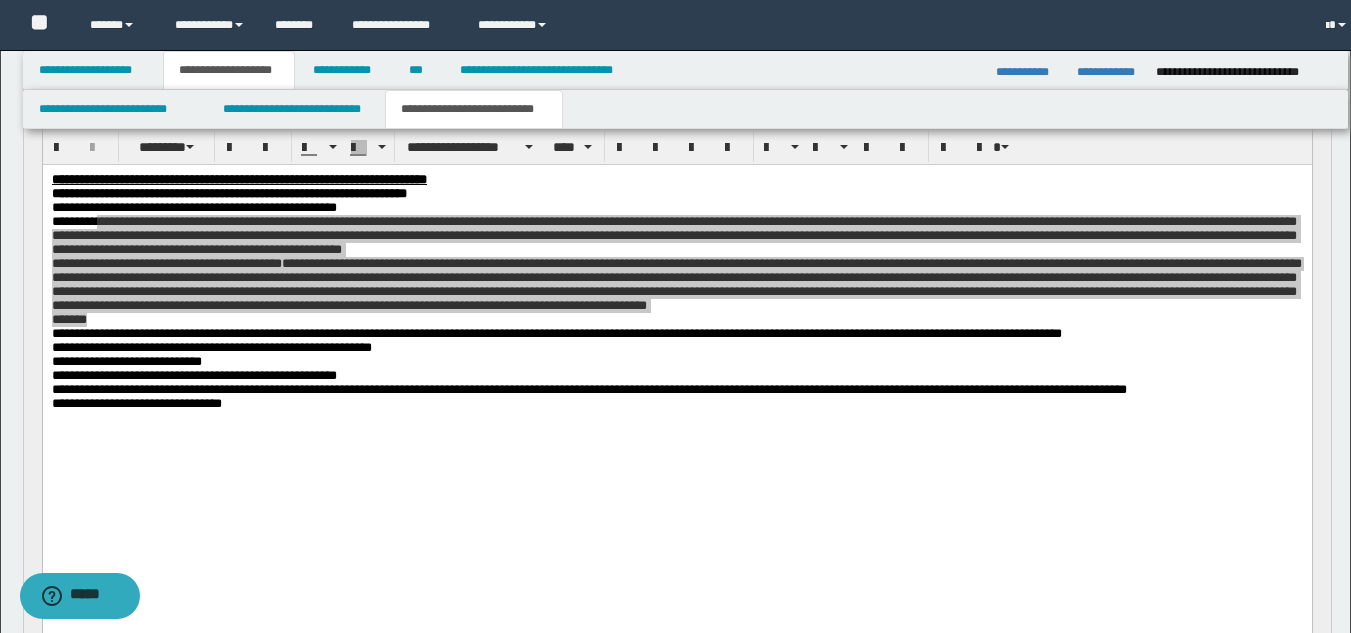 scroll, scrollTop: 221, scrollLeft: 0, axis: vertical 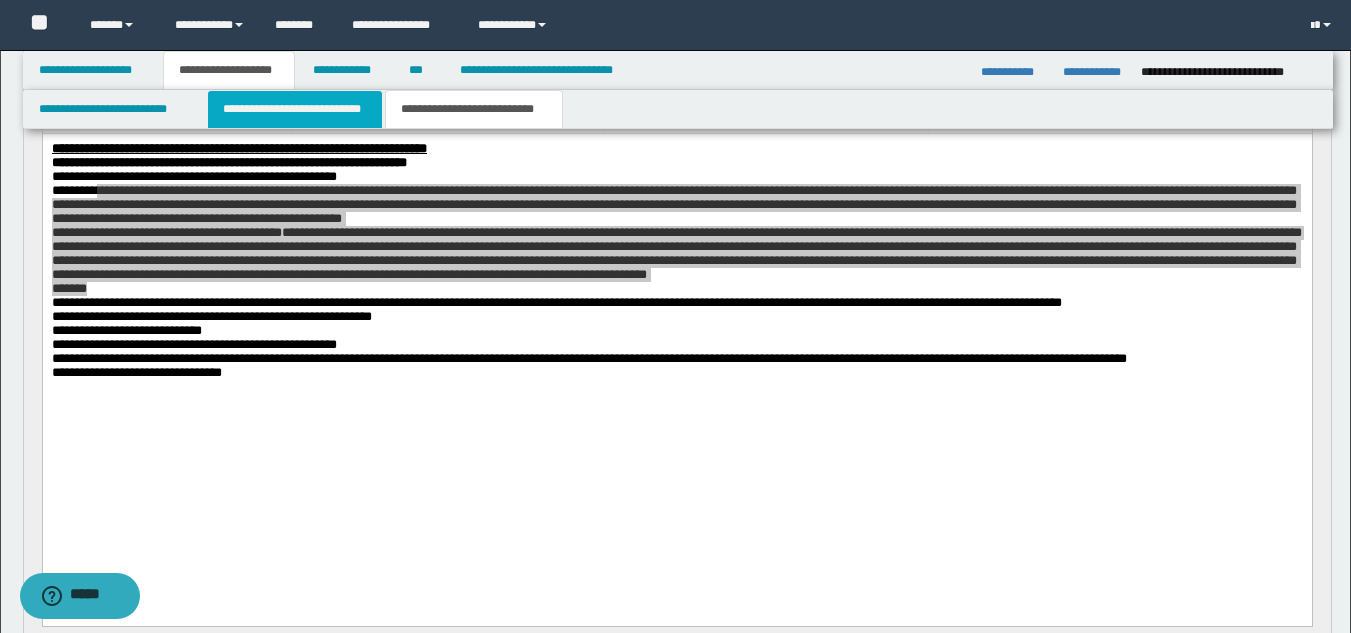 click on "**********" at bounding box center (295, 109) 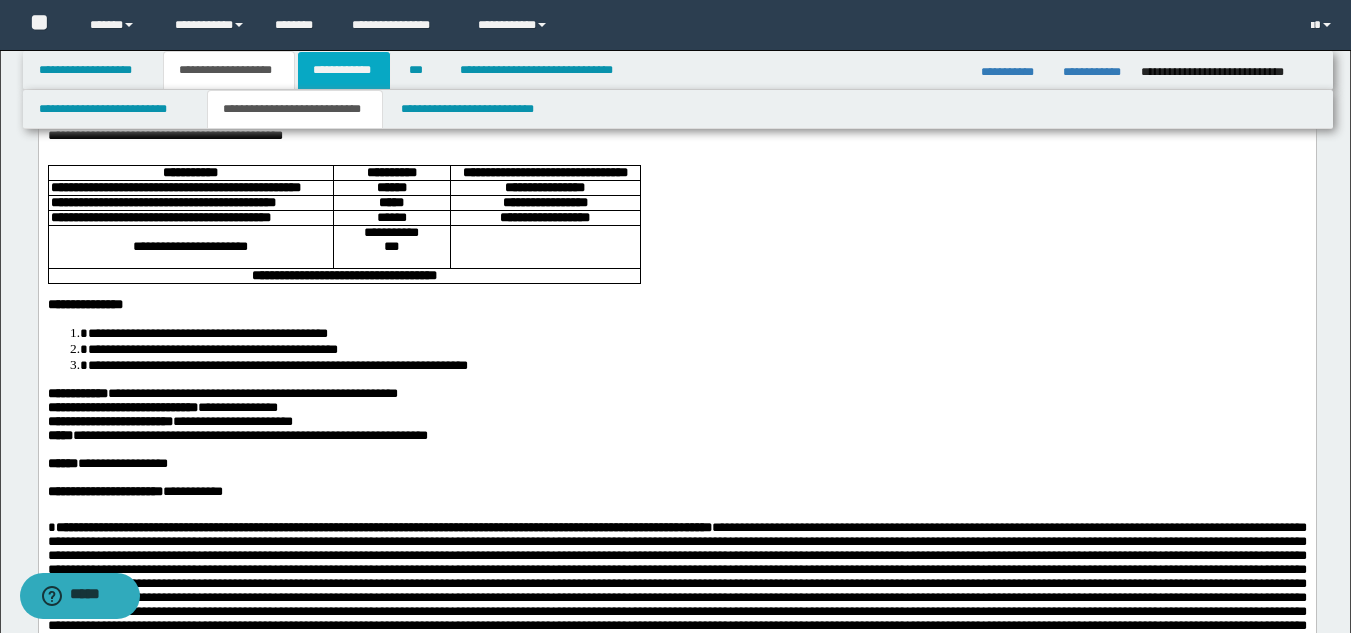 click on "**********" at bounding box center [344, 70] 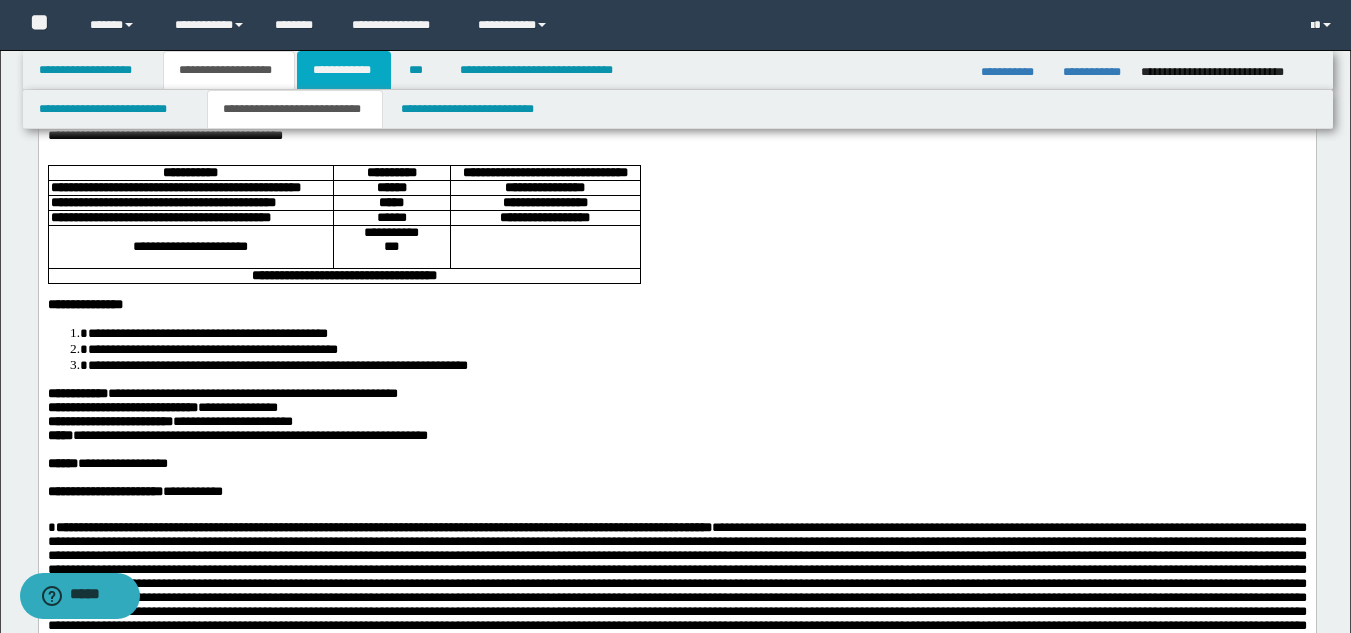 scroll, scrollTop: 190, scrollLeft: 0, axis: vertical 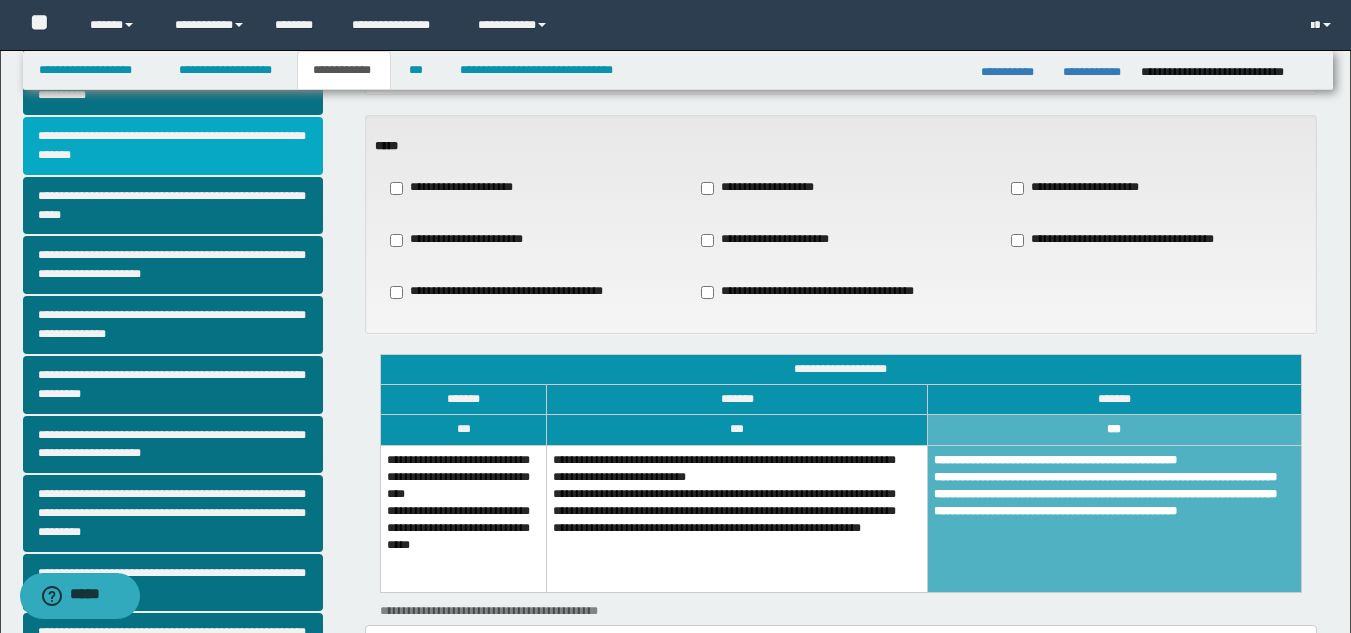 click on "**********" at bounding box center [173, 146] 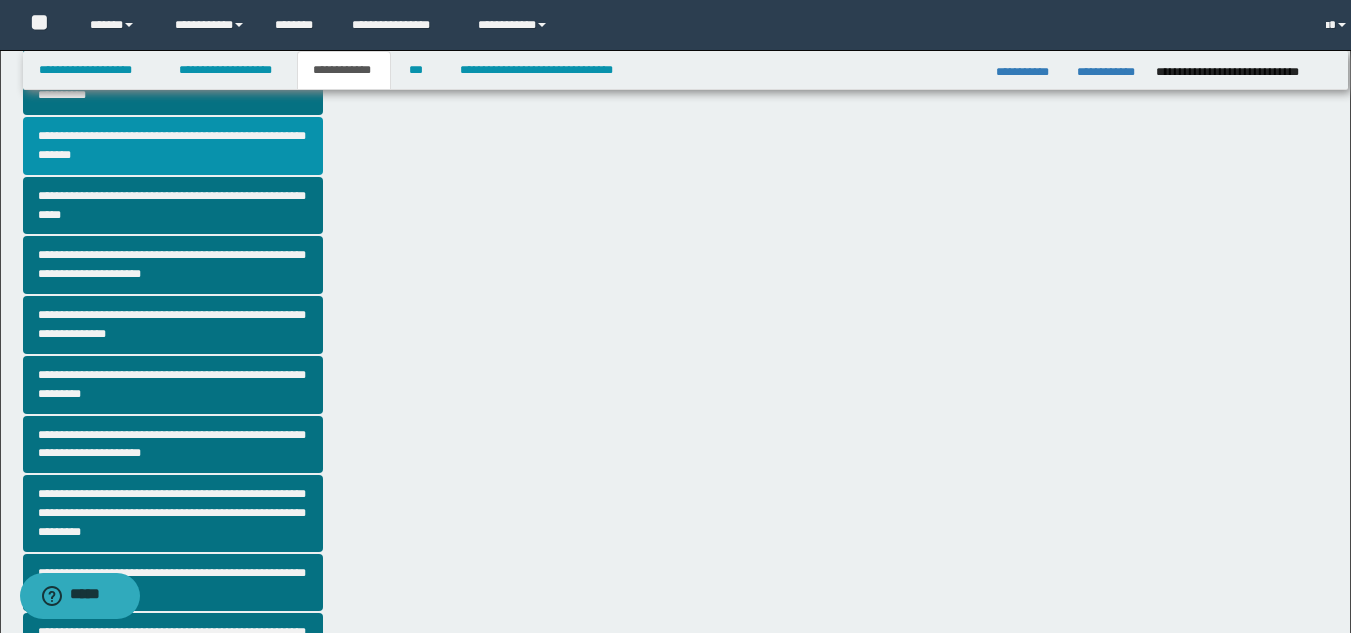 scroll, scrollTop: 0, scrollLeft: 0, axis: both 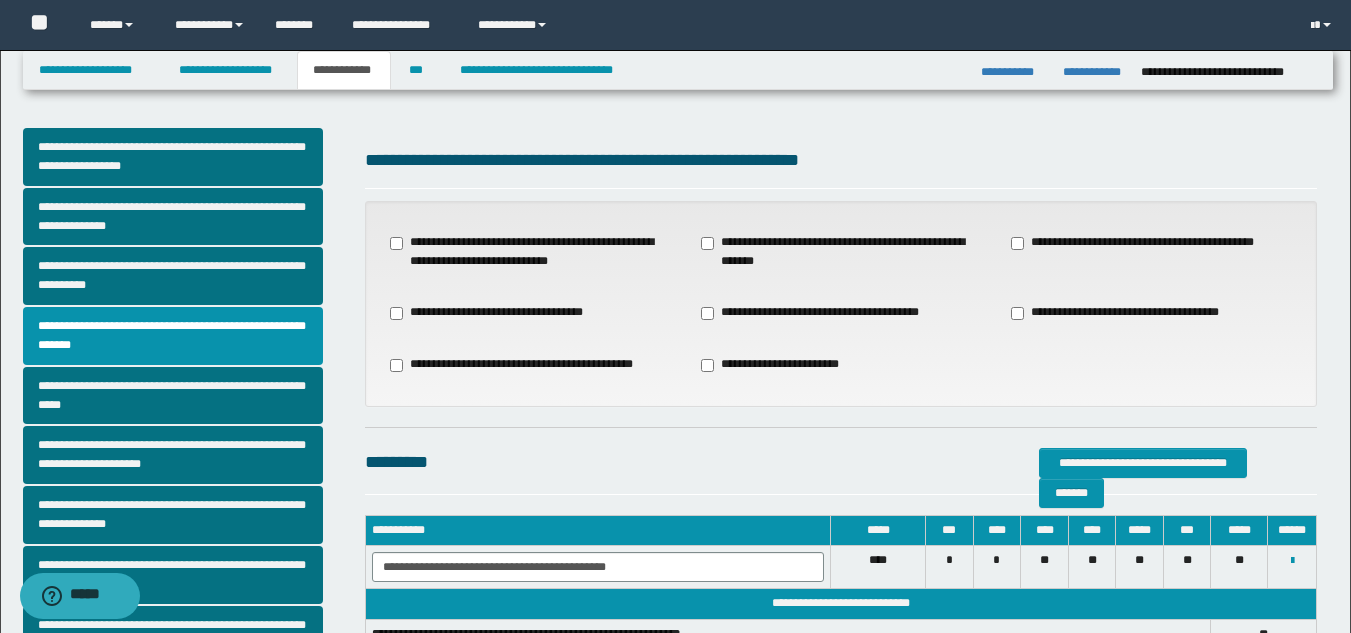 click on "**********" at bounding box center [841, 252] 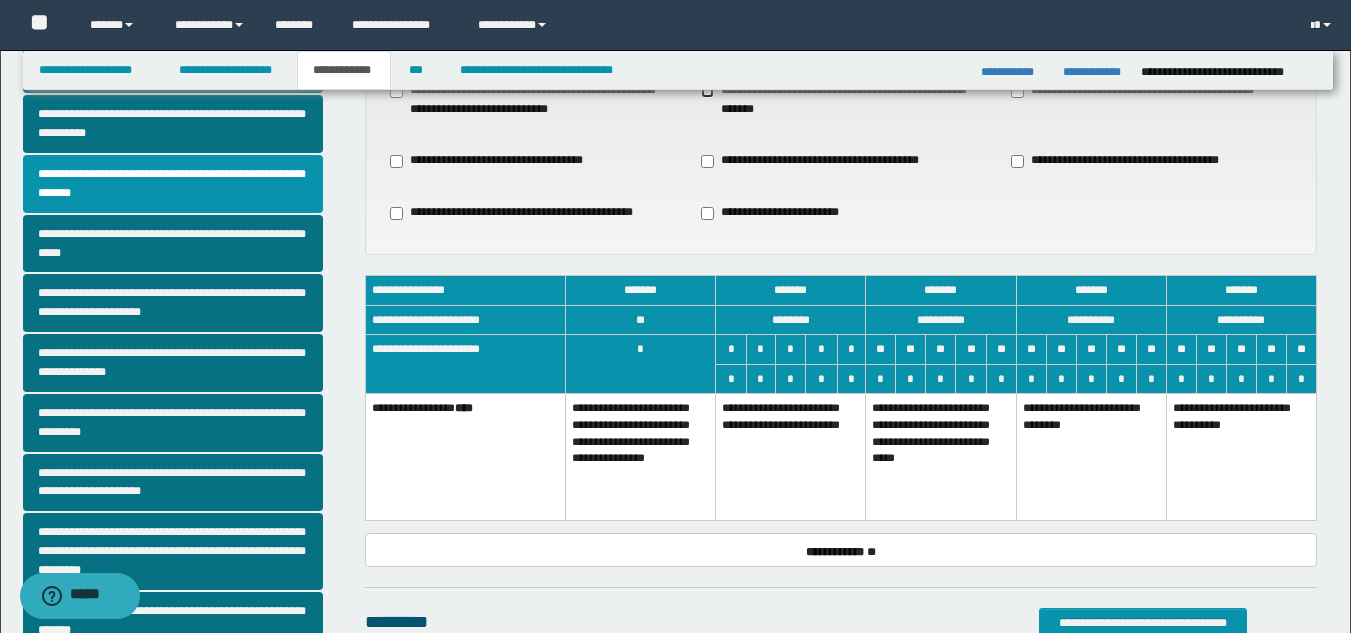 scroll, scrollTop: 158, scrollLeft: 0, axis: vertical 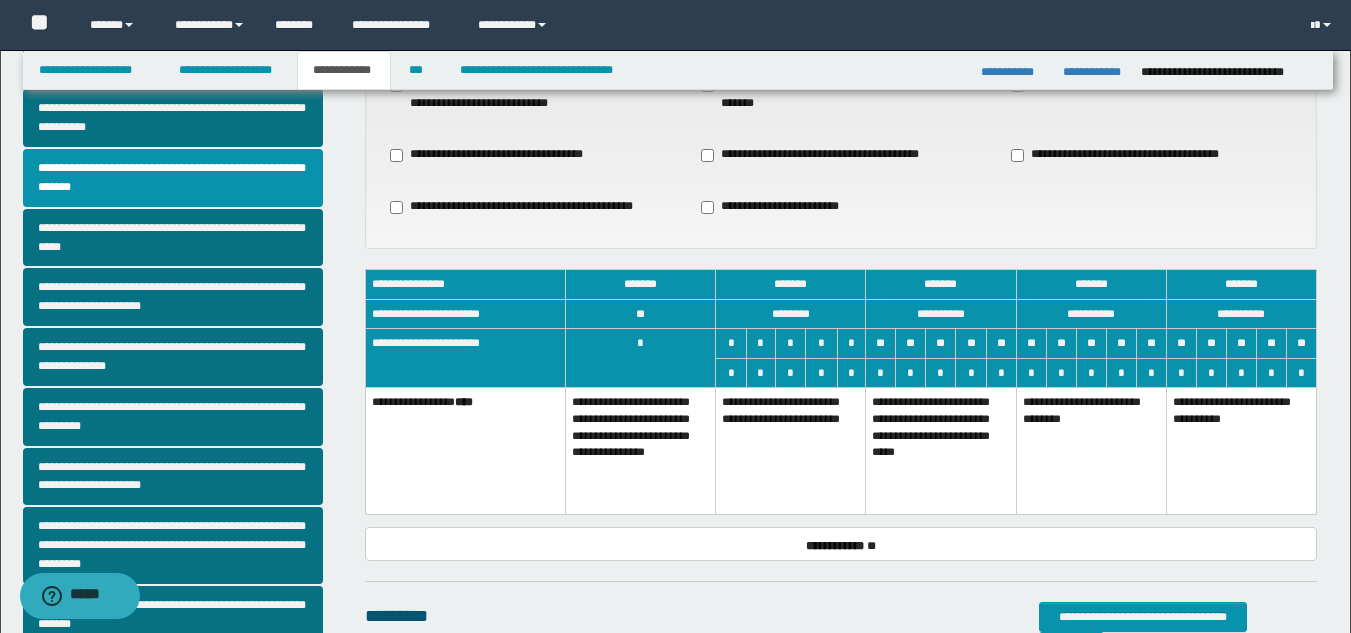 click on "**********" at bounding box center [791, 451] 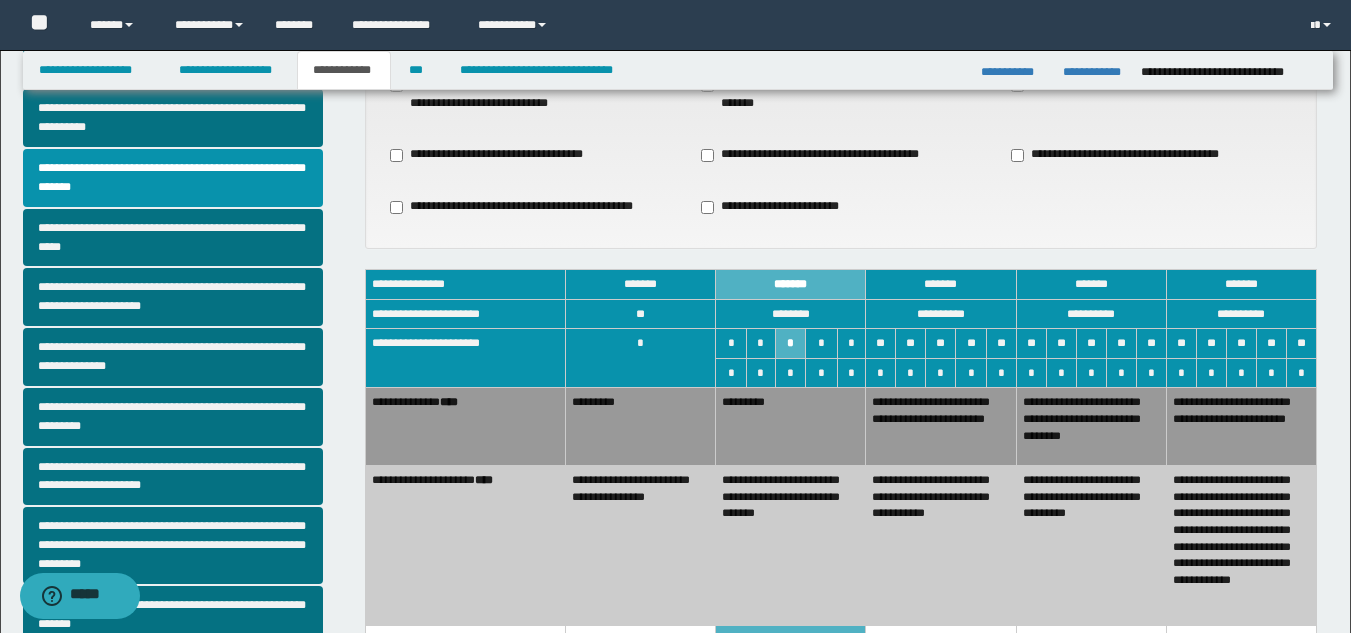 click on "**********" at bounding box center [941, 427] 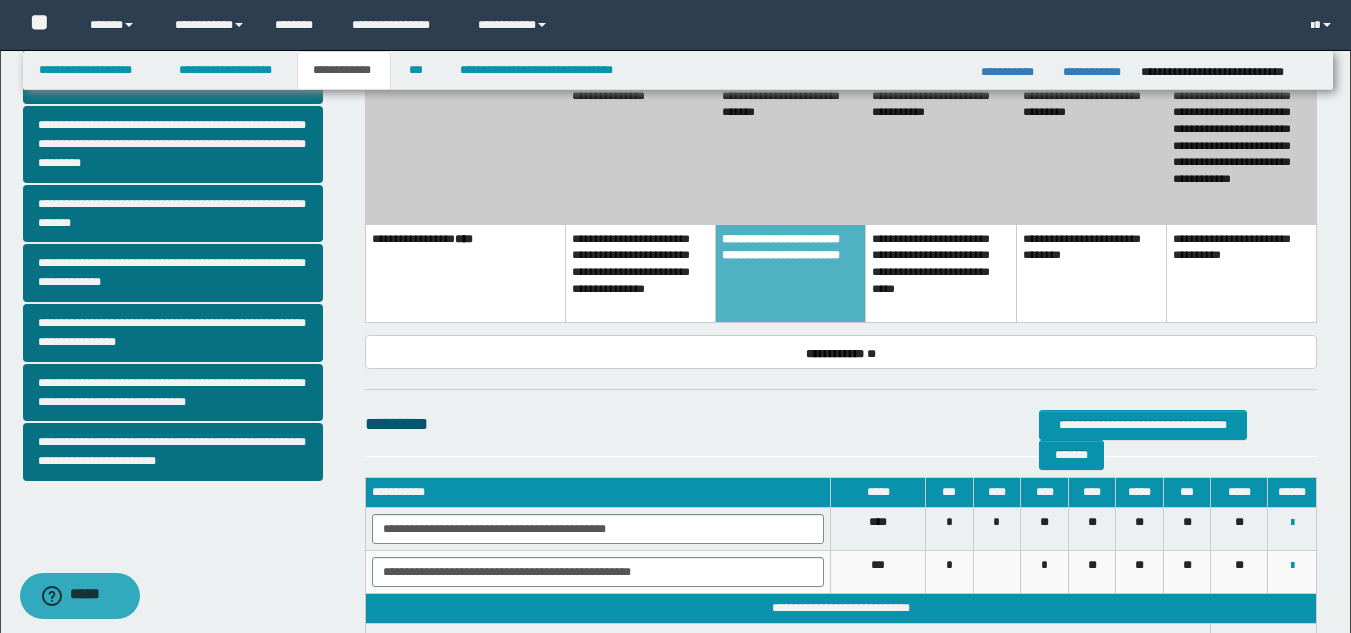 scroll, scrollTop: 590, scrollLeft: 0, axis: vertical 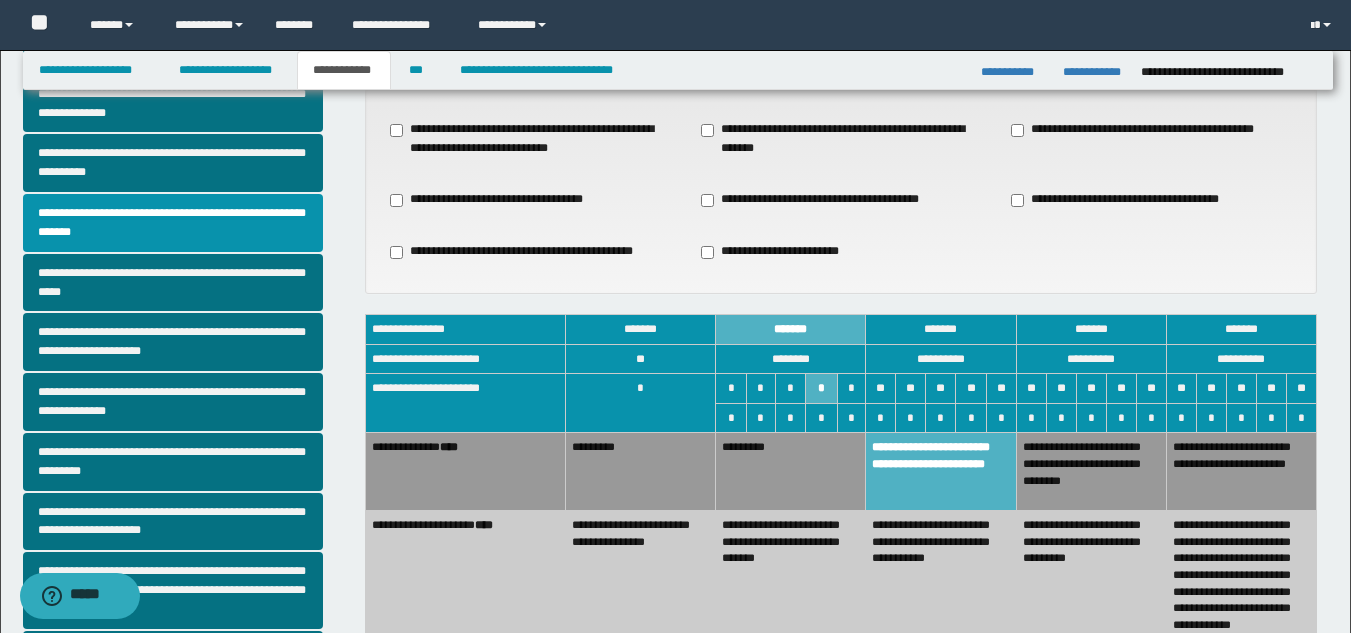 click on "**********" at bounding box center (517, 252) 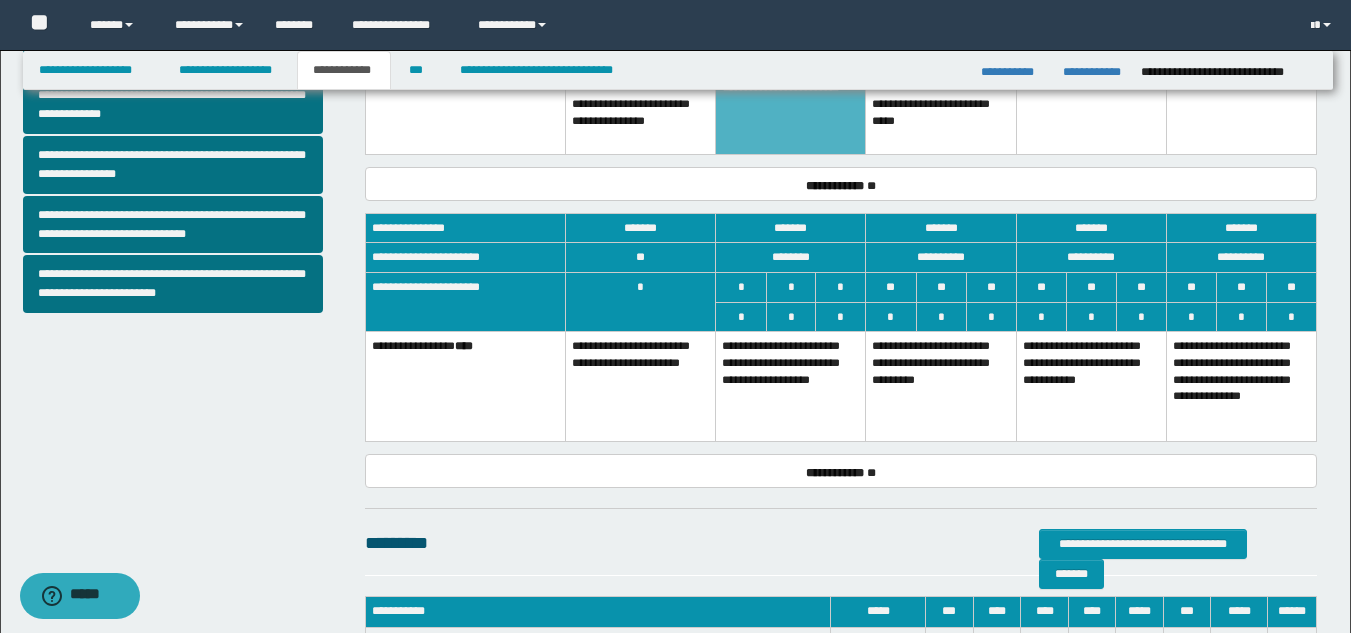scroll, scrollTop: 736, scrollLeft: 0, axis: vertical 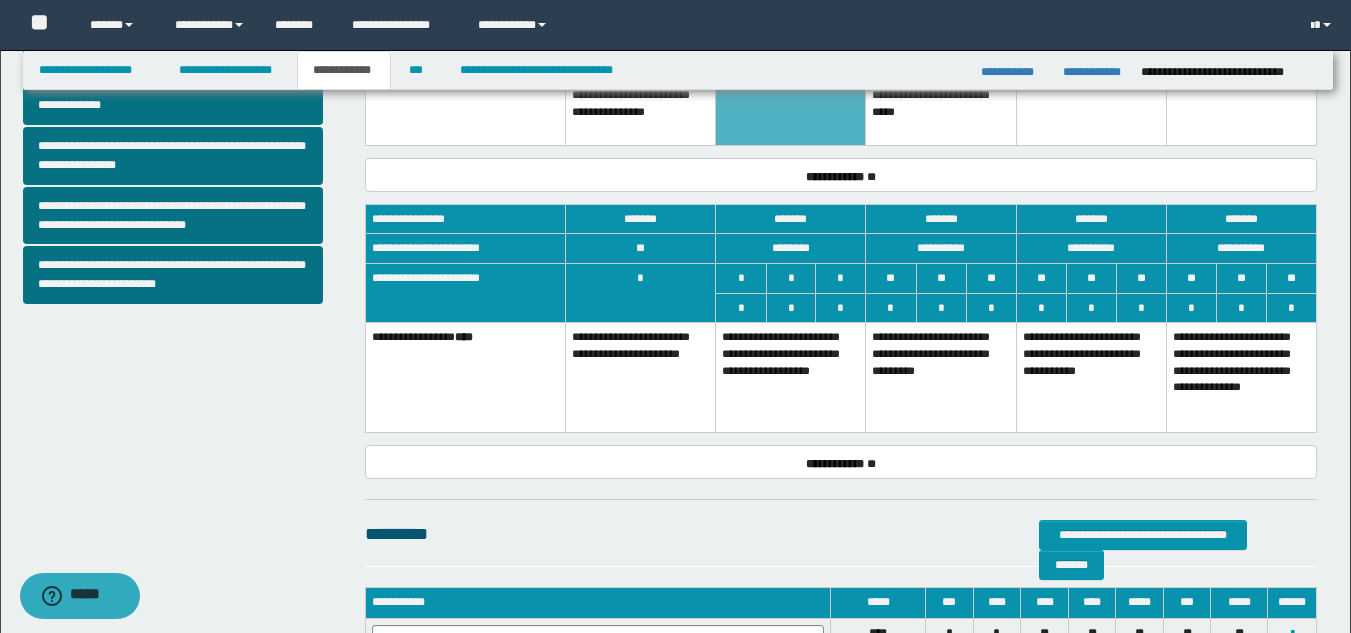 click on "**********" at bounding box center [791, 378] 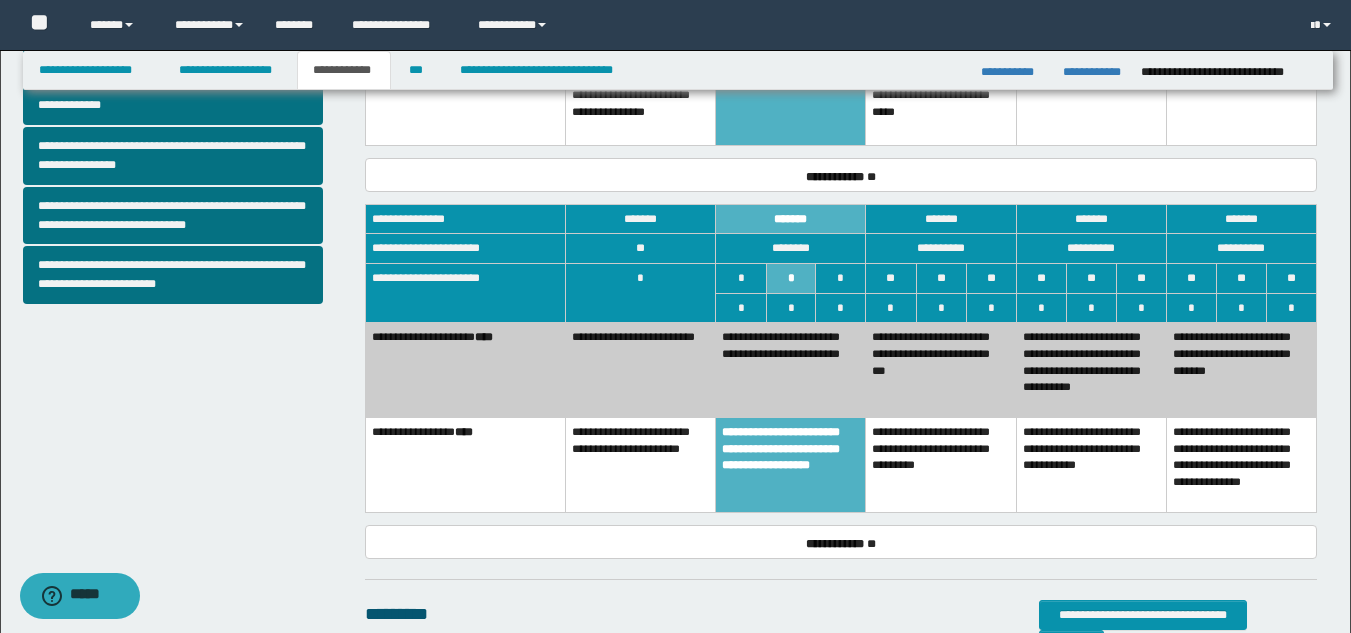 click on "**********" at bounding box center (791, 370) 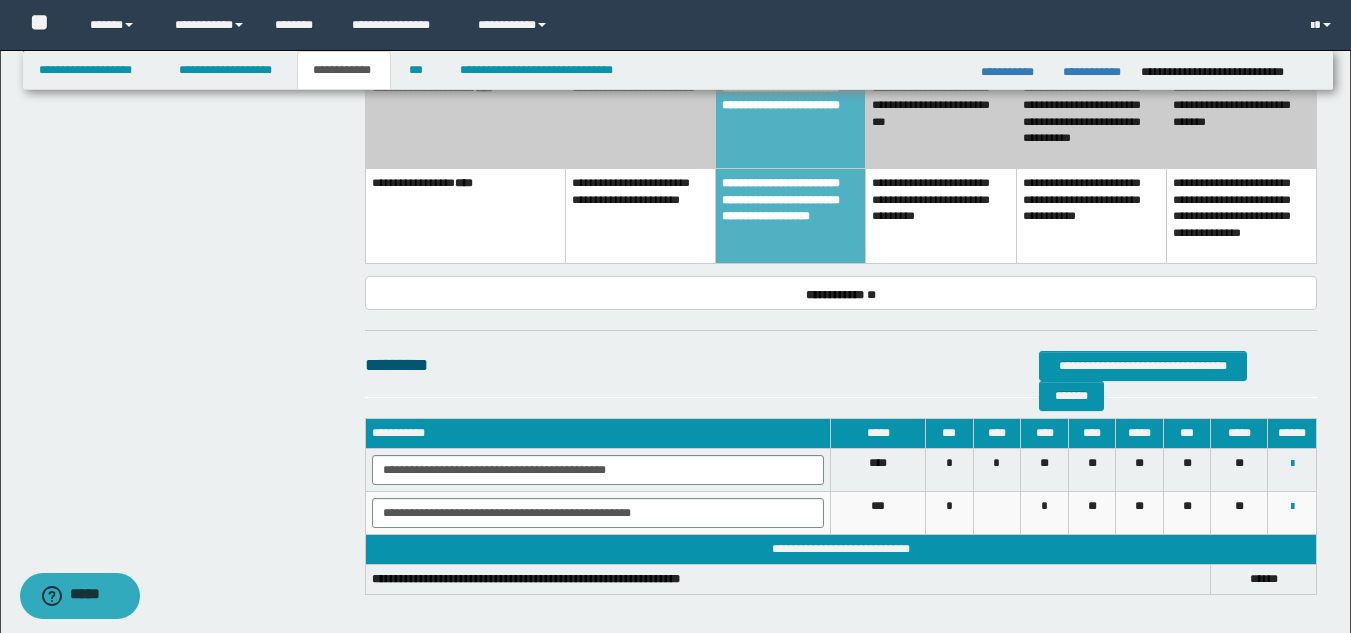 scroll, scrollTop: 987, scrollLeft: 0, axis: vertical 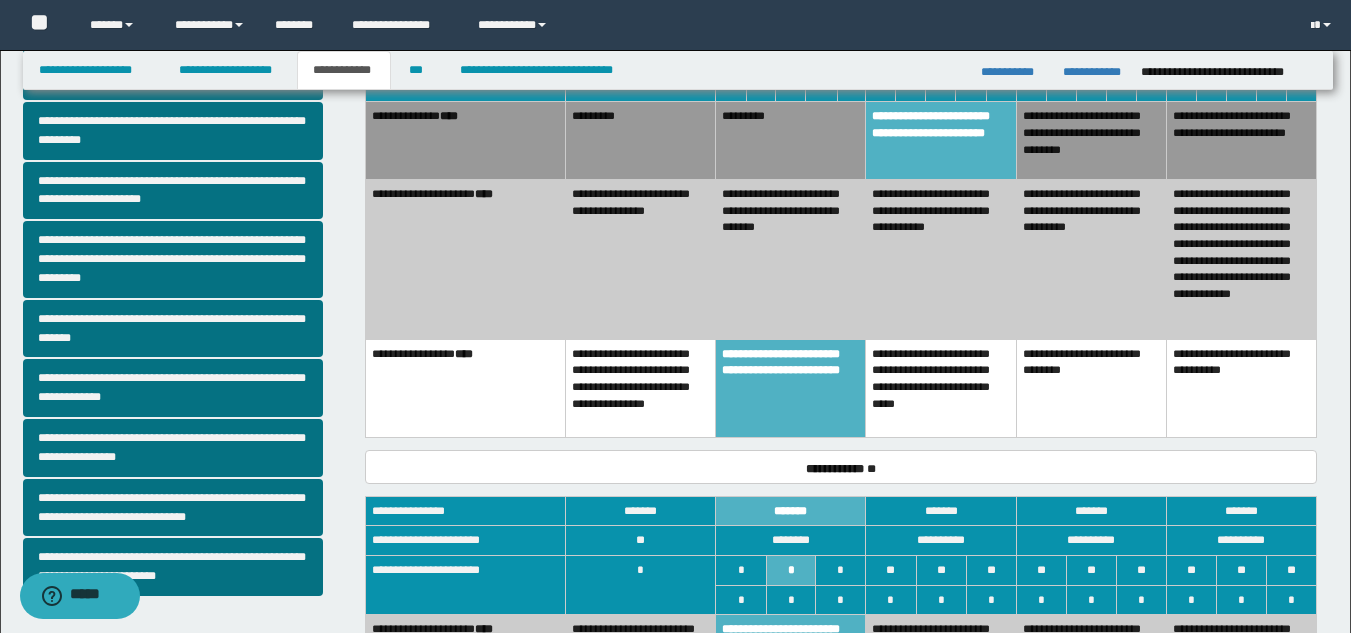 click on "**********" at bounding box center (941, 388) 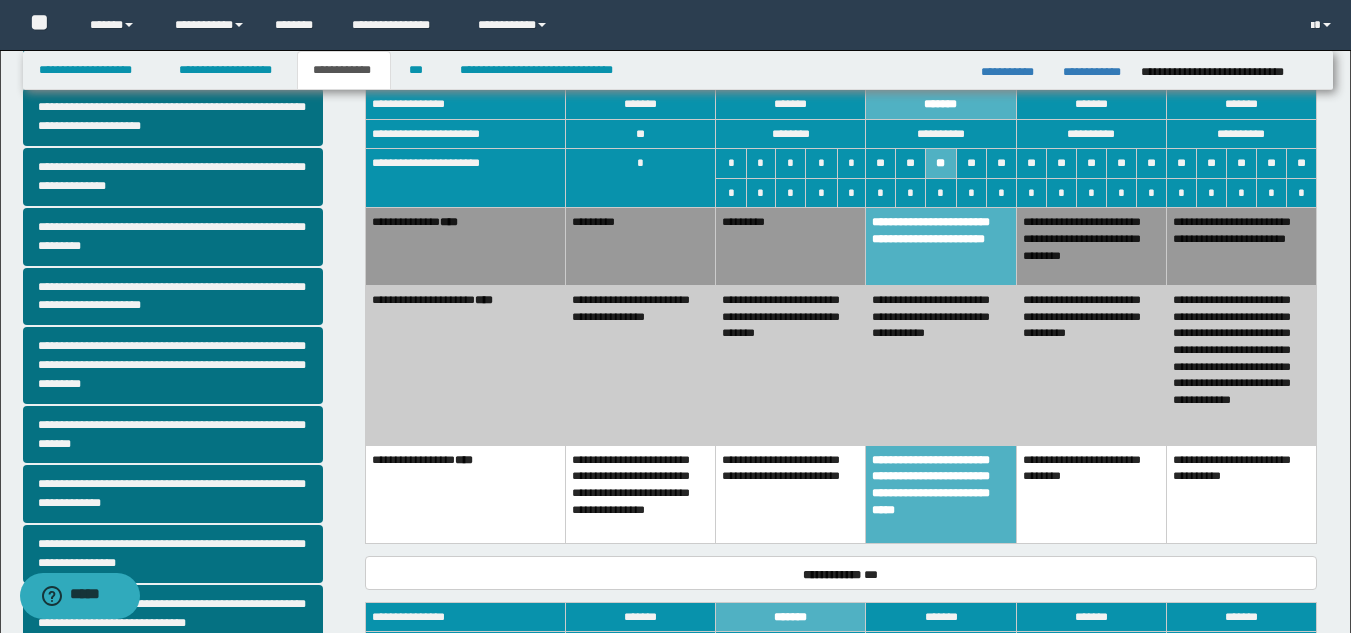 scroll, scrollTop: 332, scrollLeft: 0, axis: vertical 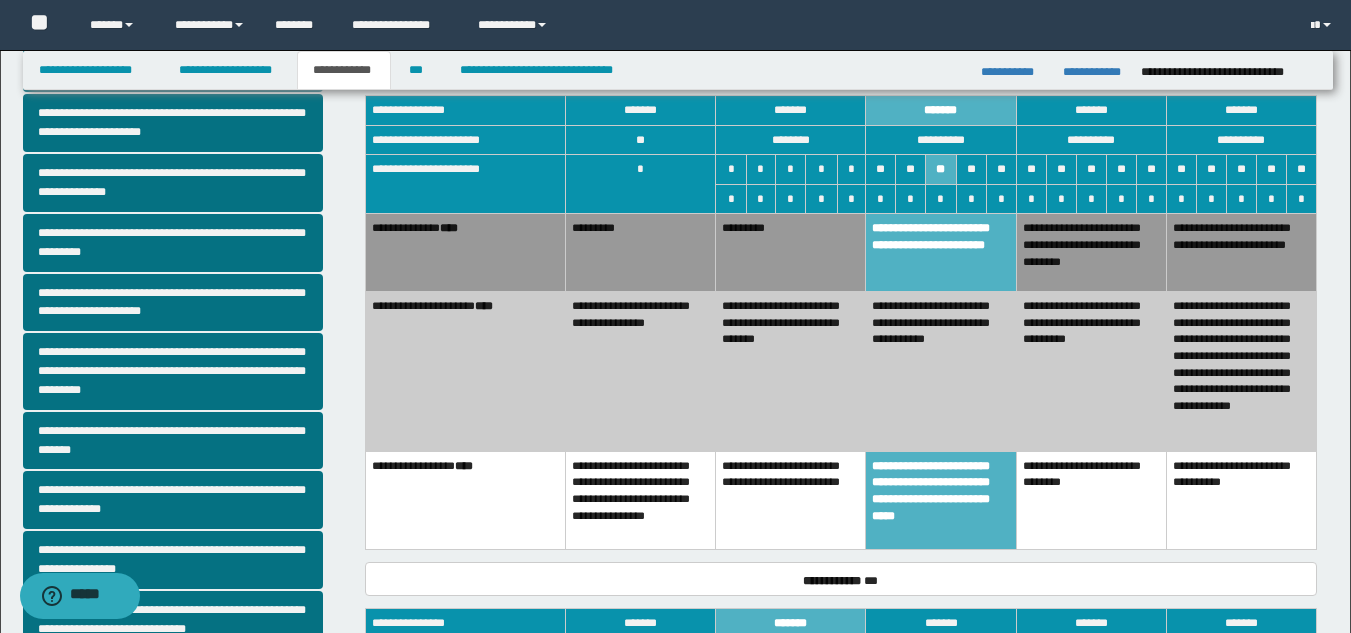 click on "**********" at bounding box center (641, 372) 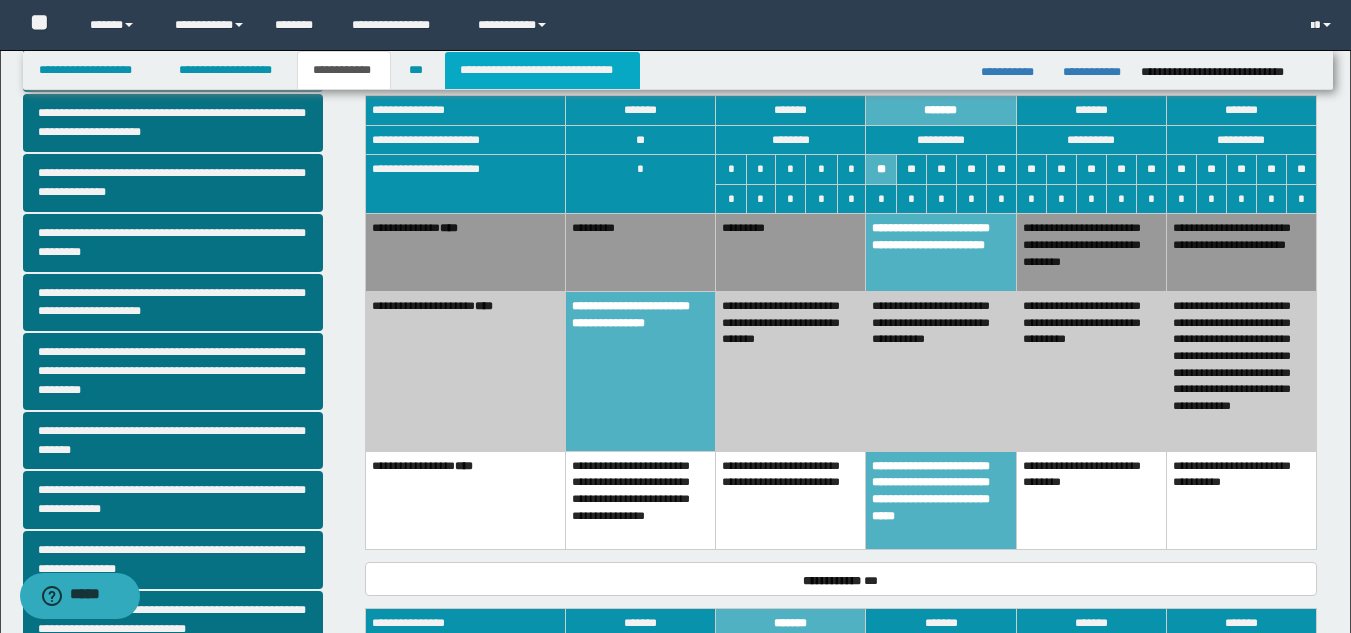 click on "**********" at bounding box center (542, 70) 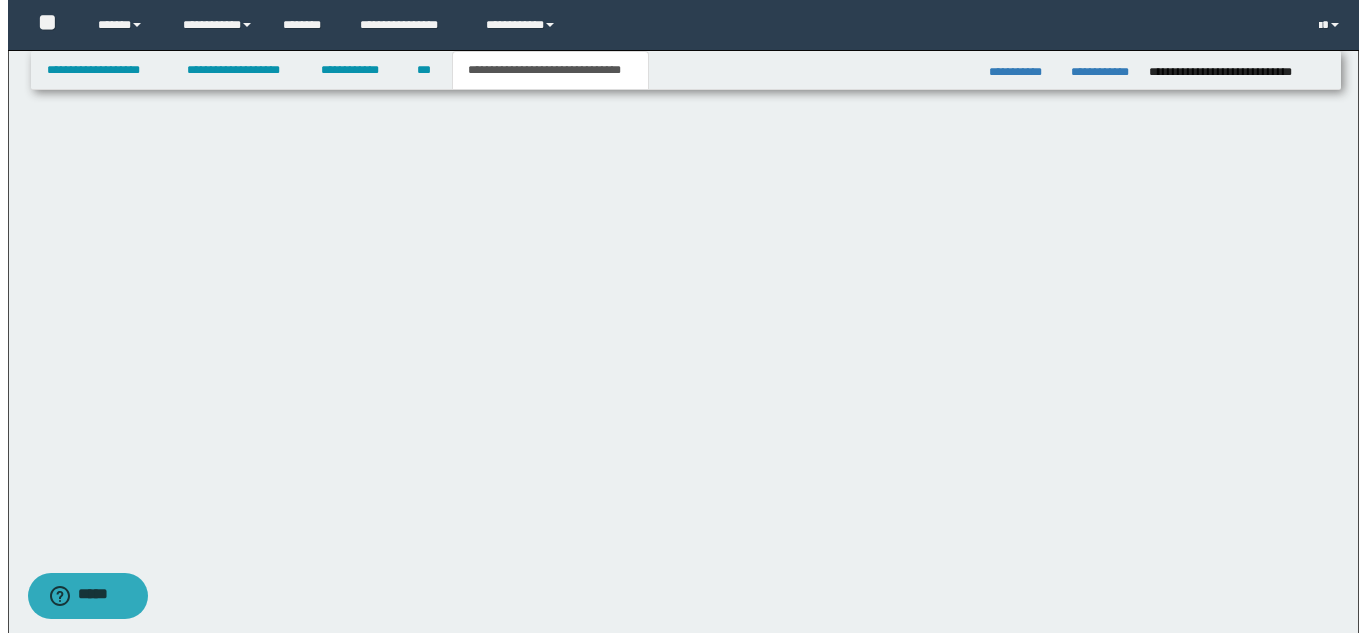 scroll, scrollTop: 0, scrollLeft: 0, axis: both 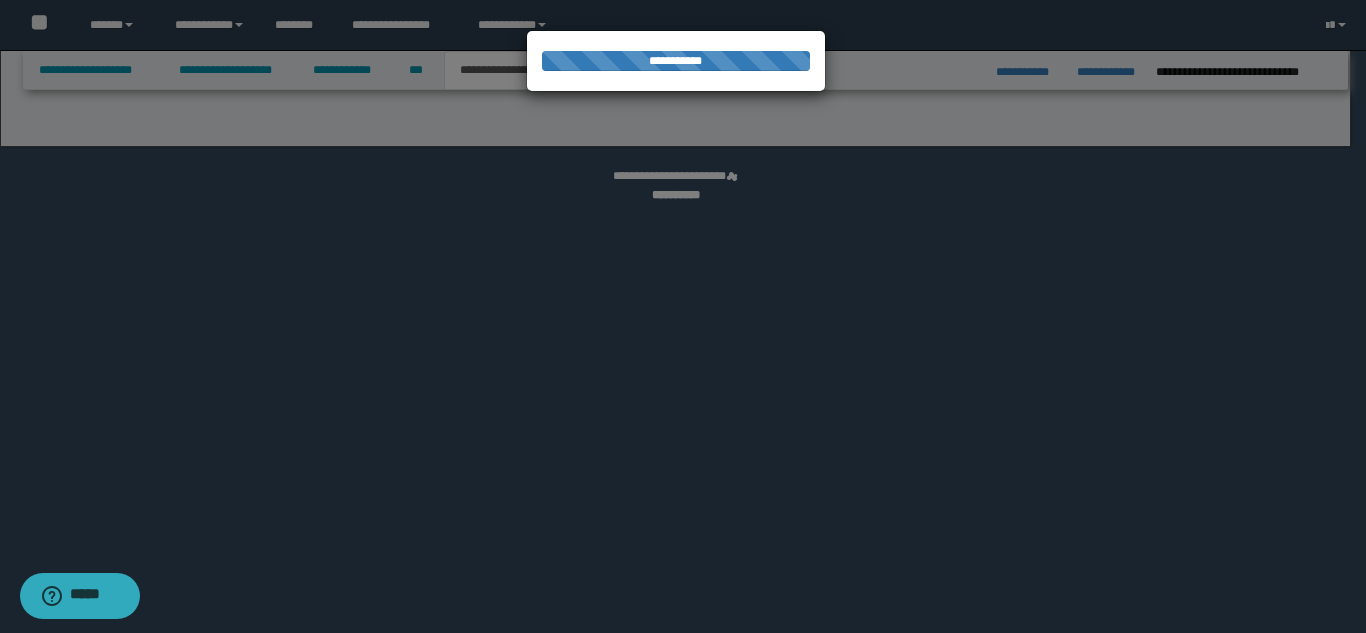 select on "*" 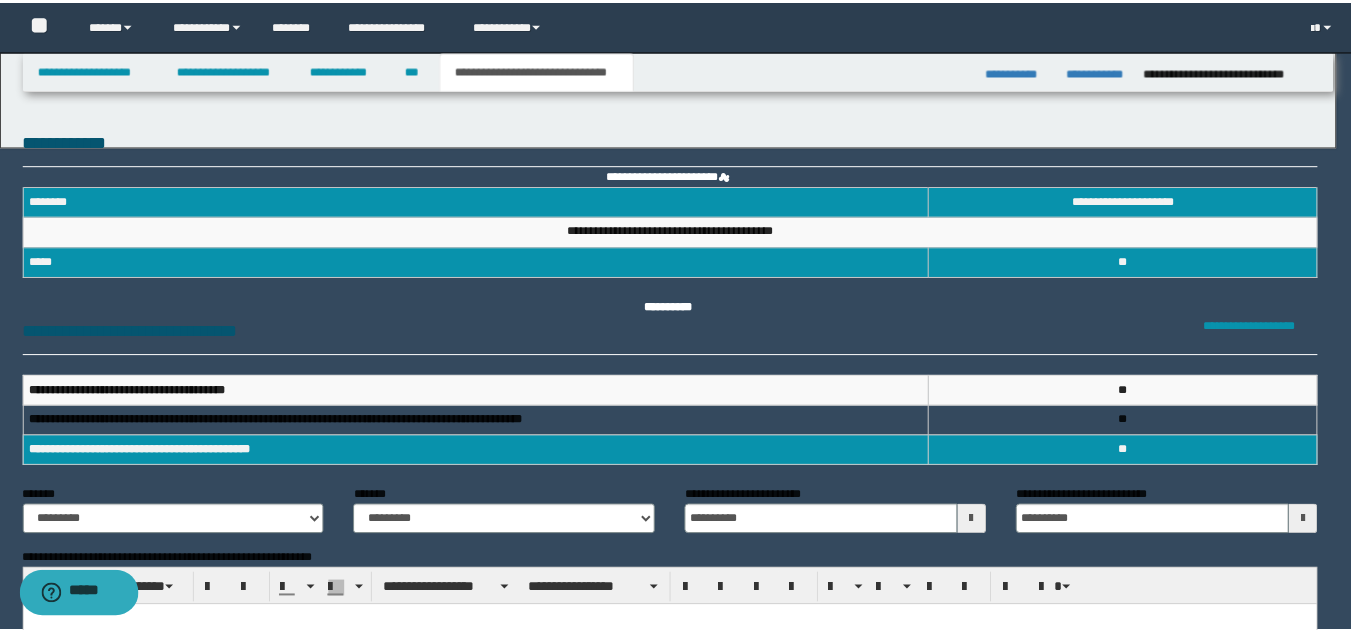 scroll, scrollTop: 0, scrollLeft: 0, axis: both 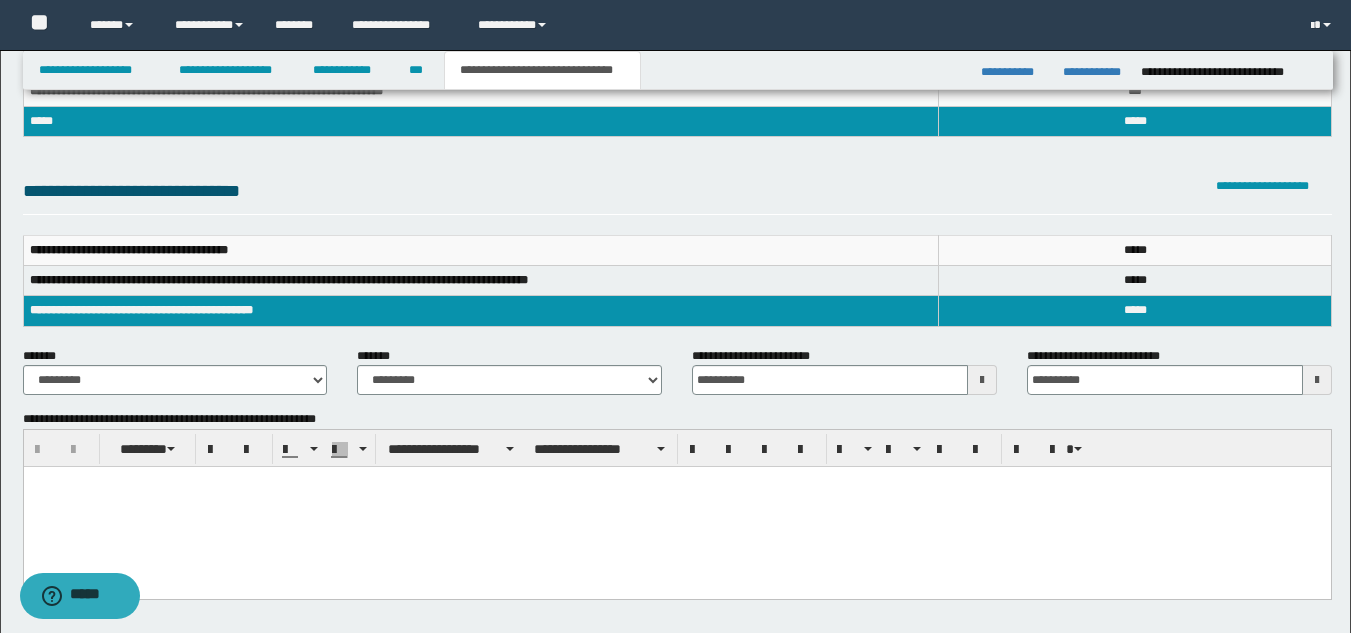 click at bounding box center (676, 482) 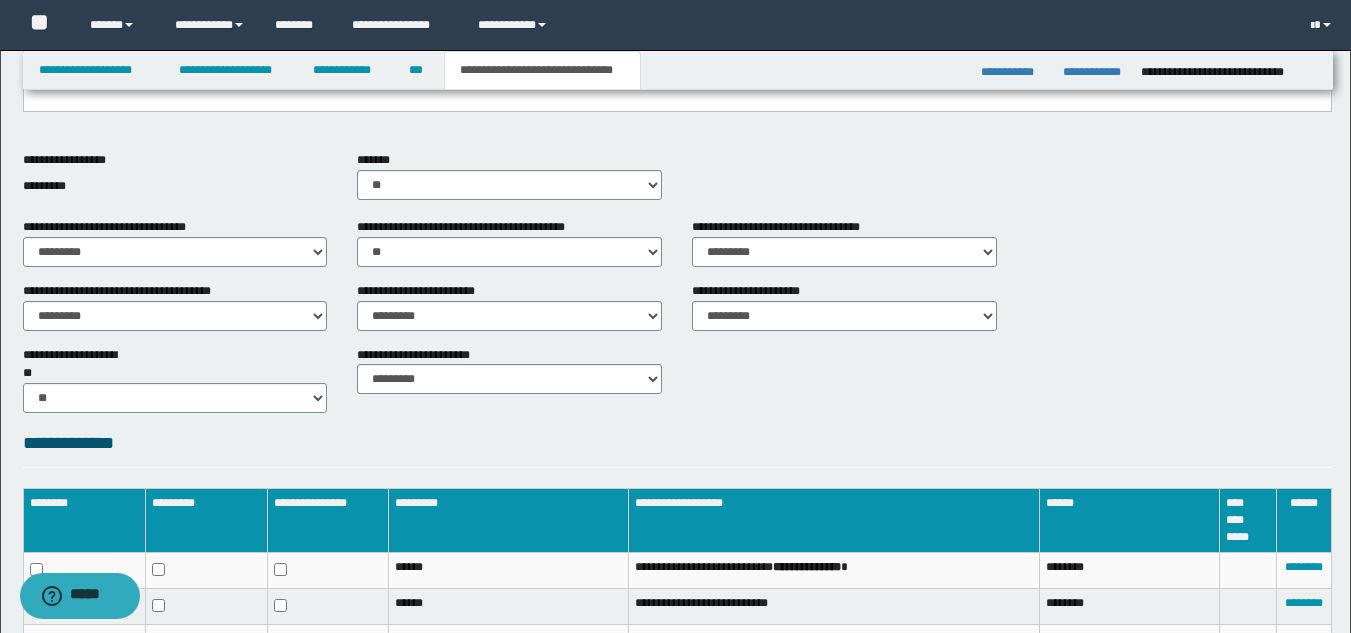 scroll, scrollTop: 680, scrollLeft: 0, axis: vertical 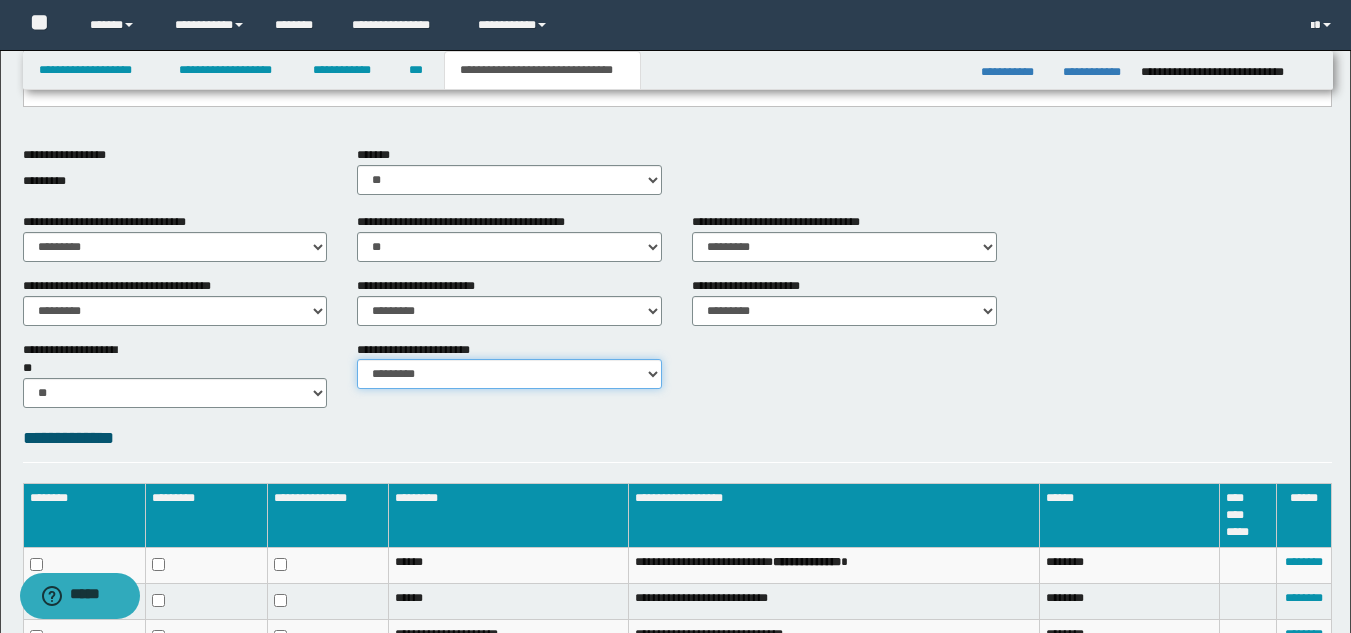 click on "*********
*********
*********" at bounding box center [509, 374] 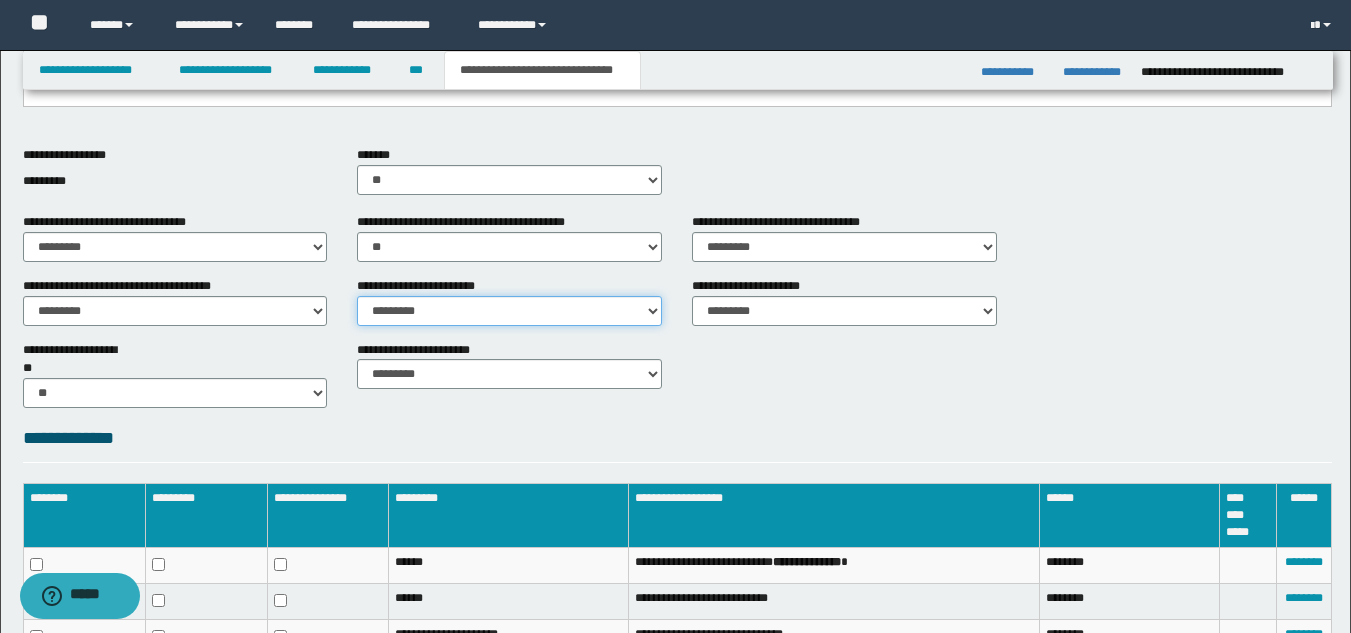 click on "*********
**
**" at bounding box center (509, 311) 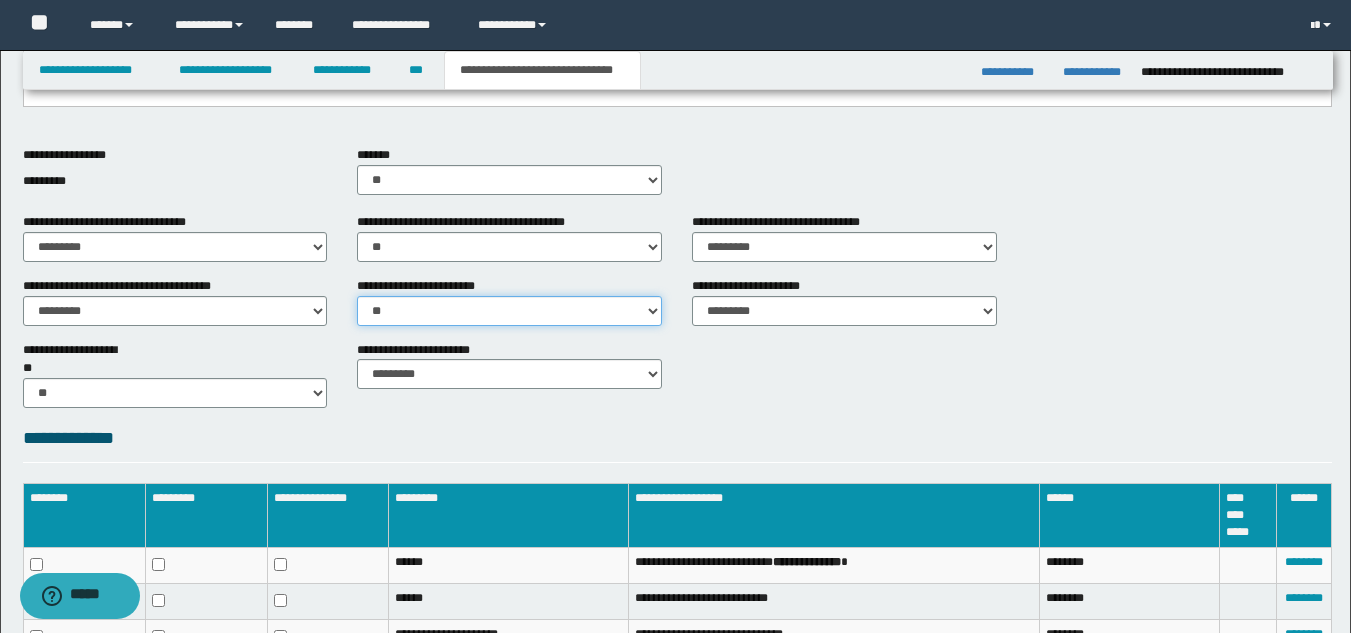 click on "*********
**
**" at bounding box center (509, 311) 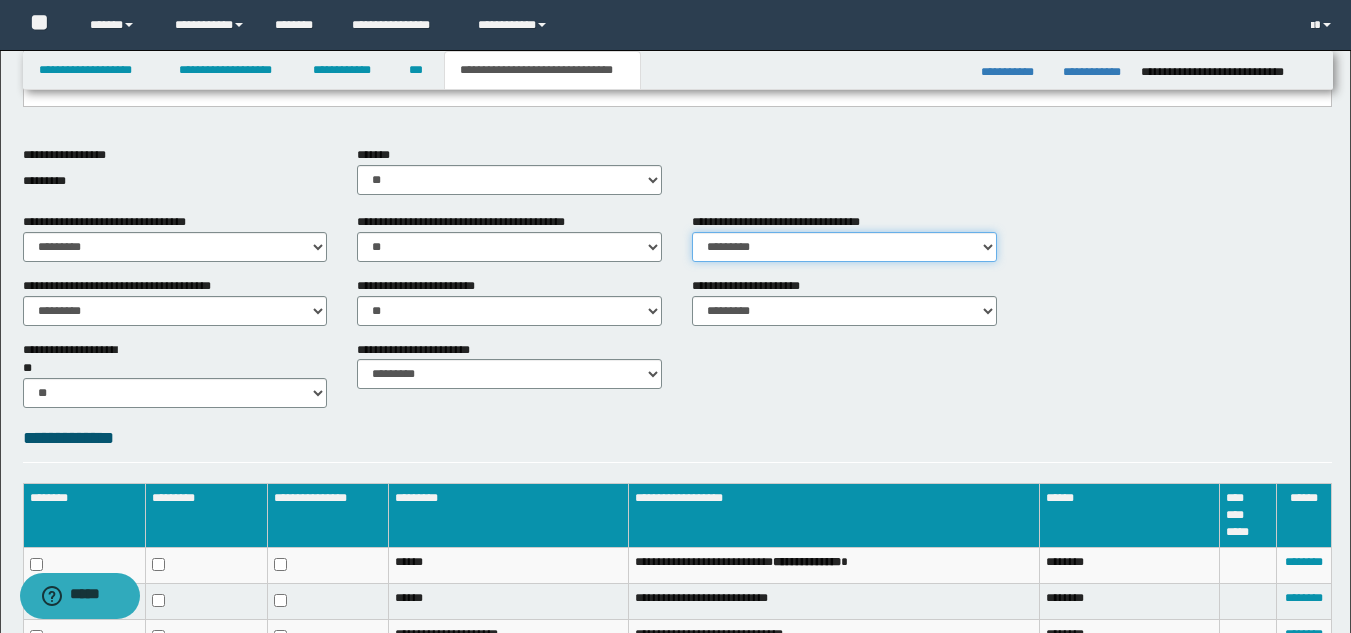 click on "*********
**
**" at bounding box center [844, 247] 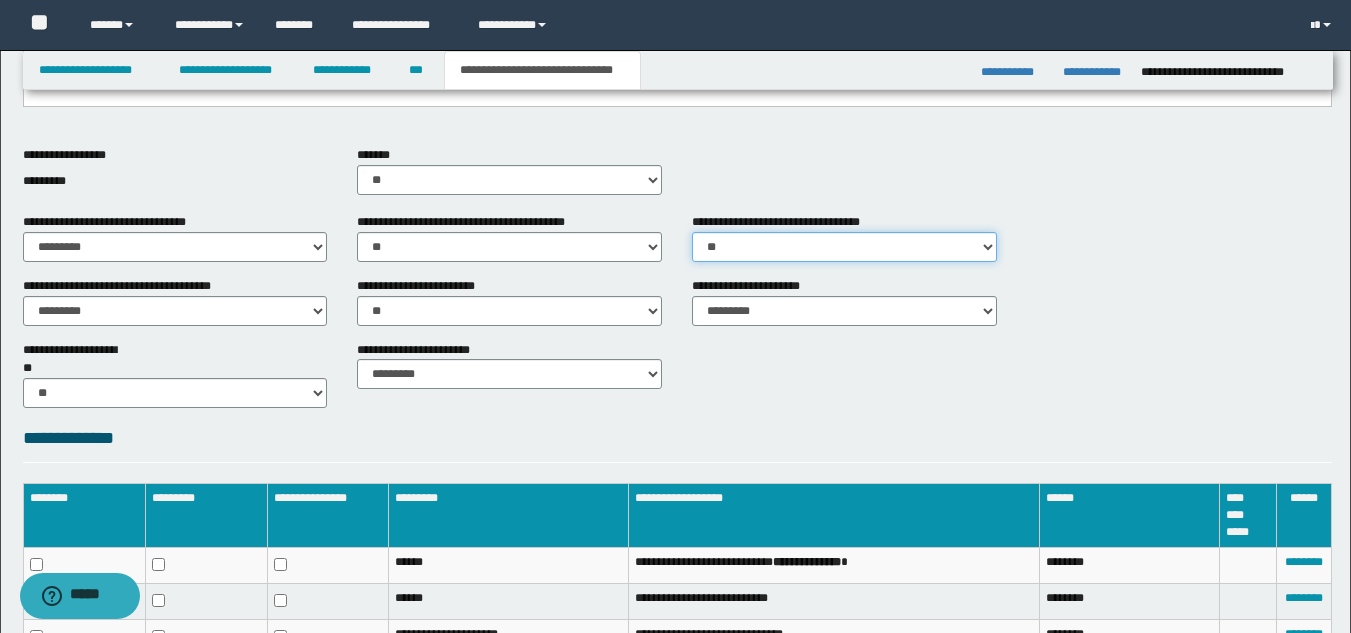 click on "*********
**
**" at bounding box center (844, 247) 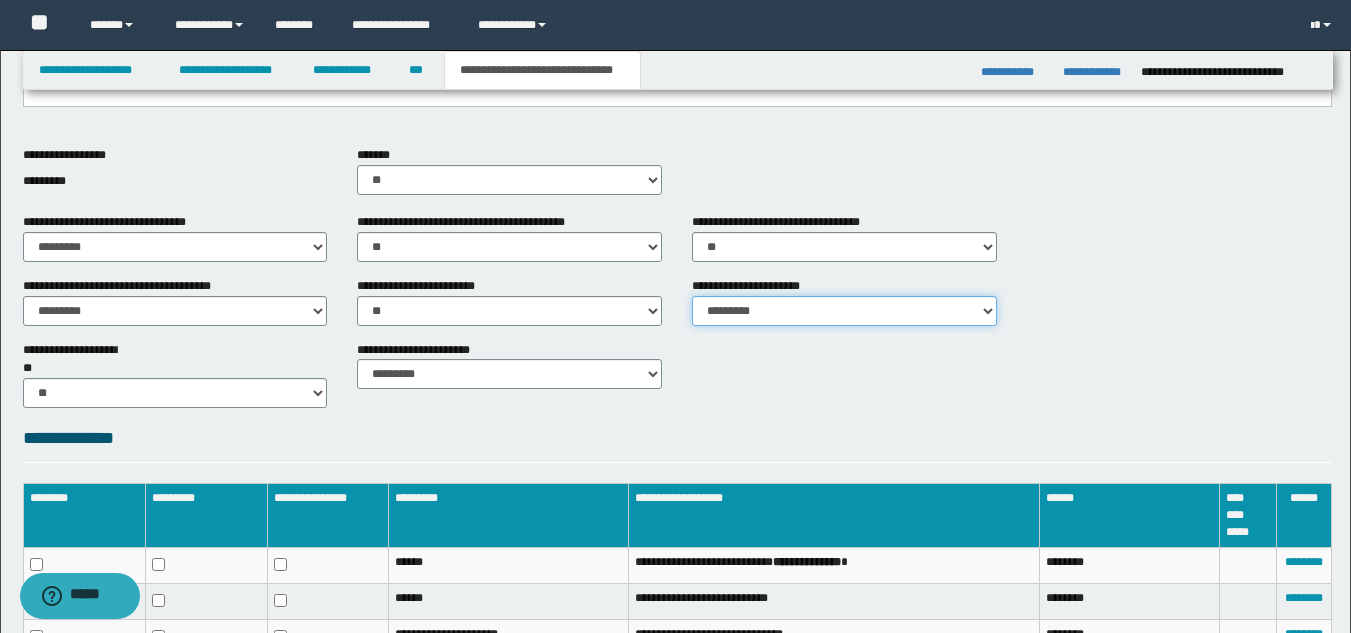 click on "**********" at bounding box center [844, 309] 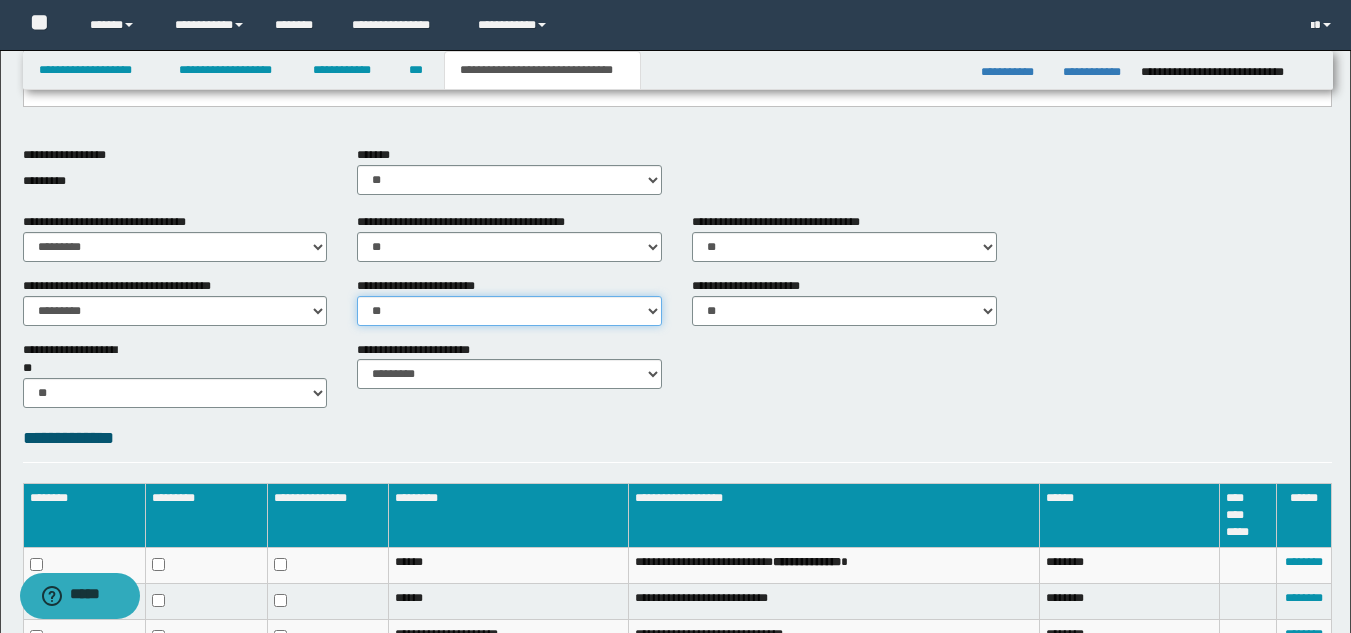 click on "*********
**
**" at bounding box center [509, 311] 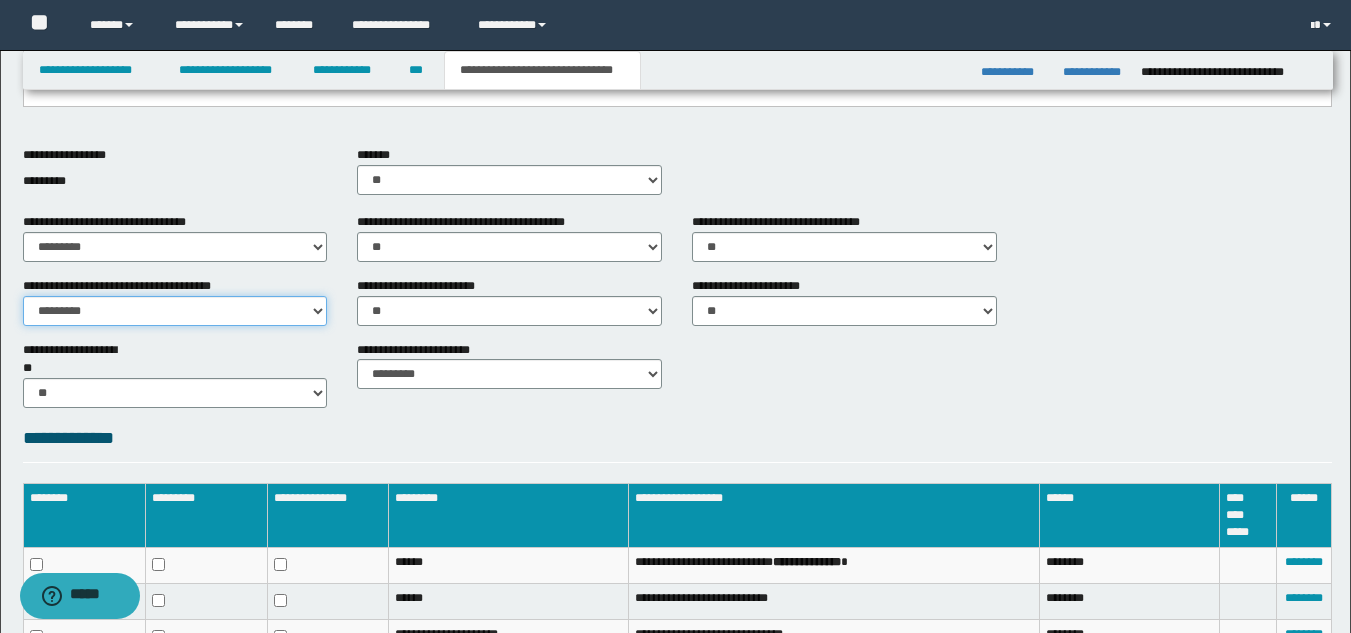 click on "*********
**
**" at bounding box center (175, 311) 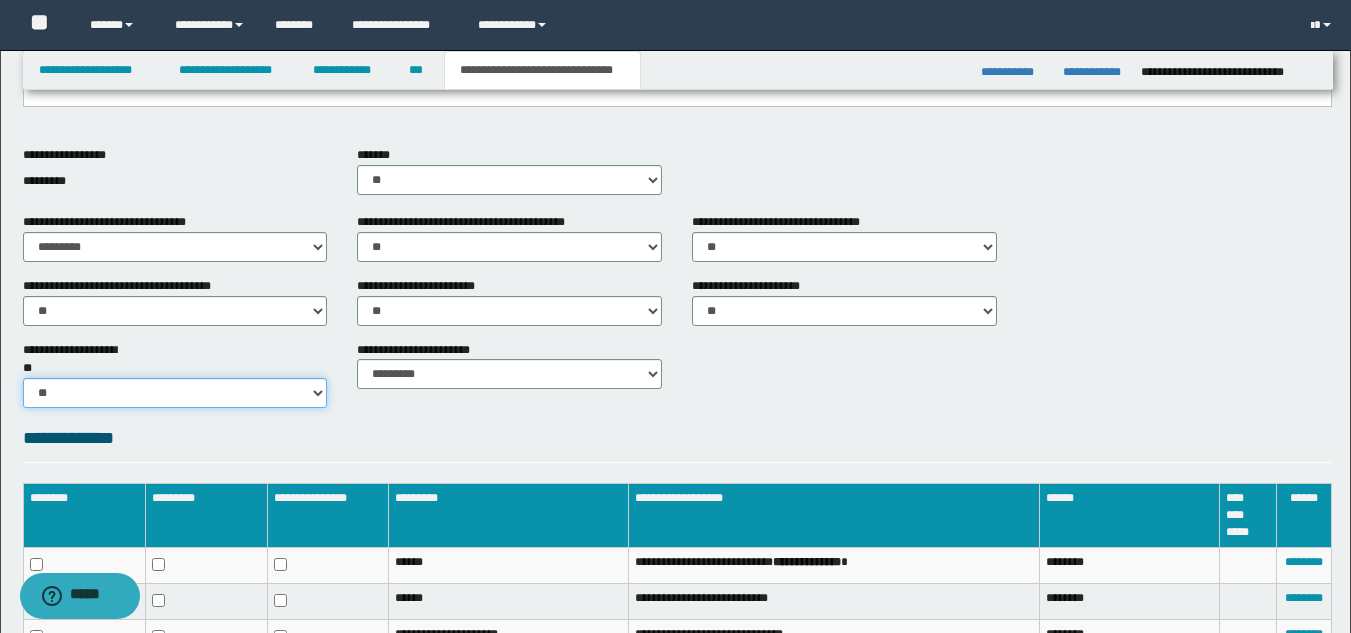 click on "*********
**
**" at bounding box center (175, 393) 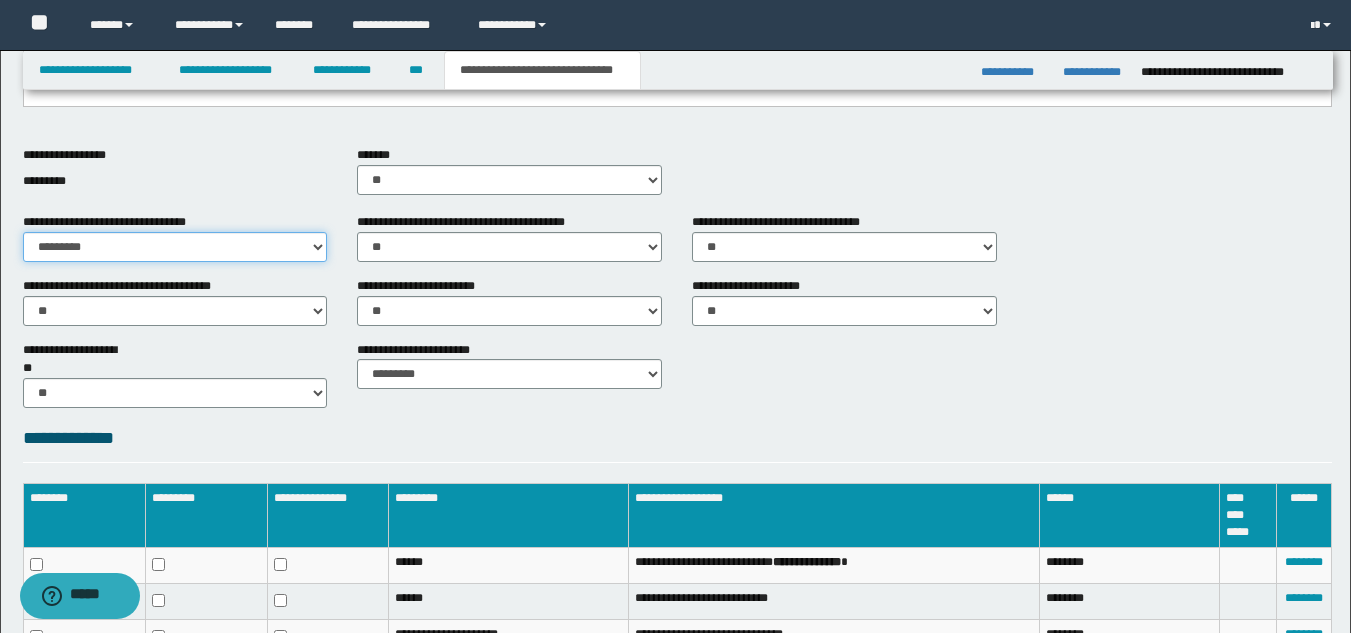 drag, startPoint x: 120, startPoint y: 237, endPoint x: 120, endPoint y: 251, distance: 14 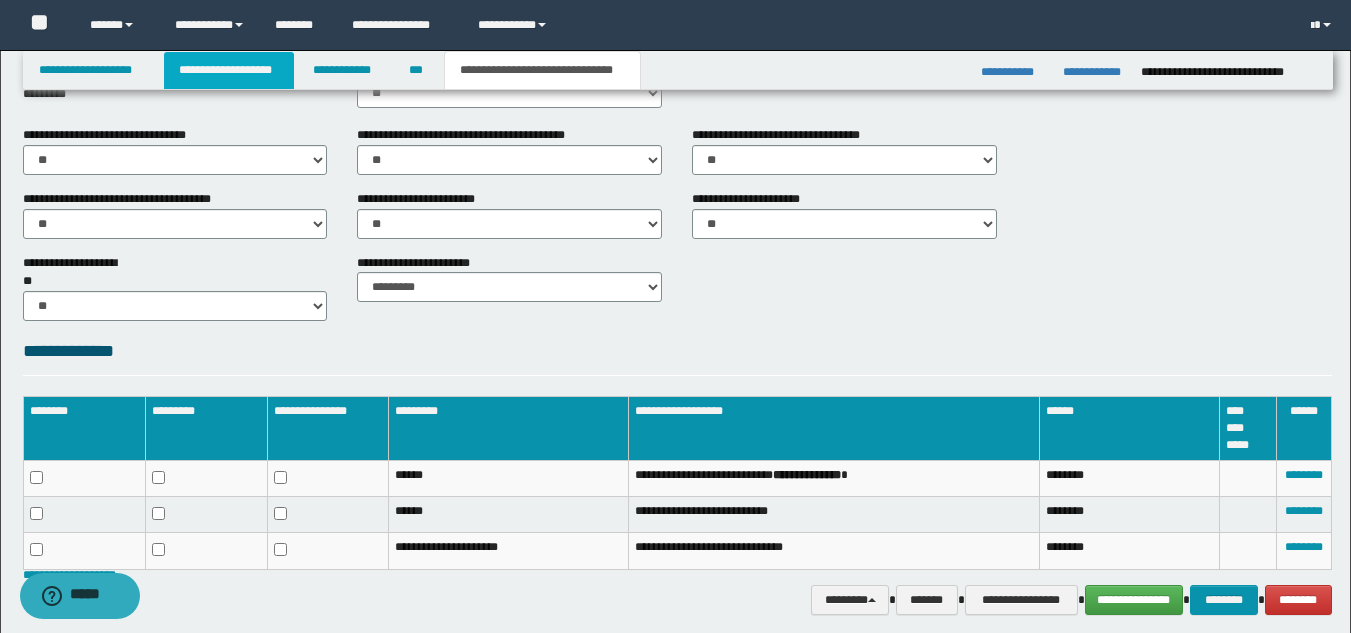click on "**********" at bounding box center (229, 70) 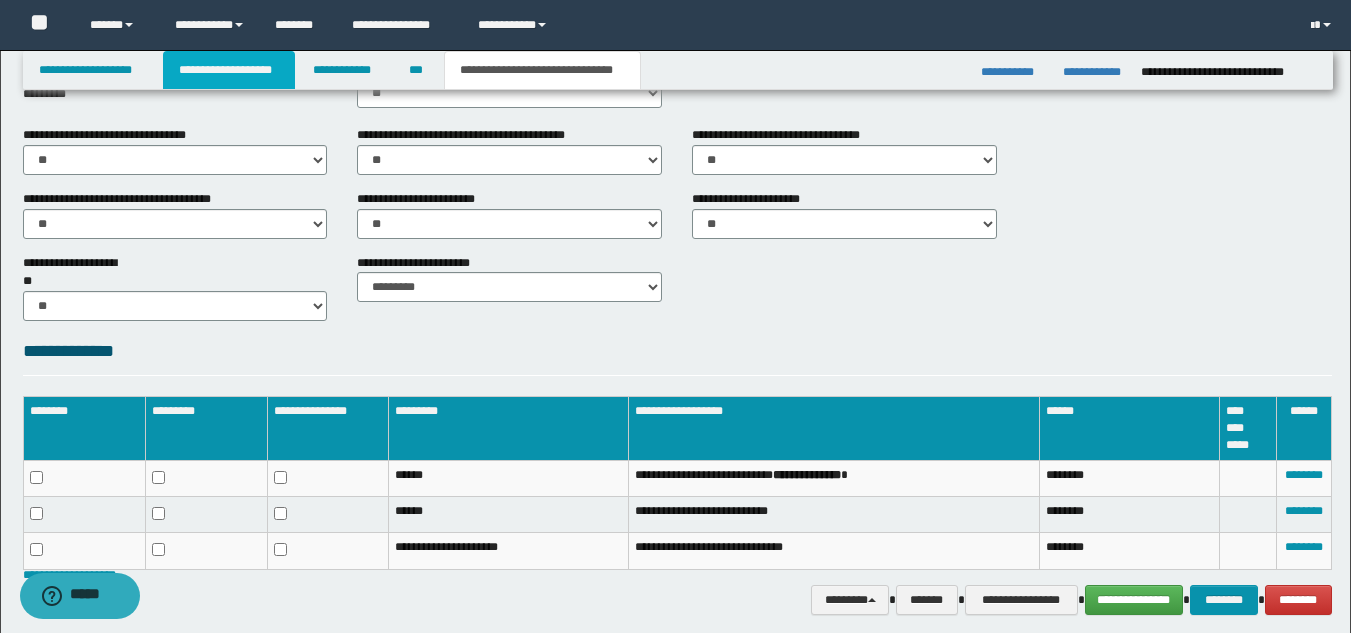 scroll, scrollTop: 798, scrollLeft: 0, axis: vertical 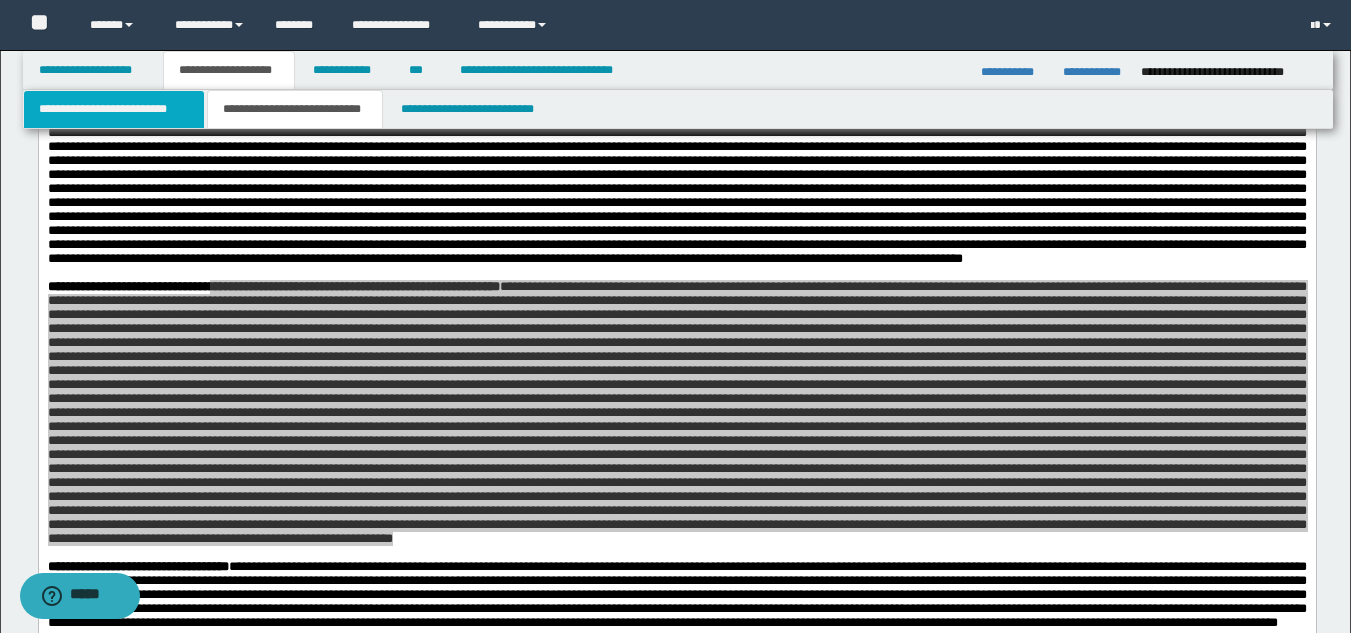 click on "**********" at bounding box center (114, 109) 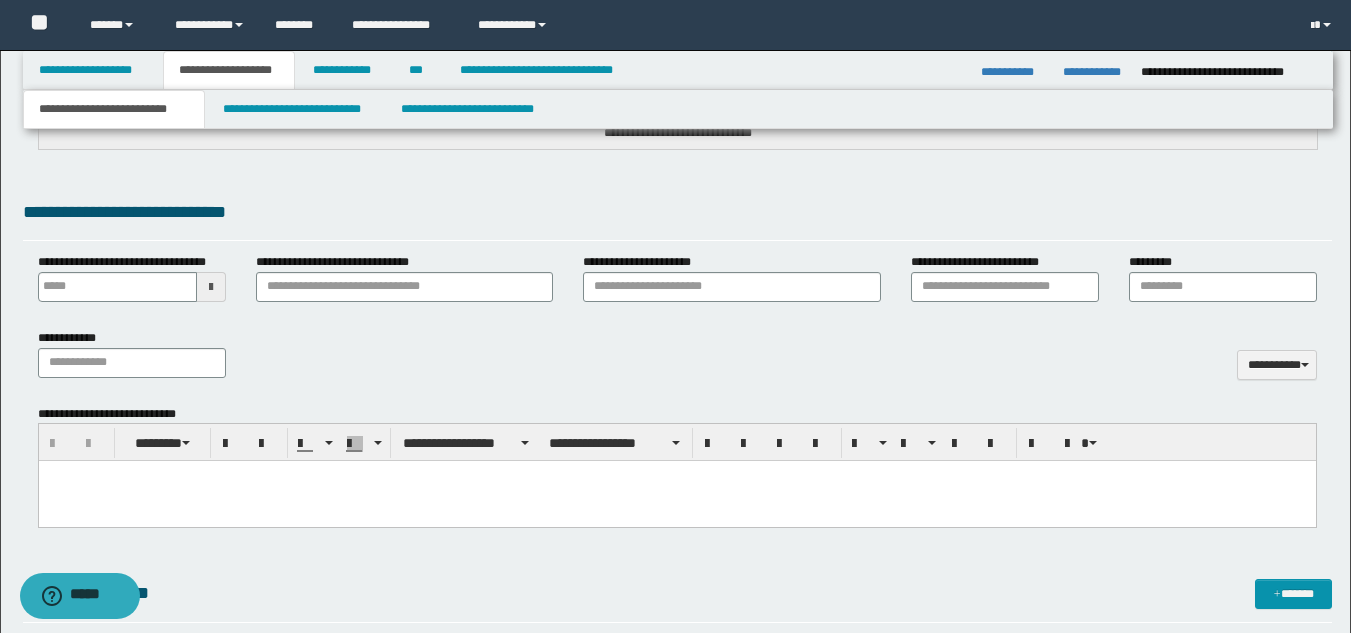 type 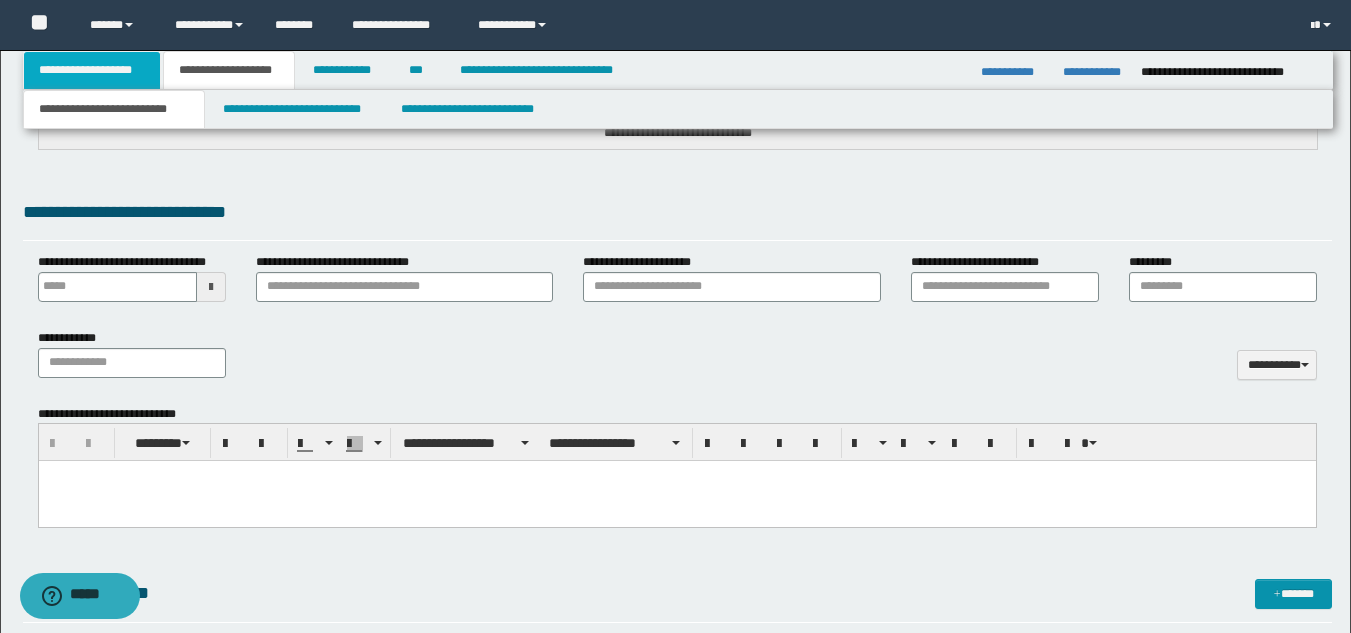 click on "**********" at bounding box center (92, 70) 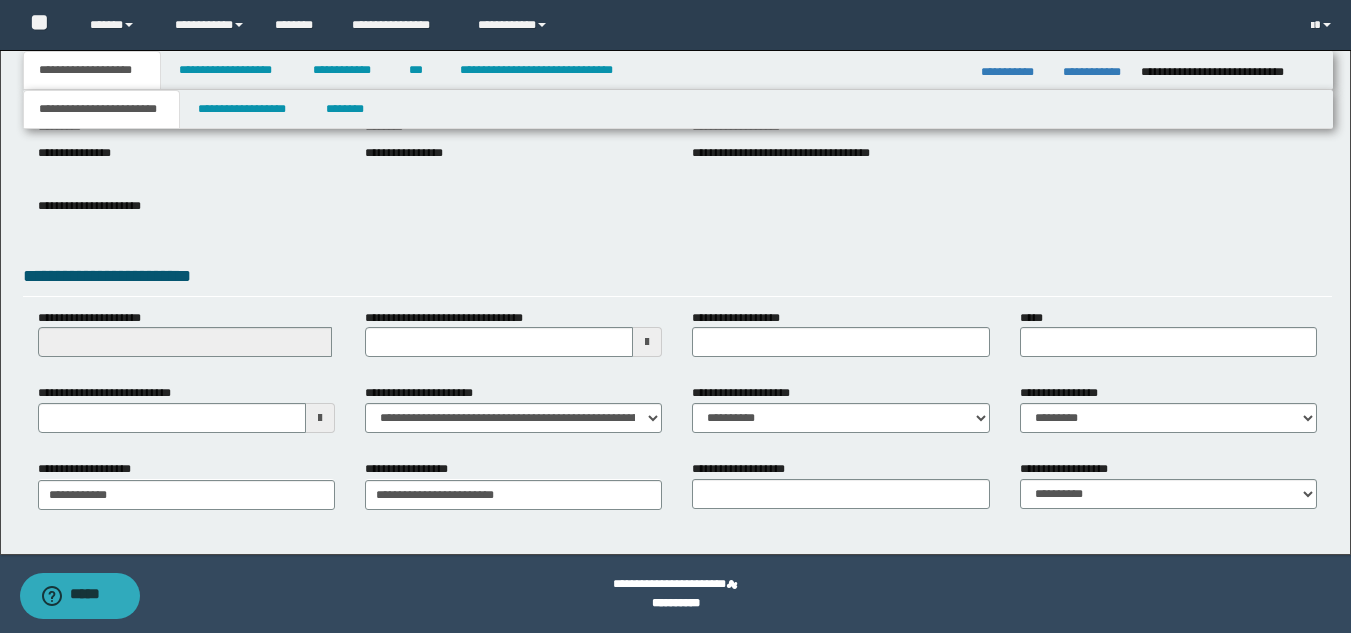 scroll, scrollTop: 251, scrollLeft: 0, axis: vertical 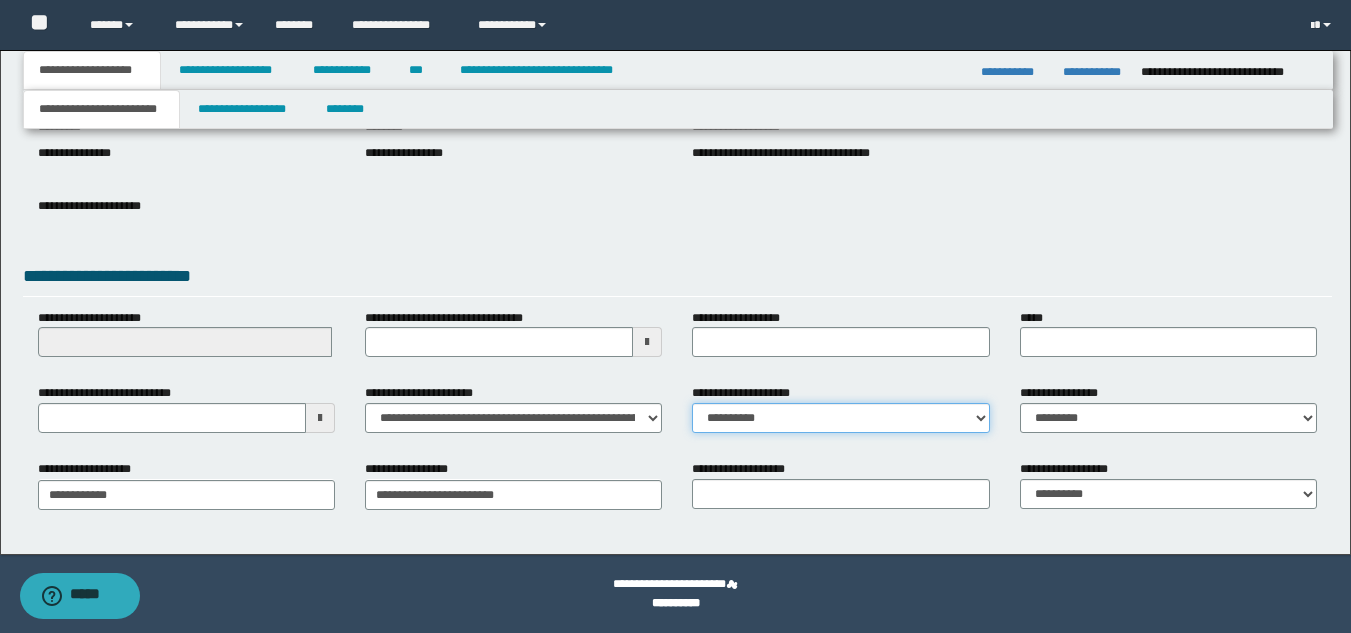 click on "**********" at bounding box center (840, 418) 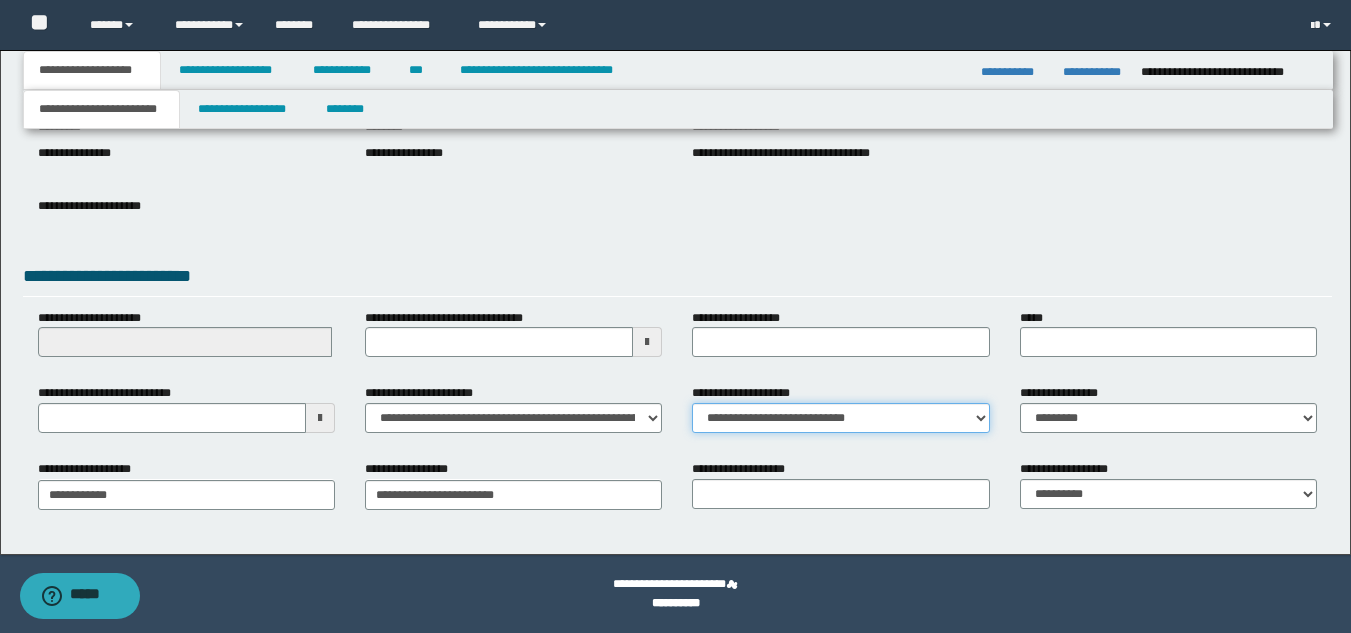 click on "**********" at bounding box center (840, 418) 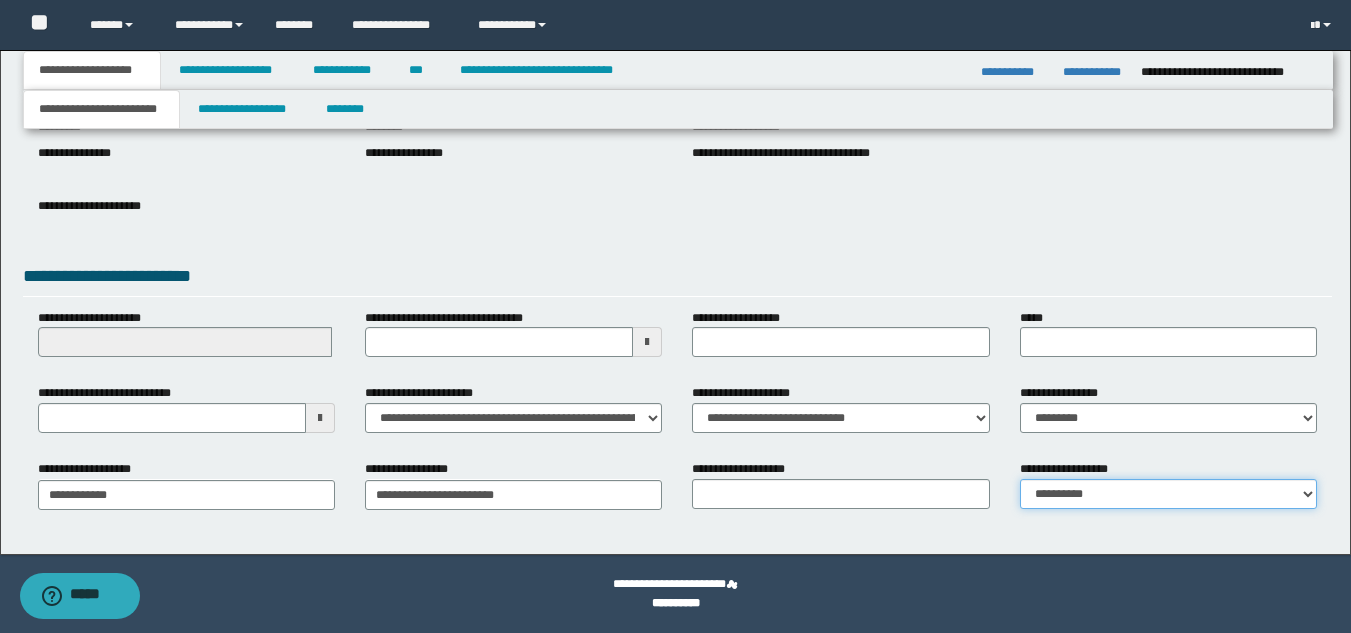 click on "**********" at bounding box center [1168, 494] 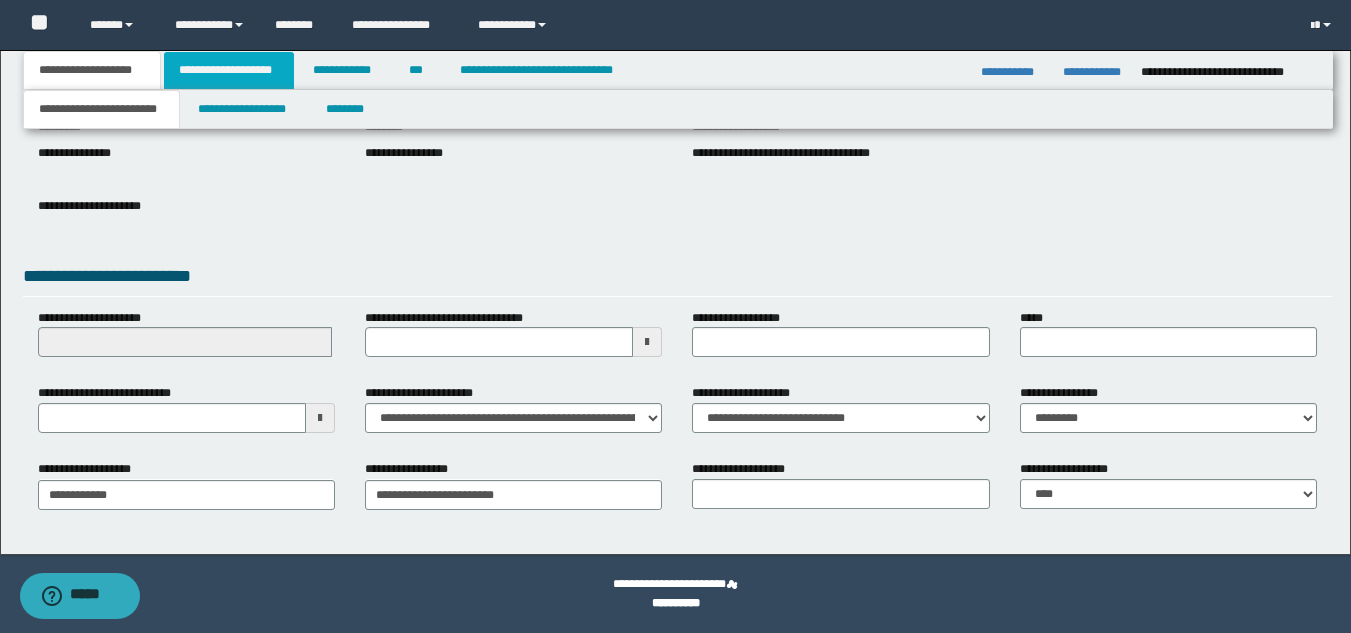 click on "**********" at bounding box center (229, 70) 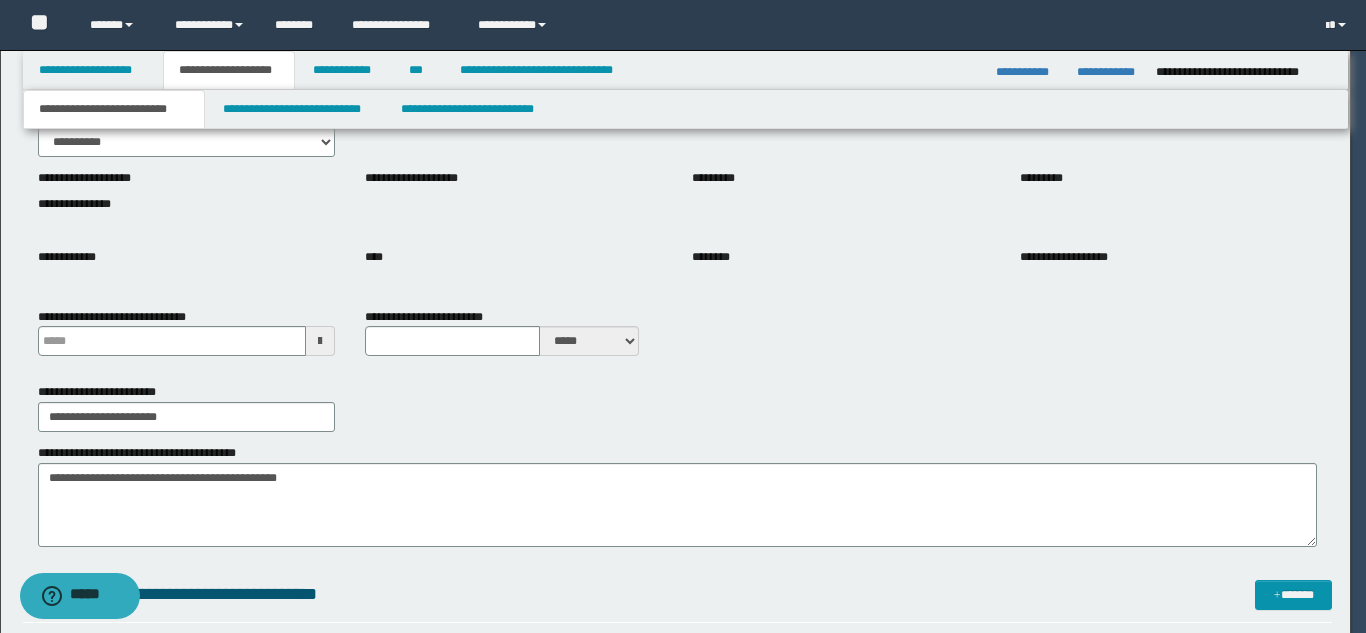 type 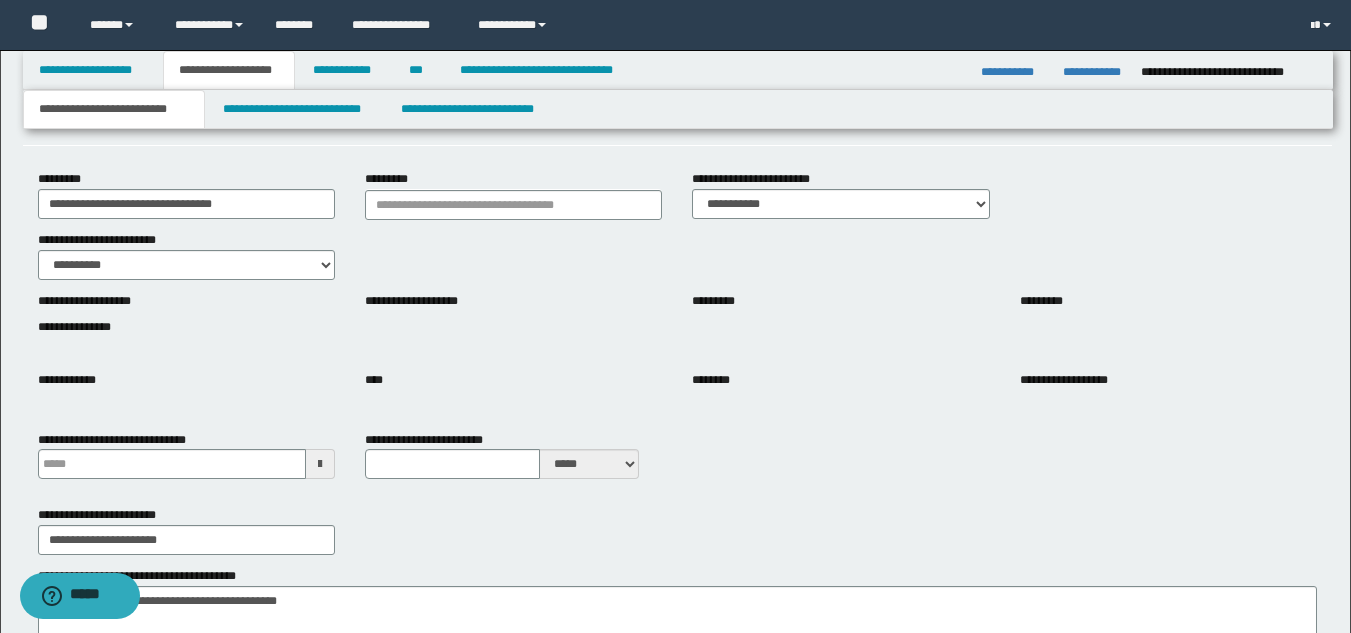 scroll, scrollTop: 115, scrollLeft: 0, axis: vertical 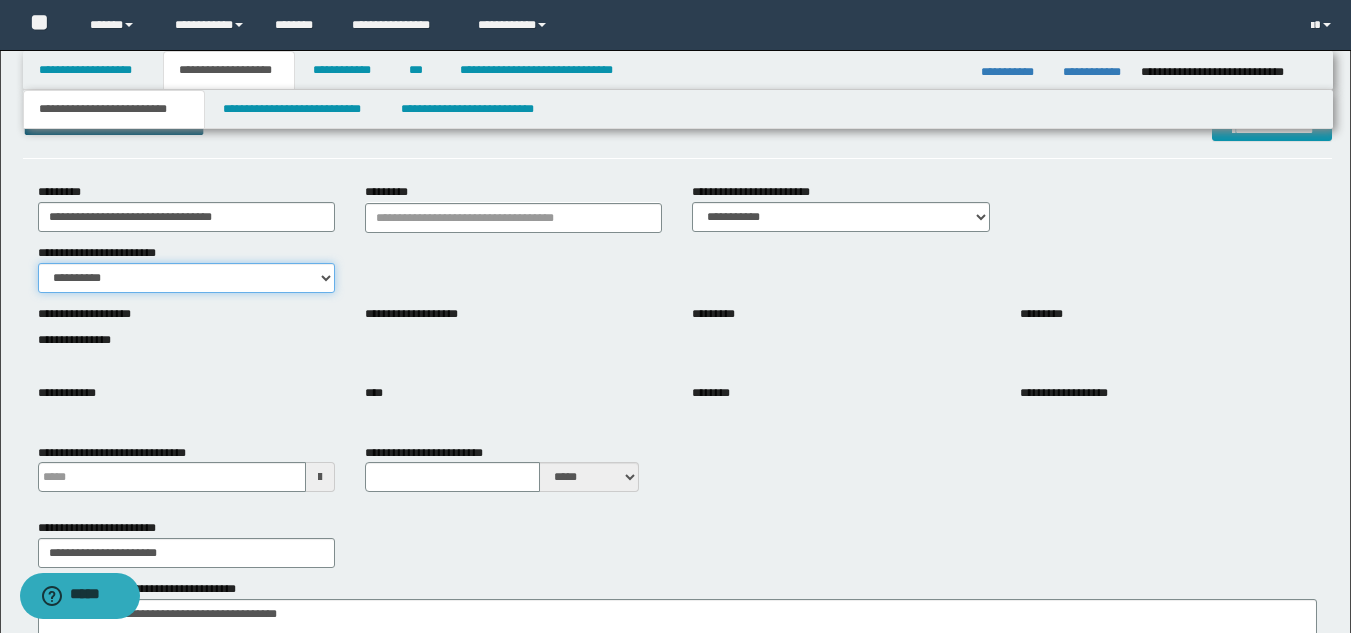 click on "**********" at bounding box center [186, 278] 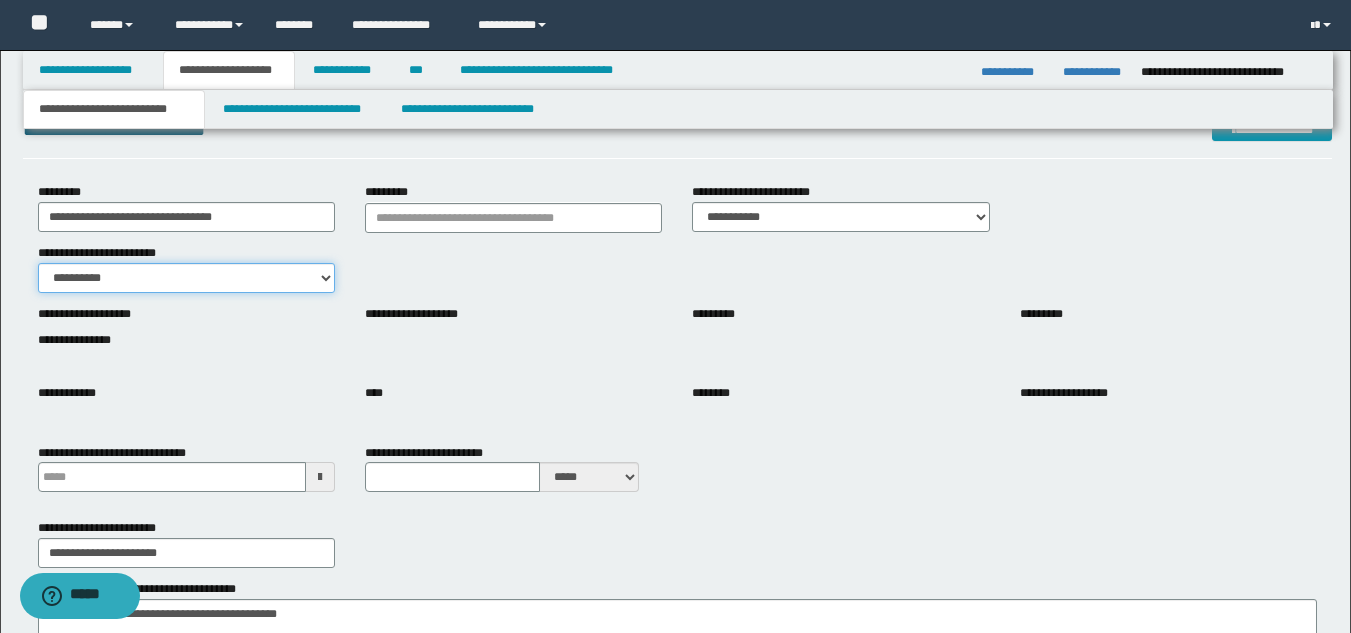 select on "*" 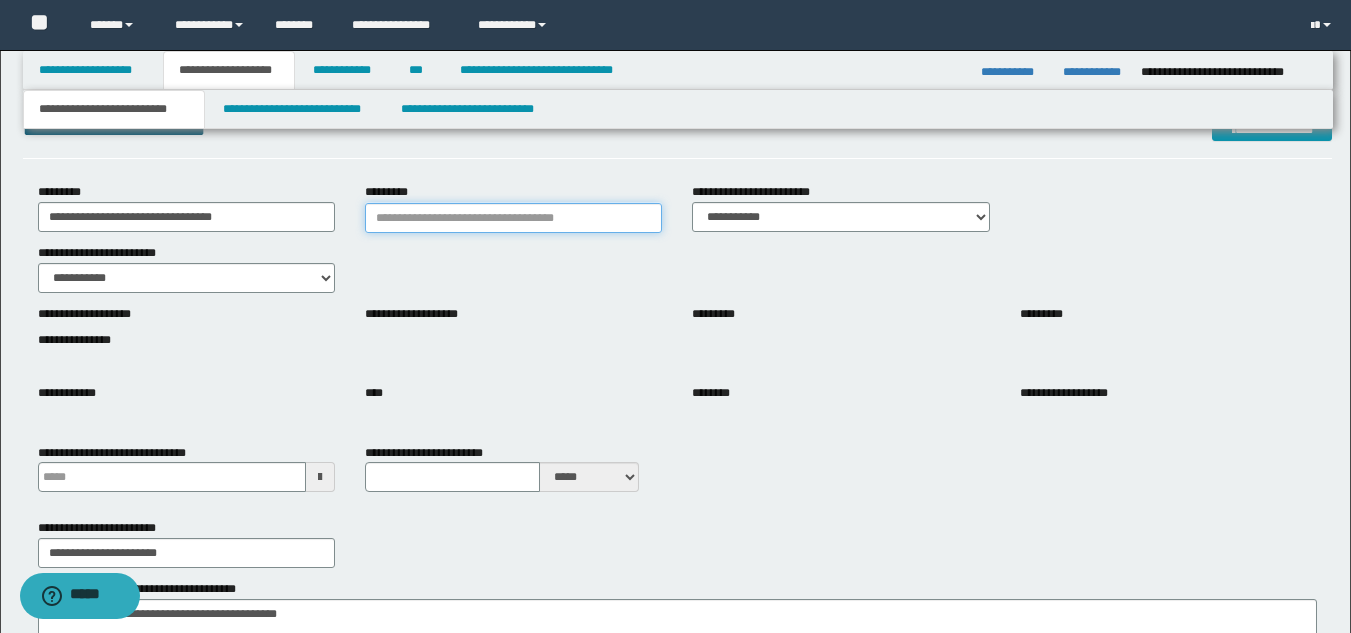click on "*********" at bounding box center [513, 218] 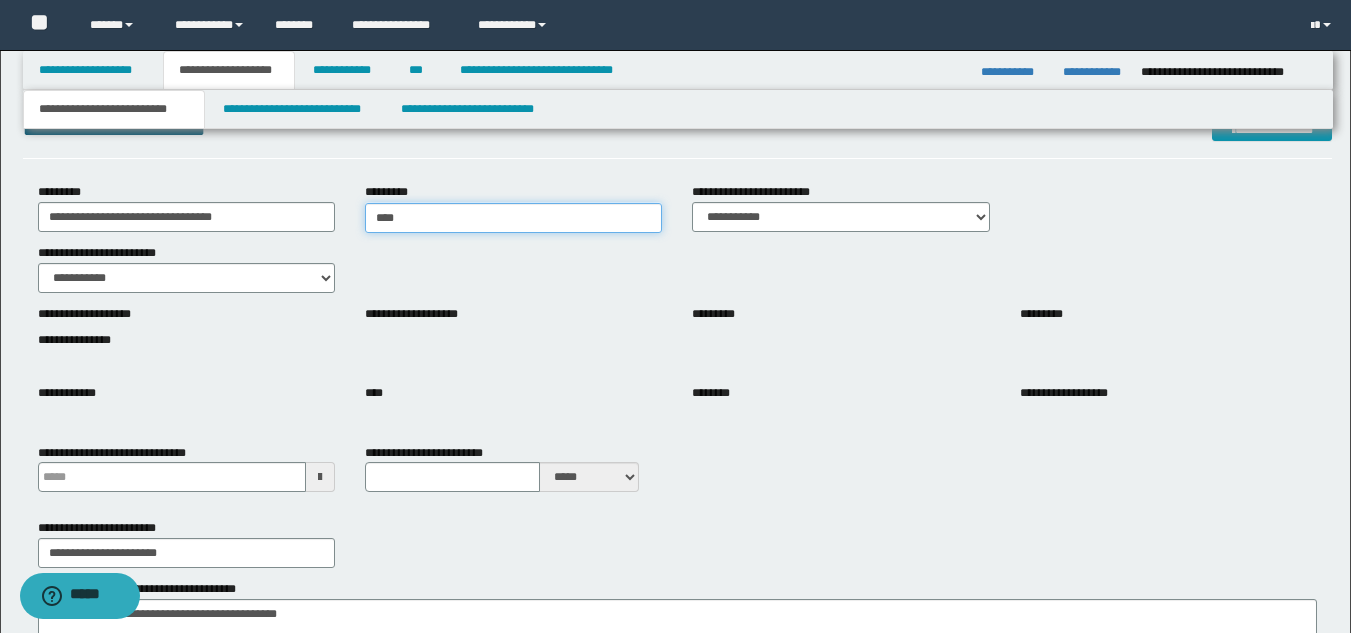 type on "*****" 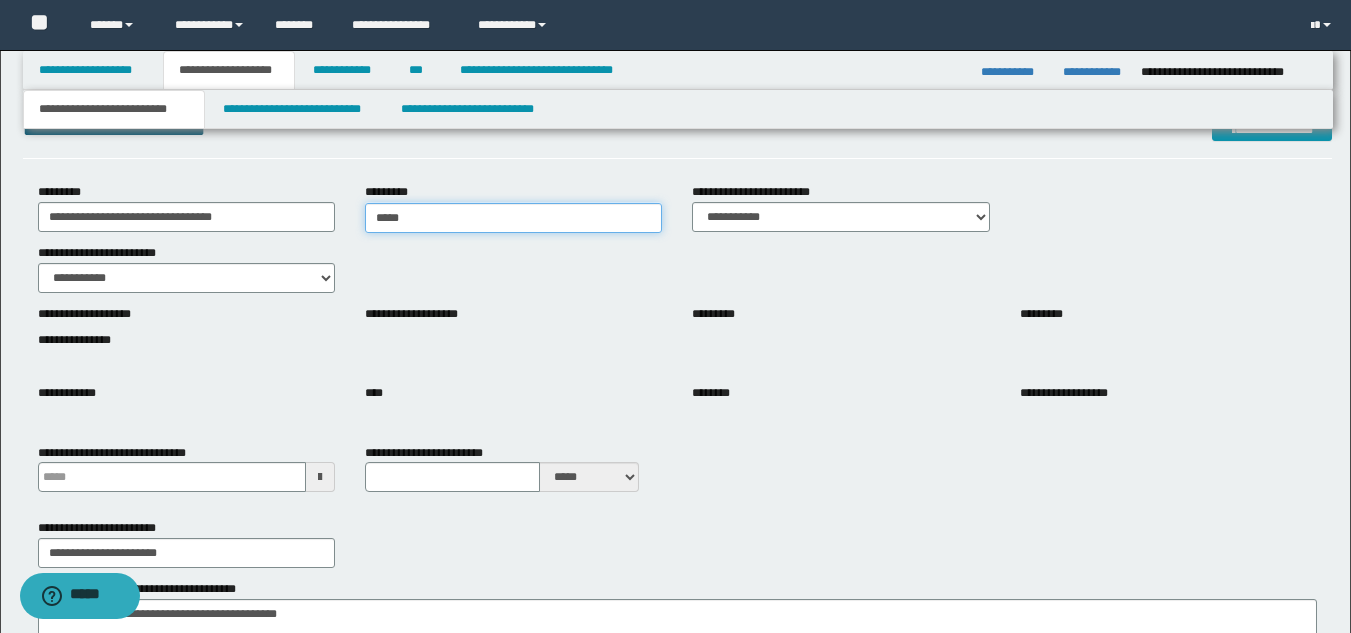 type on "*****" 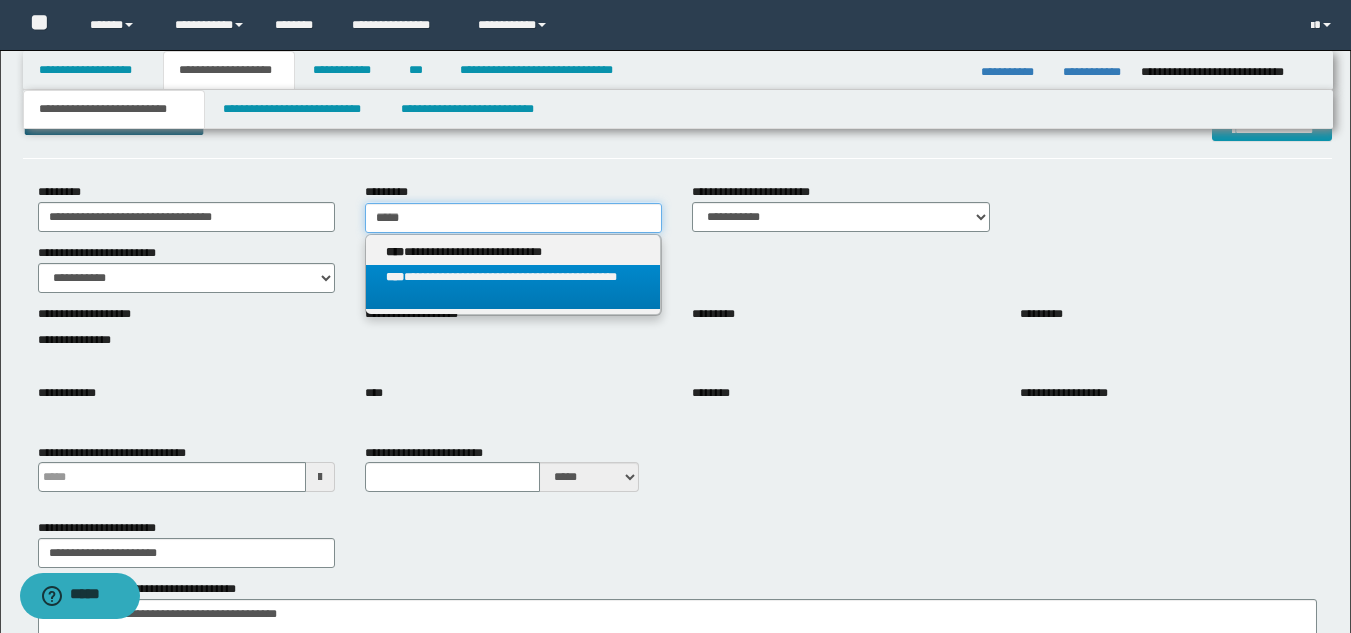 type on "*****" 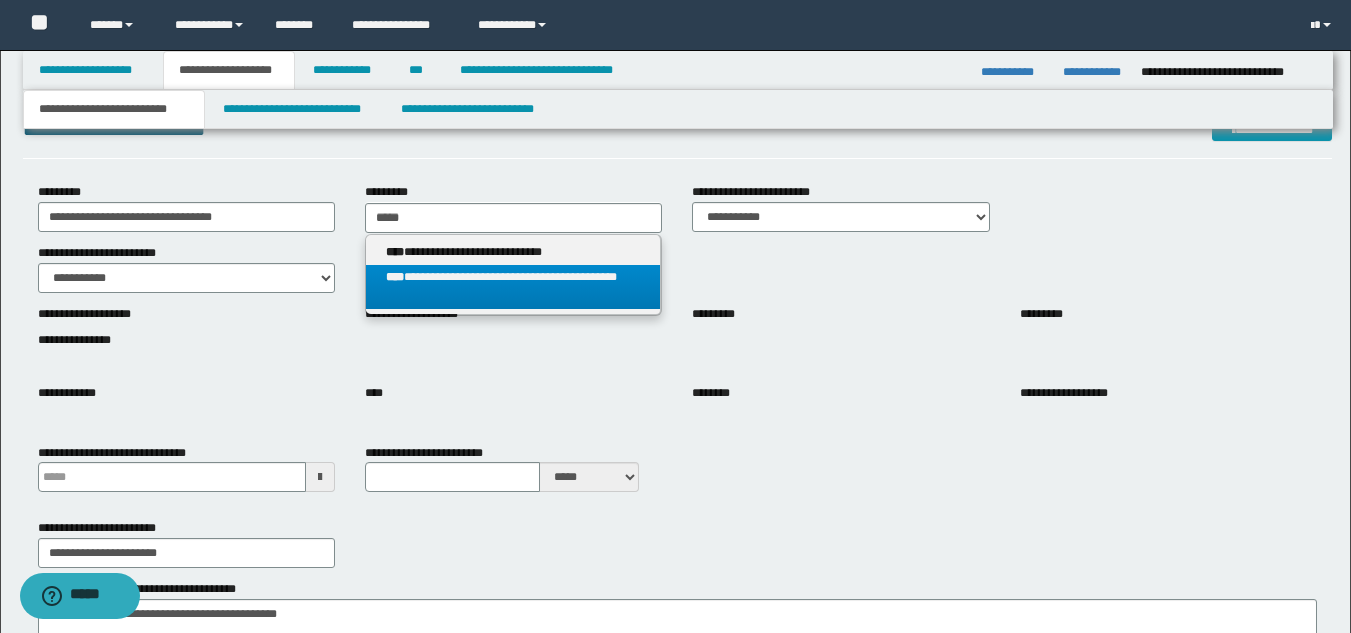 click on "**********" at bounding box center (513, 287) 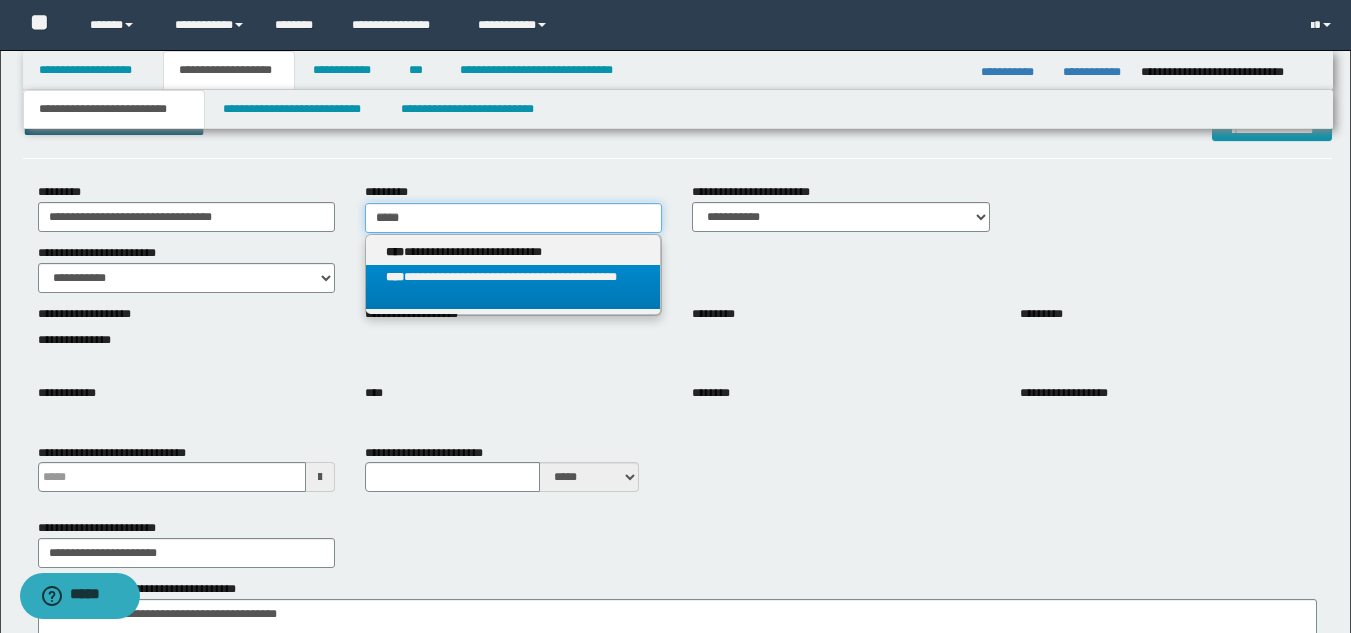 type 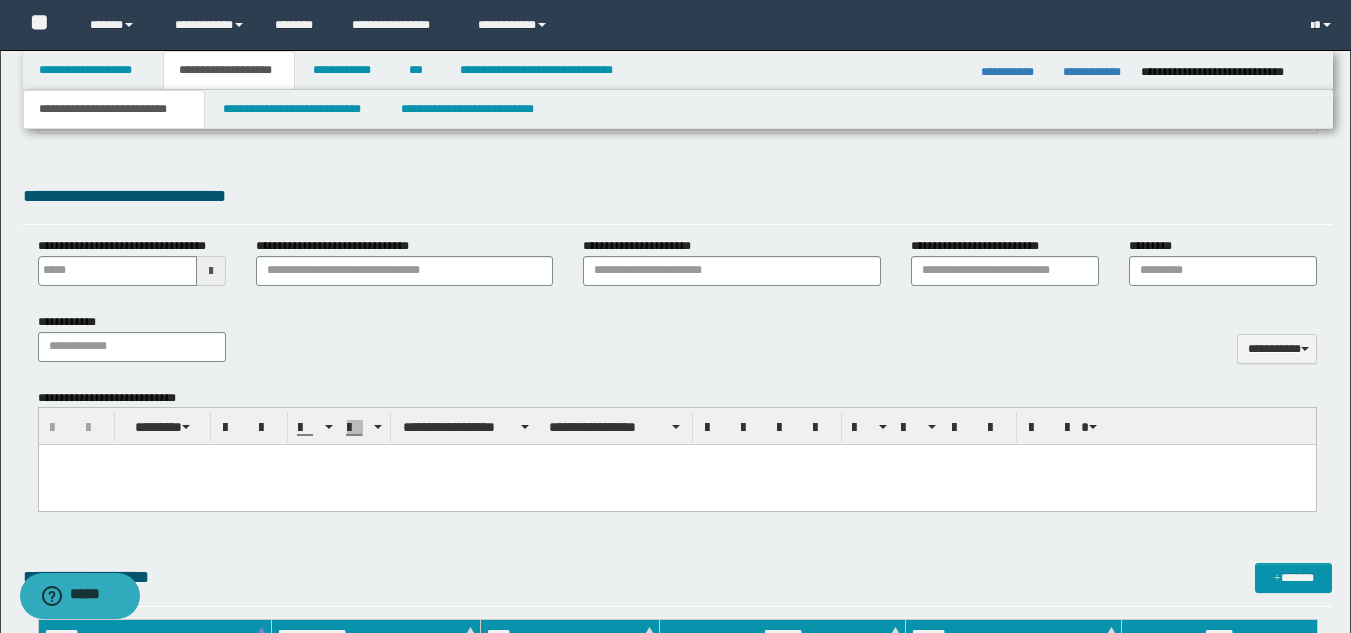 scroll, scrollTop: 889, scrollLeft: 0, axis: vertical 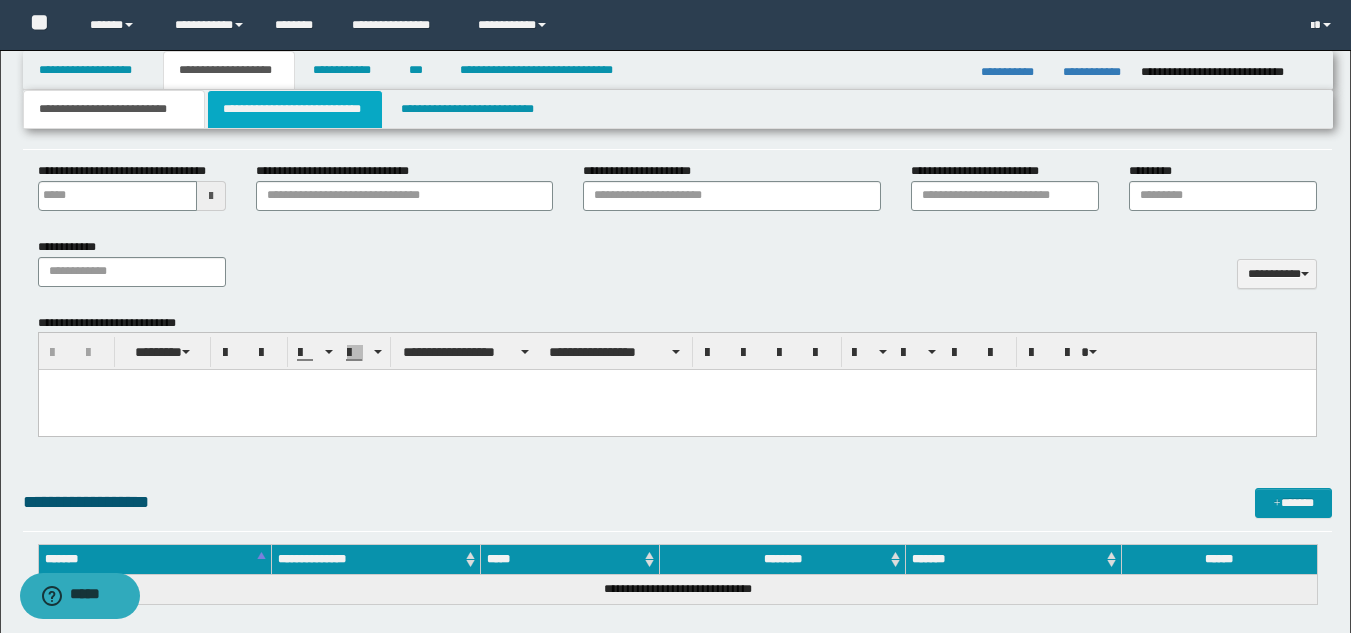 click on "**********" at bounding box center (295, 109) 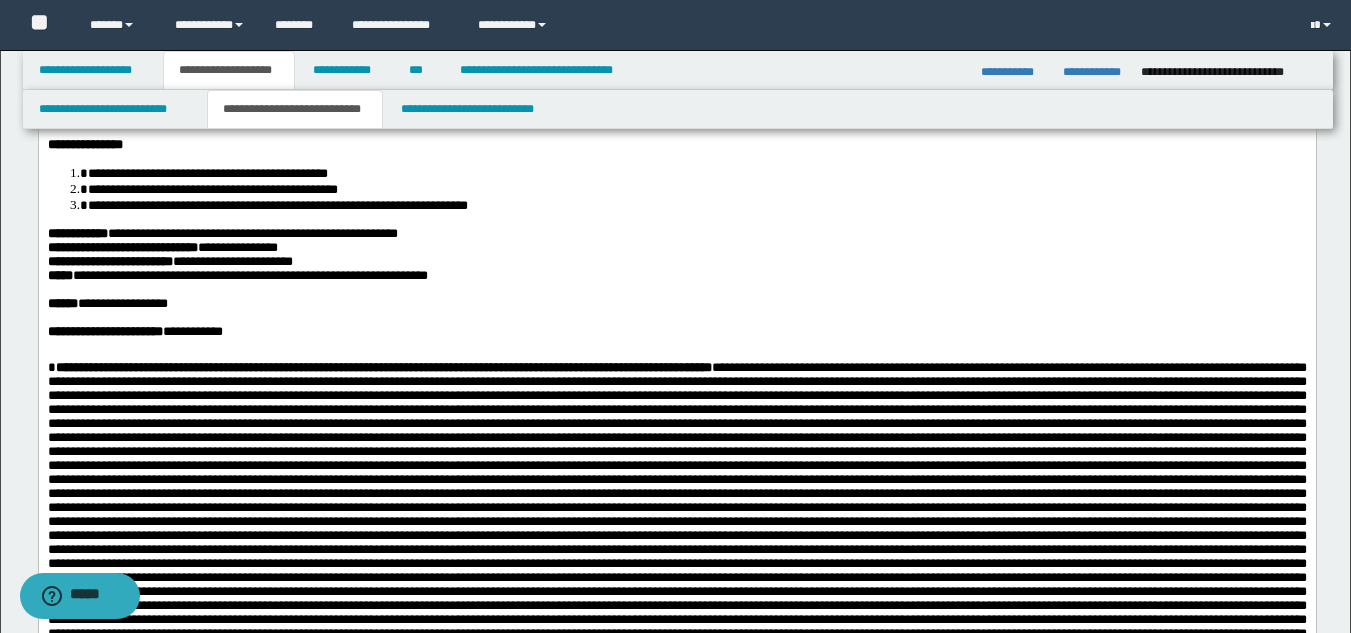 scroll, scrollTop: 388, scrollLeft: 0, axis: vertical 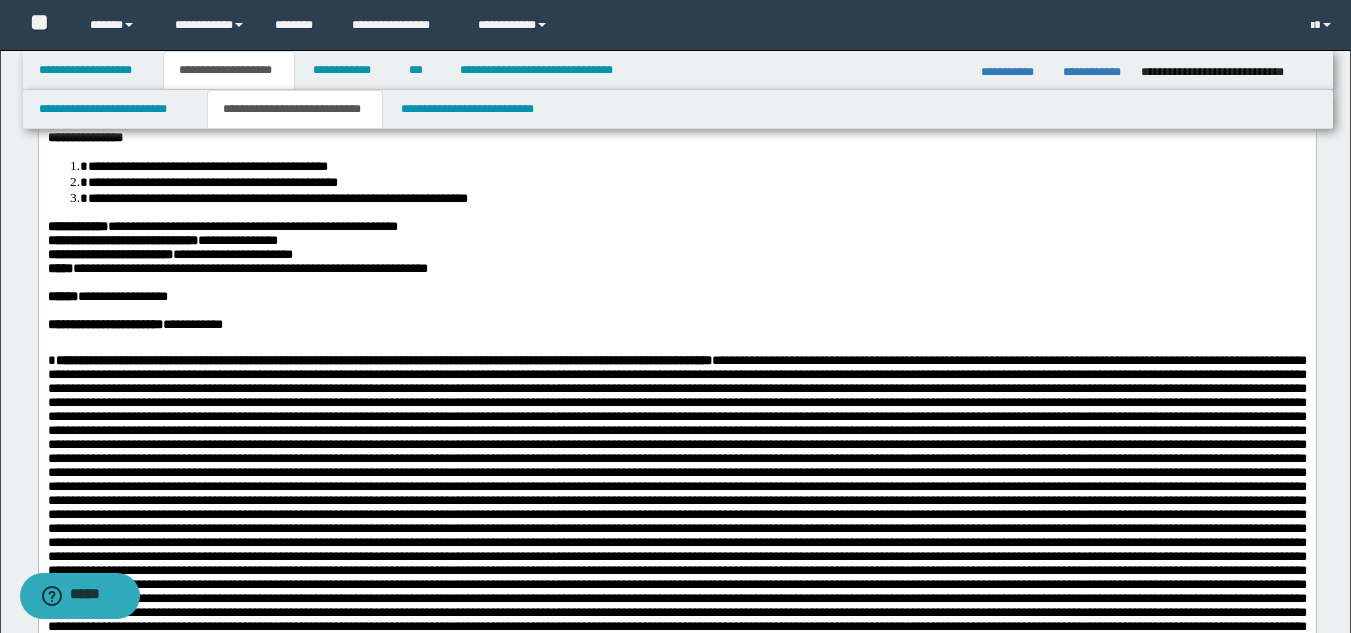 click on "**********" at bounding box center (207, 166) 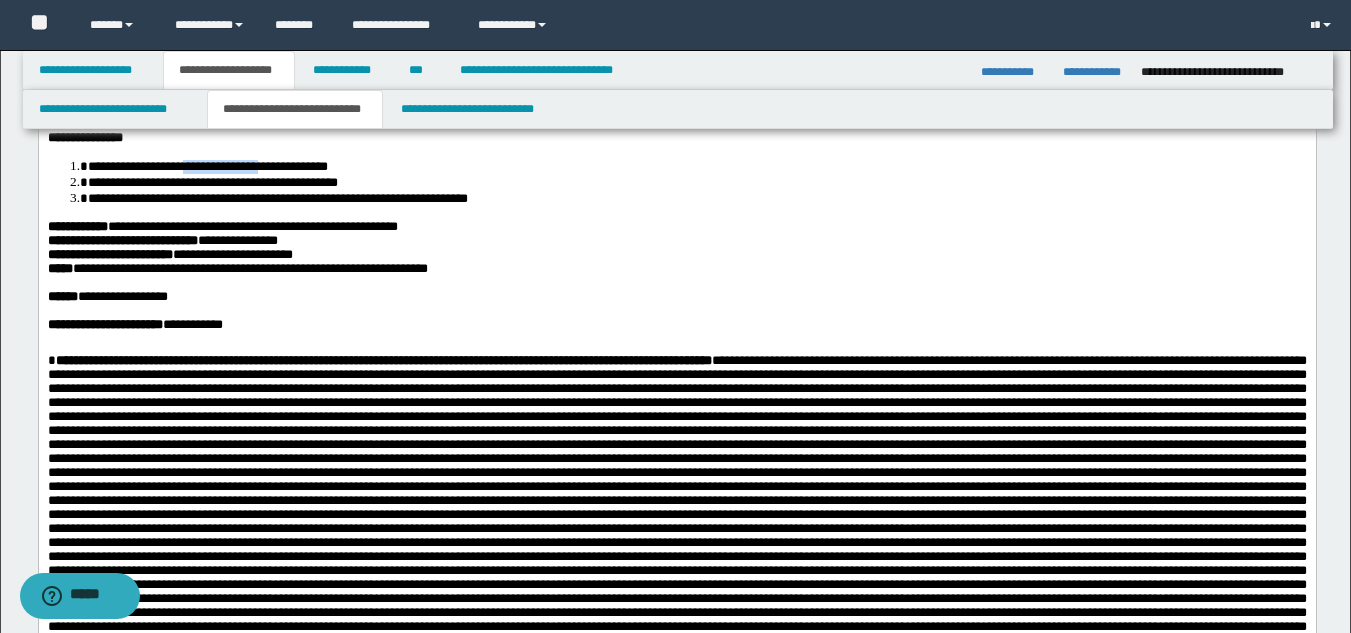 type 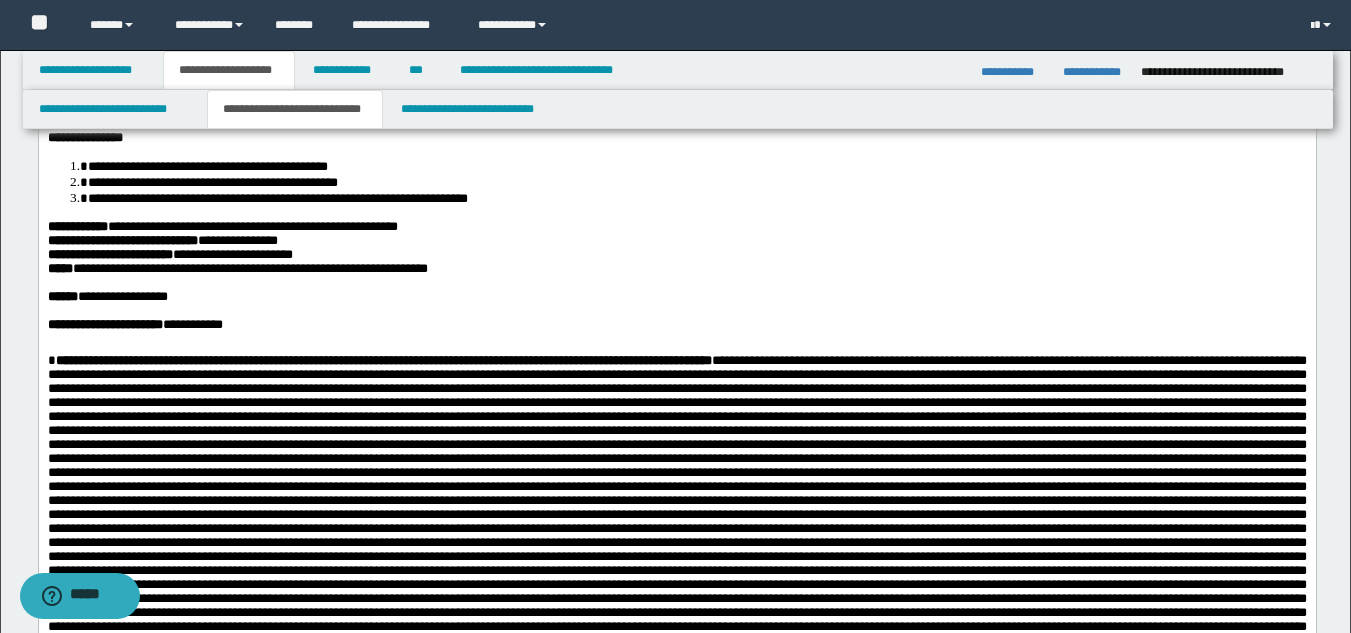 scroll, scrollTop: 941, scrollLeft: 0, axis: vertical 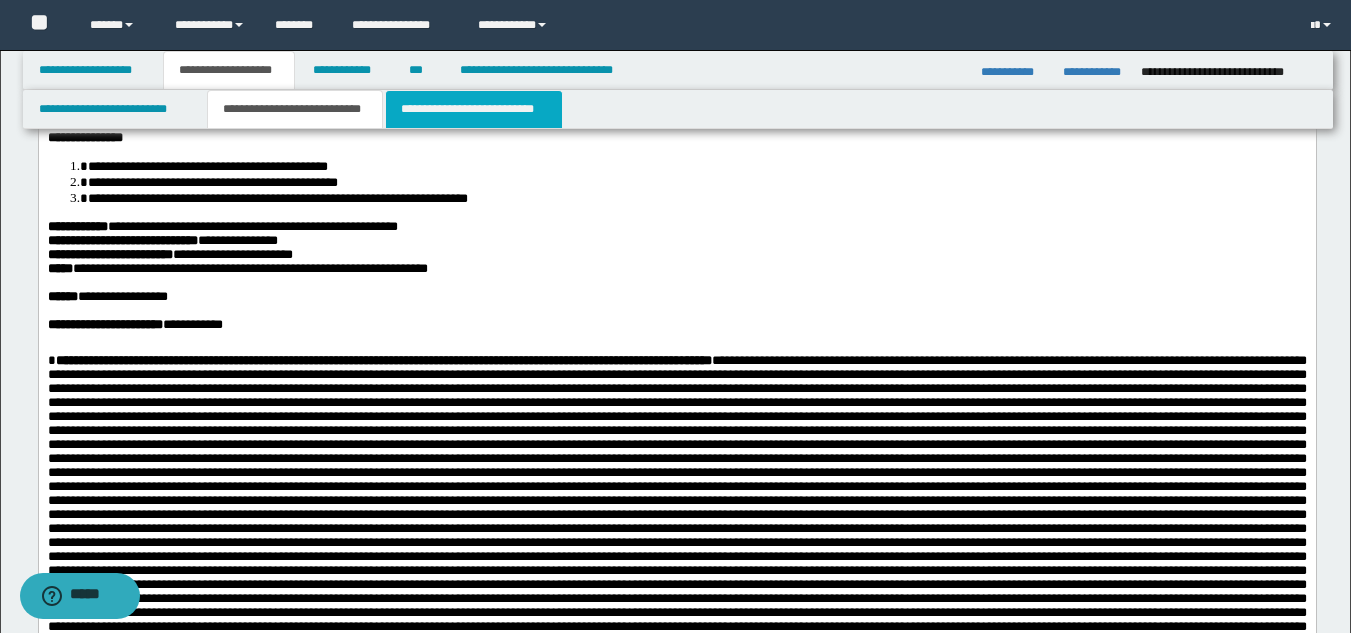 click on "**********" at bounding box center (474, 109) 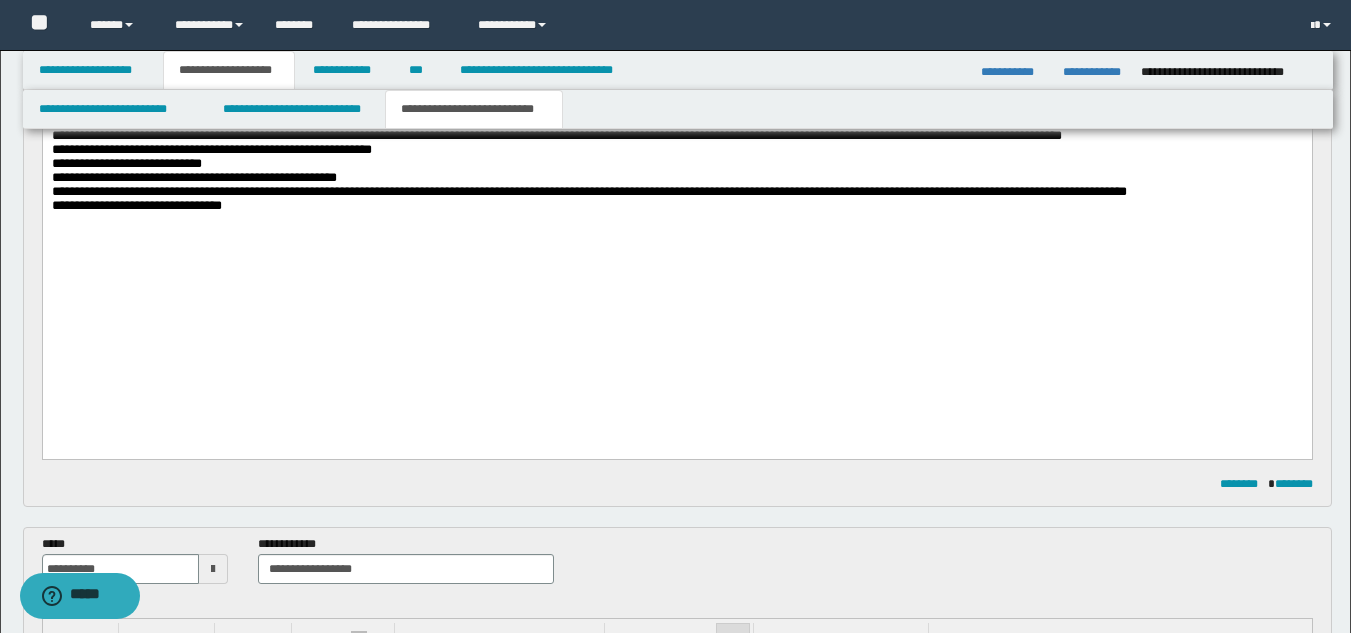 click on "**********" at bounding box center (211, 150) 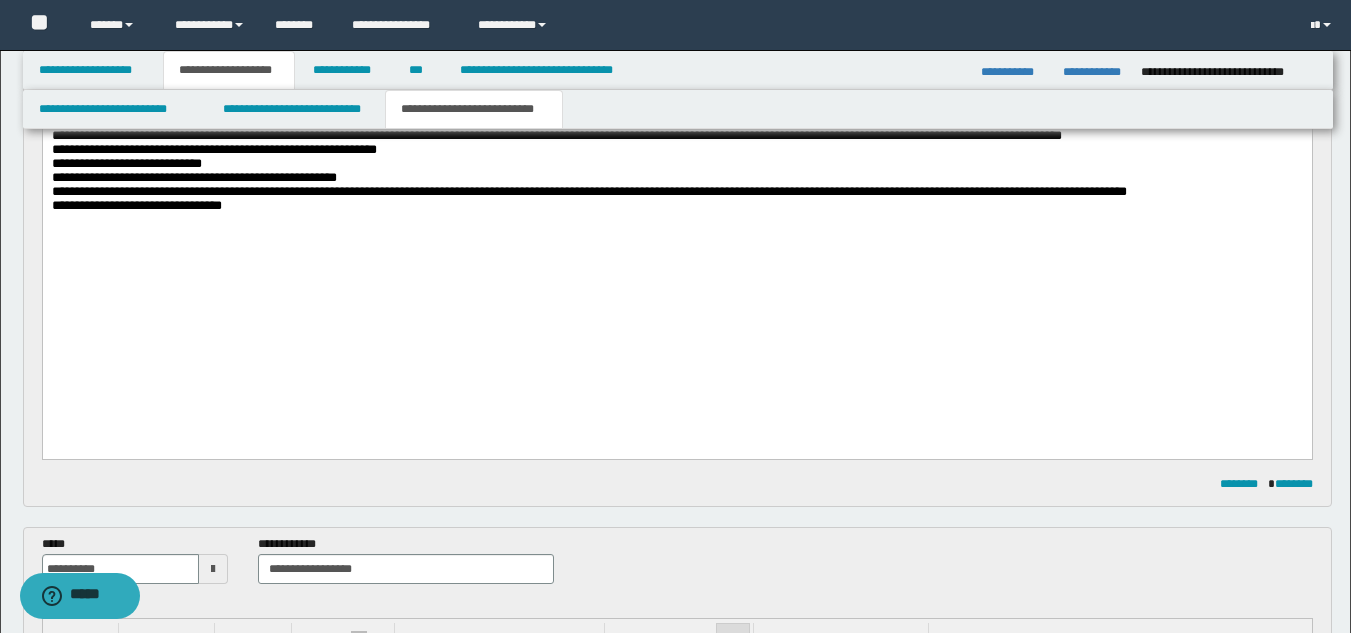 drag, startPoint x: 144, startPoint y: 257, endPoint x: 167, endPoint y: 285, distance: 36.23534 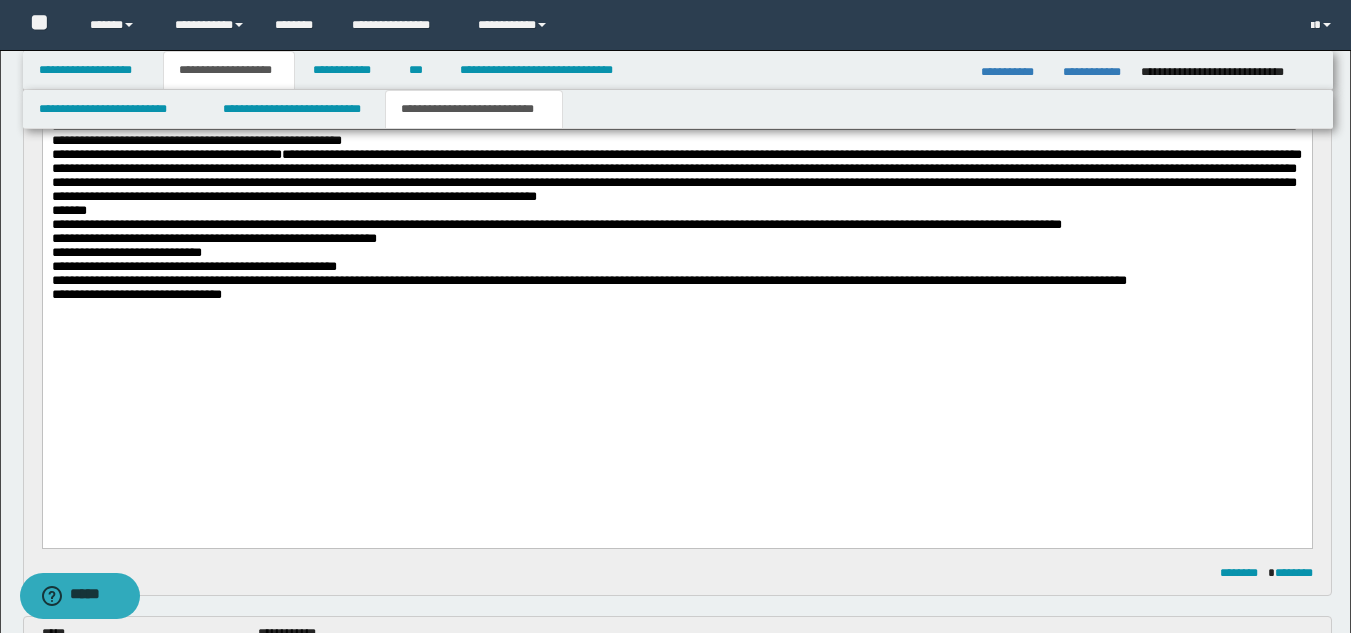 scroll, scrollTop: 294, scrollLeft: 0, axis: vertical 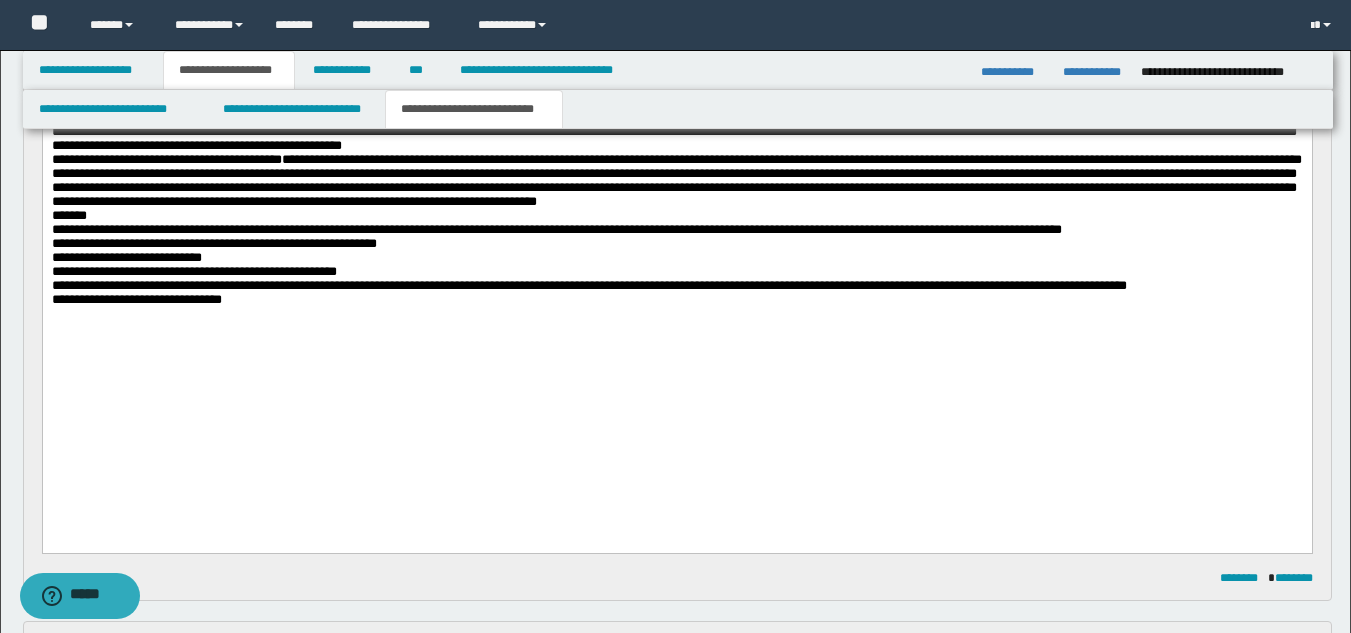click on "**********" at bounding box center (673, 138) 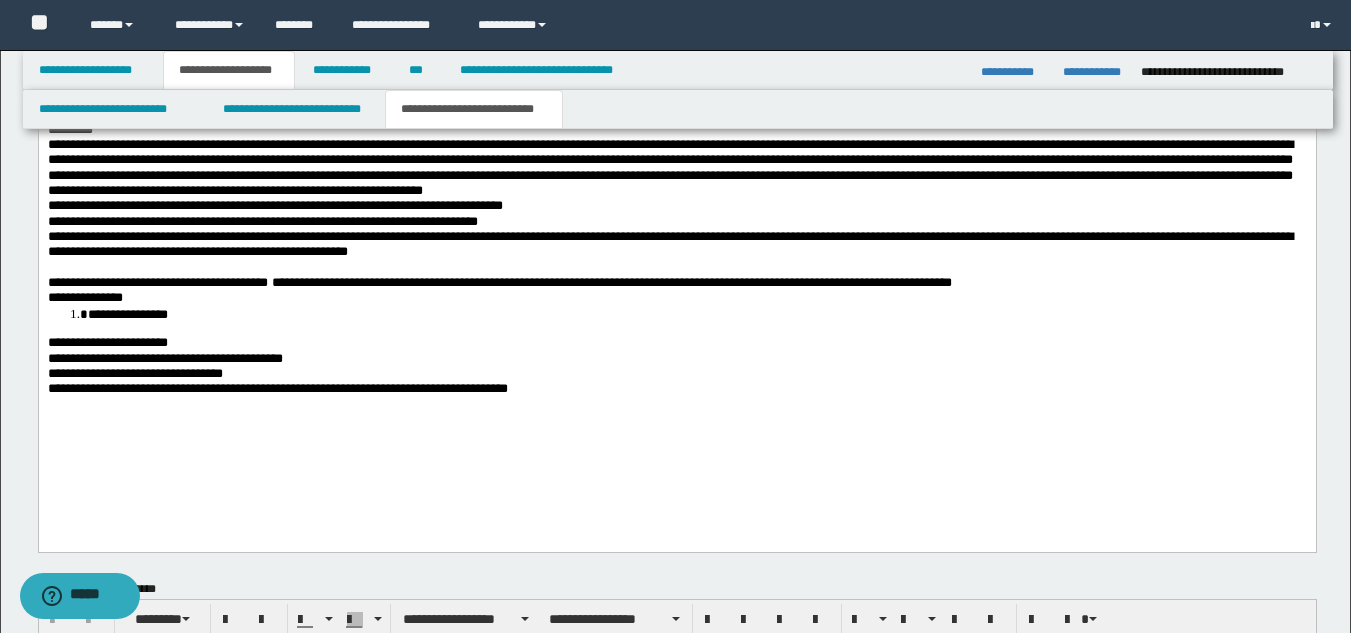 scroll, scrollTop: 1794, scrollLeft: 0, axis: vertical 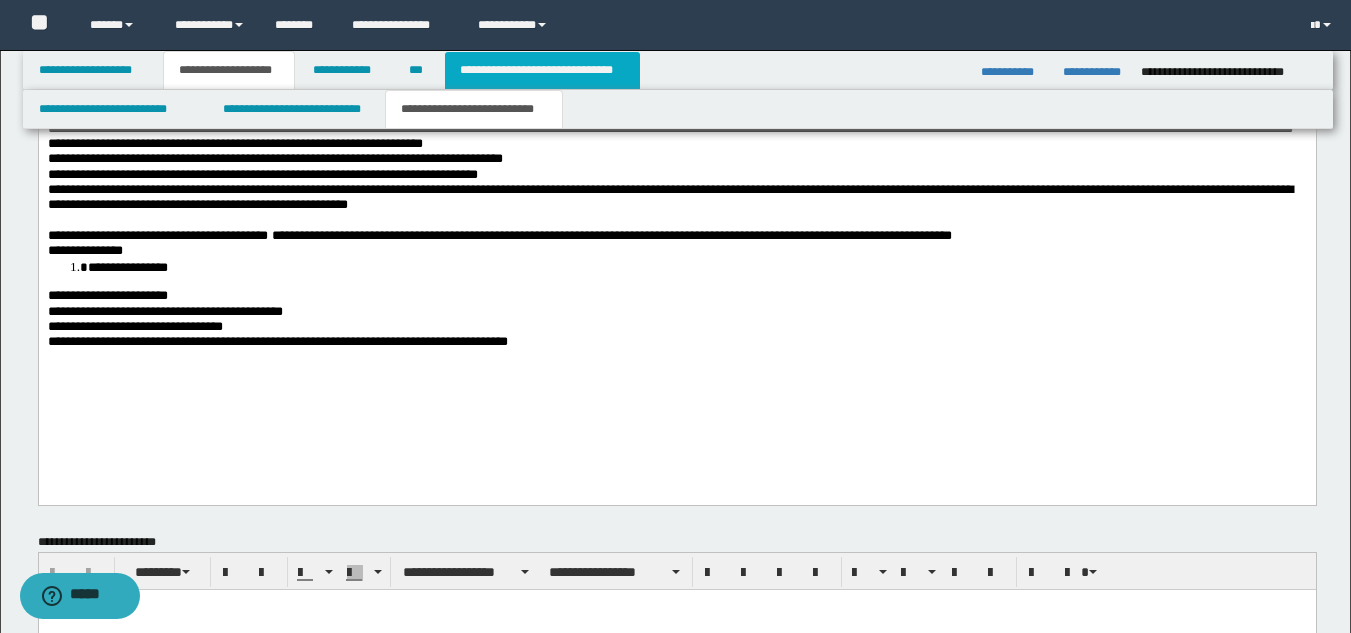 click on "**********" at bounding box center [542, 70] 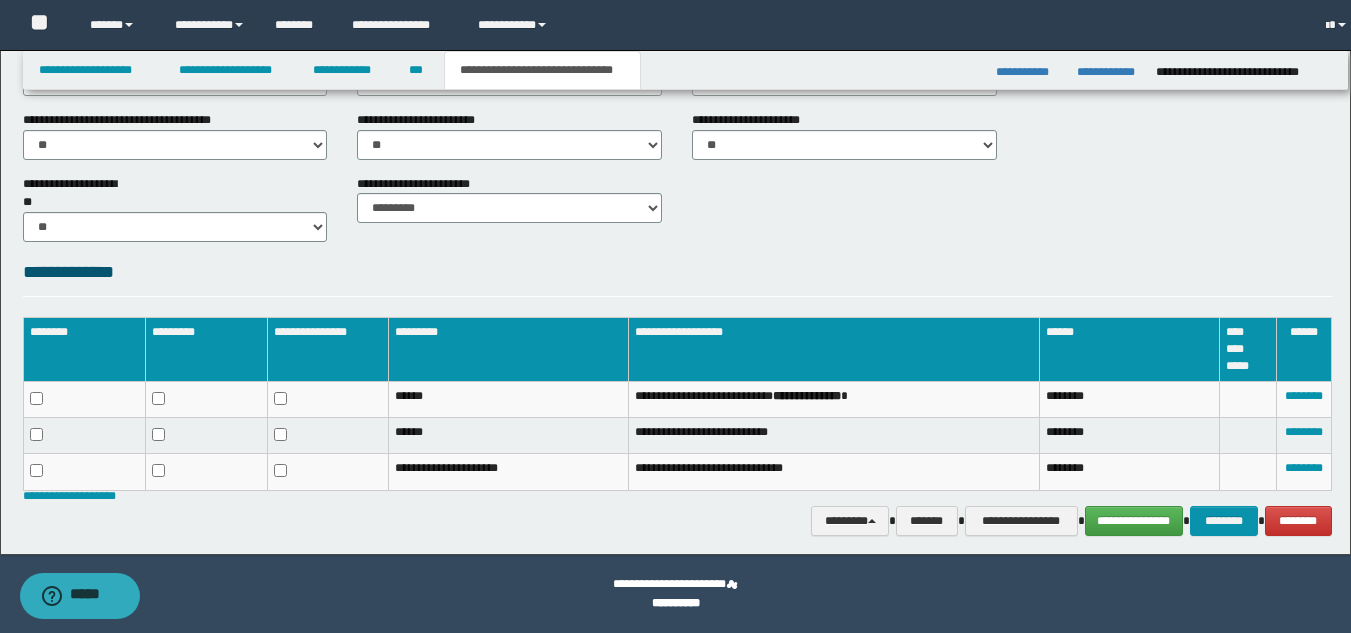scroll, scrollTop: 846, scrollLeft: 0, axis: vertical 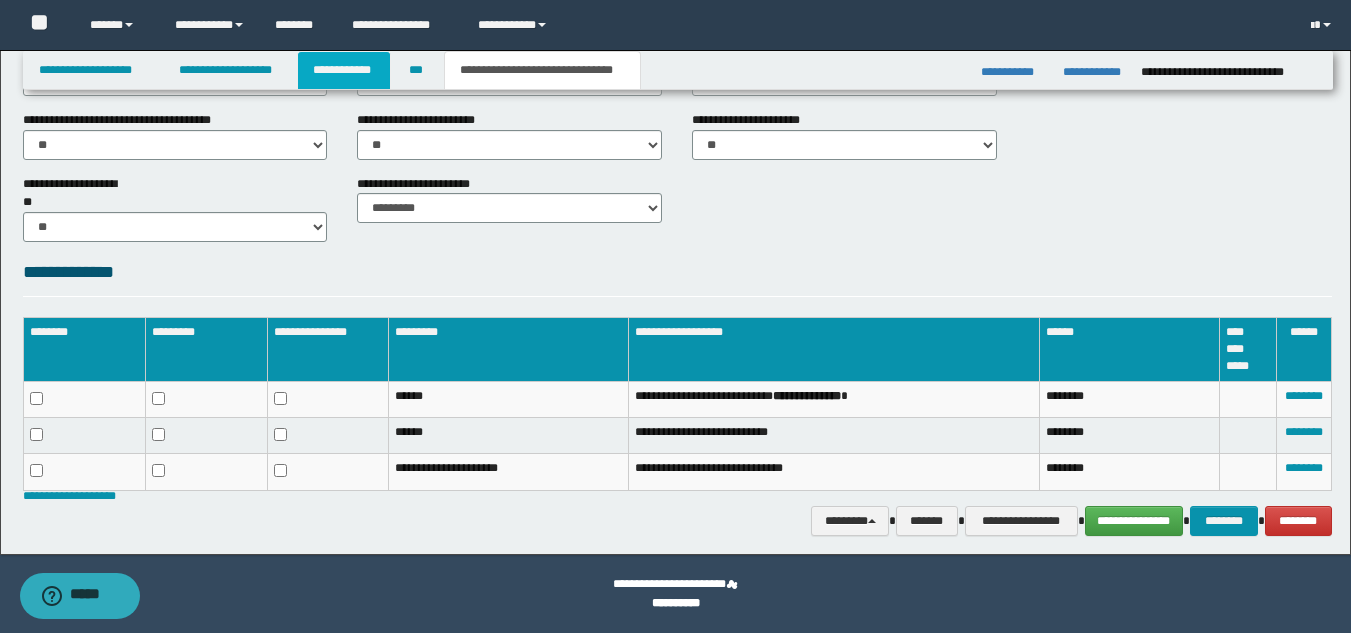 click on "**********" at bounding box center (344, 70) 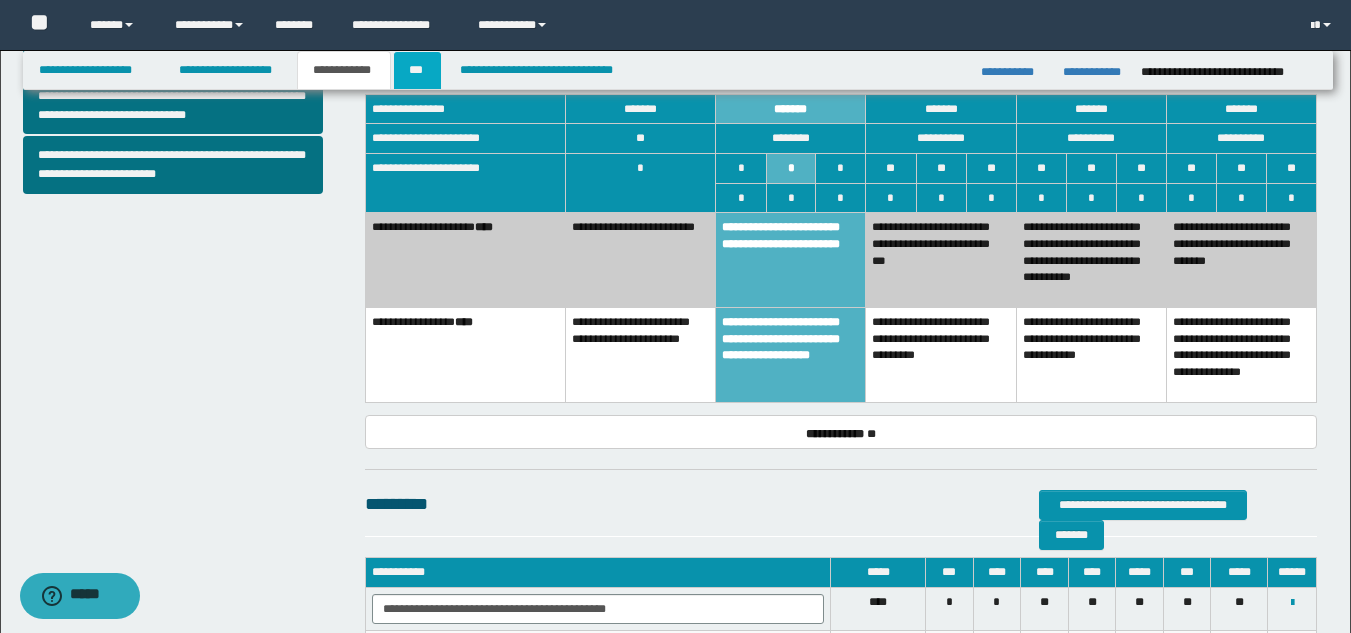 click on "***" at bounding box center (417, 70) 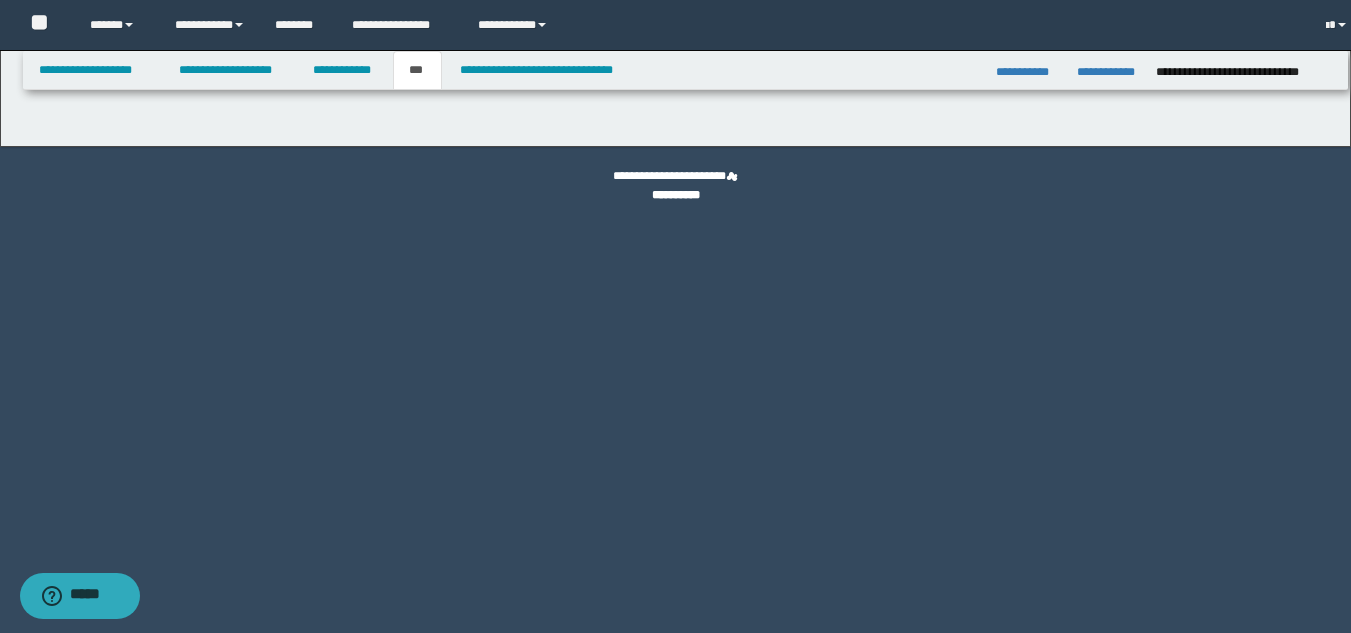 scroll, scrollTop: 0, scrollLeft: 0, axis: both 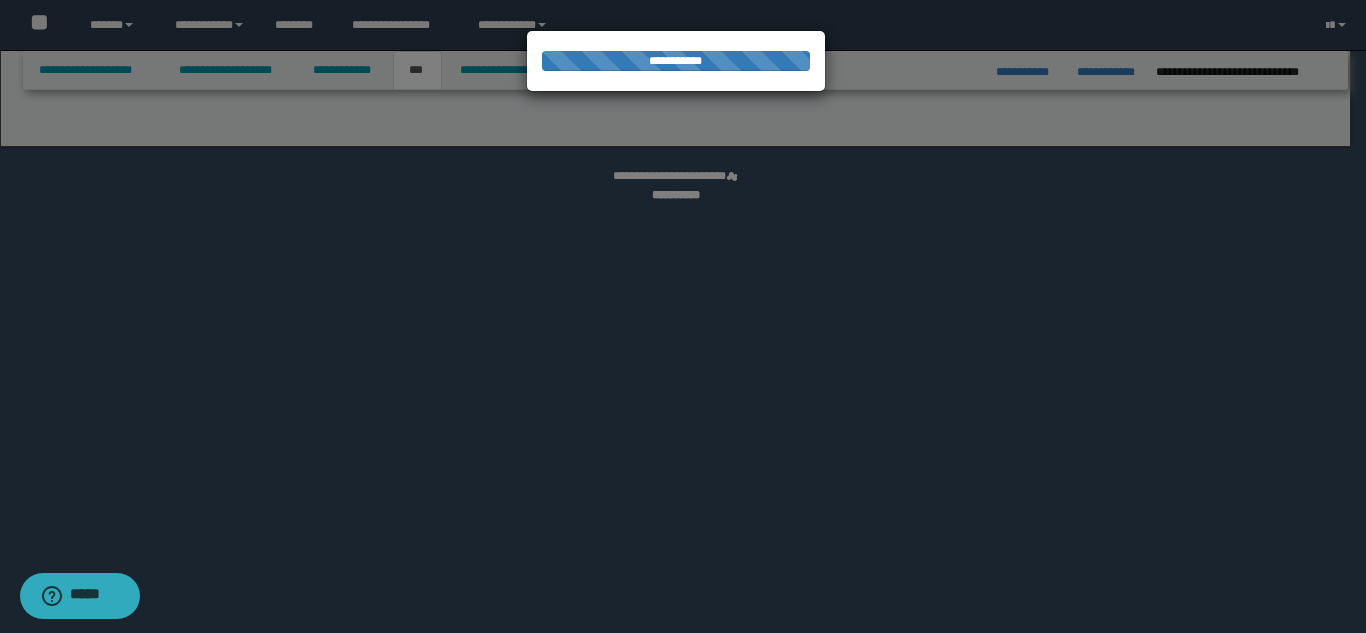 select on "**" 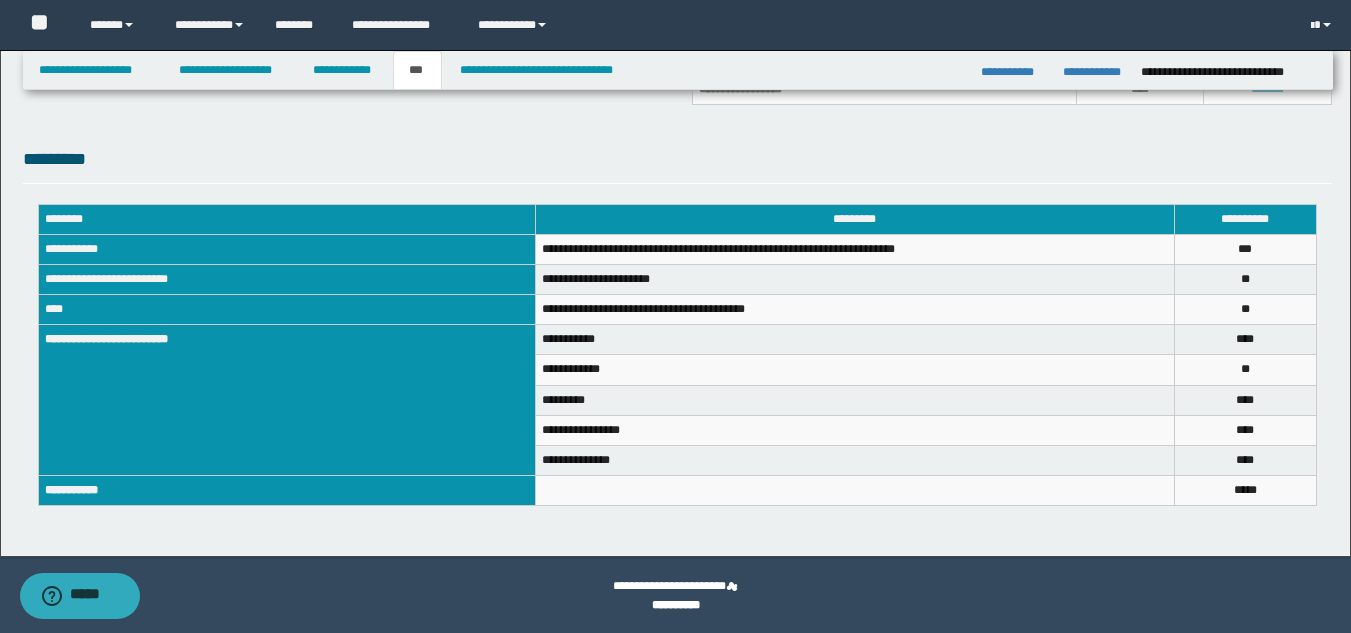 scroll, scrollTop: 674, scrollLeft: 0, axis: vertical 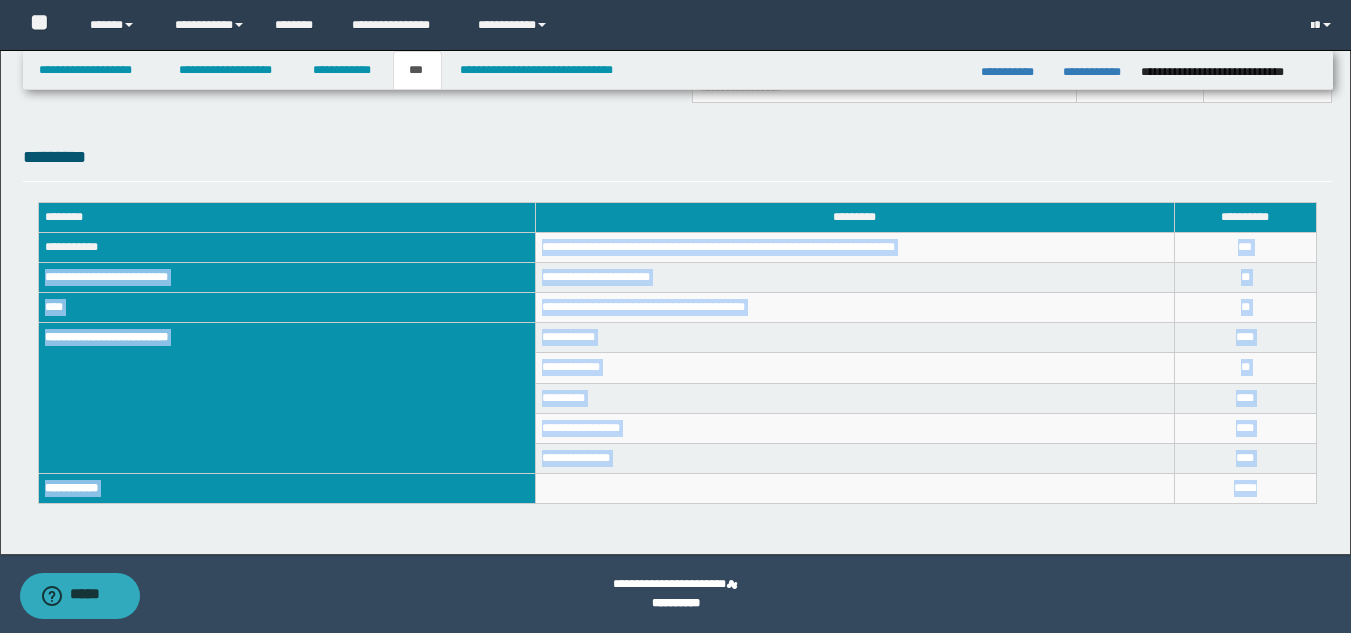 drag, startPoint x: 545, startPoint y: 245, endPoint x: 1269, endPoint y: 487, distance: 763.3741 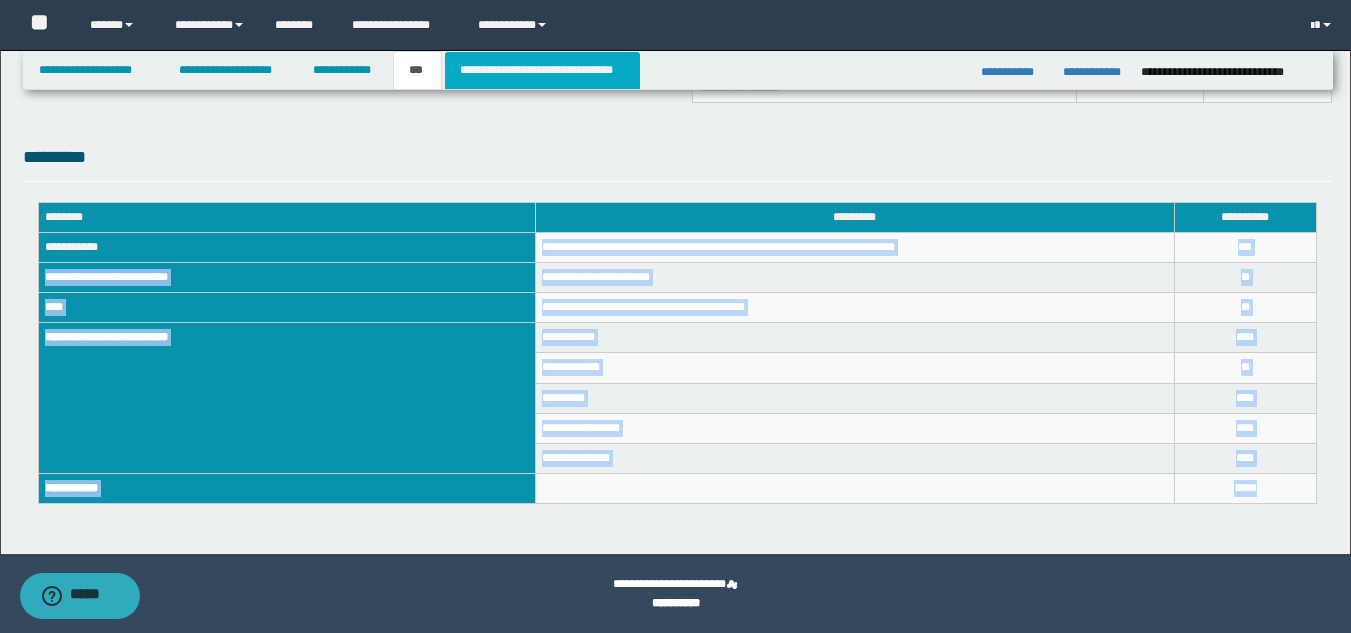 click on "**********" at bounding box center (542, 70) 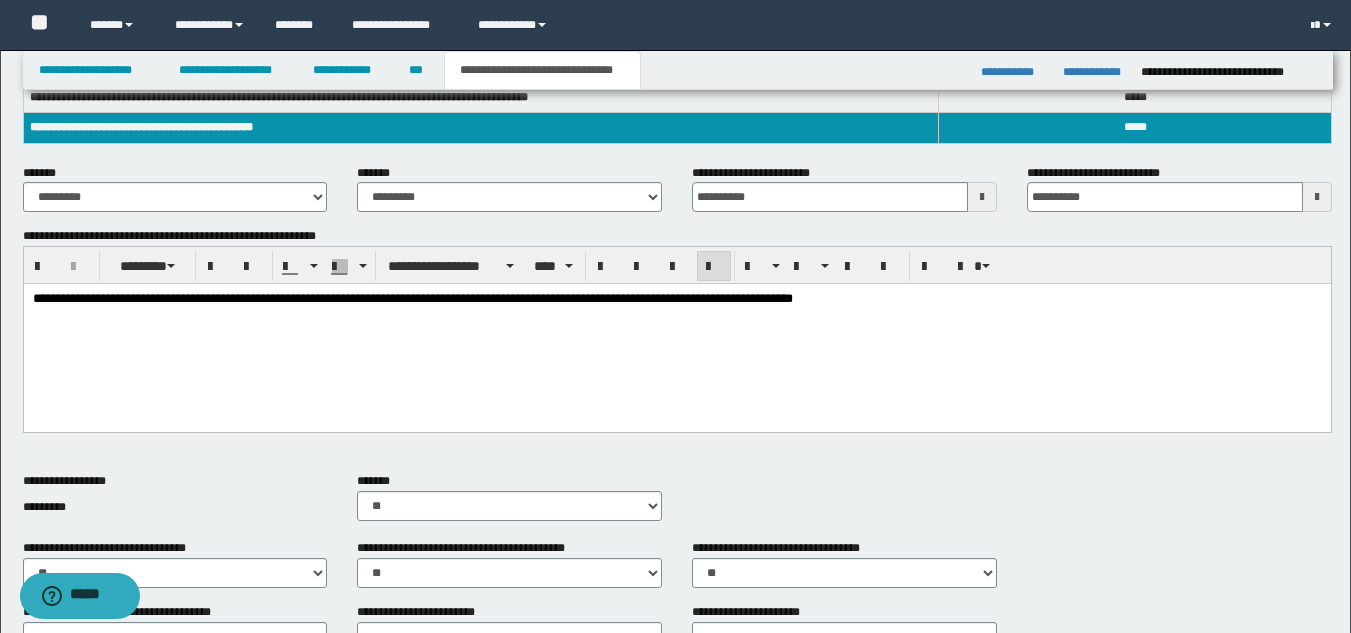 scroll, scrollTop: 359, scrollLeft: 0, axis: vertical 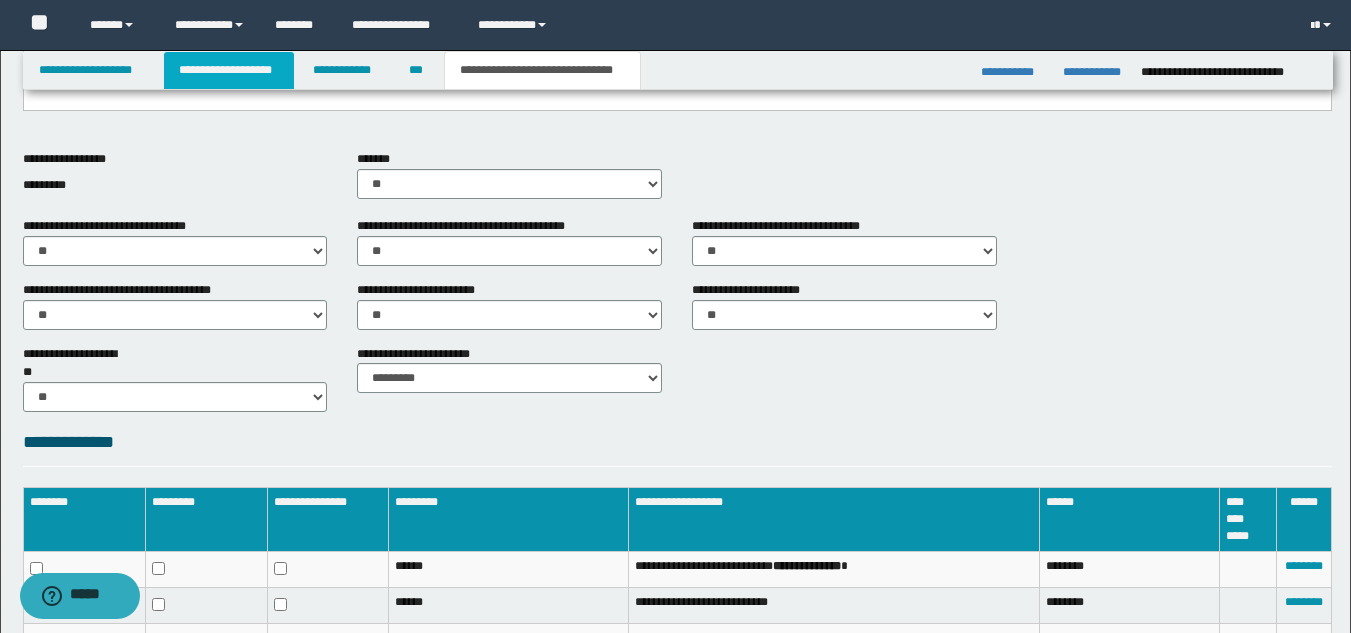 click on "**********" at bounding box center (229, 70) 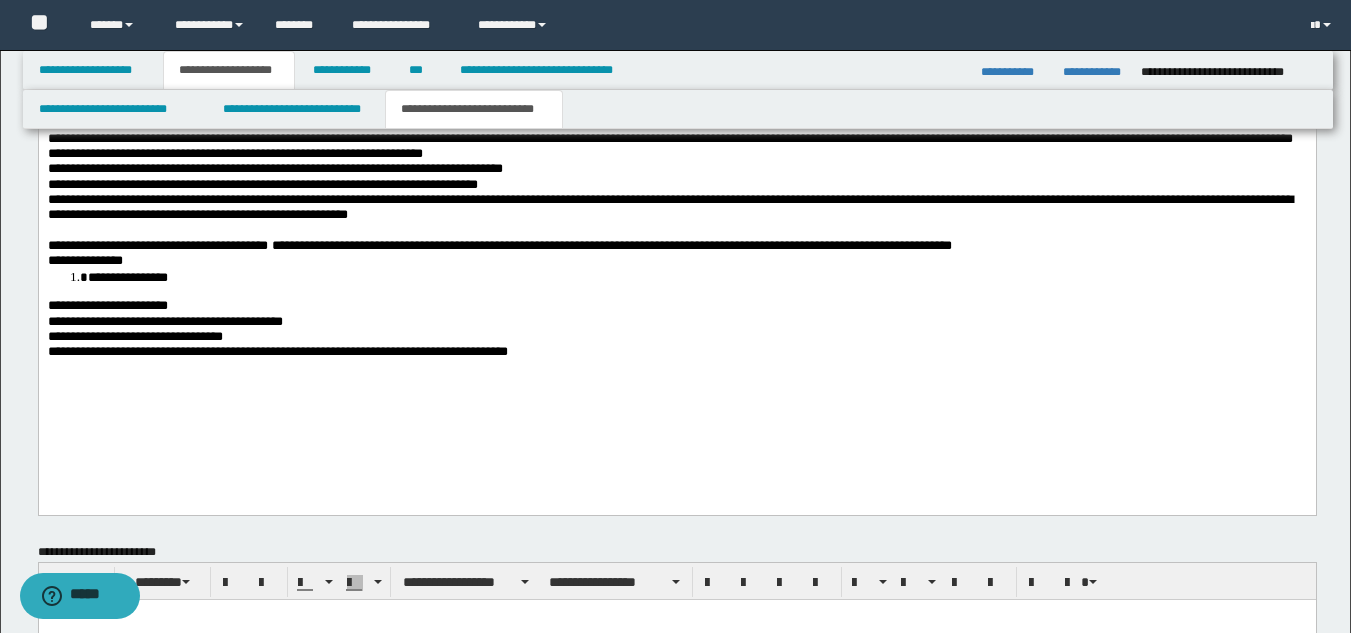 scroll, scrollTop: 1789, scrollLeft: 0, axis: vertical 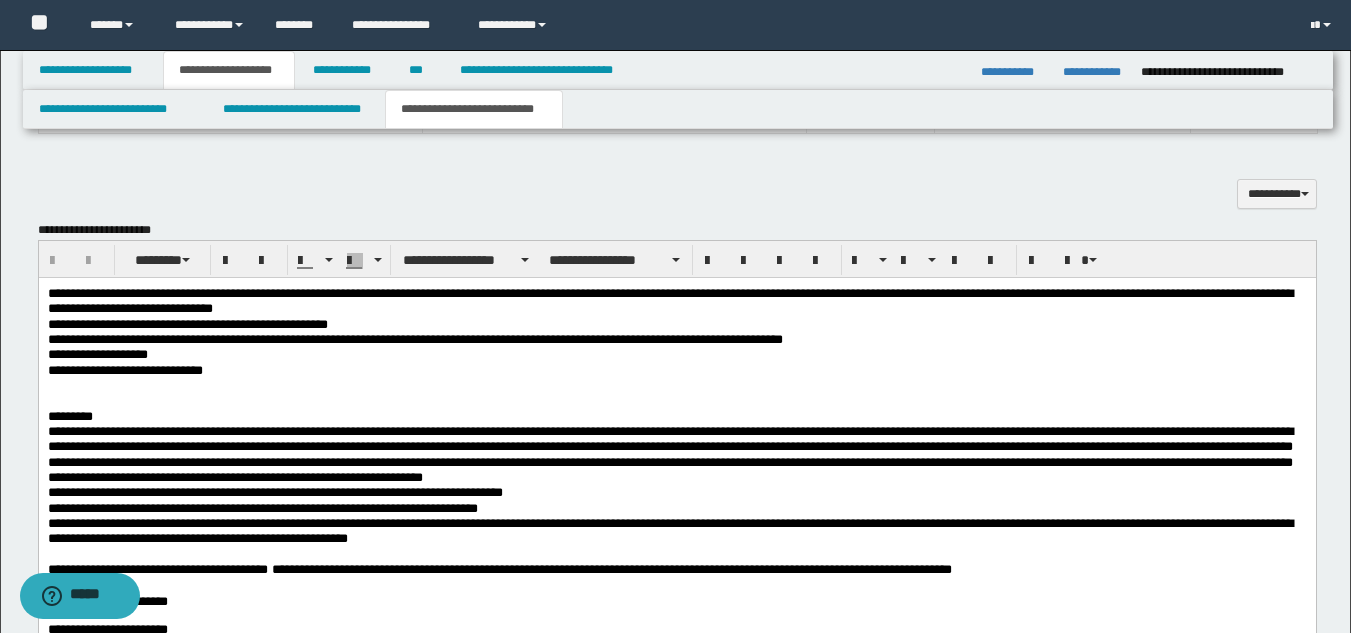 click on "**********" at bounding box center (669, 301) 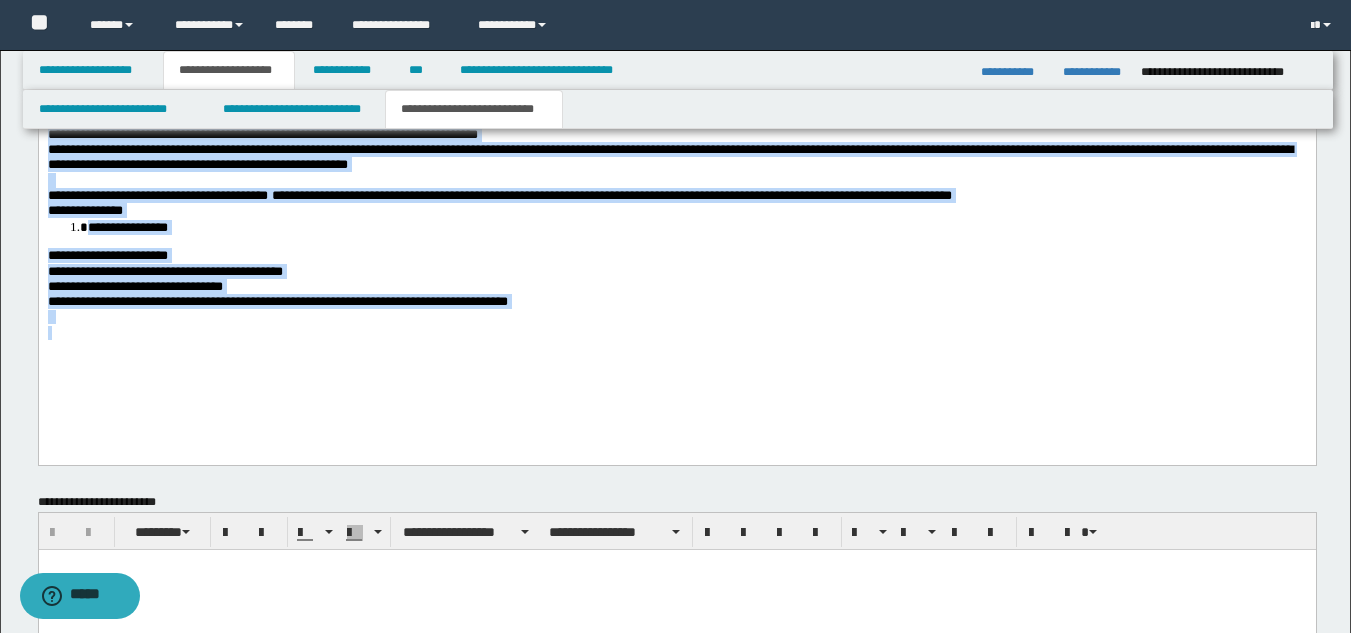 scroll, scrollTop: 1842, scrollLeft: 0, axis: vertical 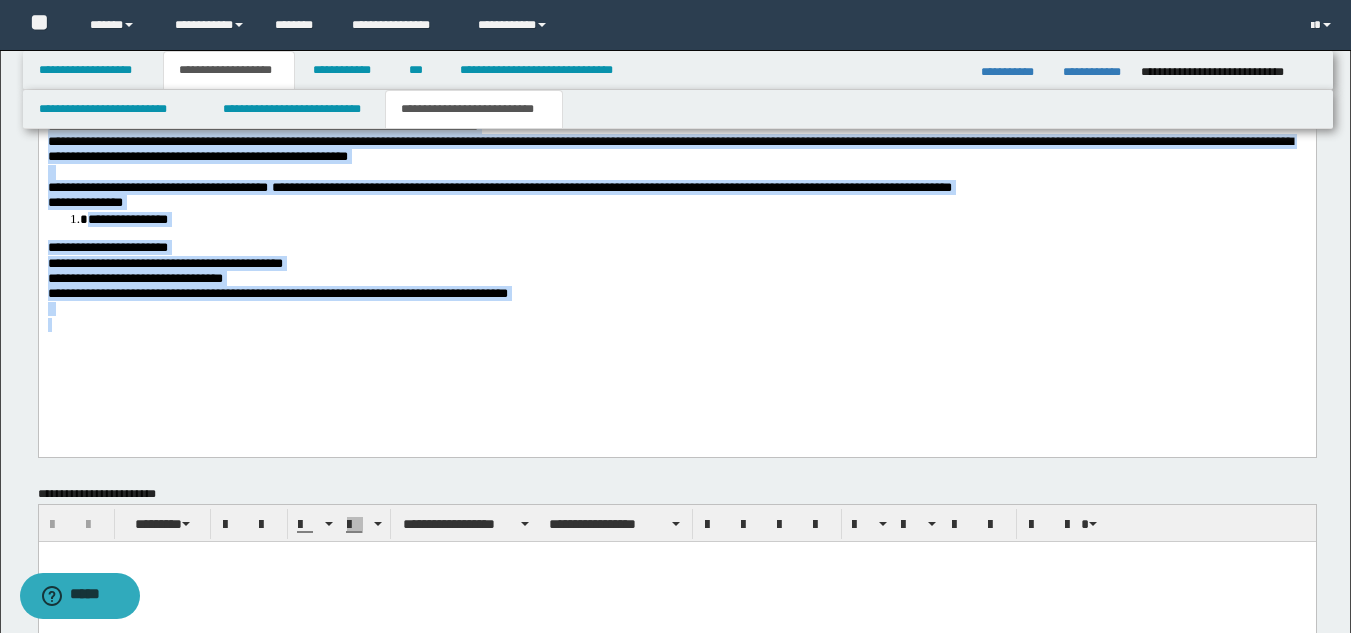 drag, startPoint x: 49, startPoint y: -92, endPoint x: 364, endPoint y: 471, distance: 645.131 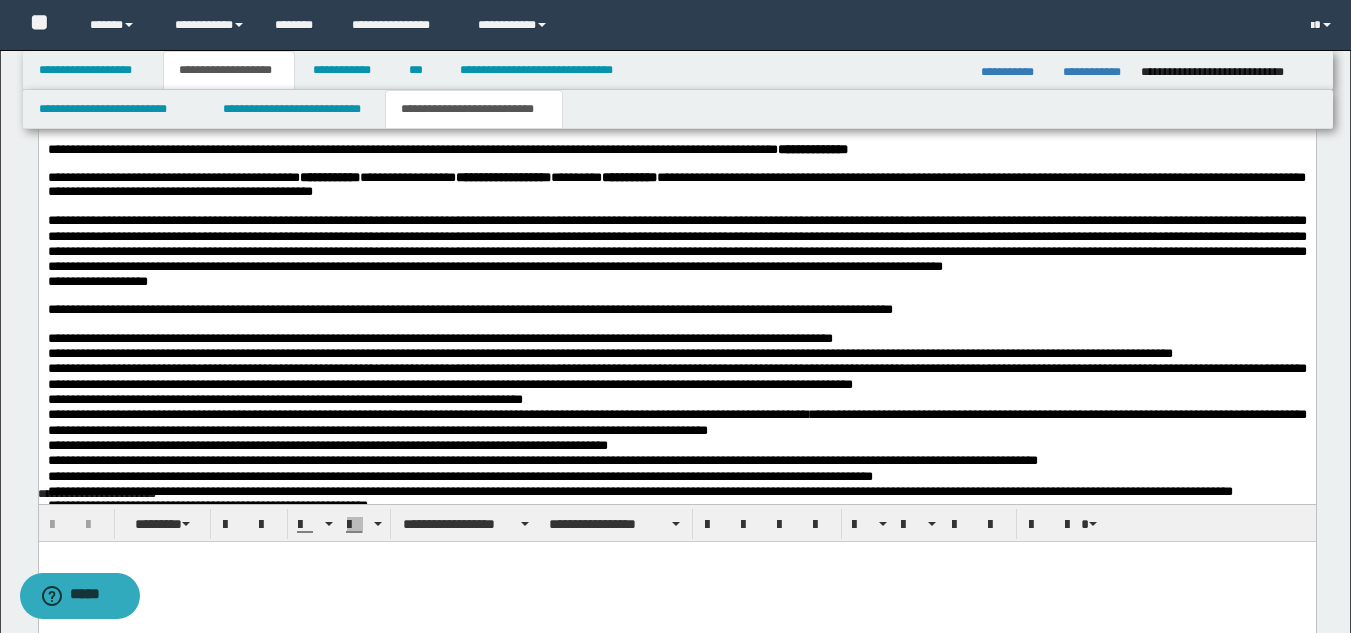 scroll, scrollTop: 1738, scrollLeft: 0, axis: vertical 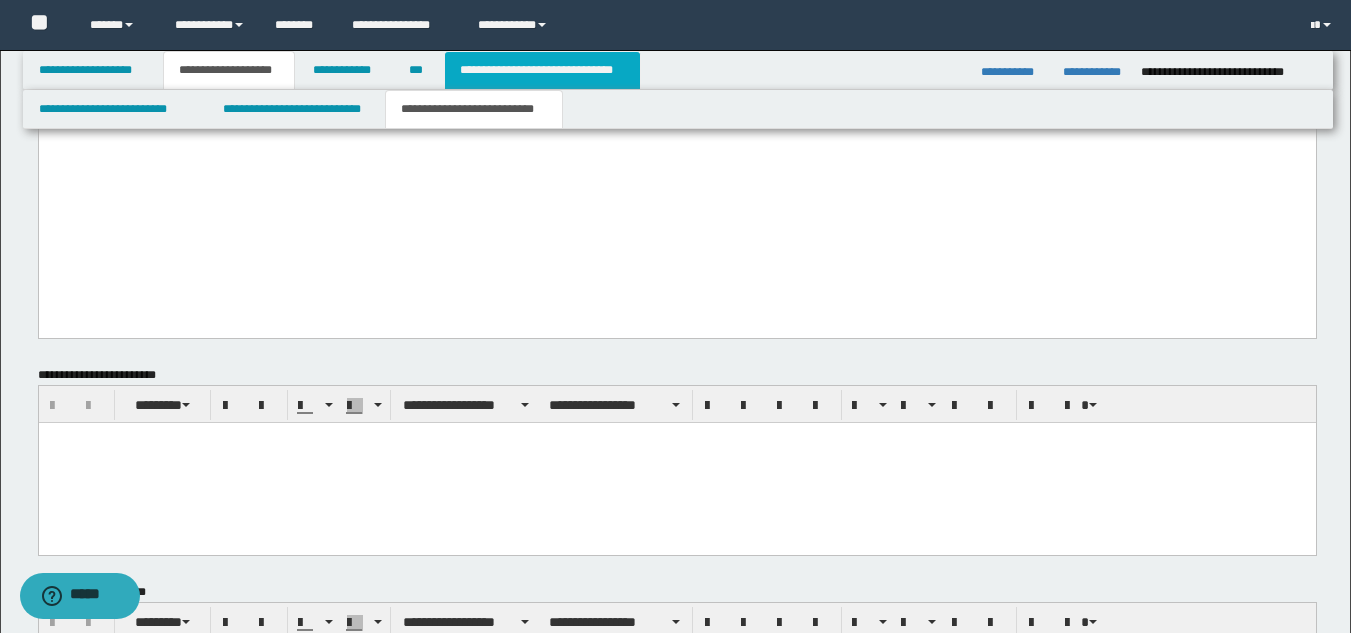 click on "**********" at bounding box center [542, 70] 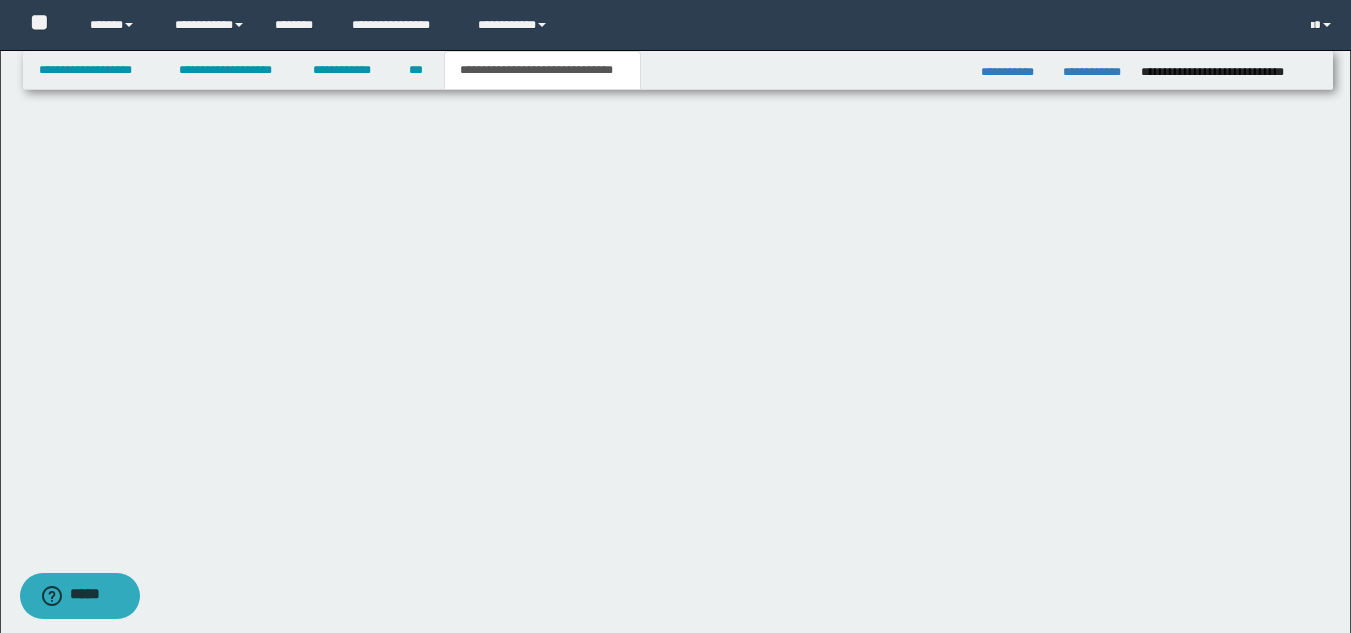 scroll, scrollTop: 846, scrollLeft: 0, axis: vertical 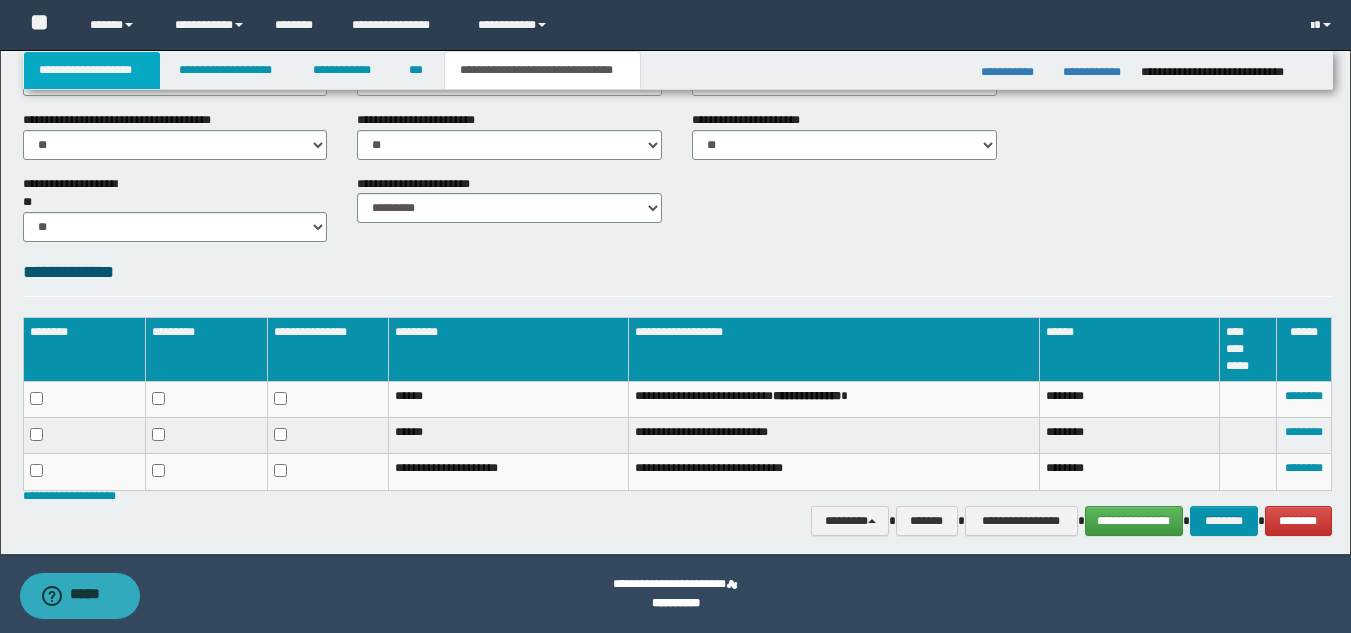 click on "**********" at bounding box center (92, 70) 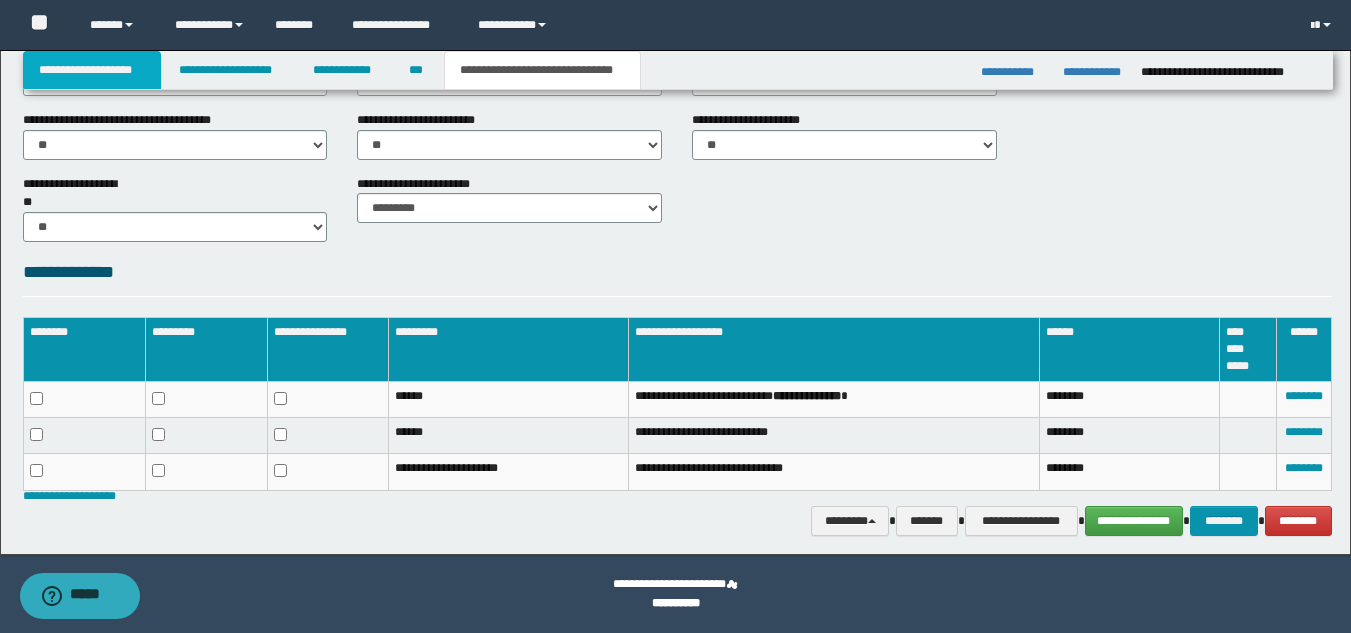 scroll, scrollTop: 251, scrollLeft: 0, axis: vertical 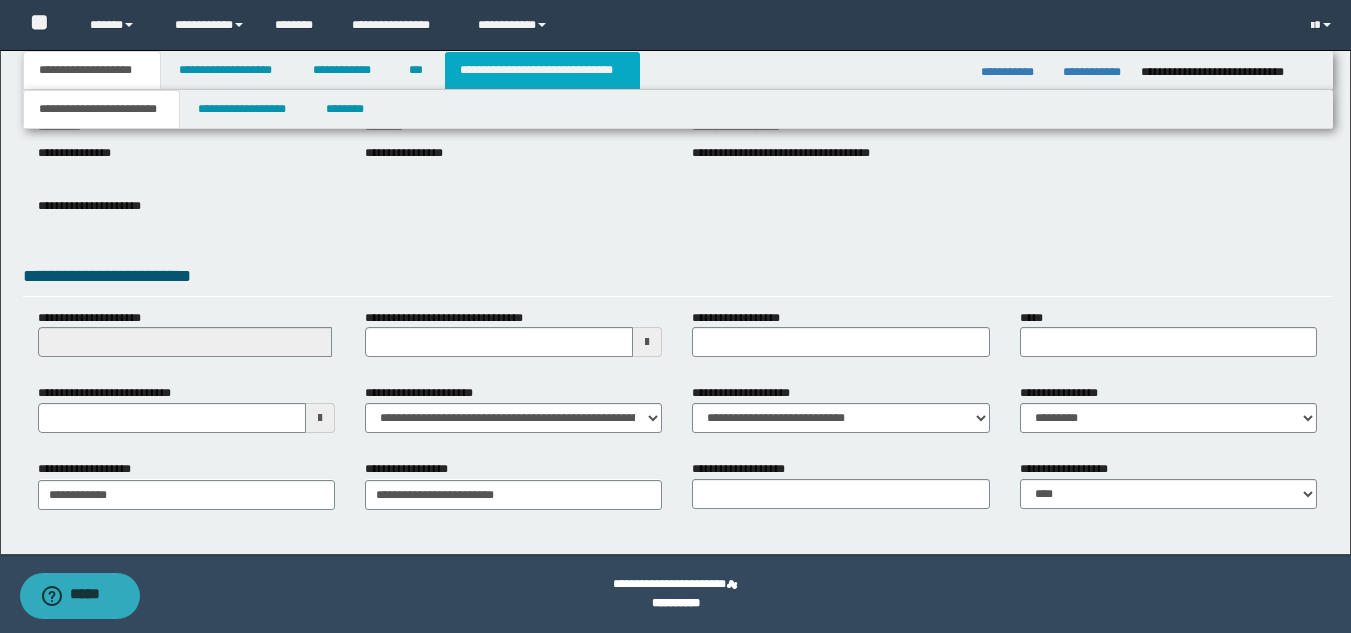 click on "**********" at bounding box center [542, 70] 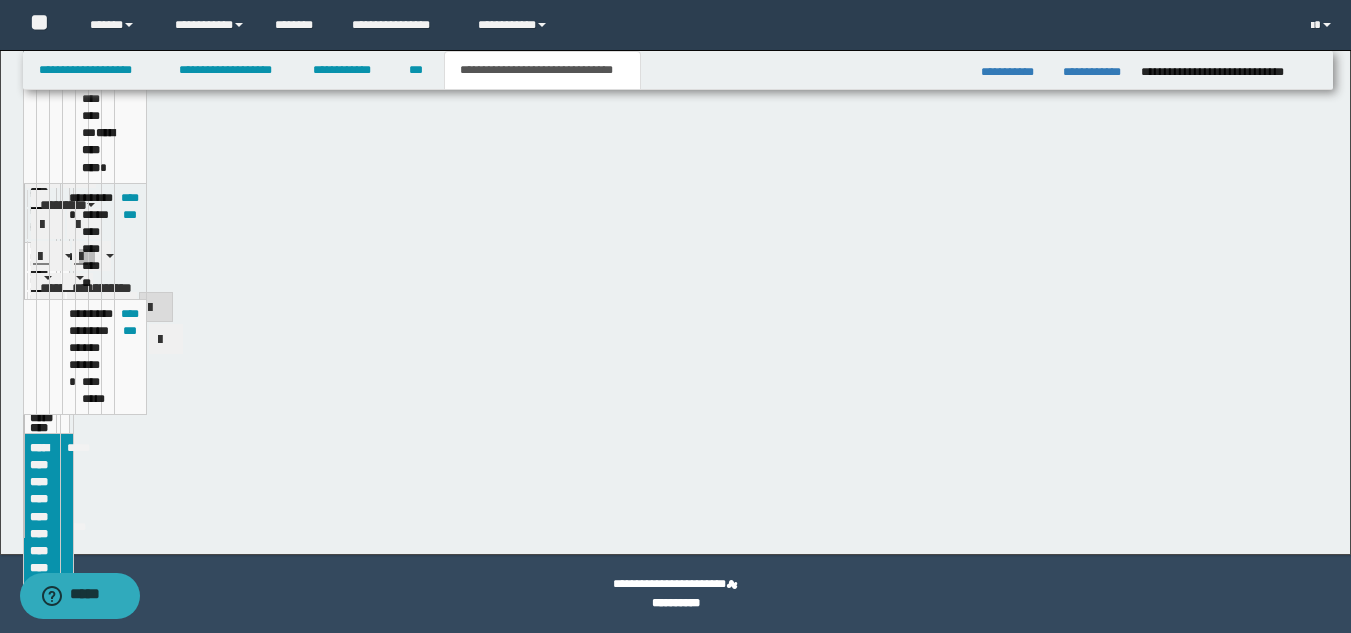 scroll, scrollTop: 220, scrollLeft: 0, axis: vertical 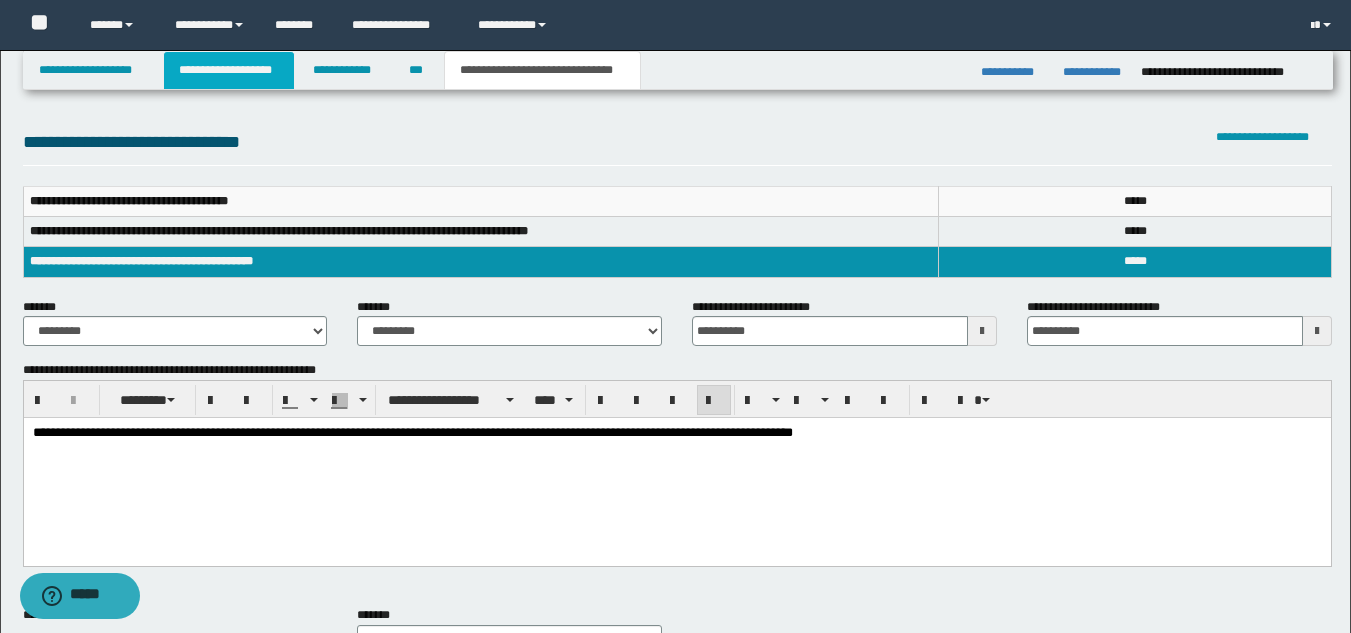 click on "**********" at bounding box center [229, 70] 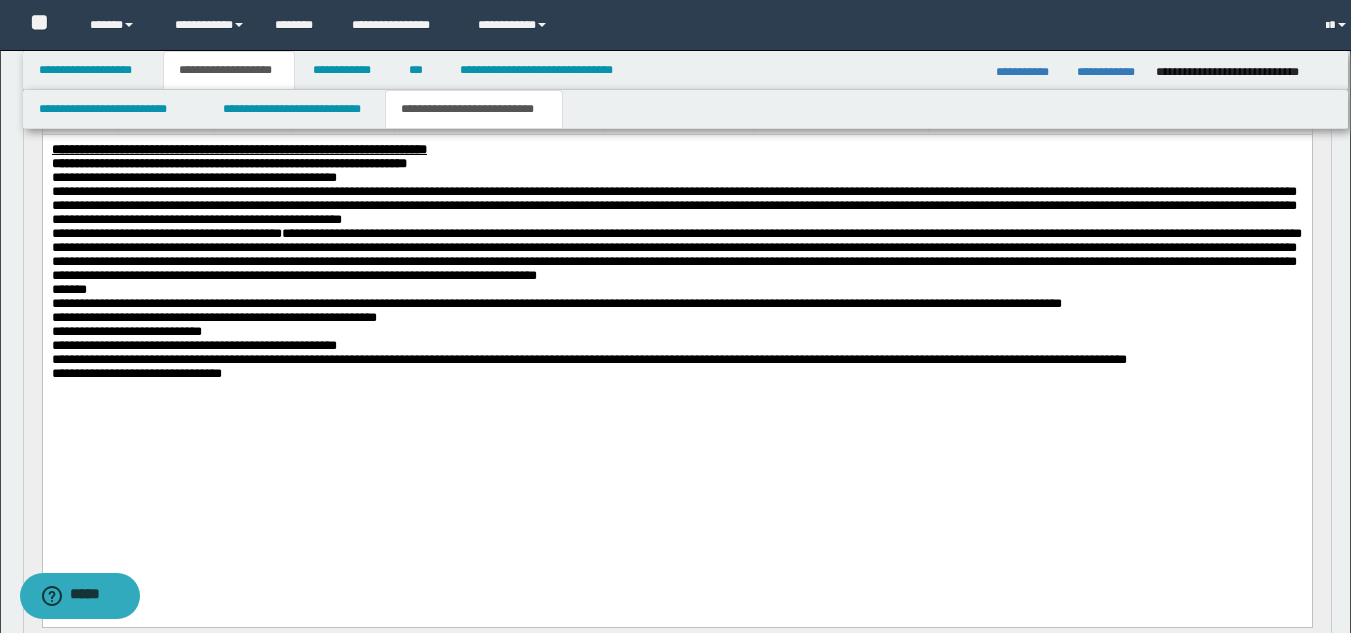 scroll, scrollTop: 251, scrollLeft: 0, axis: vertical 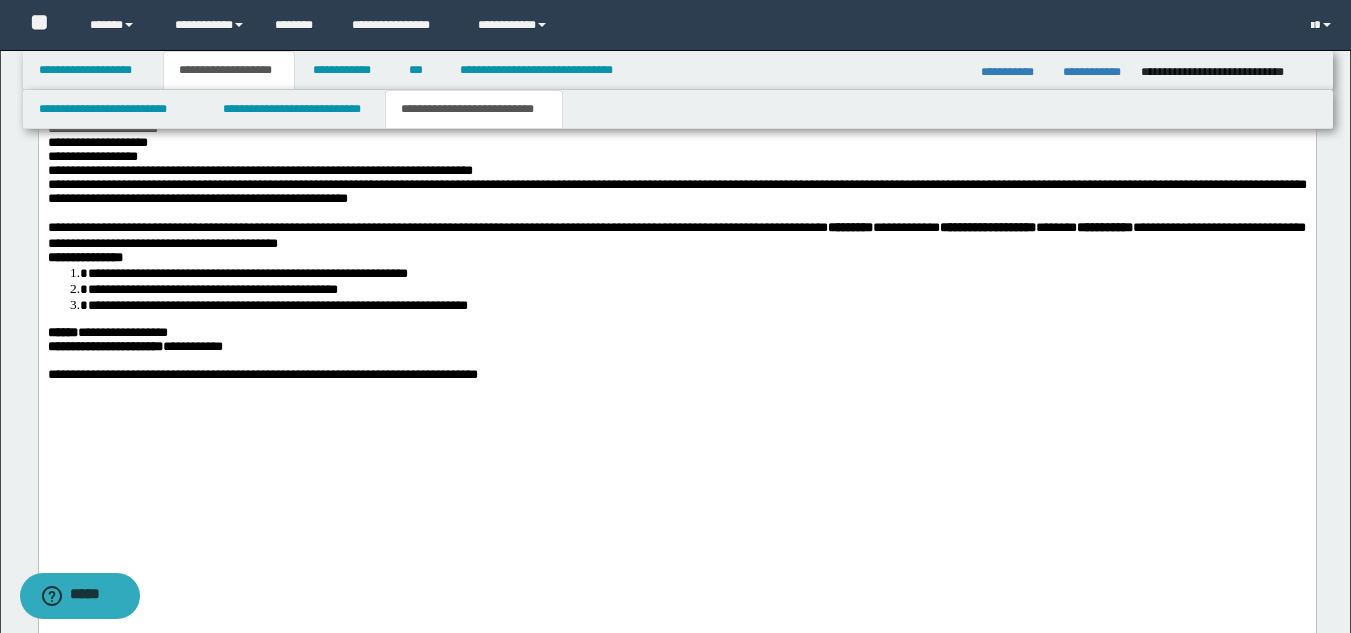 drag, startPoint x: 1365, startPoint y: 147, endPoint x: 1155, endPoint y: 1185, distance: 1059.0298 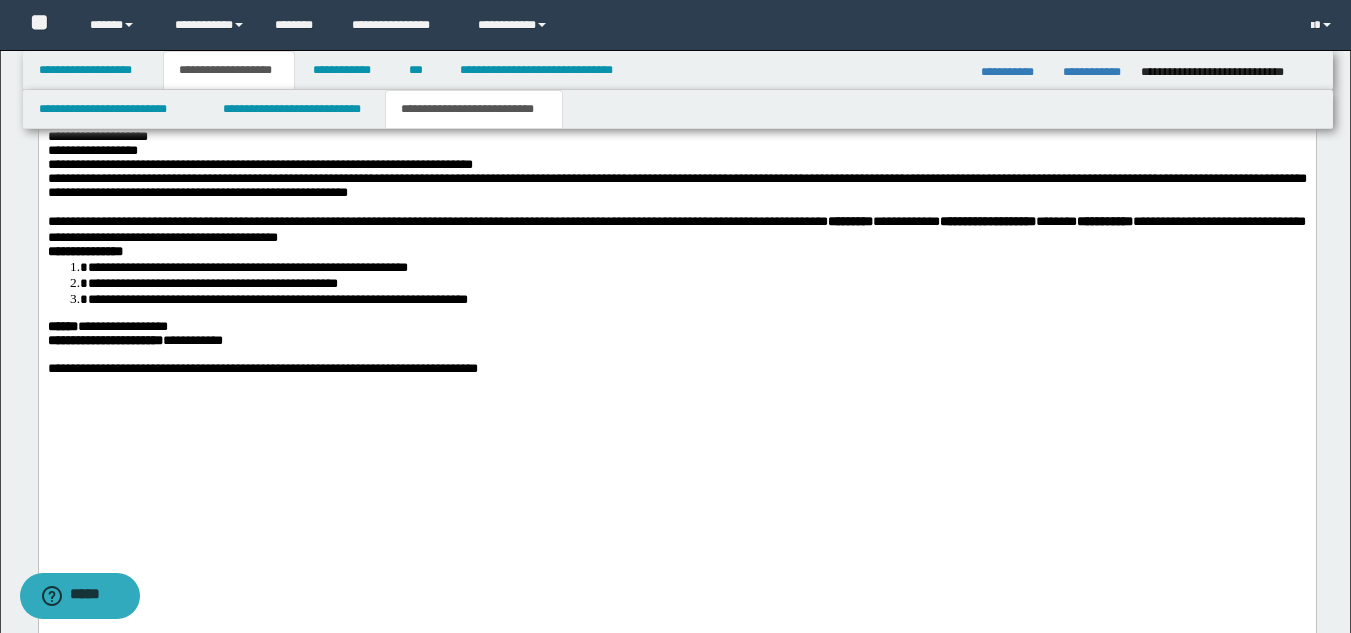 click on "**********" at bounding box center [676, -10] 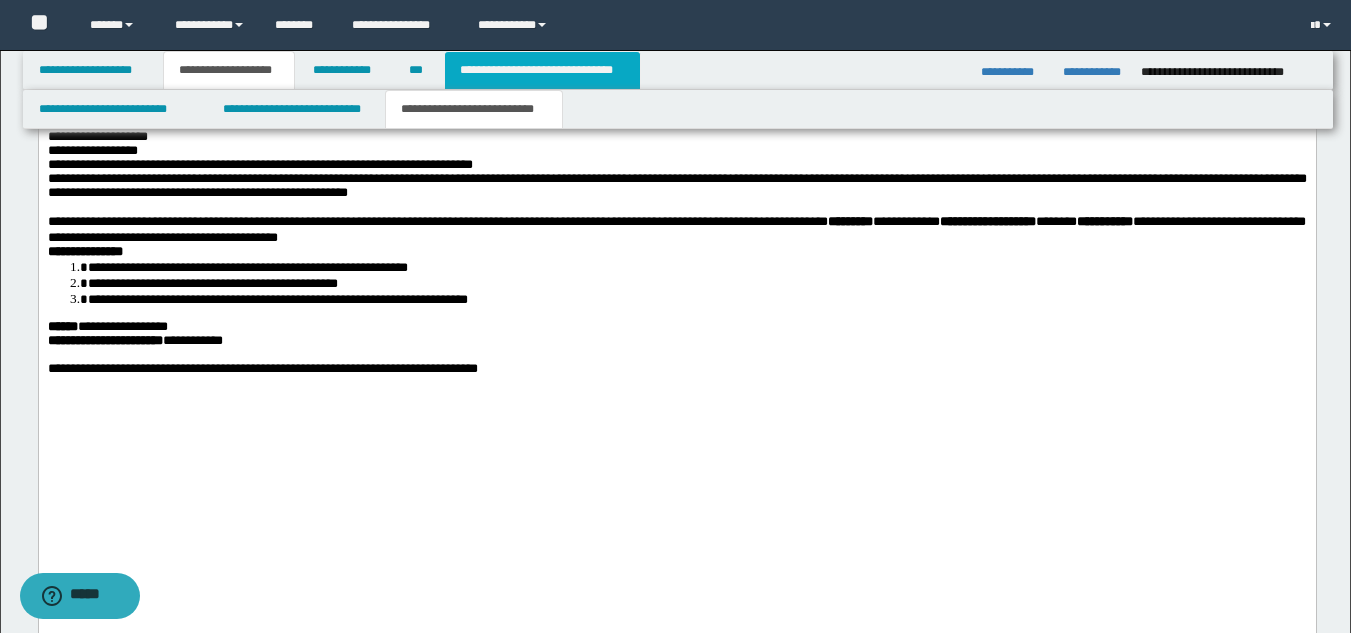 click on "**********" at bounding box center [542, 70] 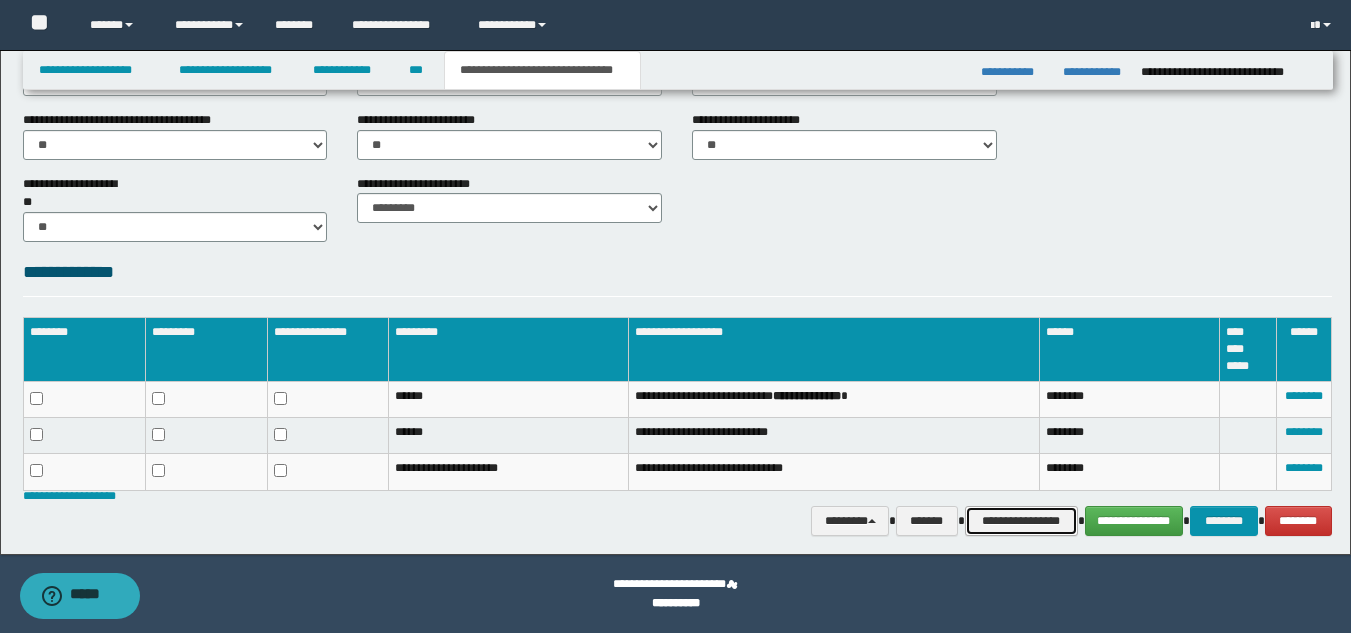 click on "**********" at bounding box center [1021, 521] 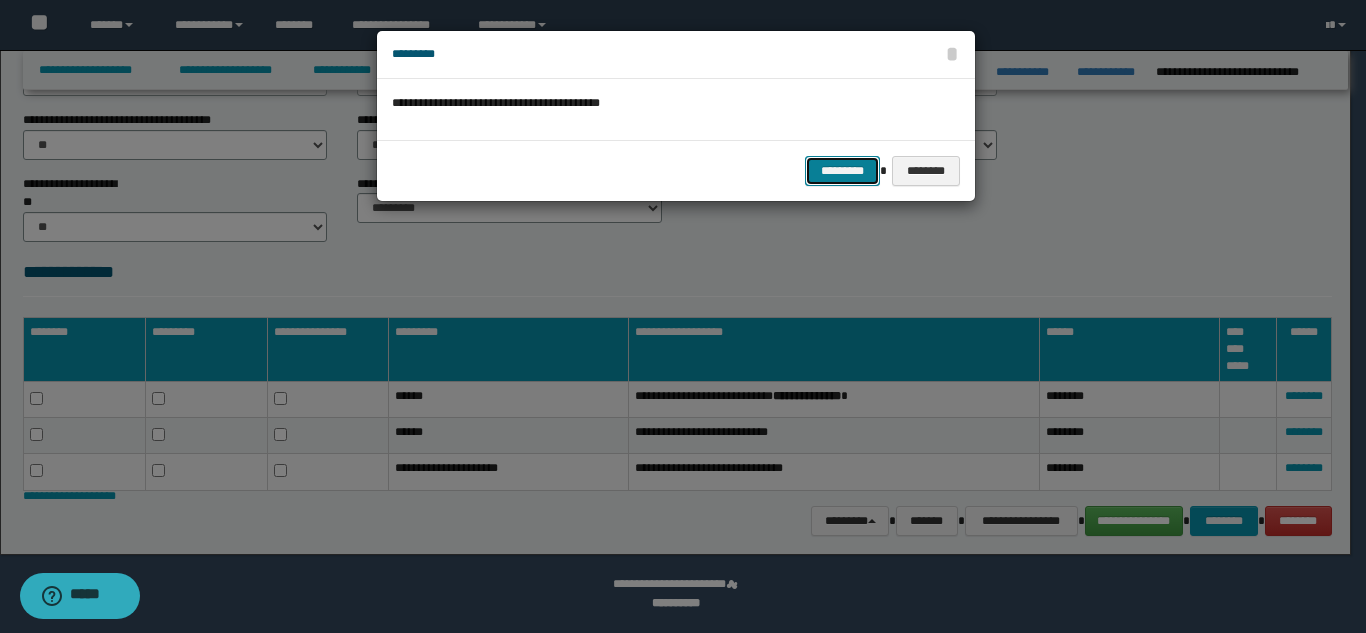 click on "*********" at bounding box center (842, 171) 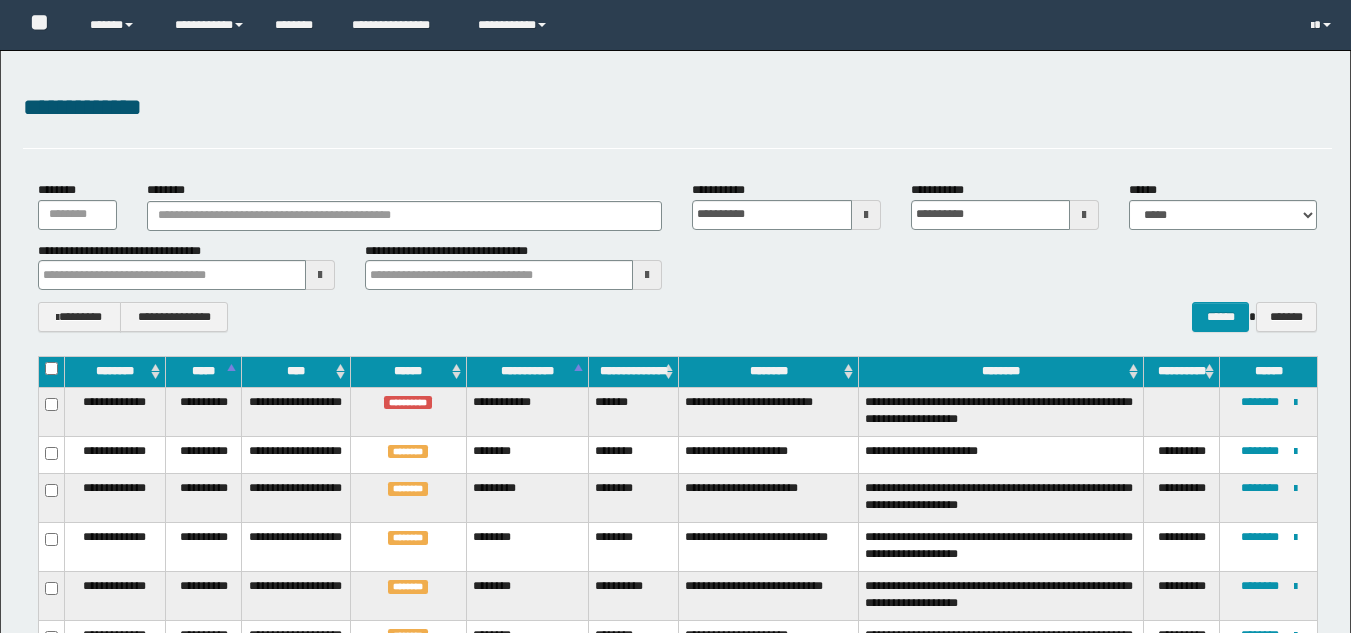 scroll, scrollTop: 88, scrollLeft: 0, axis: vertical 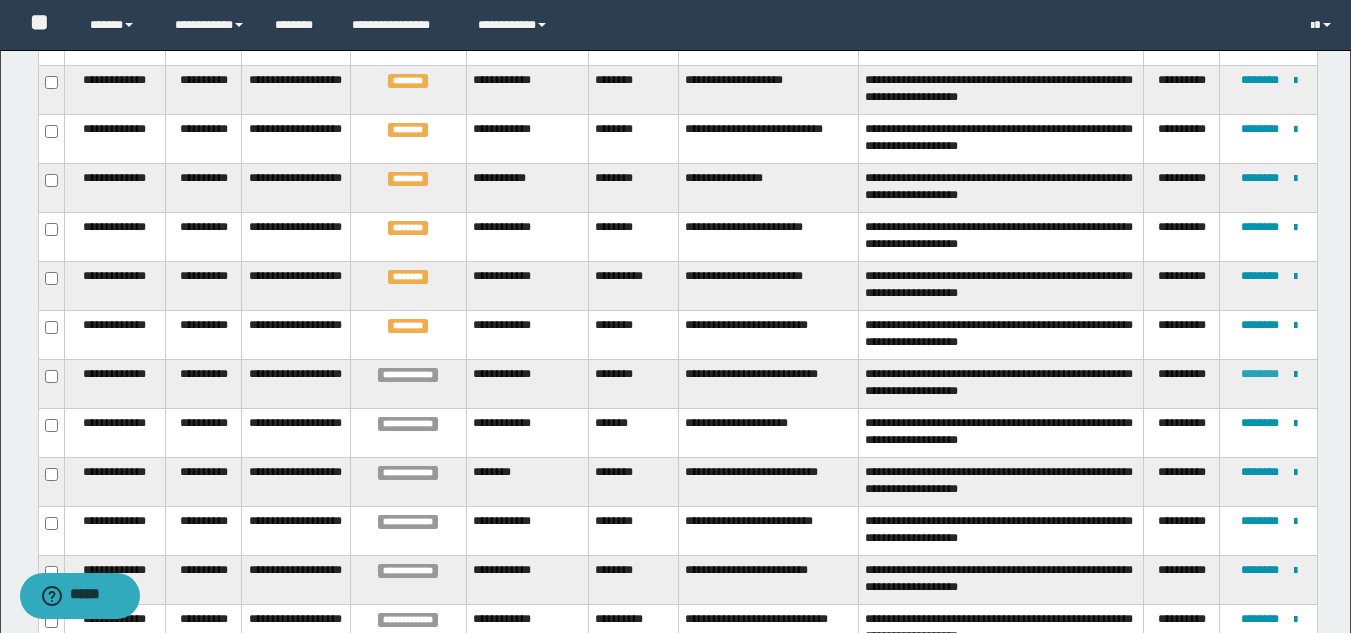 click on "********" at bounding box center (1260, 374) 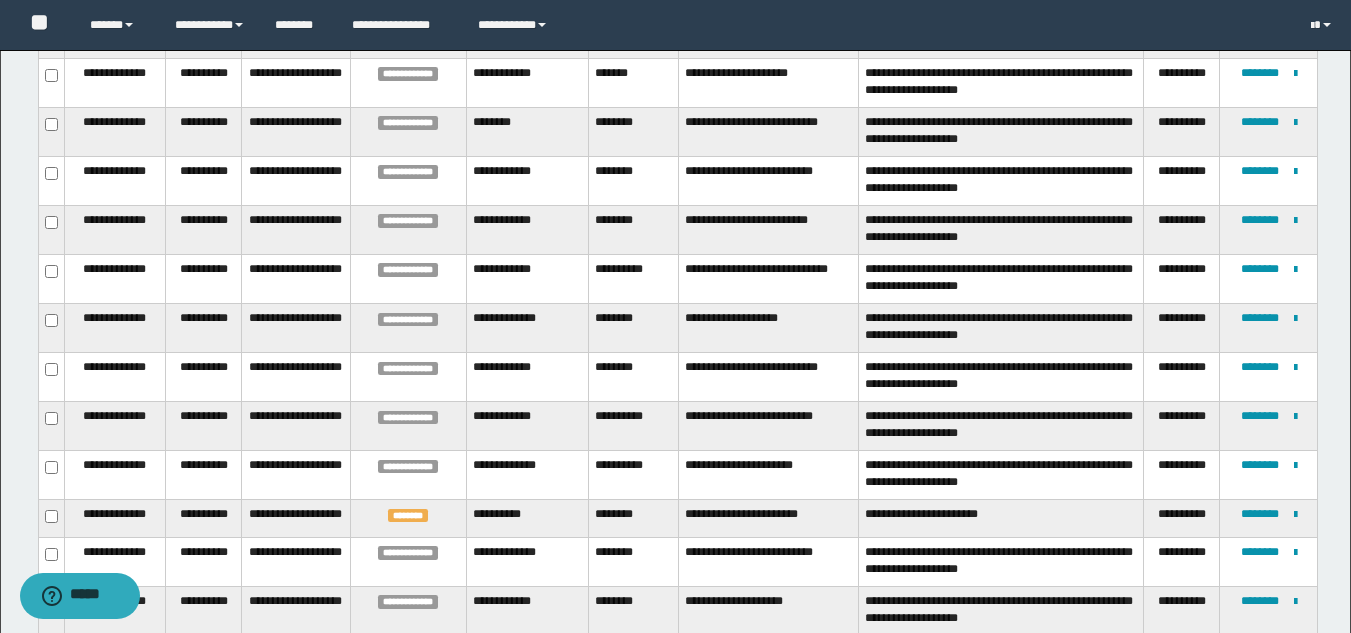 scroll, scrollTop: 1116, scrollLeft: 0, axis: vertical 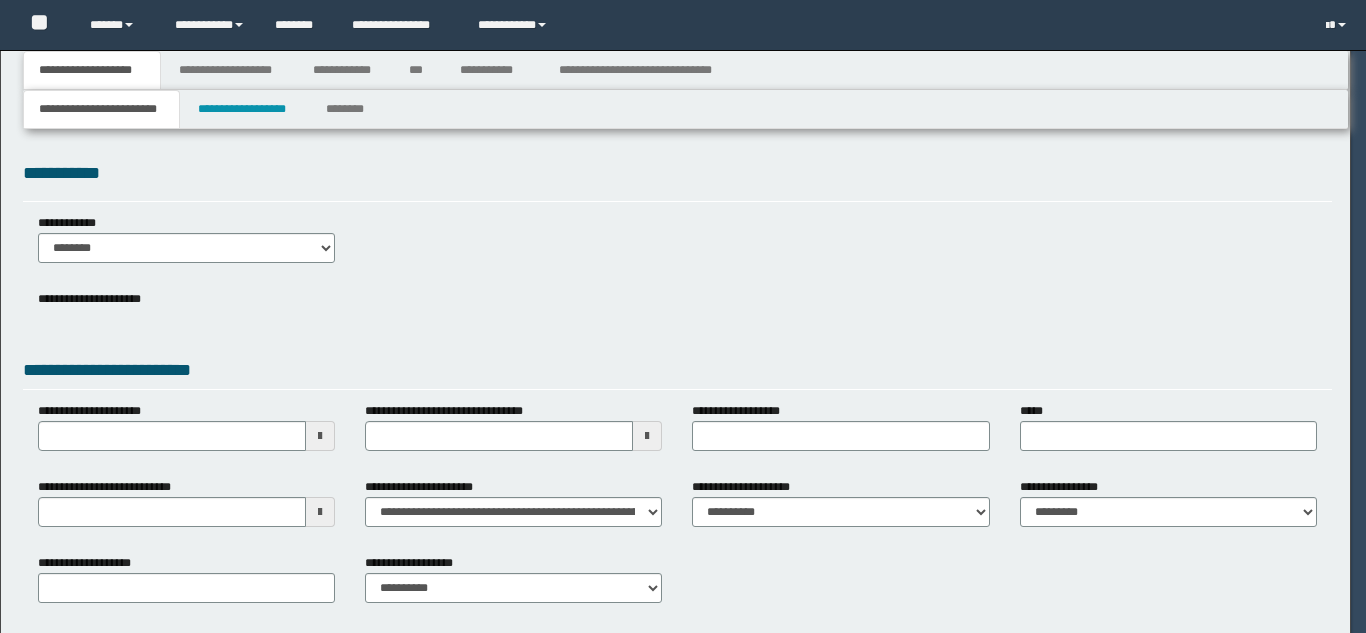 select on "*" 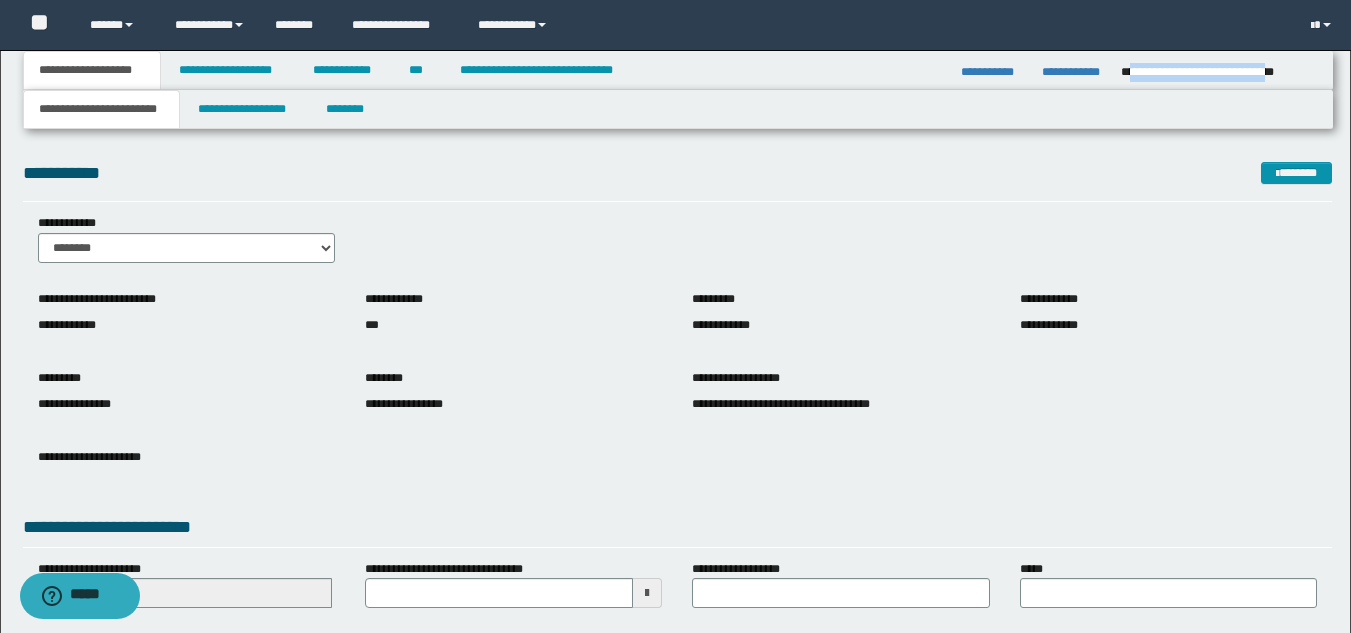 drag, startPoint x: 1129, startPoint y: 77, endPoint x: 1312, endPoint y: 75, distance: 183.01093 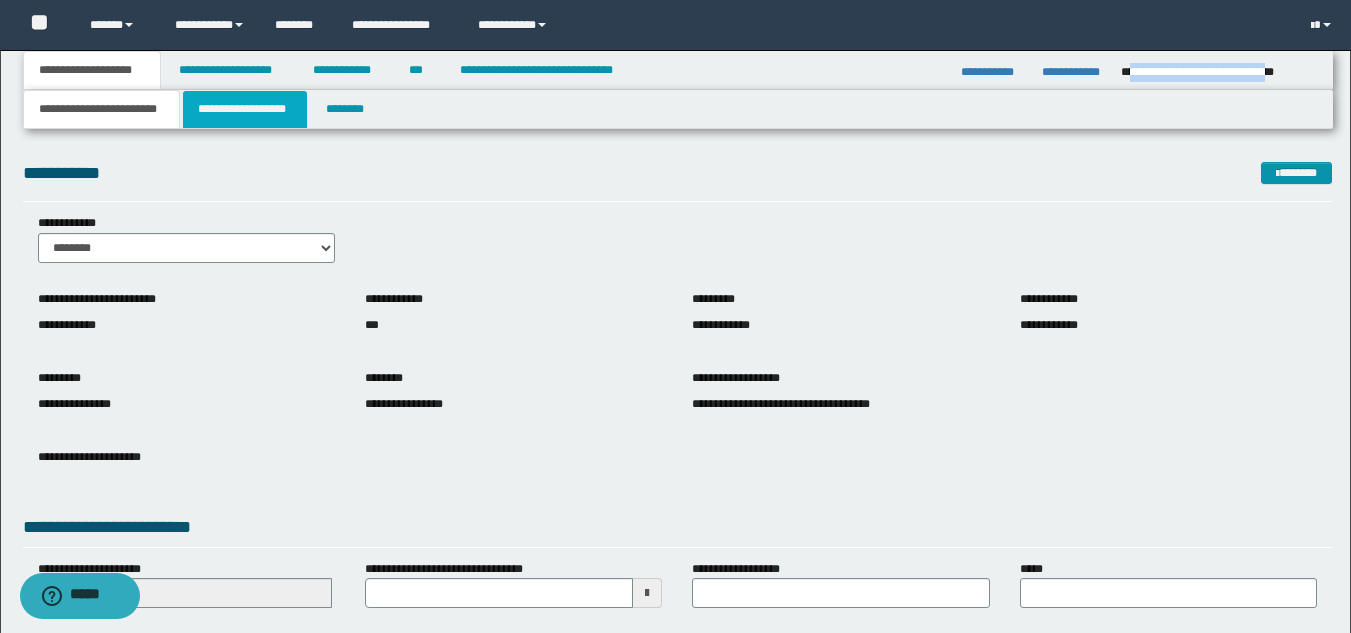 click on "**********" at bounding box center [245, 109] 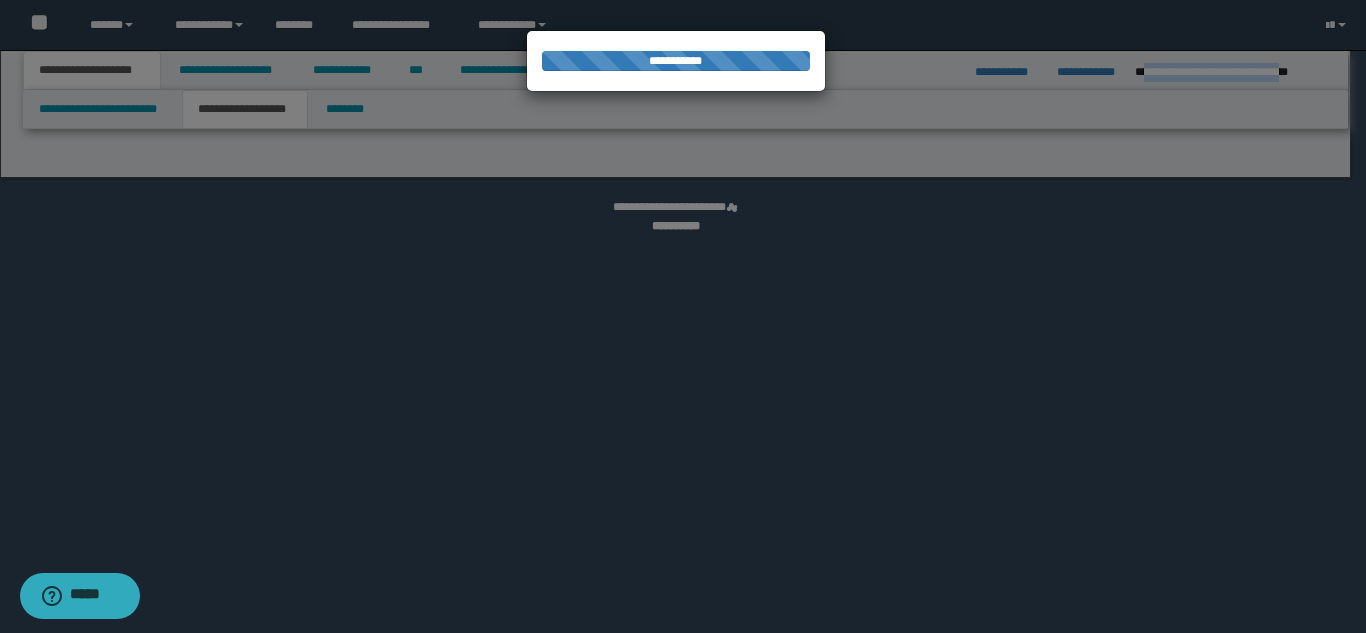 select on "*" 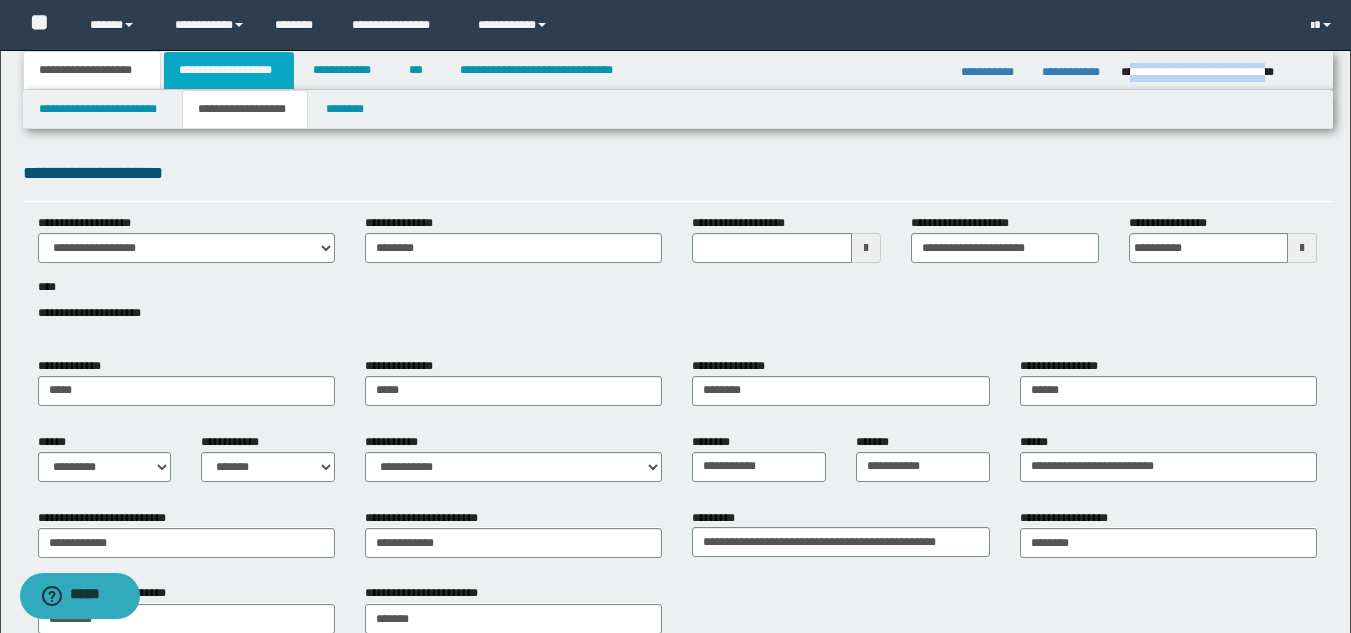 click on "**********" at bounding box center [229, 70] 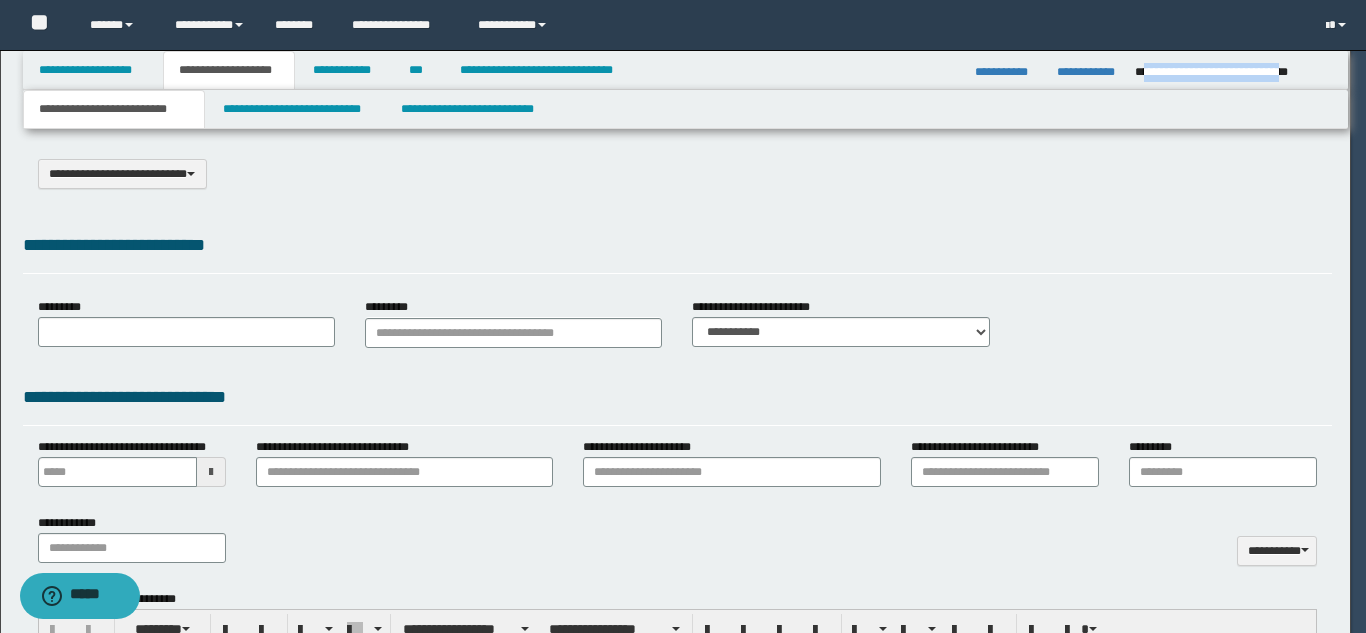 type on "**********" 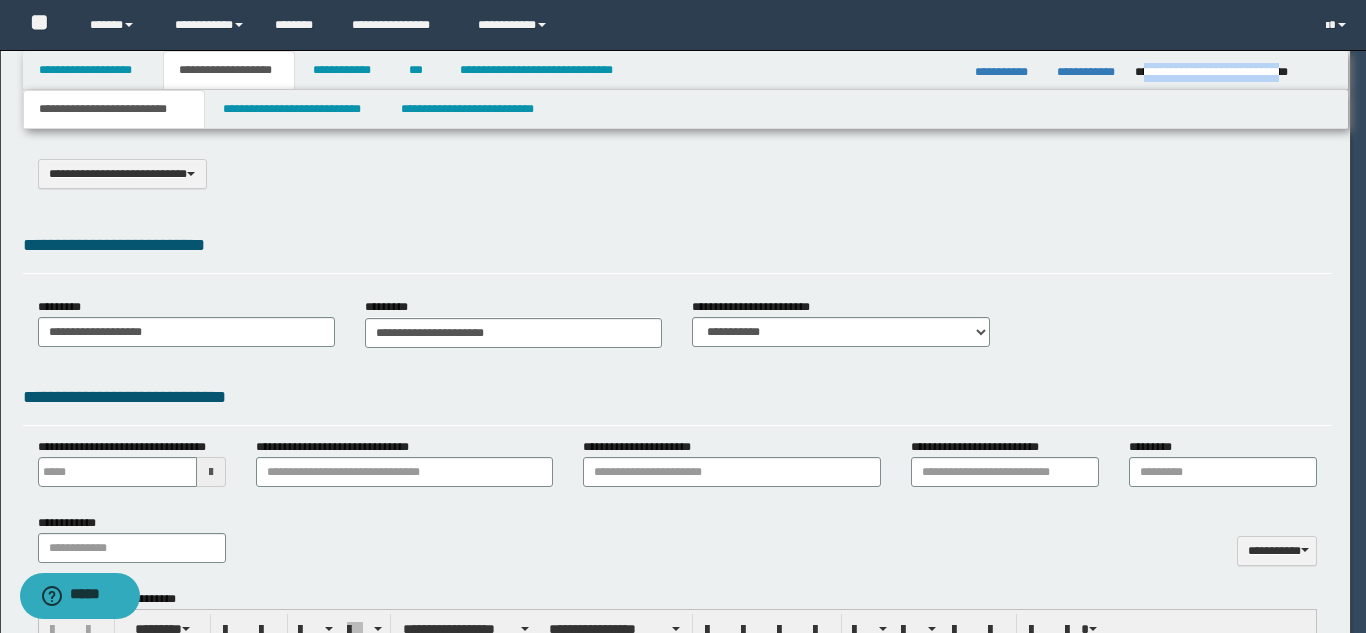scroll, scrollTop: 0, scrollLeft: 0, axis: both 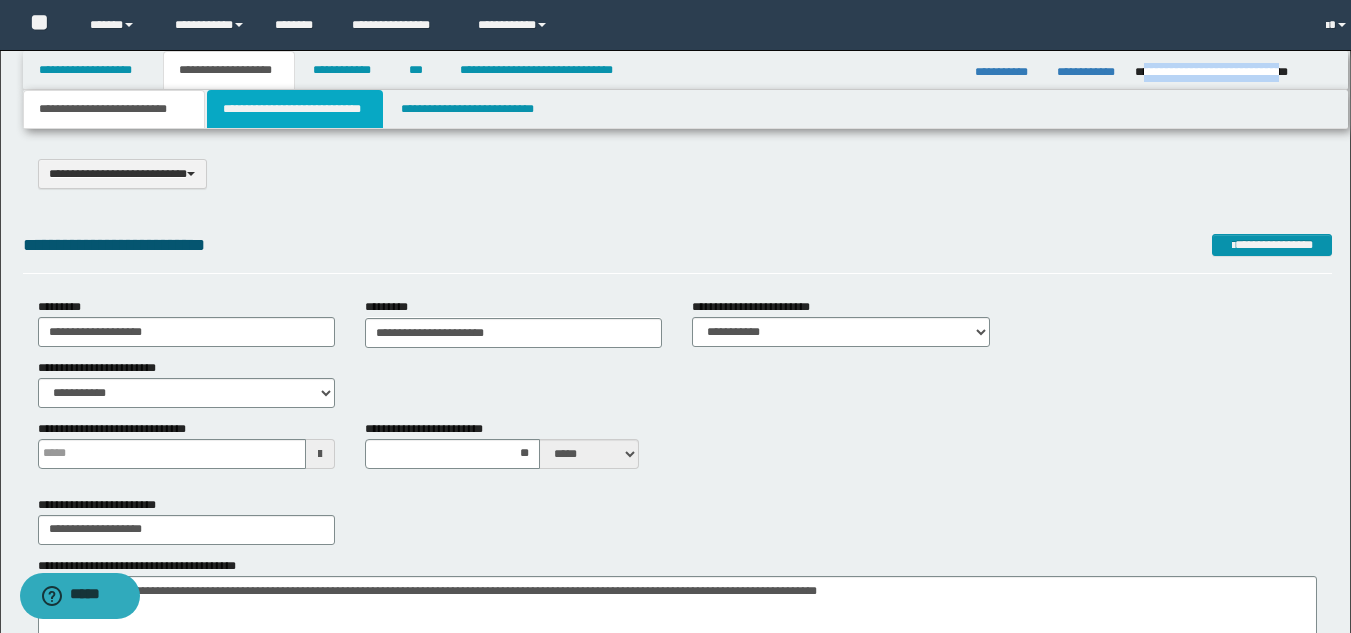 click on "**********" at bounding box center (295, 109) 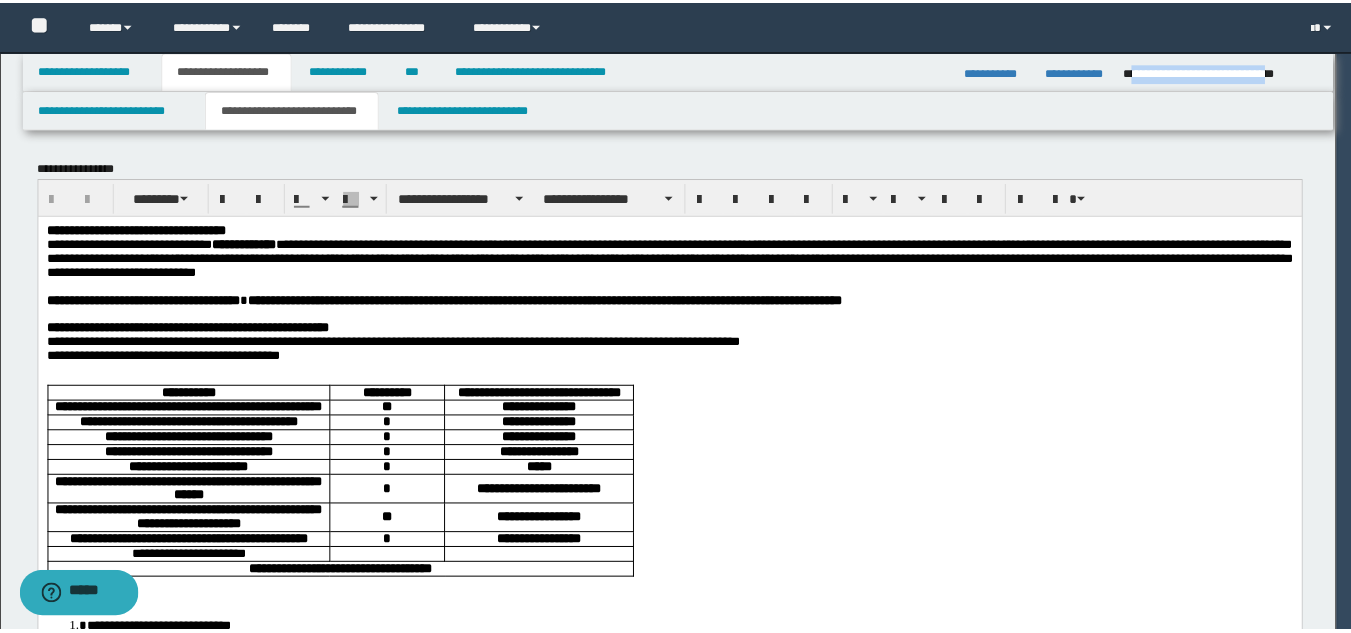 scroll, scrollTop: 0, scrollLeft: 0, axis: both 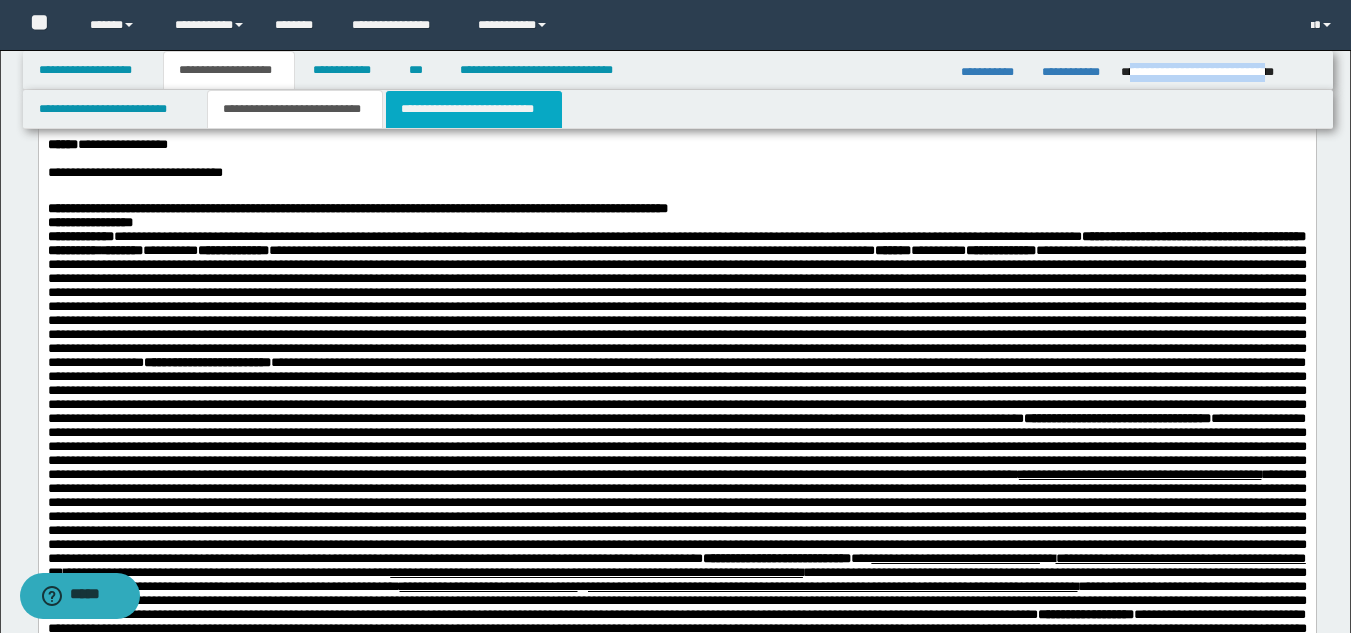 click on "**********" at bounding box center [474, 109] 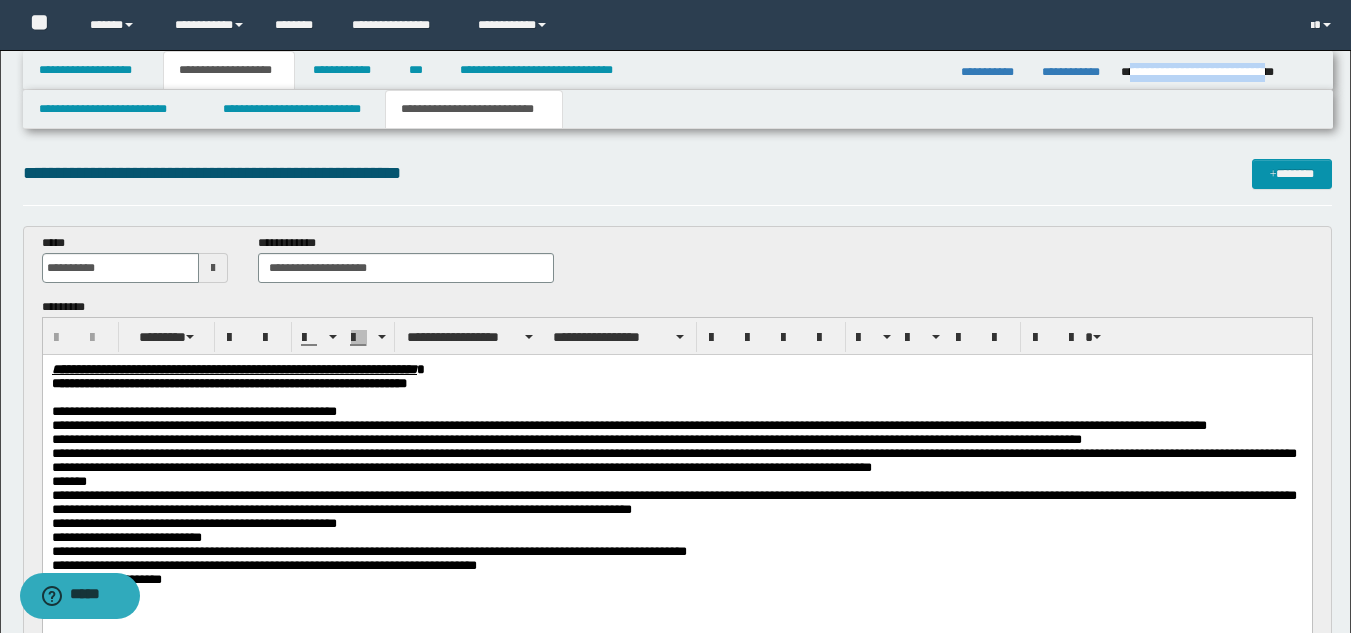 scroll, scrollTop: 0, scrollLeft: 0, axis: both 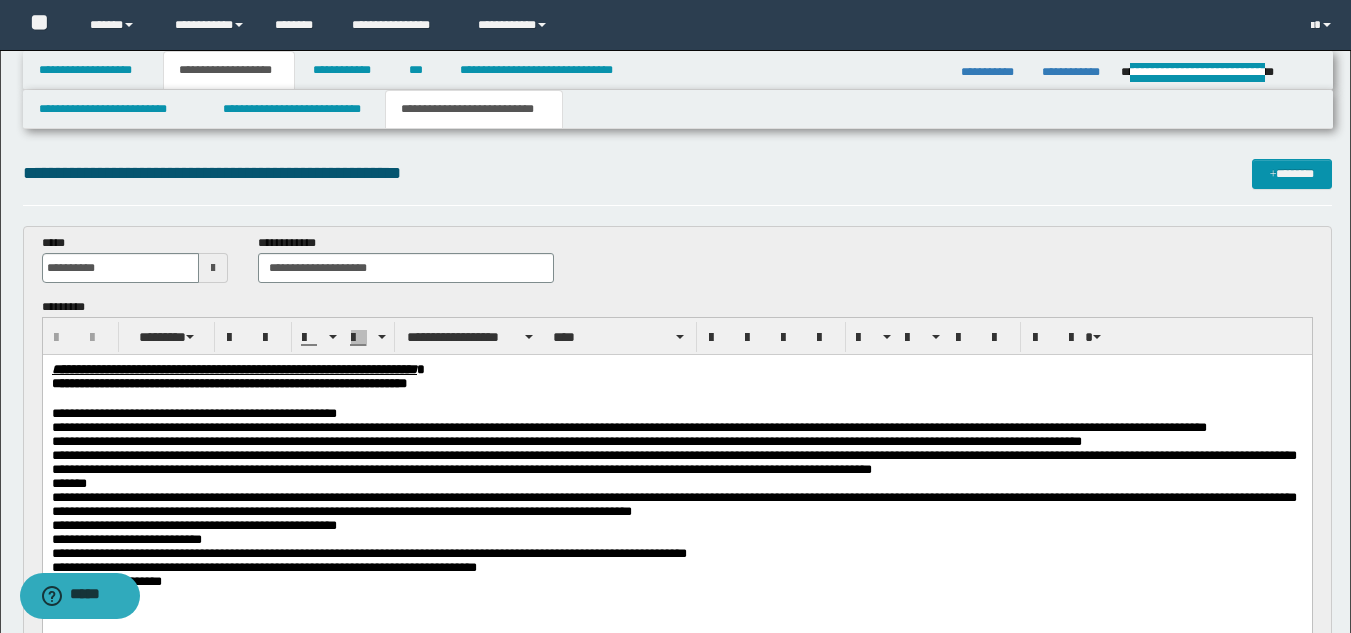 click on "**********" at bounding box center (628, 427) 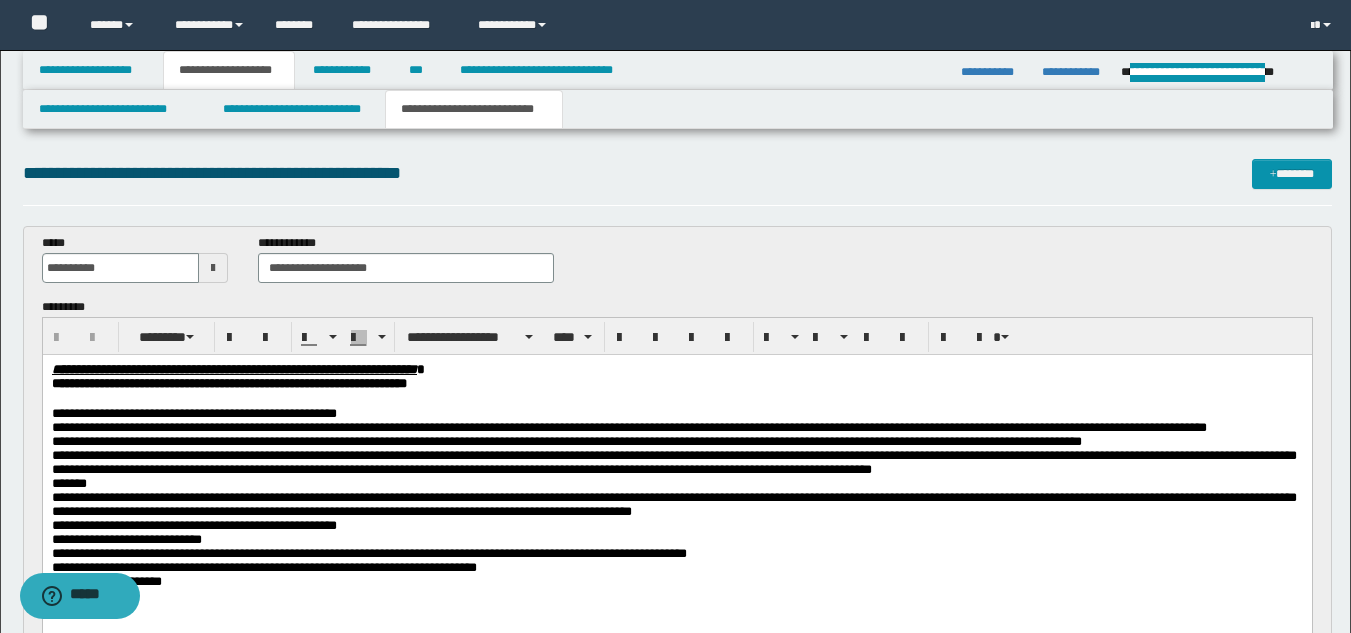 type 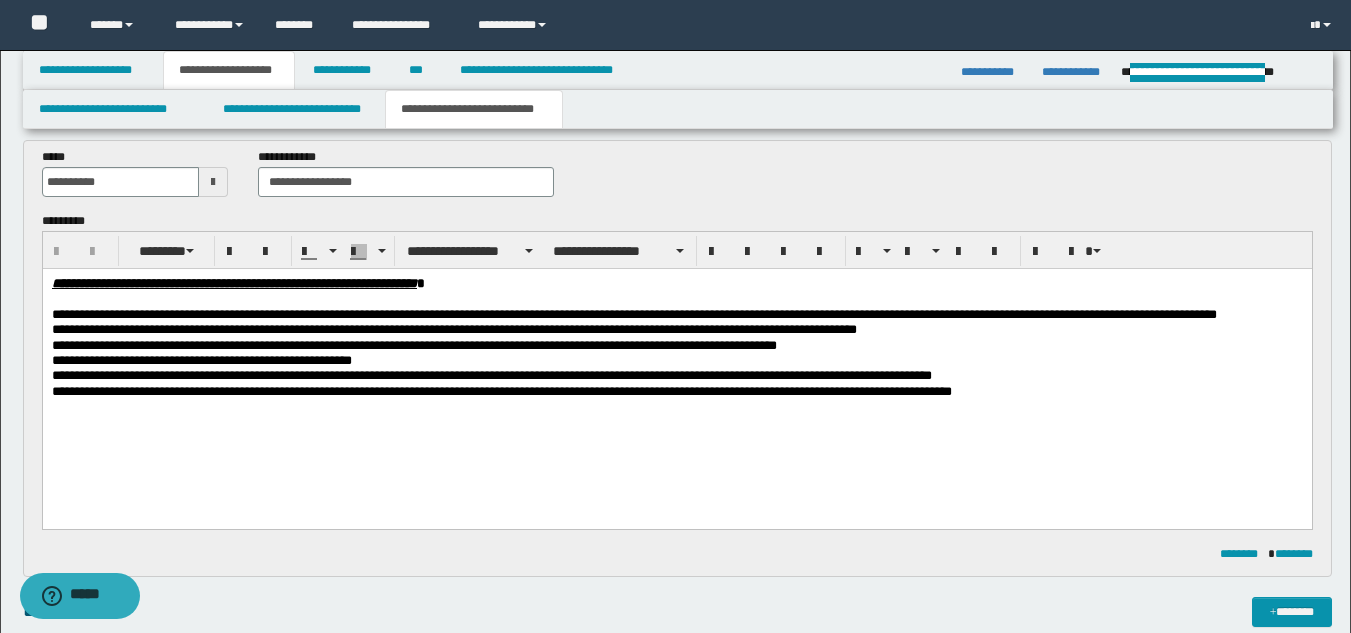 scroll, scrollTop: 758, scrollLeft: 0, axis: vertical 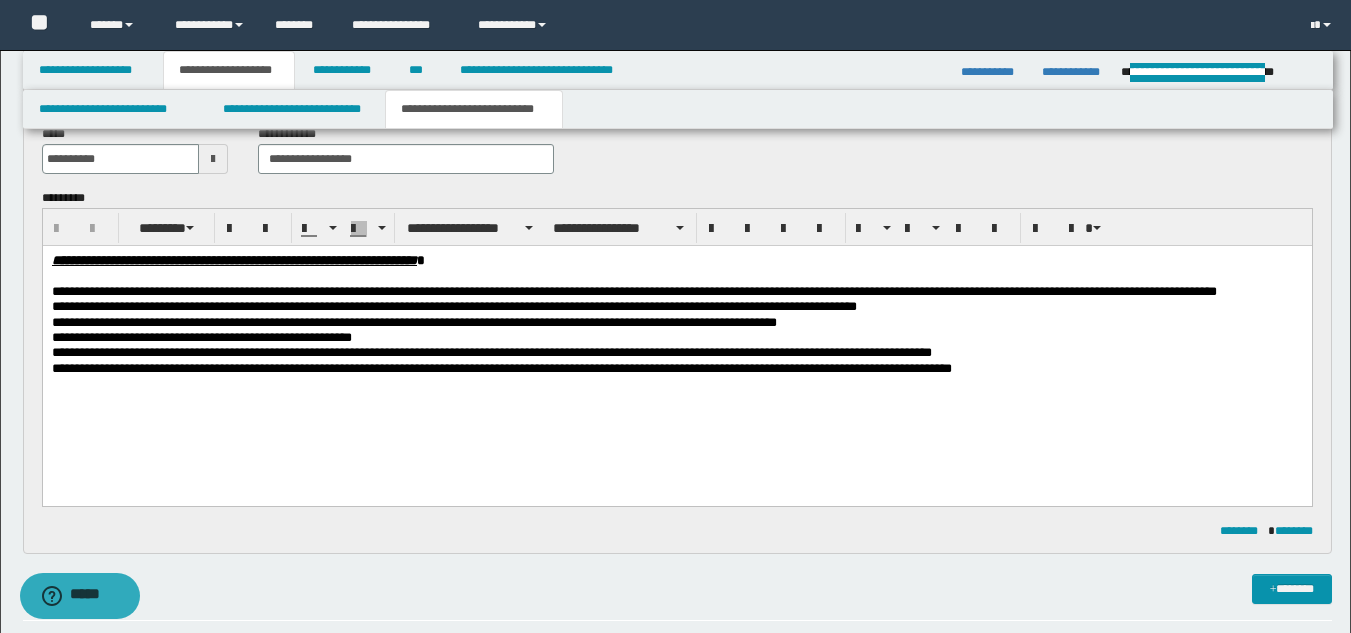 drag, startPoint x: 917, startPoint y: 324, endPoint x: 931, endPoint y: 386, distance: 63.560993 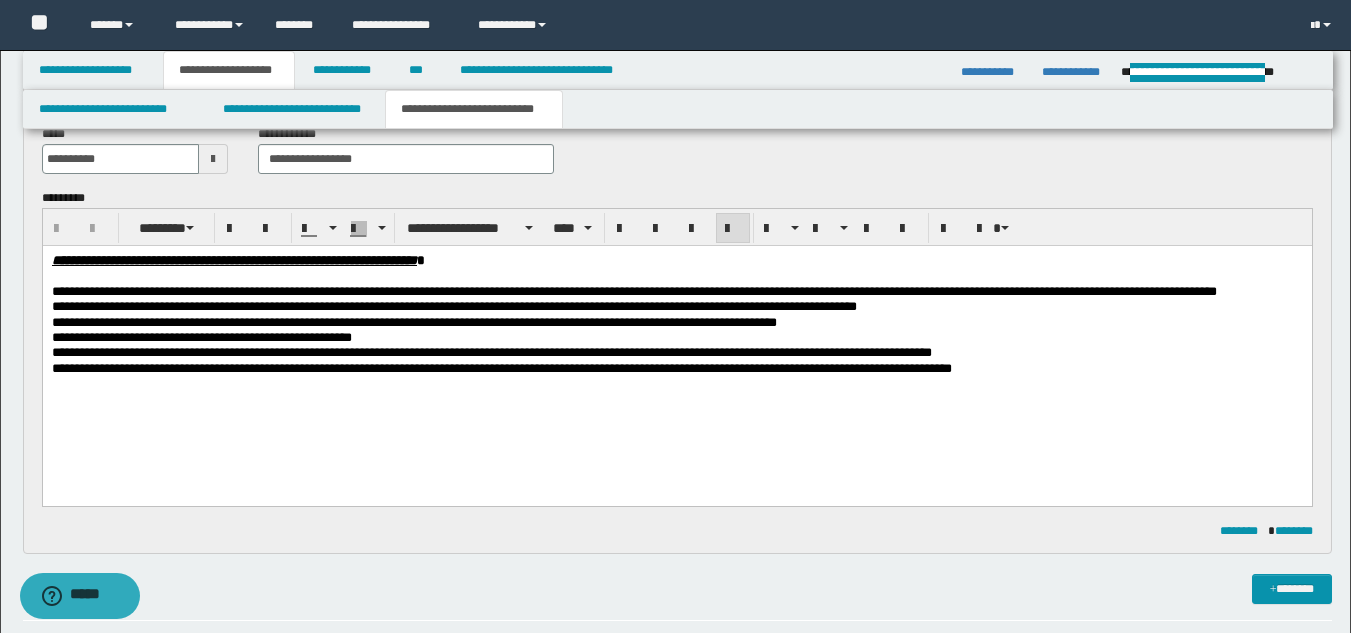 type 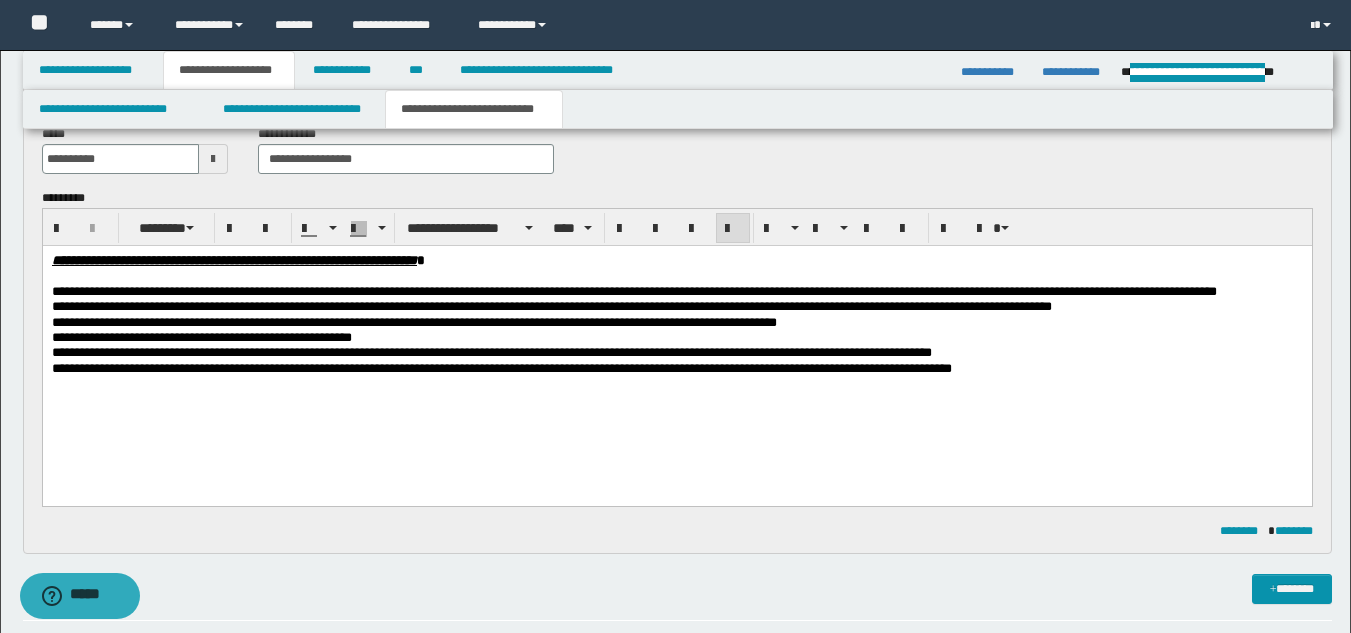click on "**********" at bounding box center (676, 336) 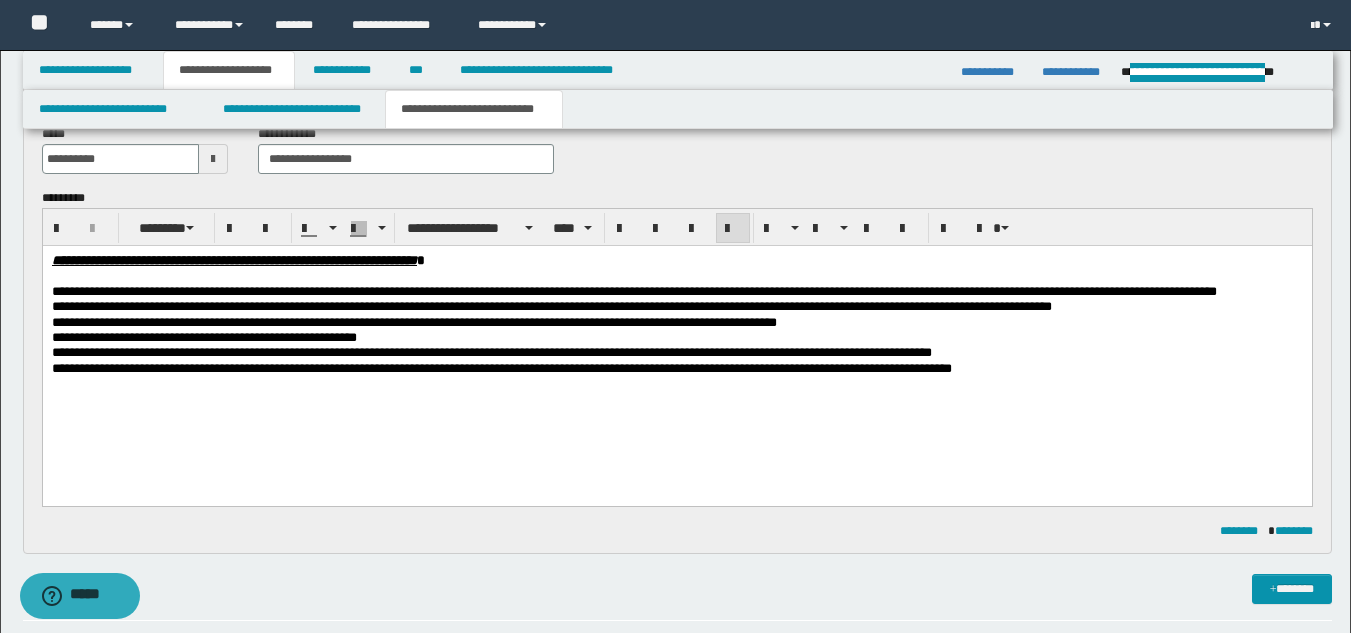 click on "**********" at bounding box center (491, 351) 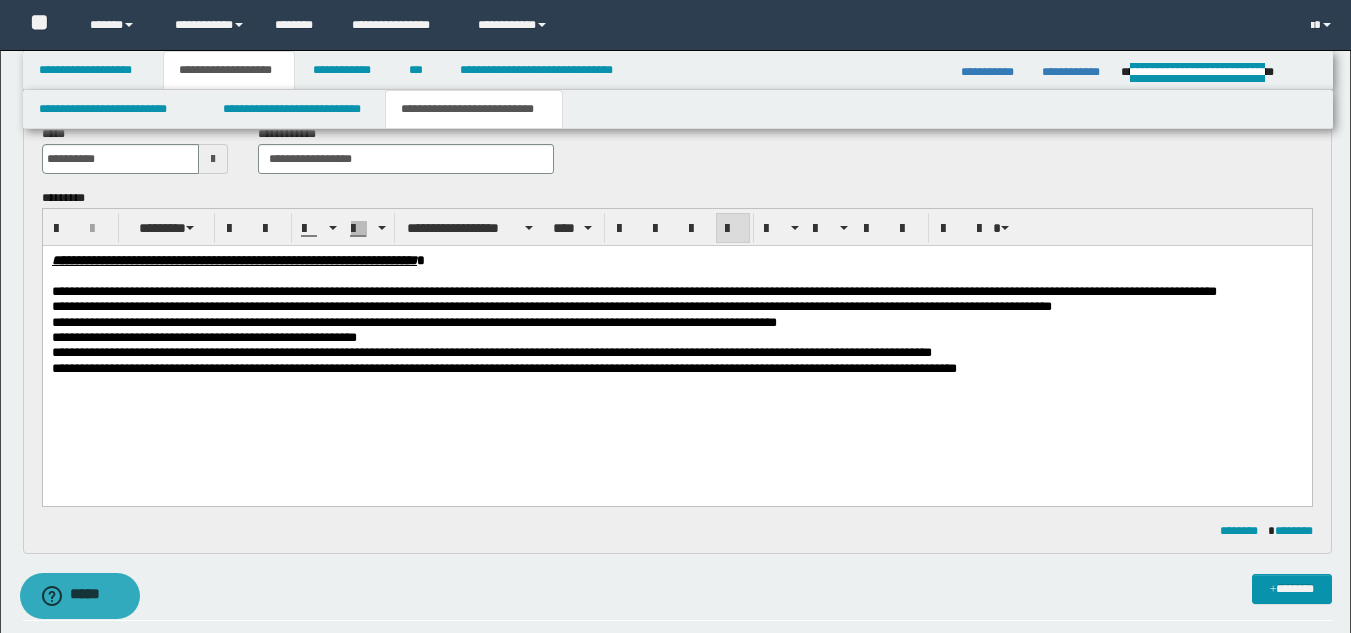 click on "**********" at bounding box center (503, 367) 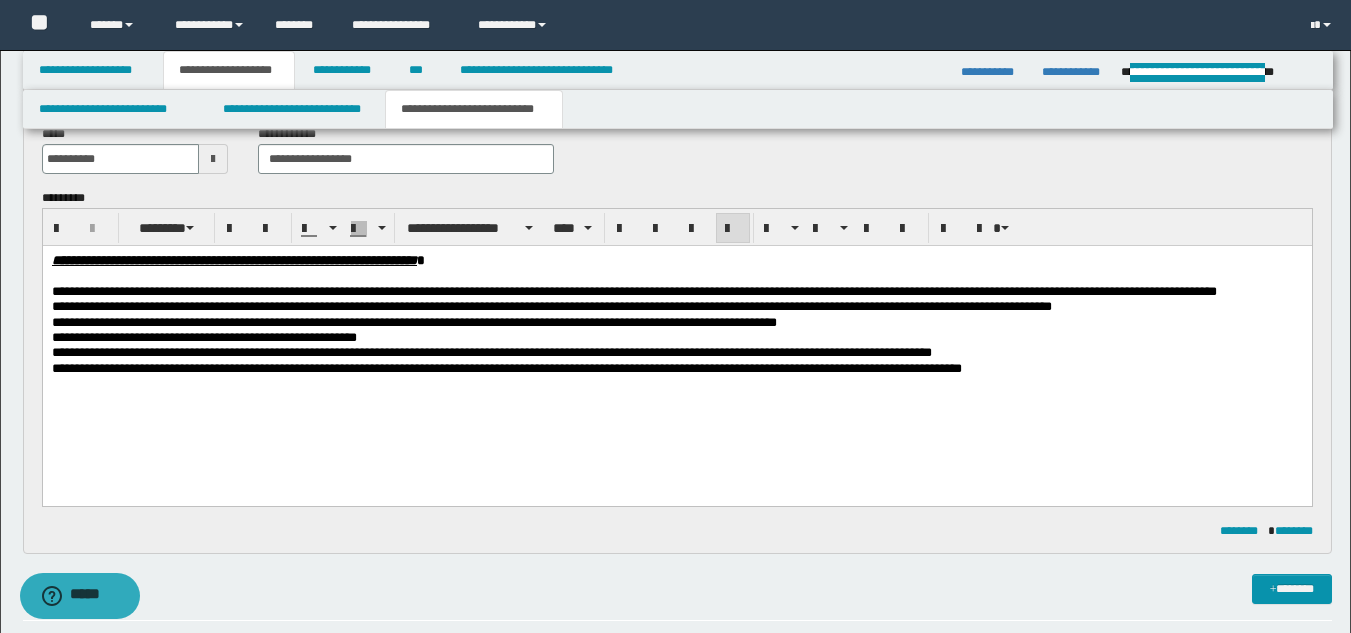 click on "**********" at bounding box center [506, 367] 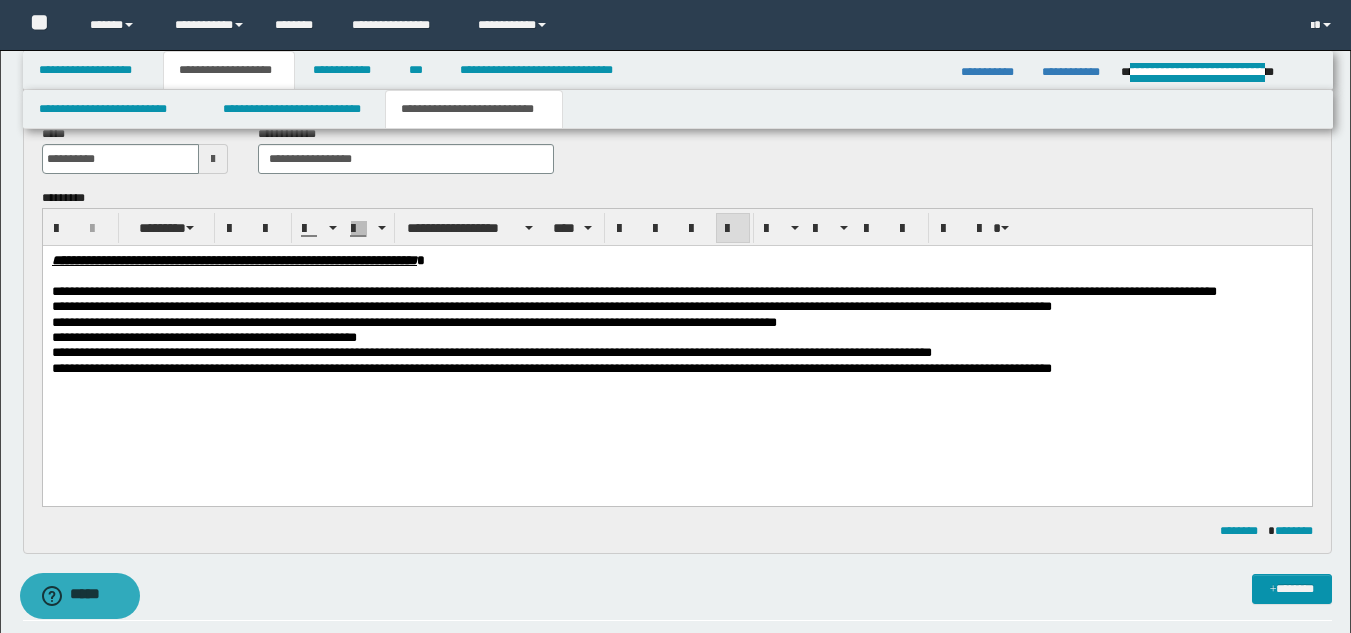click on "**********" at bounding box center [551, 367] 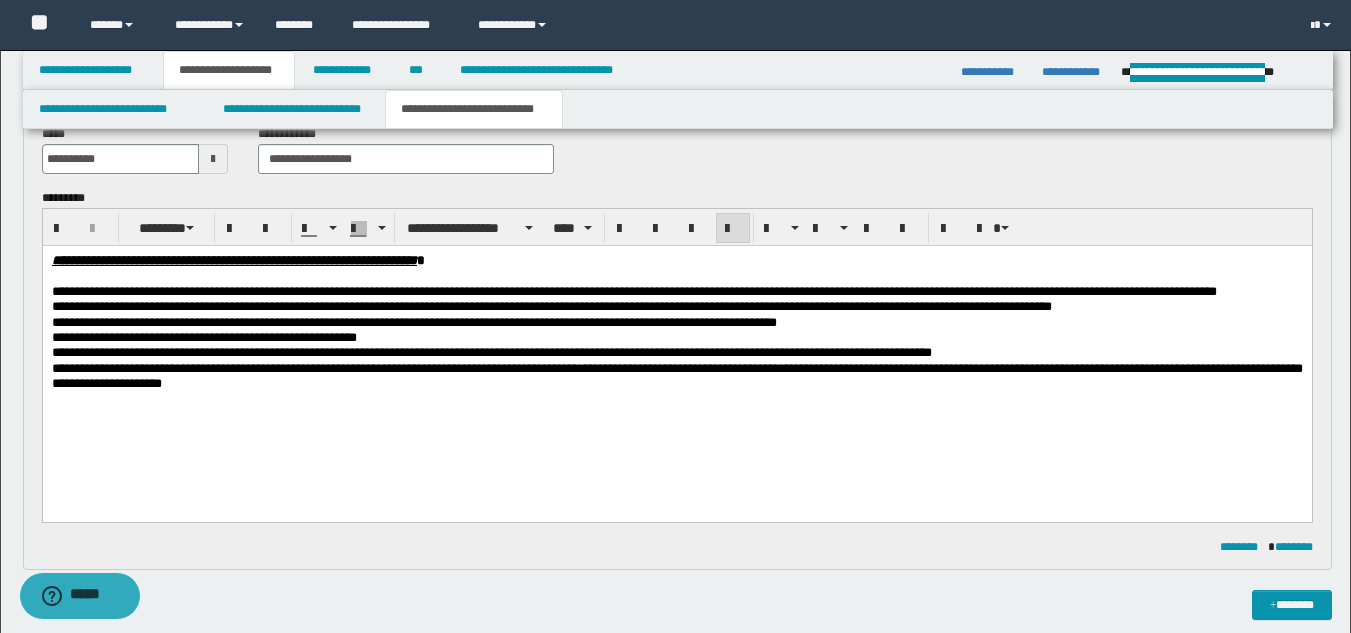 click on "**********" at bounding box center (676, 375) 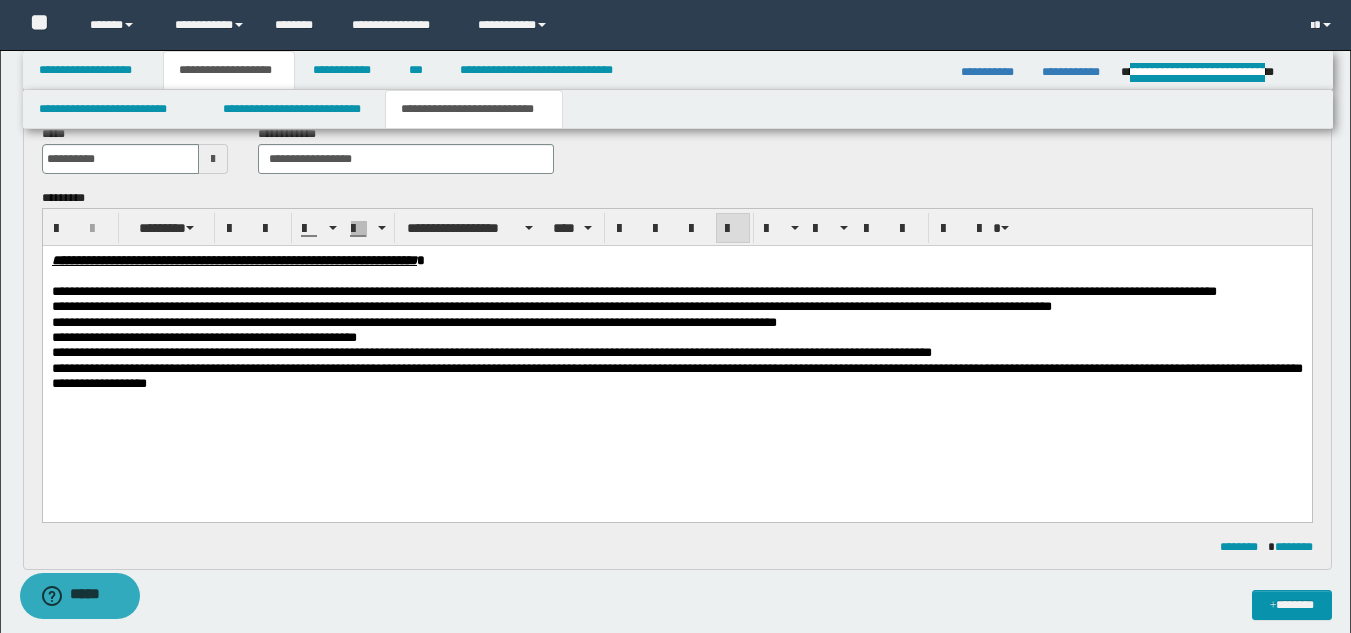 click on "**********" at bounding box center [676, 346] 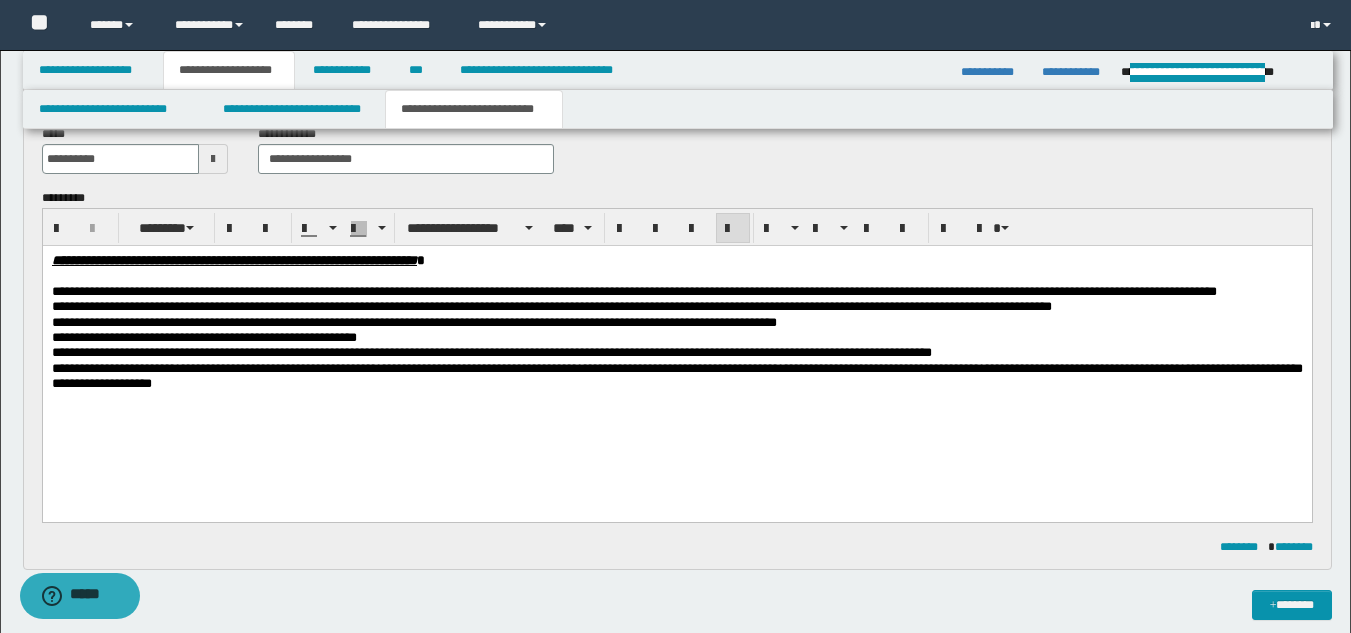 click on "**********" at bounding box center [491, 351] 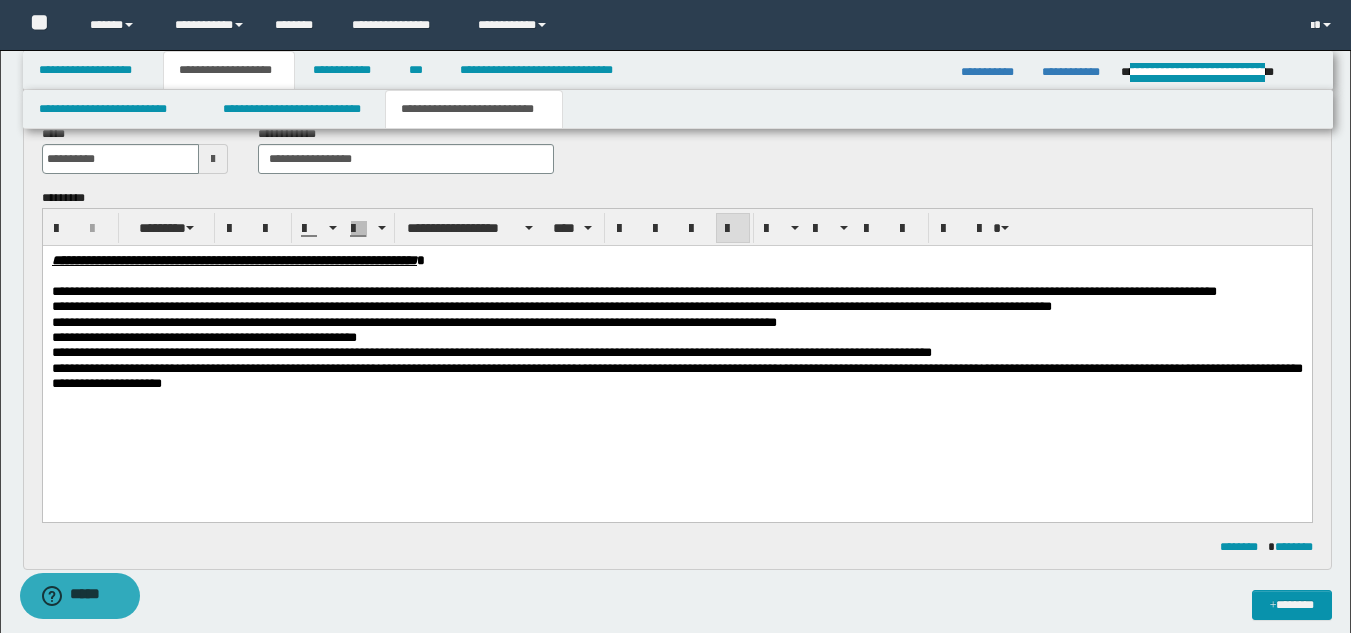 click on "**********" at bounding box center (676, 375) 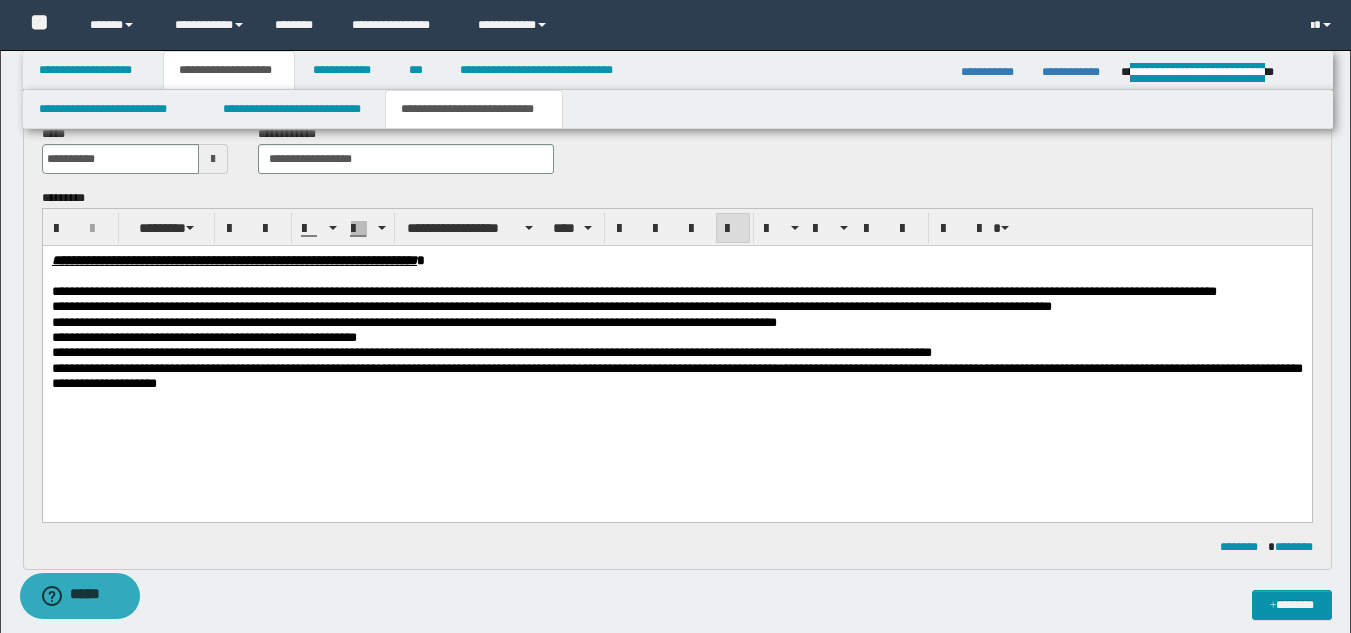 click on "**********" at bounding box center [676, 375] 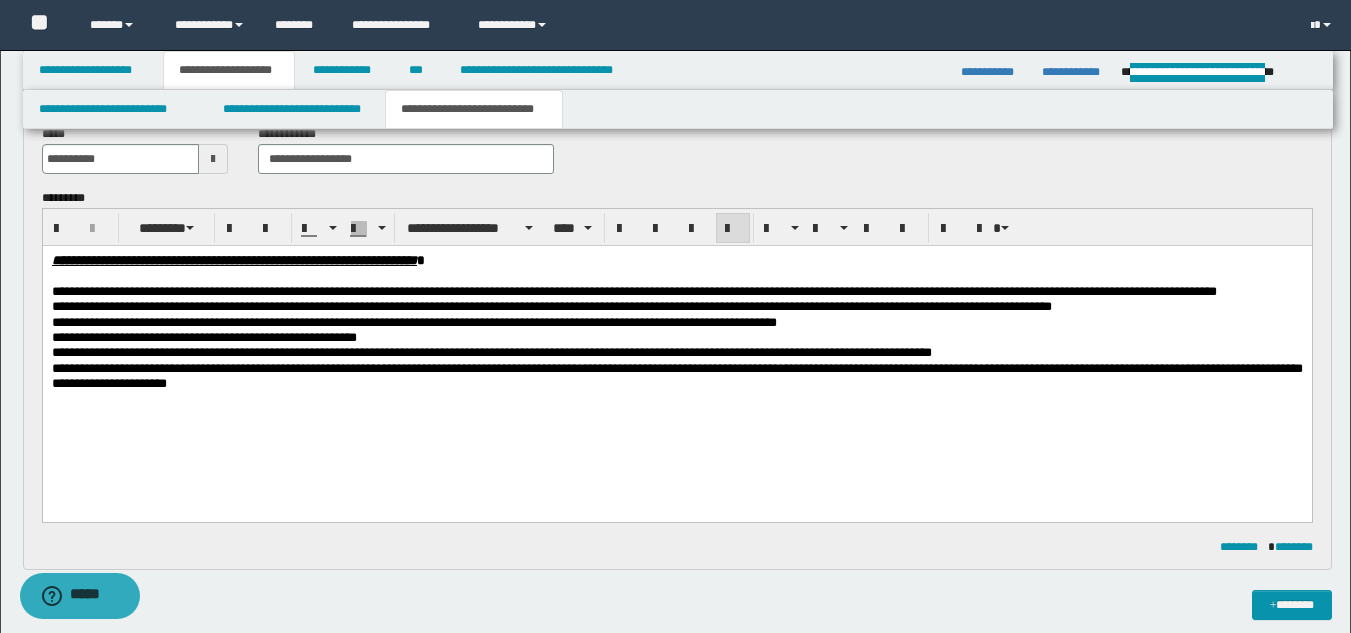 click on "**********" at bounding box center (676, 375) 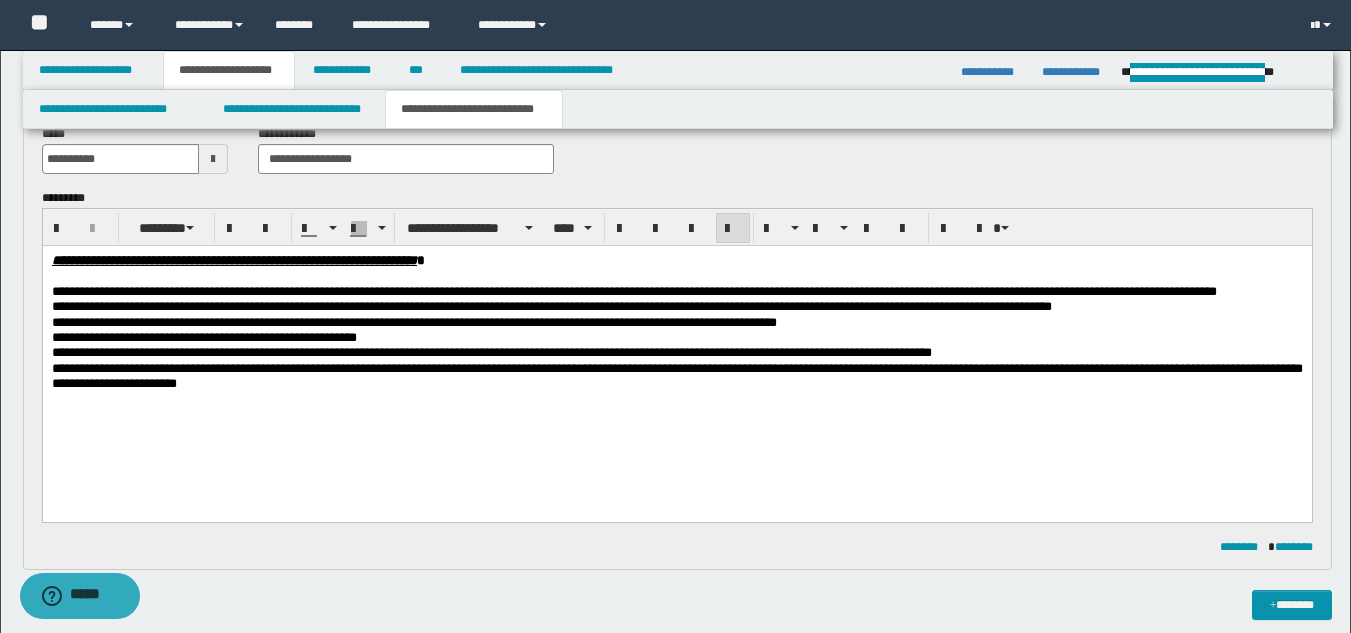 click on "**********" at bounding box center (676, 375) 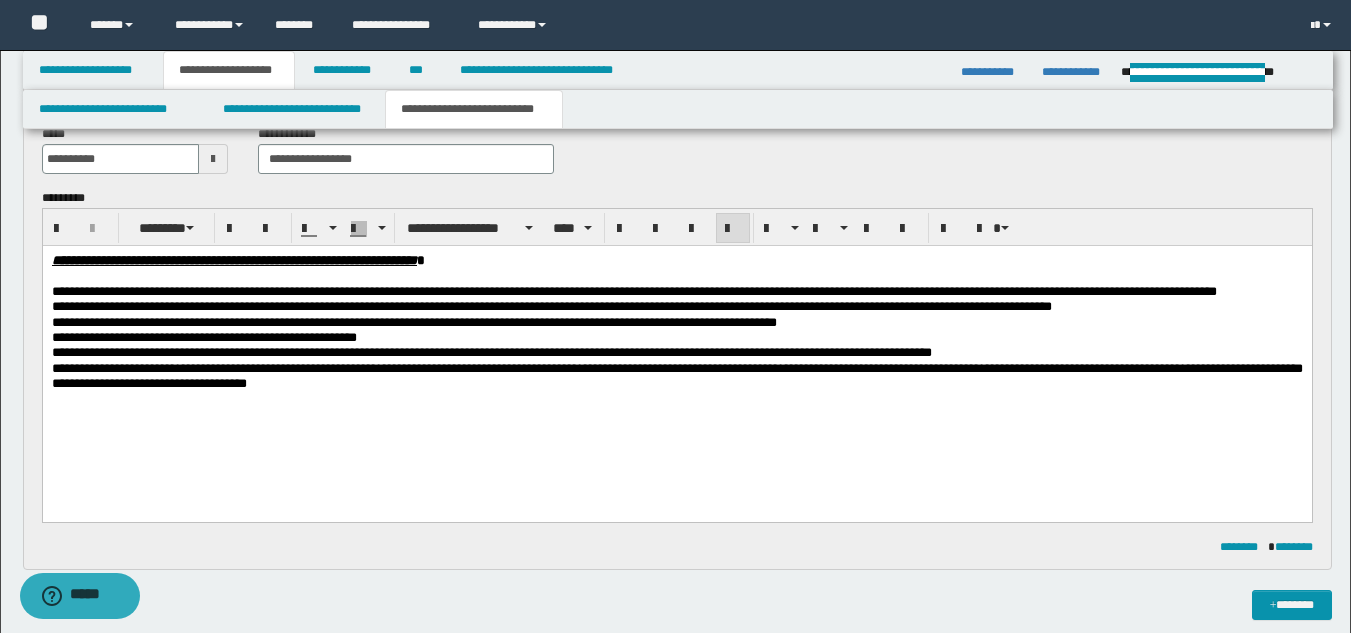 click on "**********" at bounding box center (676, 375) 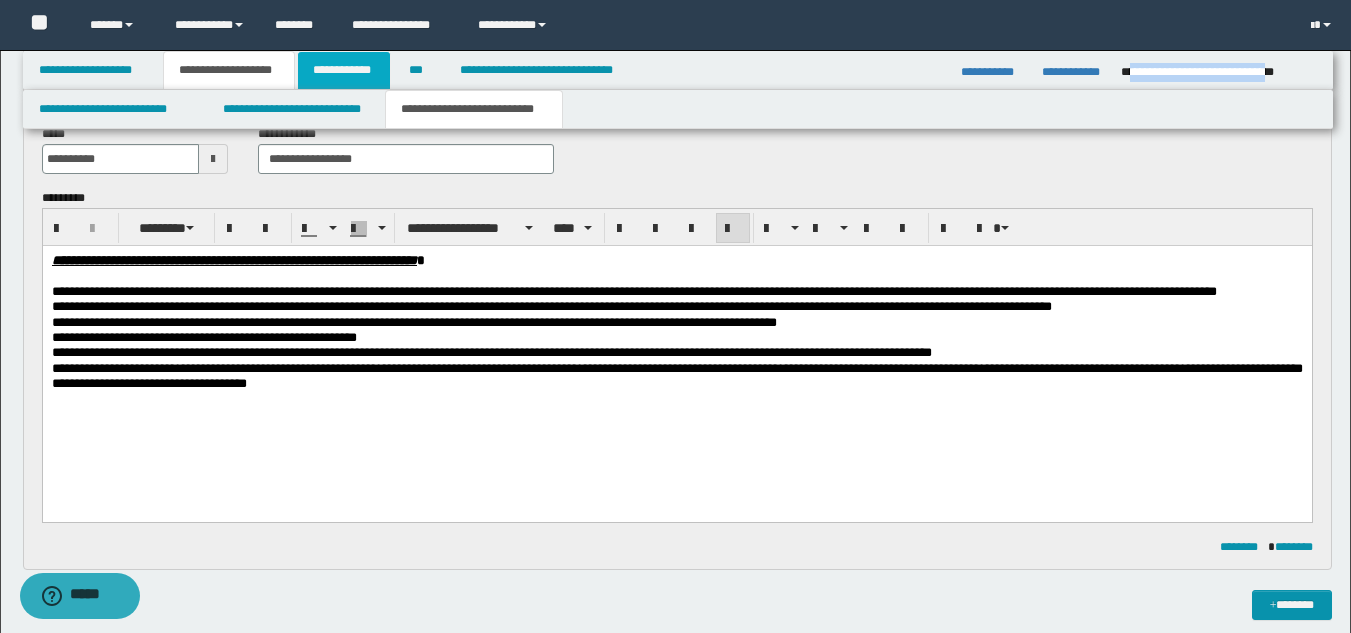 click on "**********" at bounding box center (344, 70) 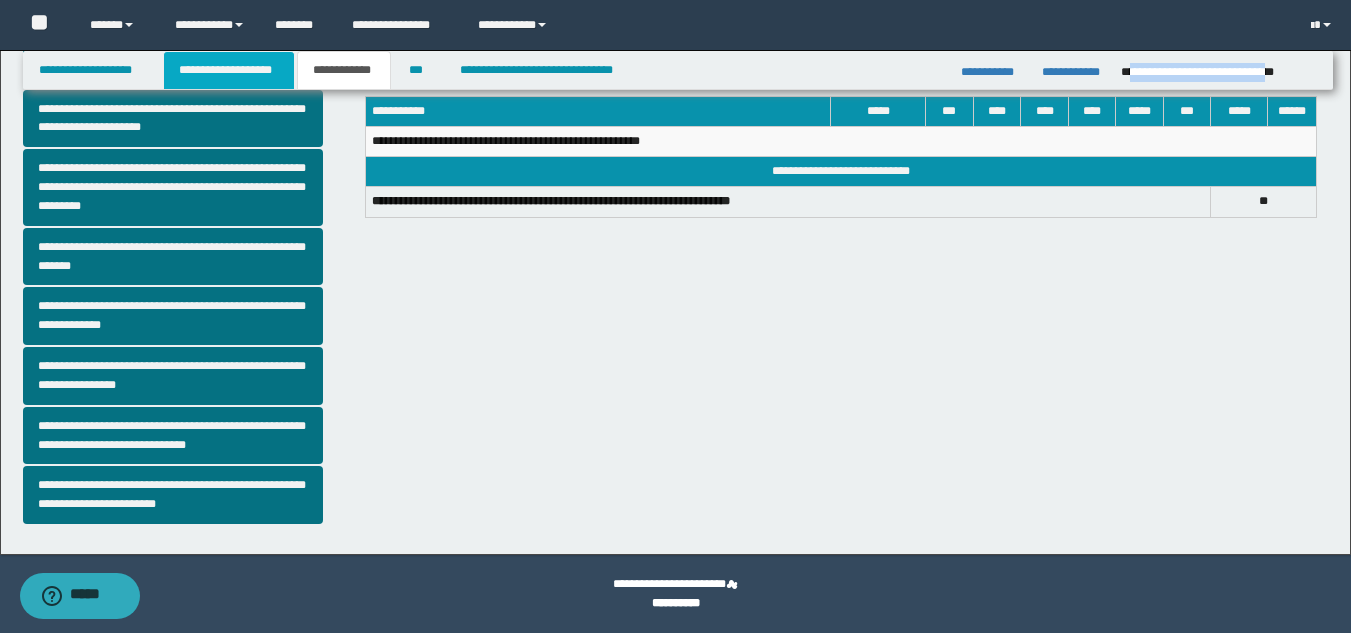 click on "**********" at bounding box center (229, 70) 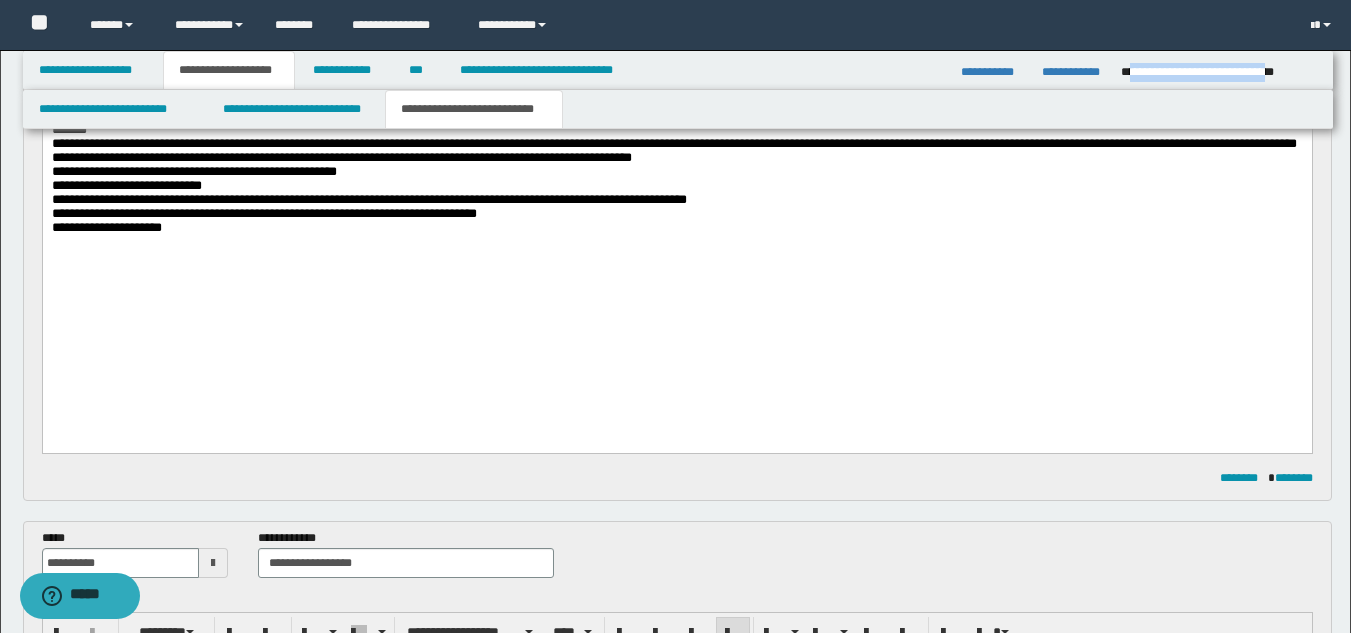 scroll, scrollTop: 126, scrollLeft: 0, axis: vertical 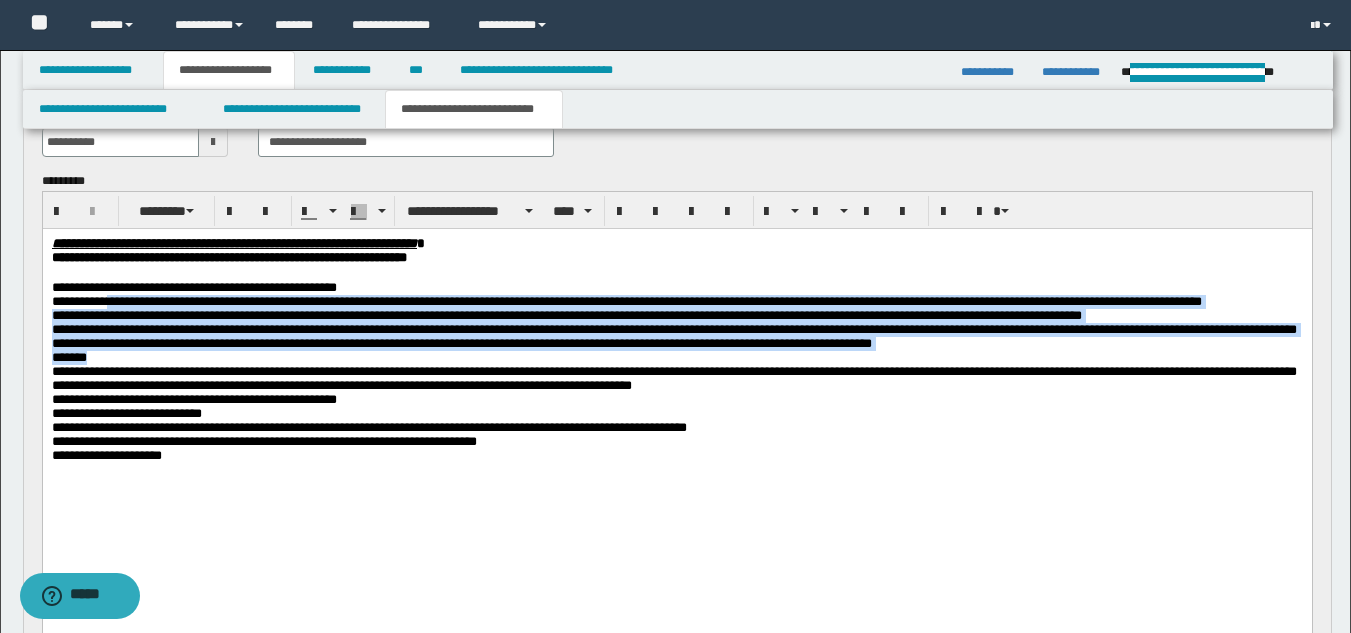 drag, startPoint x: 118, startPoint y: 304, endPoint x: 340, endPoint y: 407, distance: 244.73047 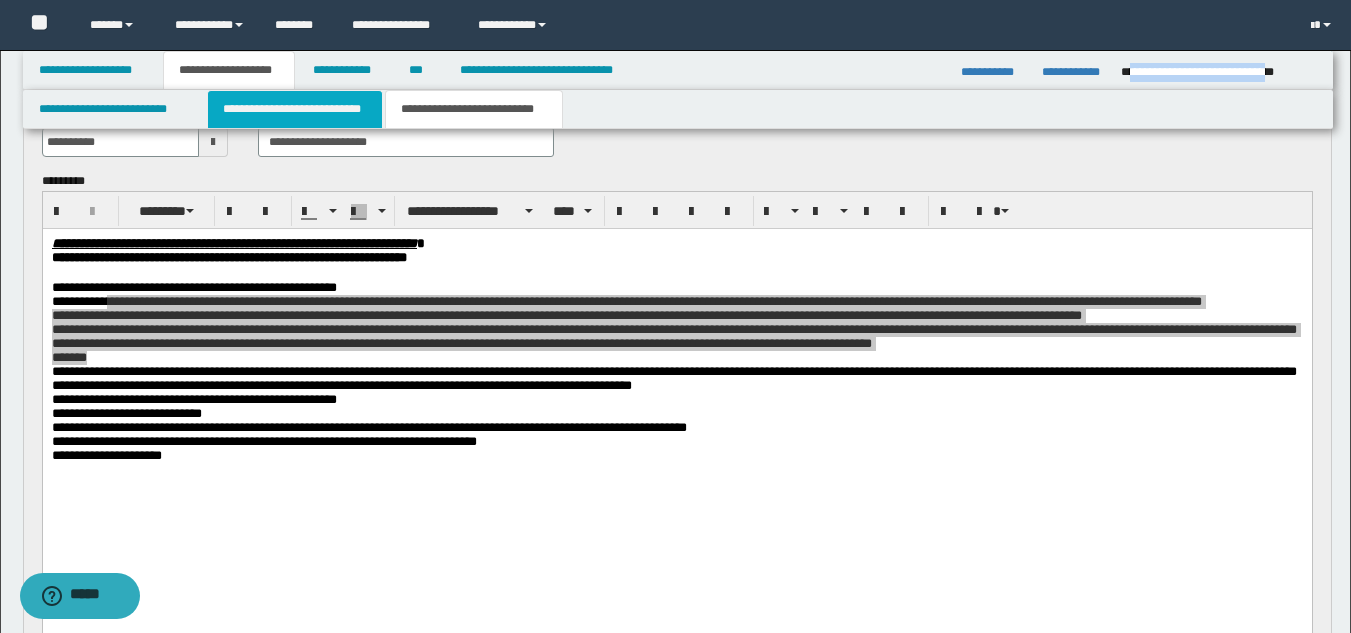 click on "**********" at bounding box center [295, 109] 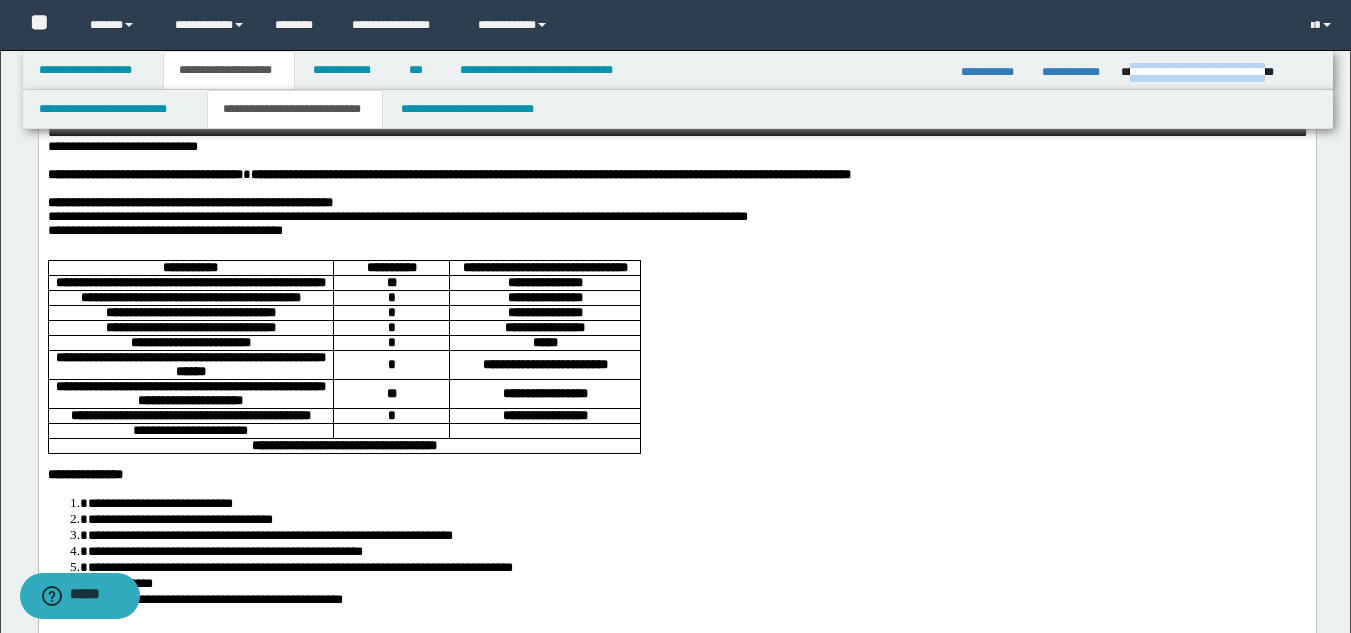 scroll, scrollTop: 0, scrollLeft: 0, axis: both 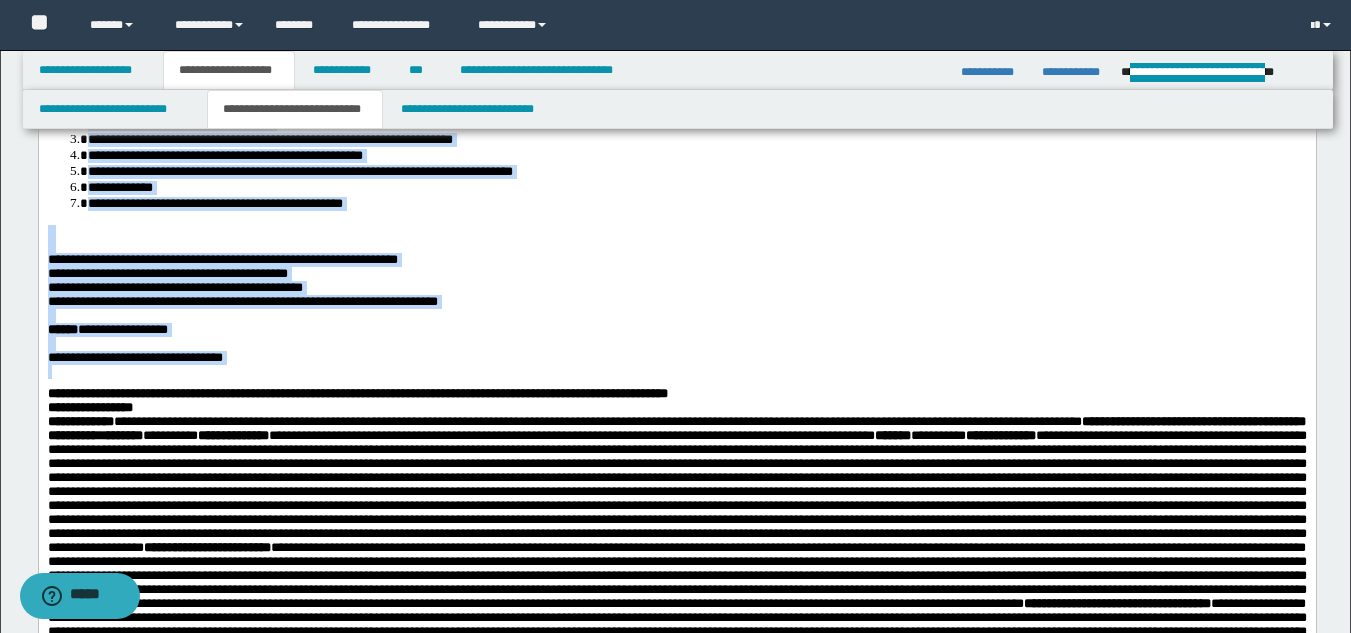 drag, startPoint x: 46, startPoint y: -274, endPoint x: 631, endPoint y: 492, distance: 963.8366 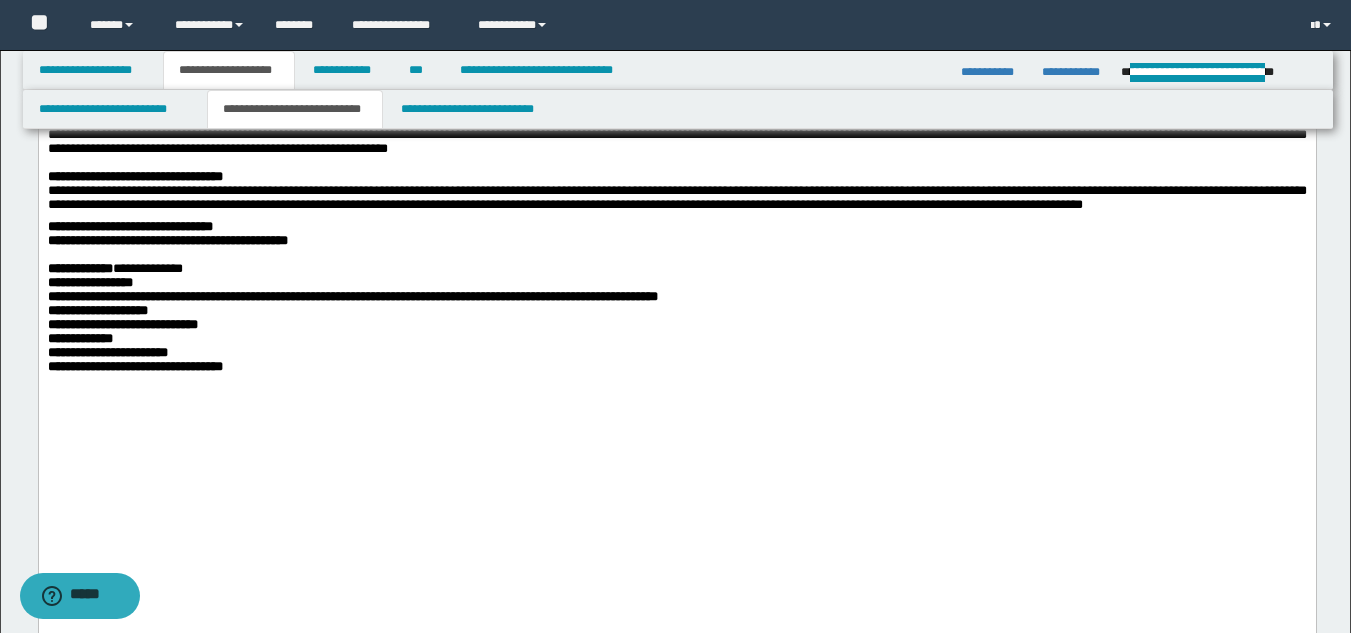 scroll, scrollTop: 1632, scrollLeft: 0, axis: vertical 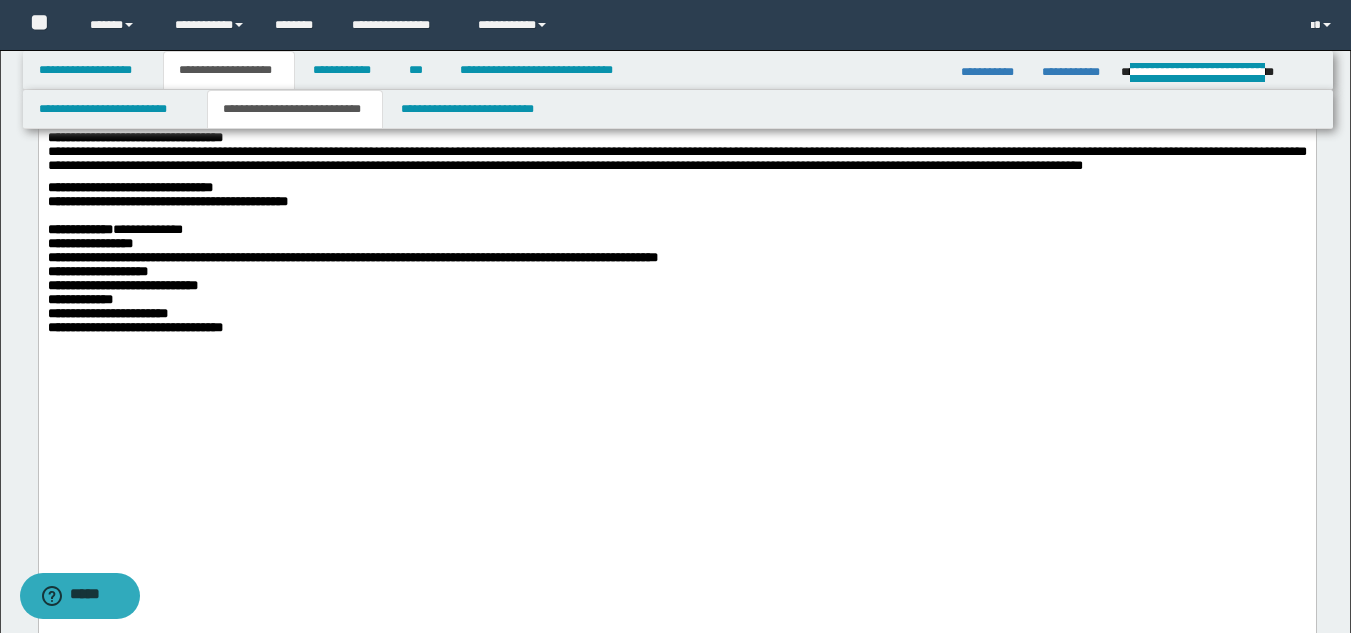 drag, startPoint x: 1364, startPoint y: 89, endPoint x: 1240, endPoint y: 1622, distance: 1538.0068 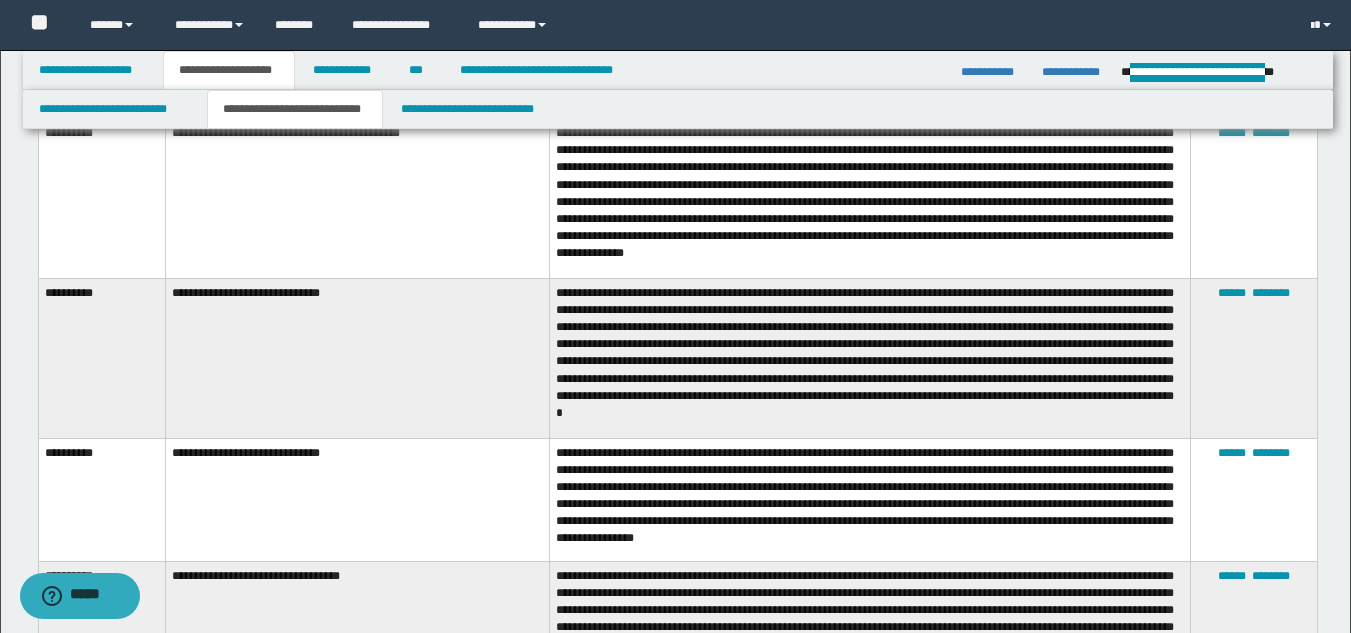 scroll, scrollTop: 2810, scrollLeft: 0, axis: vertical 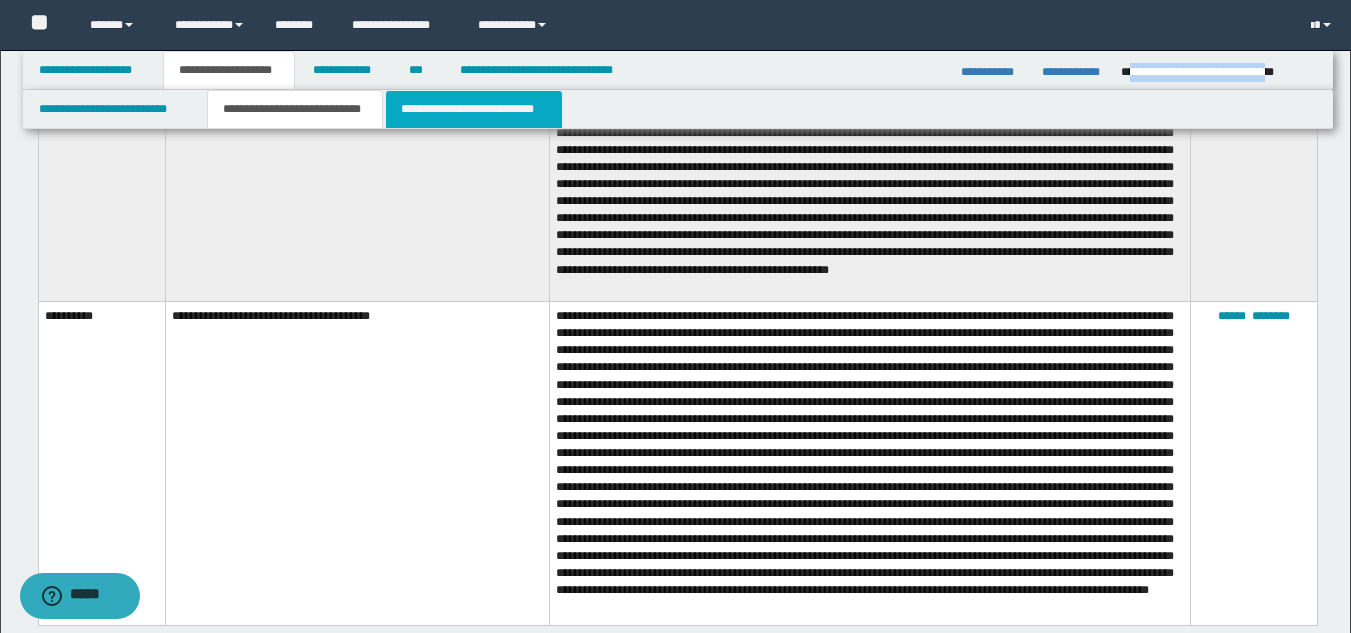 click on "**********" at bounding box center (474, 109) 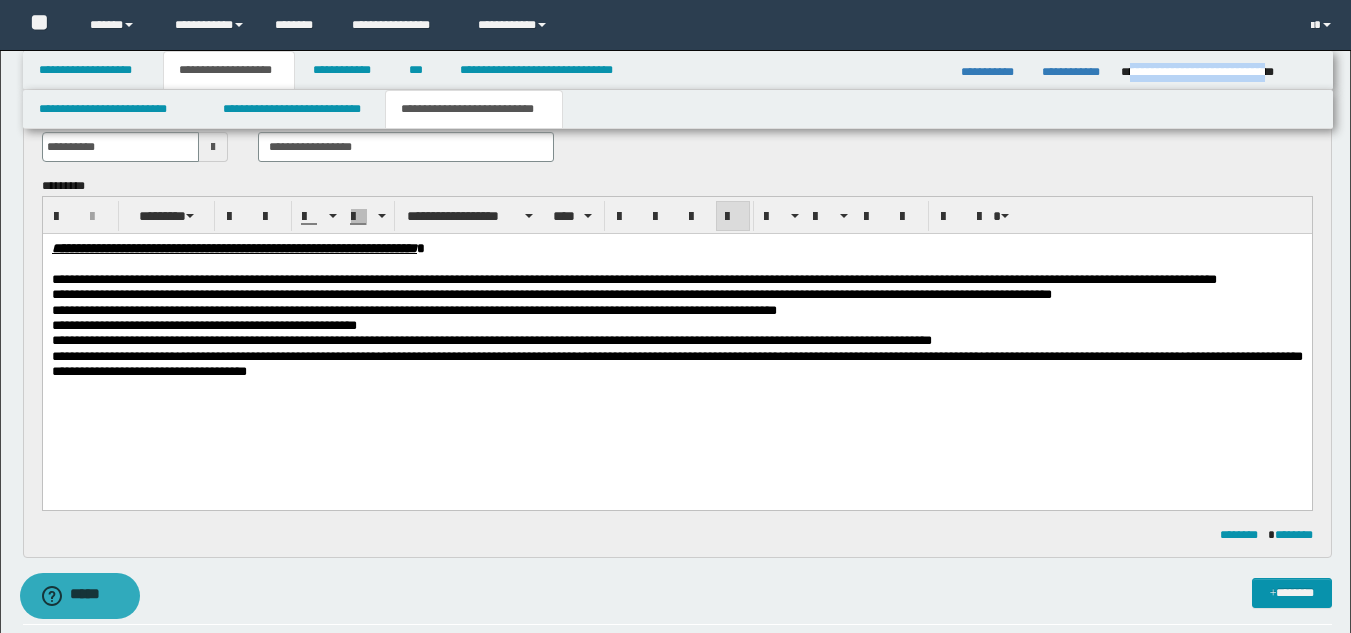 scroll, scrollTop: 765, scrollLeft: 0, axis: vertical 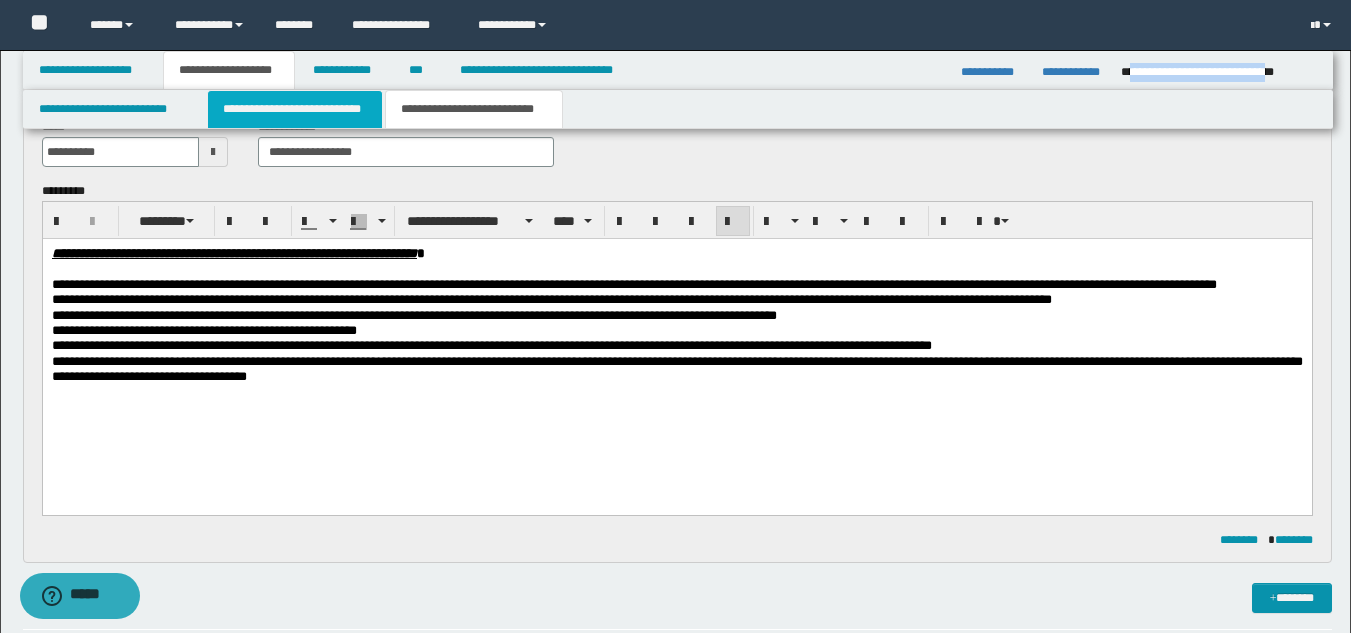 click on "**********" at bounding box center (295, 109) 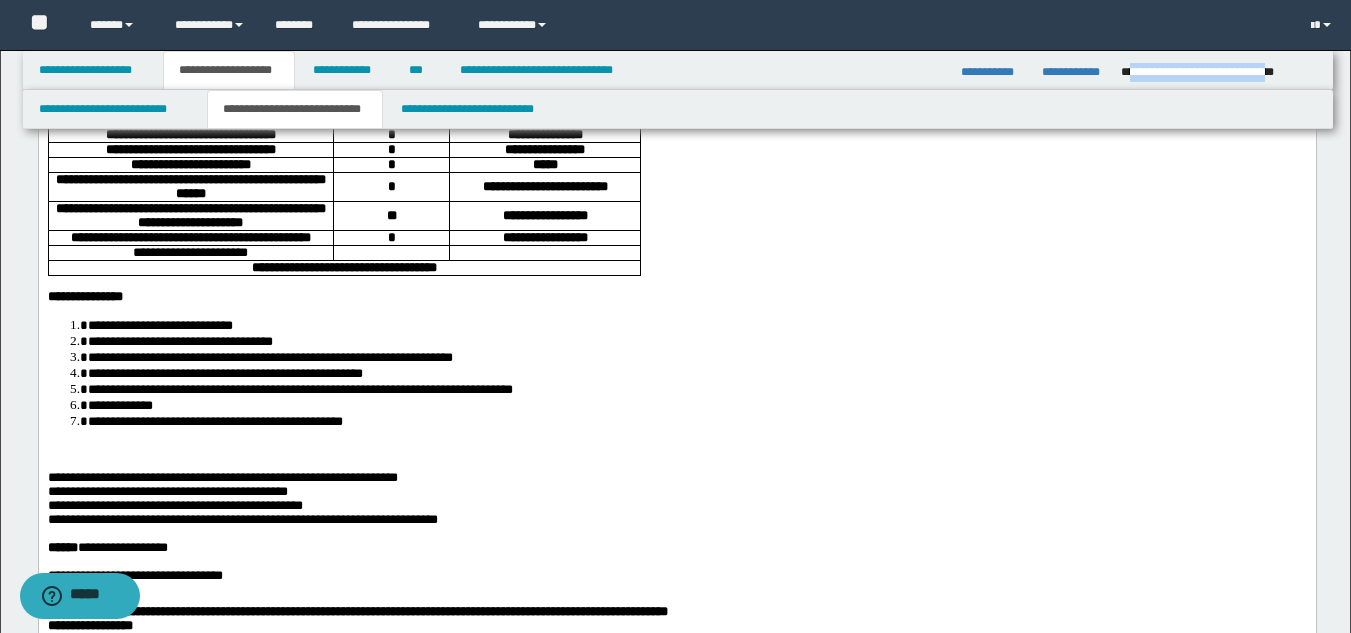 scroll, scrollTop: 265, scrollLeft: 0, axis: vertical 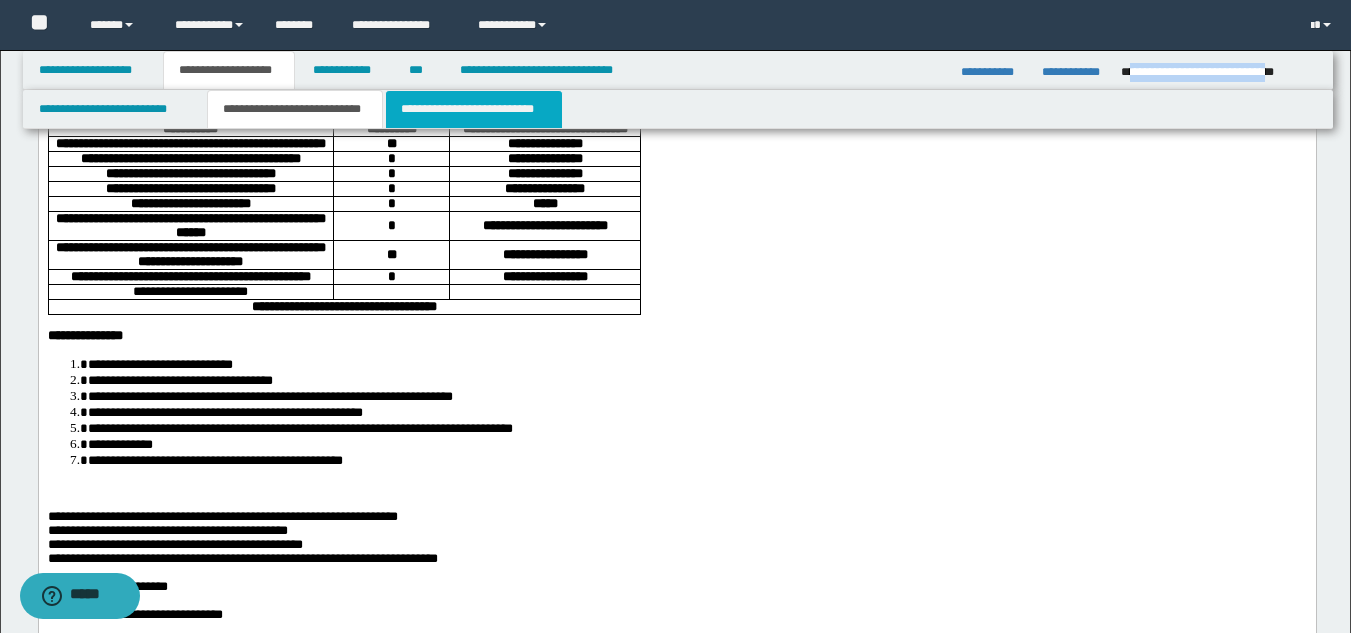 click on "**********" at bounding box center [474, 109] 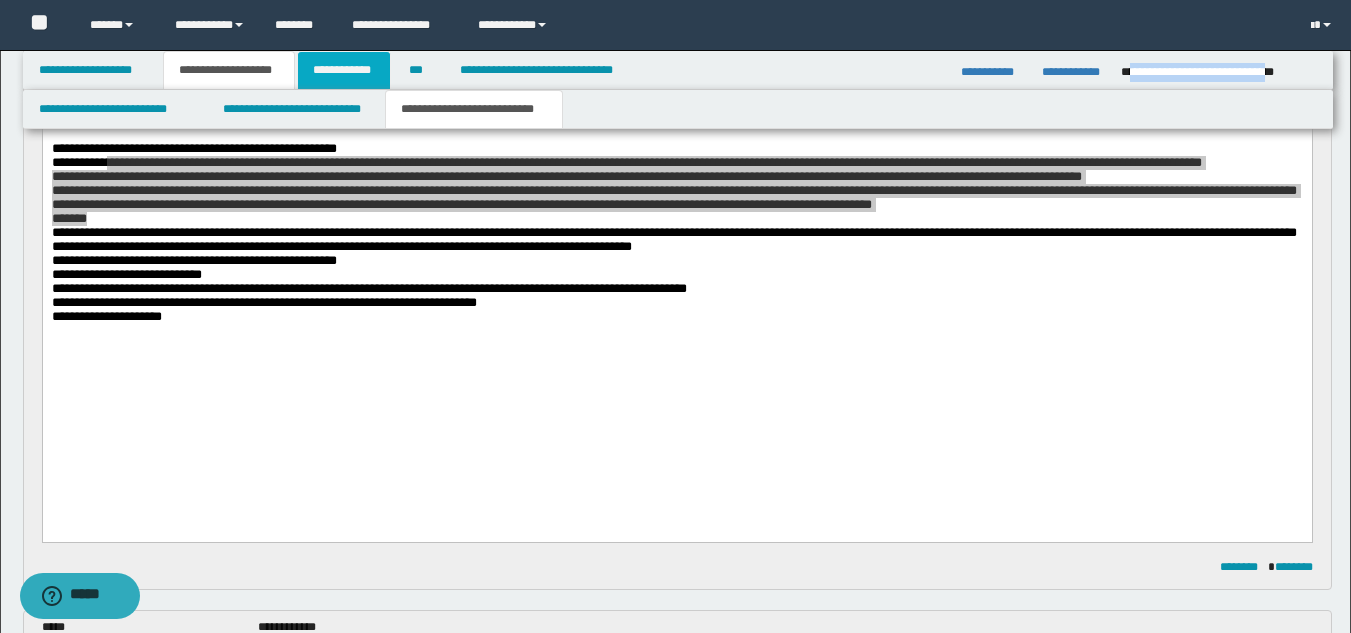 click on "**********" at bounding box center (344, 70) 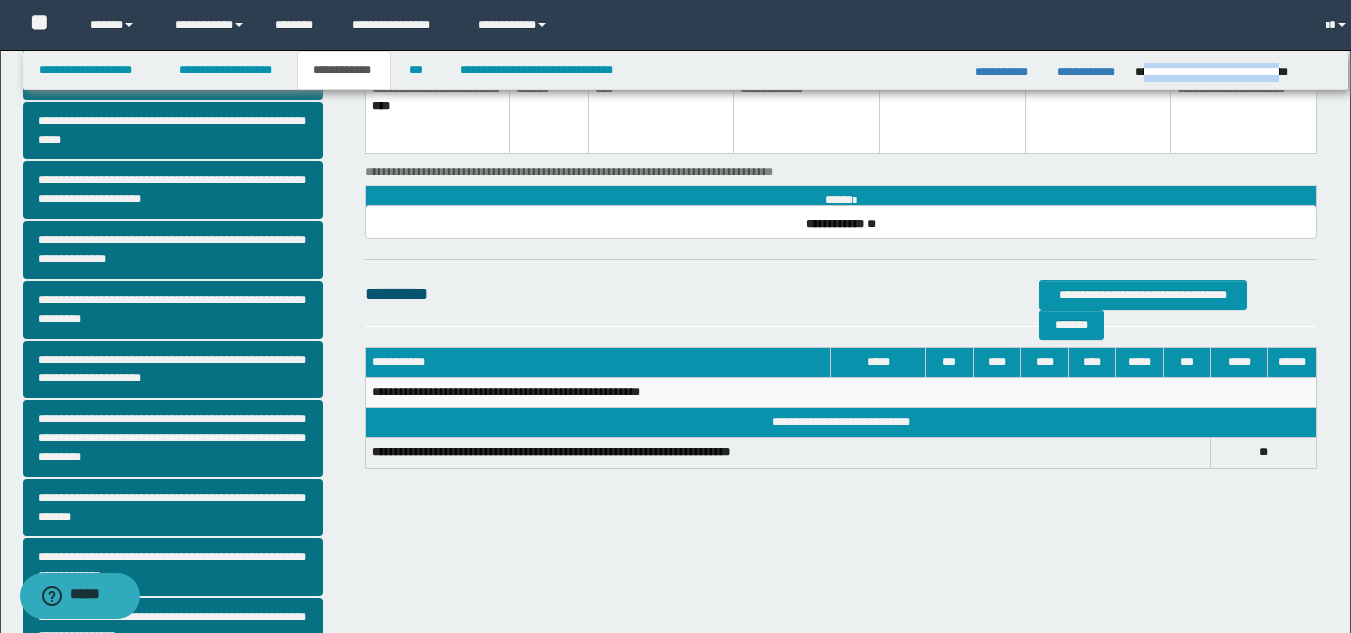 scroll, scrollTop: 234, scrollLeft: 0, axis: vertical 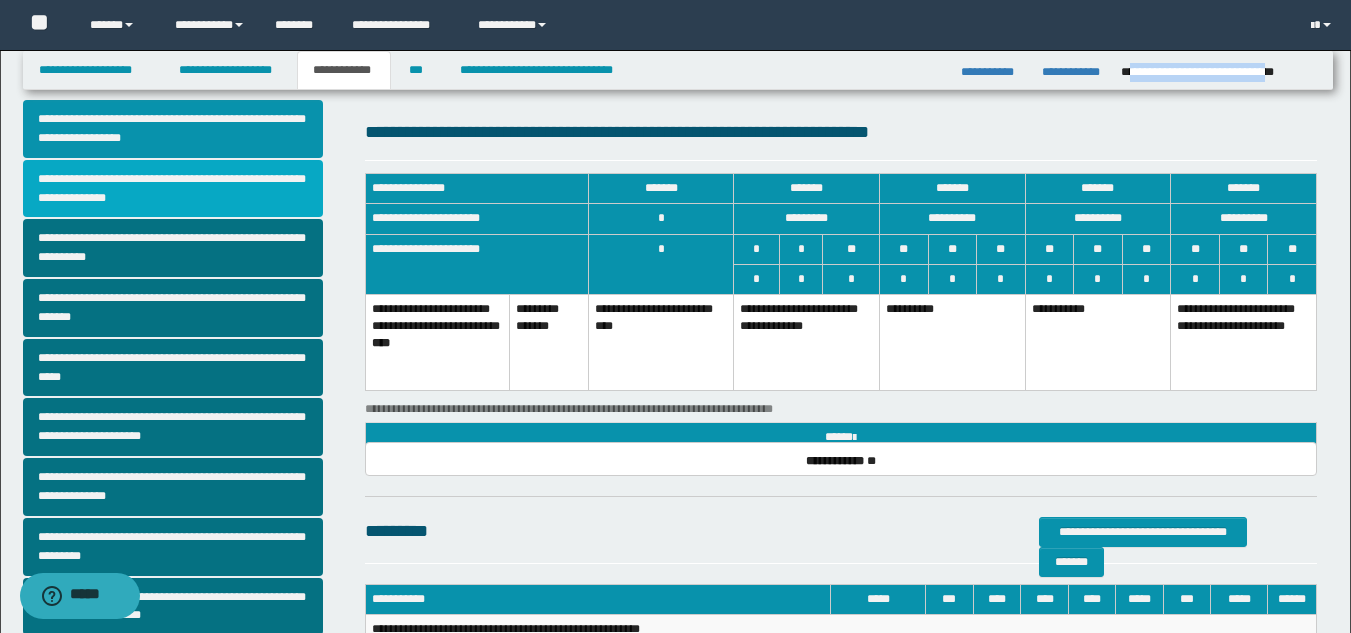 drag, startPoint x: 159, startPoint y: 182, endPoint x: 222, endPoint y: 182, distance: 63 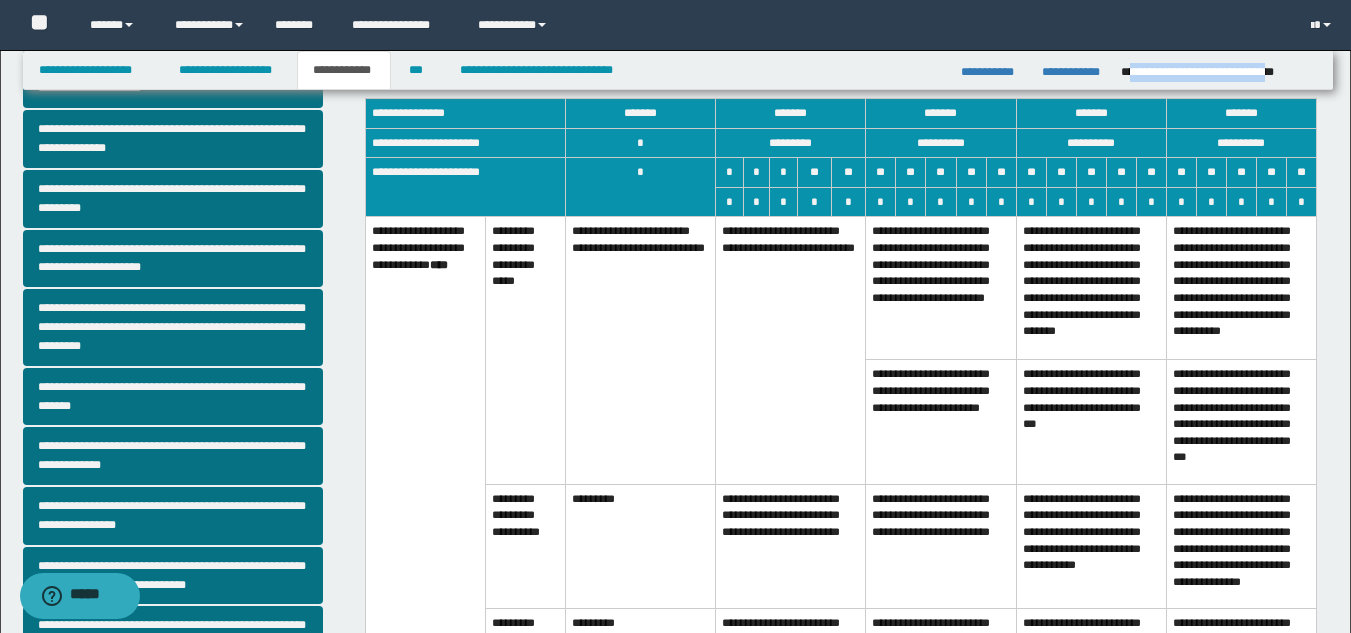 scroll, scrollTop: 386, scrollLeft: 0, axis: vertical 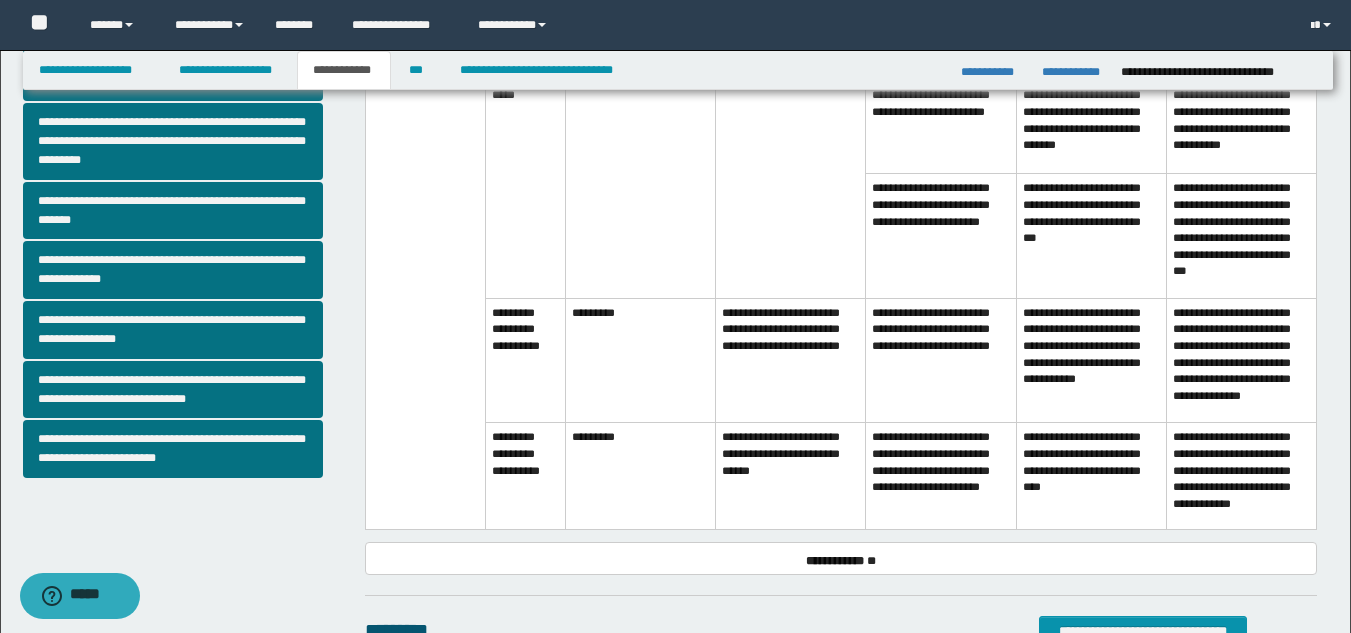 click on "**********" at bounding box center [941, 476] 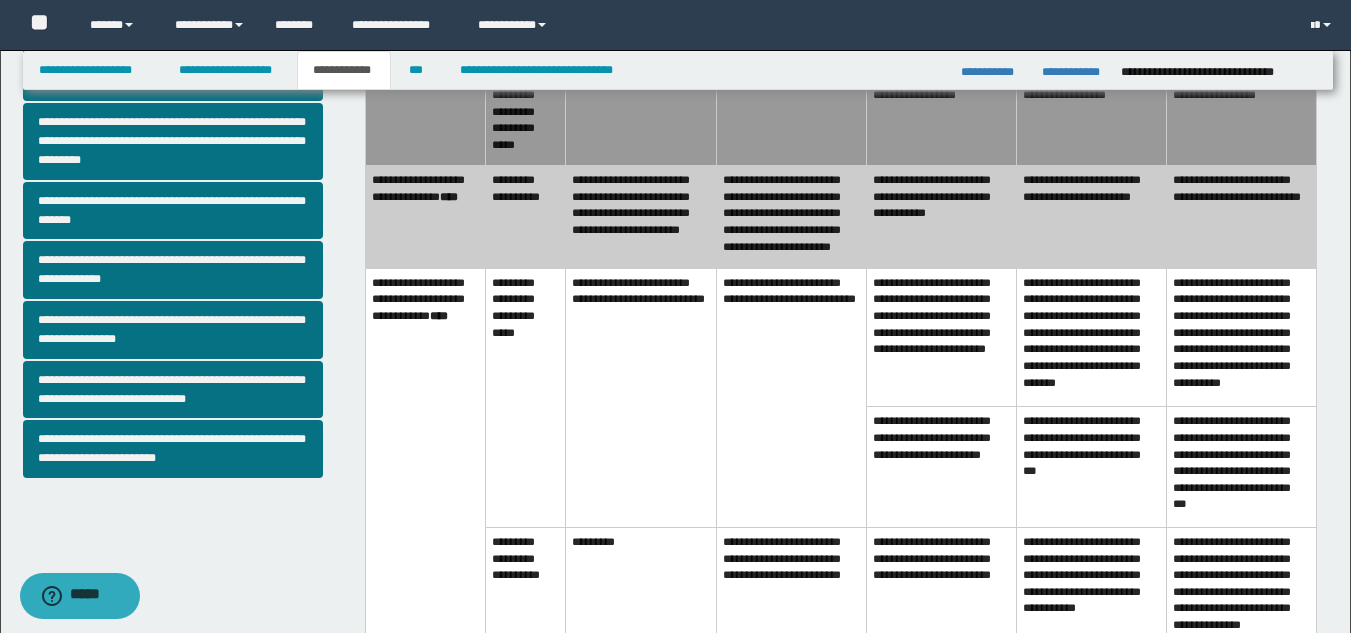click on "**********" at bounding box center (941, 467) 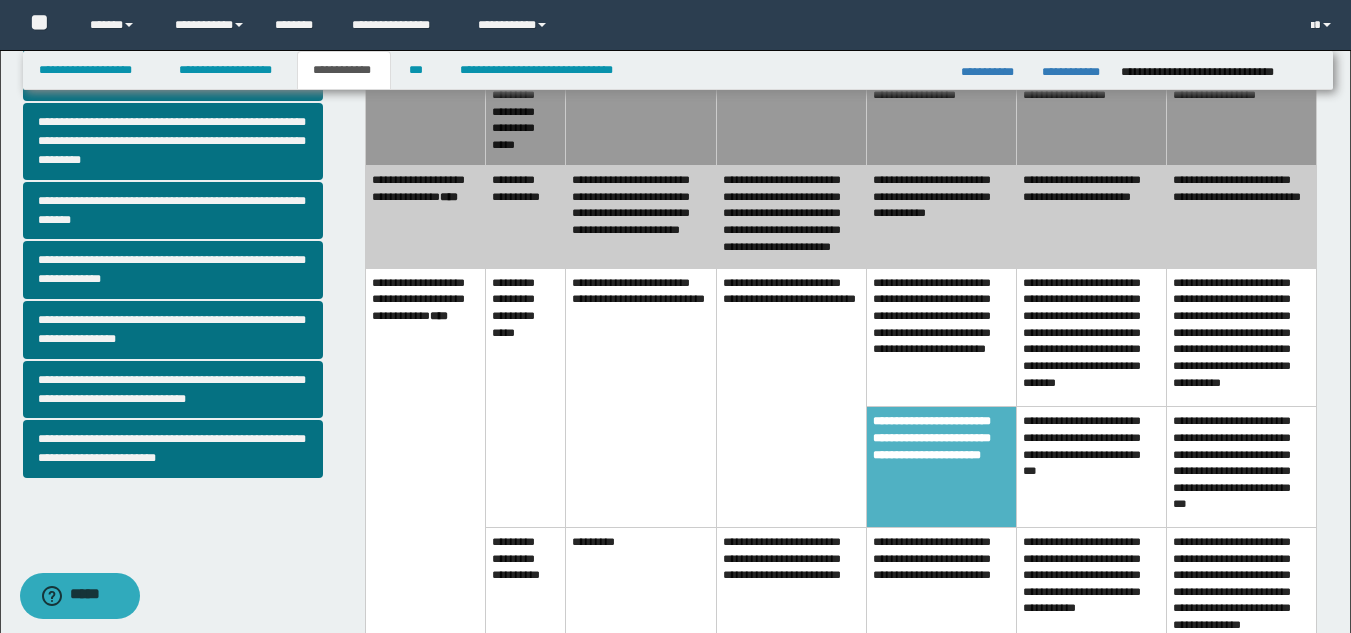 drag, startPoint x: 941, startPoint y: 186, endPoint x: 1031, endPoint y: 183, distance: 90.04999 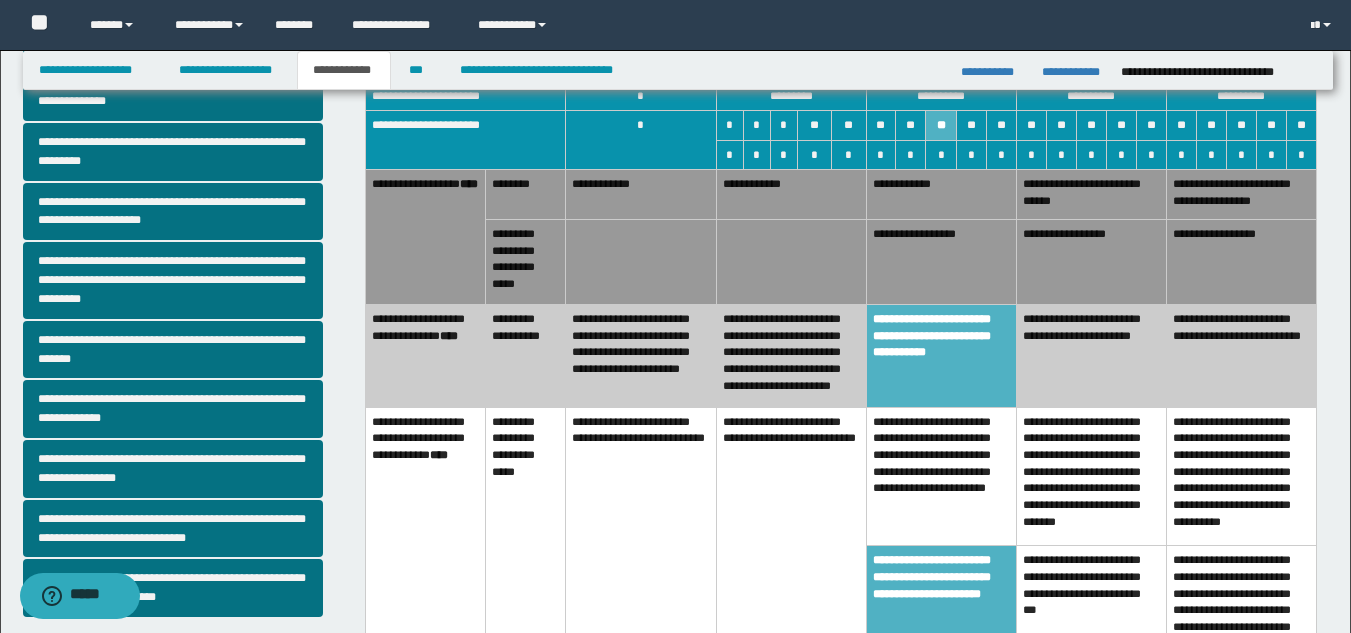 scroll, scrollTop: 426, scrollLeft: 0, axis: vertical 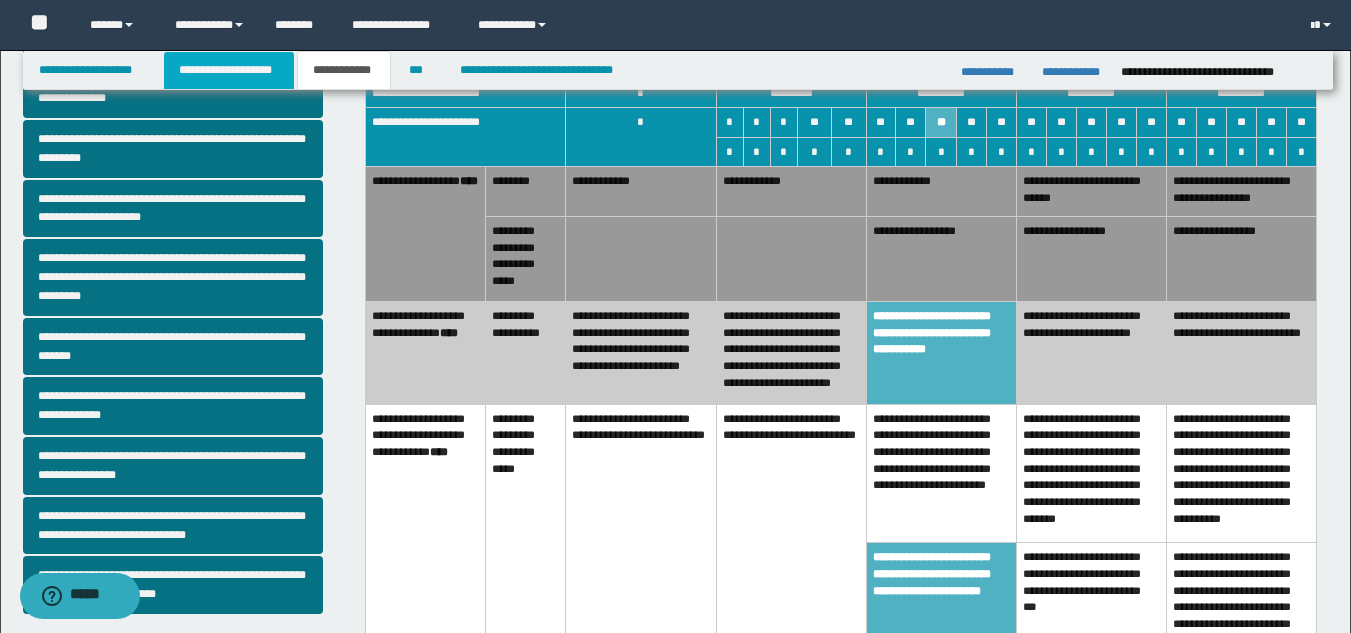 drag, startPoint x: 176, startPoint y: 70, endPoint x: 186, endPoint y: 78, distance: 12.806249 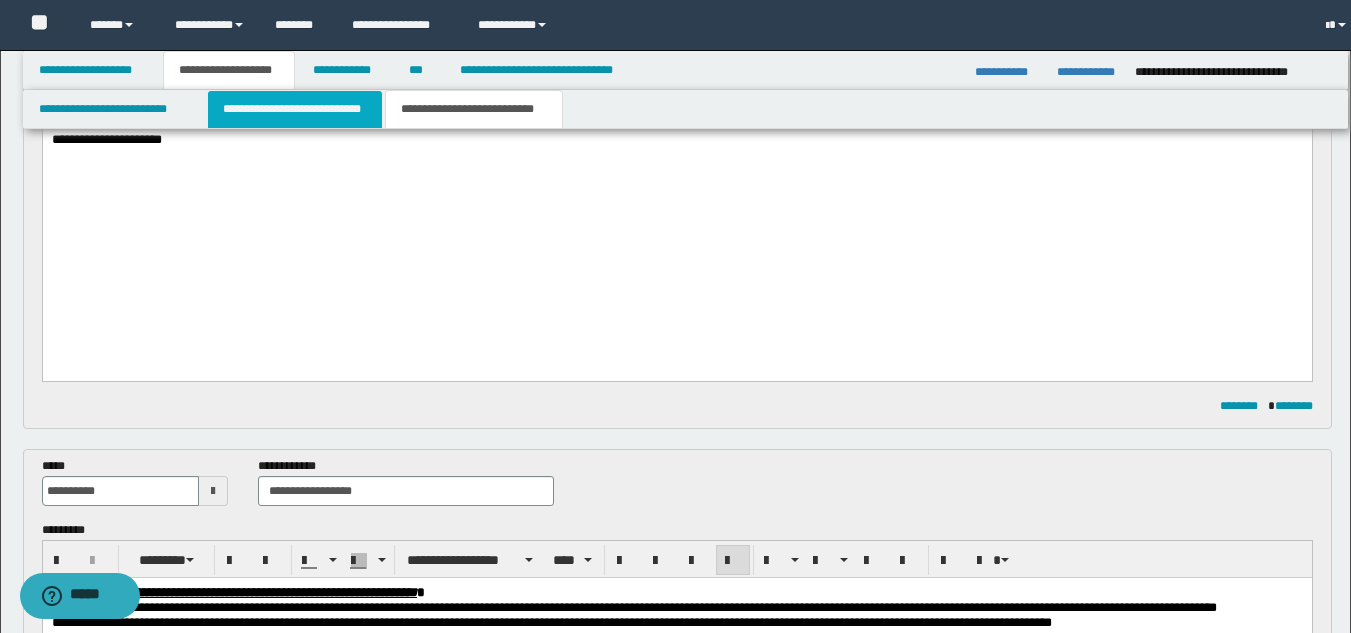 scroll, scrollTop: 457, scrollLeft: 0, axis: vertical 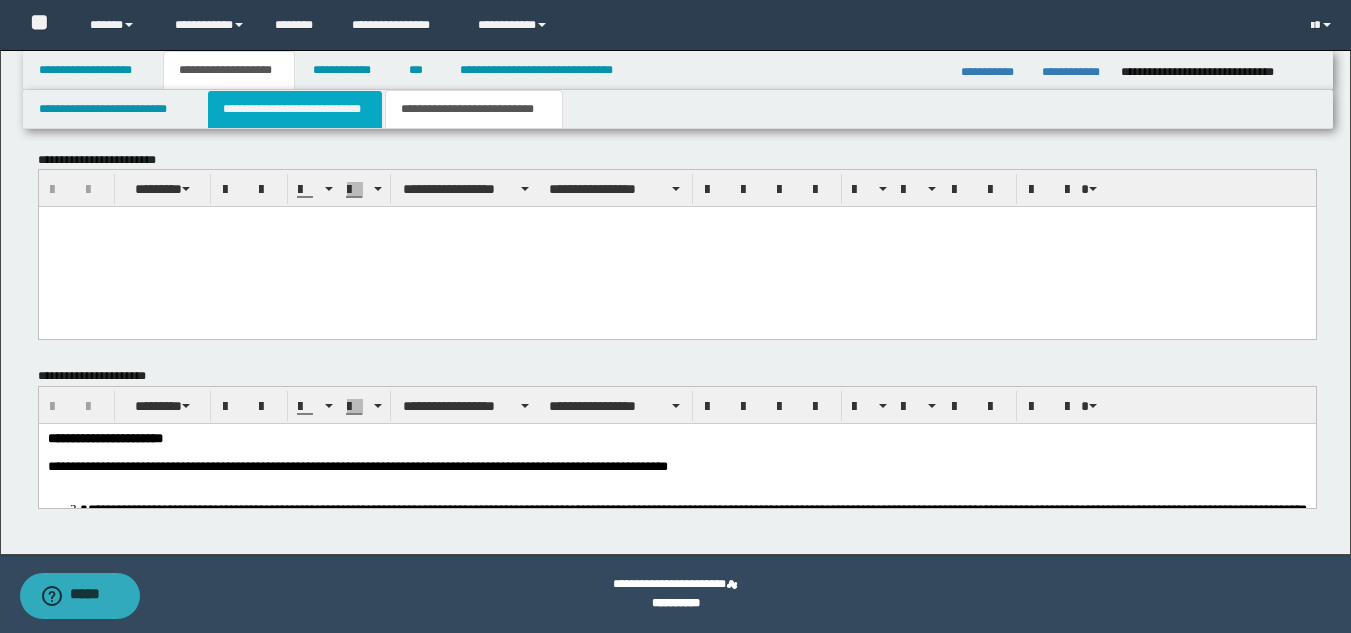 drag, startPoint x: 295, startPoint y: 123, endPoint x: 263, endPoint y: 2160, distance: 2037.2513 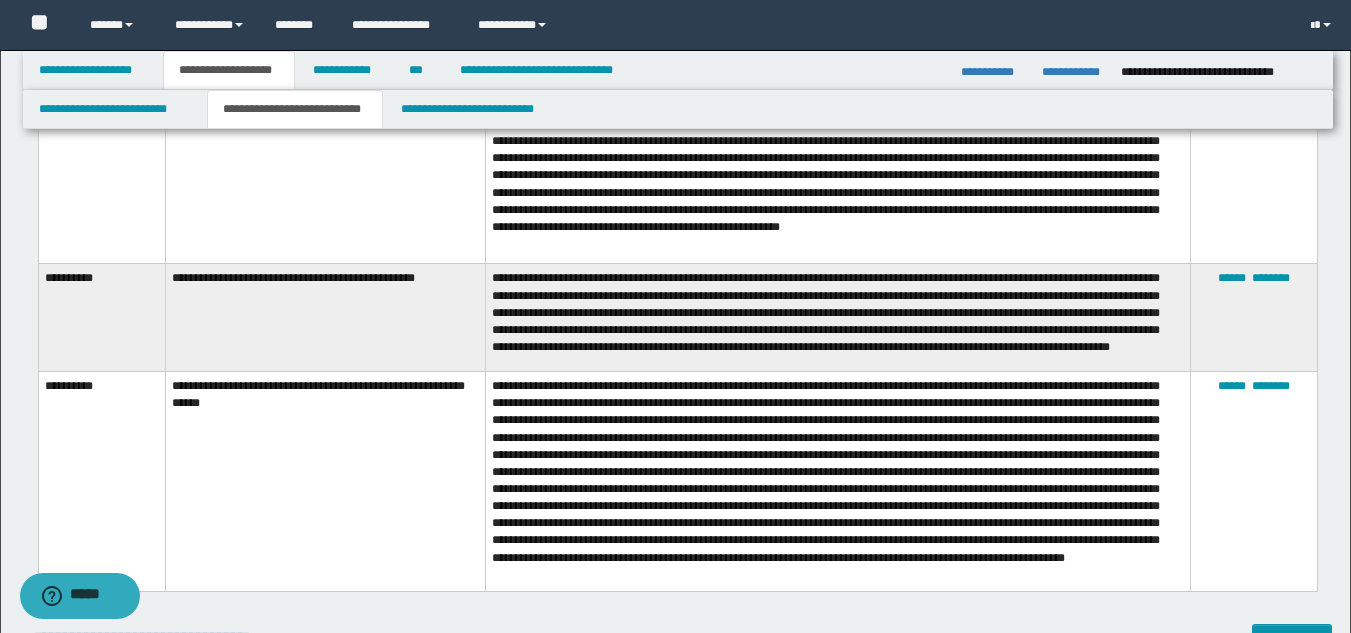 scroll, scrollTop: 4746, scrollLeft: 0, axis: vertical 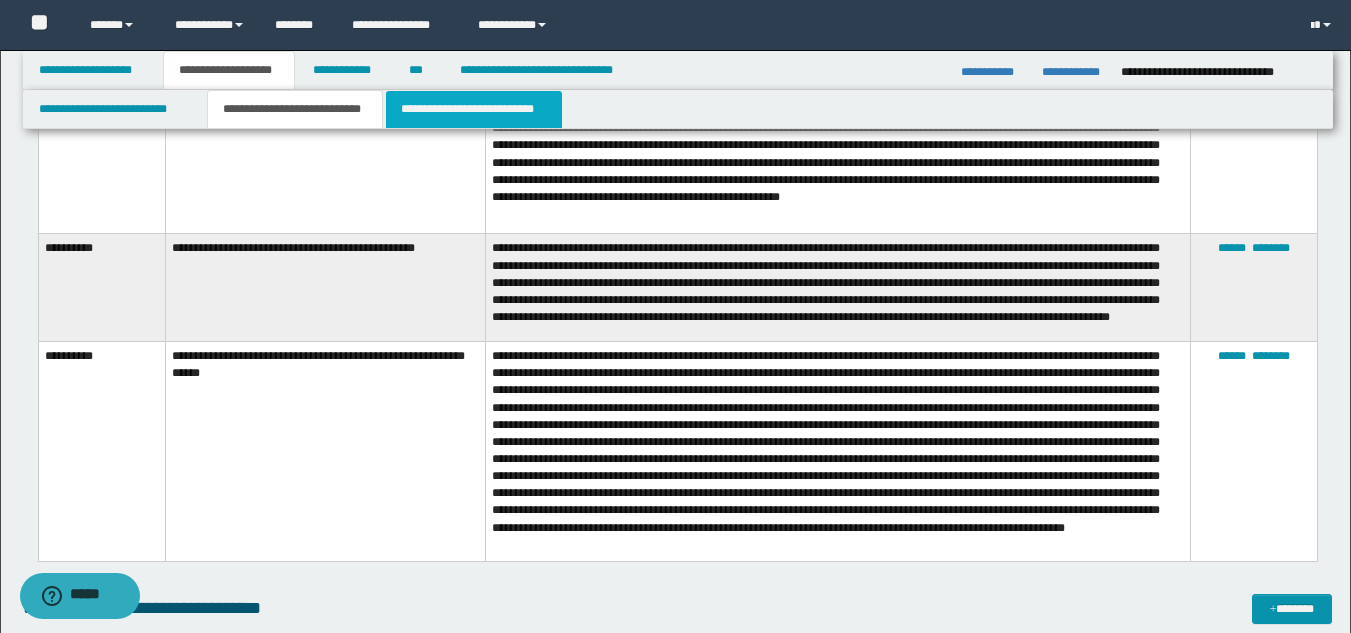click on "**********" at bounding box center (474, 109) 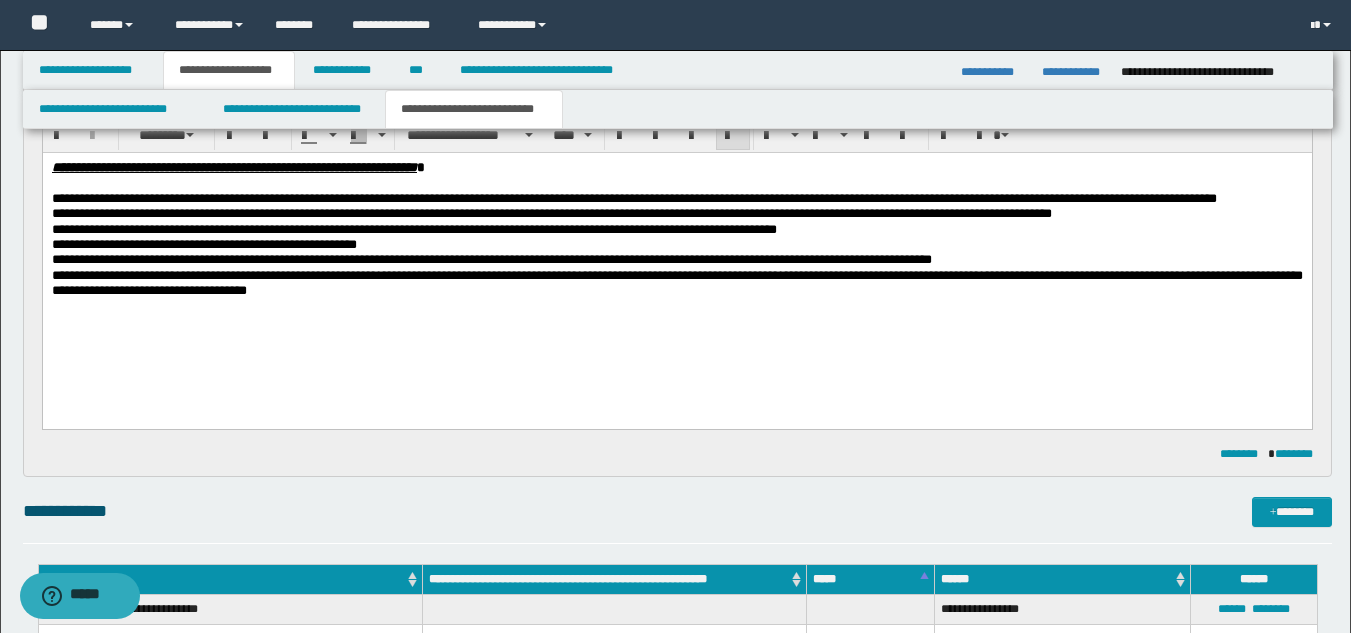scroll, scrollTop: 808, scrollLeft: 0, axis: vertical 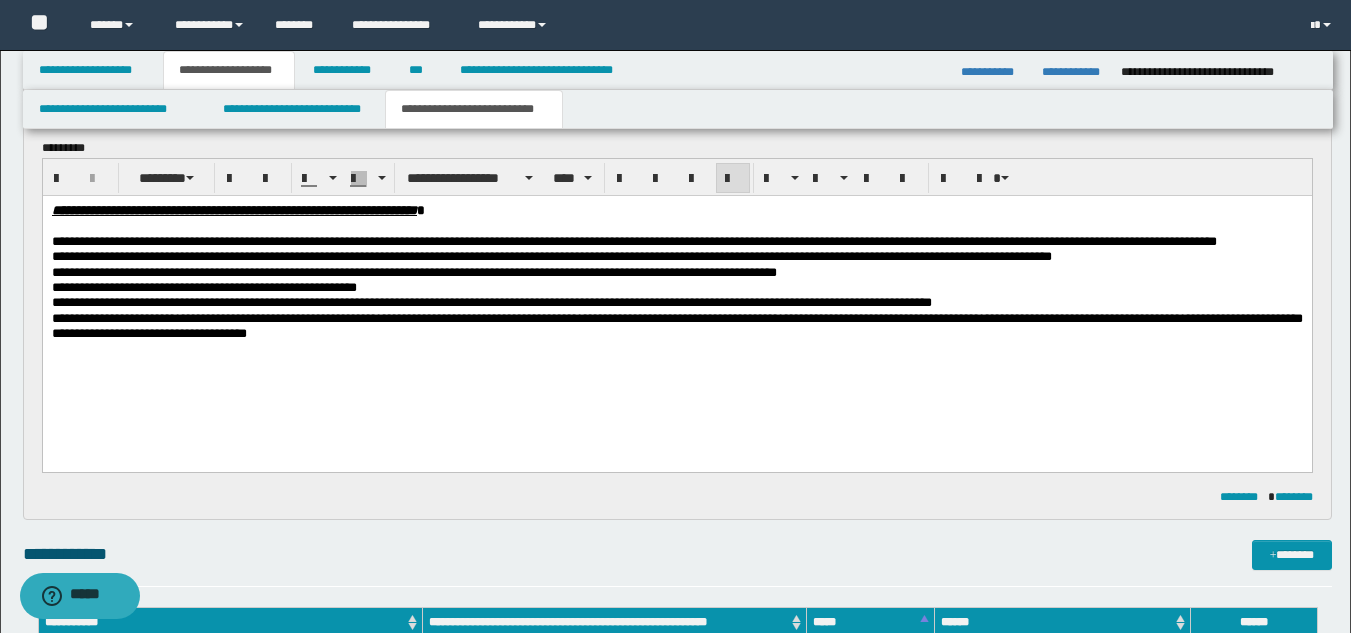 click on "**********" at bounding box center (676, 325) 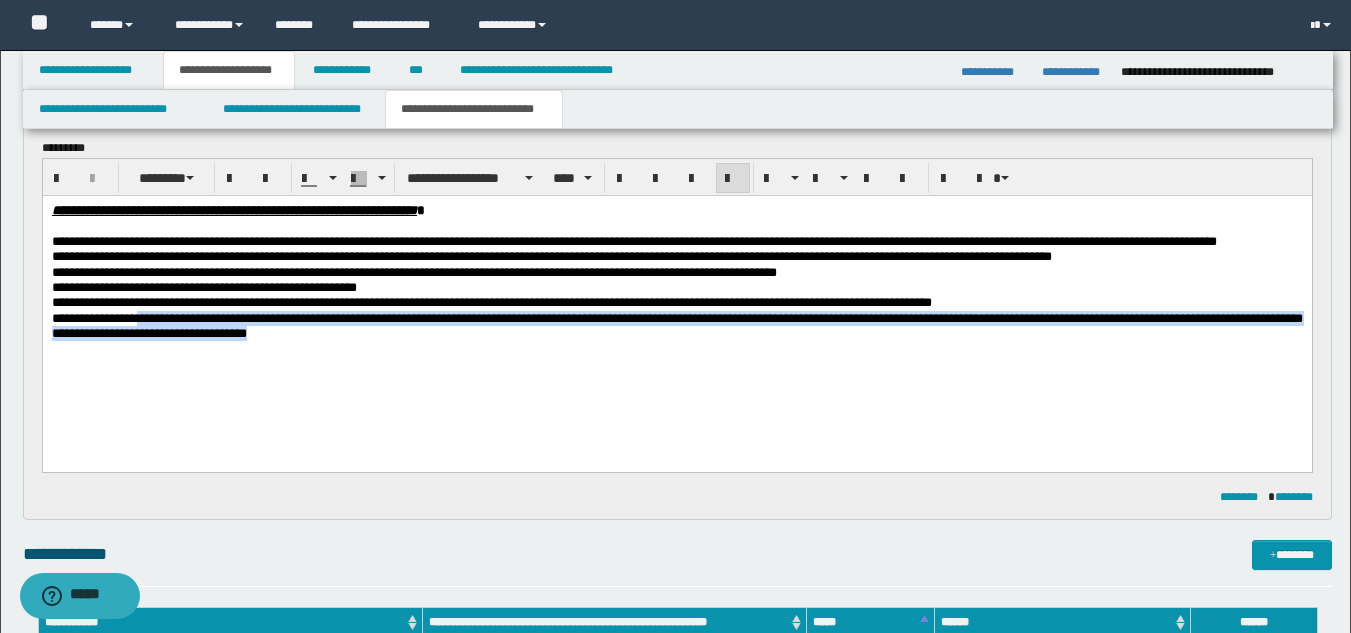 drag, startPoint x: 153, startPoint y: 336, endPoint x: 556, endPoint y: 388, distance: 406.341 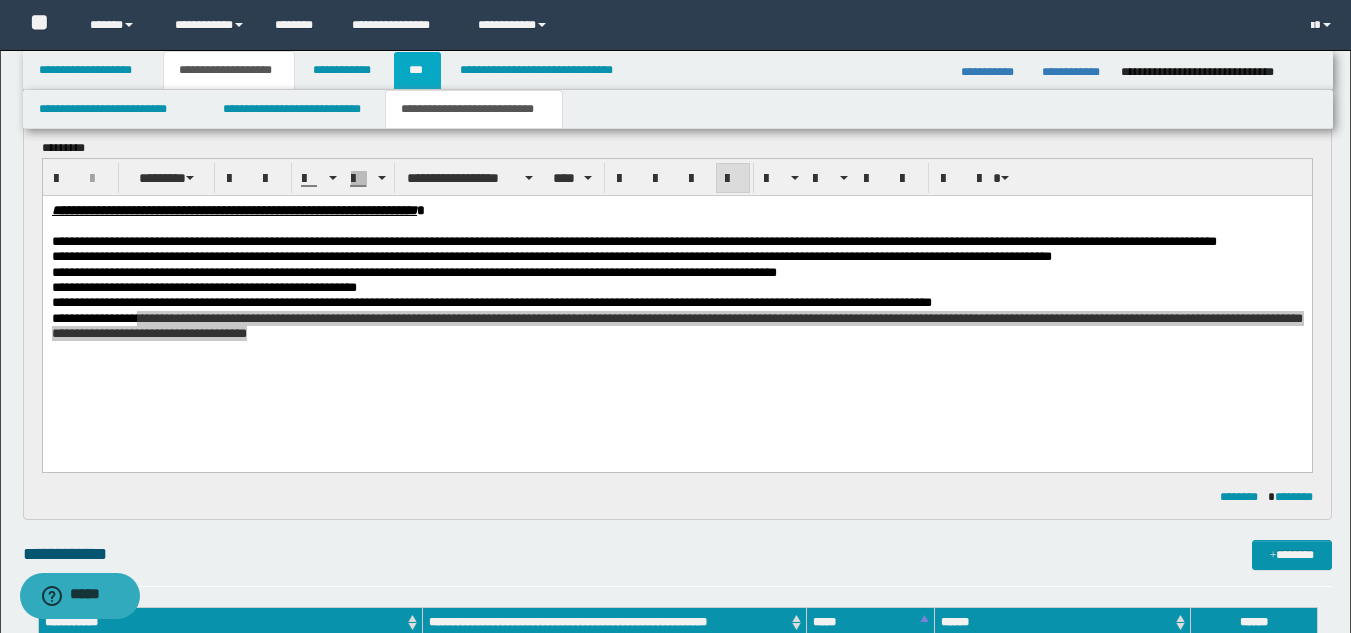 click on "***" at bounding box center (417, 70) 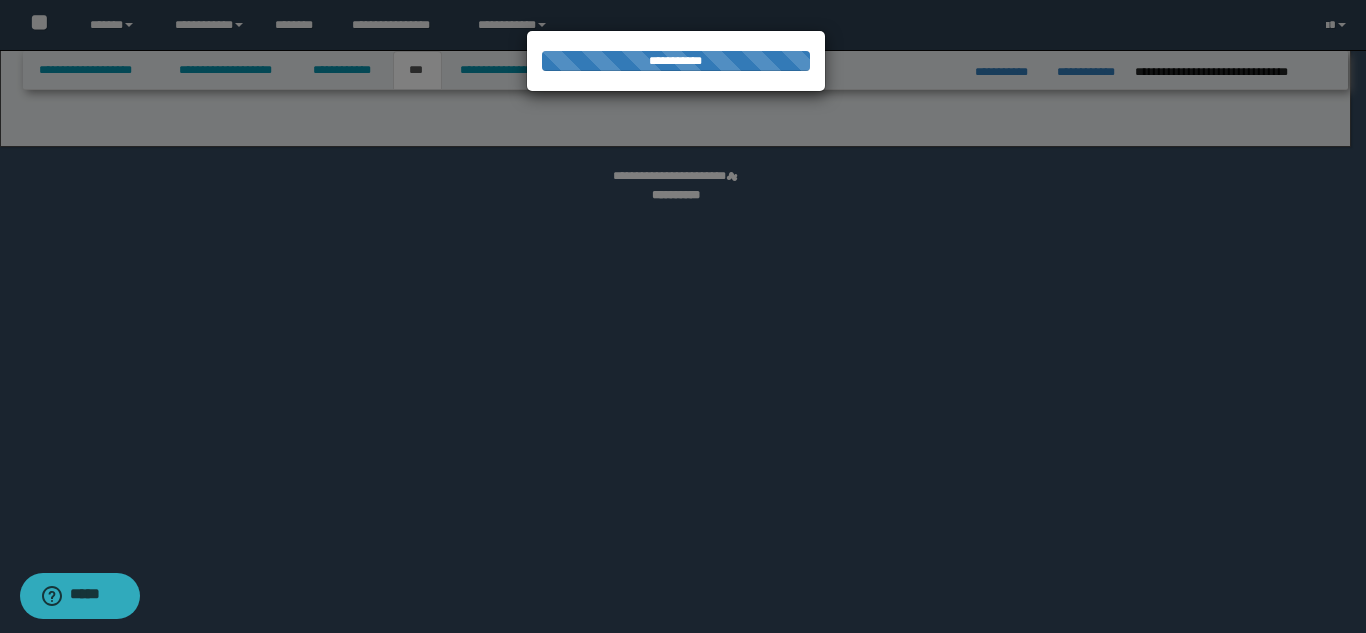 select on "**" 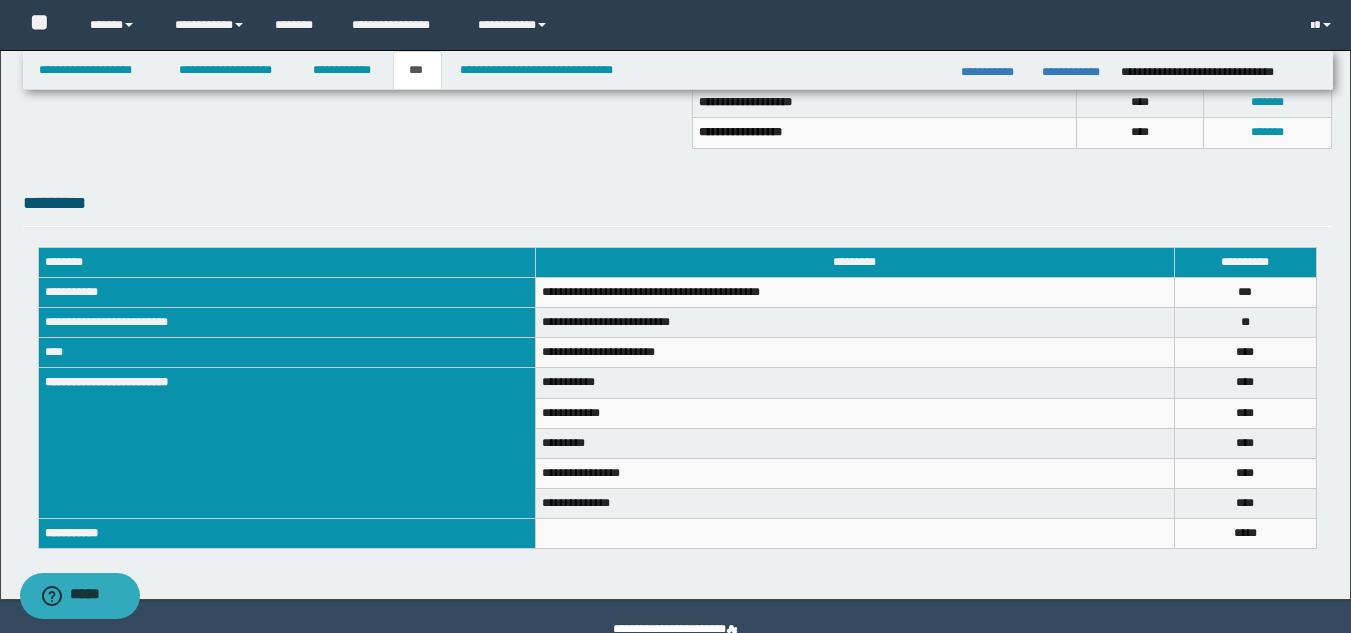 scroll, scrollTop: 644, scrollLeft: 0, axis: vertical 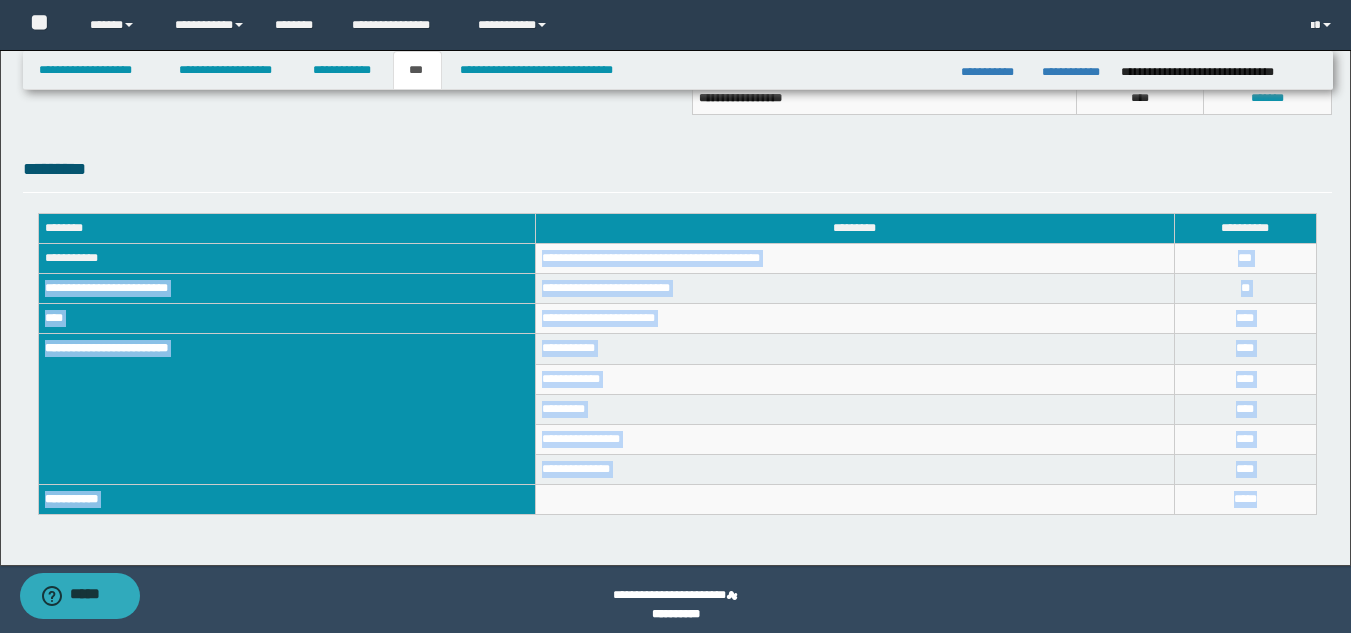 drag, startPoint x: 544, startPoint y: 257, endPoint x: 1279, endPoint y: 499, distance: 773.8146 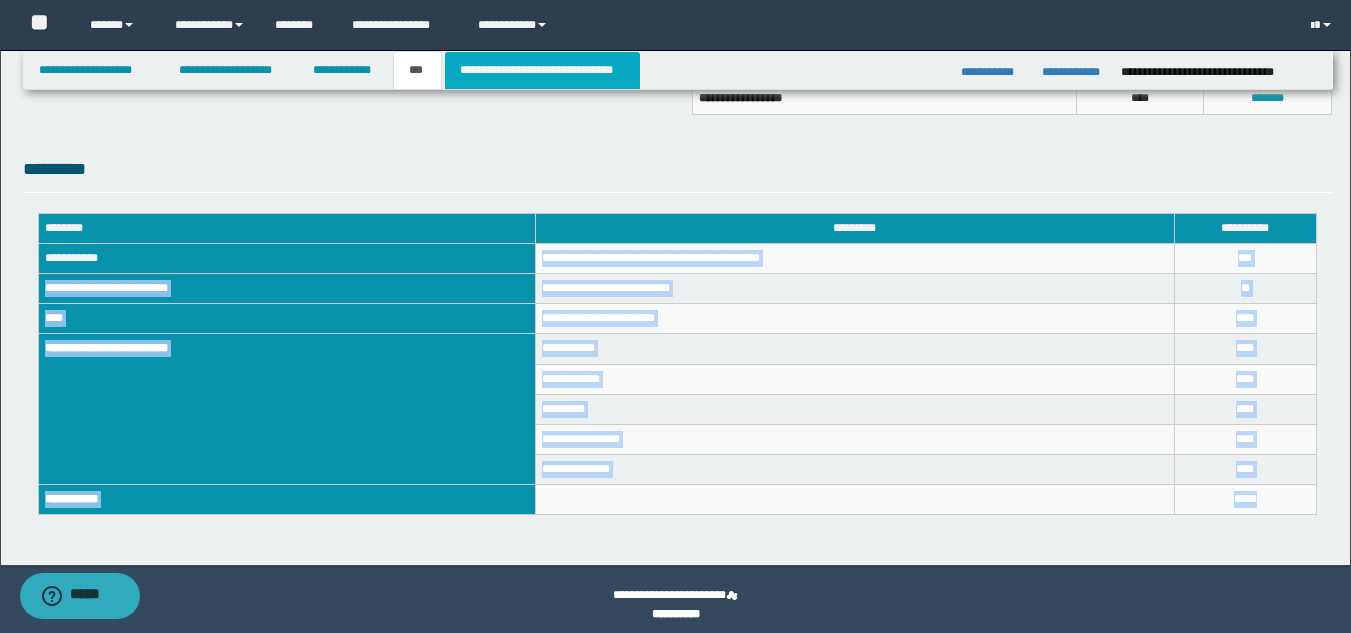 click on "**********" at bounding box center (542, 70) 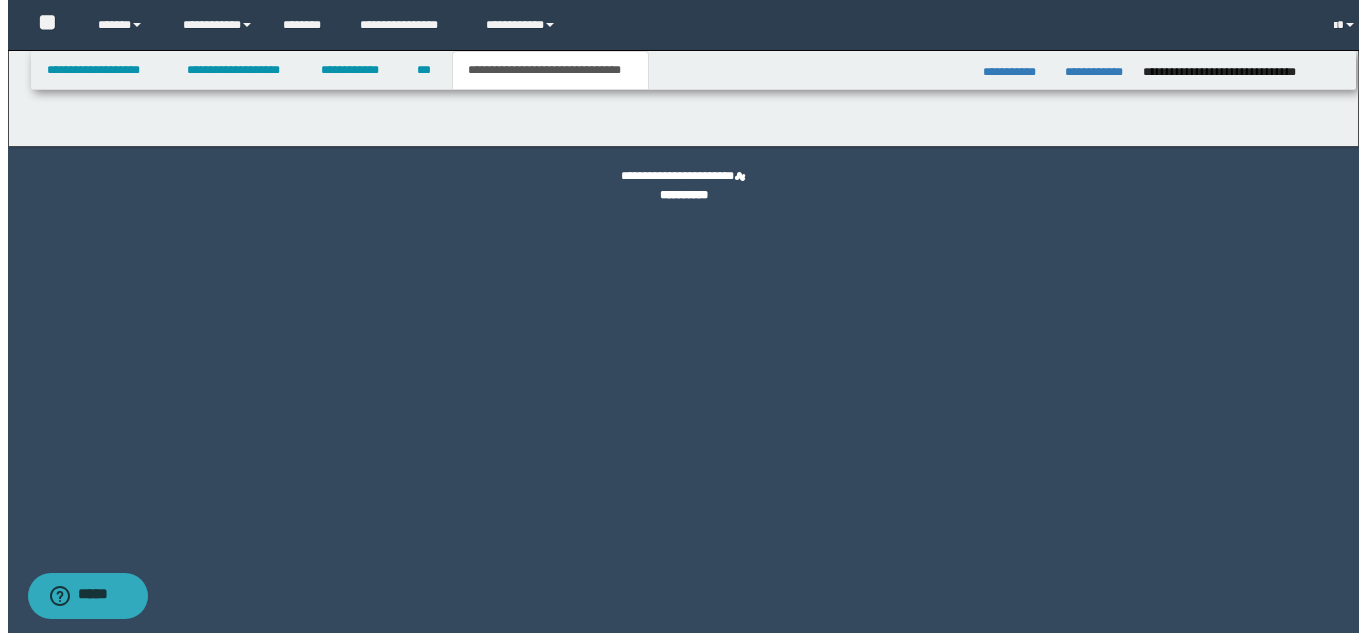 scroll, scrollTop: 0, scrollLeft: 0, axis: both 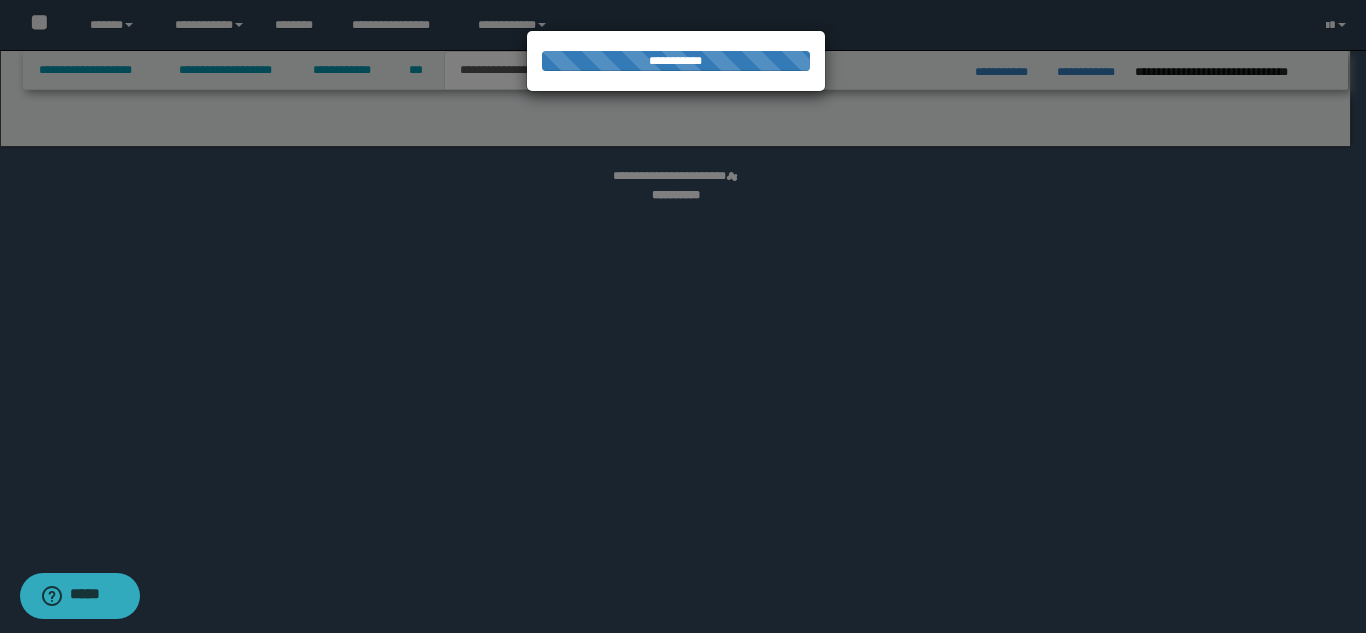 select on "*" 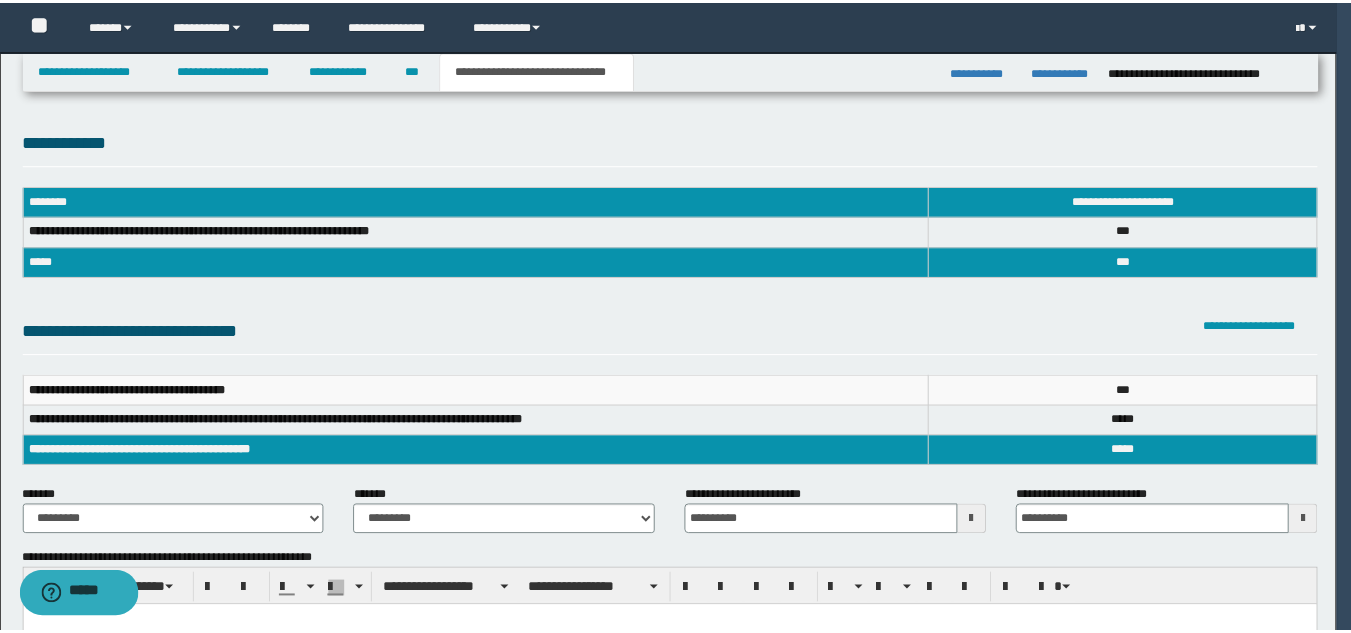 scroll, scrollTop: 0, scrollLeft: 0, axis: both 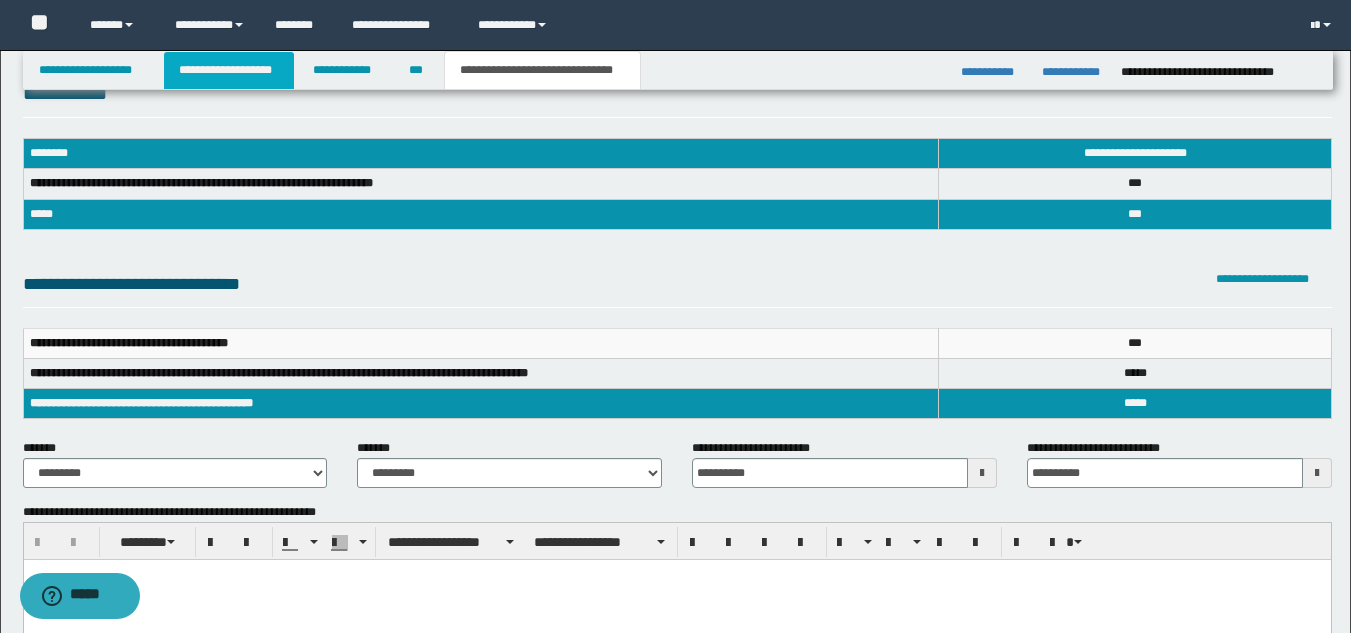 click on "**********" at bounding box center (229, 70) 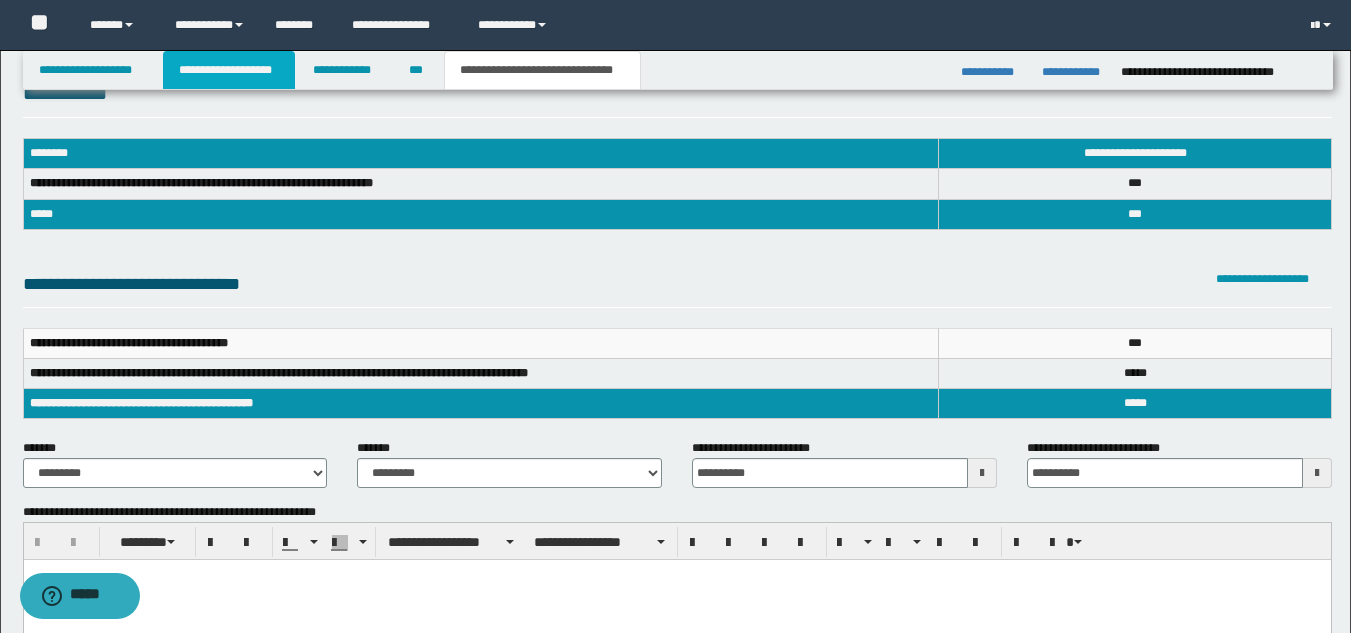 scroll, scrollTop: 79, scrollLeft: 0, axis: vertical 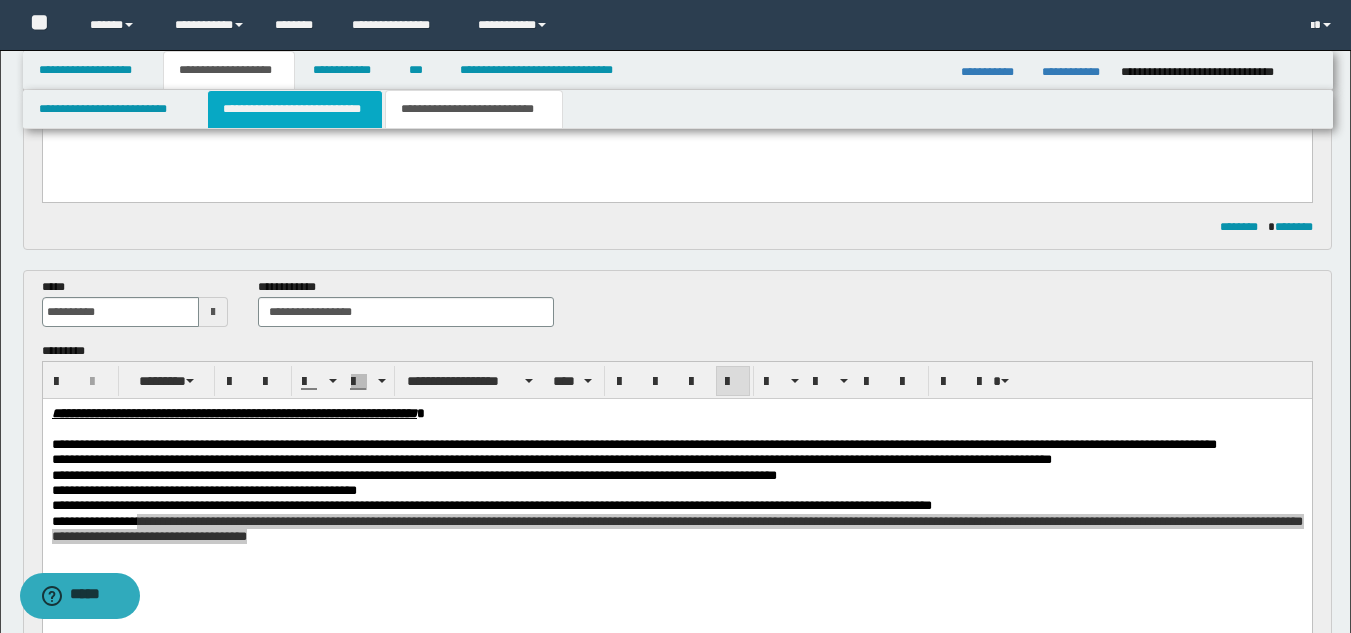 drag, startPoint x: 218, startPoint y: 118, endPoint x: 211, endPoint y: 523, distance: 405.0605 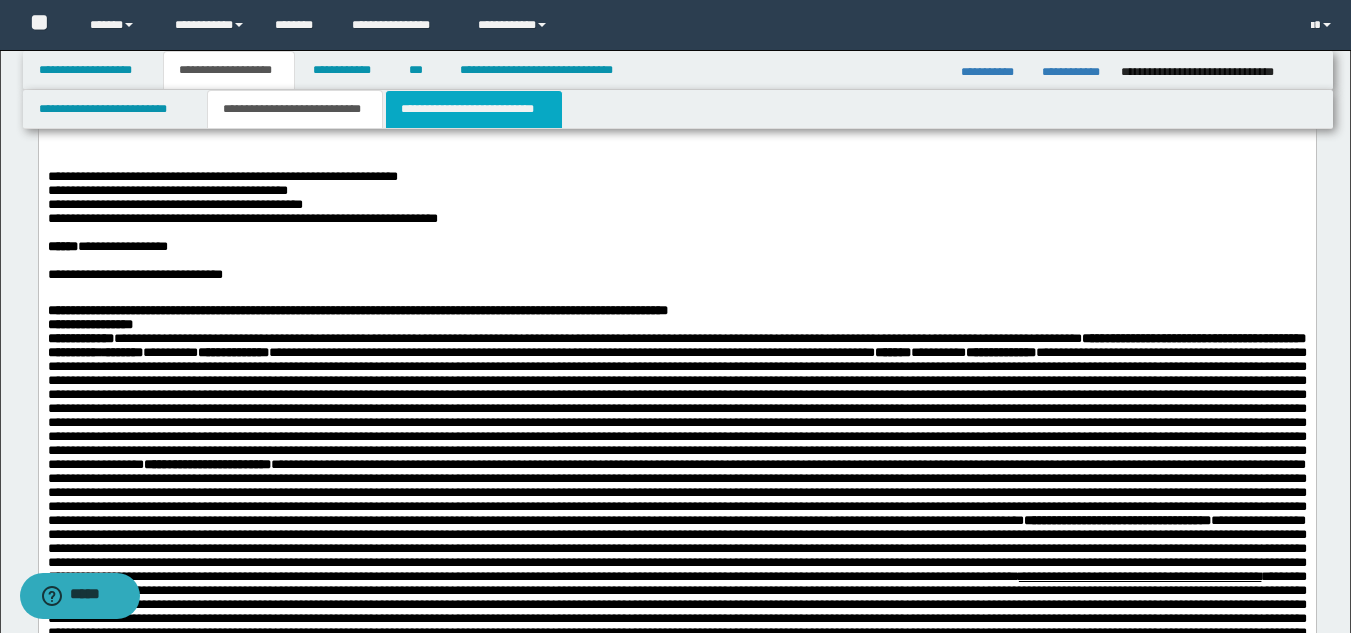 click on "**********" at bounding box center (474, 109) 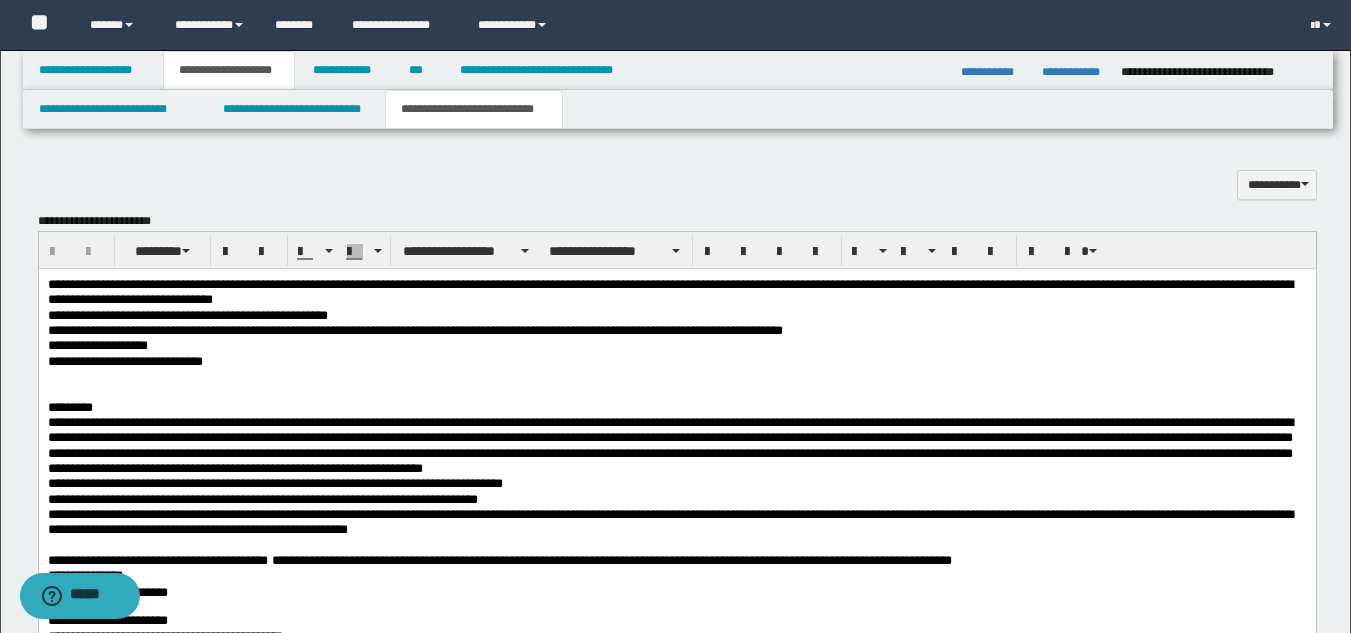 scroll, scrollTop: 1552, scrollLeft: 0, axis: vertical 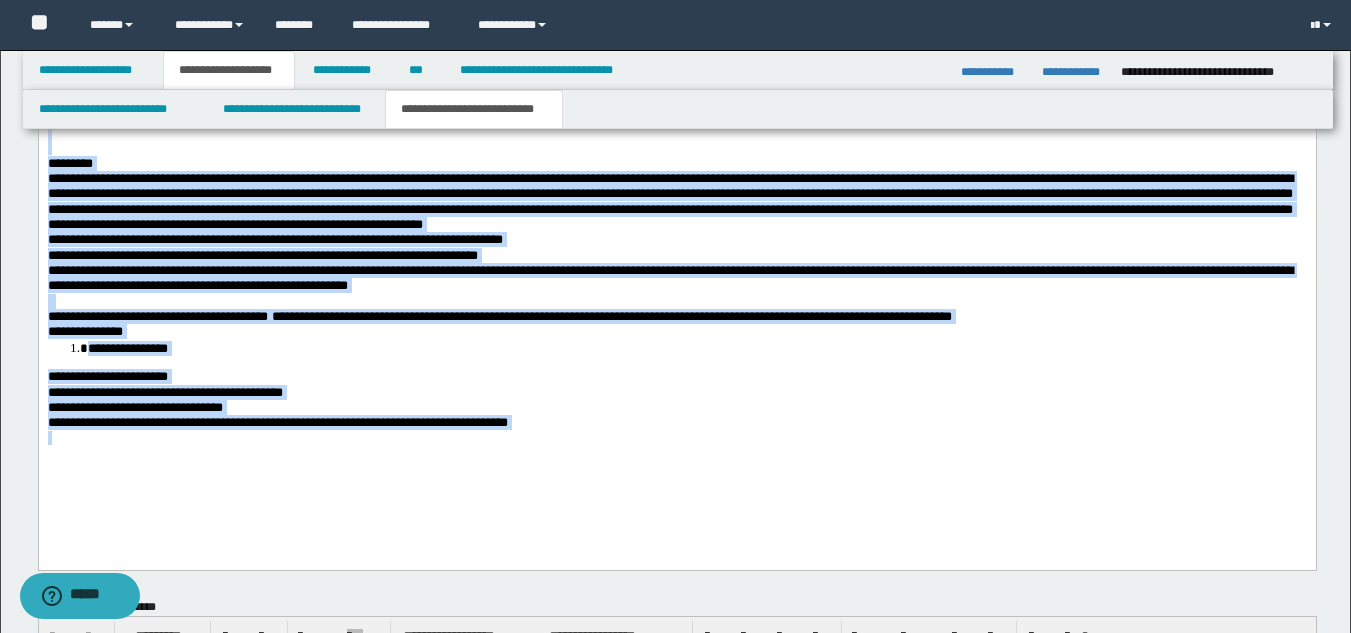 drag, startPoint x: 45, startPoint y: 41, endPoint x: 372, endPoint y: 515, distance: 575.85156 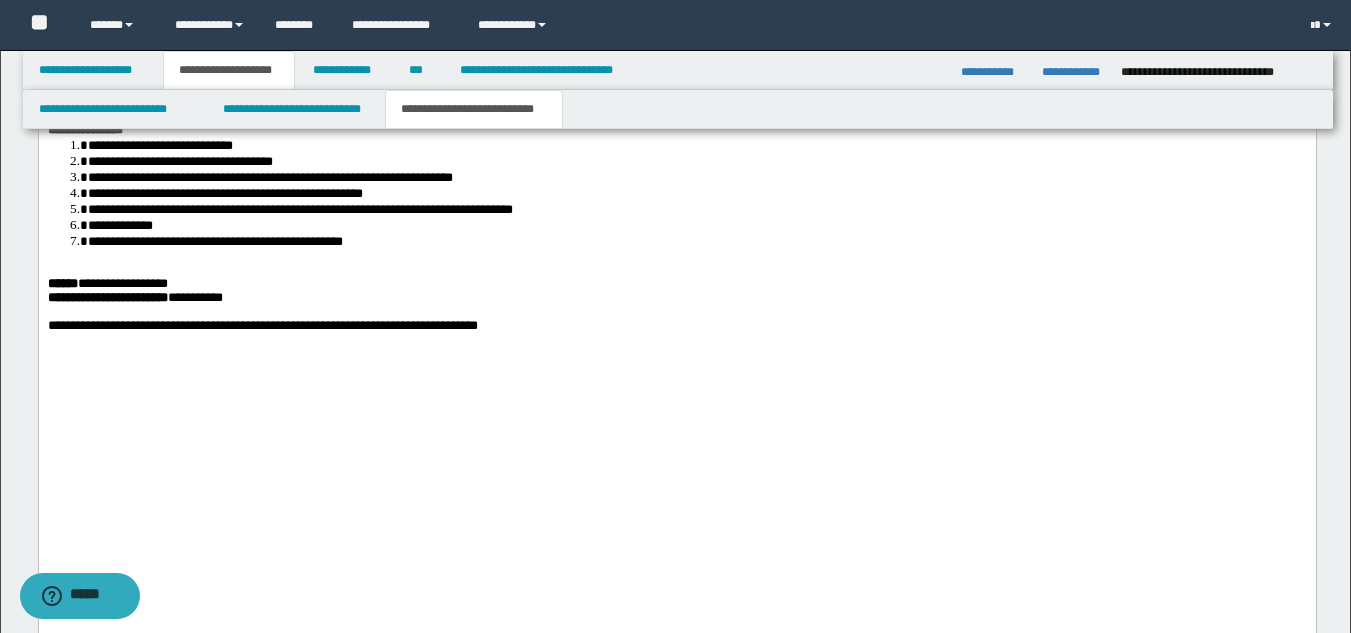 scroll, scrollTop: 2698, scrollLeft: 0, axis: vertical 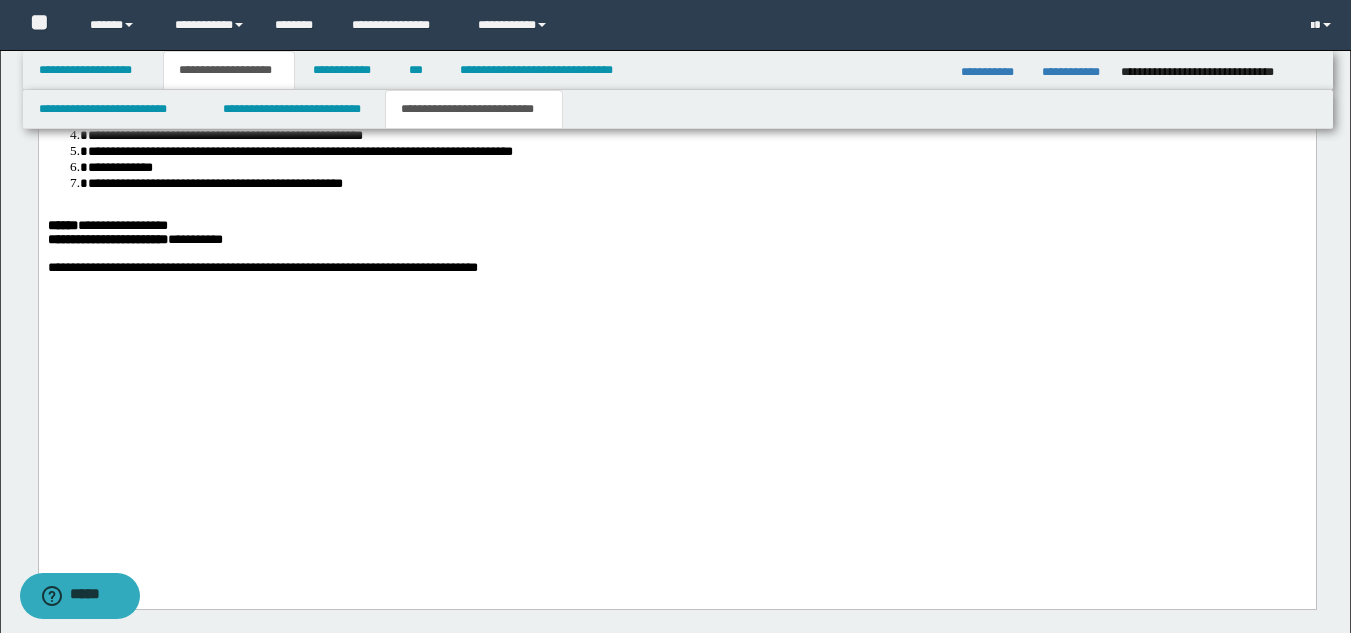 click at bounding box center [676, 212] 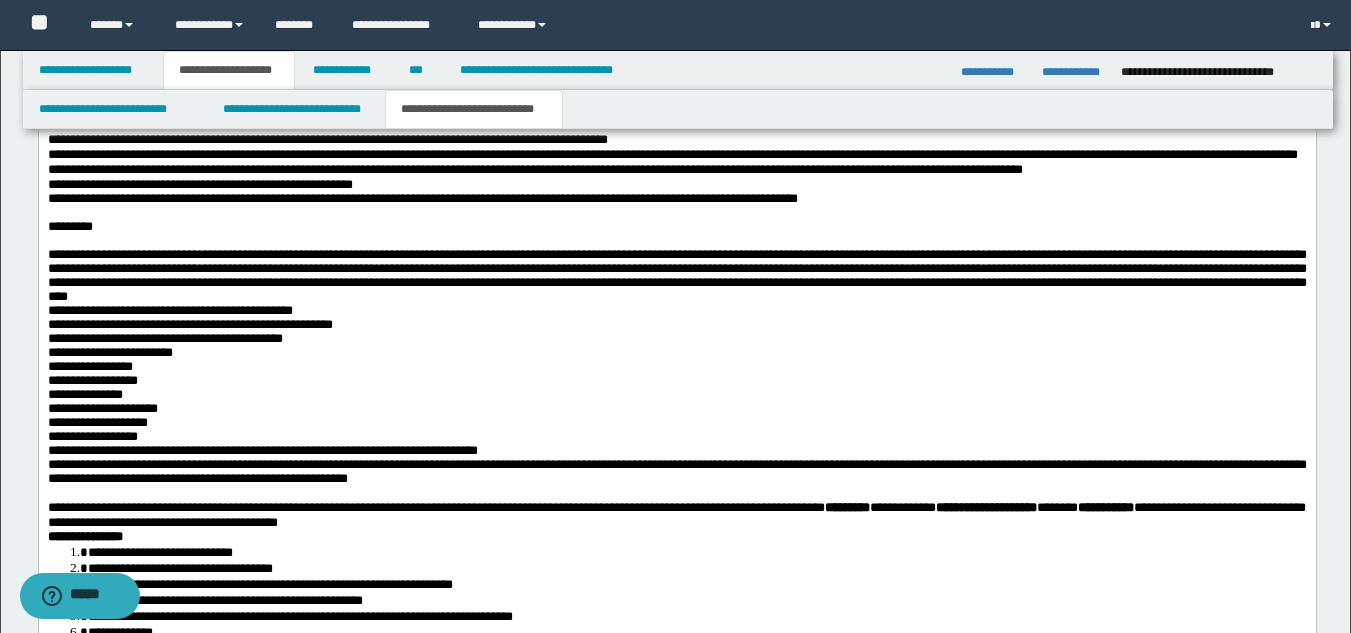 scroll, scrollTop: 2227, scrollLeft: 0, axis: vertical 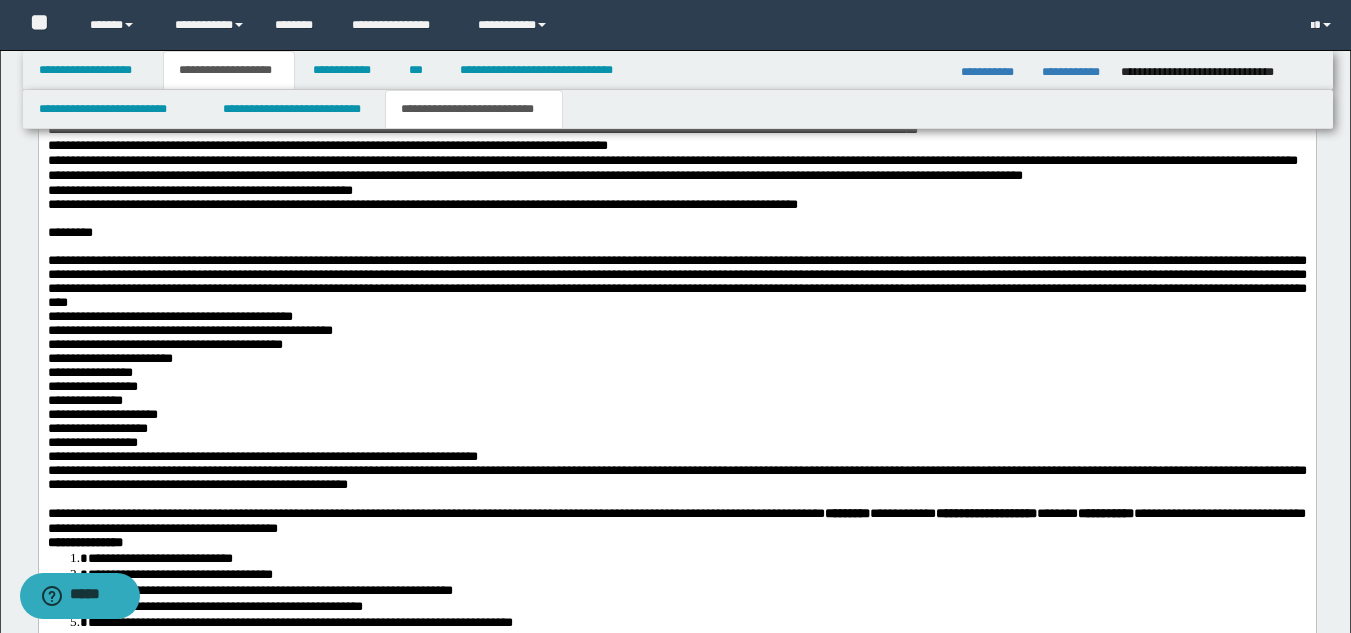 click on "*********" at bounding box center [676, 233] 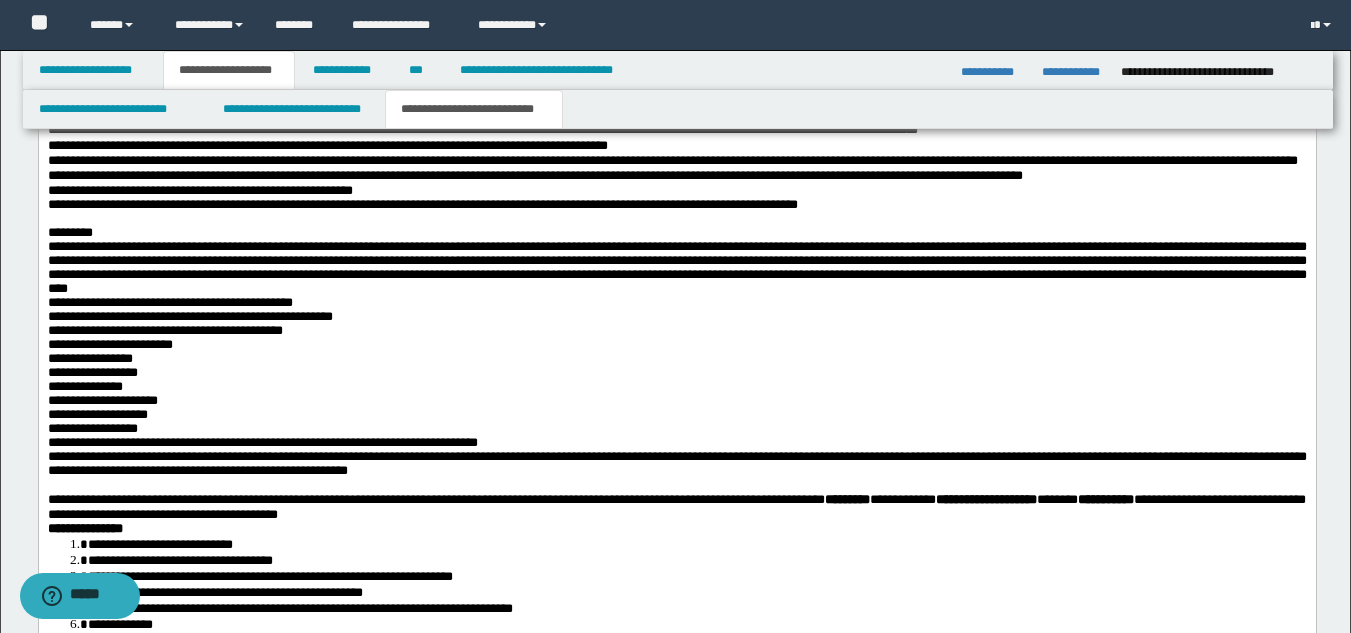 click on "**********" at bounding box center [324, 68] 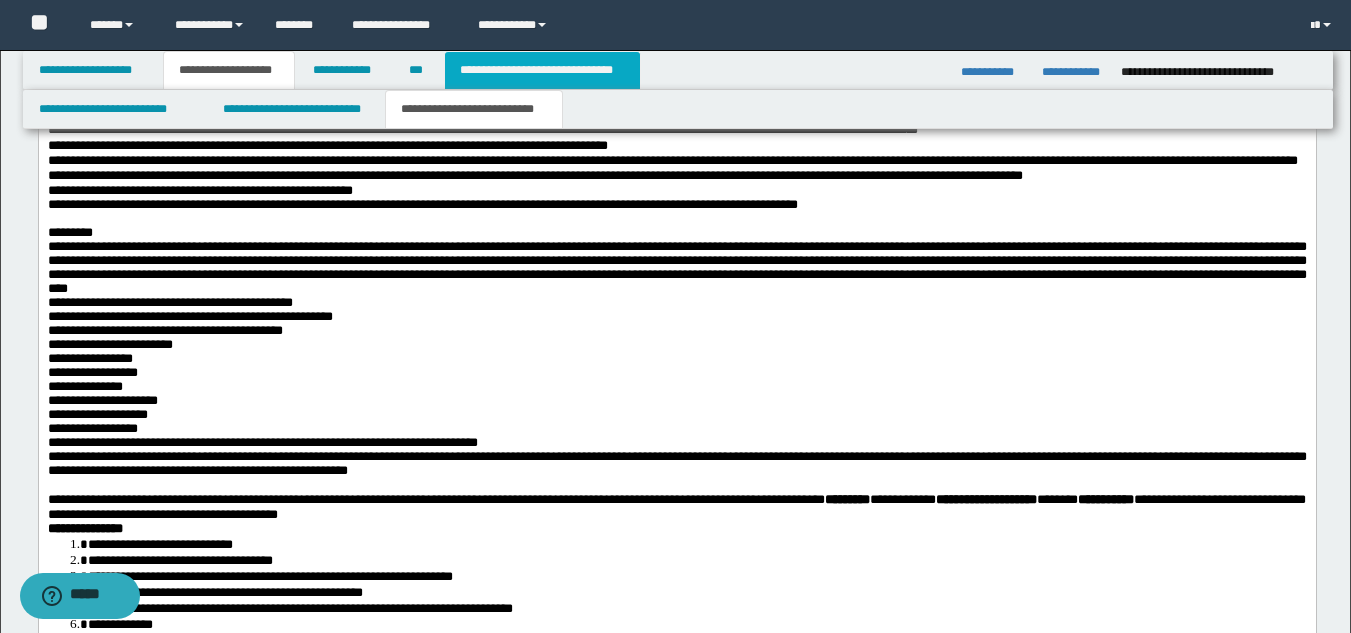 click on "**********" at bounding box center (542, 70) 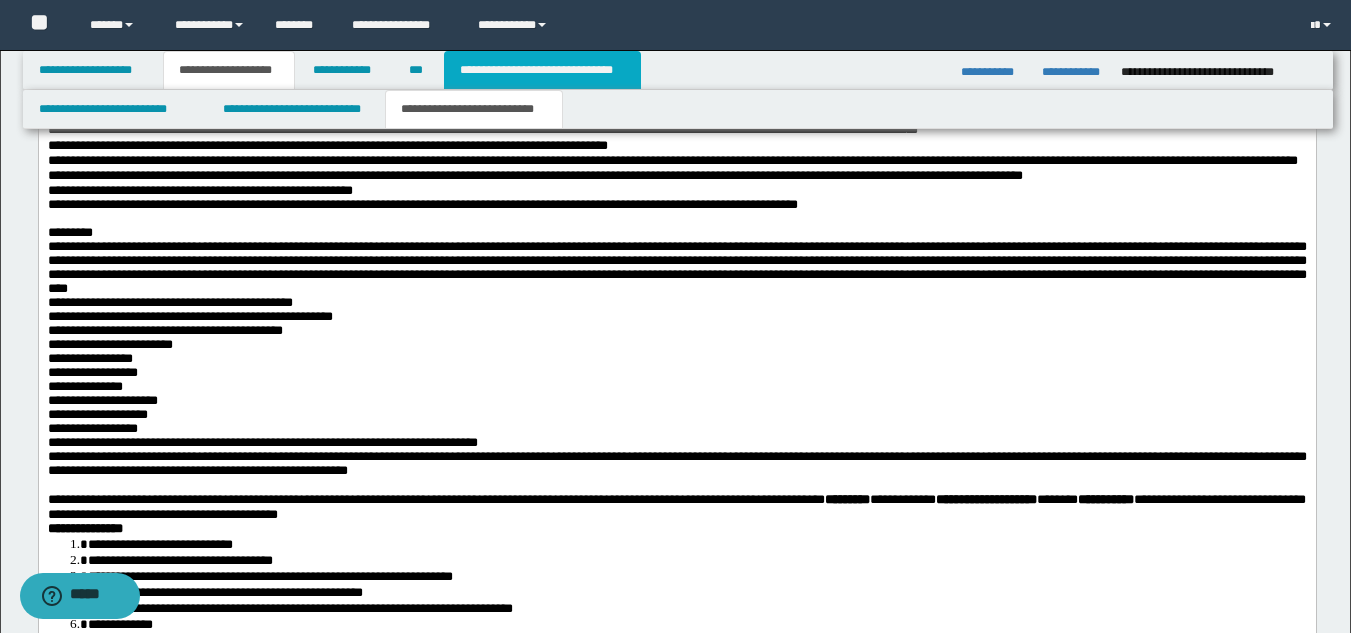 type on "**********" 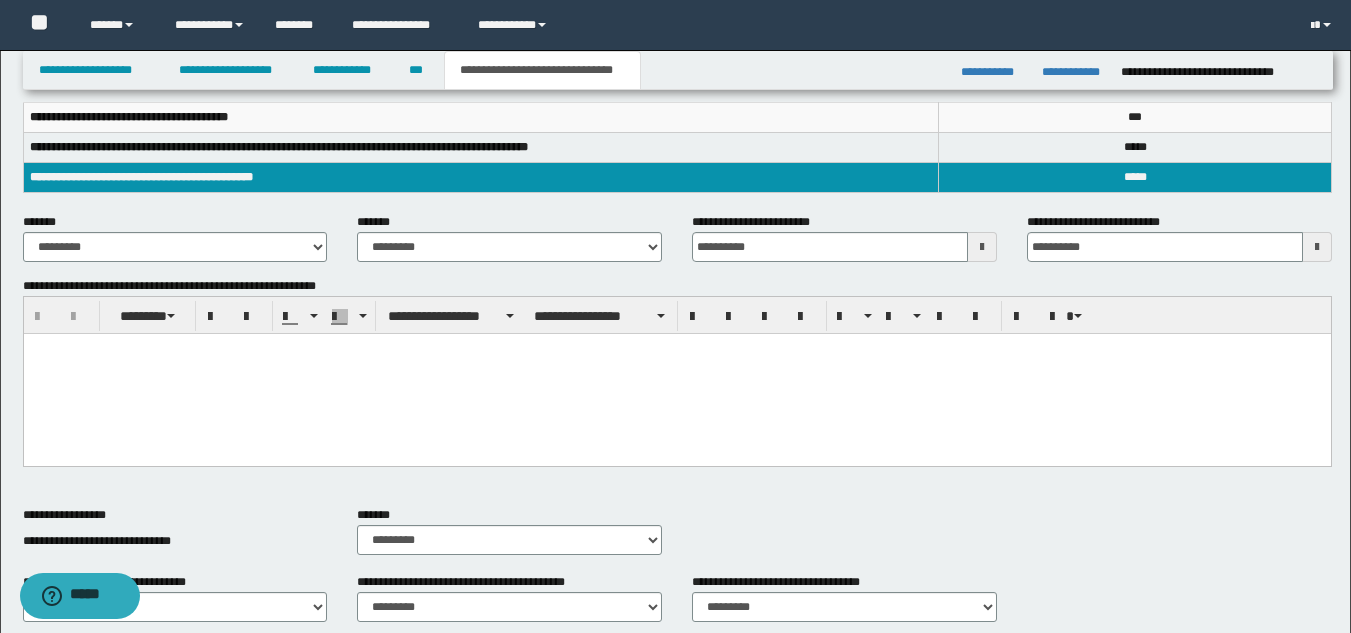 scroll, scrollTop: 264, scrollLeft: 0, axis: vertical 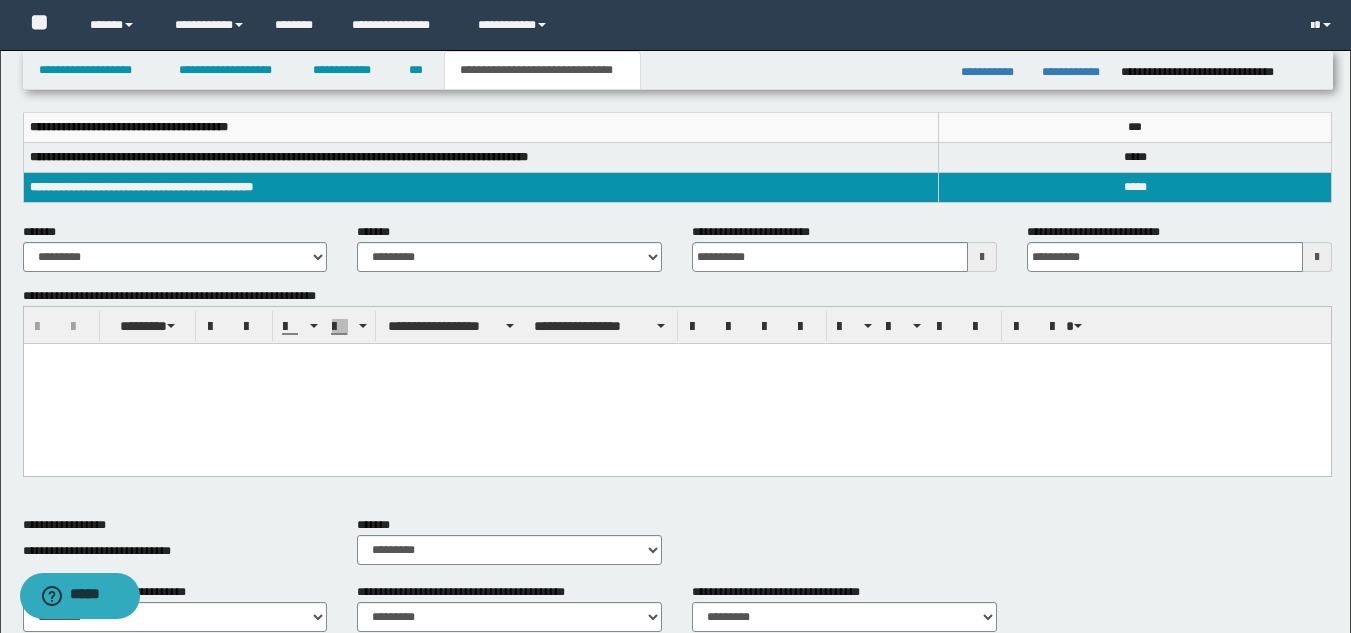 click at bounding box center [676, 384] 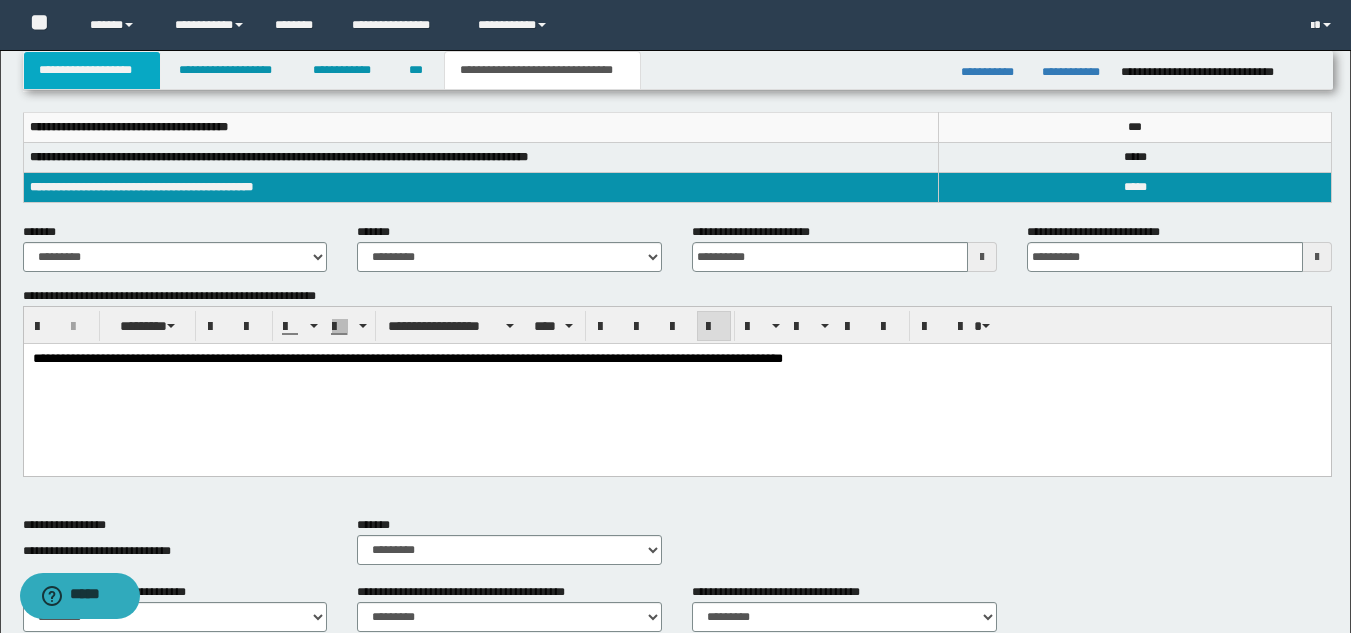 click on "**********" at bounding box center [92, 70] 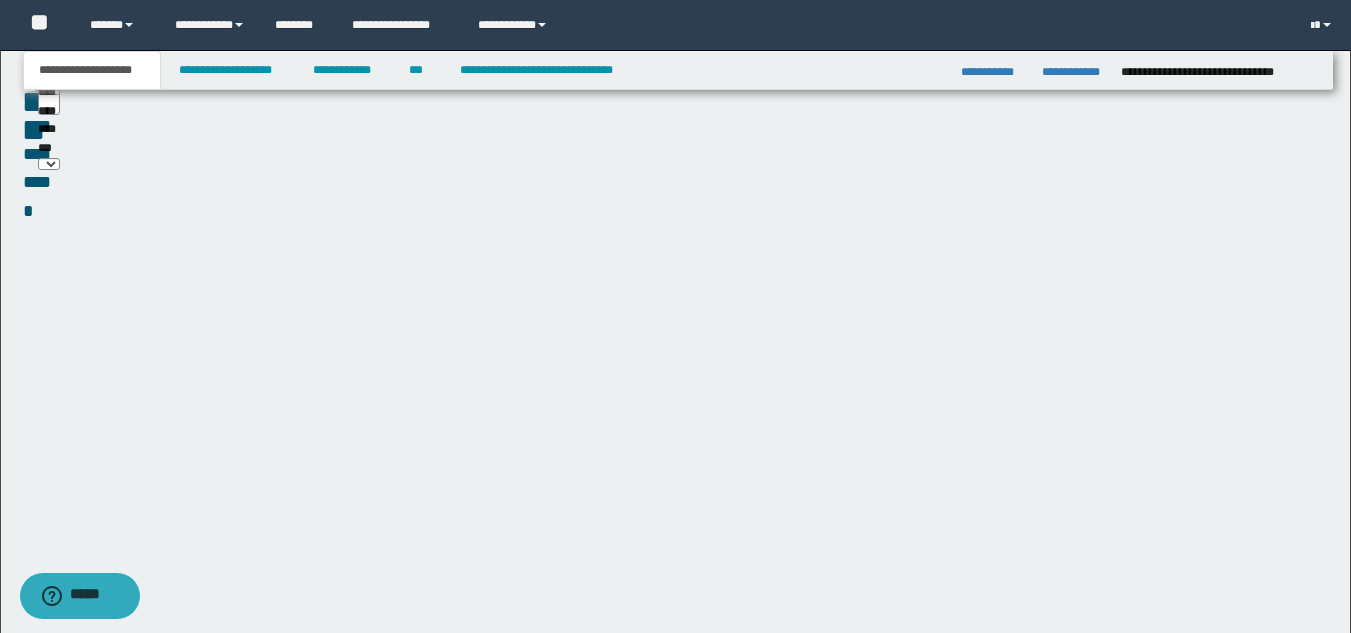 scroll, scrollTop: 295, scrollLeft: 0, axis: vertical 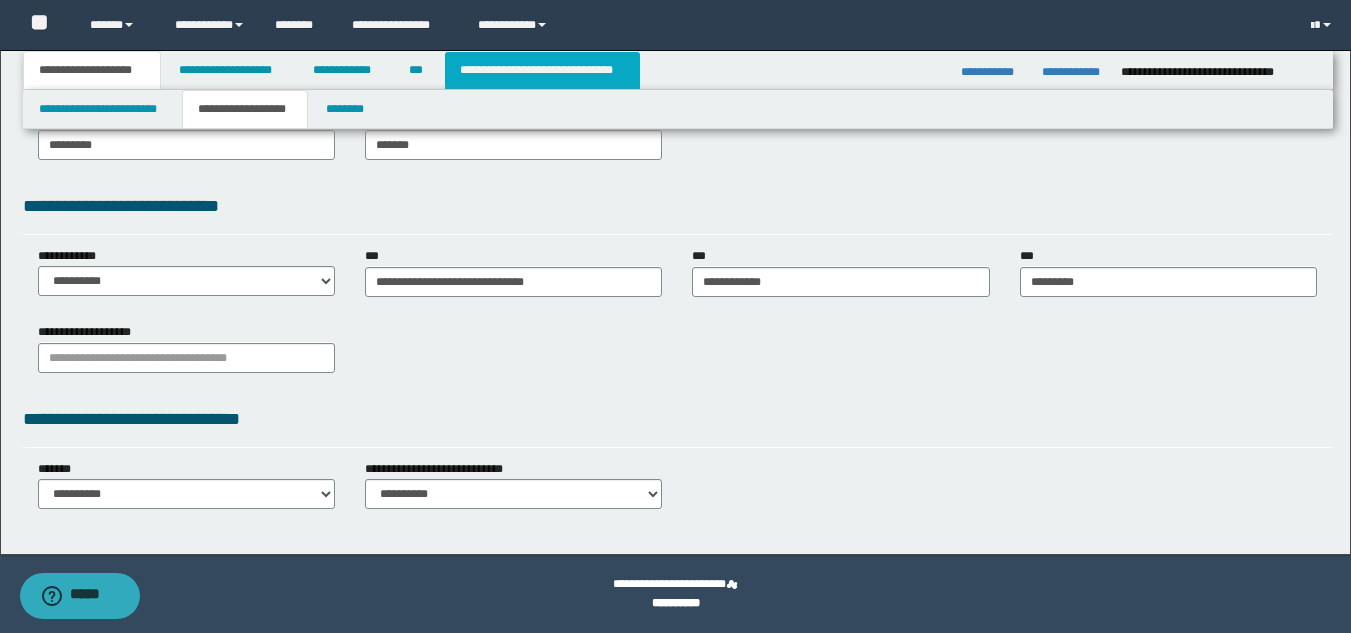click on "**********" at bounding box center (542, 70) 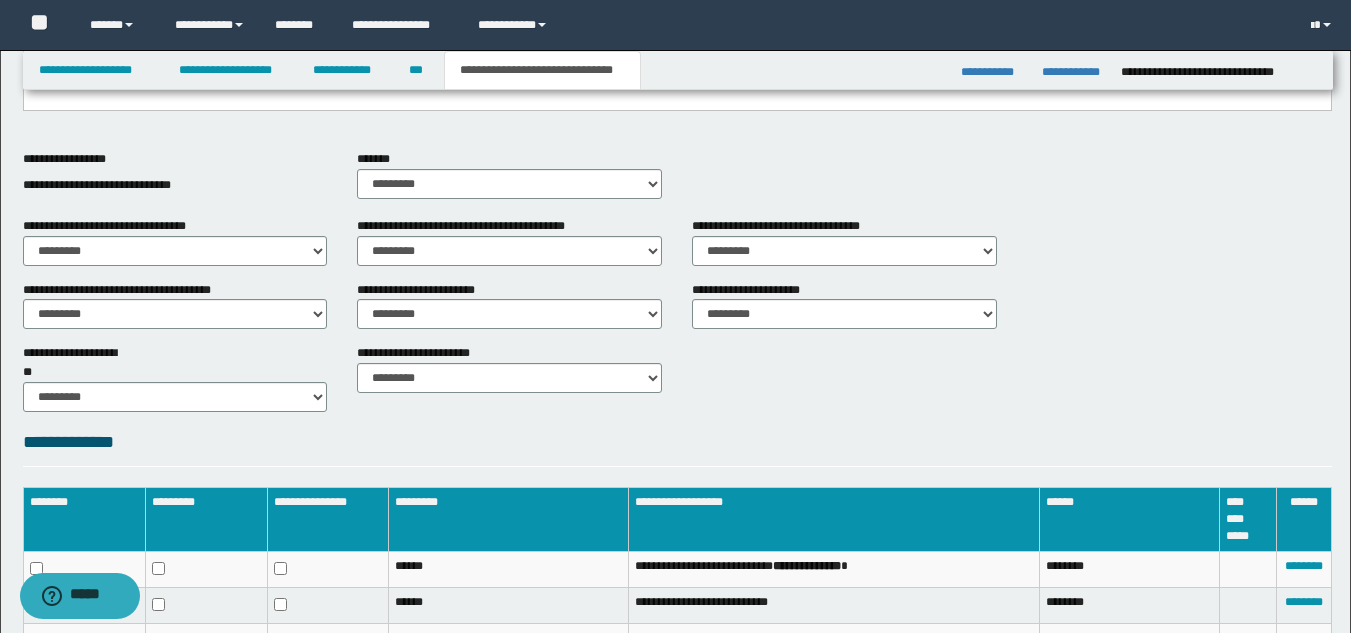 scroll, scrollTop: 638, scrollLeft: 0, axis: vertical 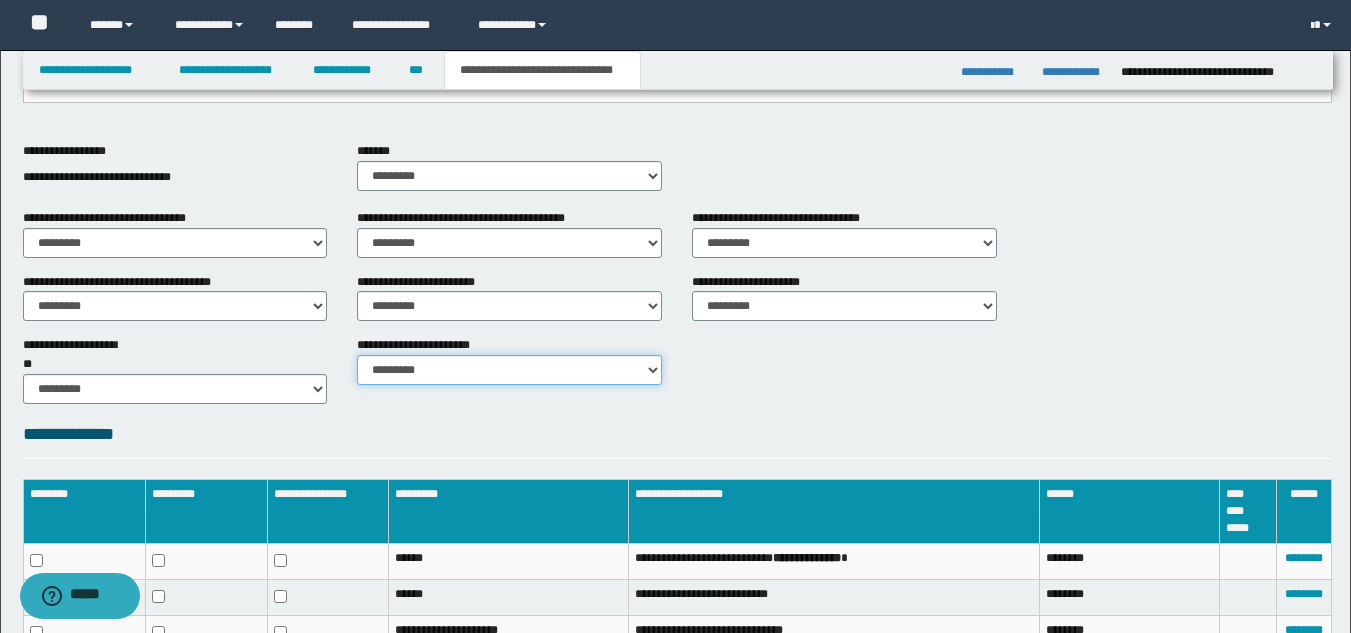 click on "*********
*********
*********" at bounding box center (509, 370) 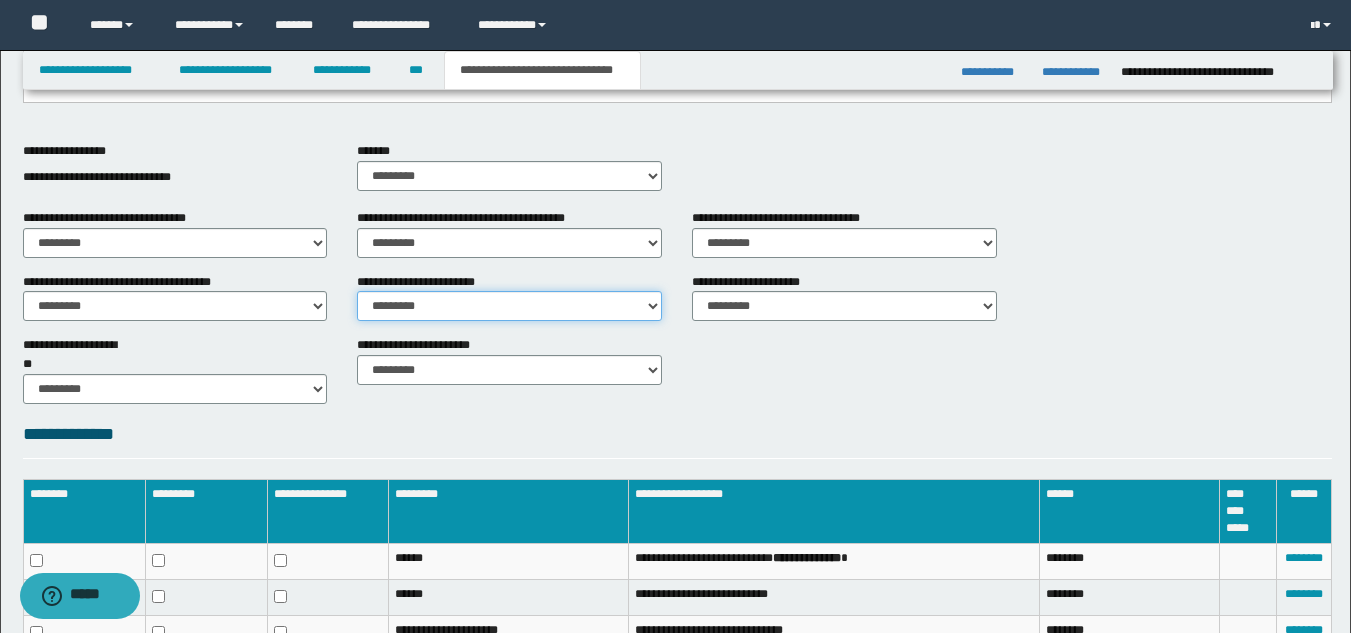 click on "*********
**
**" at bounding box center [509, 306] 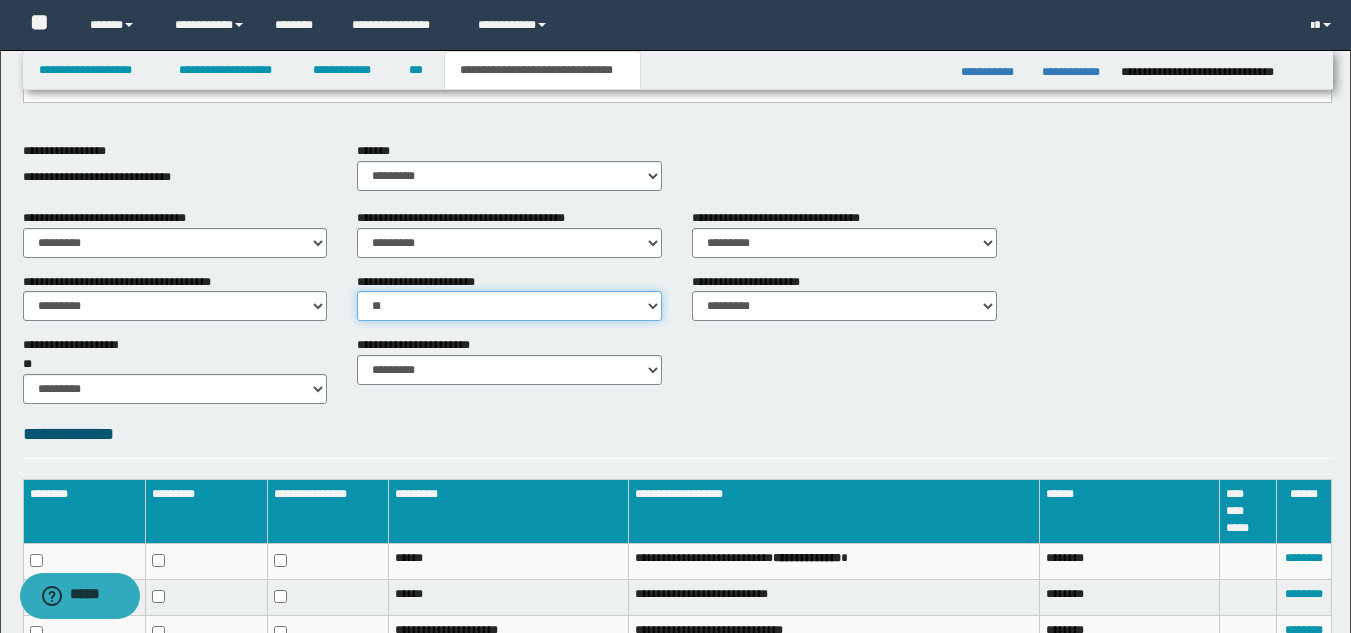 click on "*********
**
**" at bounding box center [509, 306] 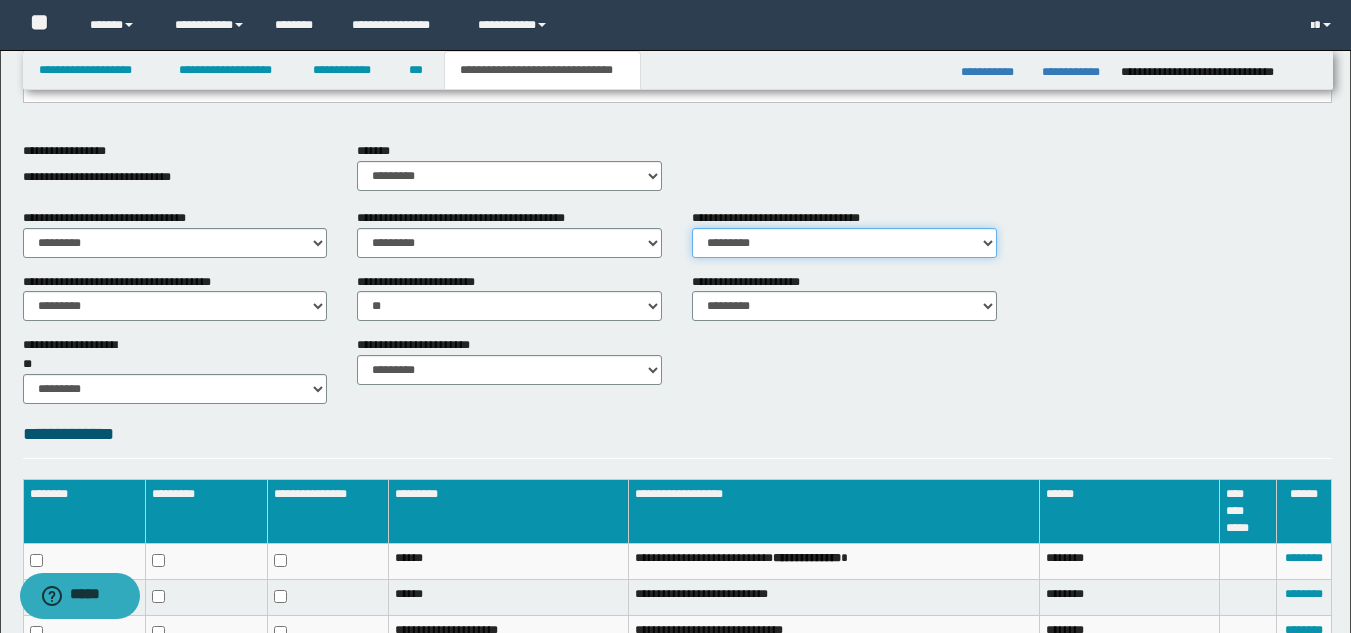 drag, startPoint x: 747, startPoint y: 244, endPoint x: 746, endPoint y: 256, distance: 12.0415945 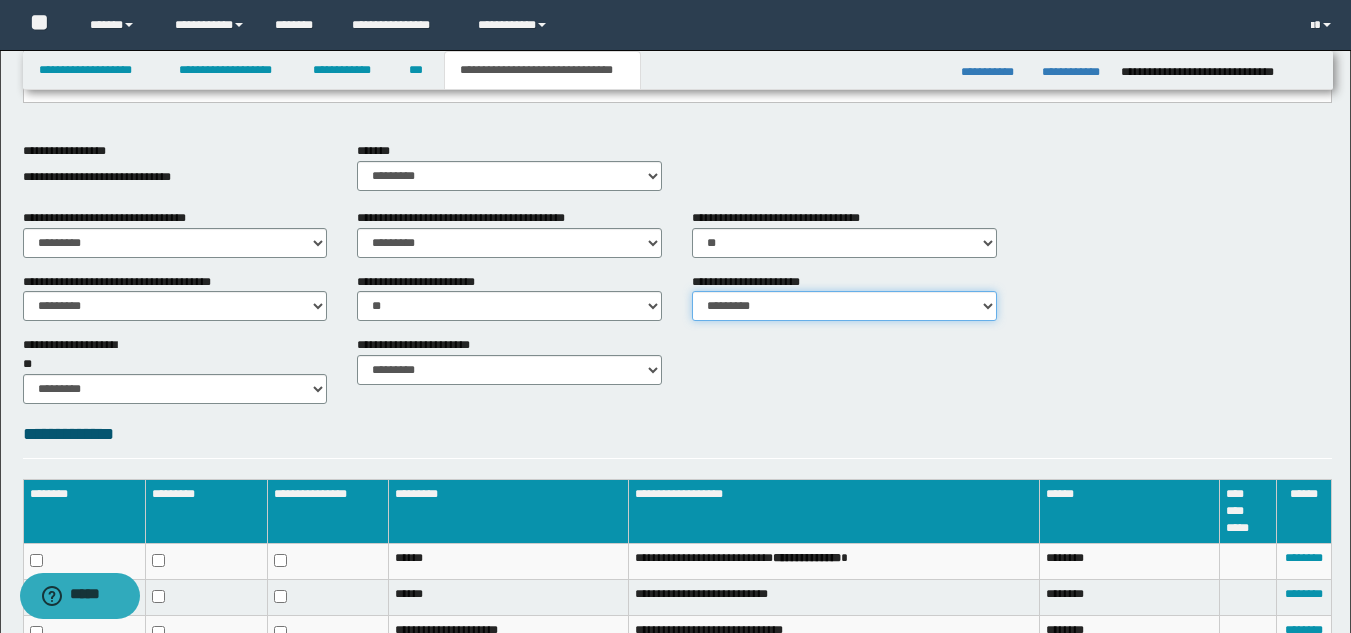 drag, startPoint x: 732, startPoint y: 300, endPoint x: 731, endPoint y: 319, distance: 19.026299 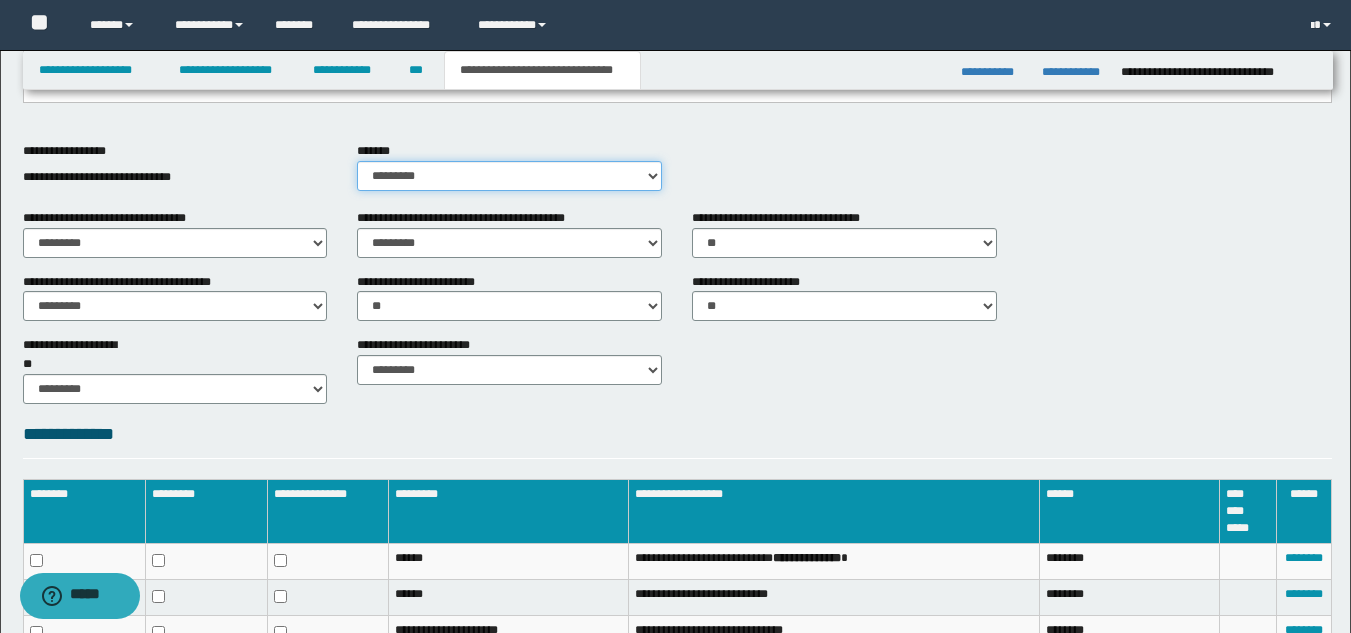 click on "*********
**
**" at bounding box center [509, 176] 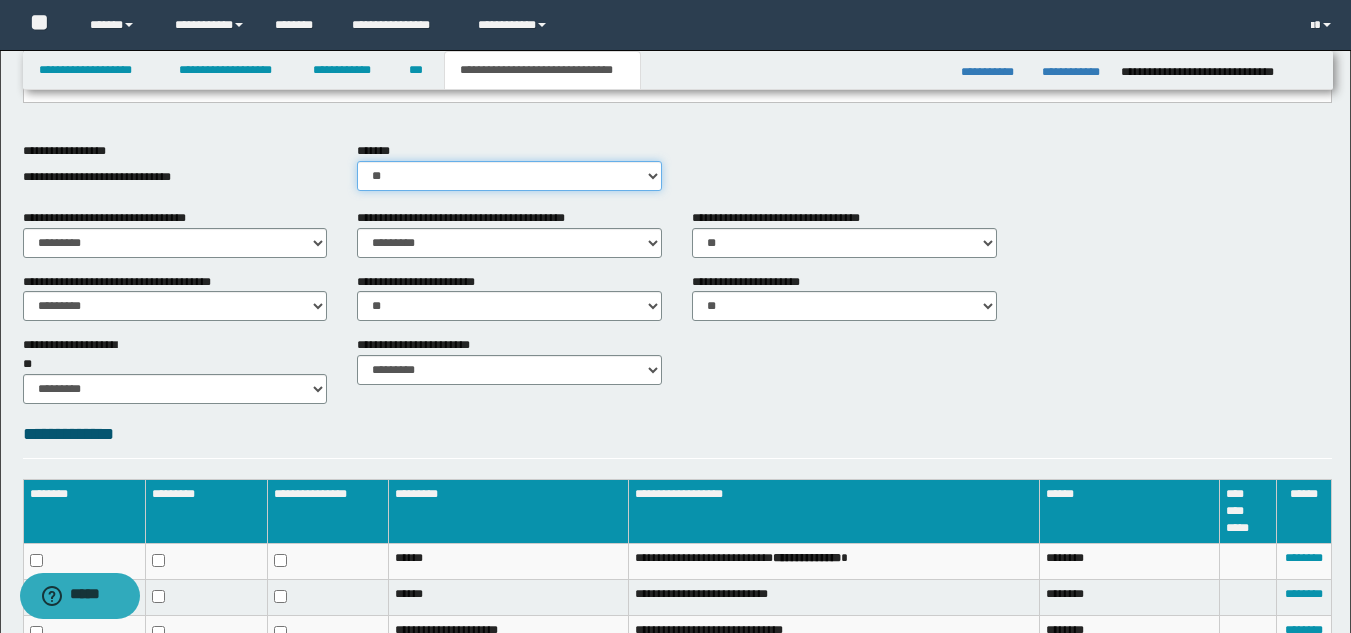 click on "*********
**
**" at bounding box center [509, 176] 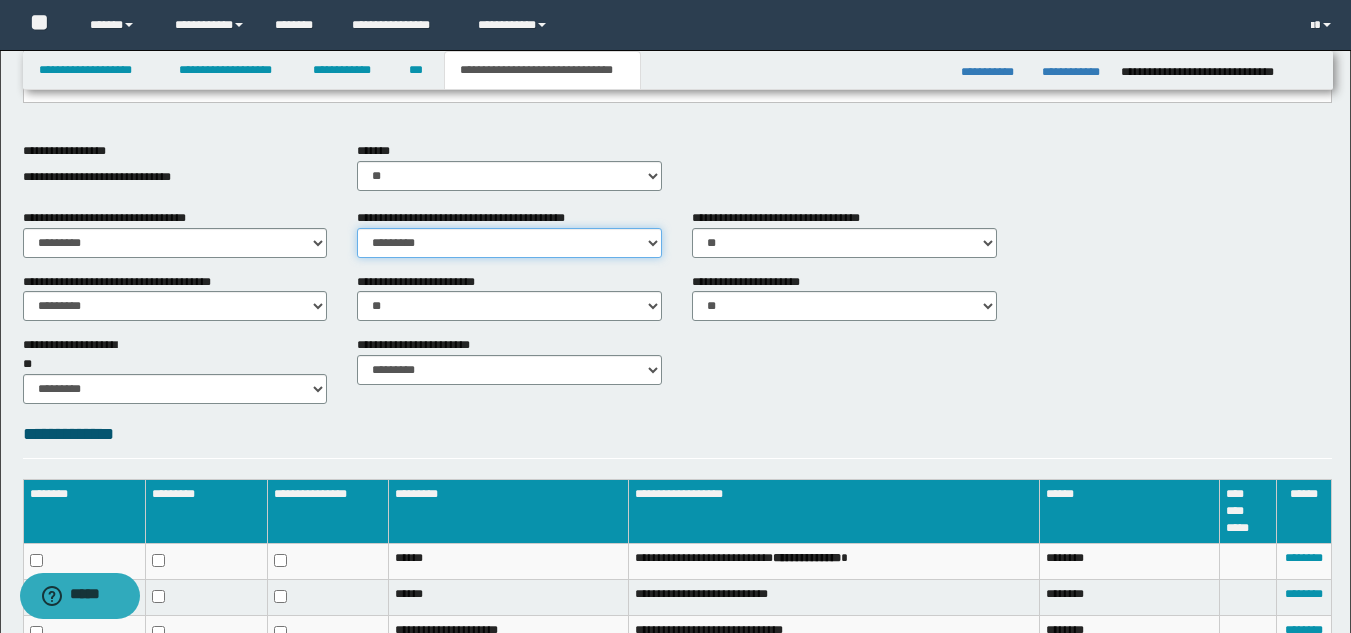 click on "*********
**
**" at bounding box center (509, 243) 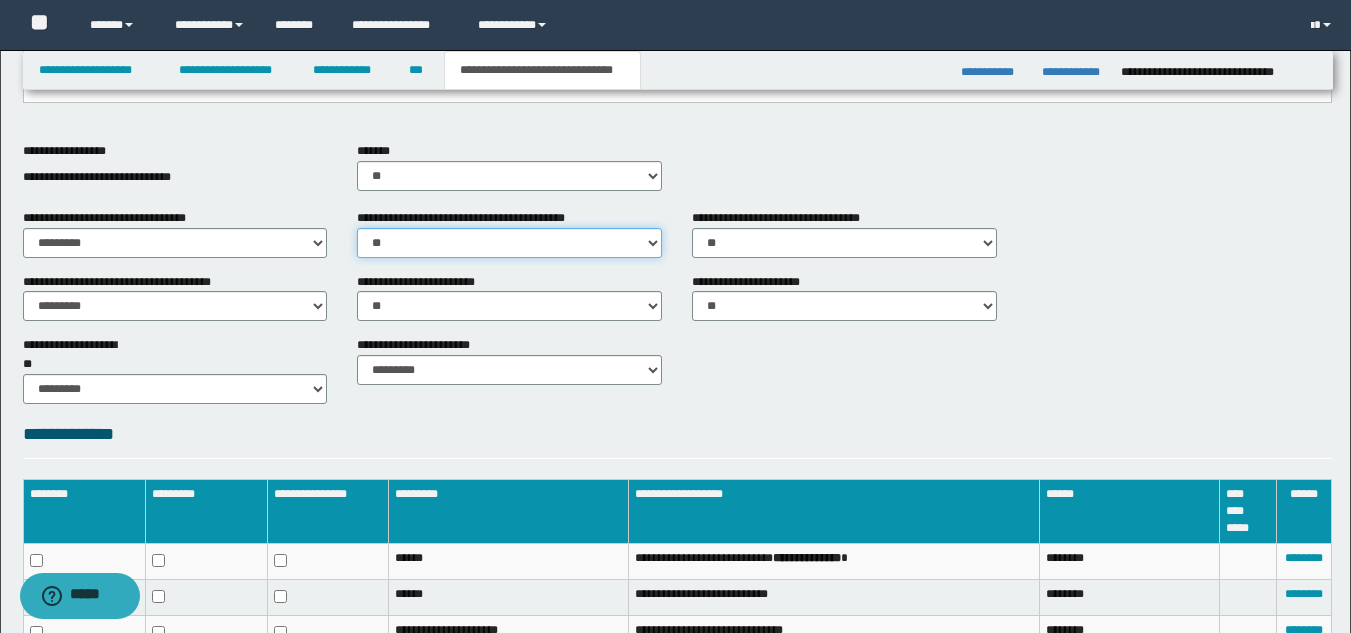 click on "*********
**
**" at bounding box center (509, 243) 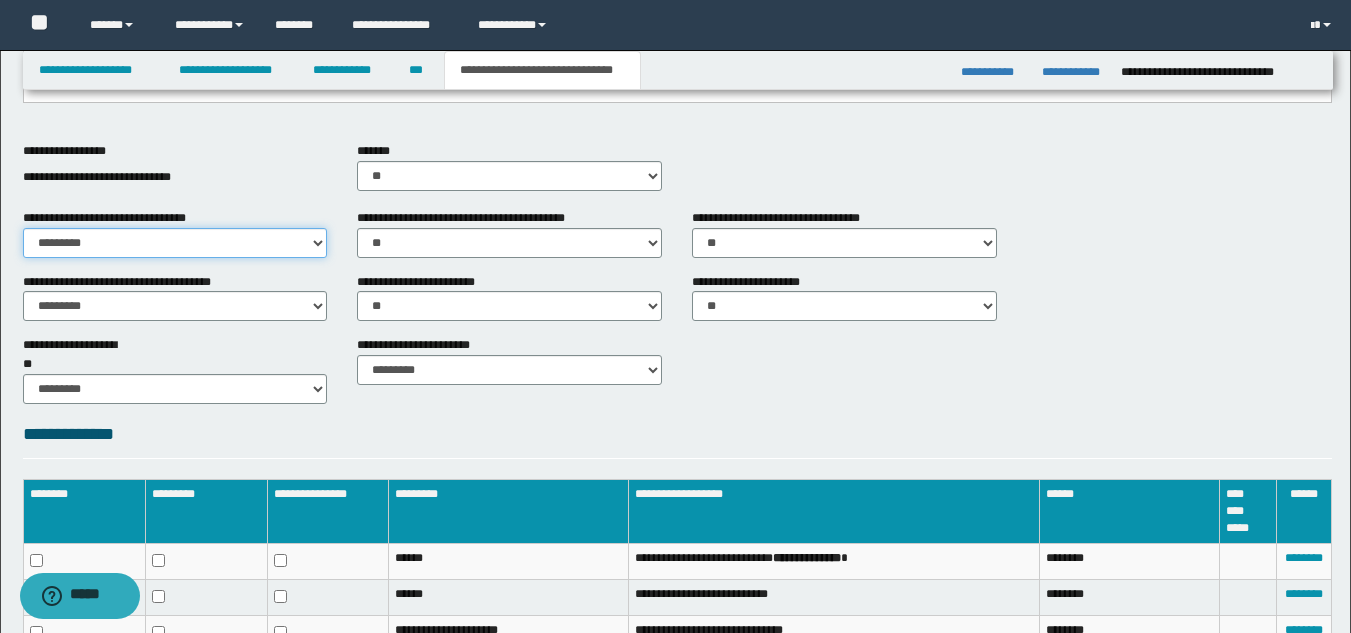 click on "*********
**
**" at bounding box center [175, 243] 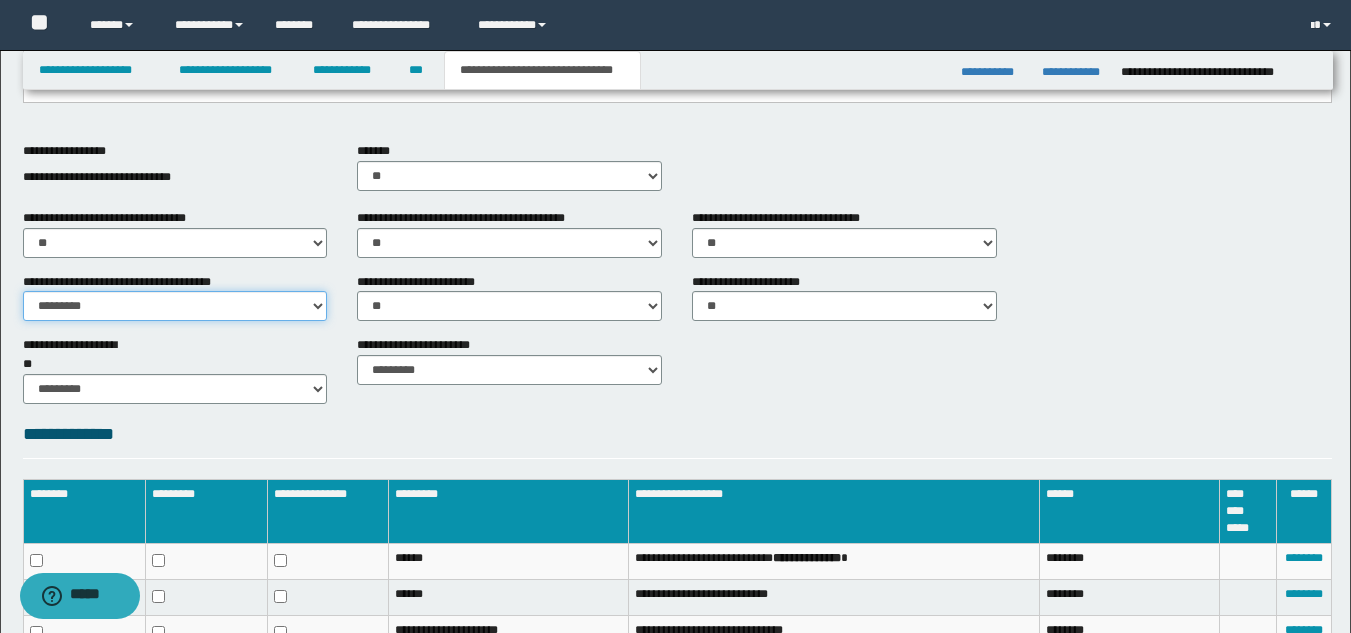 click on "**********" at bounding box center [175, 305] 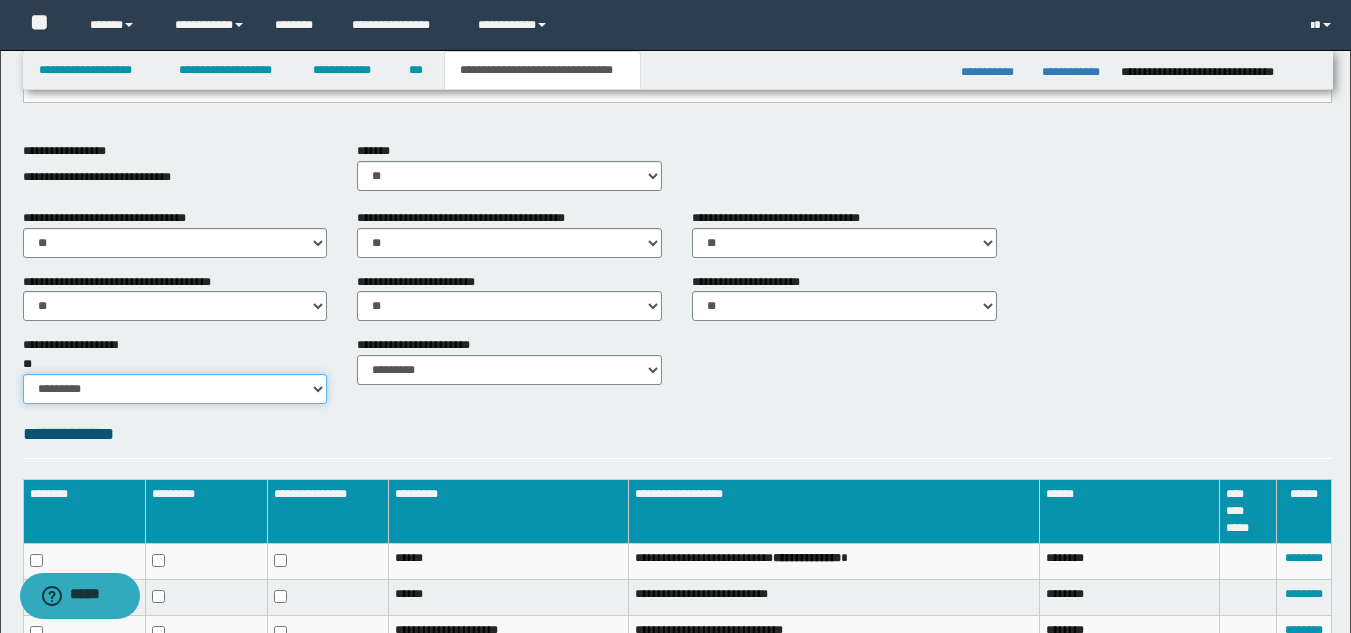 click on "*********
**
**" at bounding box center [175, 389] 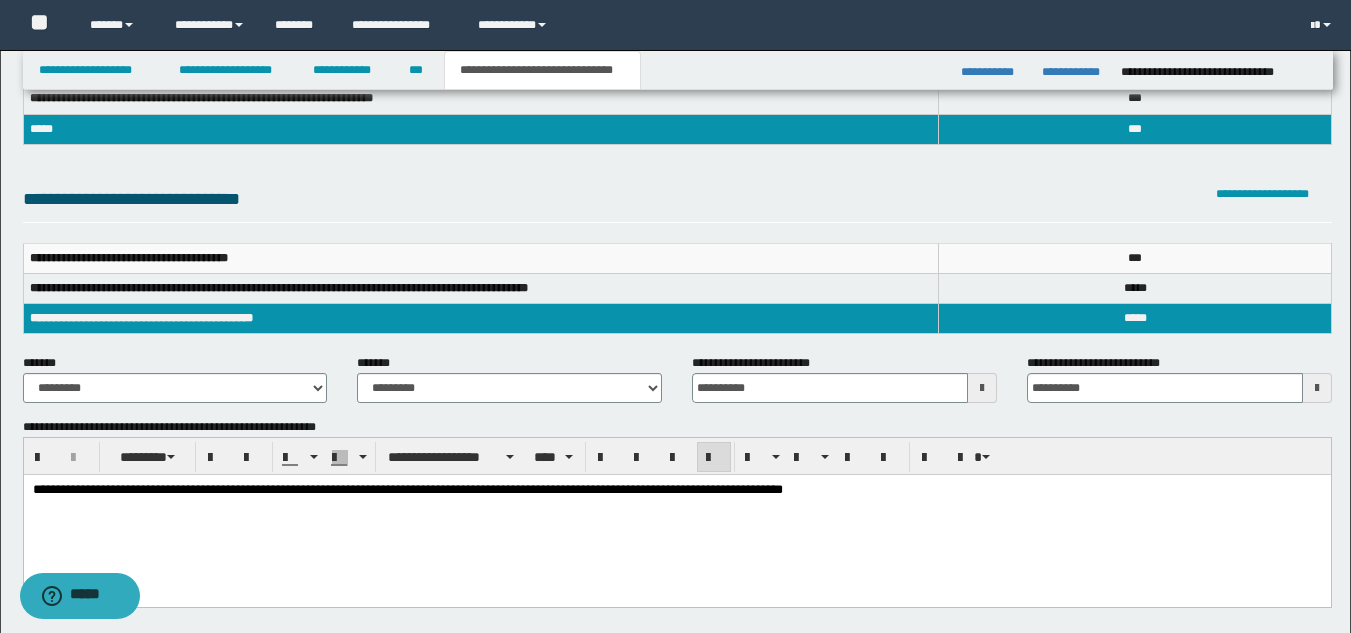 scroll, scrollTop: 128, scrollLeft: 0, axis: vertical 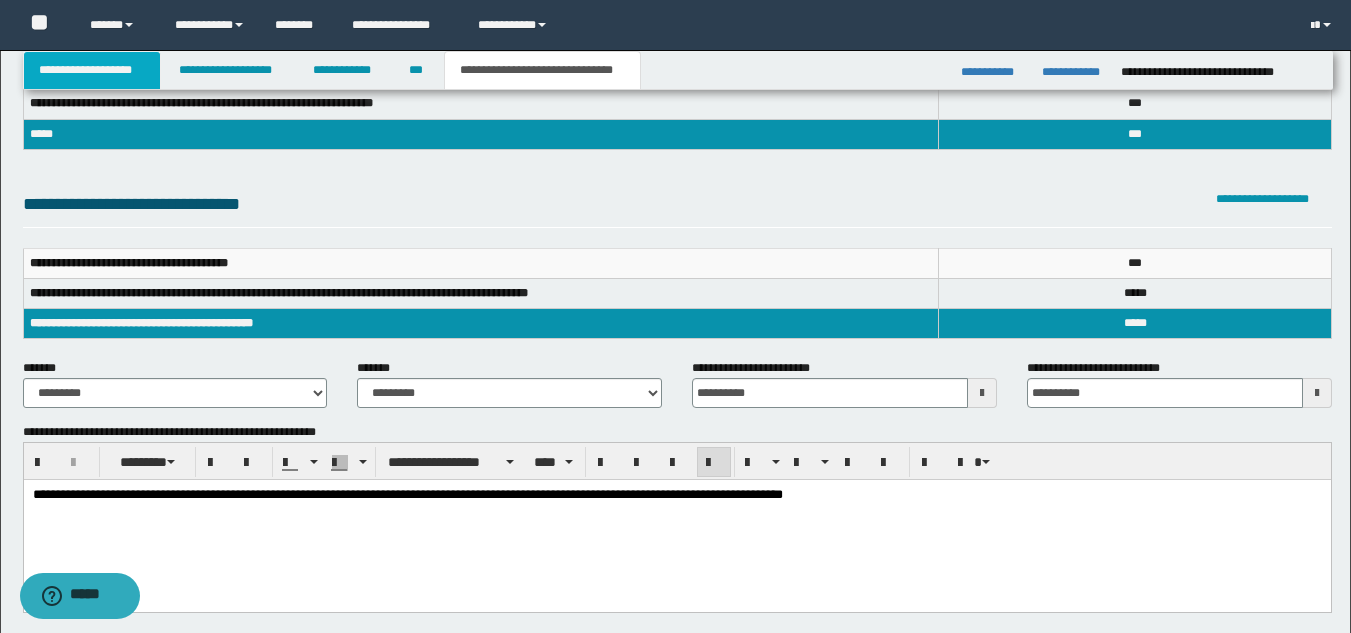 click on "**********" at bounding box center (92, 70) 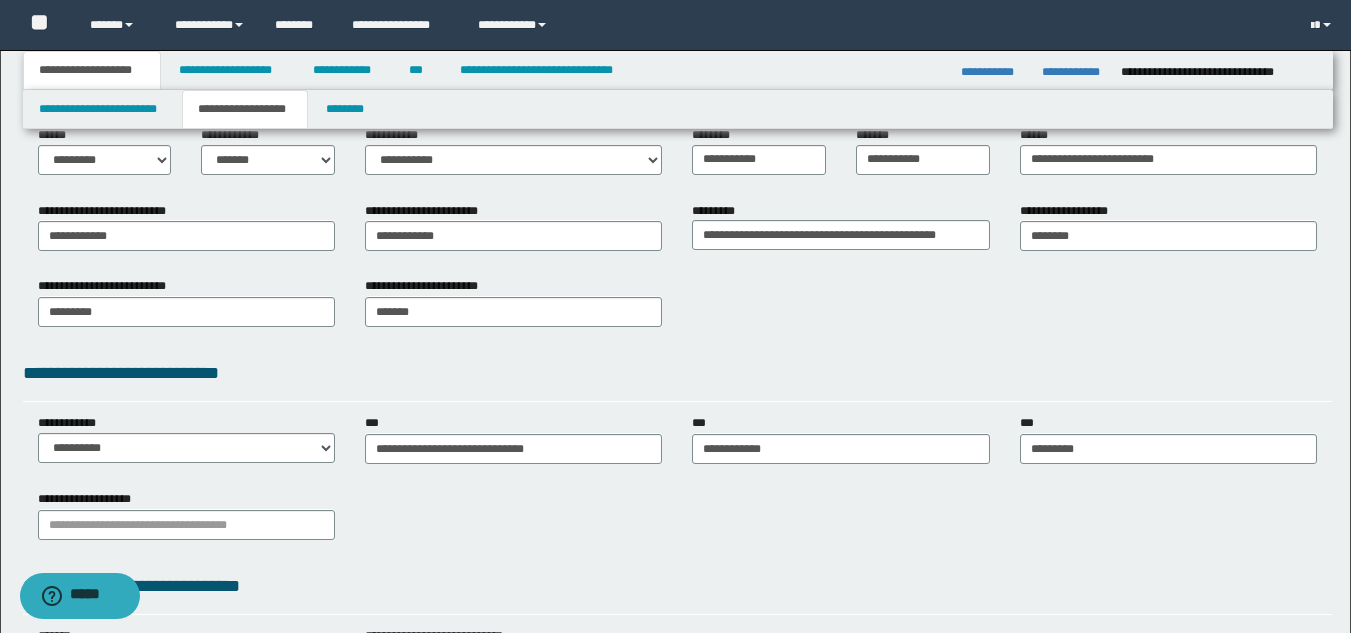 scroll, scrollTop: 474, scrollLeft: 0, axis: vertical 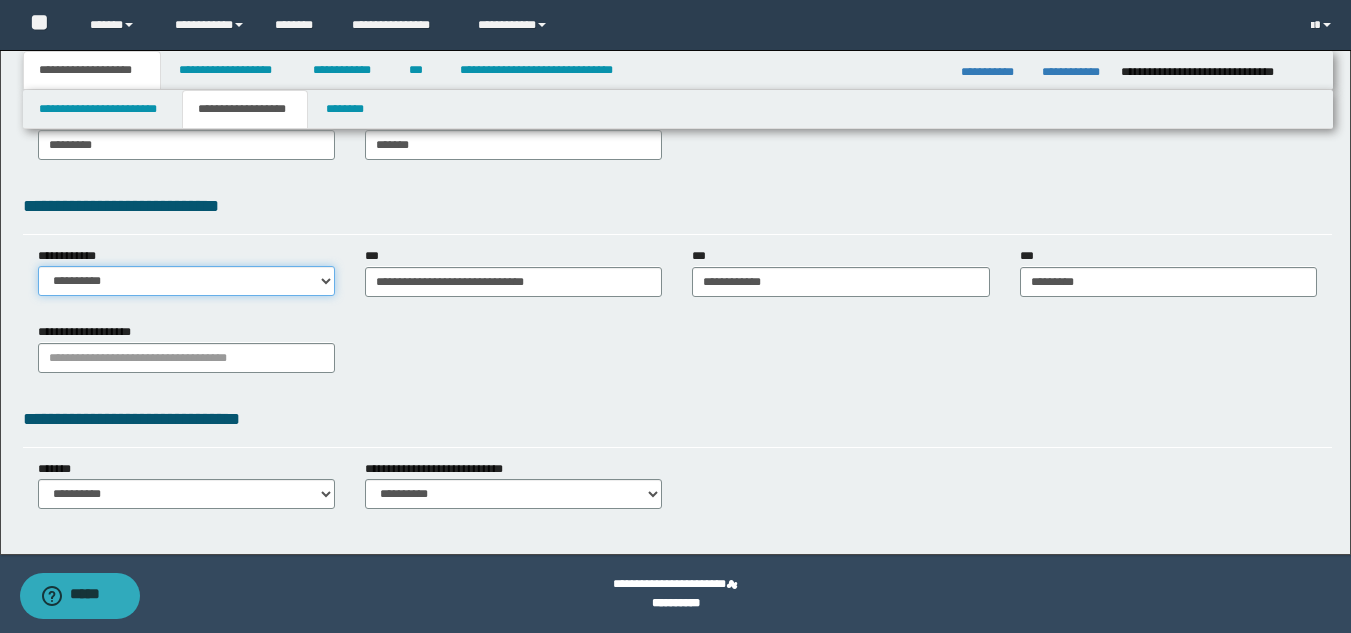 click on "**********" at bounding box center [186, 281] 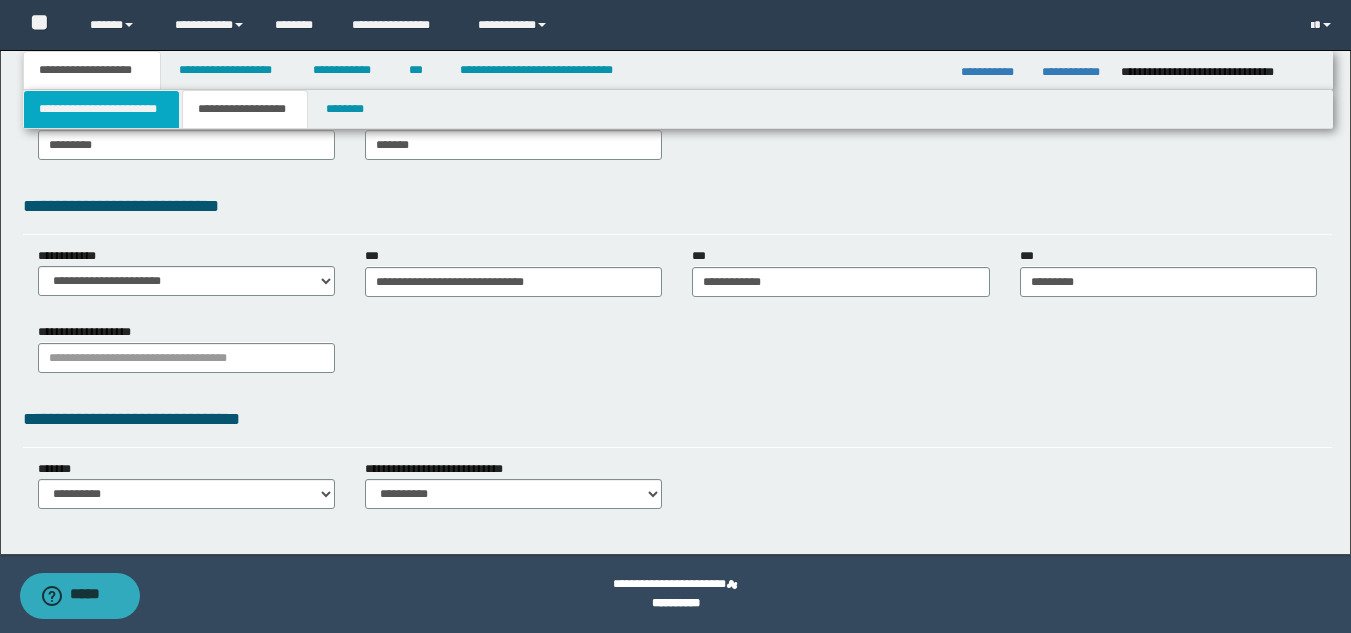 click on "**********" at bounding box center [101, 109] 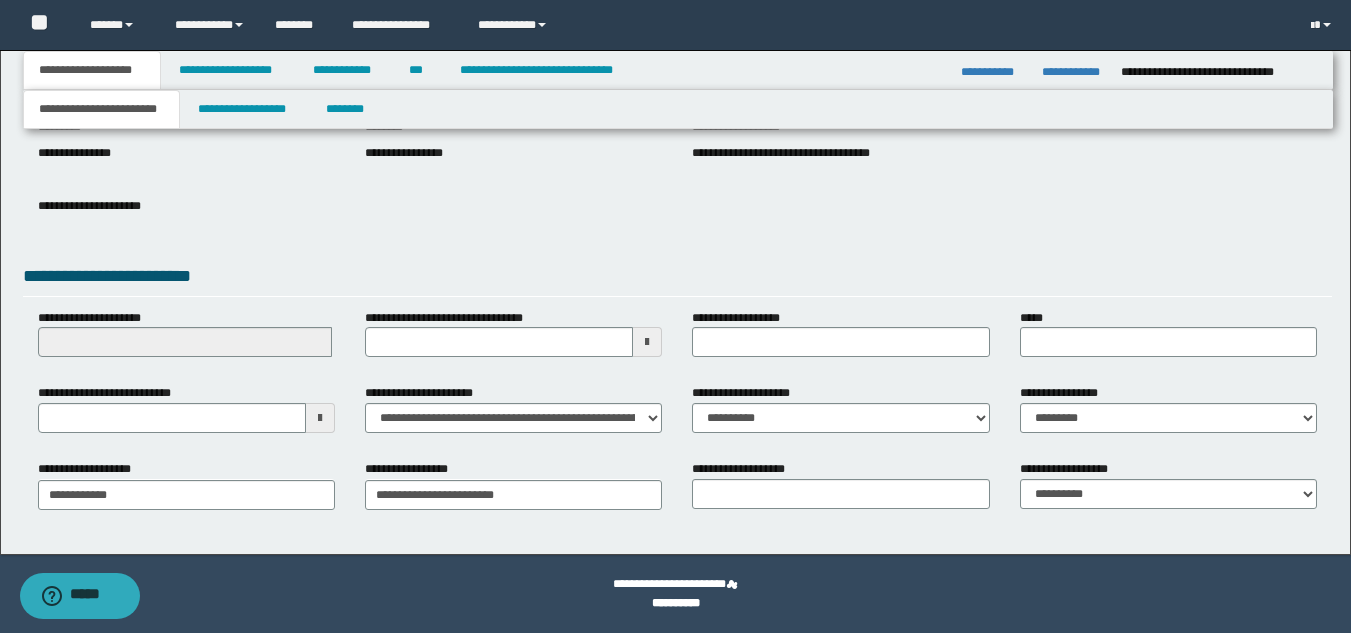 scroll, scrollTop: 251, scrollLeft: 0, axis: vertical 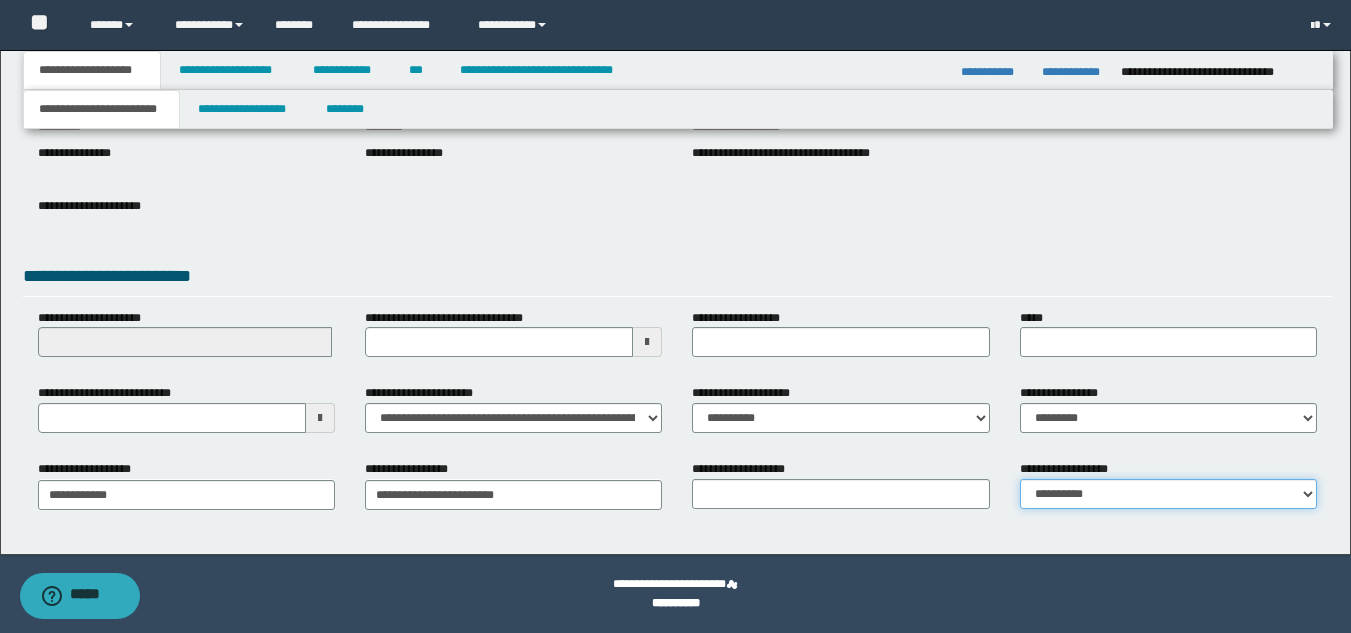 drag, startPoint x: 1037, startPoint y: 493, endPoint x: 1037, endPoint y: 508, distance: 15 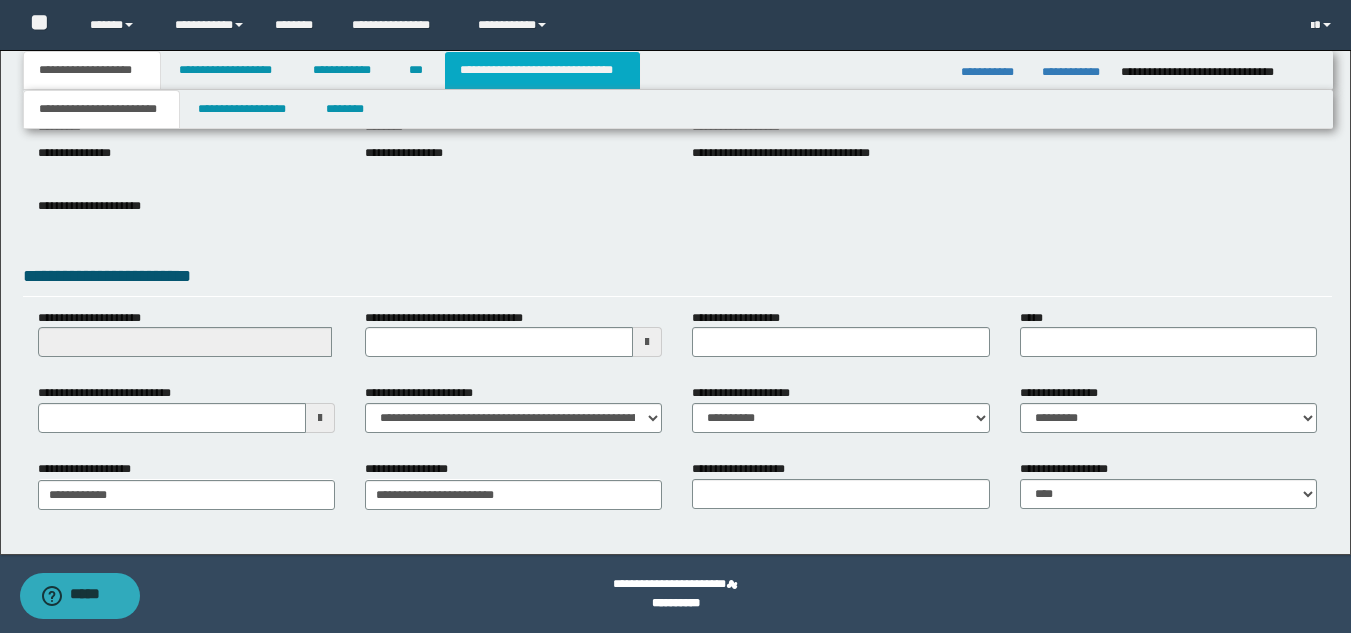 click on "**********" at bounding box center (542, 70) 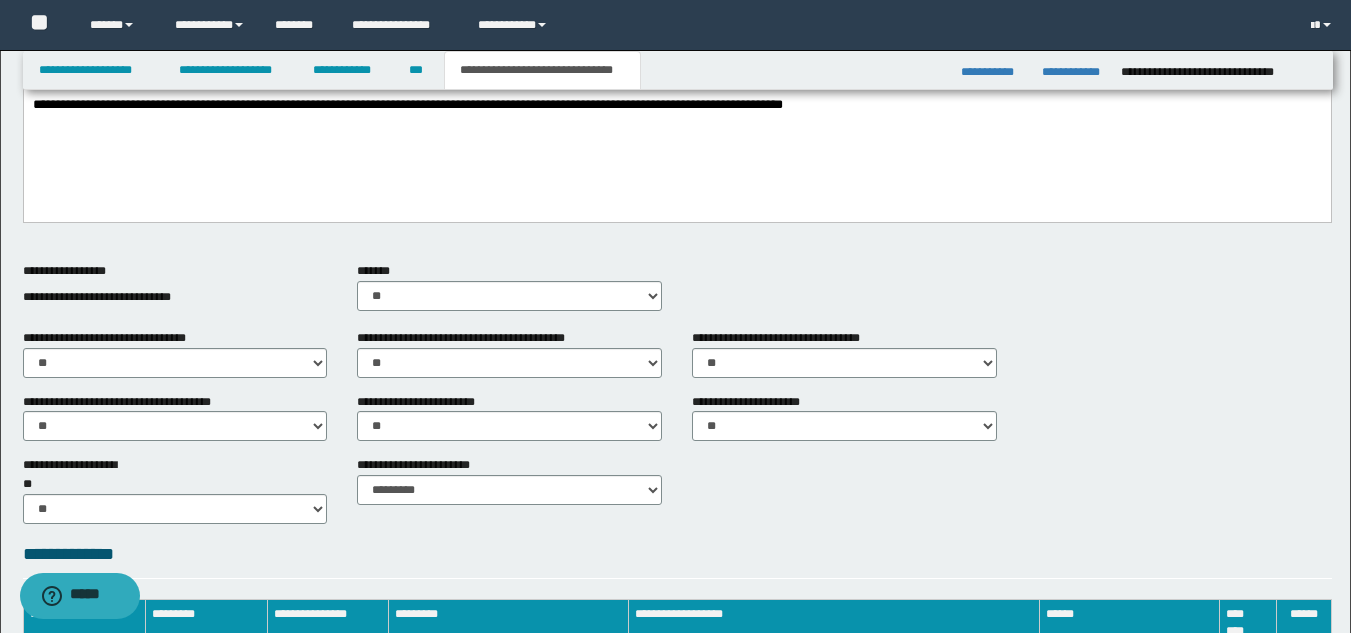 scroll, scrollTop: 800, scrollLeft: 0, axis: vertical 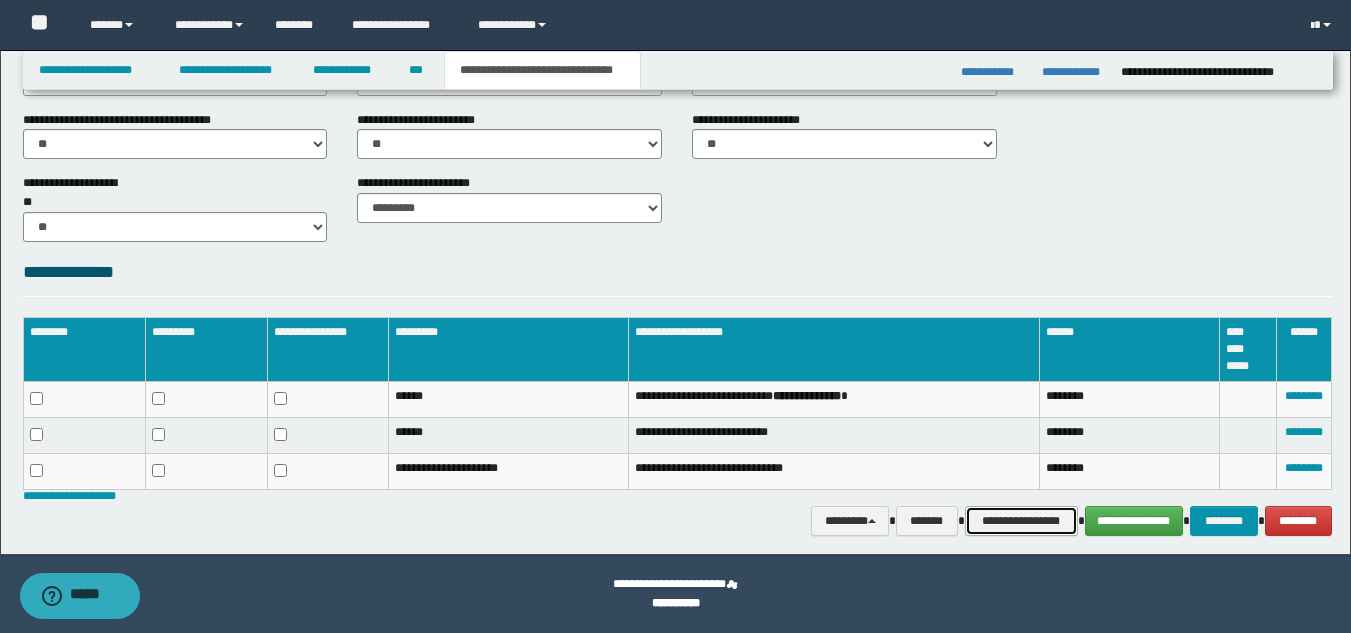 click on "**********" at bounding box center [1021, 521] 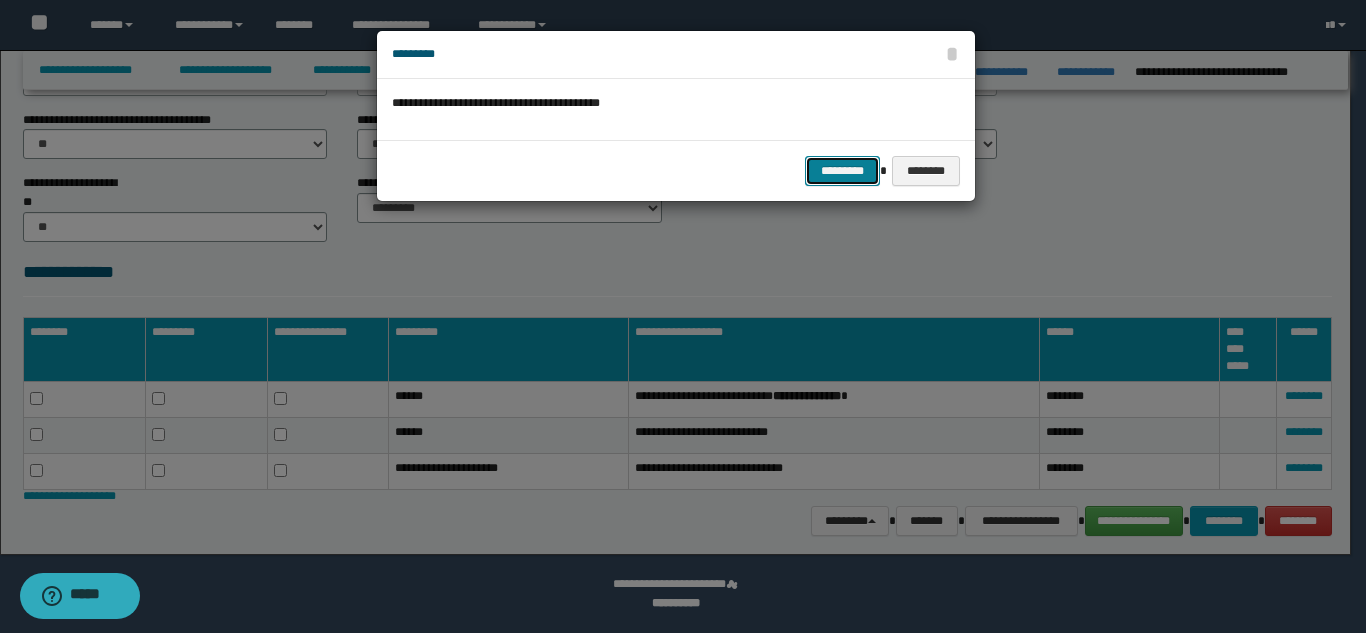 click on "*********" at bounding box center [842, 171] 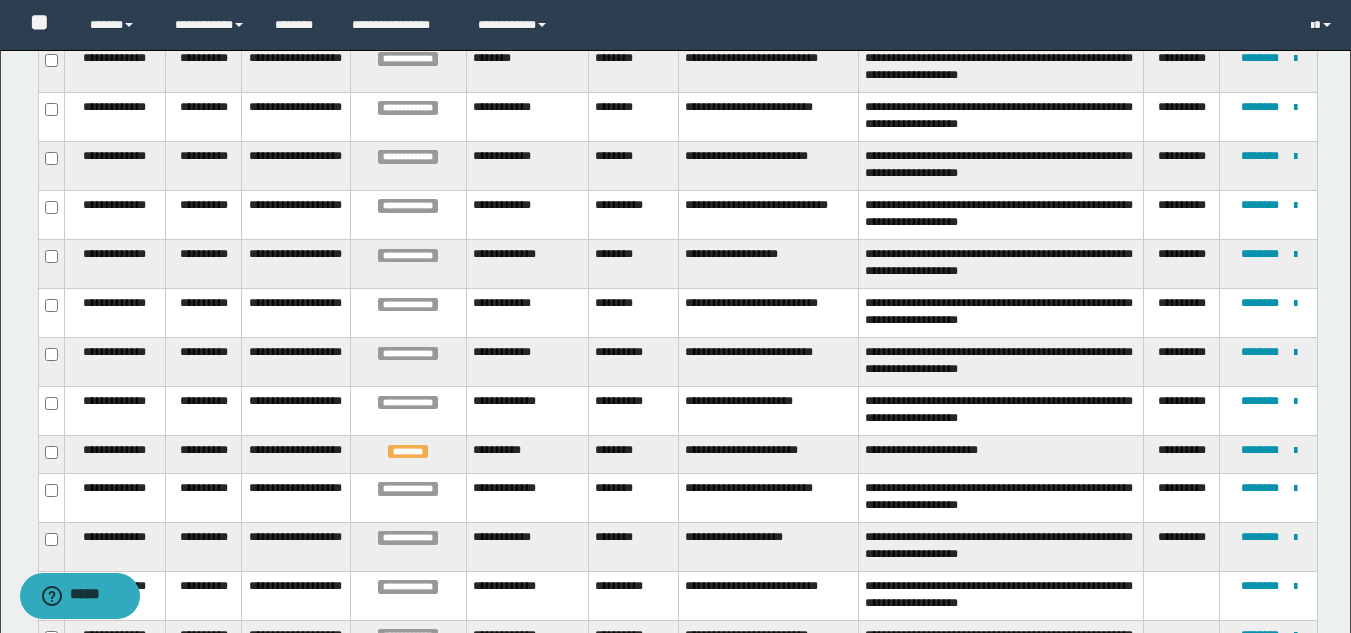 scroll, scrollTop: 0, scrollLeft: 0, axis: both 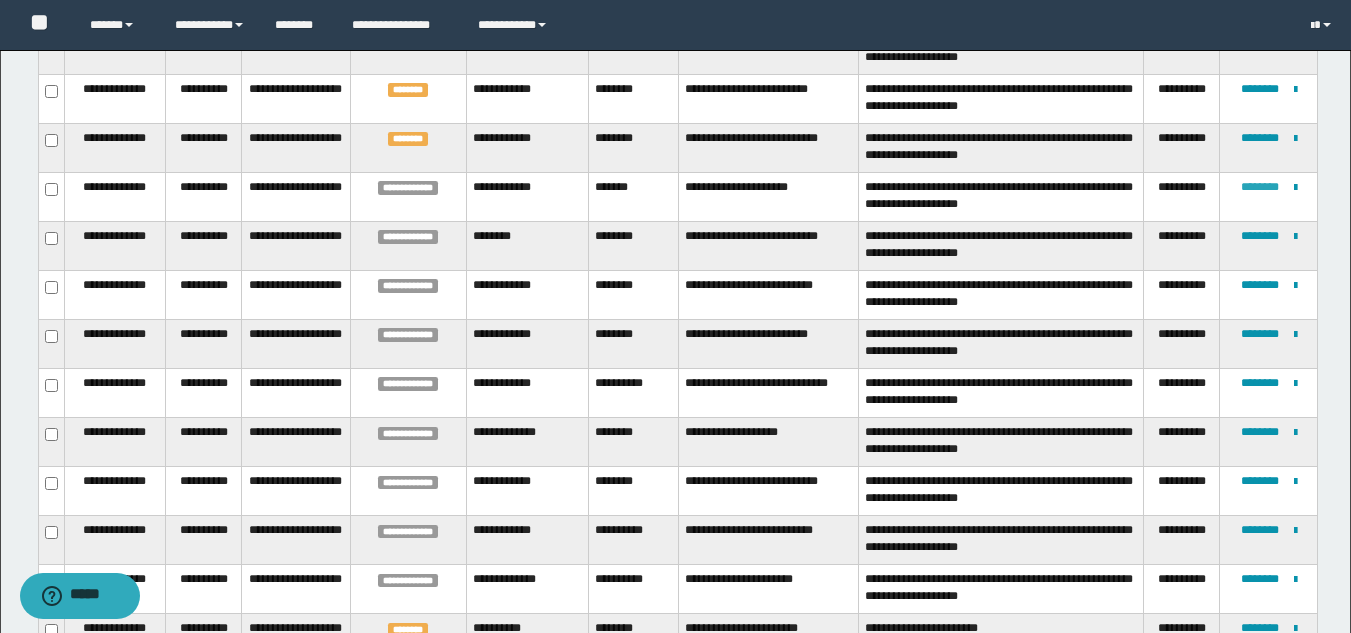 click on "********" at bounding box center [1260, 187] 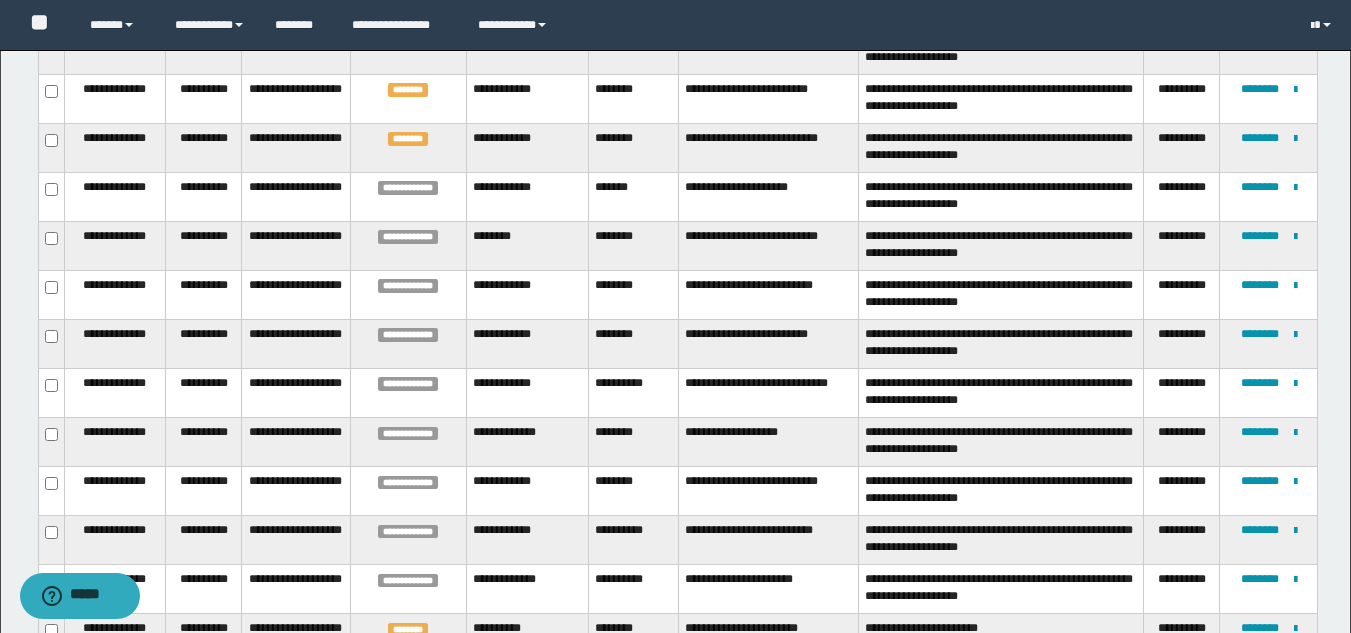 click on "**********" at bounding box center [1269, 197] 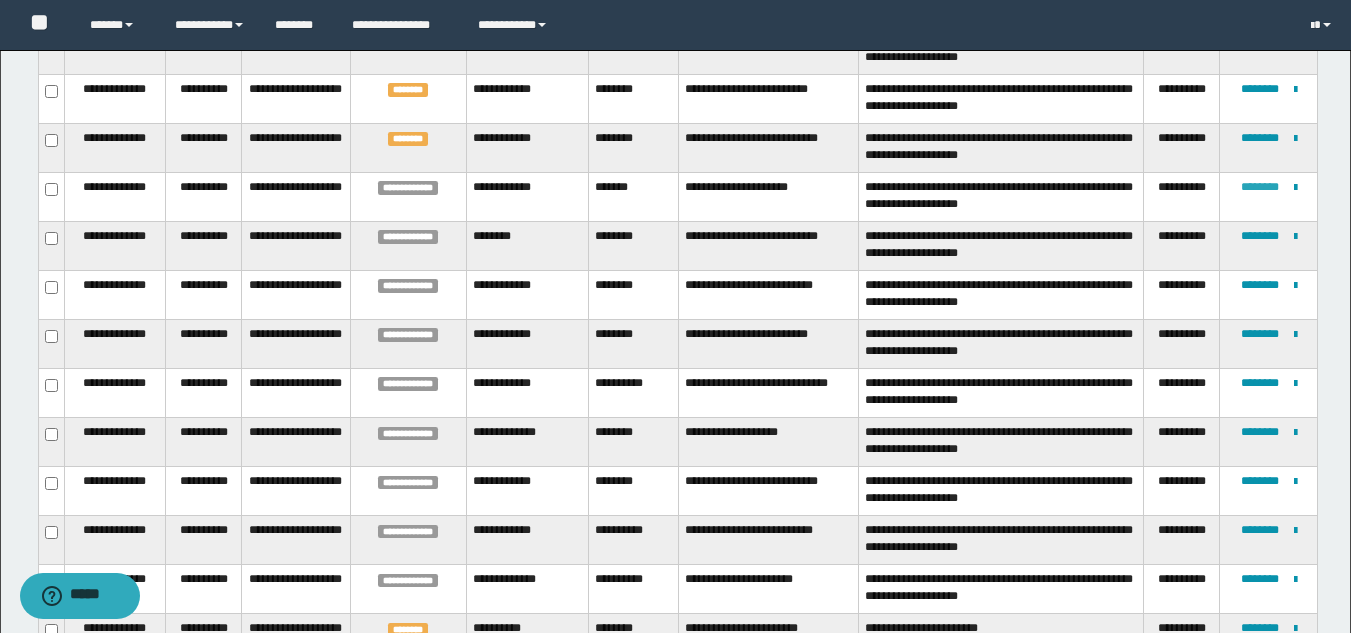 click on "********" at bounding box center (1260, 187) 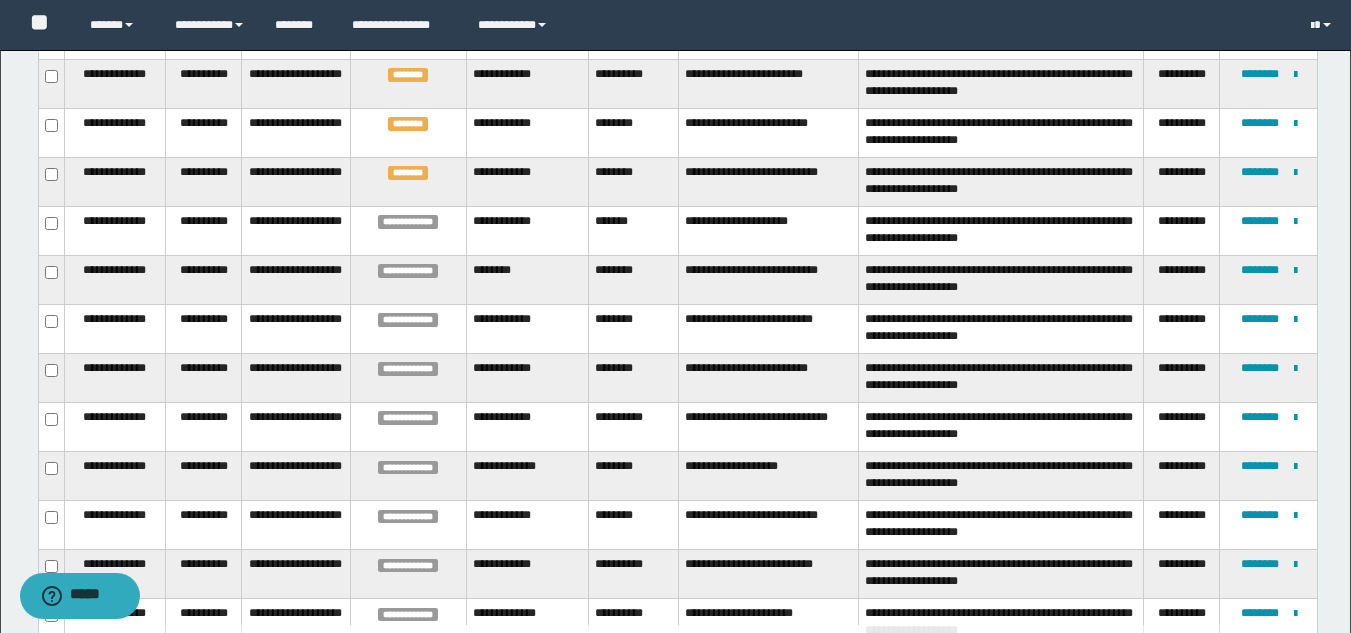 scroll, scrollTop: 549, scrollLeft: 0, axis: vertical 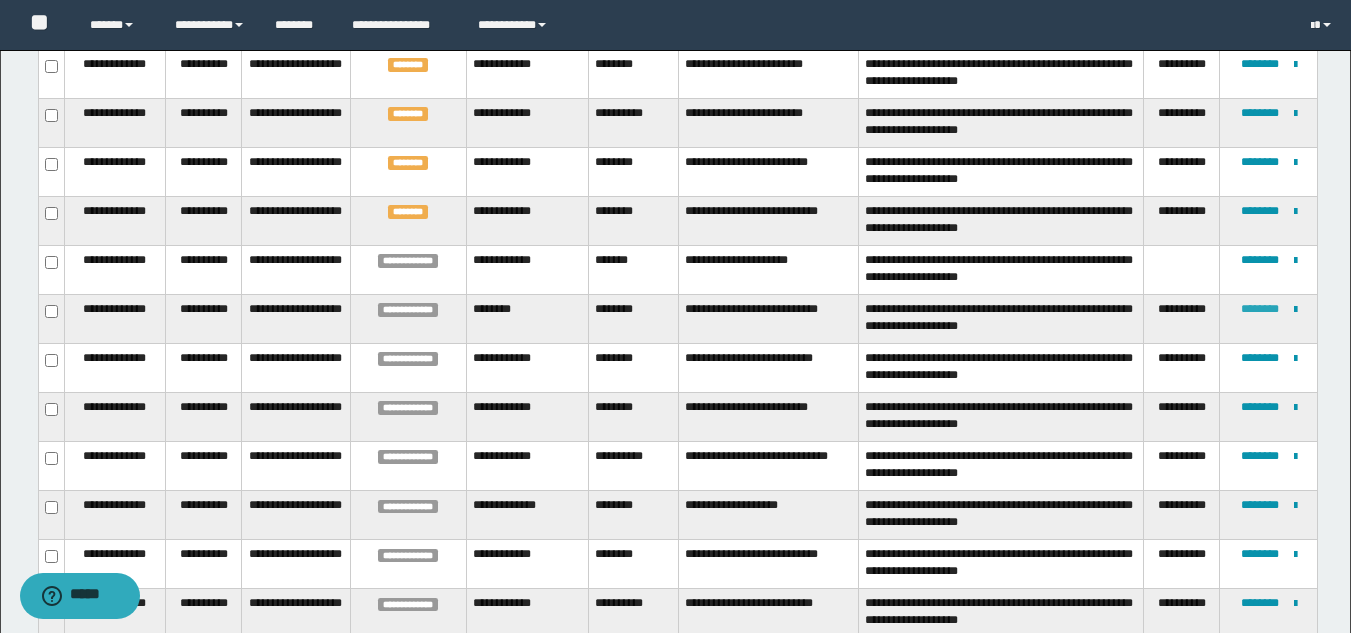click on "********" at bounding box center (1260, 309) 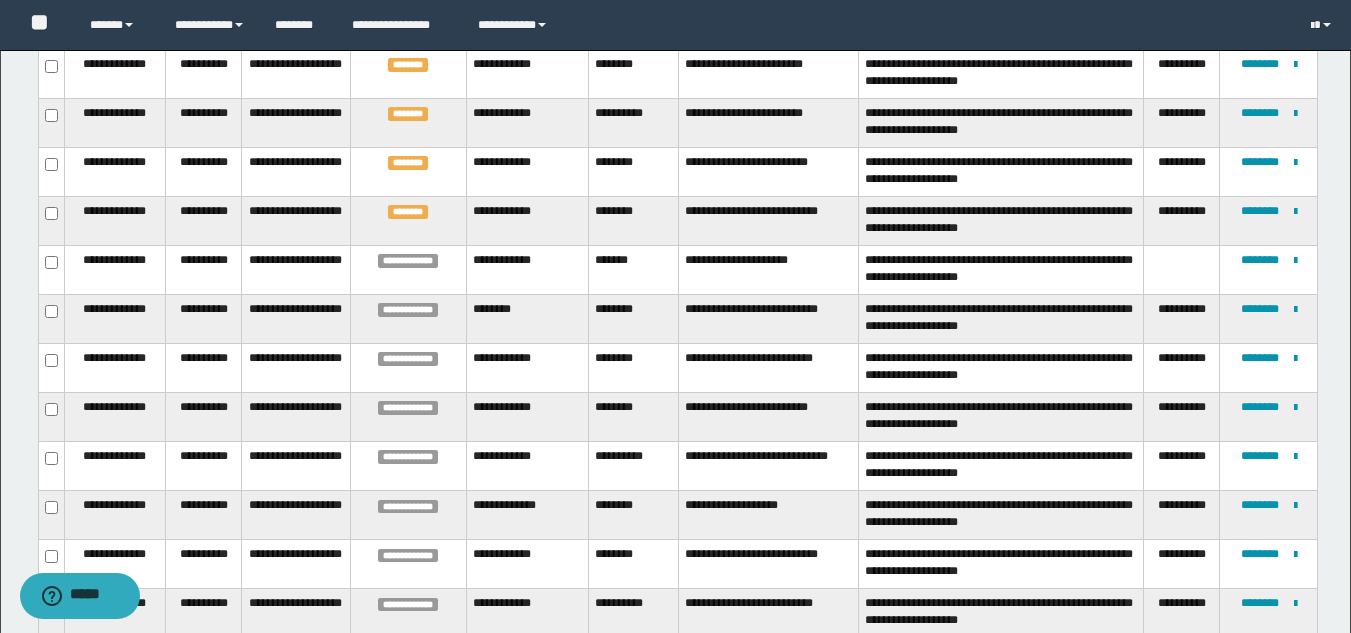 scroll, scrollTop: 108, scrollLeft: 0, axis: vertical 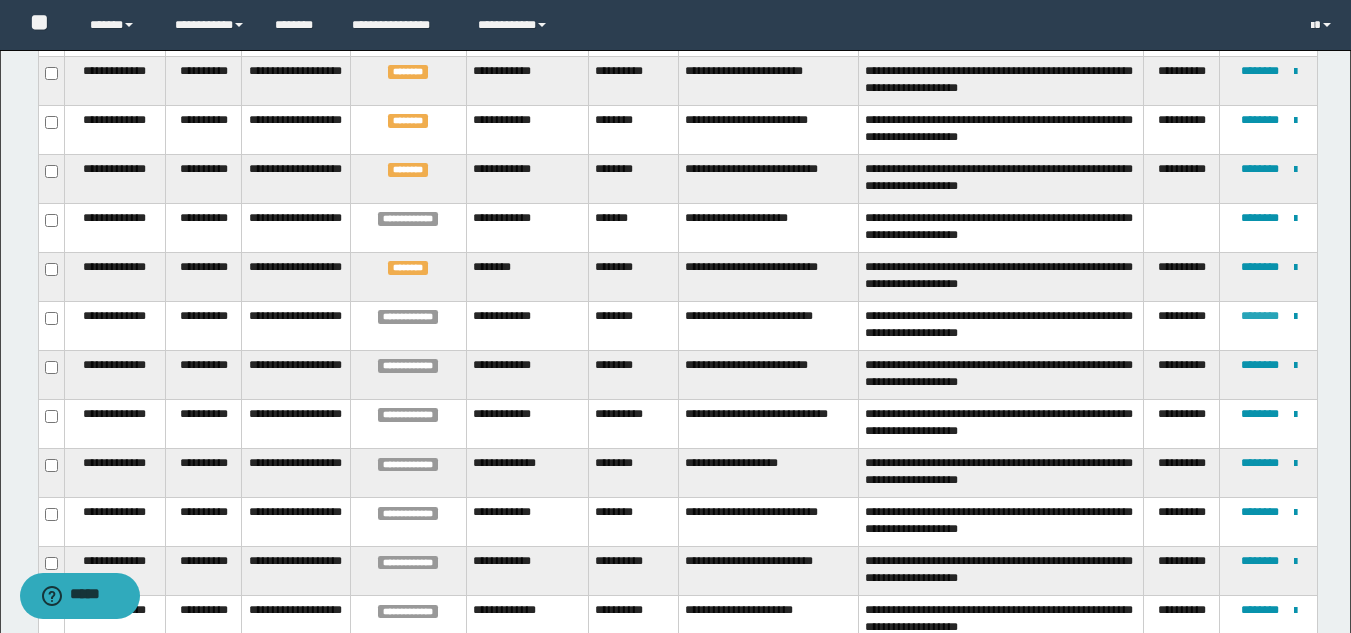 click on "********" at bounding box center [1260, 316] 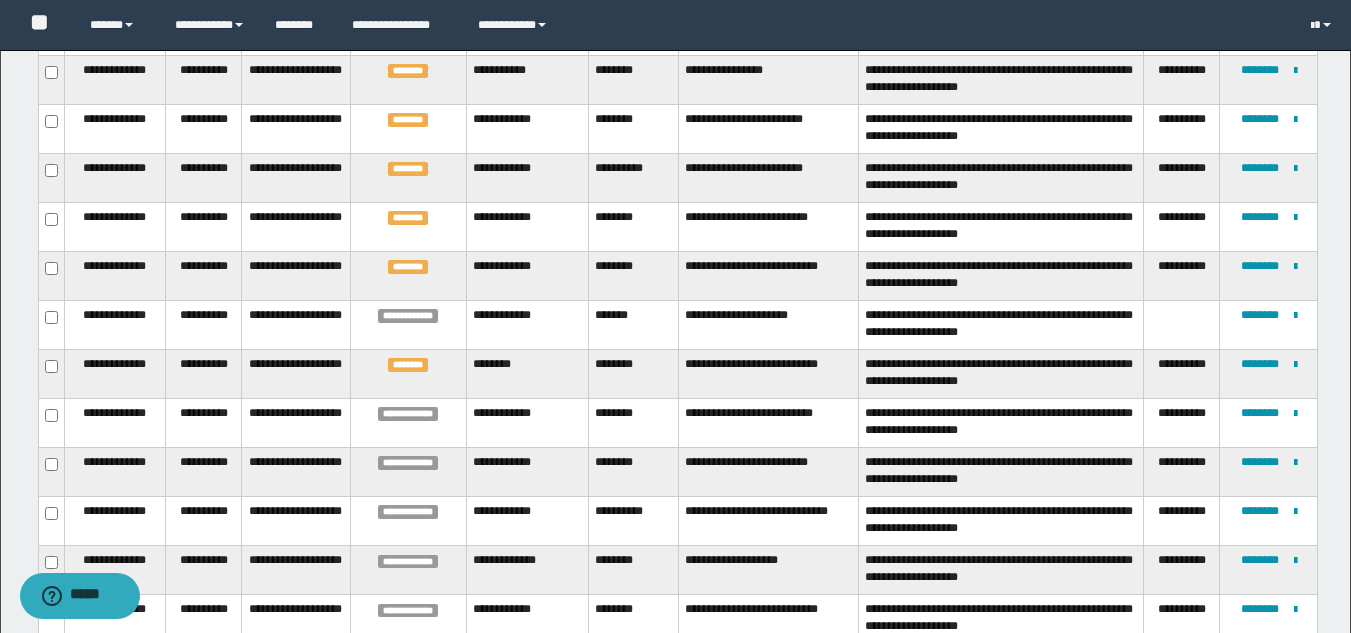 scroll, scrollTop: 820, scrollLeft: 0, axis: vertical 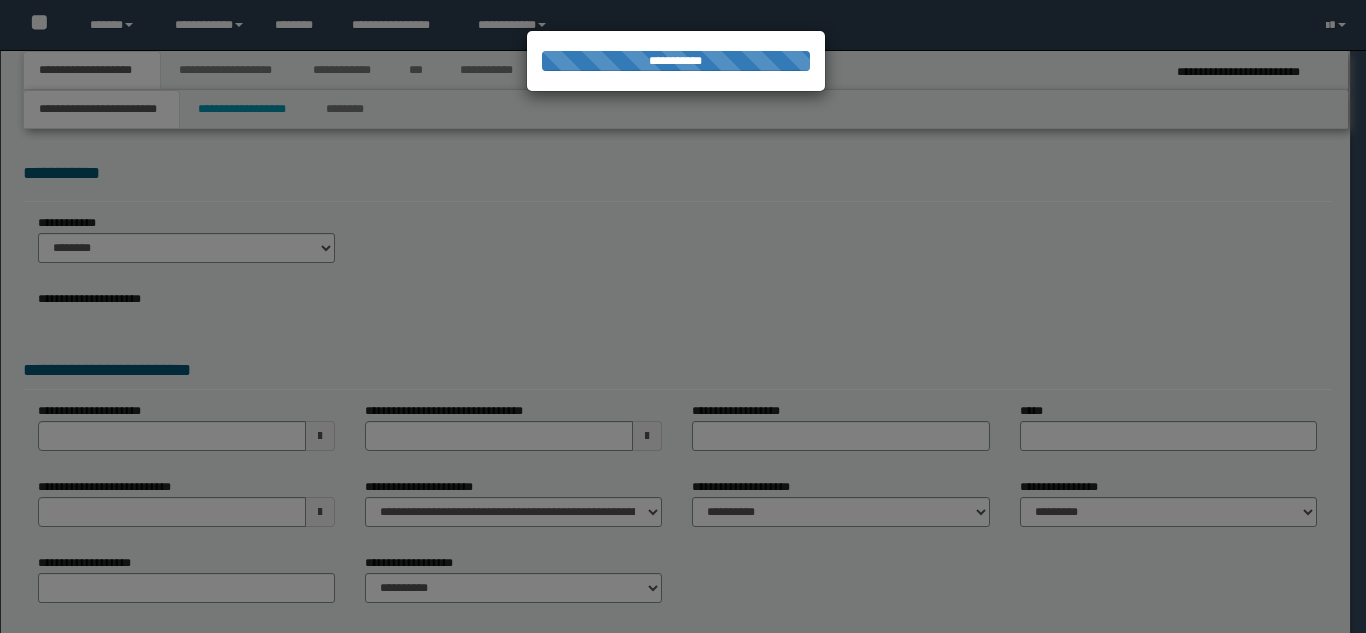 select on "*" 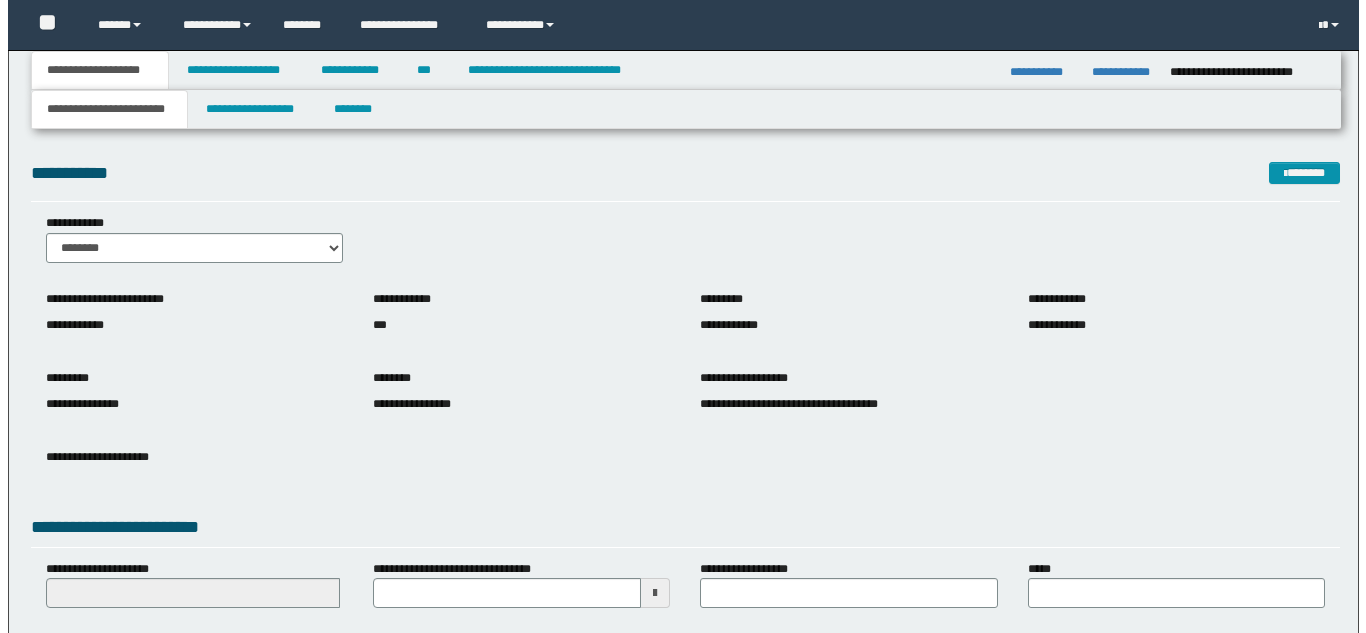 scroll, scrollTop: 0, scrollLeft: 0, axis: both 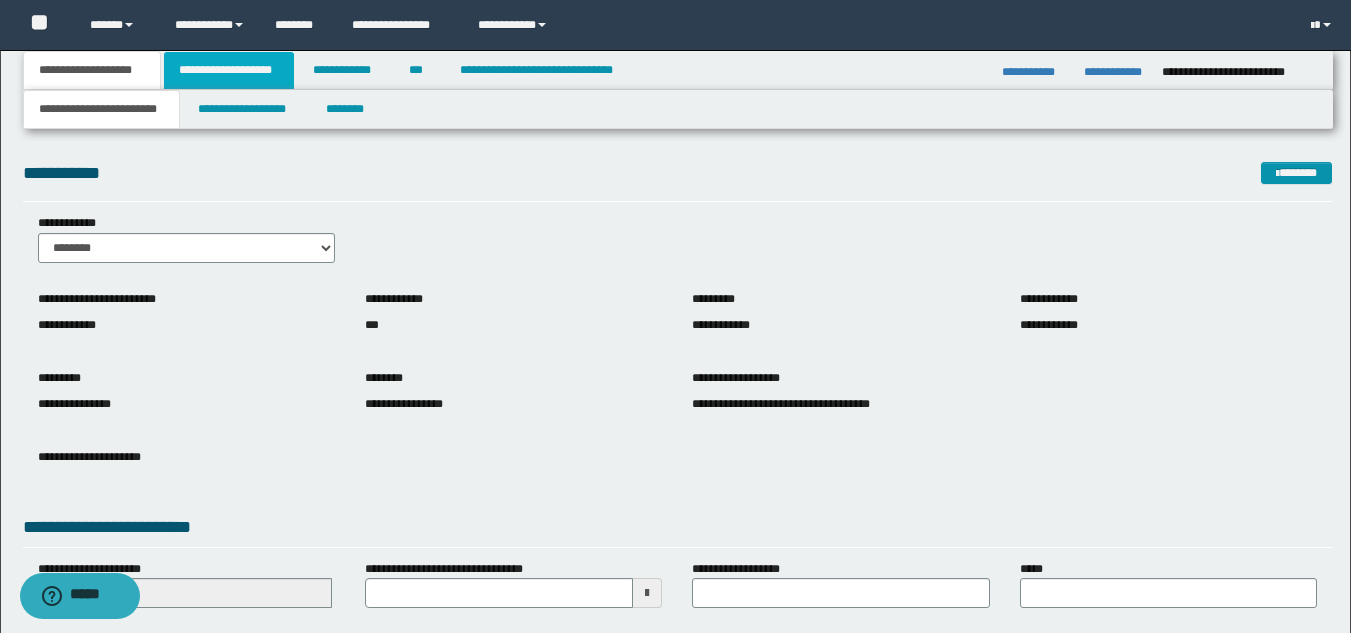 click on "**********" at bounding box center (229, 70) 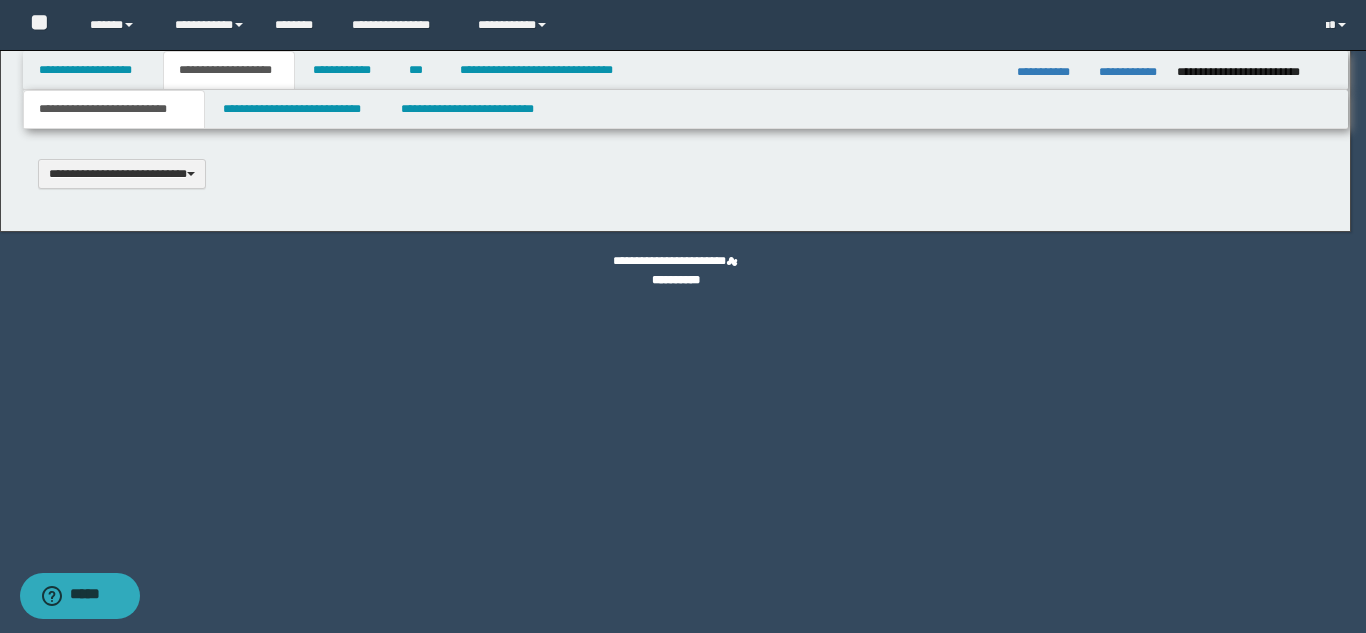 type 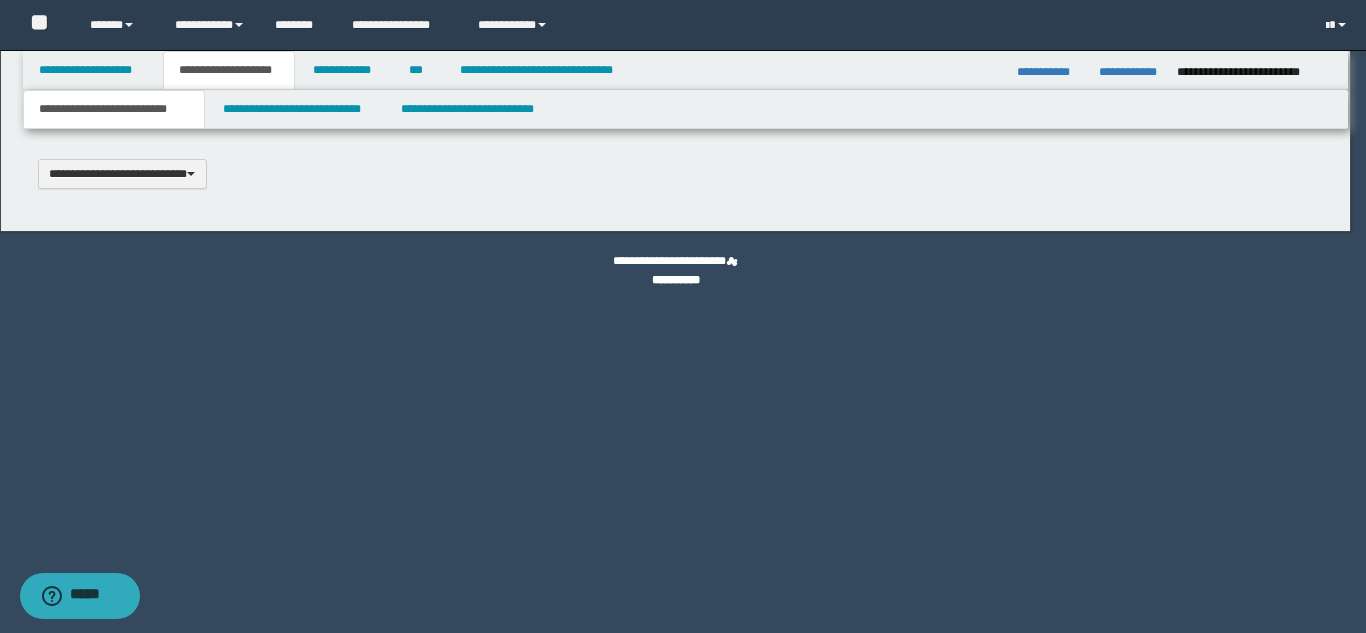 scroll, scrollTop: 0, scrollLeft: 0, axis: both 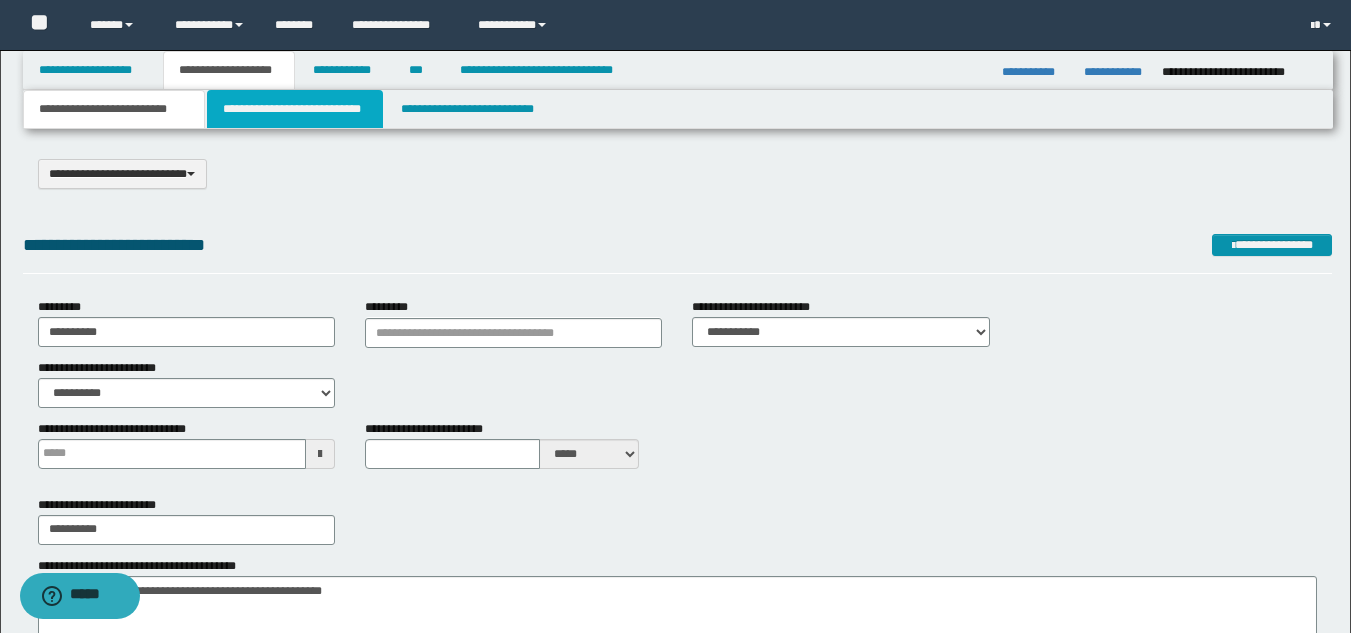 click on "**********" at bounding box center [295, 109] 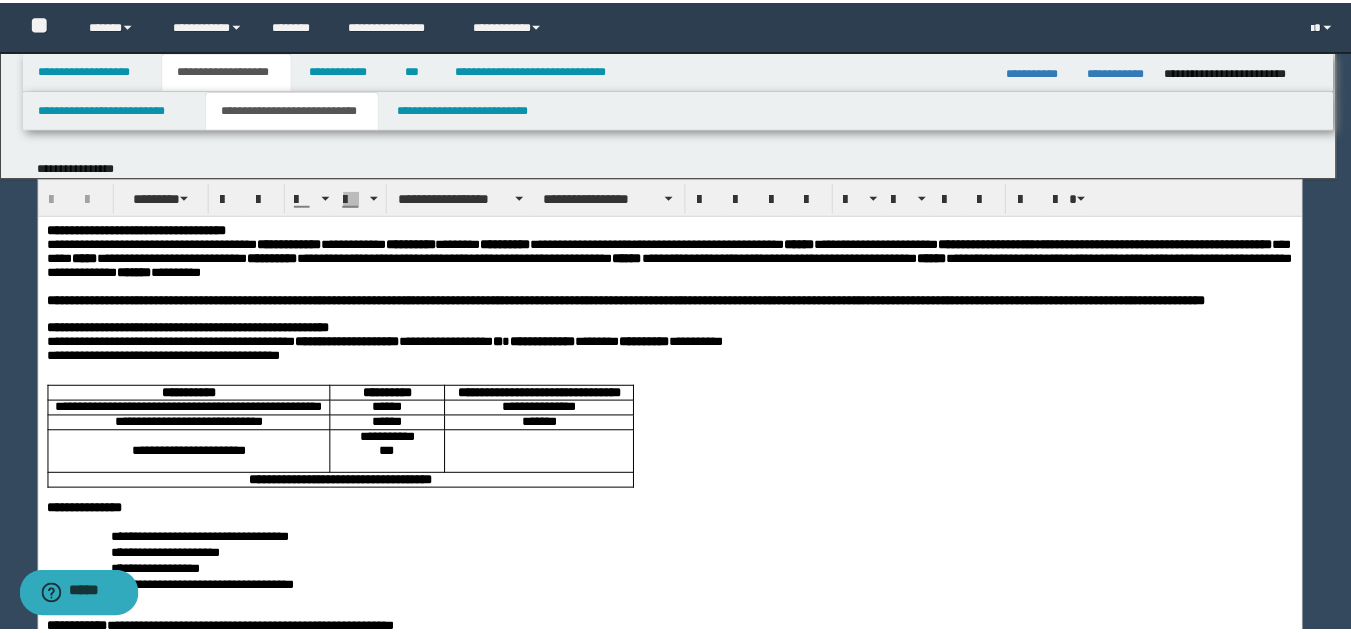 scroll, scrollTop: 0, scrollLeft: 0, axis: both 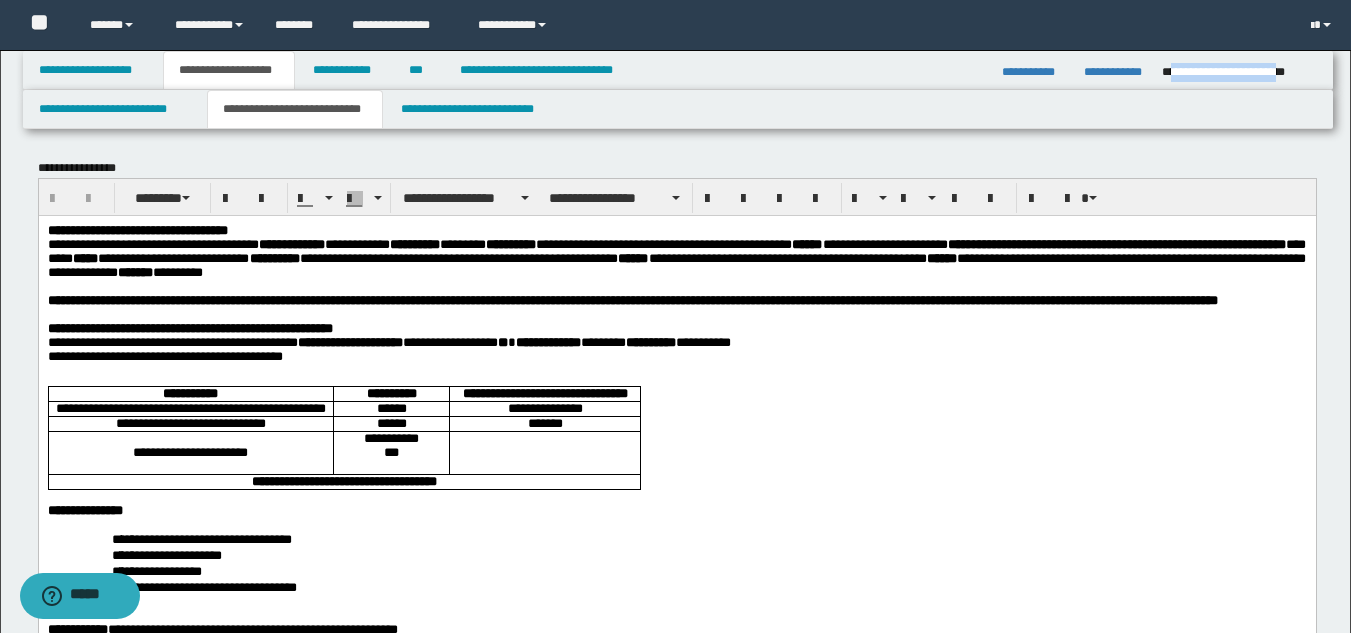drag, startPoint x: 1169, startPoint y: 75, endPoint x: 1306, endPoint y: 88, distance: 137.6154 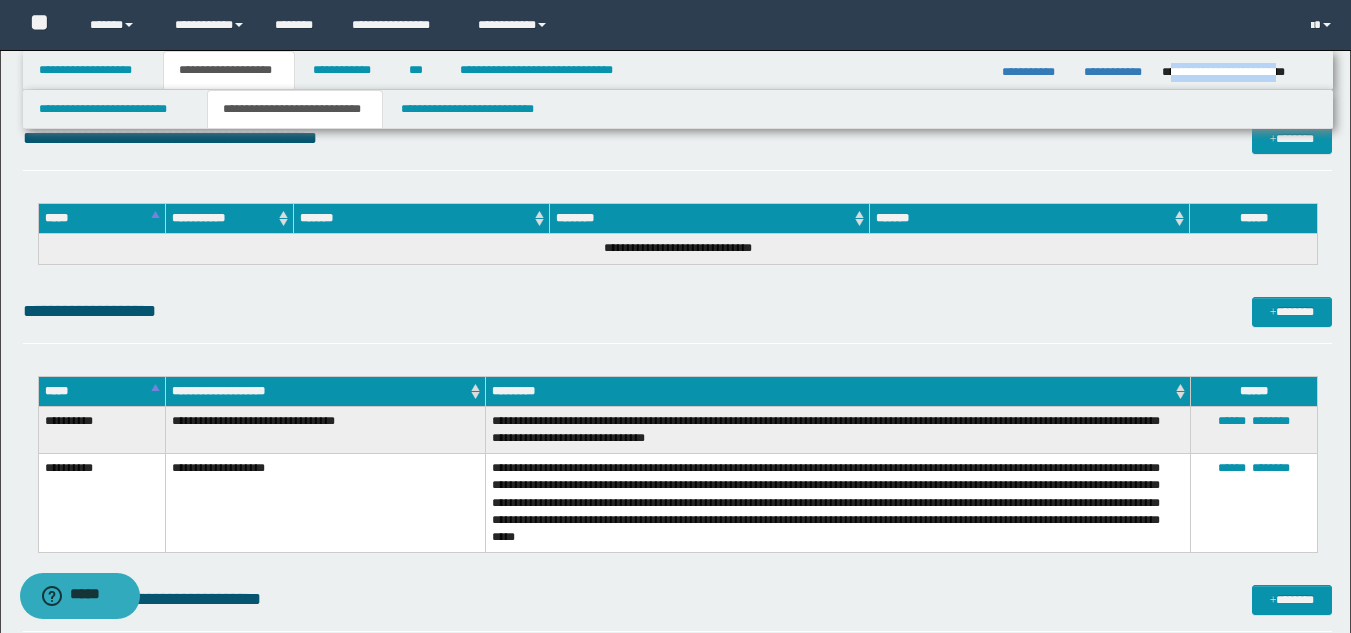 scroll, scrollTop: 4912, scrollLeft: 0, axis: vertical 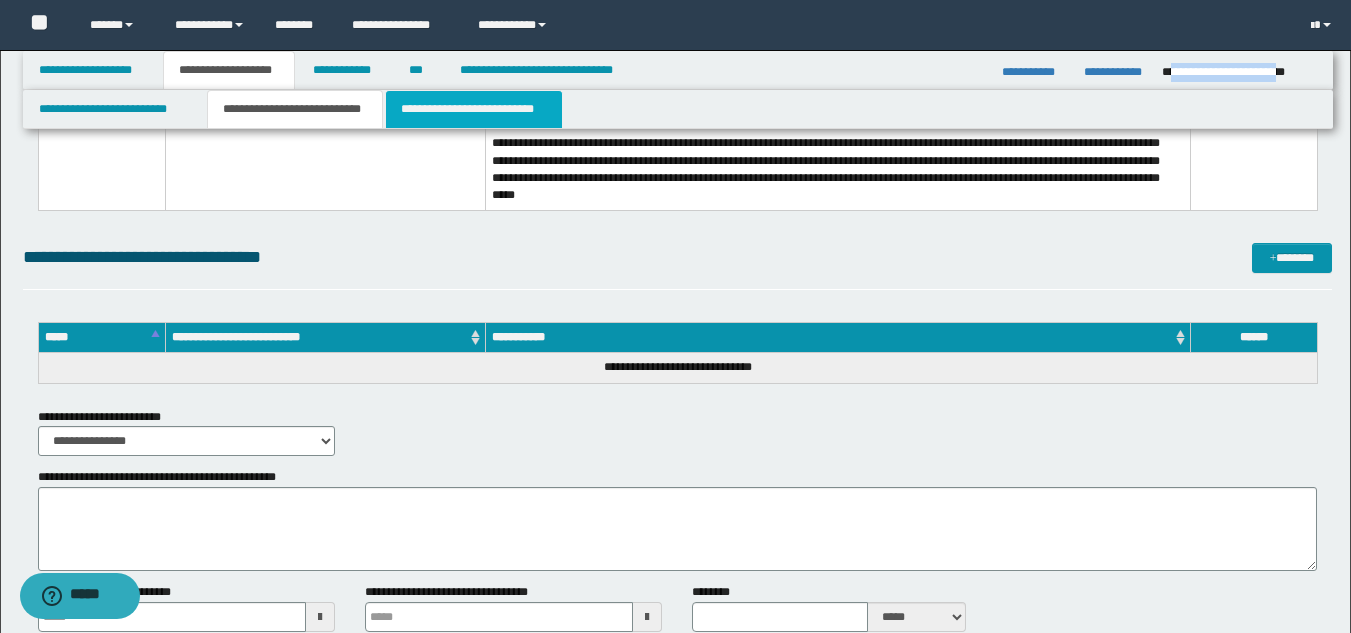 click on "**********" at bounding box center (474, 109) 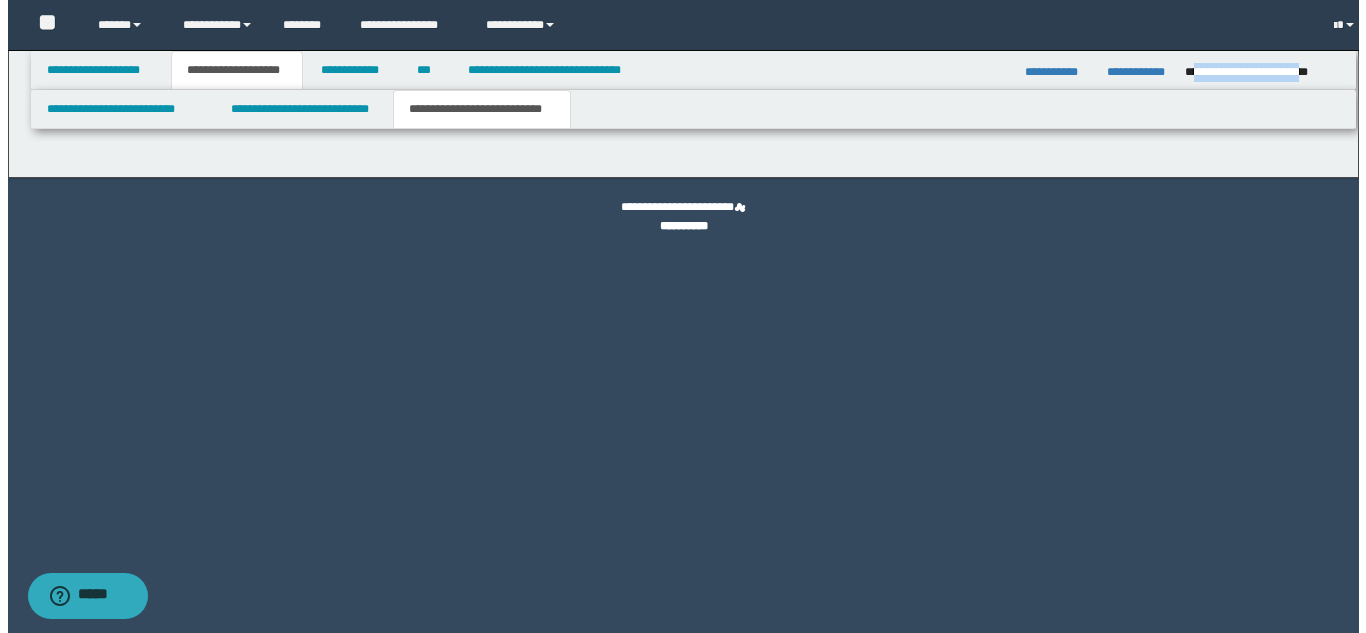 scroll, scrollTop: 0, scrollLeft: 0, axis: both 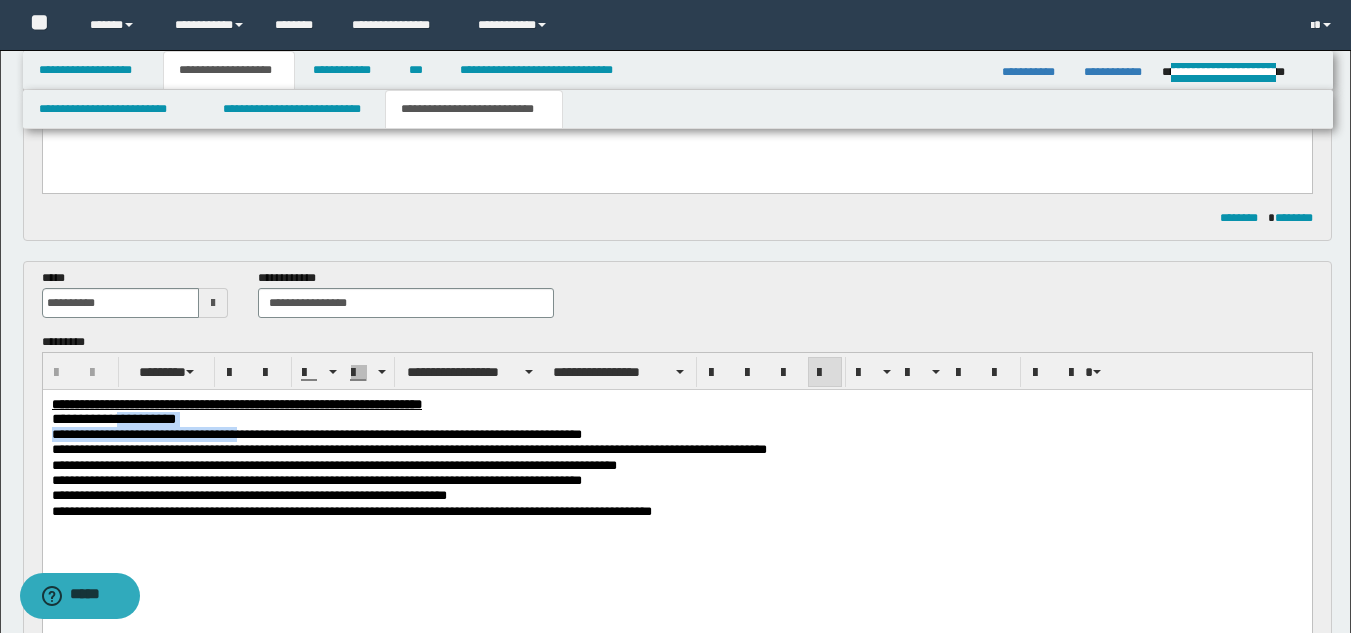 drag, startPoint x: 293, startPoint y: 430, endPoint x: 210, endPoint y: 440, distance: 83.60024 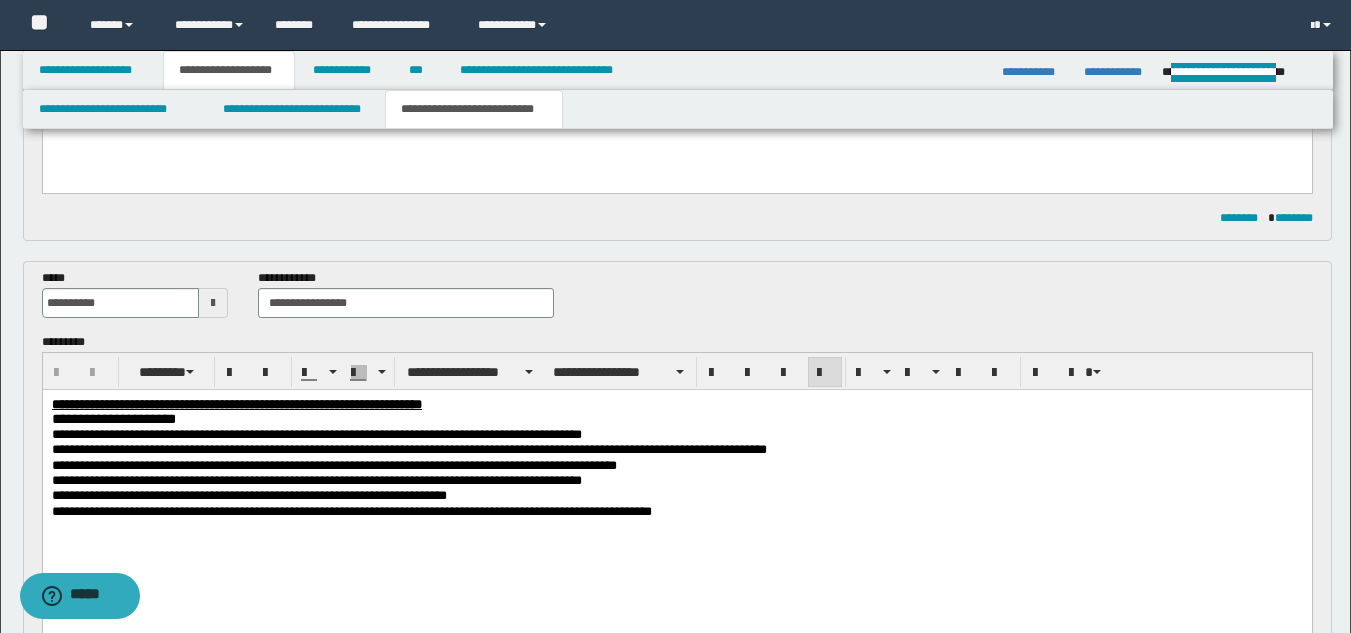 click on "**********" at bounding box center (333, 464) 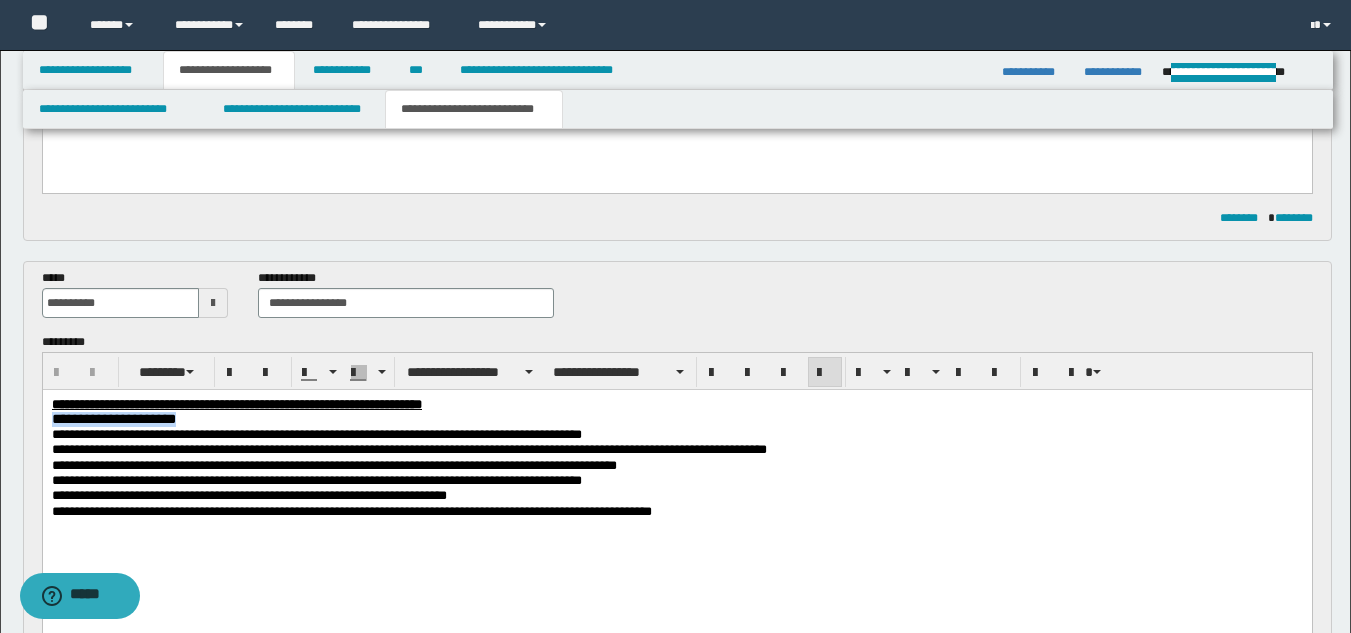 drag, startPoint x: 257, startPoint y: 417, endPoint x: 28, endPoint y: 426, distance: 229.17679 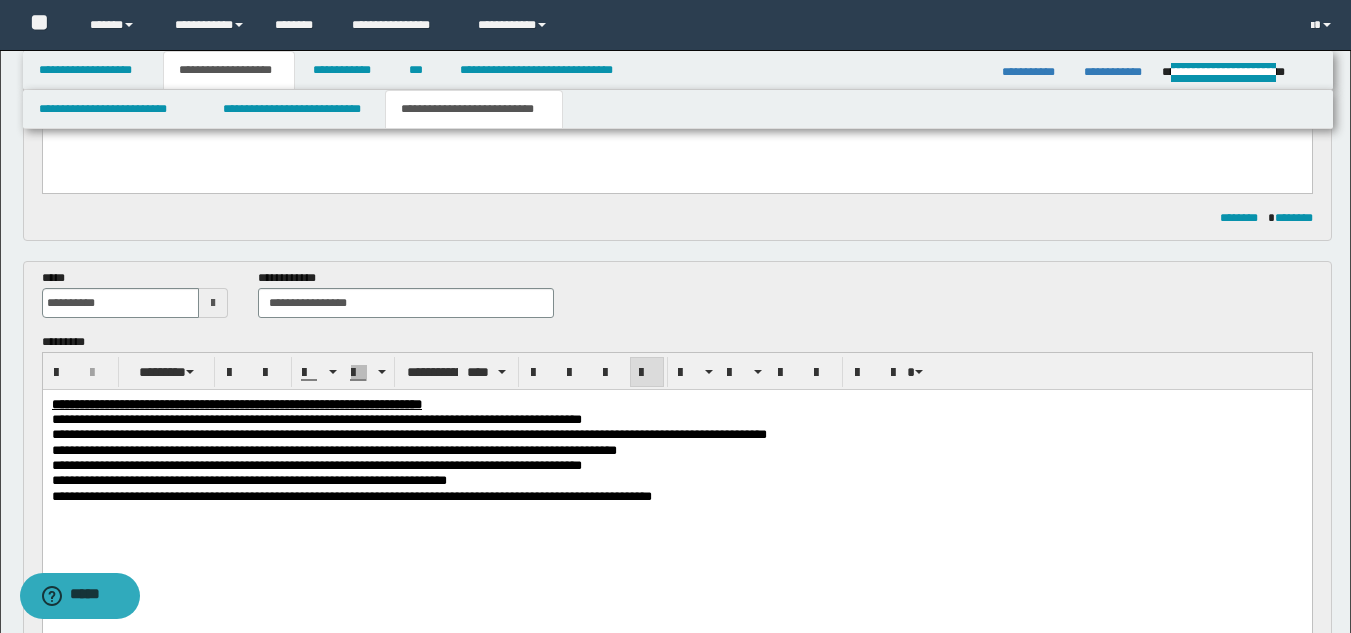 click on "**********" at bounding box center [351, 495] 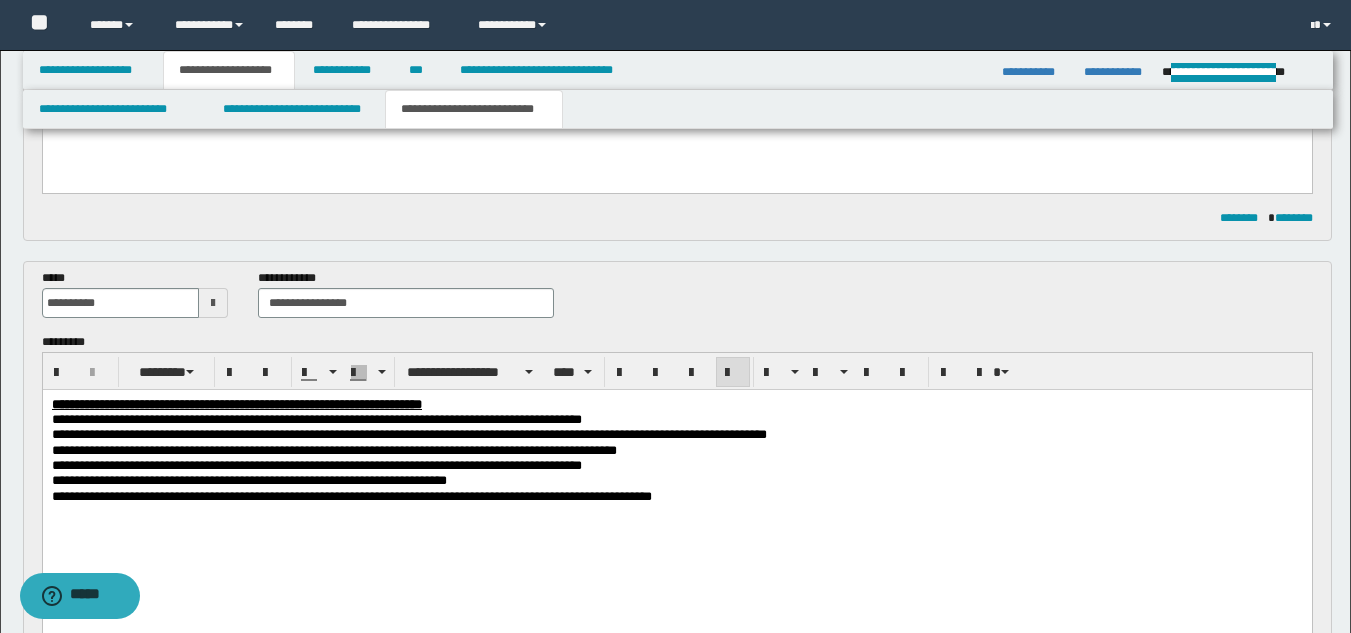 click on "**********" at bounding box center [676, 482] 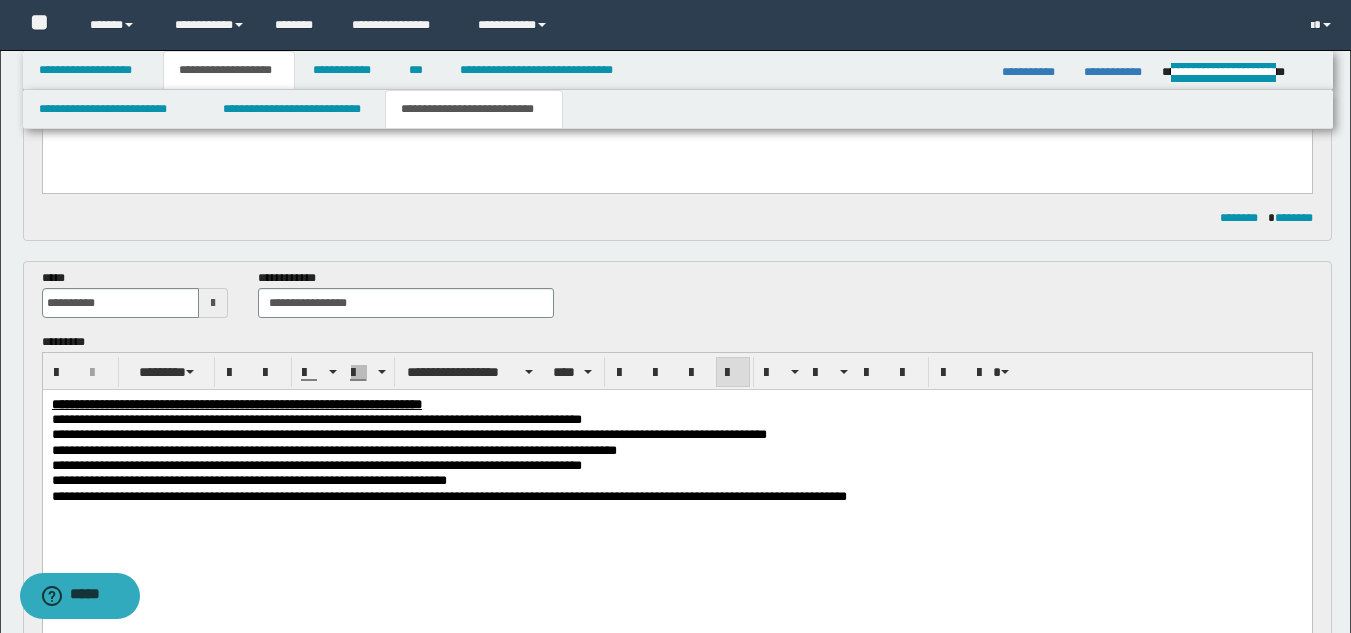 click on "**********" at bounding box center (448, 495) 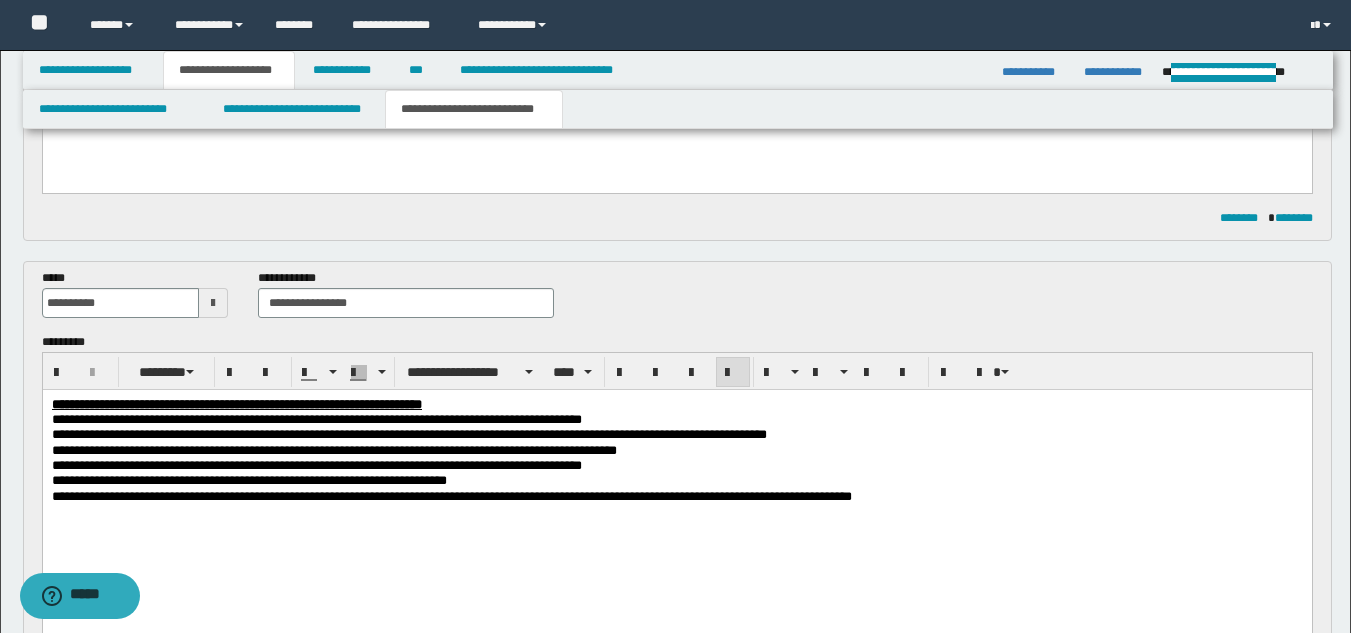 click on "**********" at bounding box center [451, 495] 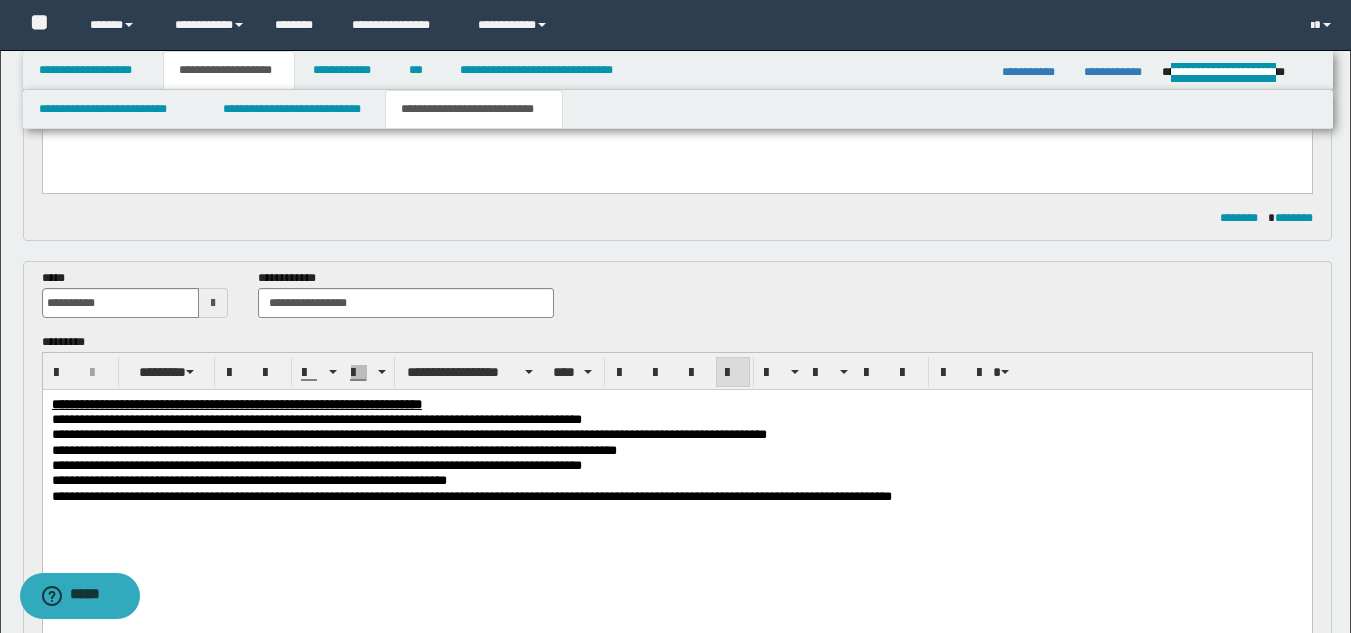 click on "**********" at bounding box center [471, 495] 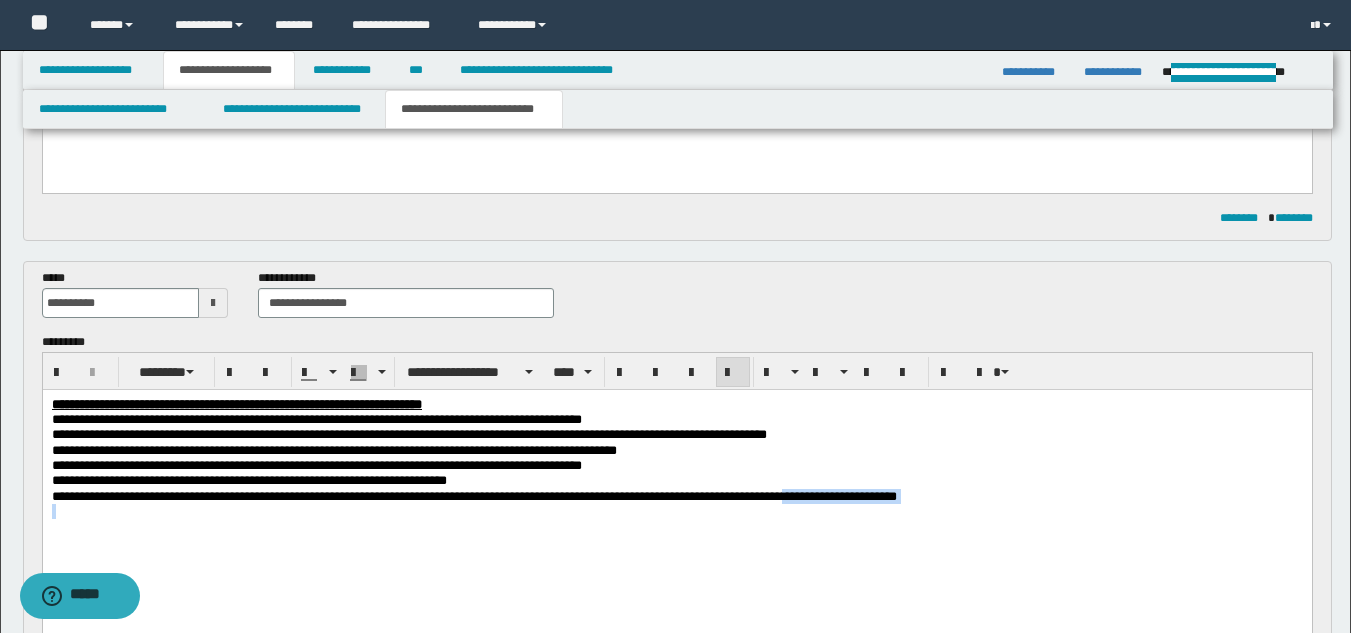 drag, startPoint x: 908, startPoint y: 502, endPoint x: 1050, endPoint y: 511, distance: 142.28493 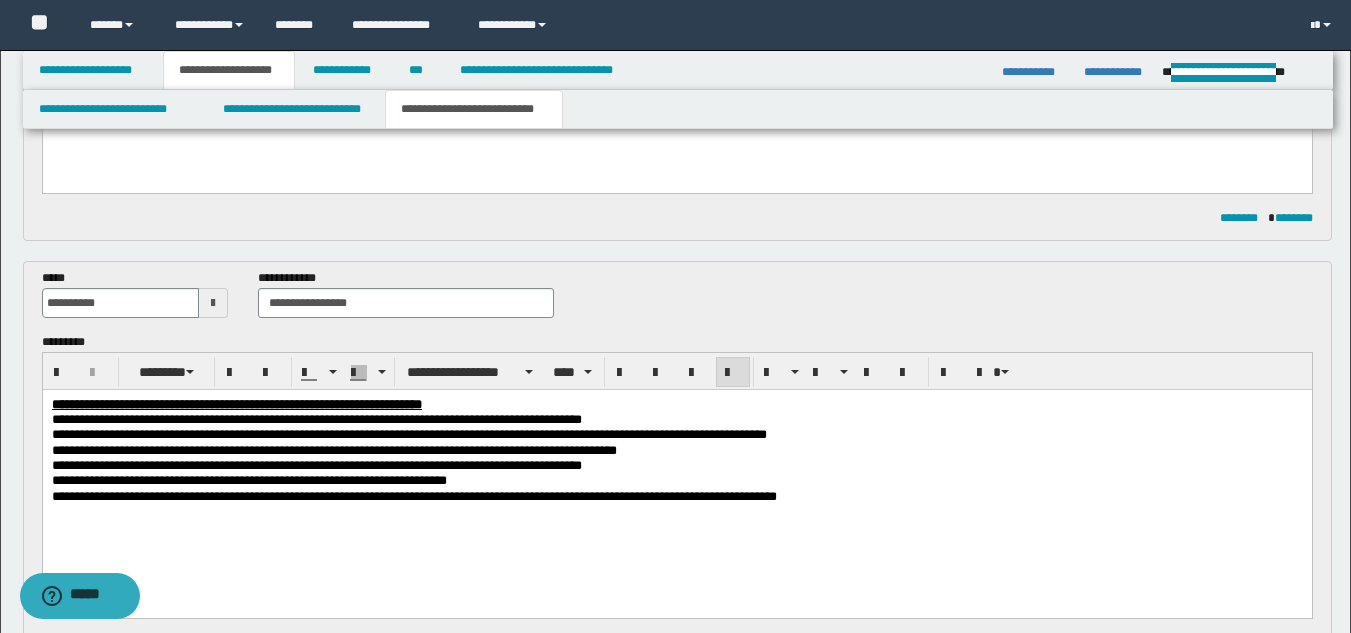 click on "**********" at bounding box center (413, 495) 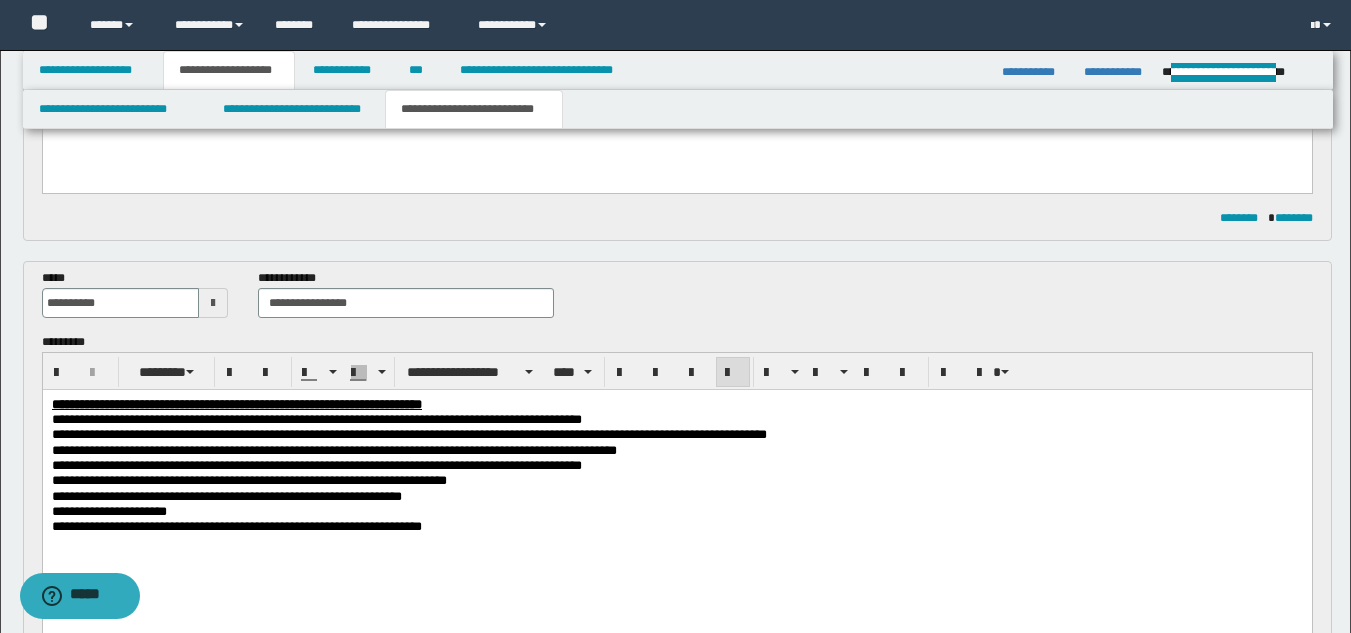 click on "**********" at bounding box center [676, 490] 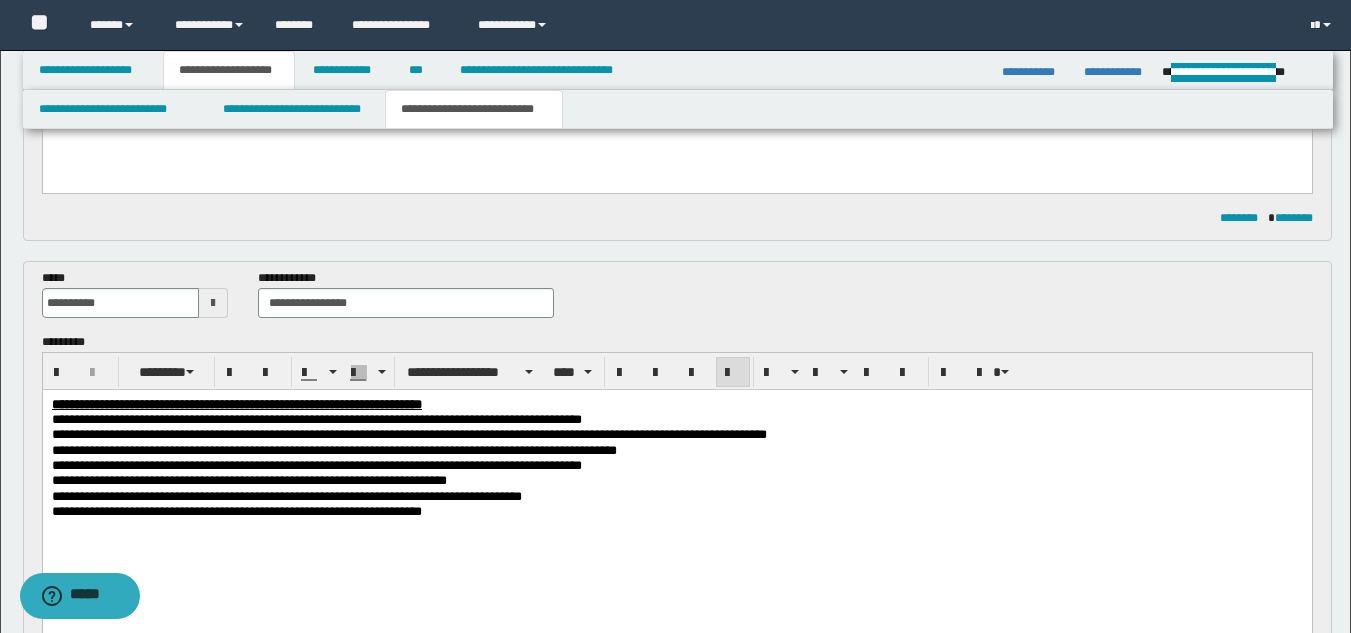 click on "**********" at bounding box center [236, 510] 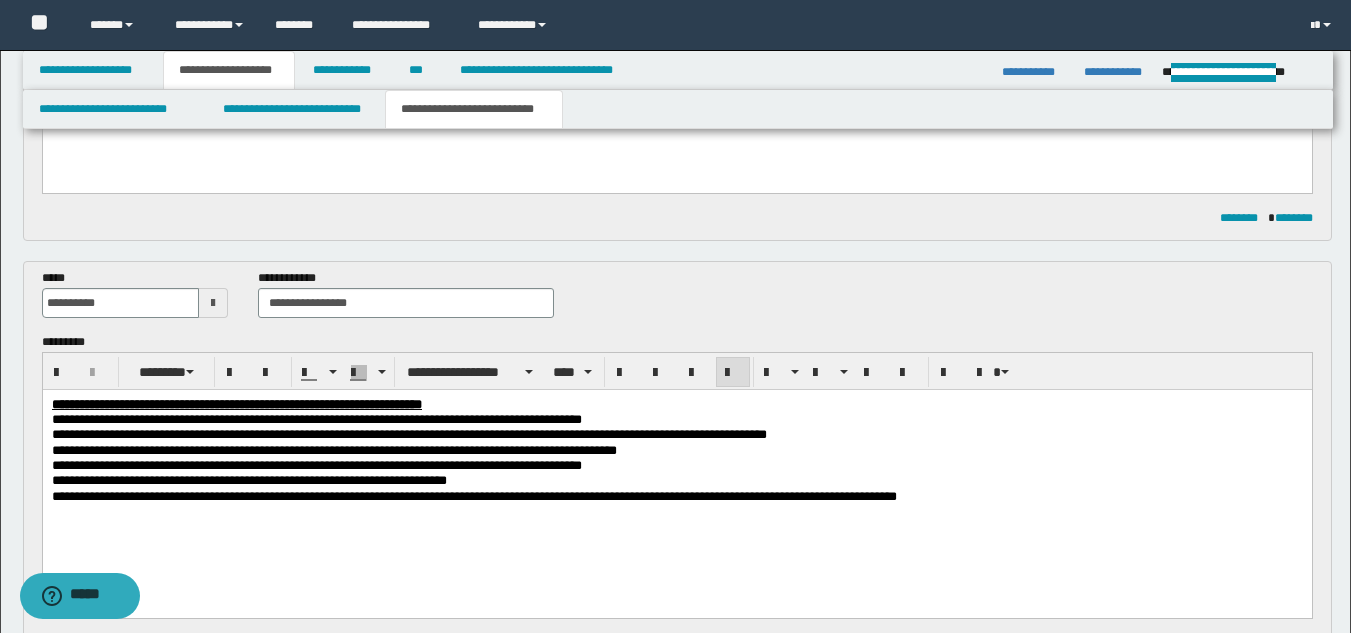 click on "**********" at bounding box center (466, 495) 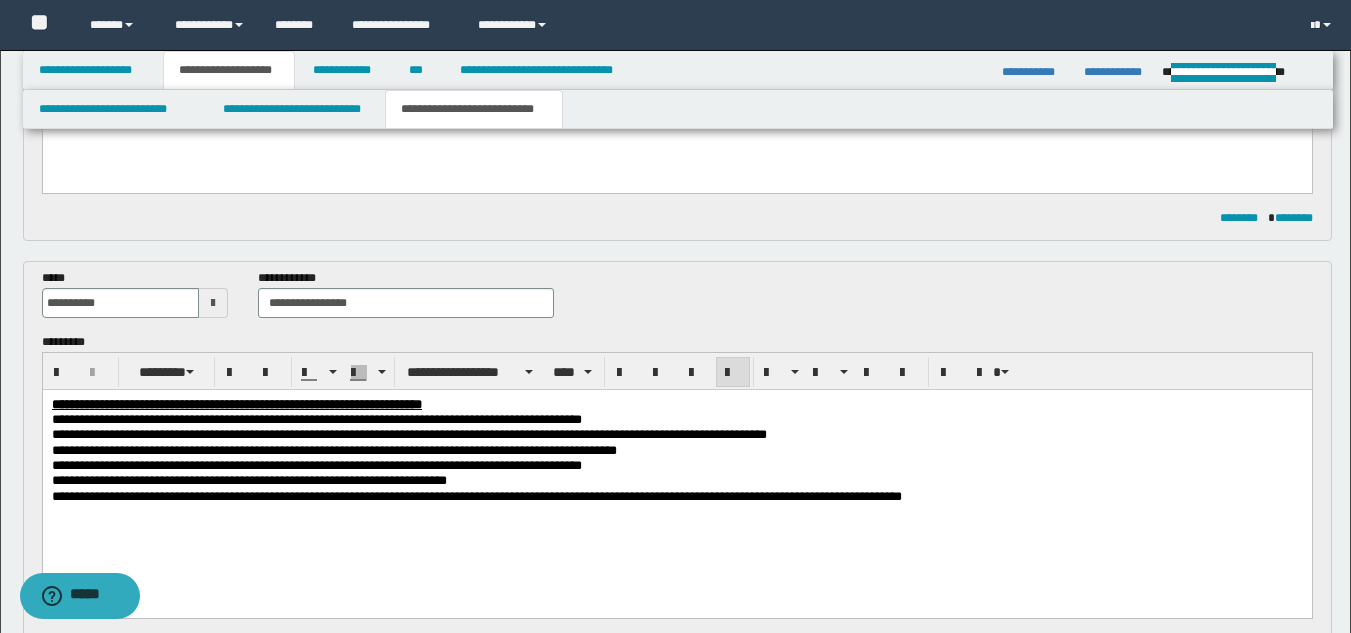 click on "**********" at bounding box center (471, 495) 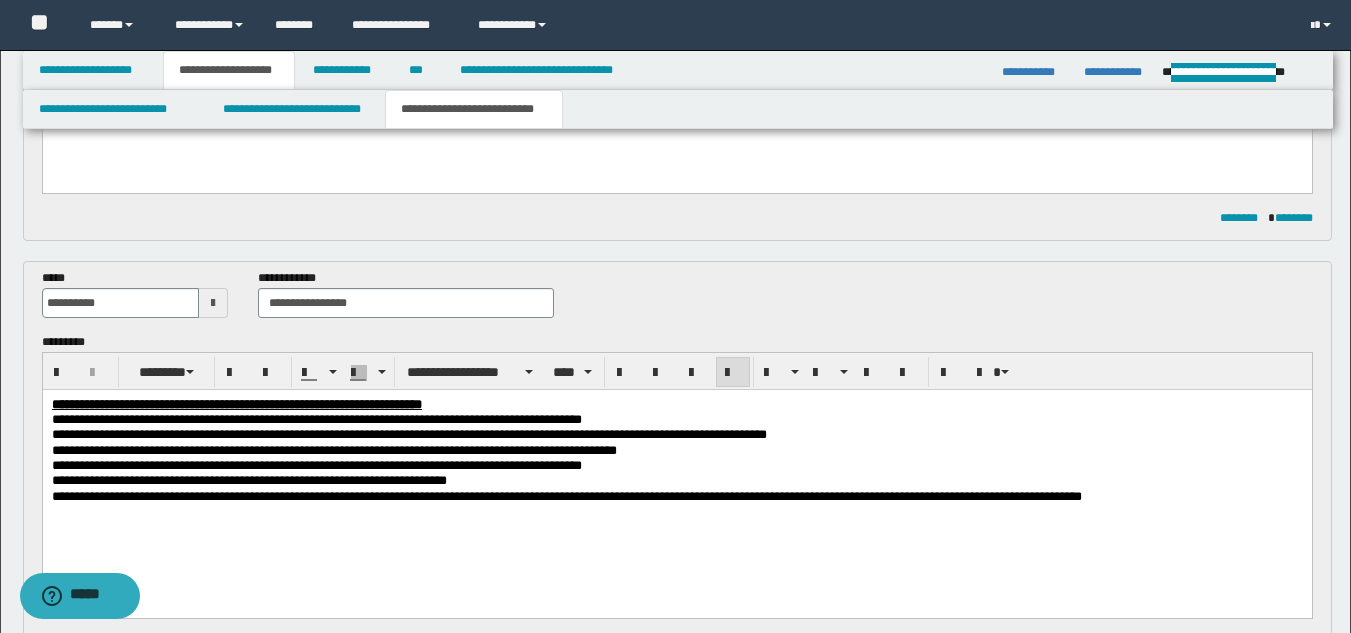 click on "**********" at bounding box center [808, 495] 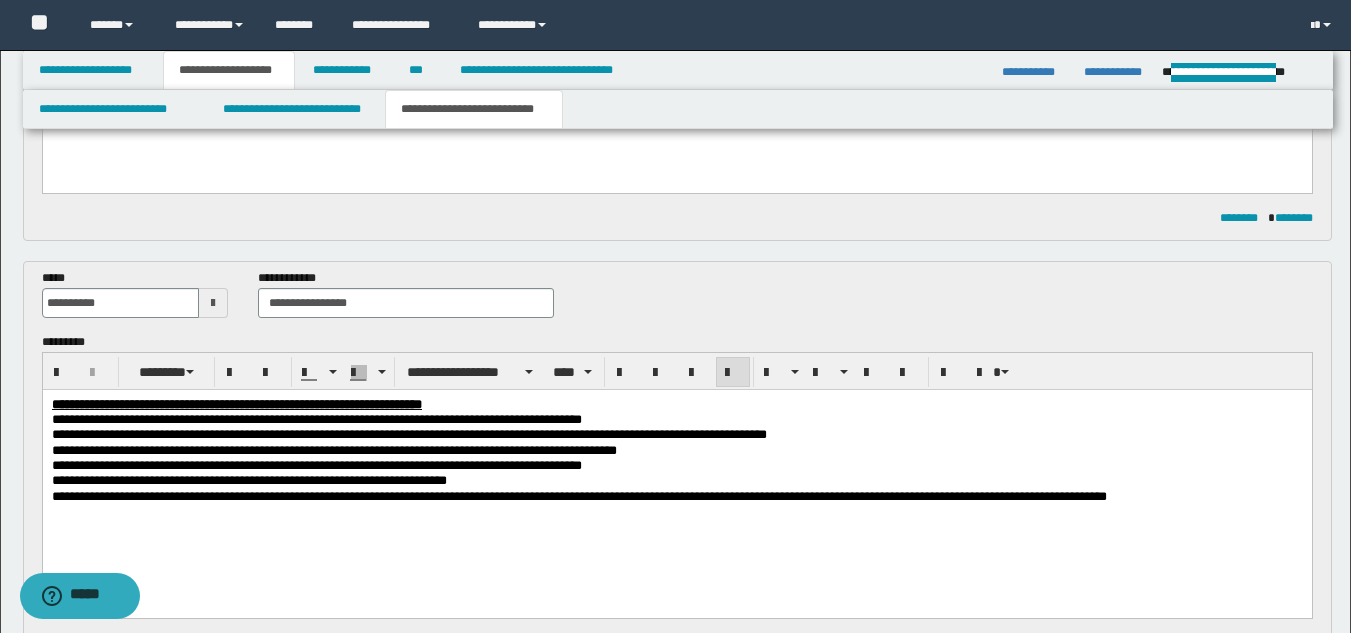click on "**********" at bounding box center [316, 464] 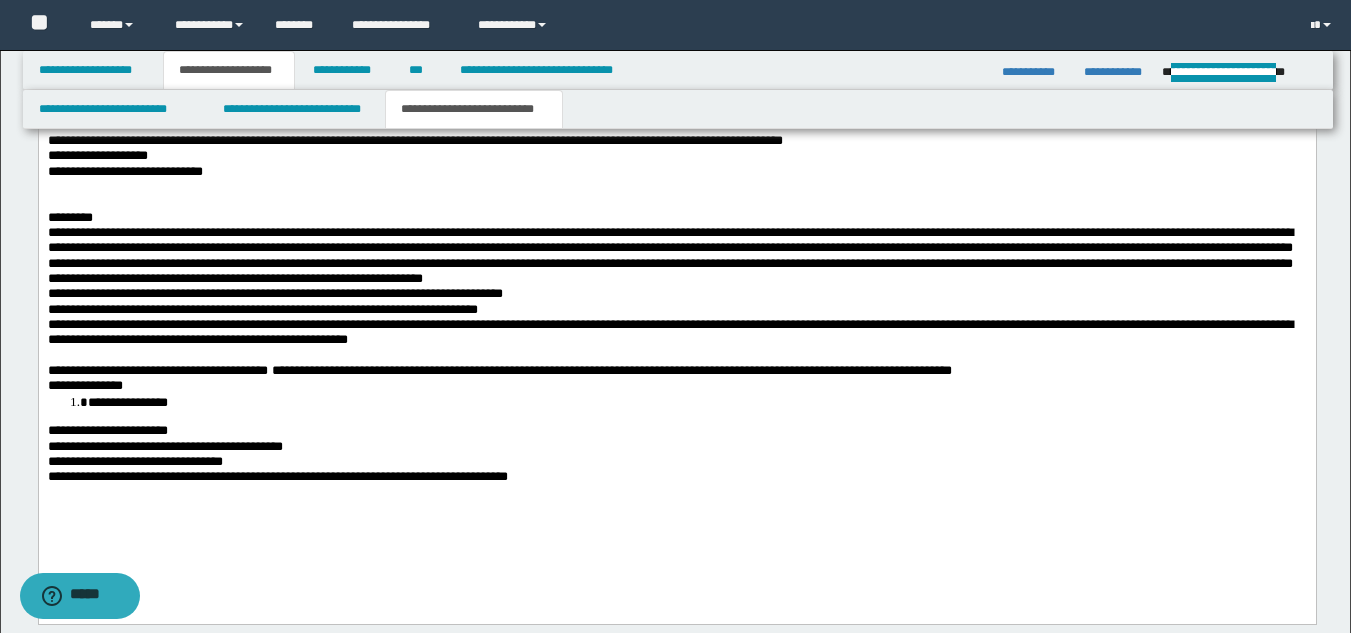 scroll, scrollTop: 1606, scrollLeft: 0, axis: vertical 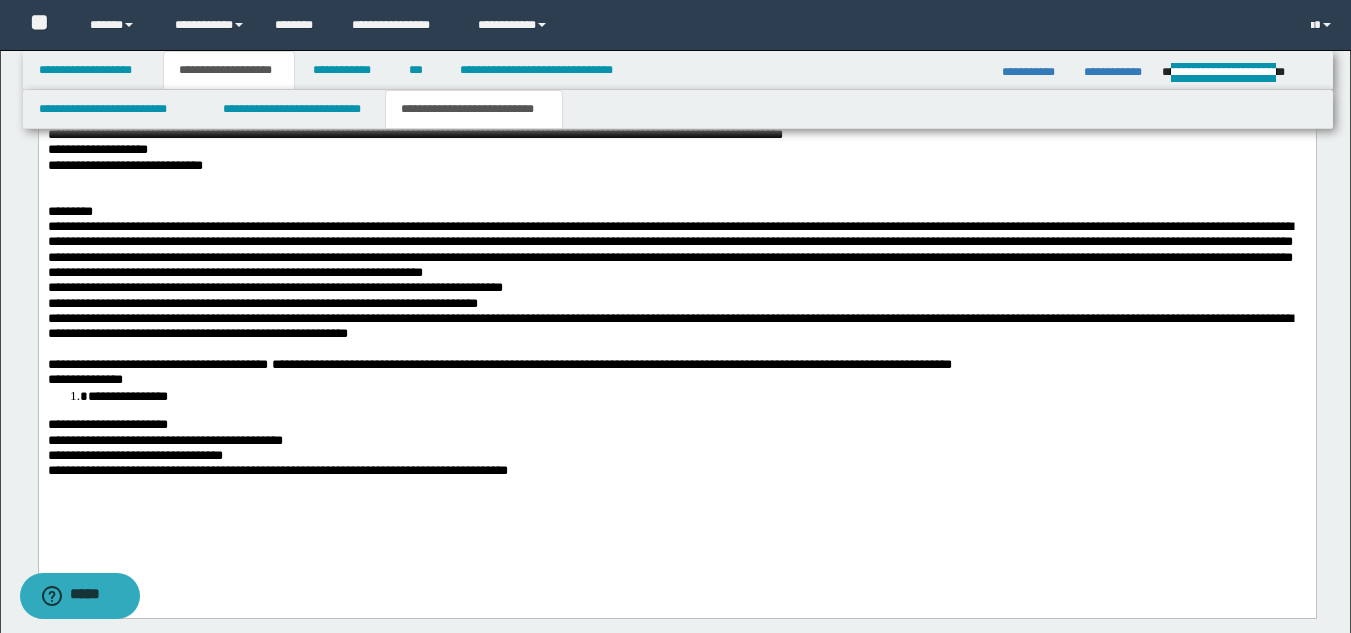 drag, startPoint x: 316, startPoint y: 253, endPoint x: 264, endPoint y: 335, distance: 97.097885 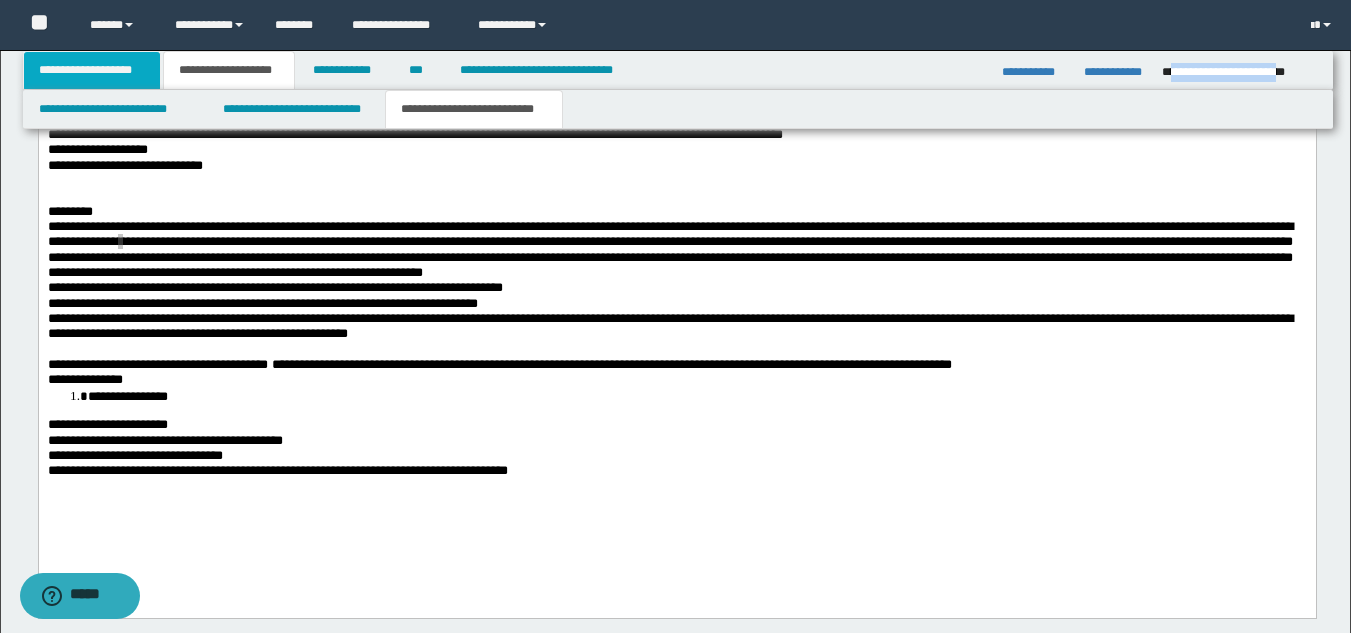 click on "**********" at bounding box center [92, 70] 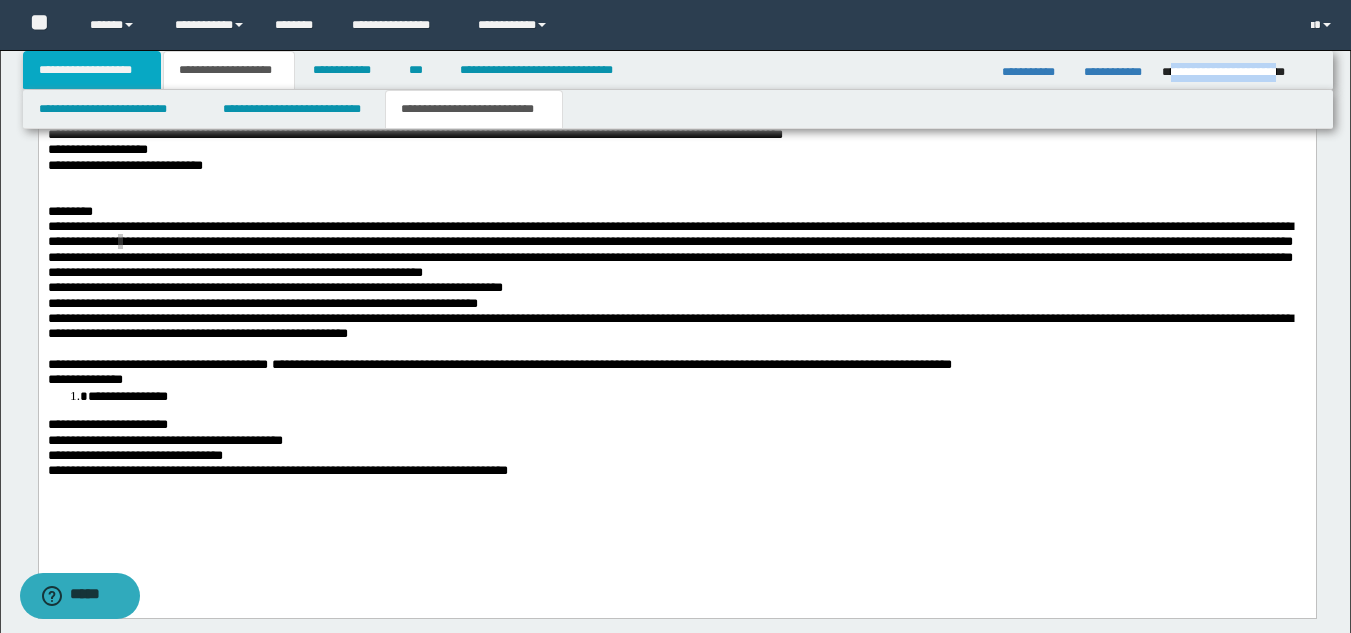 scroll, scrollTop: 251, scrollLeft: 0, axis: vertical 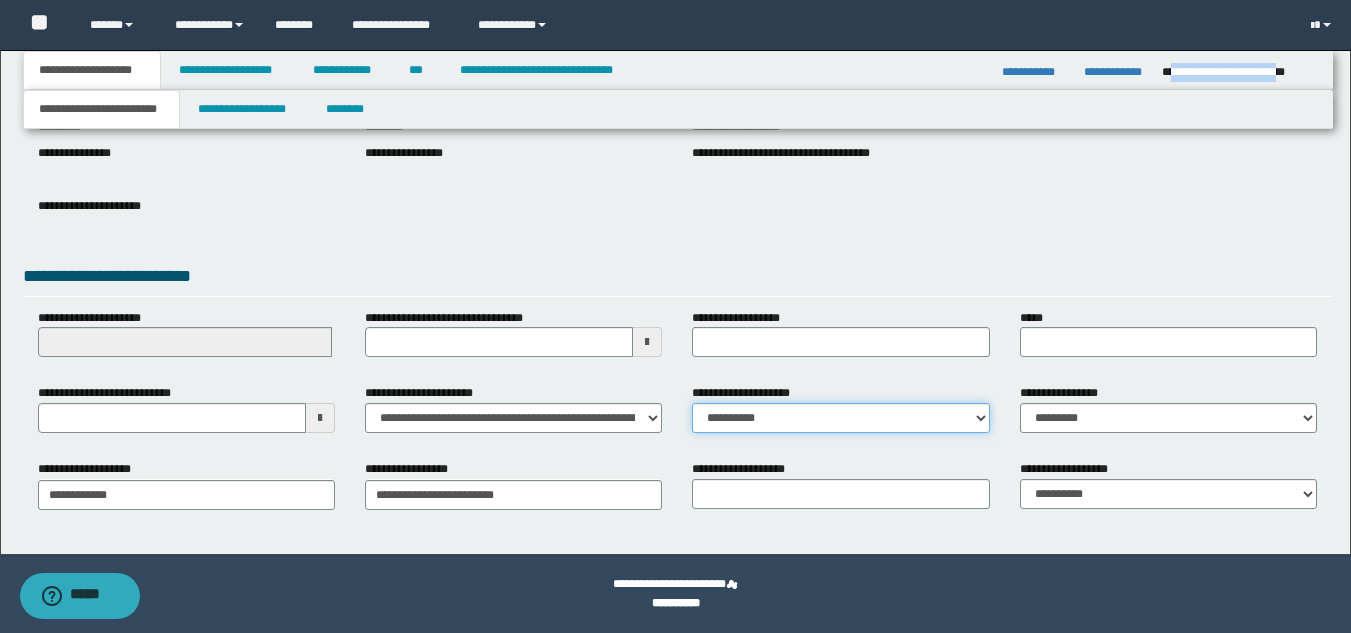 click on "**********" at bounding box center (840, 418) 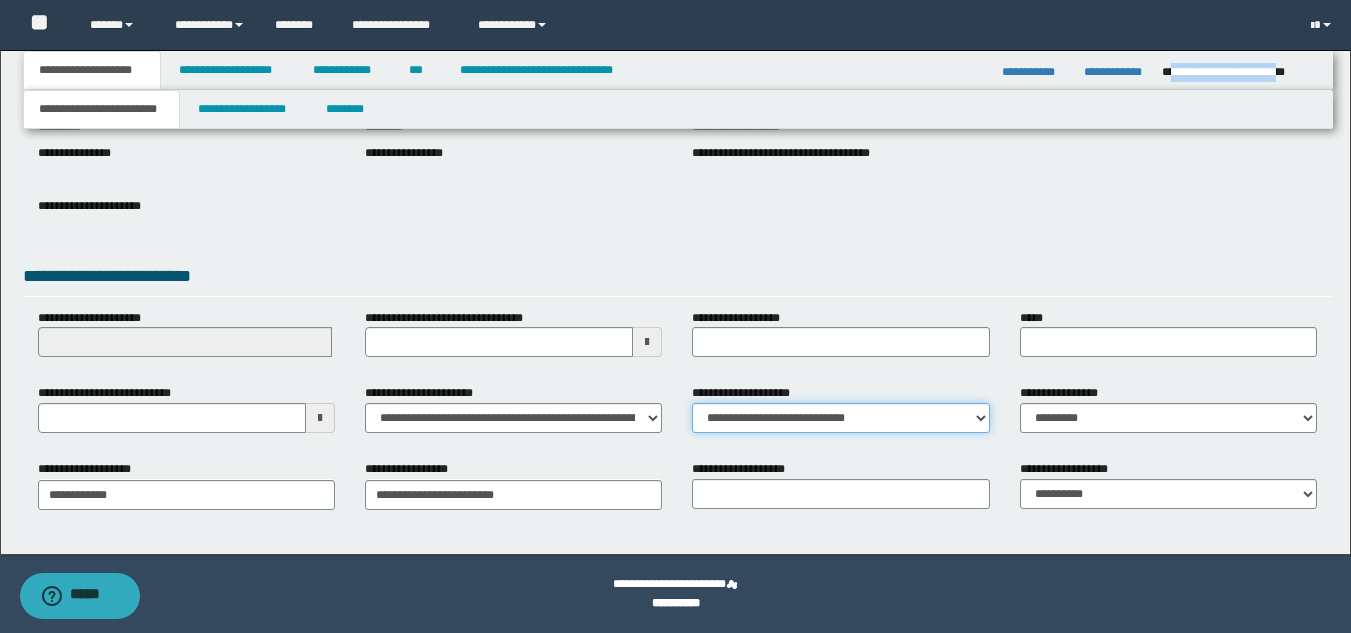 click on "**********" at bounding box center (840, 418) 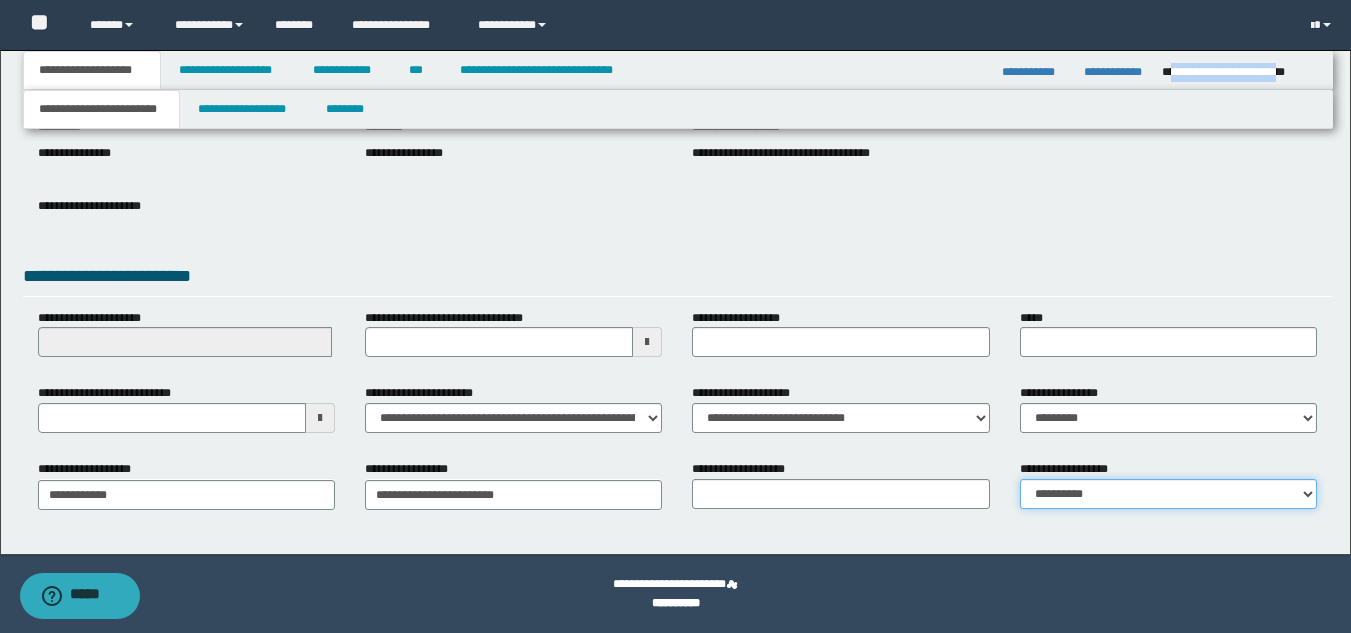 drag, startPoint x: 1091, startPoint y: 488, endPoint x: 1092, endPoint y: 507, distance: 19.026299 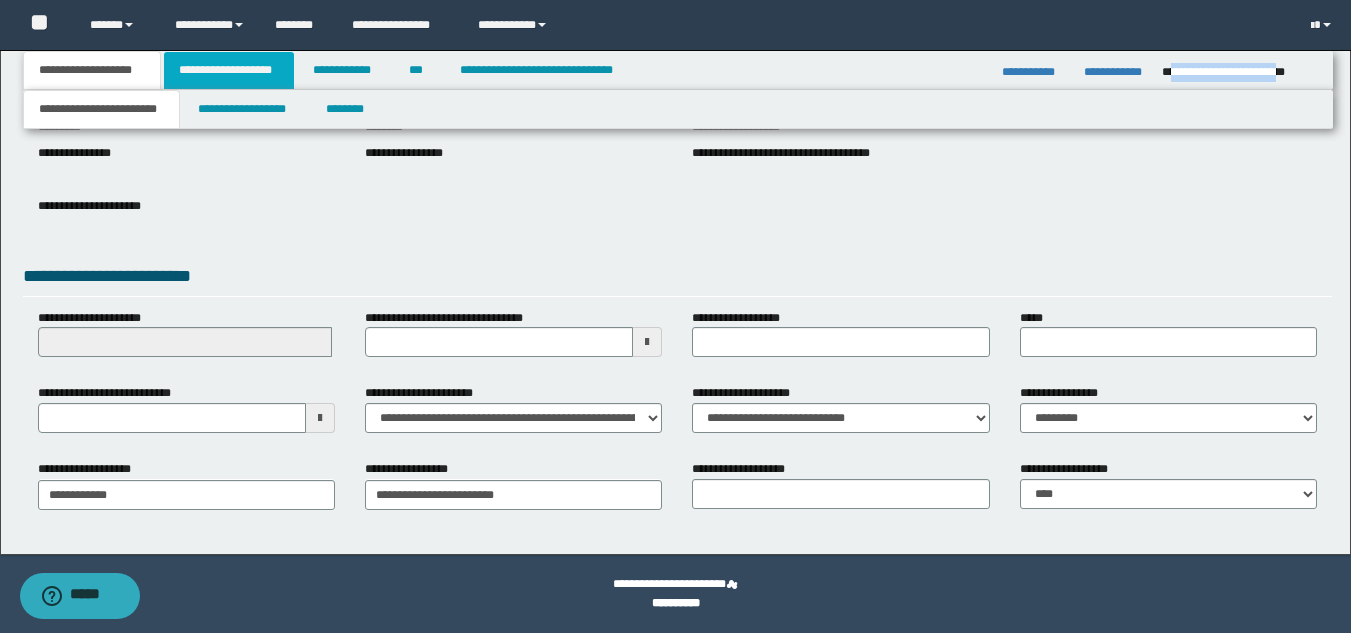click on "**********" at bounding box center (229, 70) 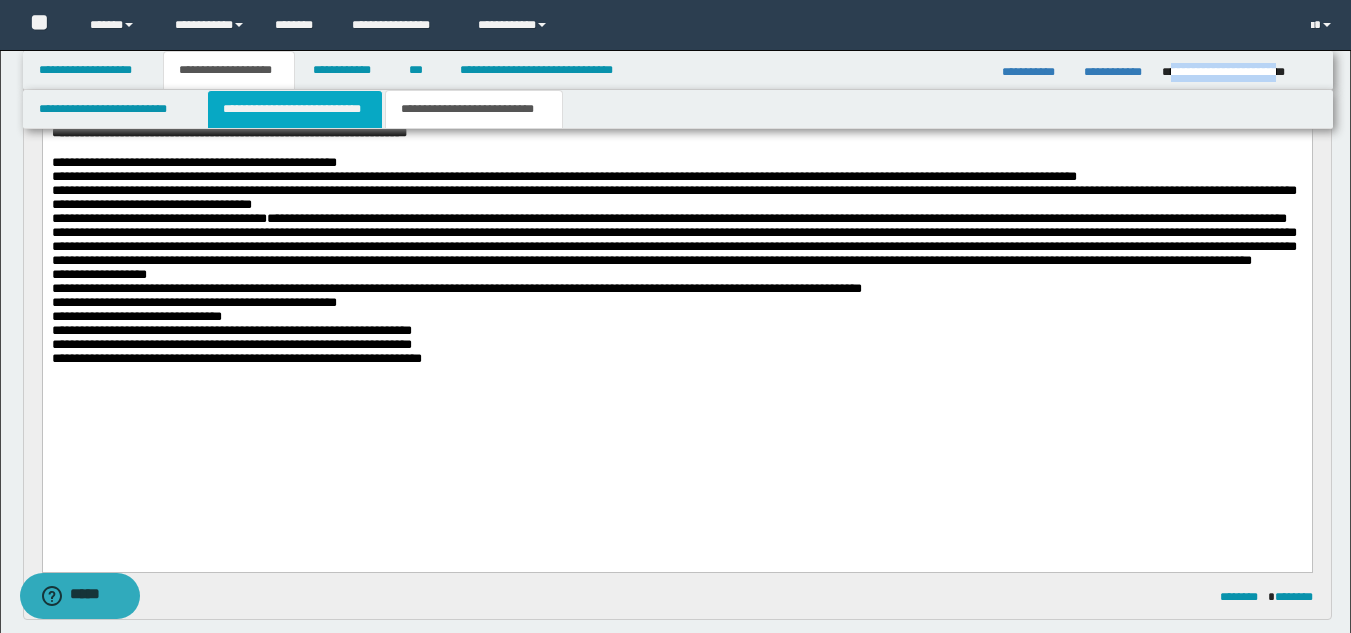 click on "**********" at bounding box center [295, 109] 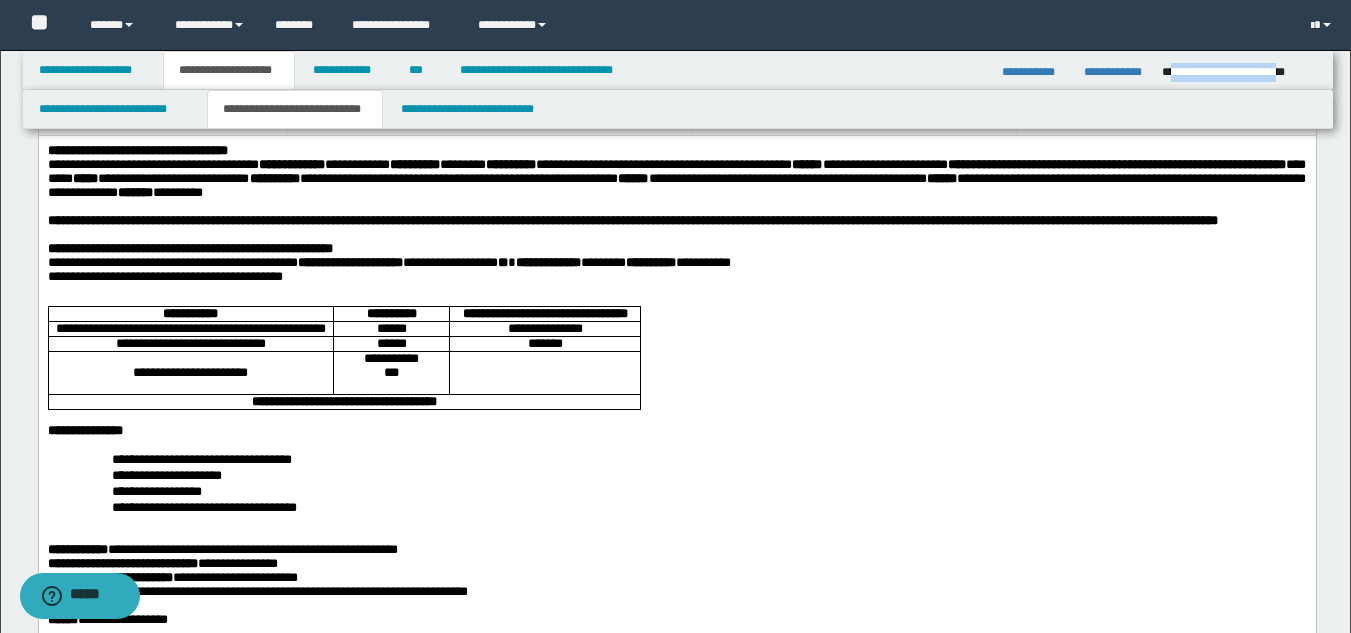 scroll, scrollTop: 0, scrollLeft: 0, axis: both 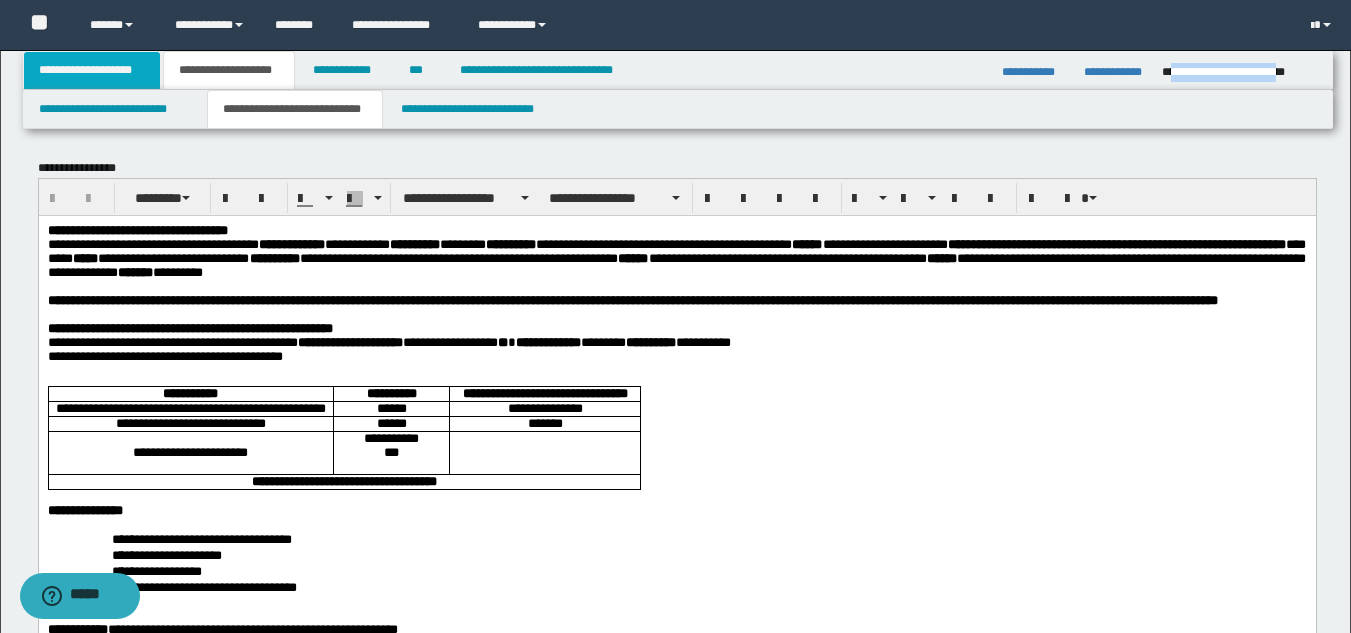 click on "**********" at bounding box center [92, 70] 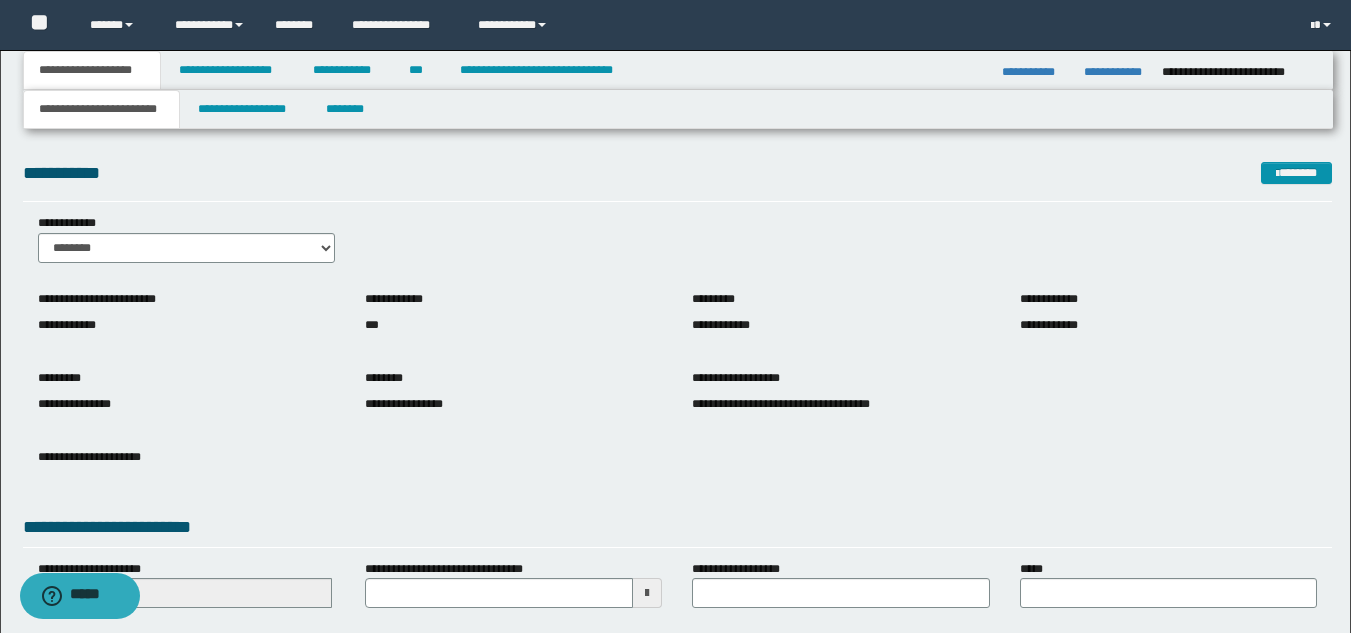 click on "**********" at bounding box center [678, 109] 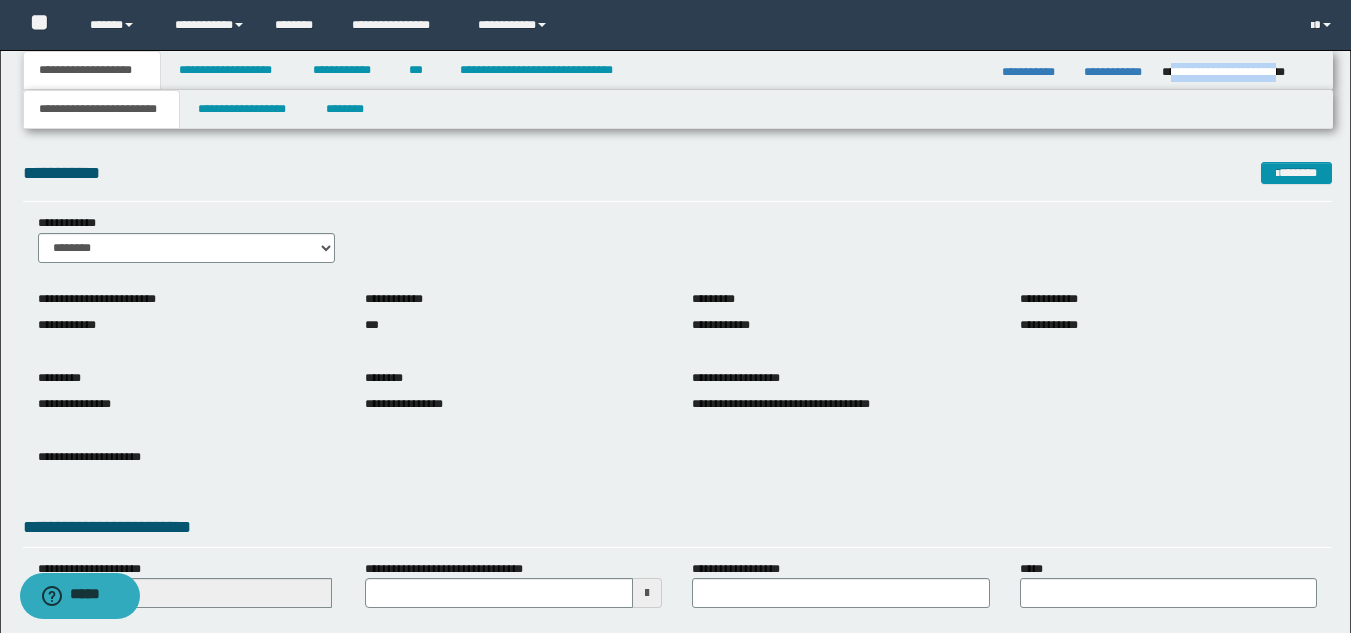 drag, startPoint x: 1172, startPoint y: 78, endPoint x: 1312, endPoint y: 77, distance: 140.00357 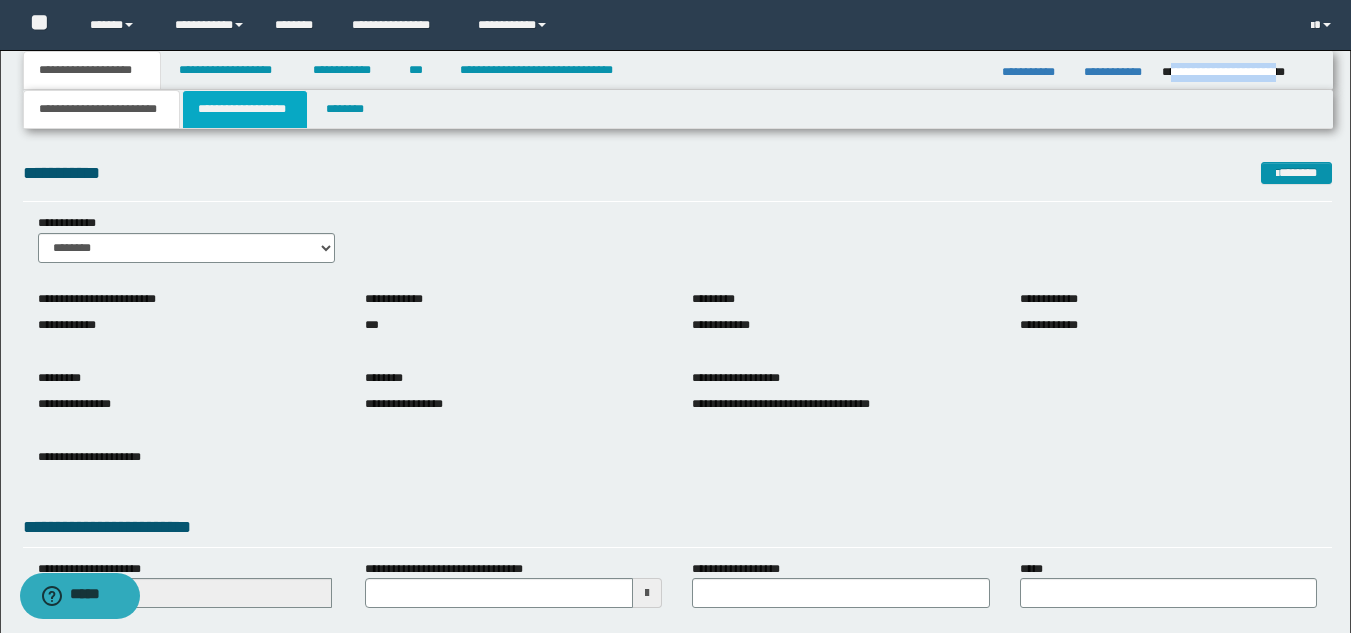click on "**********" at bounding box center [245, 109] 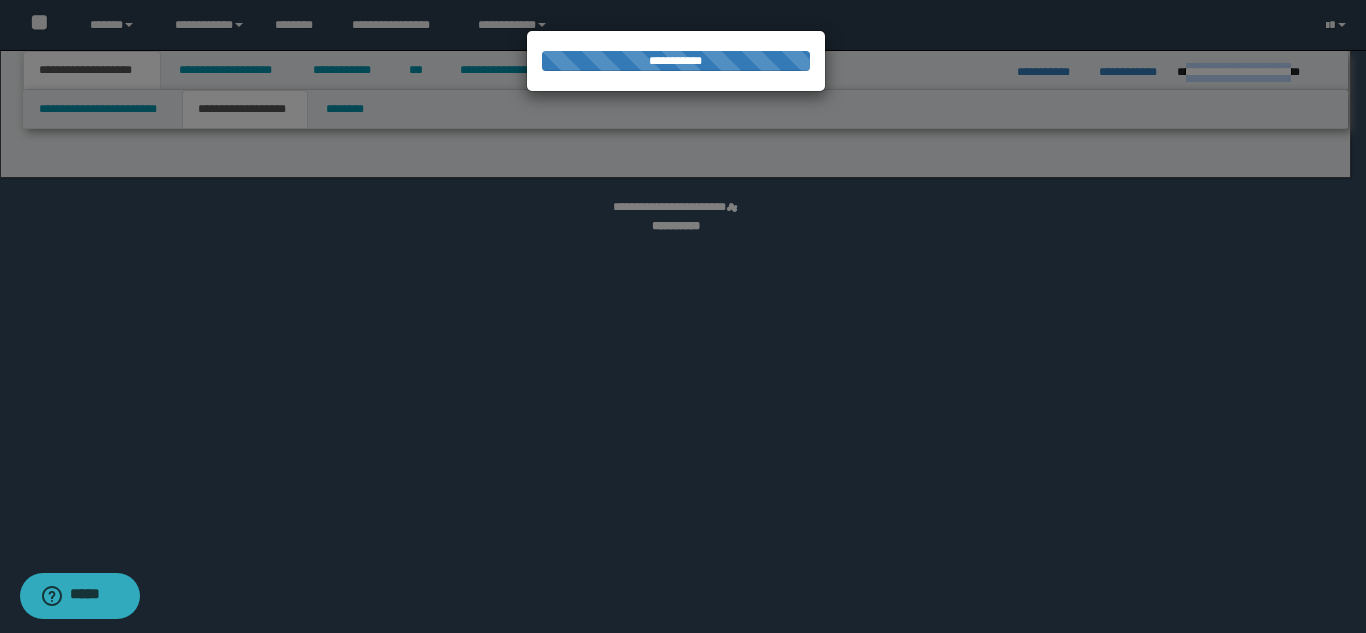 select on "*" 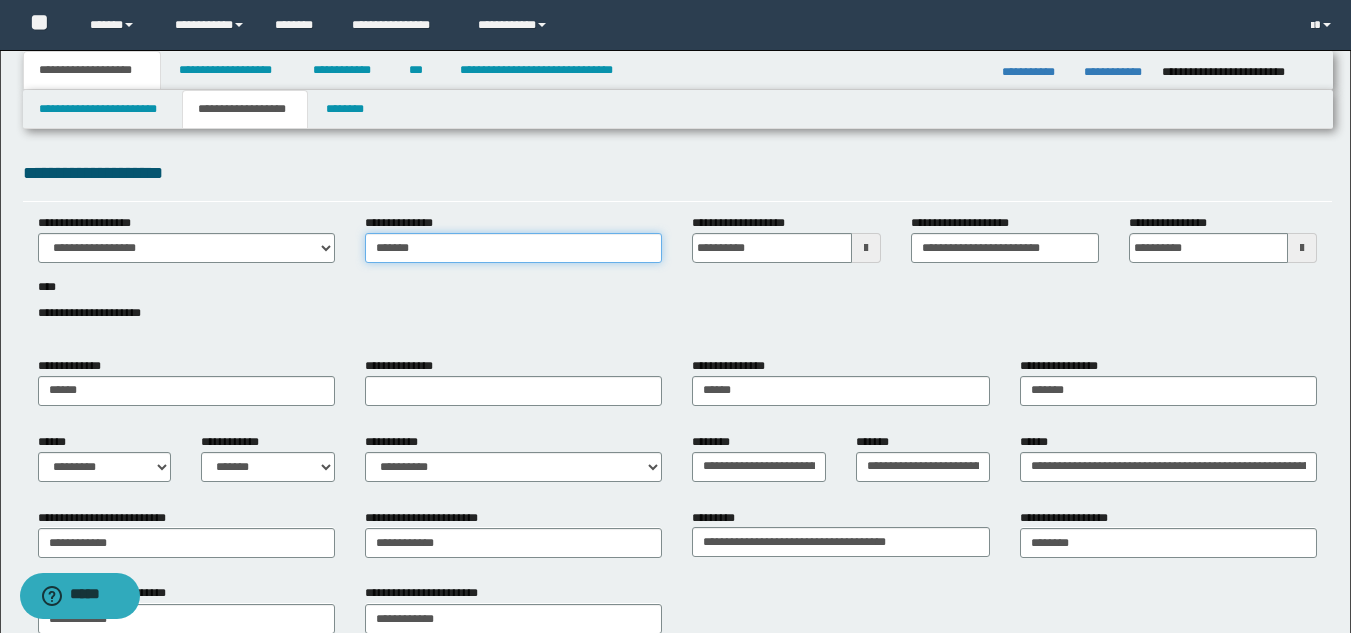 drag, startPoint x: 375, startPoint y: 241, endPoint x: 490, endPoint y: 254, distance: 115.73245 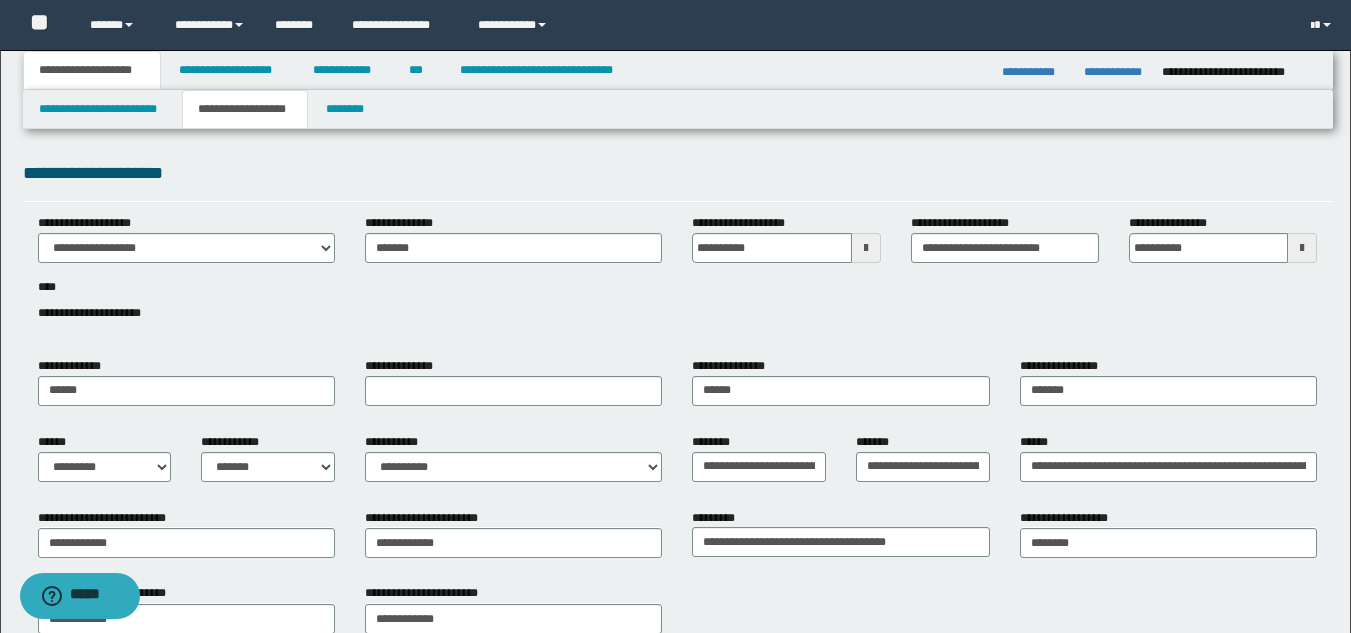 click on "**********" at bounding box center [1035, 72] 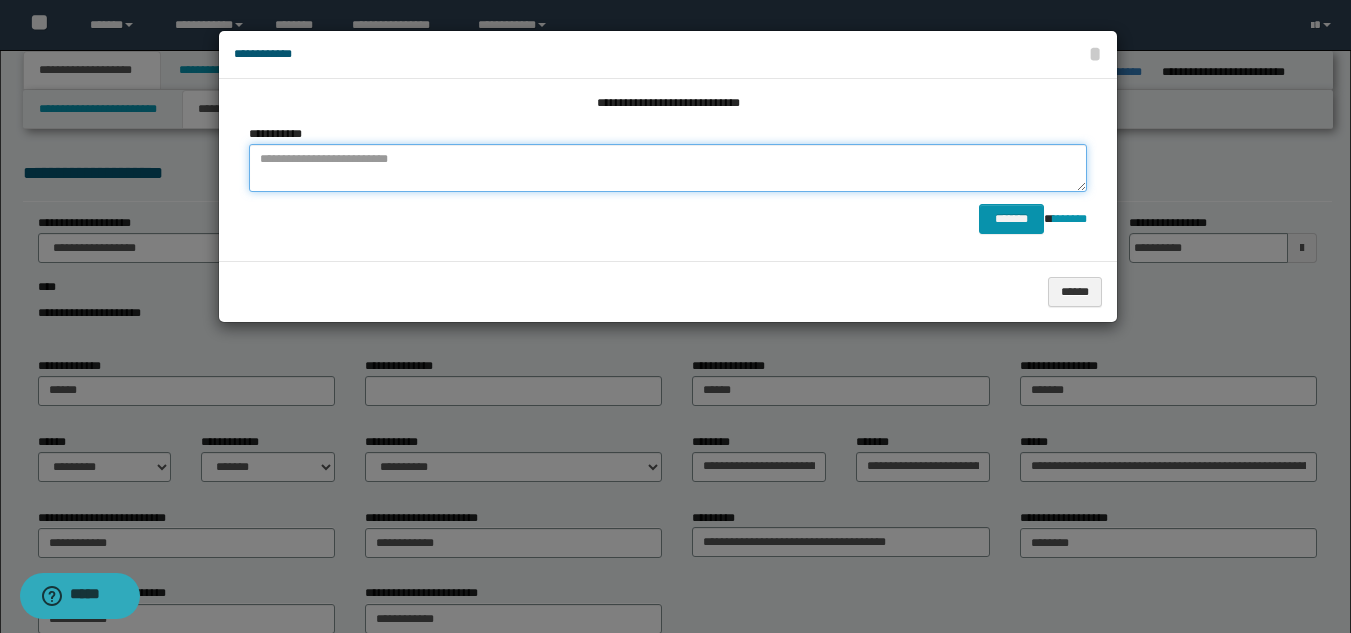 click at bounding box center [668, 168] 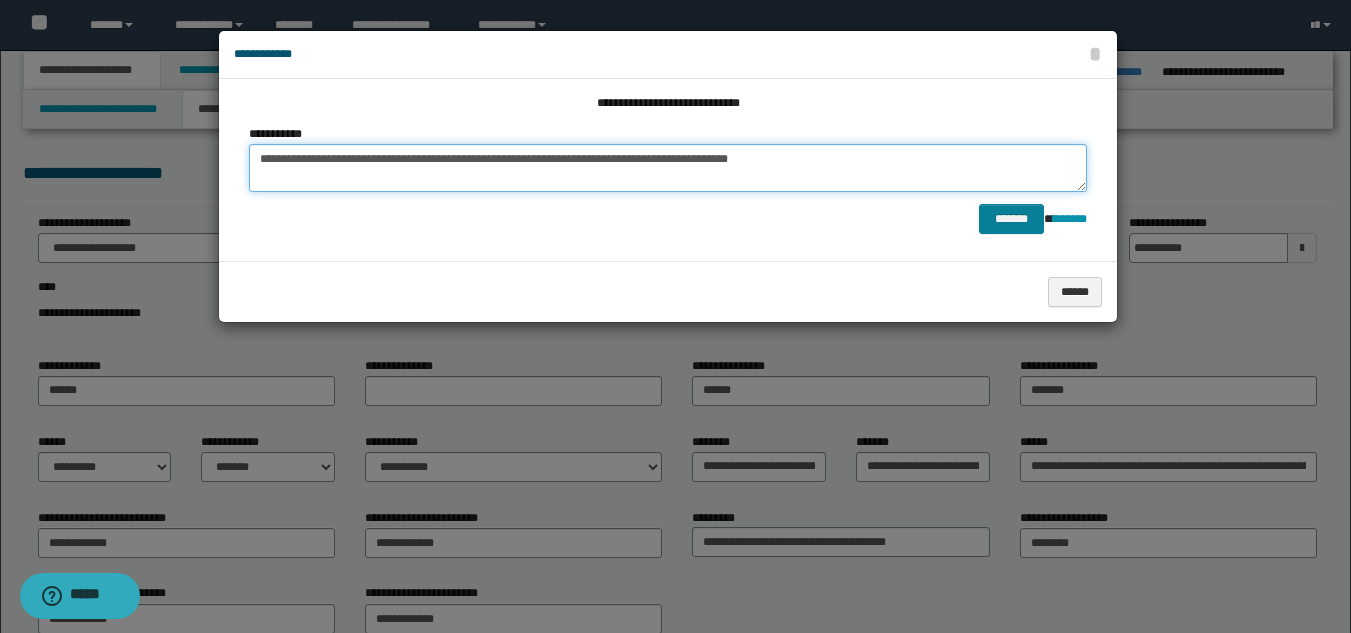 type on "**********" 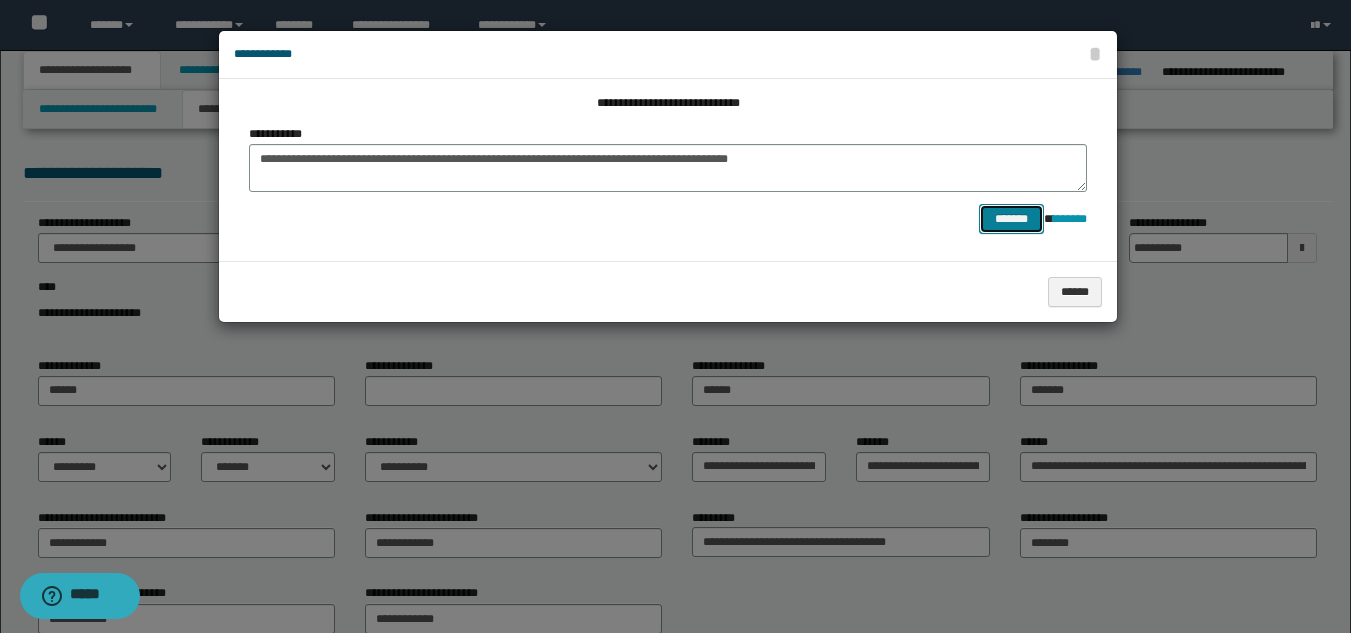 click on "*******" at bounding box center (1011, 219) 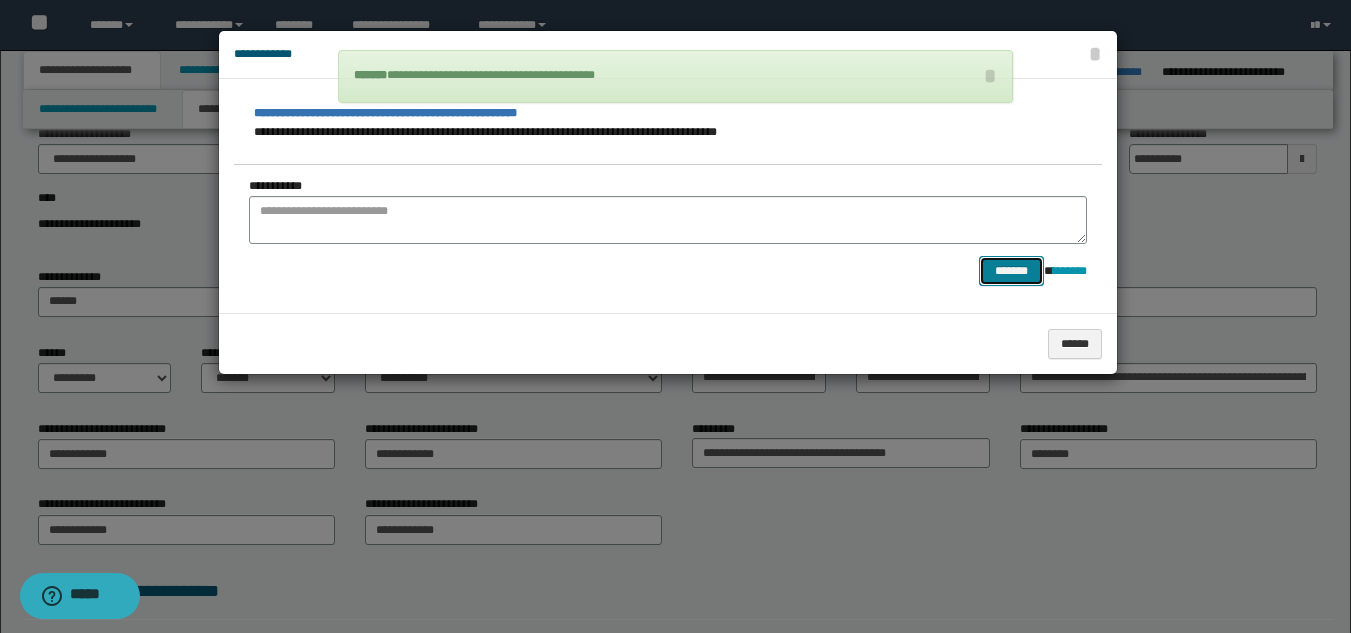 scroll, scrollTop: 19, scrollLeft: 0, axis: vertical 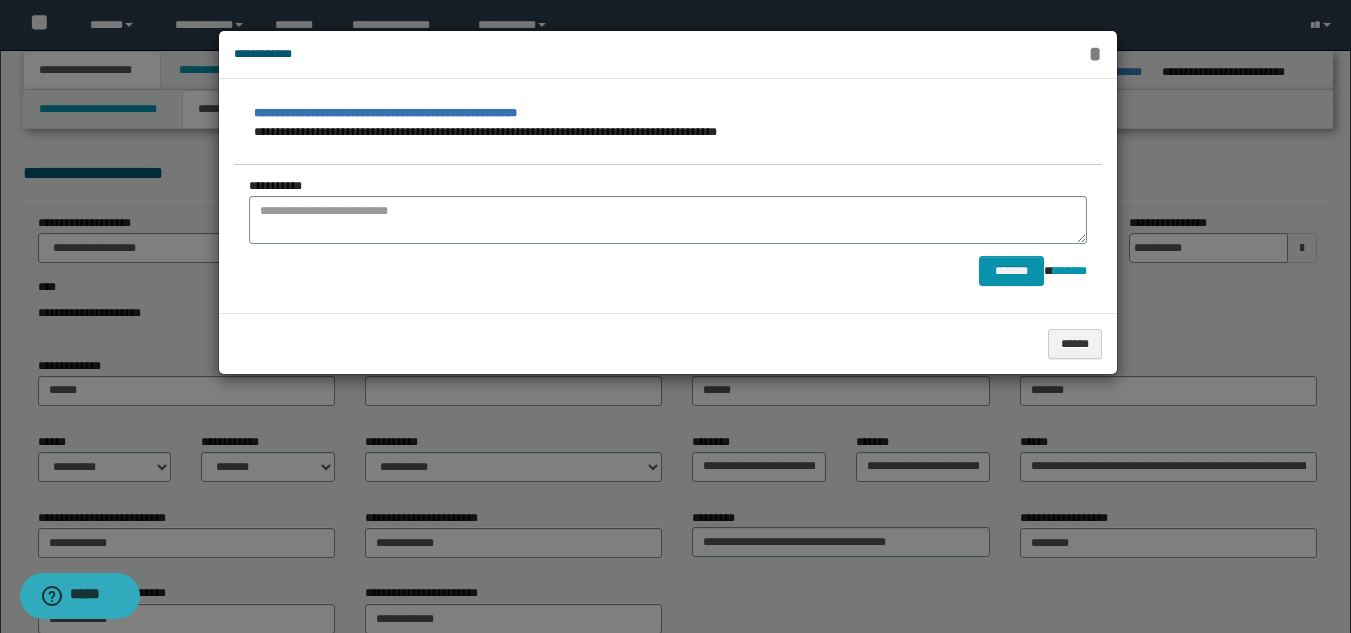 drag, startPoint x: 1093, startPoint y: 57, endPoint x: 1090, endPoint y: 70, distance: 13.341664 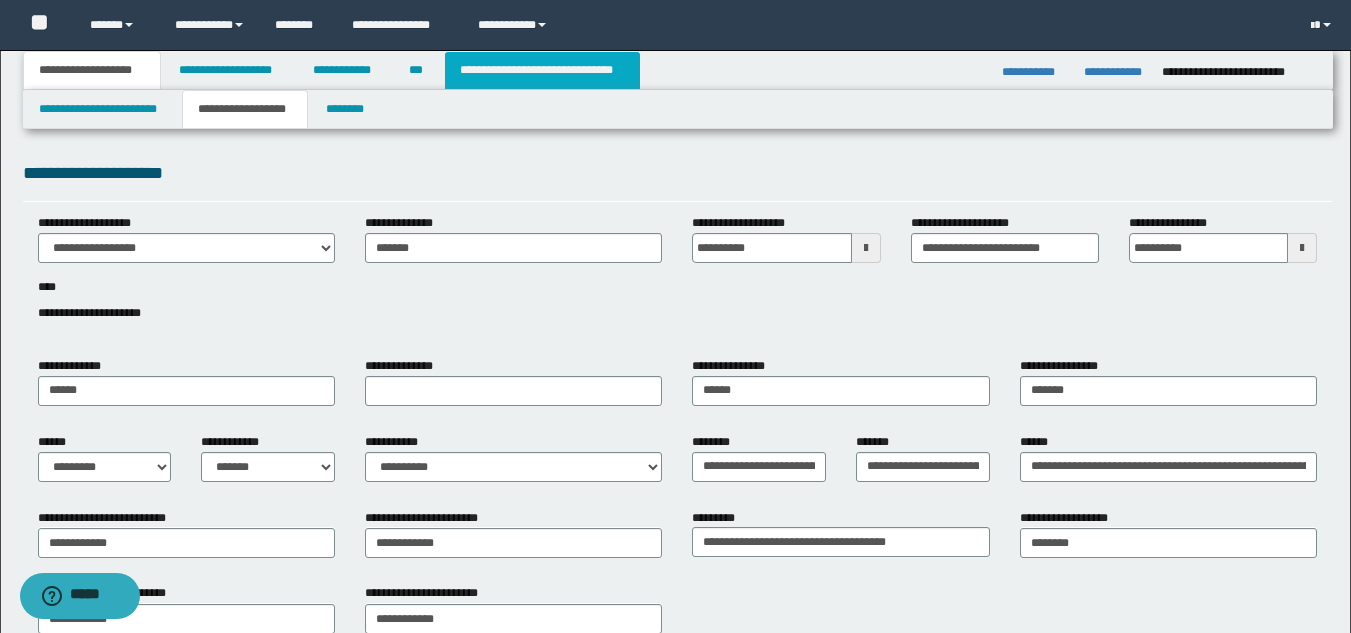 click on "**********" at bounding box center [542, 70] 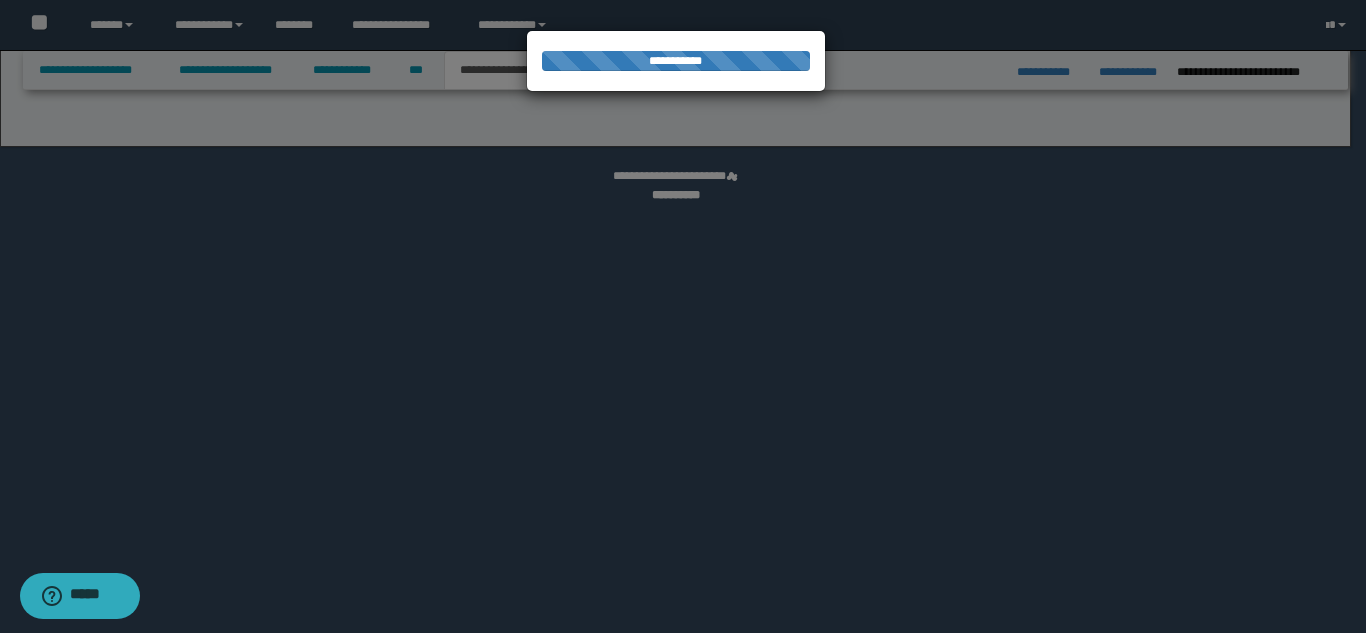 select on "*" 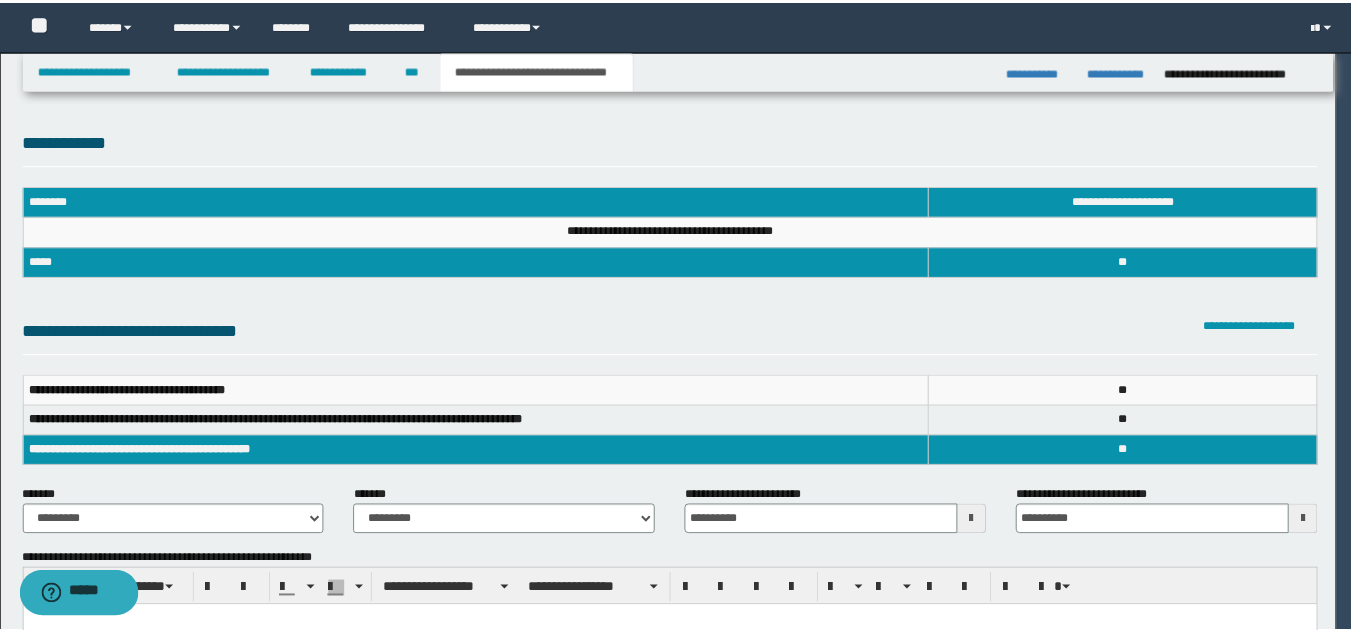 scroll, scrollTop: 0, scrollLeft: 0, axis: both 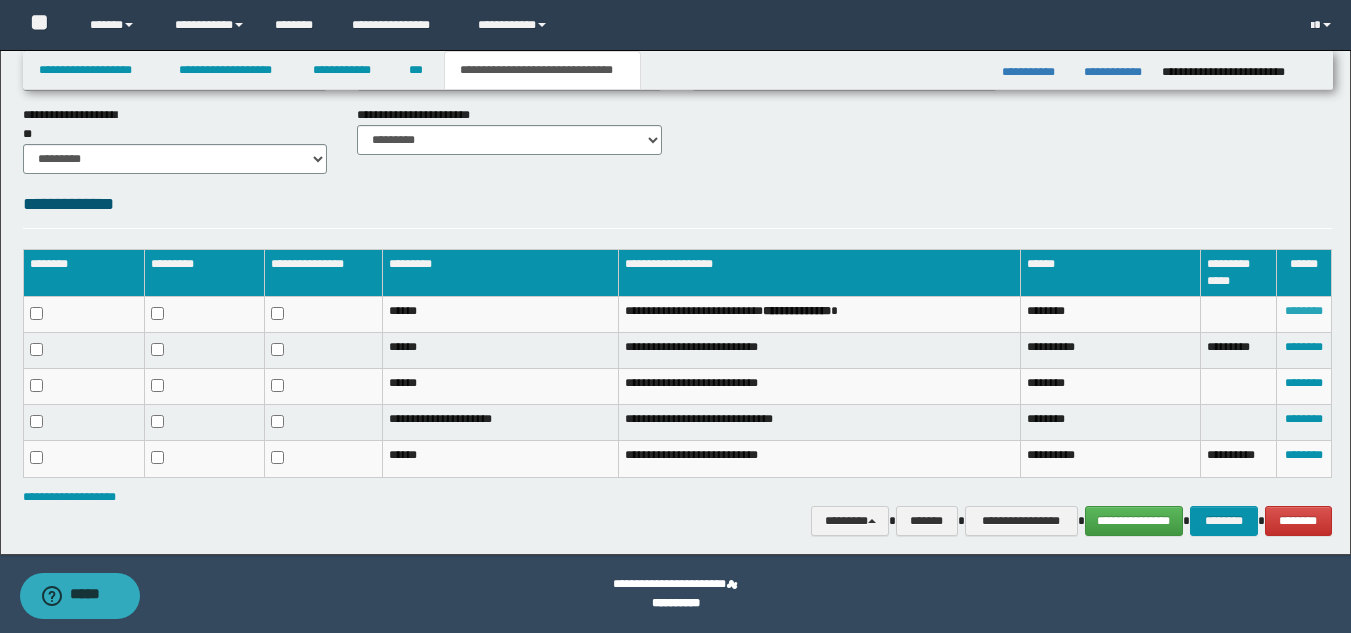 click on "********" at bounding box center (1304, 311) 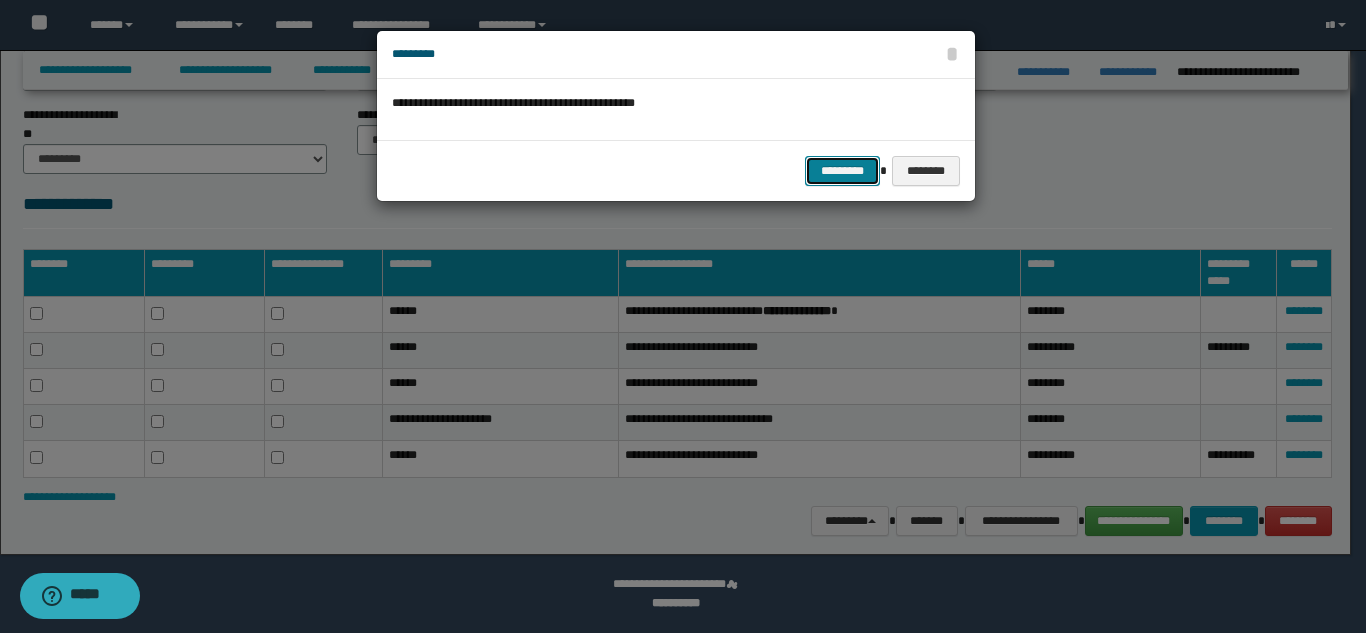 click on "*********" at bounding box center (842, 171) 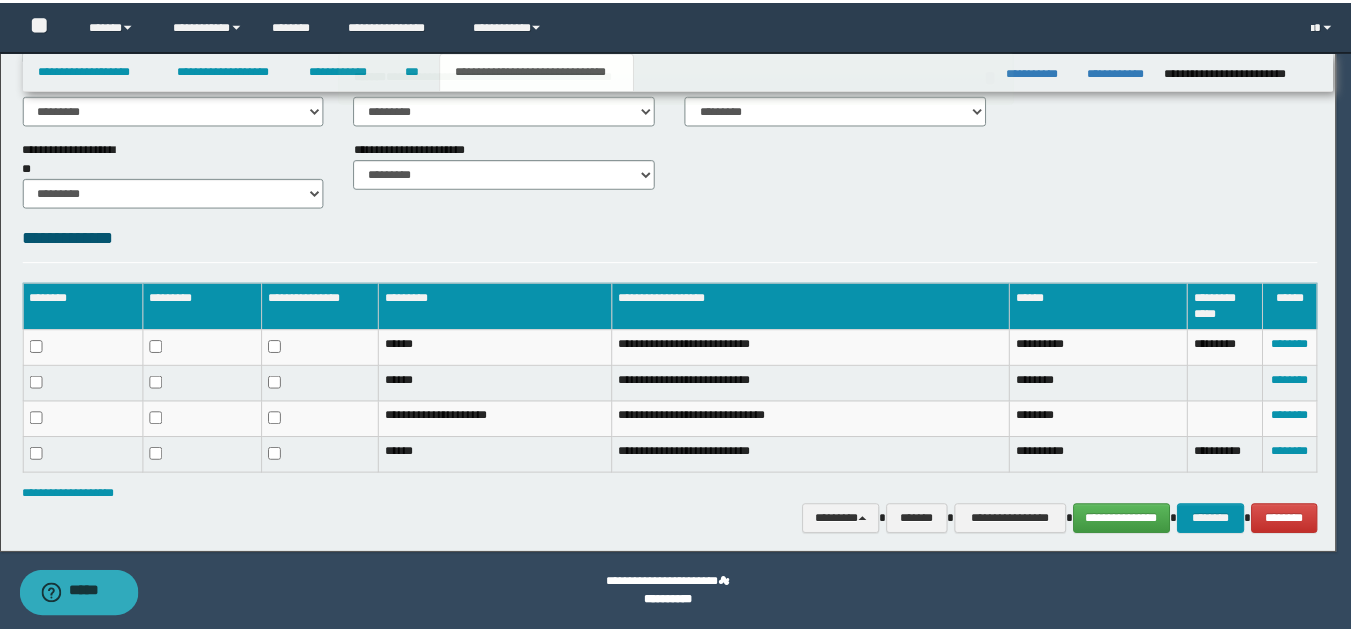 scroll, scrollTop: 834, scrollLeft: 0, axis: vertical 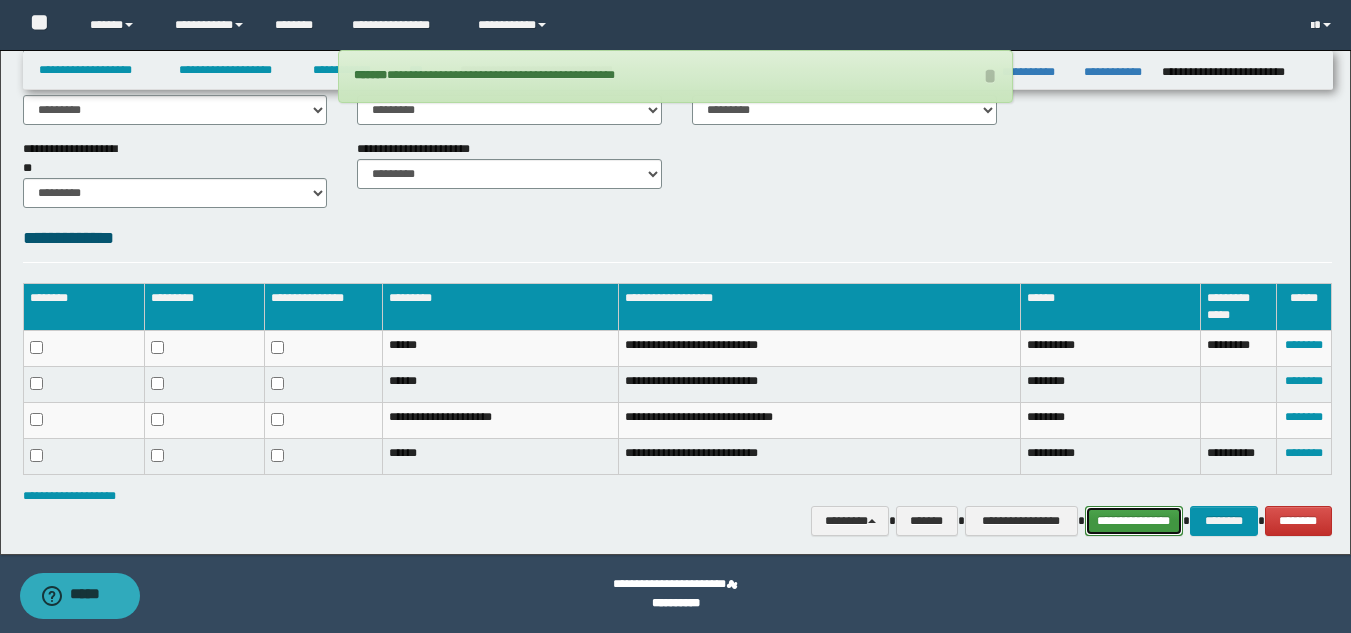 click on "**********" at bounding box center (1134, 521) 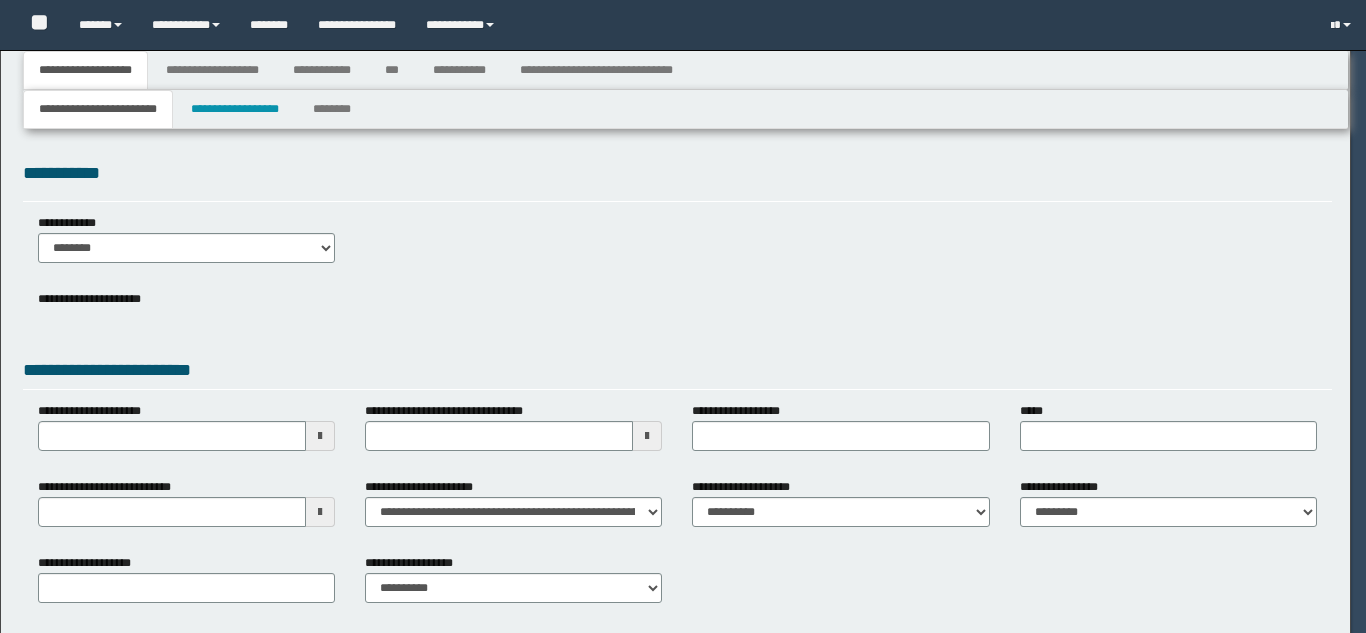scroll, scrollTop: 0, scrollLeft: 0, axis: both 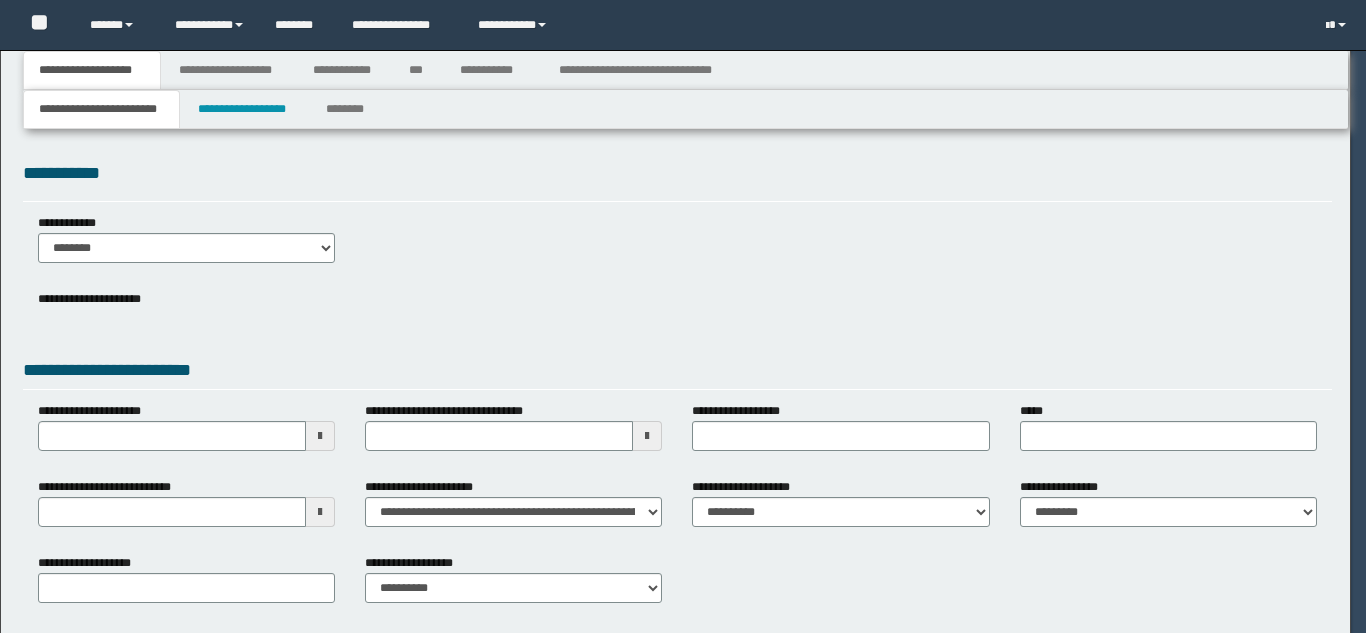 select on "**" 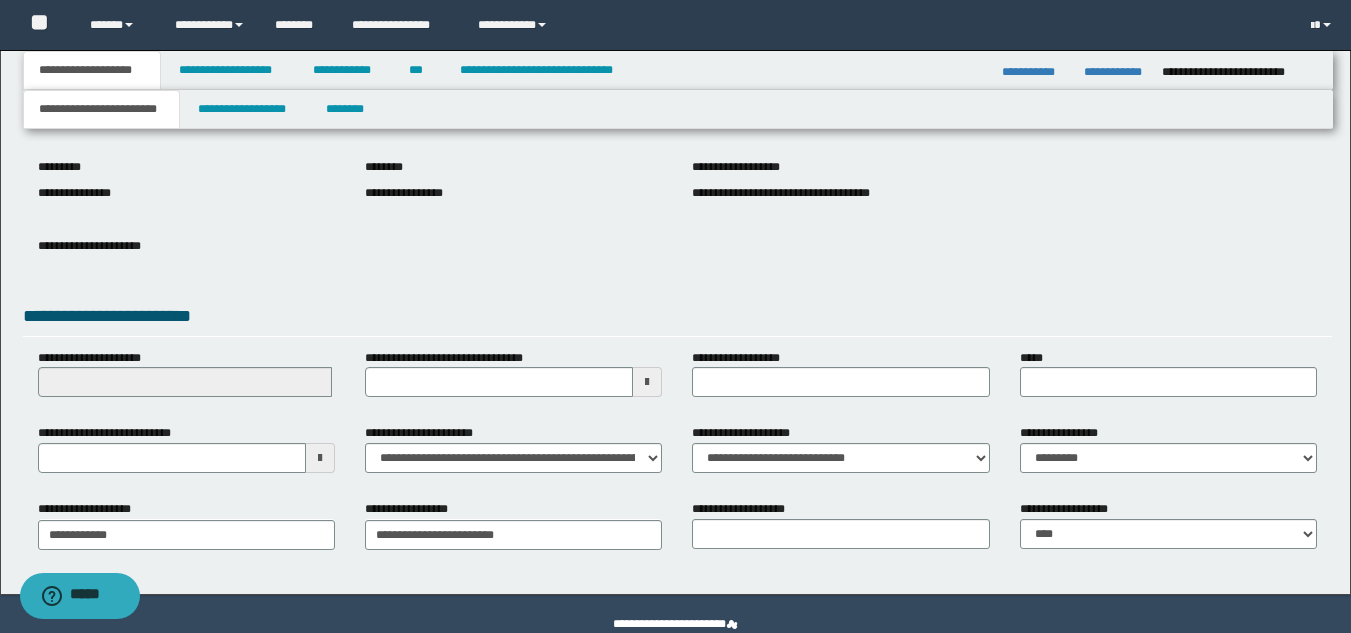scroll, scrollTop: 251, scrollLeft: 0, axis: vertical 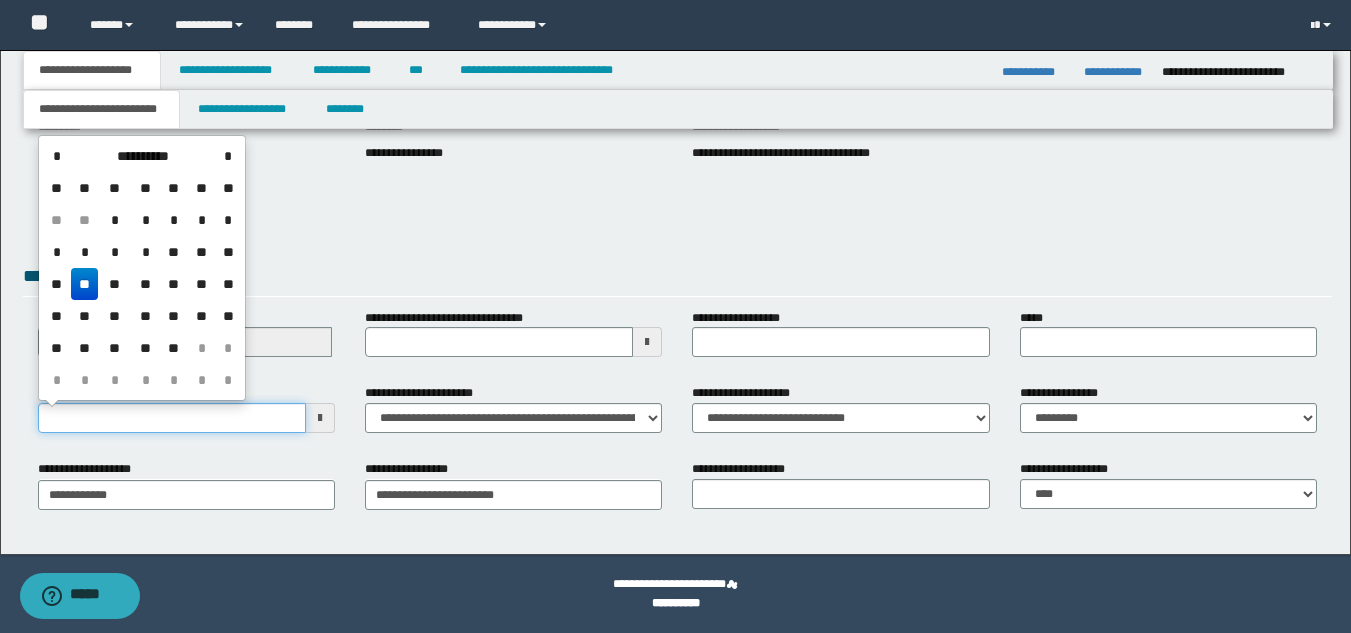 drag, startPoint x: 226, startPoint y: 405, endPoint x: 0, endPoint y: 379, distance: 227.49066 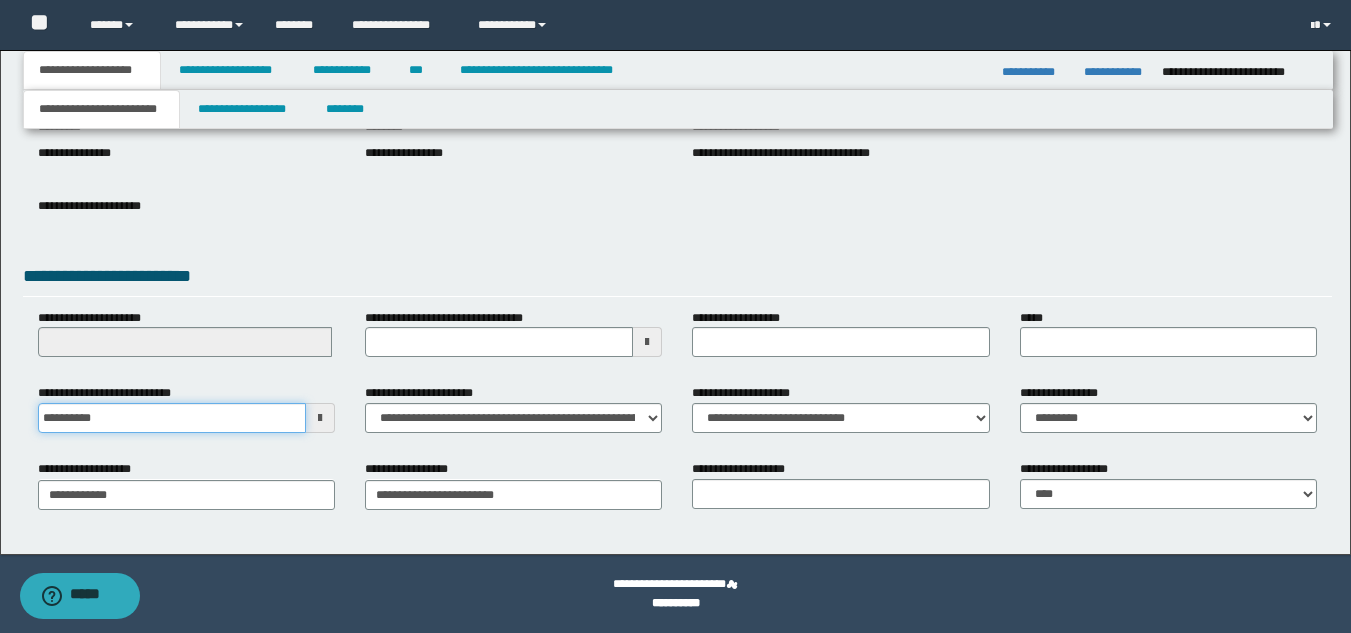 drag, startPoint x: 131, startPoint y: 423, endPoint x: 7, endPoint y: 423, distance: 124 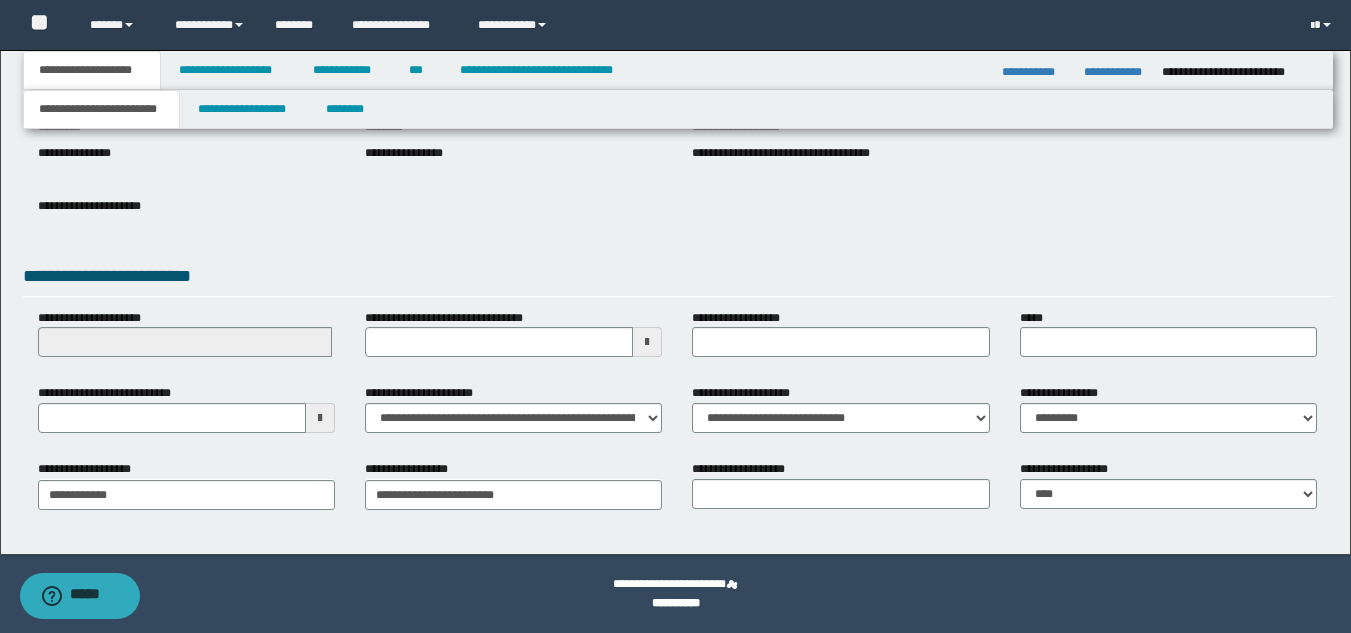 click on "**********" at bounding box center [840, 408] 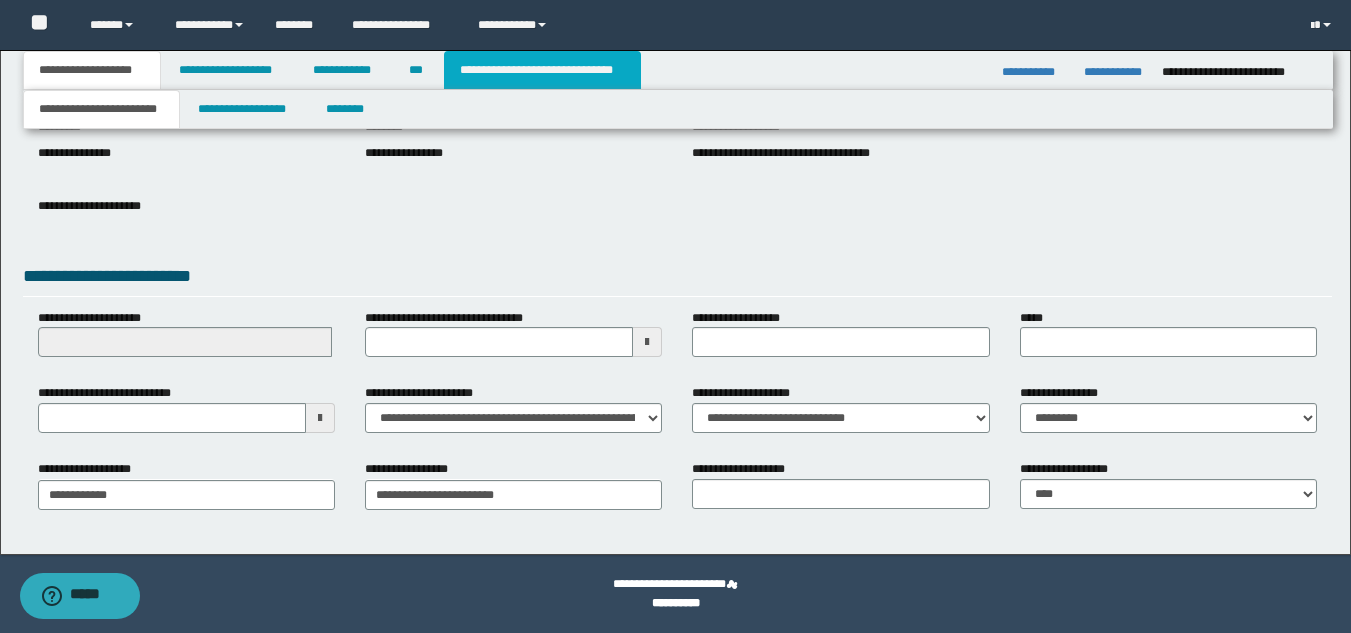 drag, startPoint x: 487, startPoint y: 71, endPoint x: 488, endPoint y: 91, distance: 20.024984 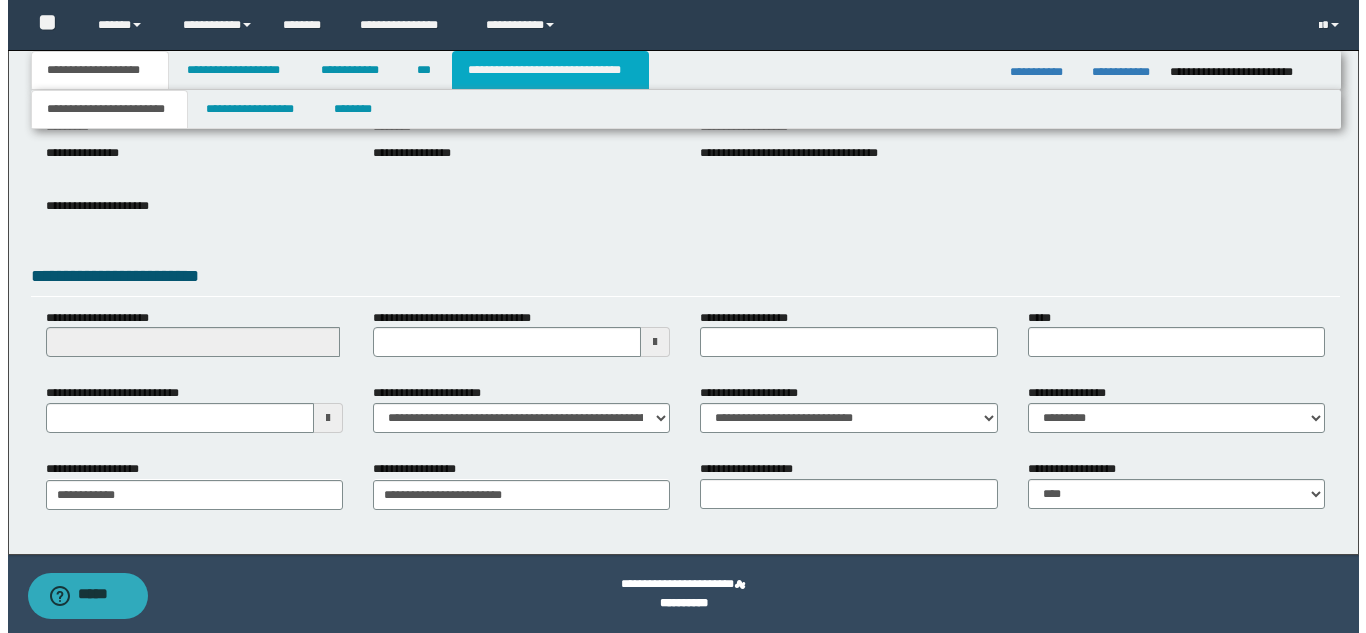 scroll, scrollTop: 0, scrollLeft: 0, axis: both 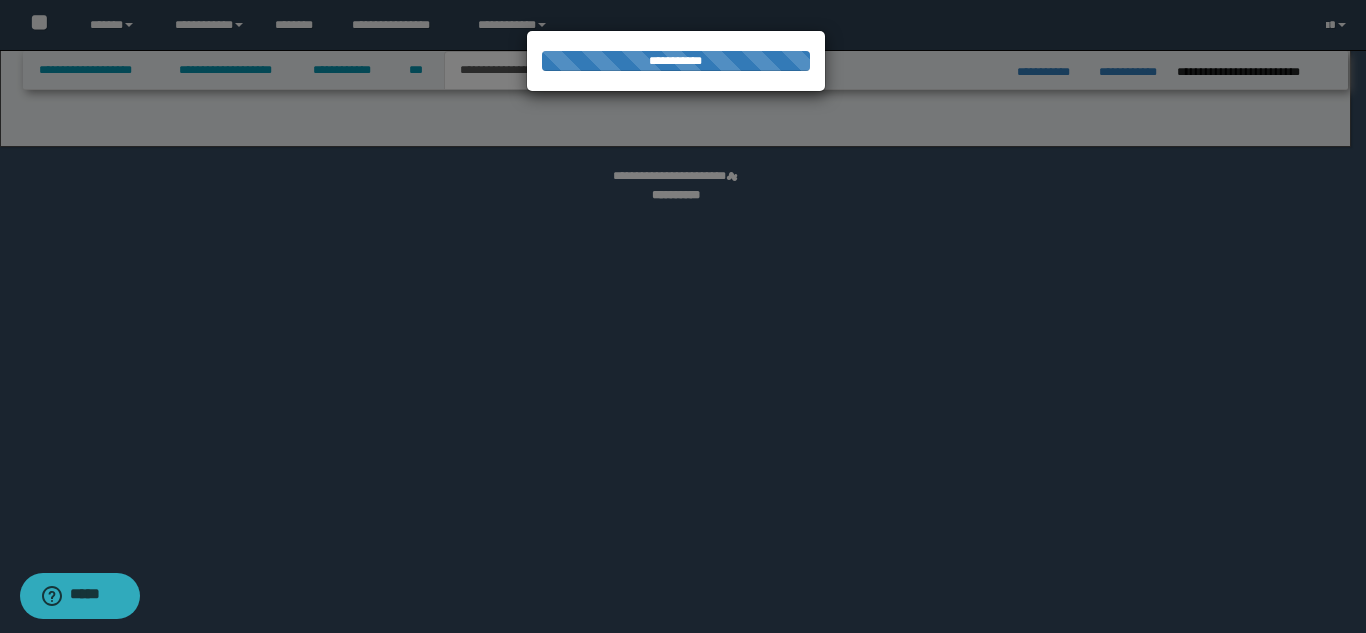 select on "*" 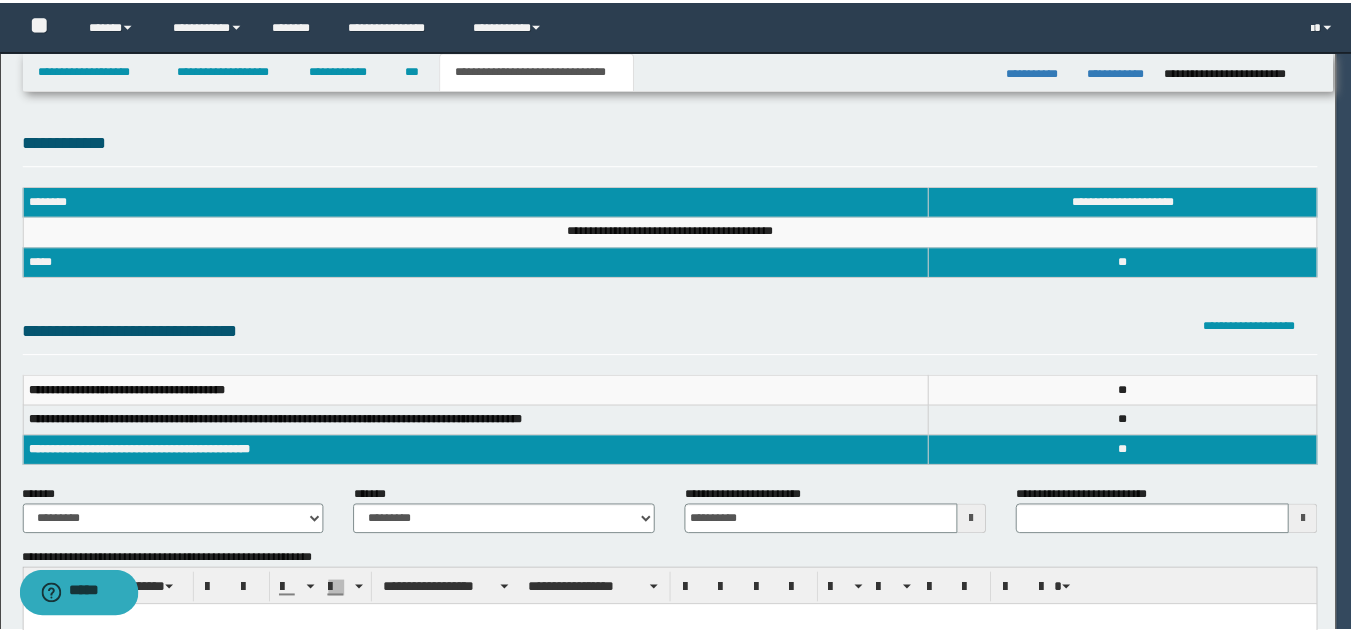 scroll, scrollTop: 0, scrollLeft: 0, axis: both 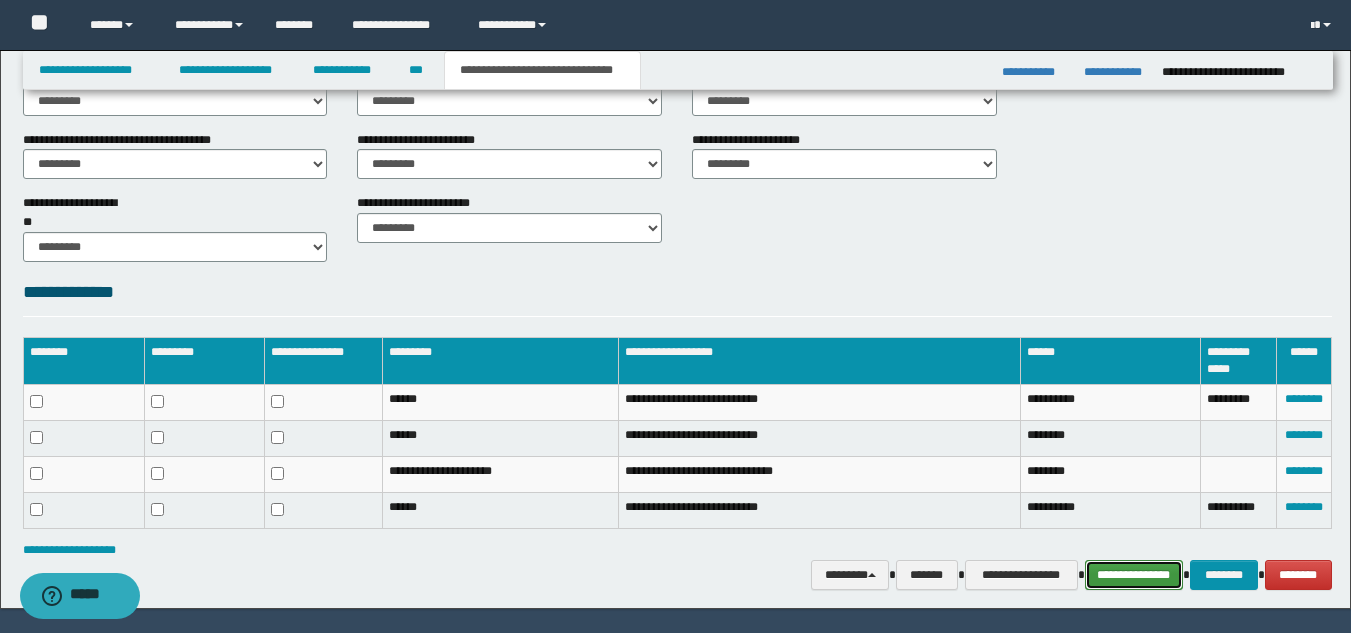click on "**********" at bounding box center [1134, 575] 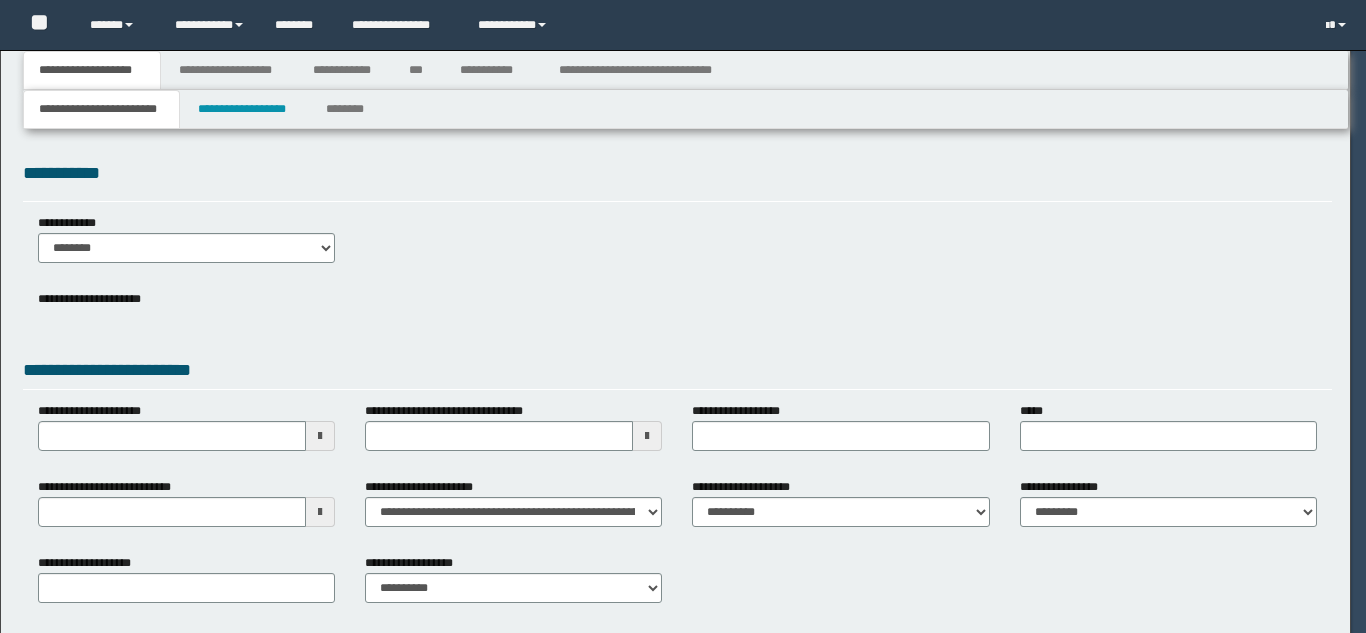 scroll, scrollTop: 0, scrollLeft: 0, axis: both 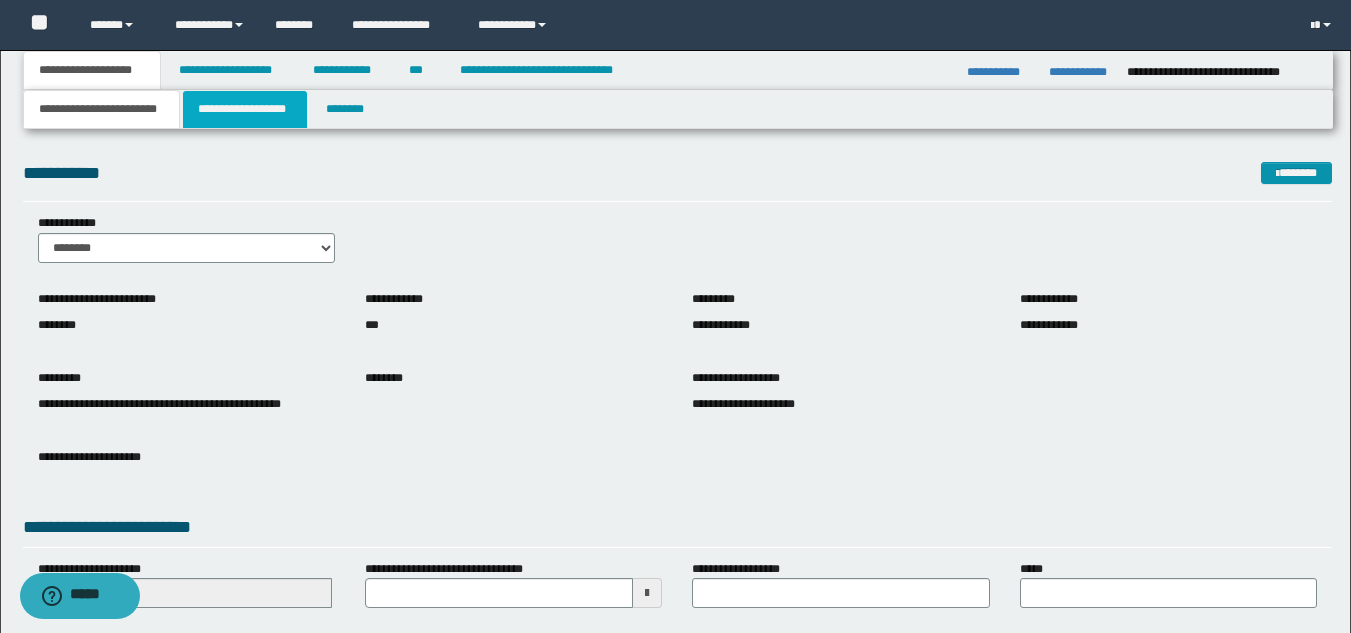 click on "**********" at bounding box center [245, 109] 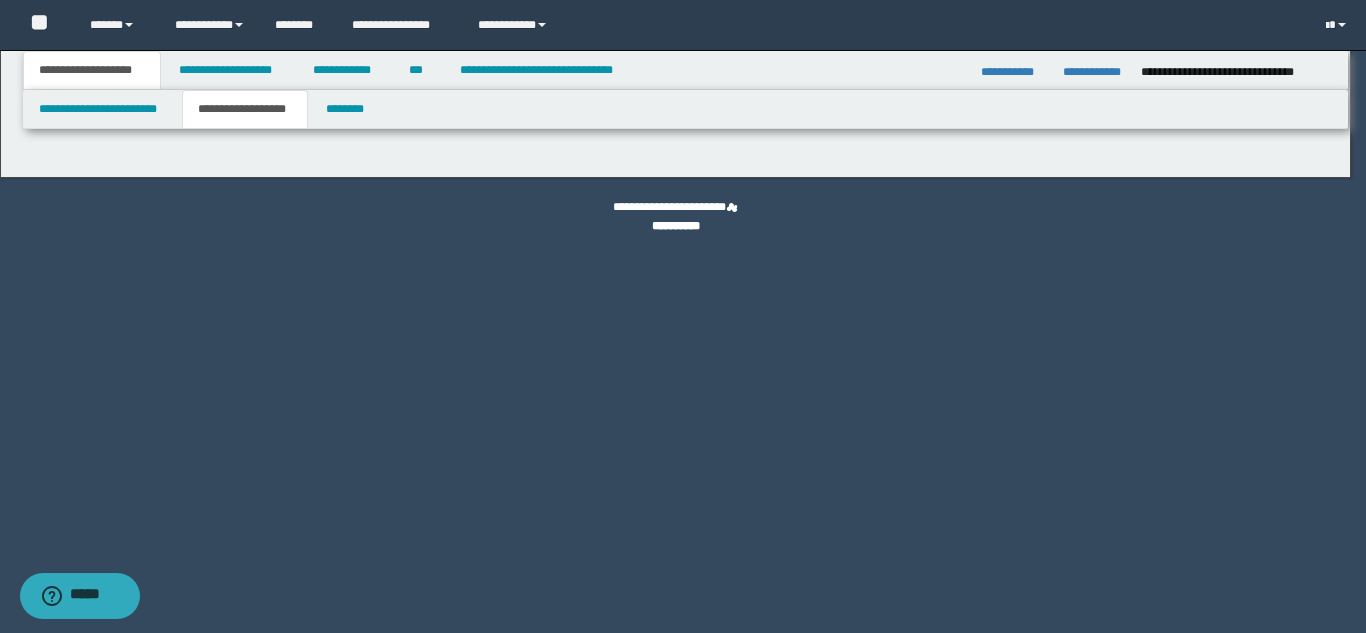 type on "********" 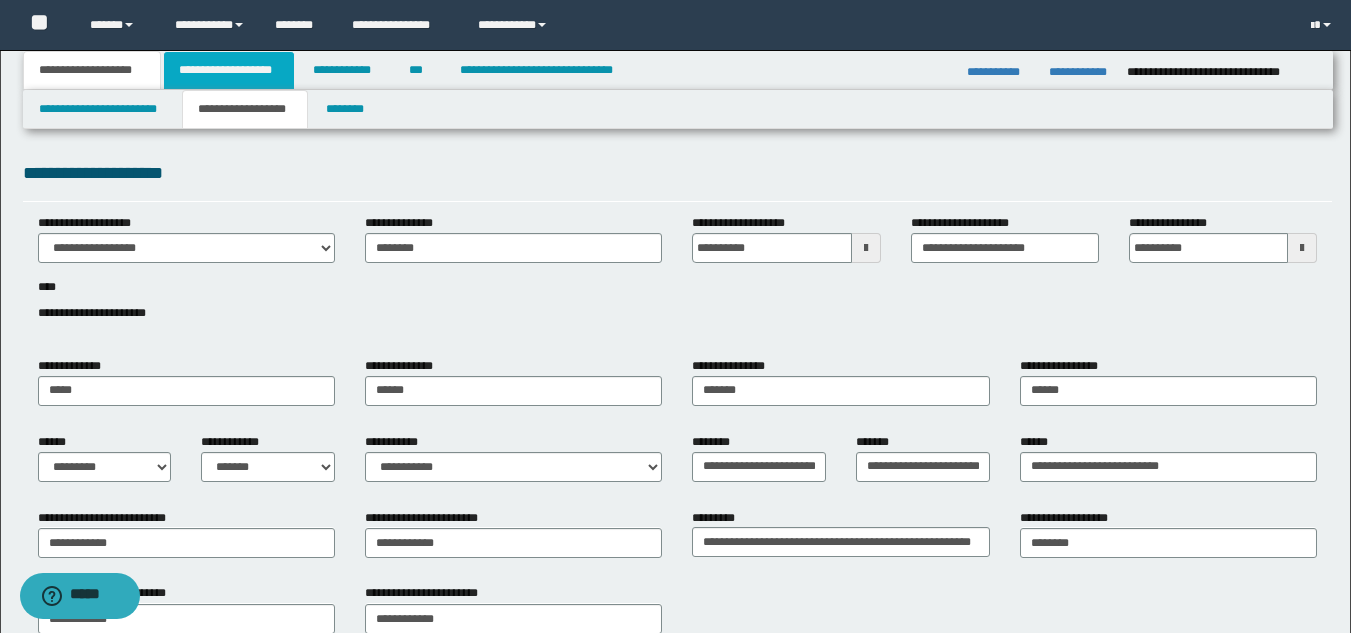 drag, startPoint x: 198, startPoint y: 67, endPoint x: 202, endPoint y: 103, distance: 36.221542 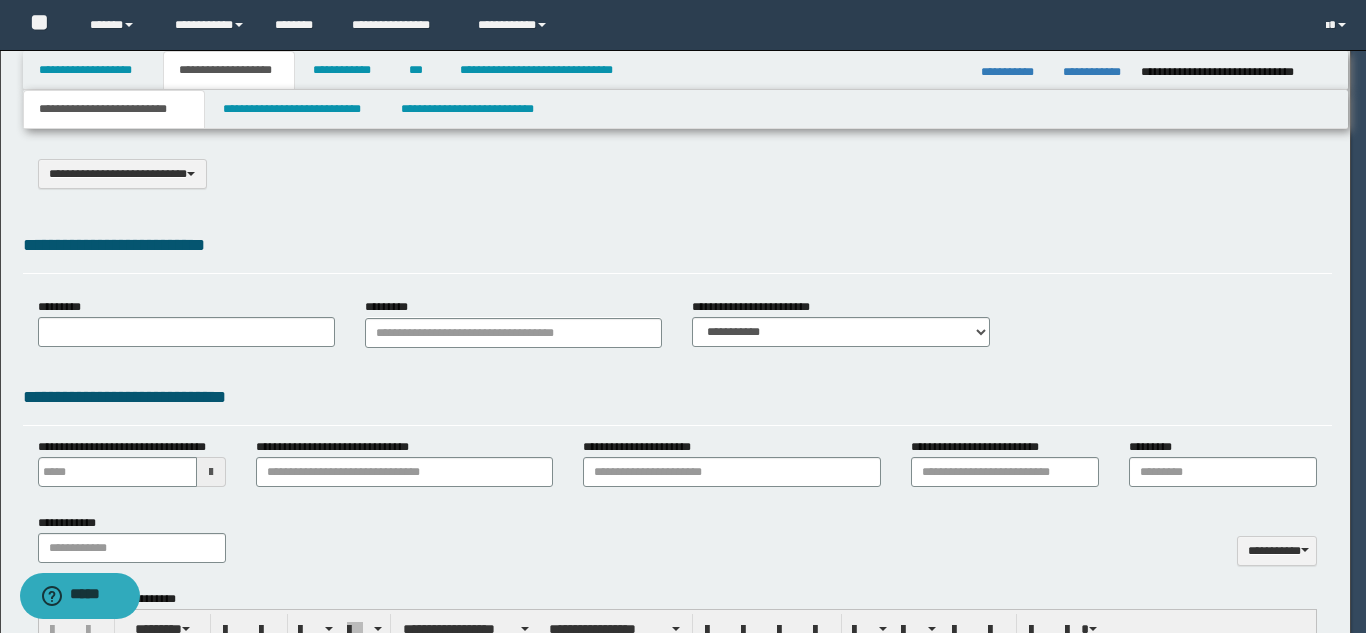 type on "**********" 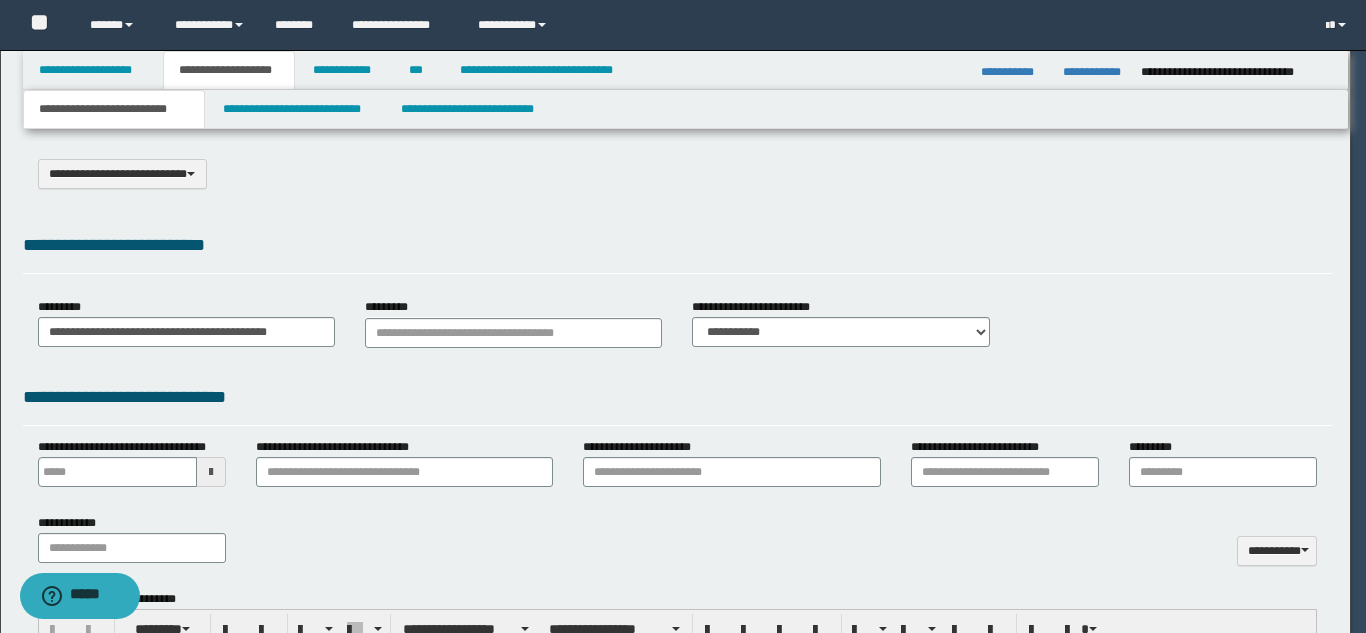 select on "*" 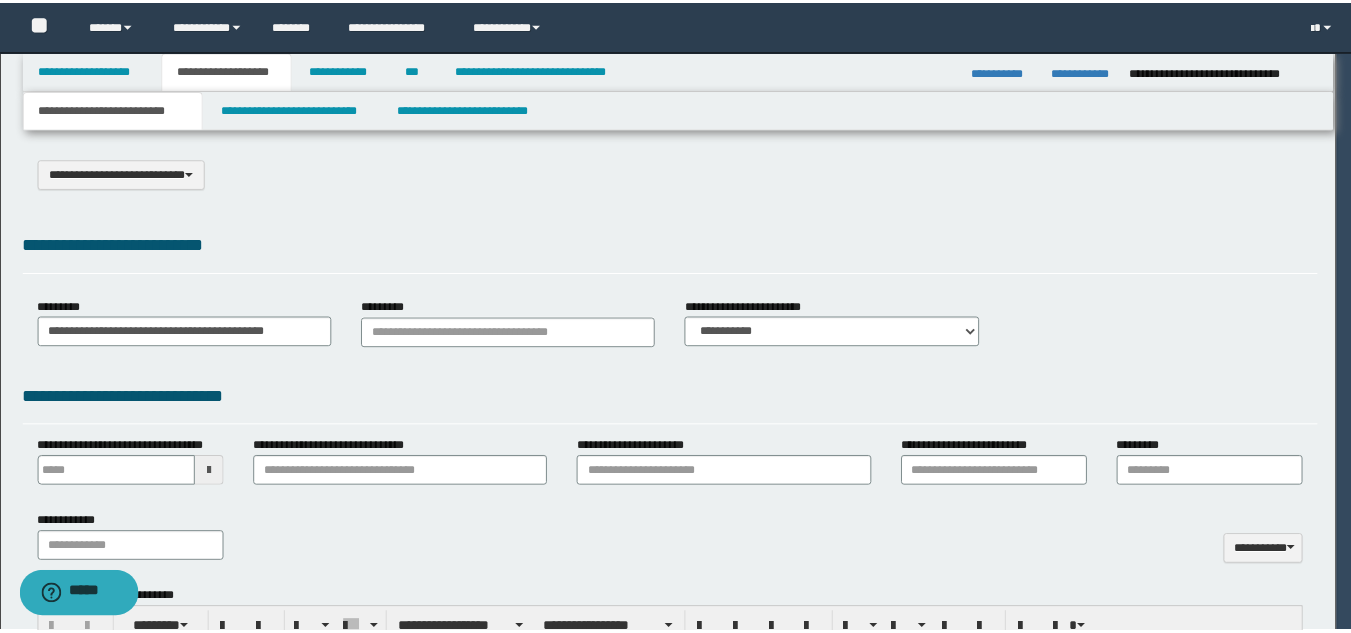 scroll, scrollTop: 0, scrollLeft: 0, axis: both 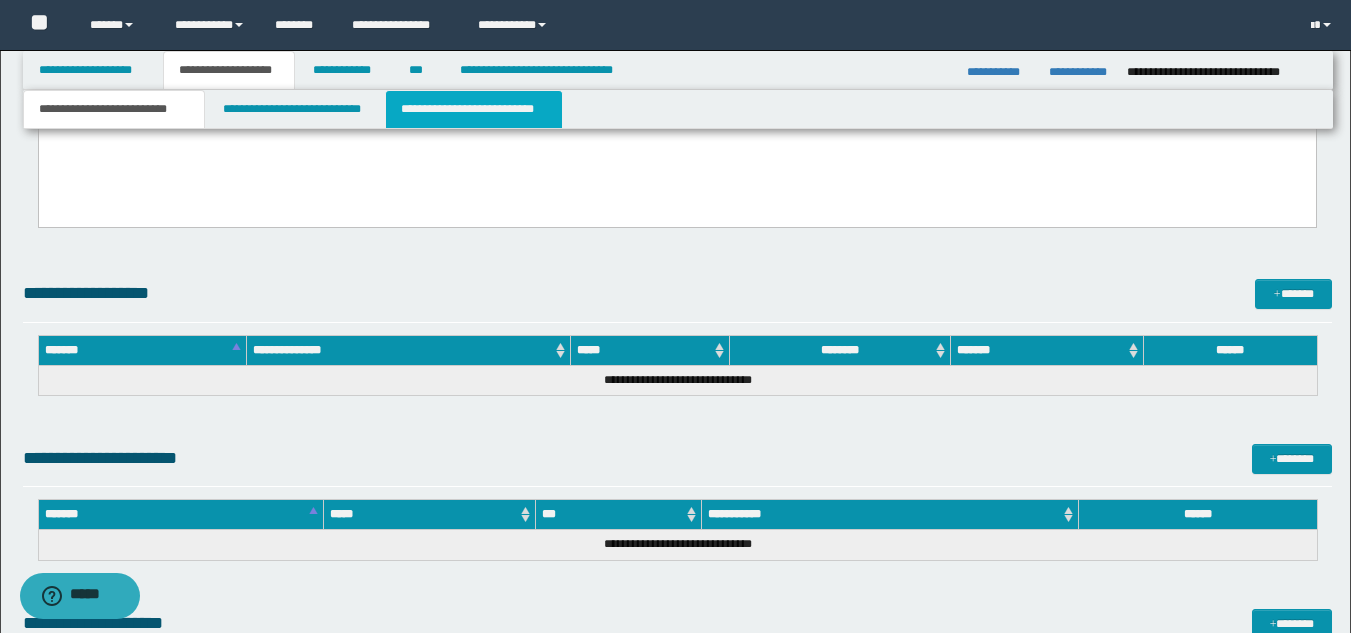 click on "**********" at bounding box center (474, 109) 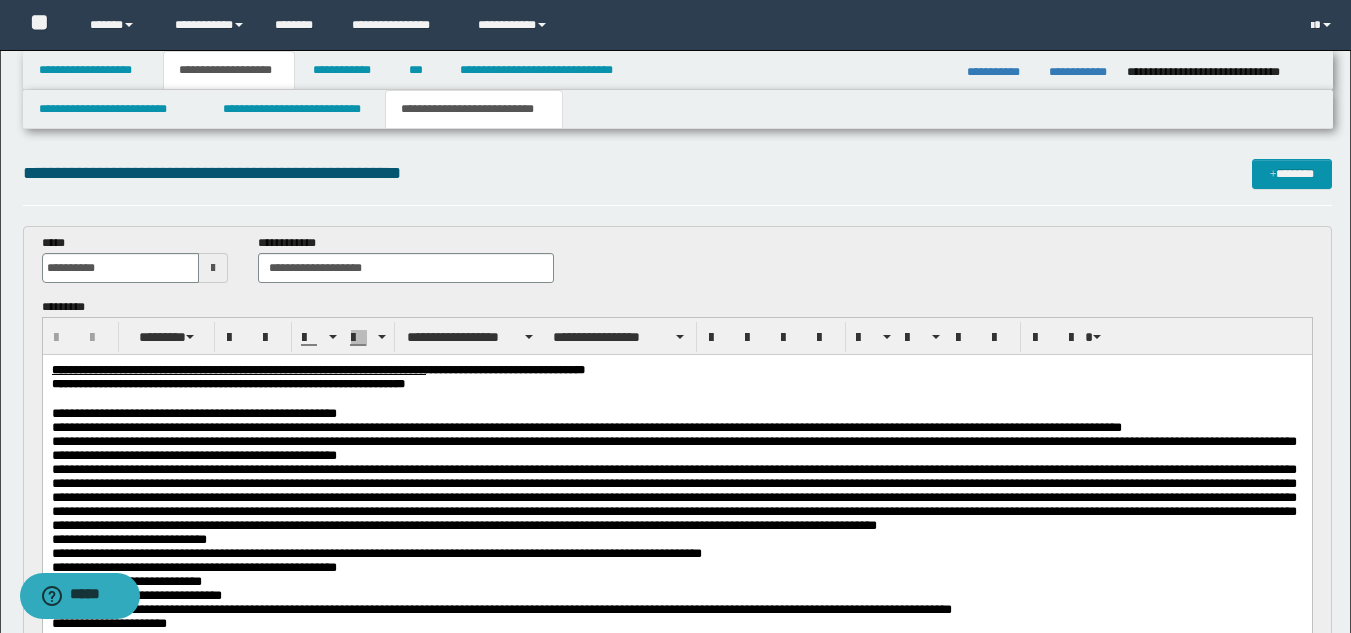 scroll, scrollTop: 0, scrollLeft: 0, axis: both 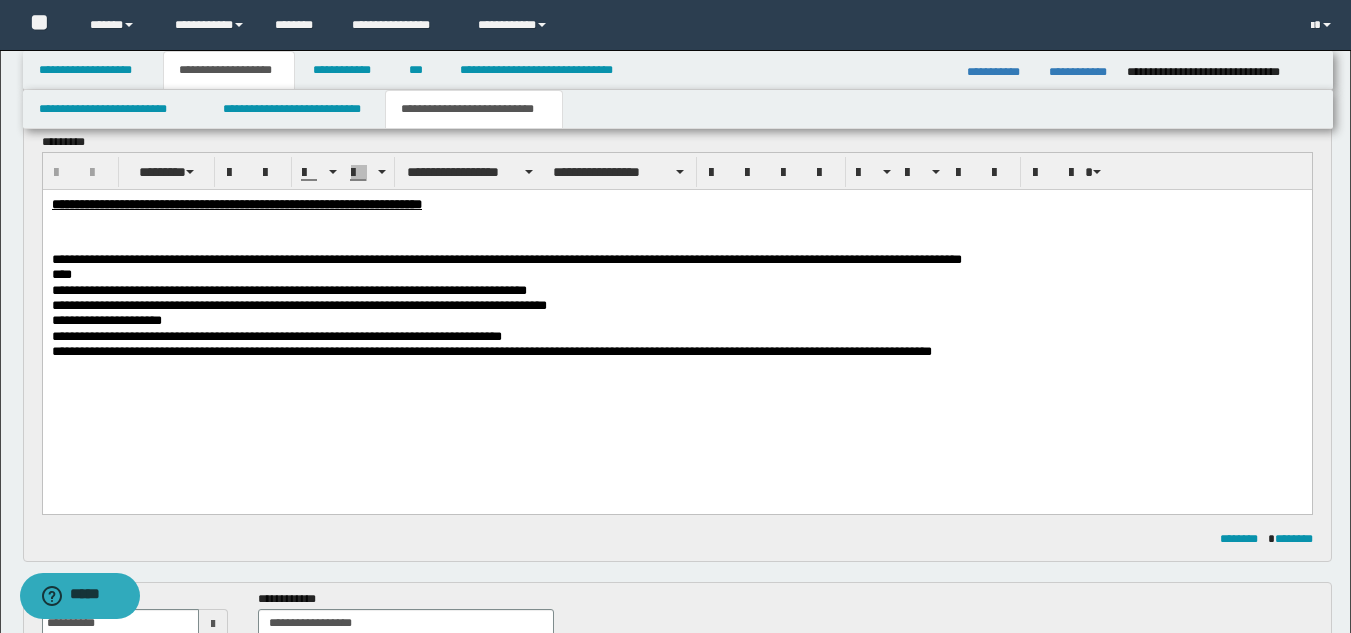 drag, startPoint x: 1365, startPoint y: 45, endPoint x: 1263, endPoint y: 5, distance: 109.56277 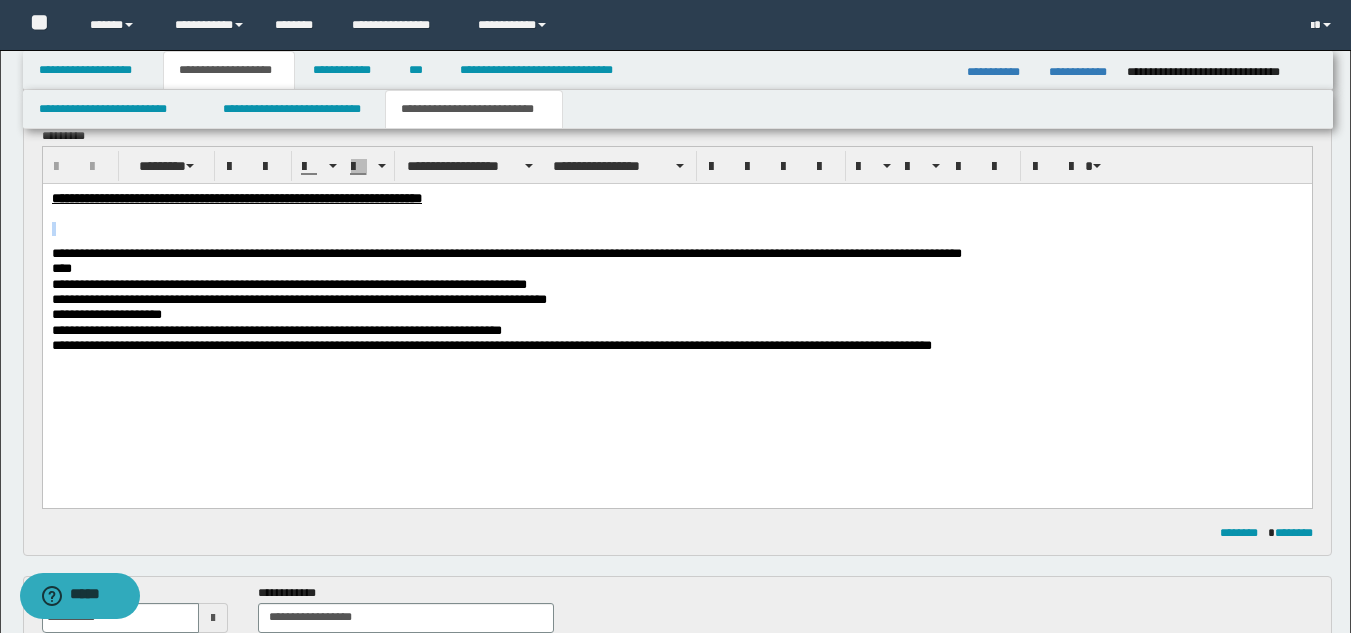 drag, startPoint x: 136, startPoint y: 216, endPoint x: 136, endPoint y: 233, distance: 17 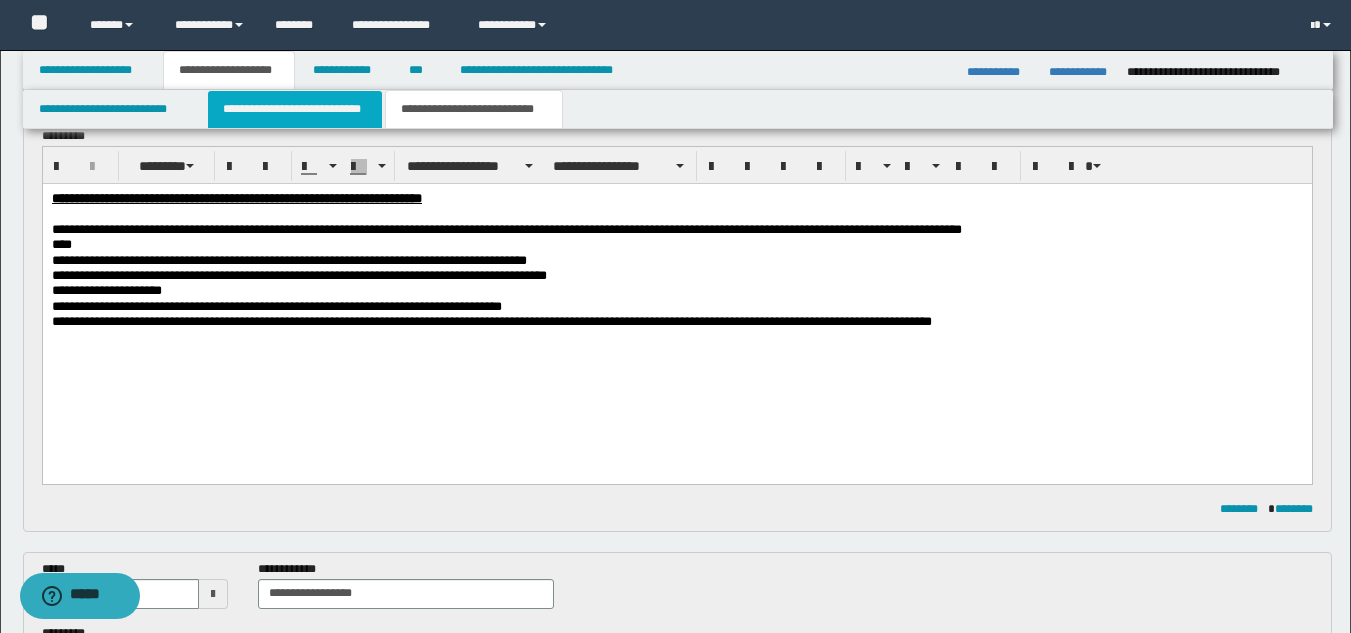 click on "**********" at bounding box center [295, 109] 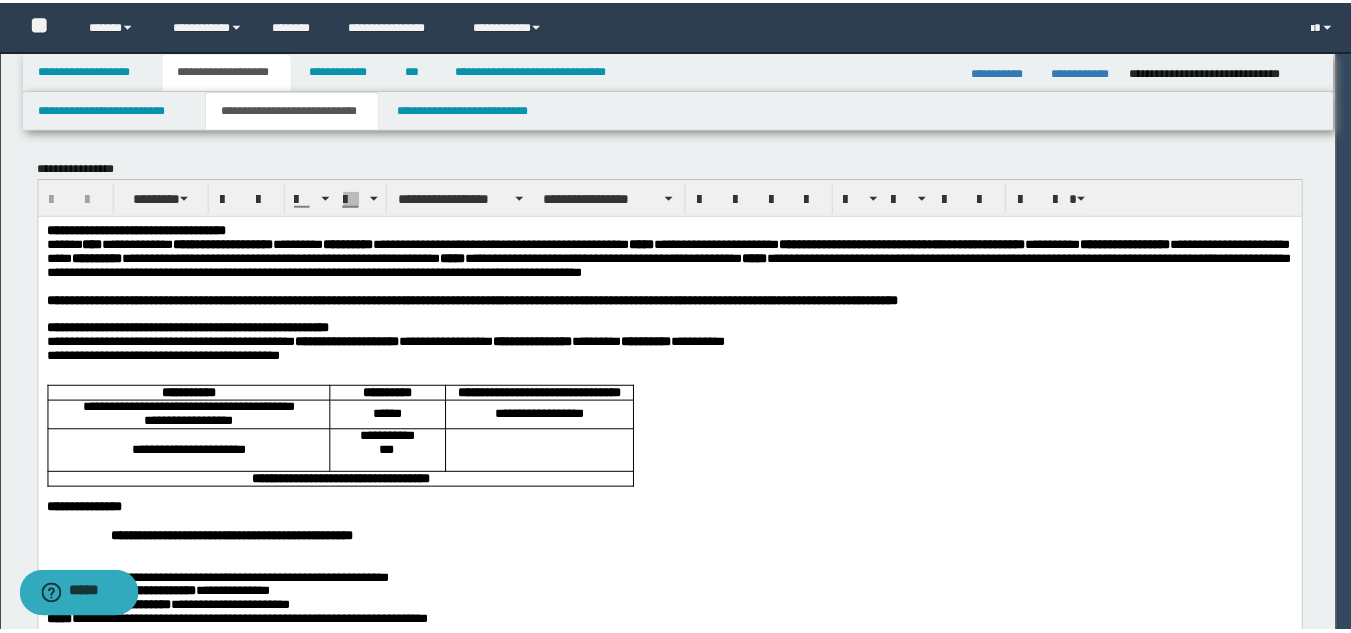 scroll, scrollTop: 0, scrollLeft: 0, axis: both 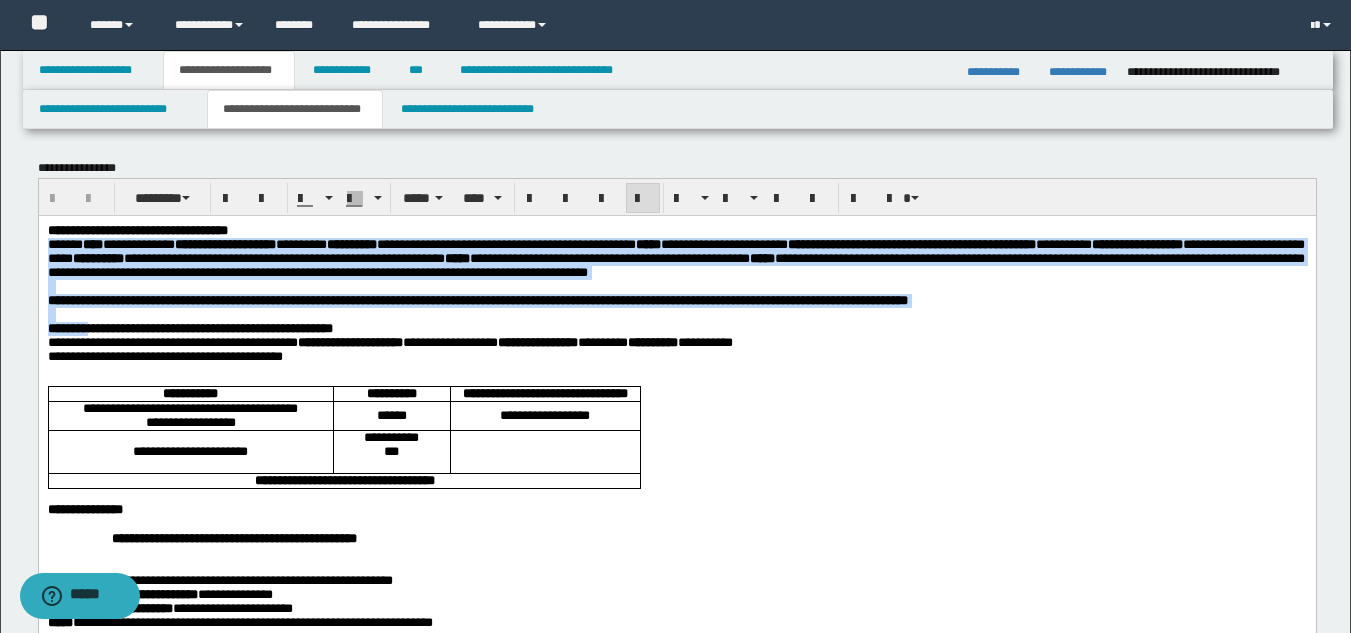 drag, startPoint x: 45, startPoint y: 250, endPoint x: 96, endPoint y: 351, distance: 113.14592 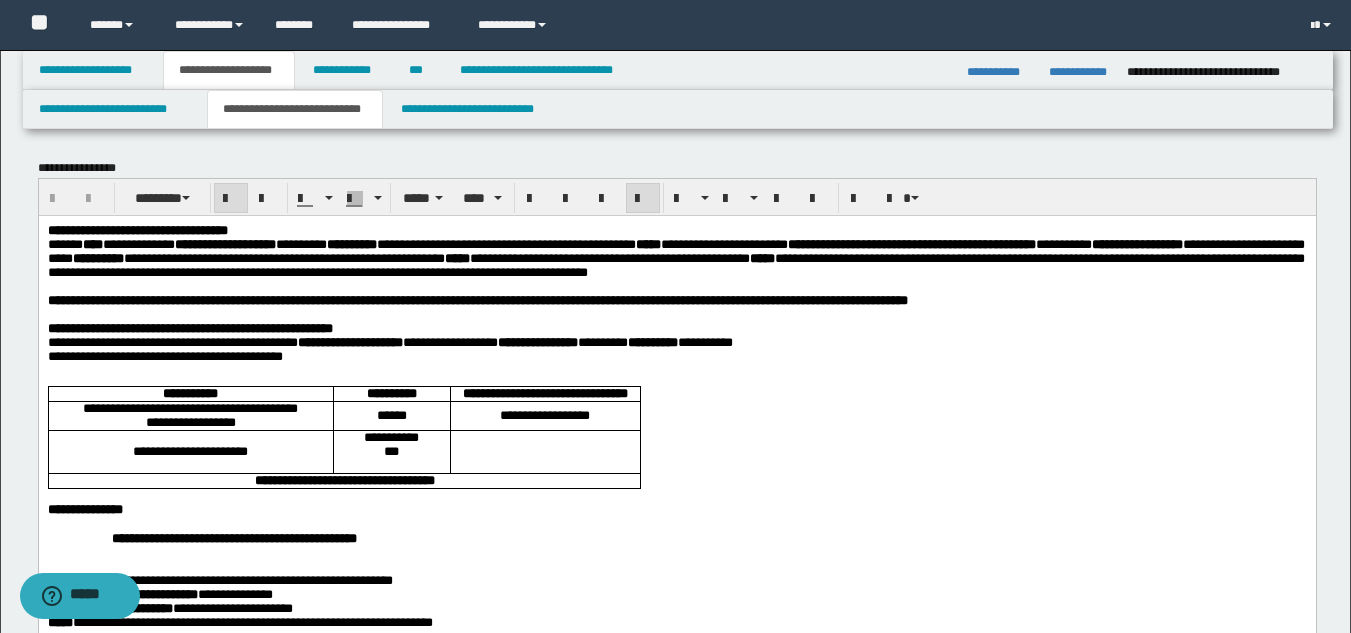 click on "**********" at bounding box center (911, 243) 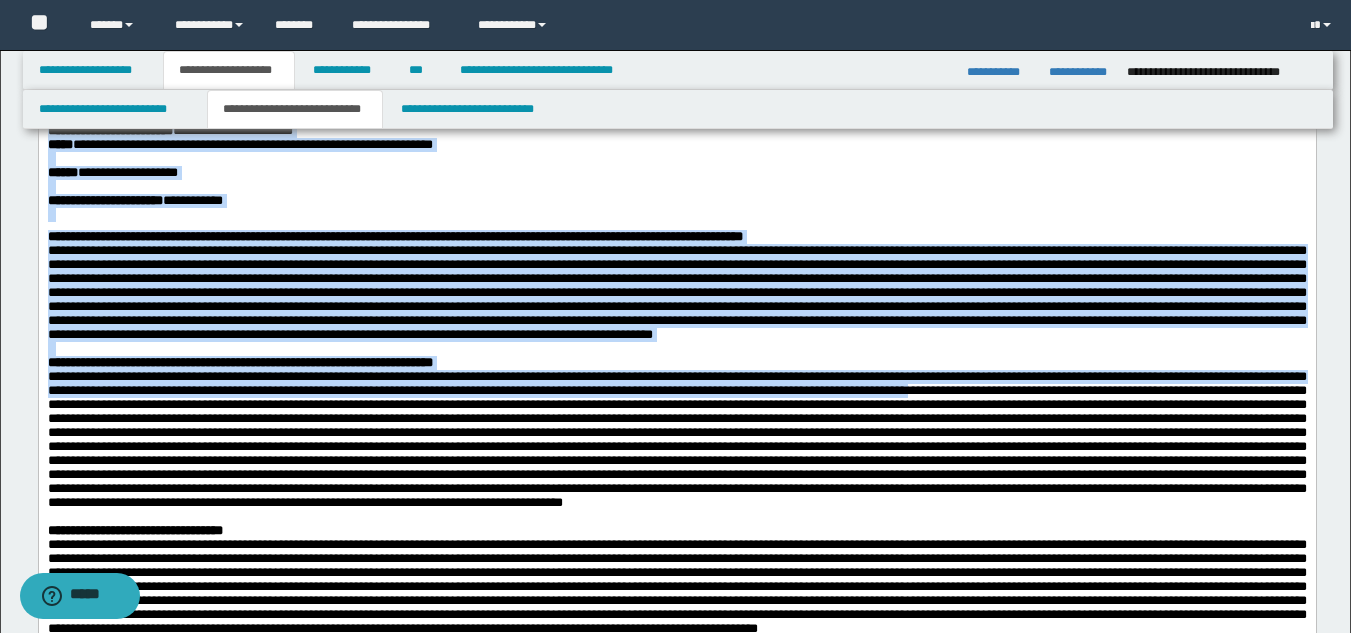 scroll, scrollTop: 494, scrollLeft: 0, axis: vertical 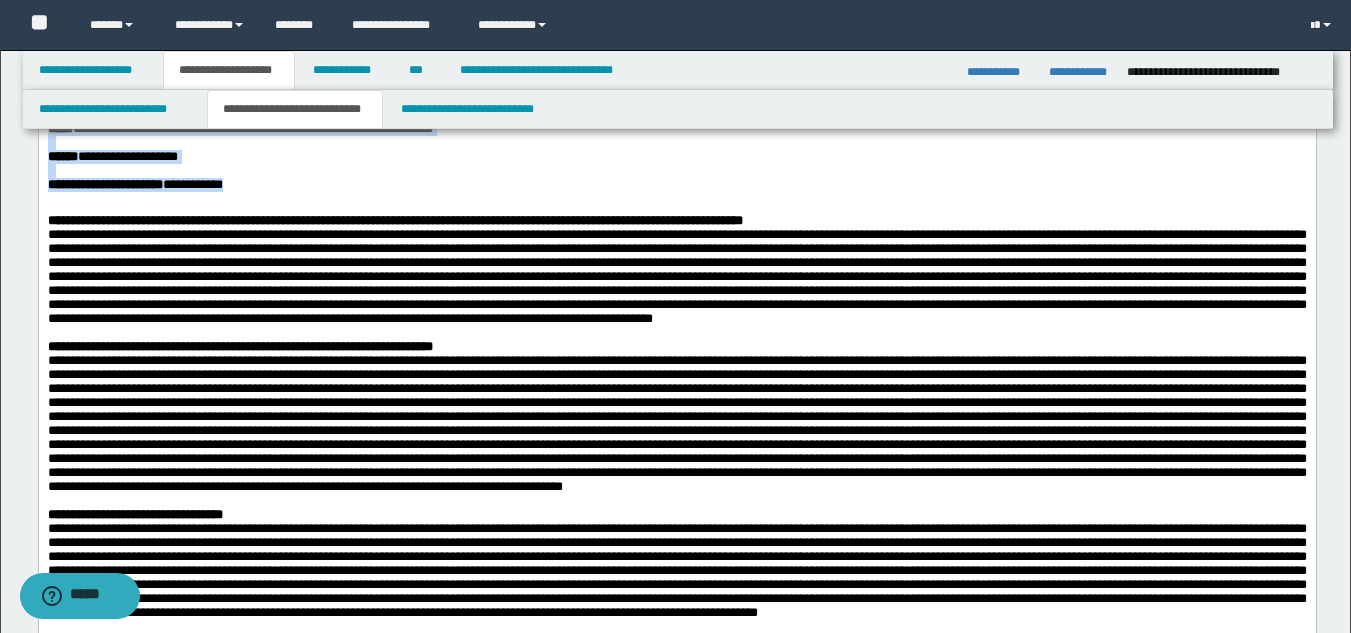 drag, startPoint x: 48, startPoint y: -243, endPoint x: 315, endPoint y: 266, distance: 574.7782 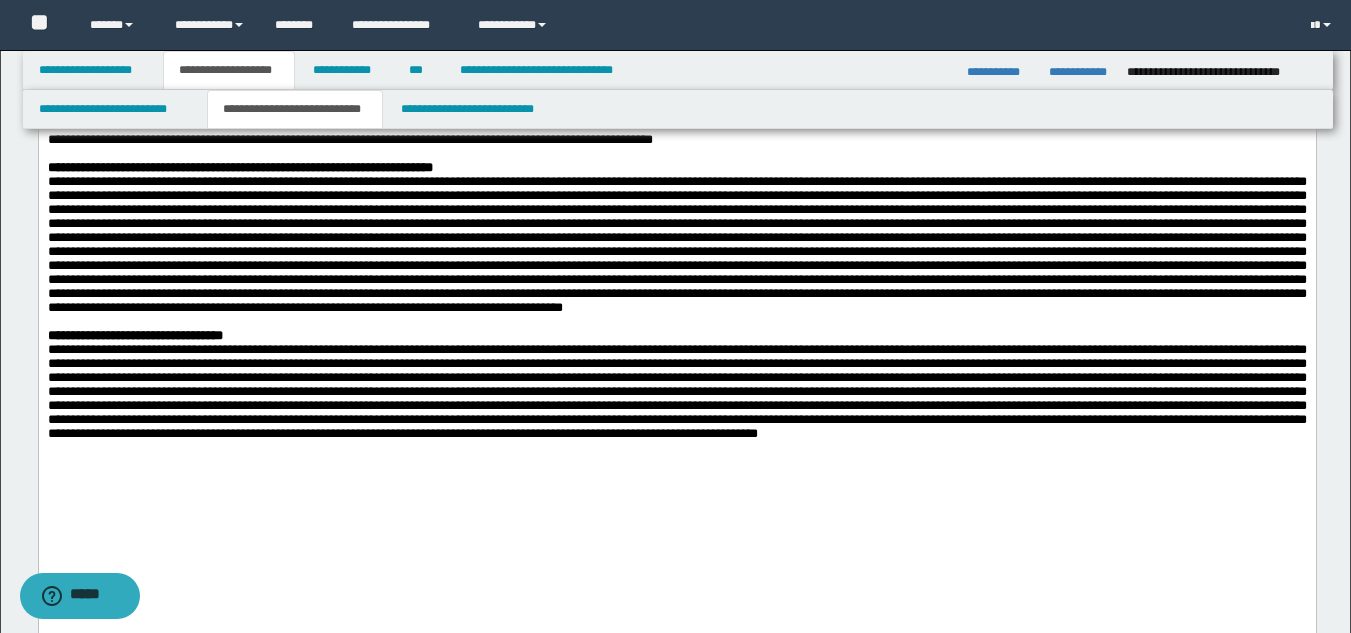 scroll, scrollTop: 690, scrollLeft: 0, axis: vertical 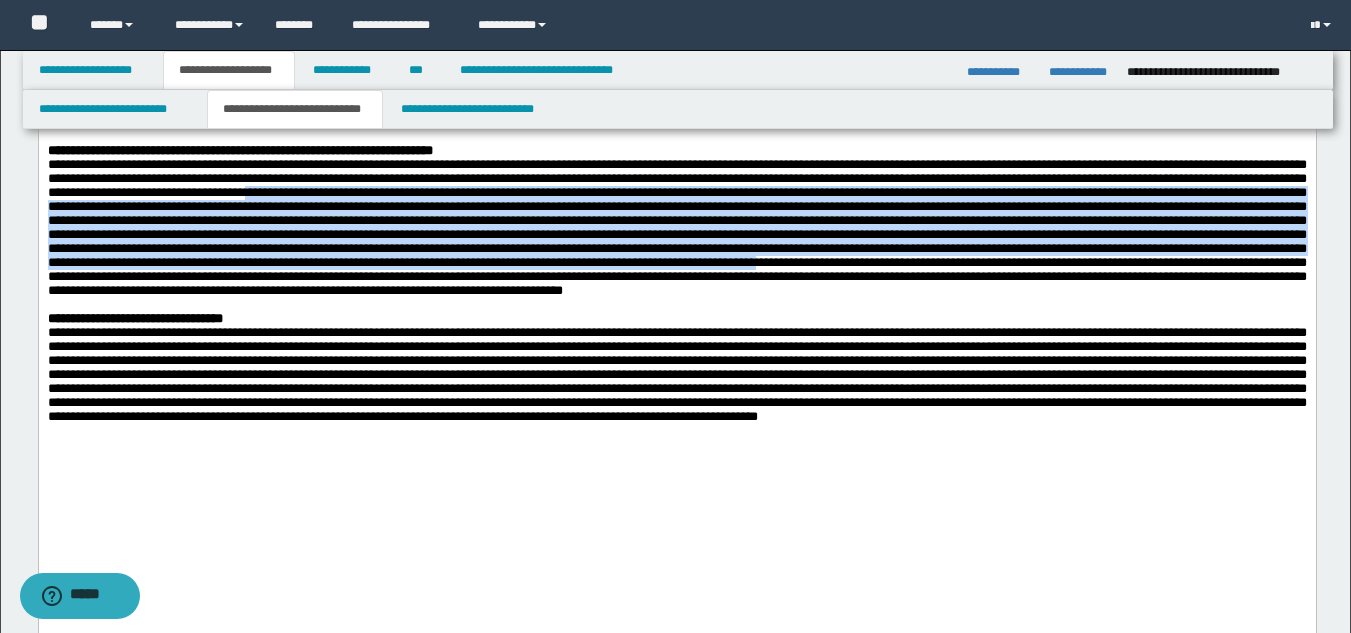drag, startPoint x: 873, startPoint y: 315, endPoint x: 138, endPoint y: 433, distance: 744.41187 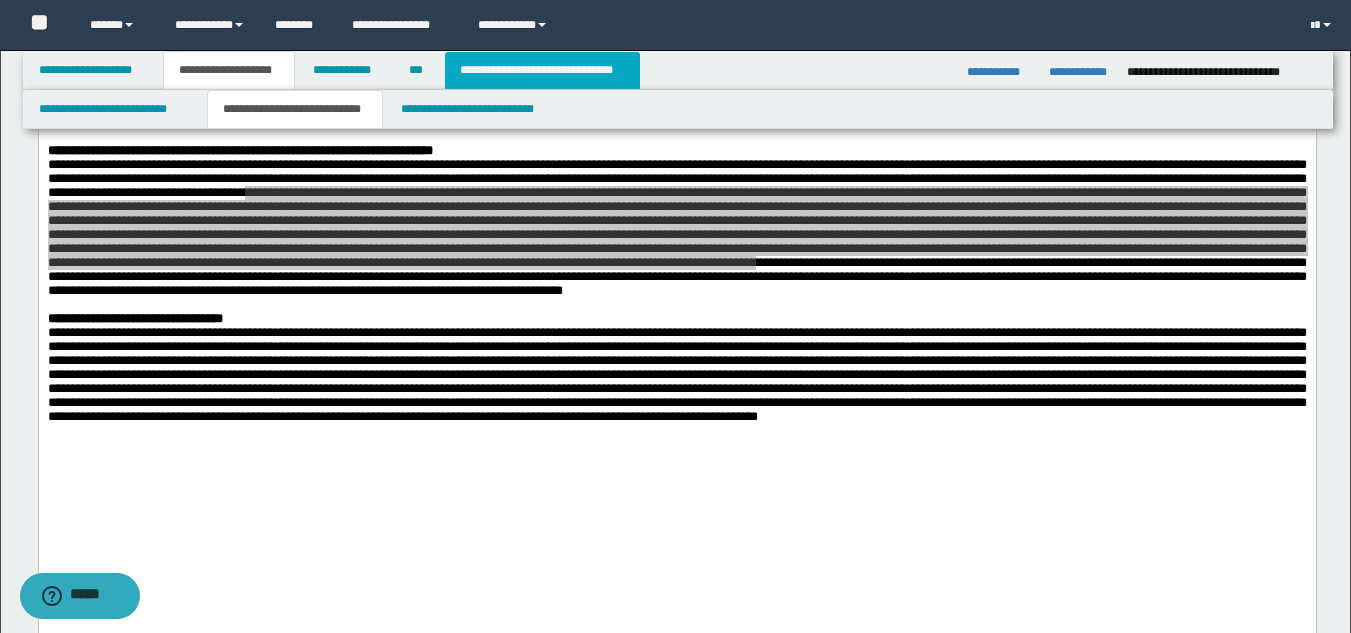 click on "**********" at bounding box center [542, 70] 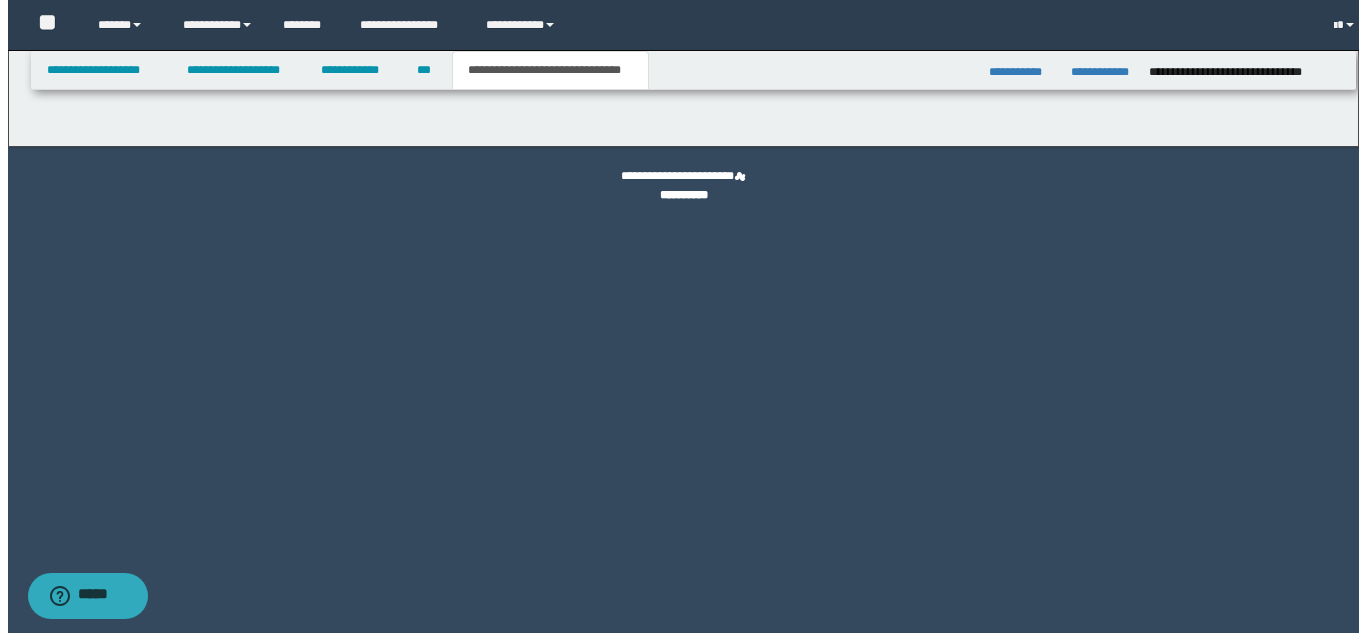 scroll, scrollTop: 0, scrollLeft: 0, axis: both 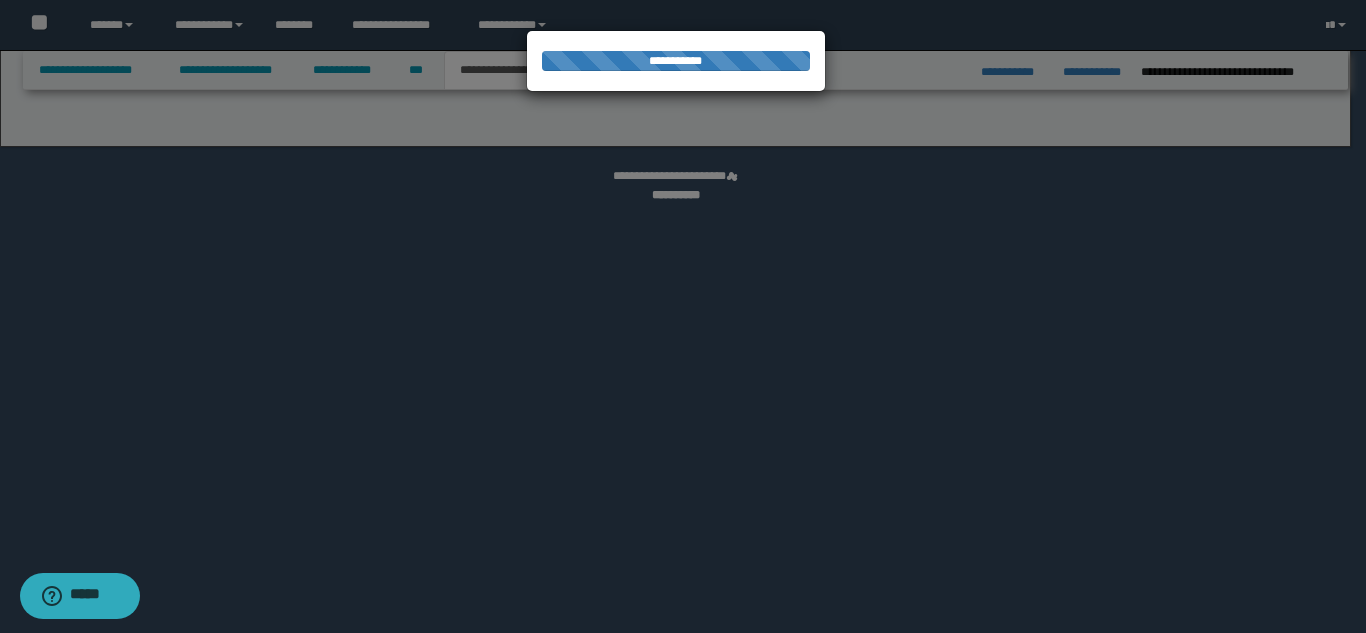 select on "*" 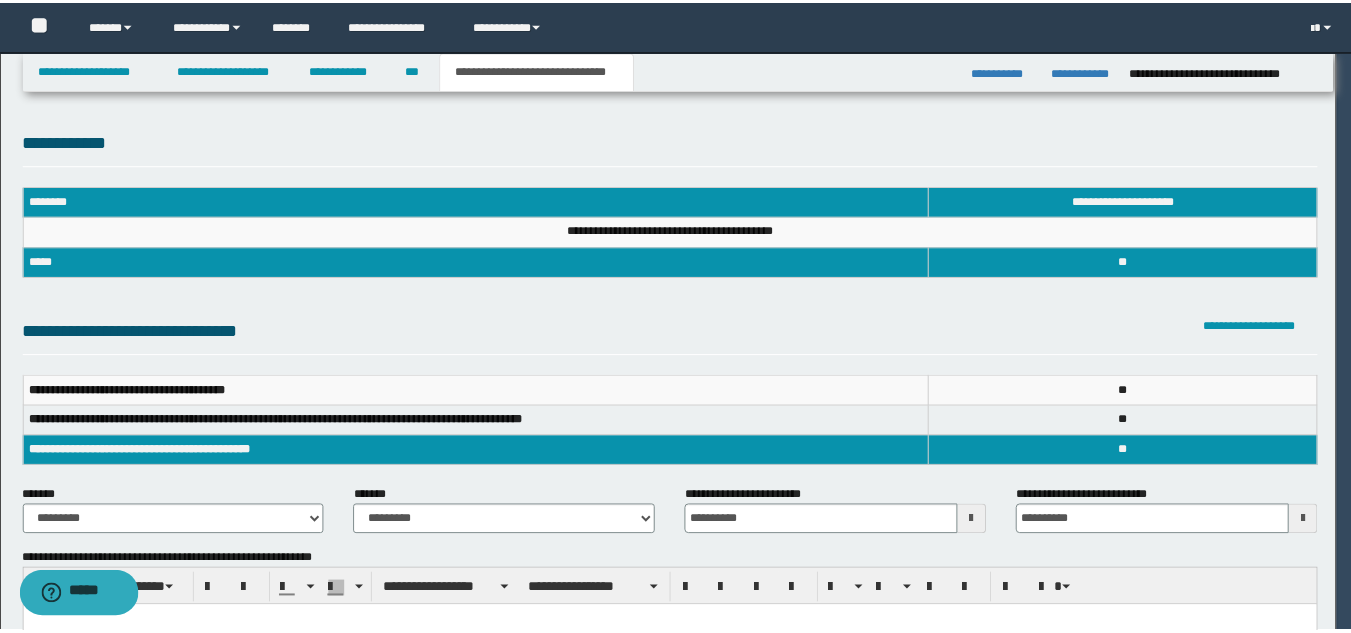 scroll, scrollTop: 0, scrollLeft: 0, axis: both 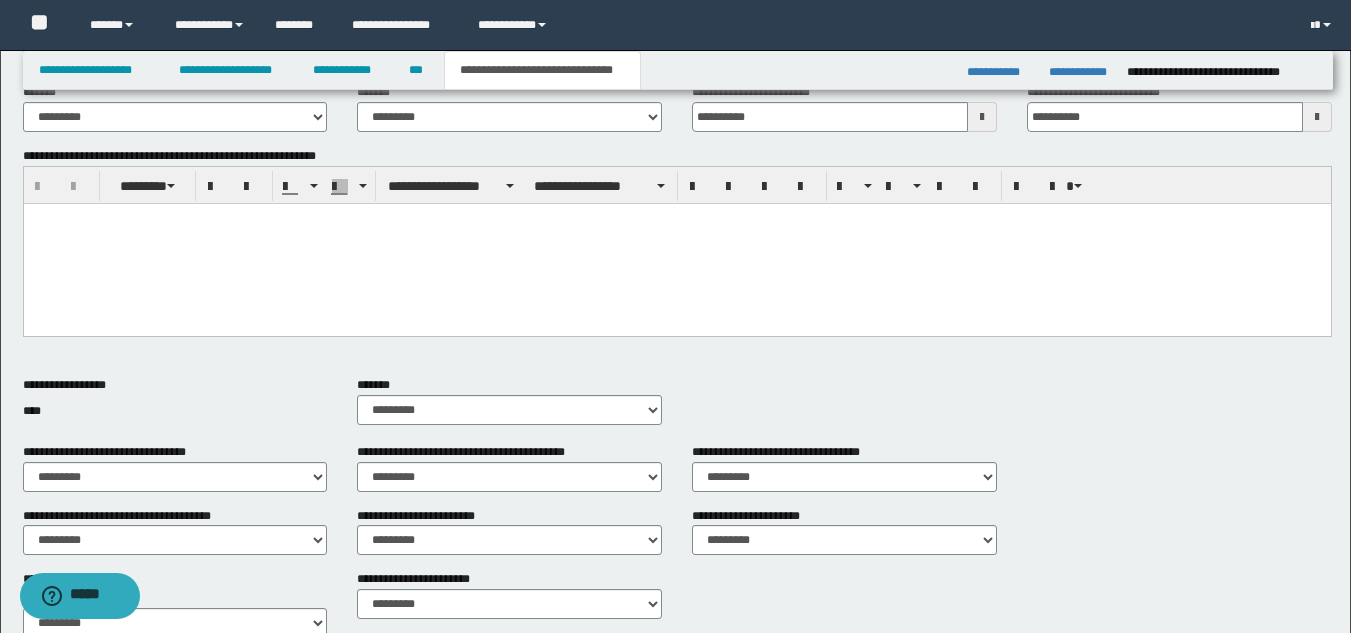 click at bounding box center (676, 244) 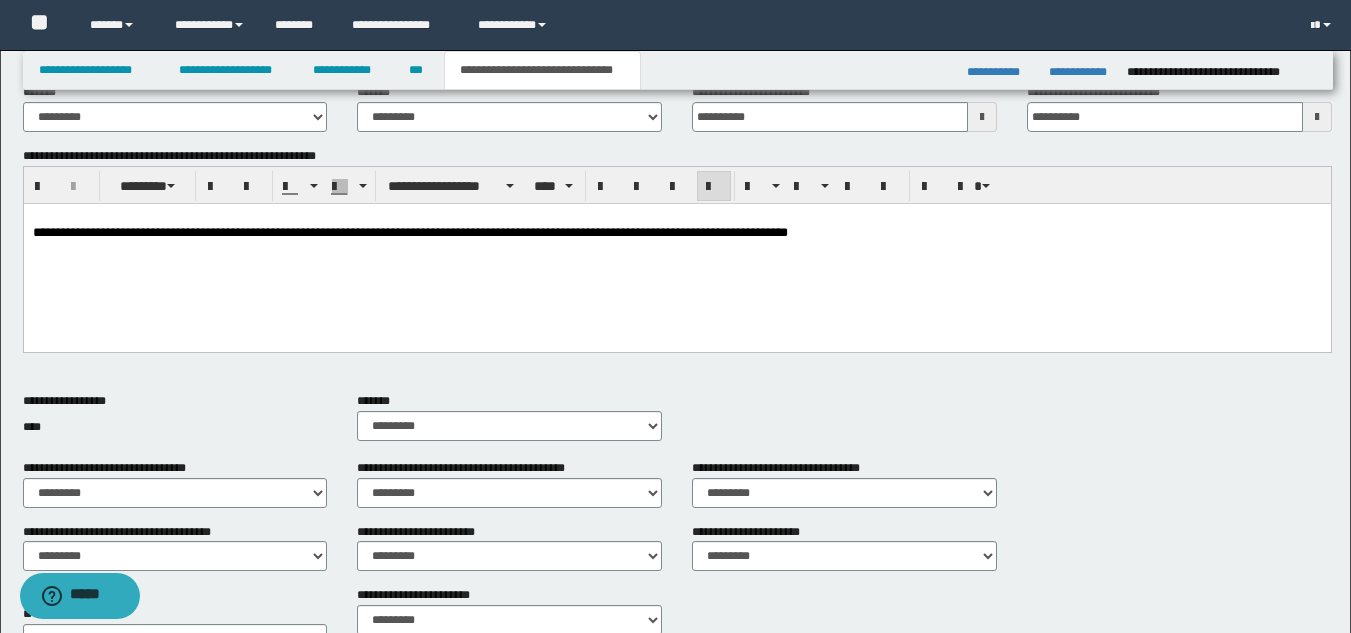 click on "**********" at bounding box center [676, 251] 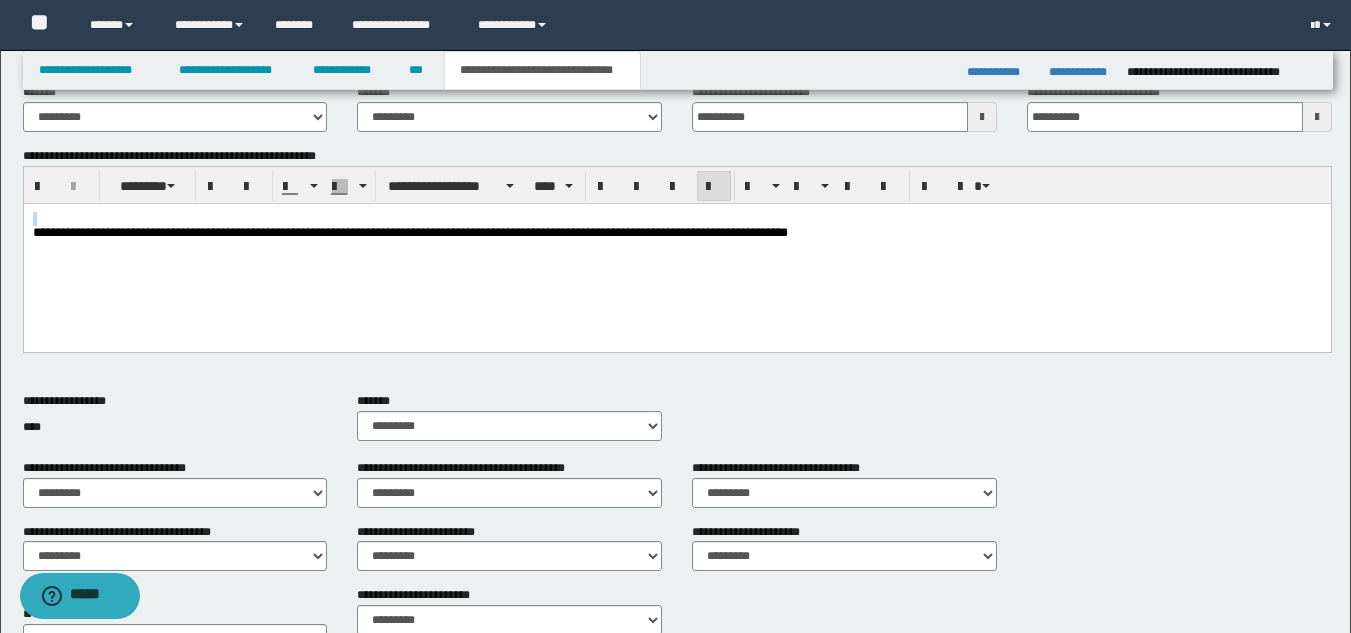 drag, startPoint x: 33, startPoint y: 218, endPoint x: 33, endPoint y: 229, distance: 11 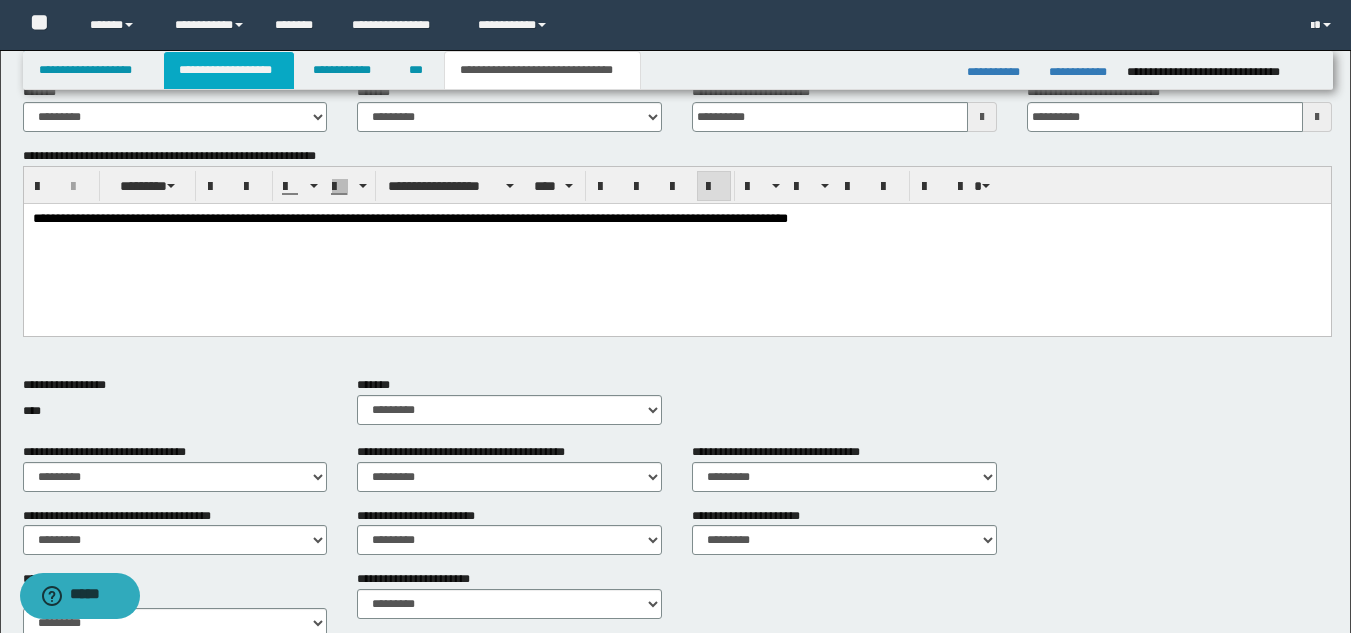 click on "**********" at bounding box center [229, 70] 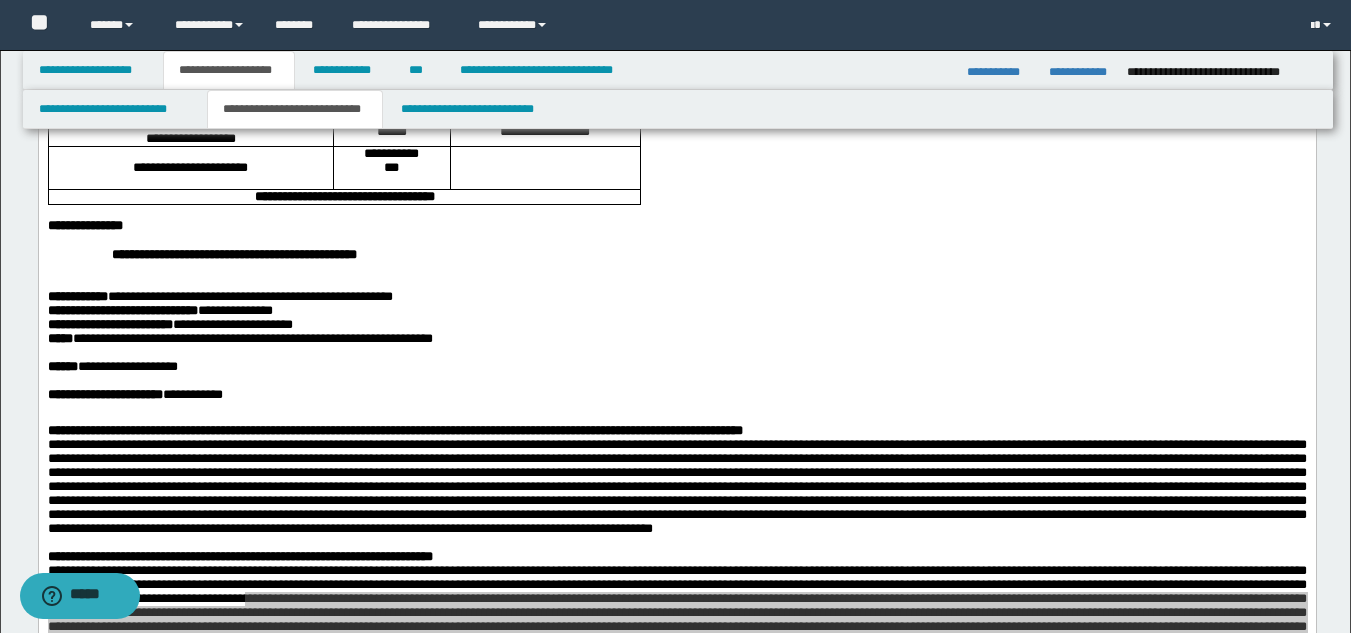 scroll, scrollTop: 21, scrollLeft: 0, axis: vertical 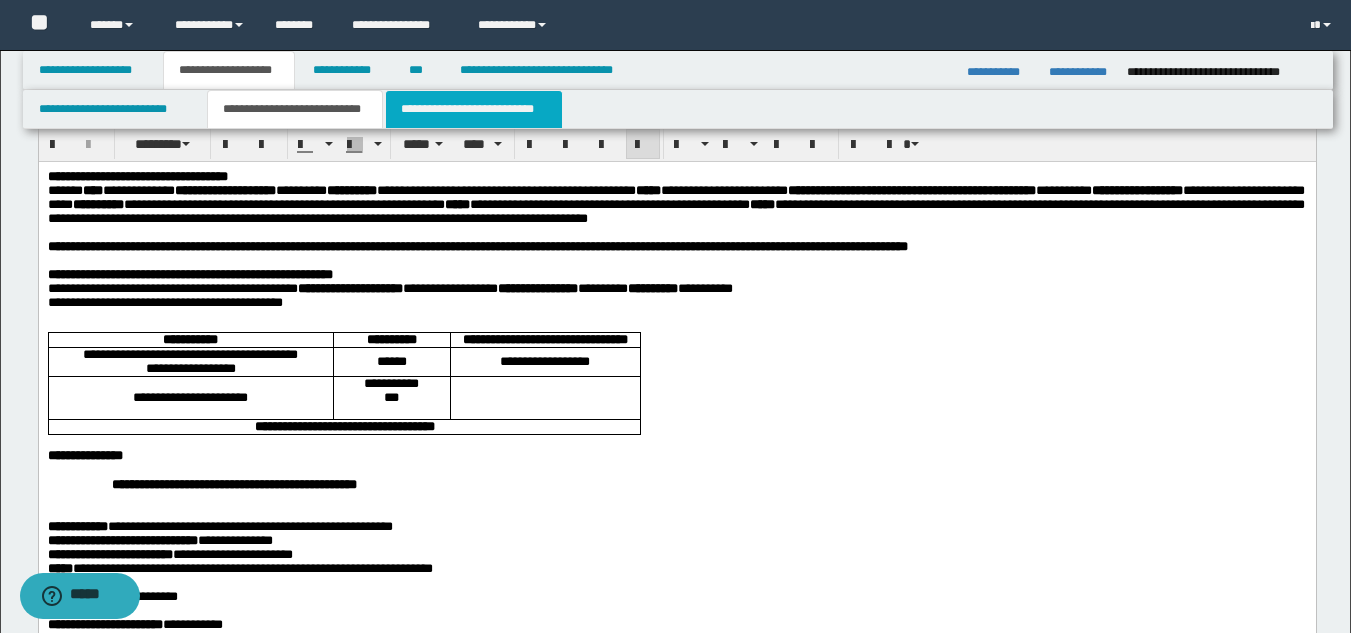 click on "**********" at bounding box center [474, 109] 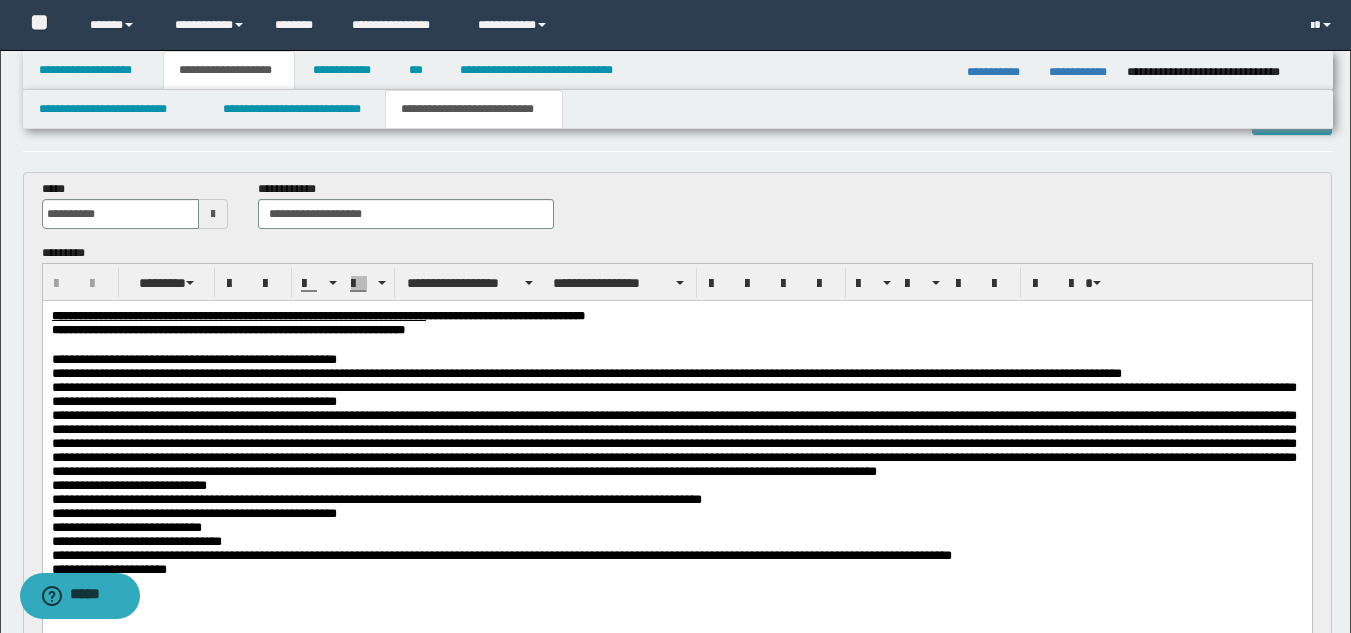 click on "**********" at bounding box center (676, 484) 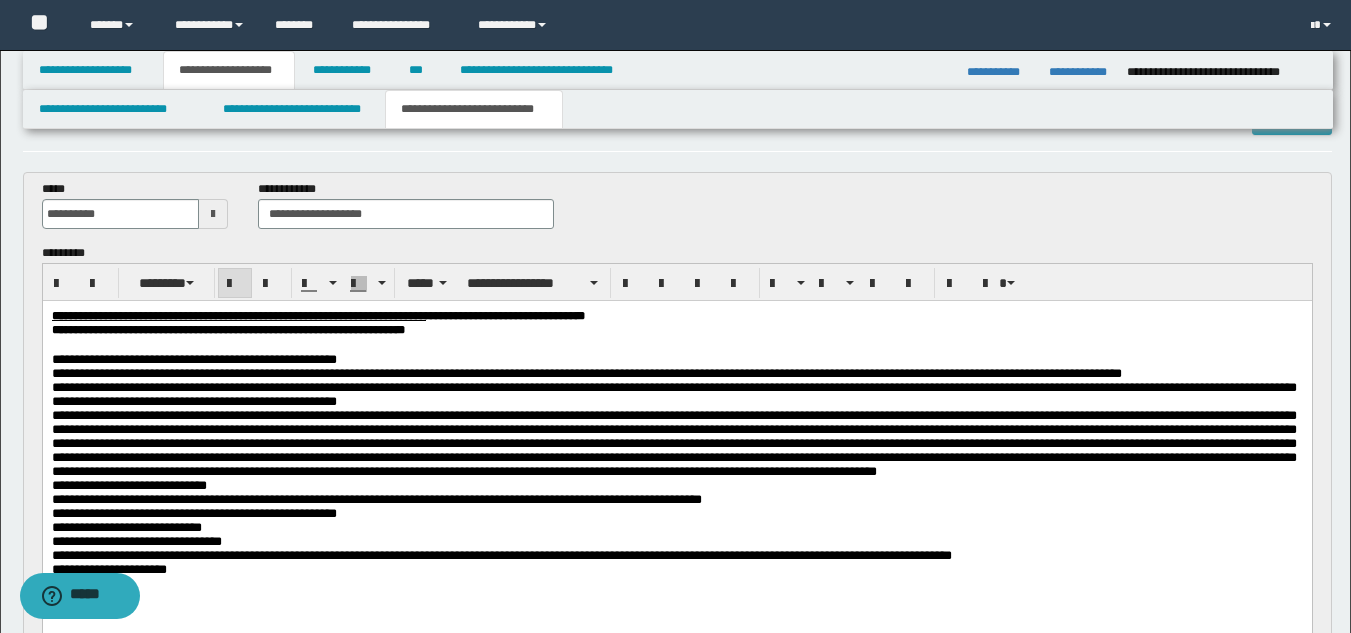 click at bounding box center [676, 345] 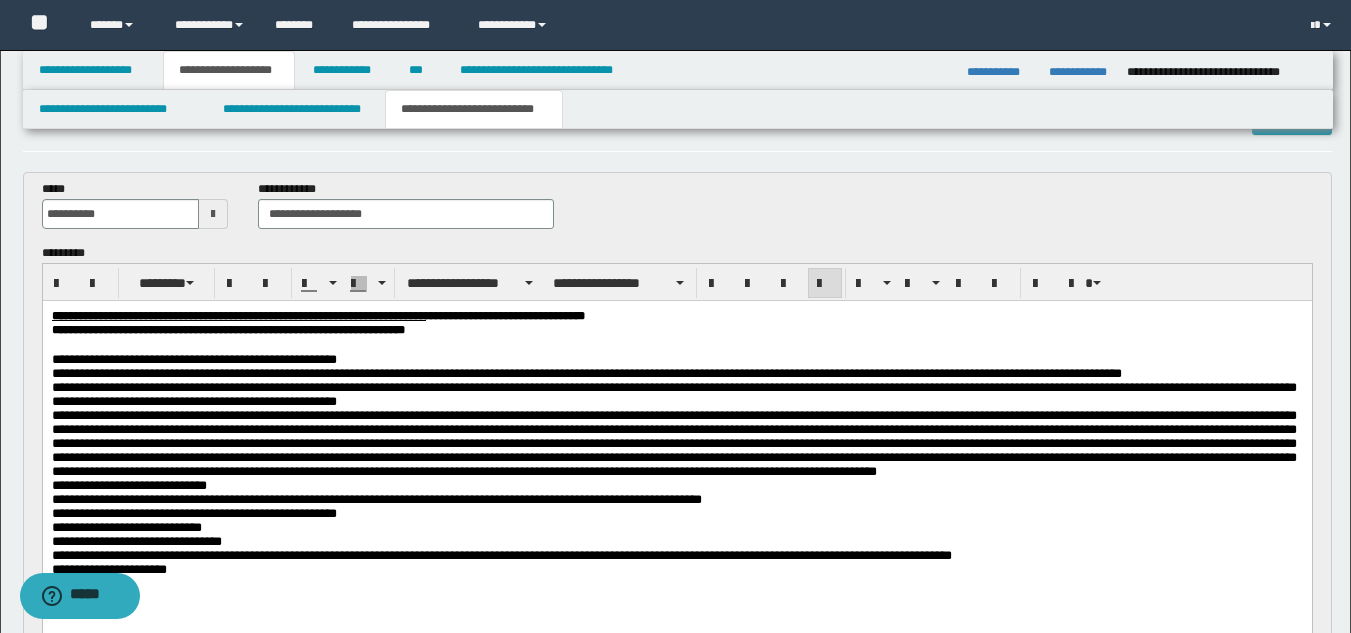 type 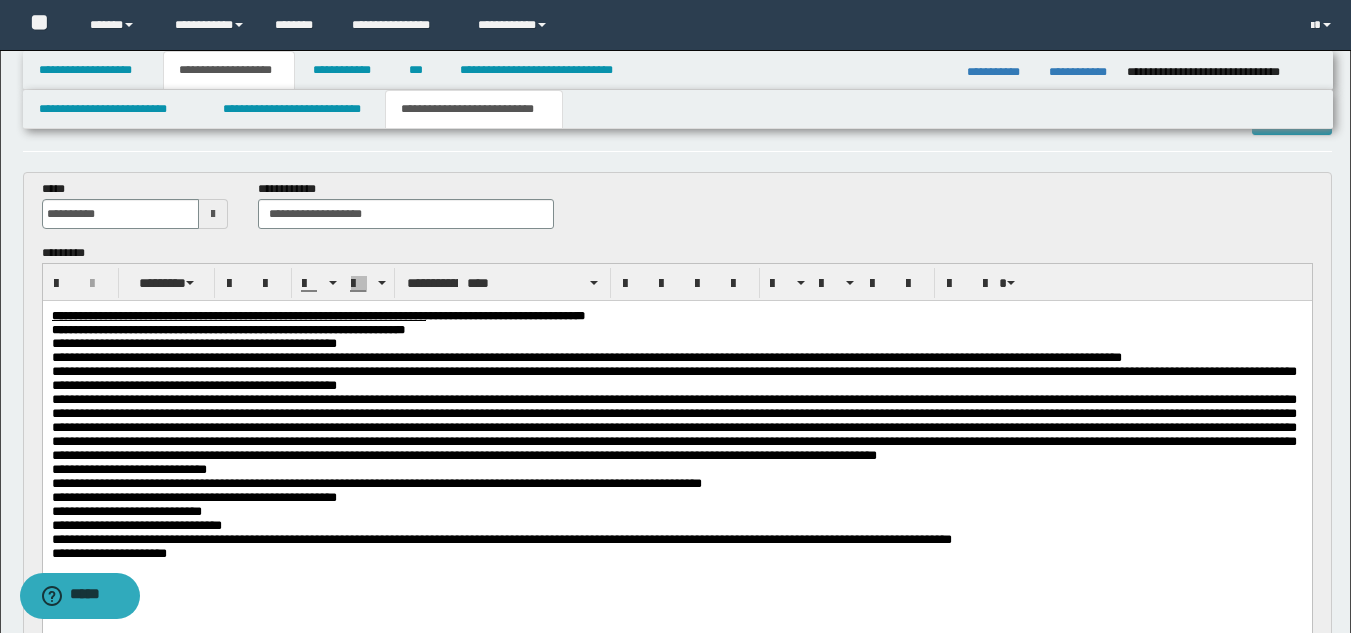 click on "**********" at bounding box center (586, 357) 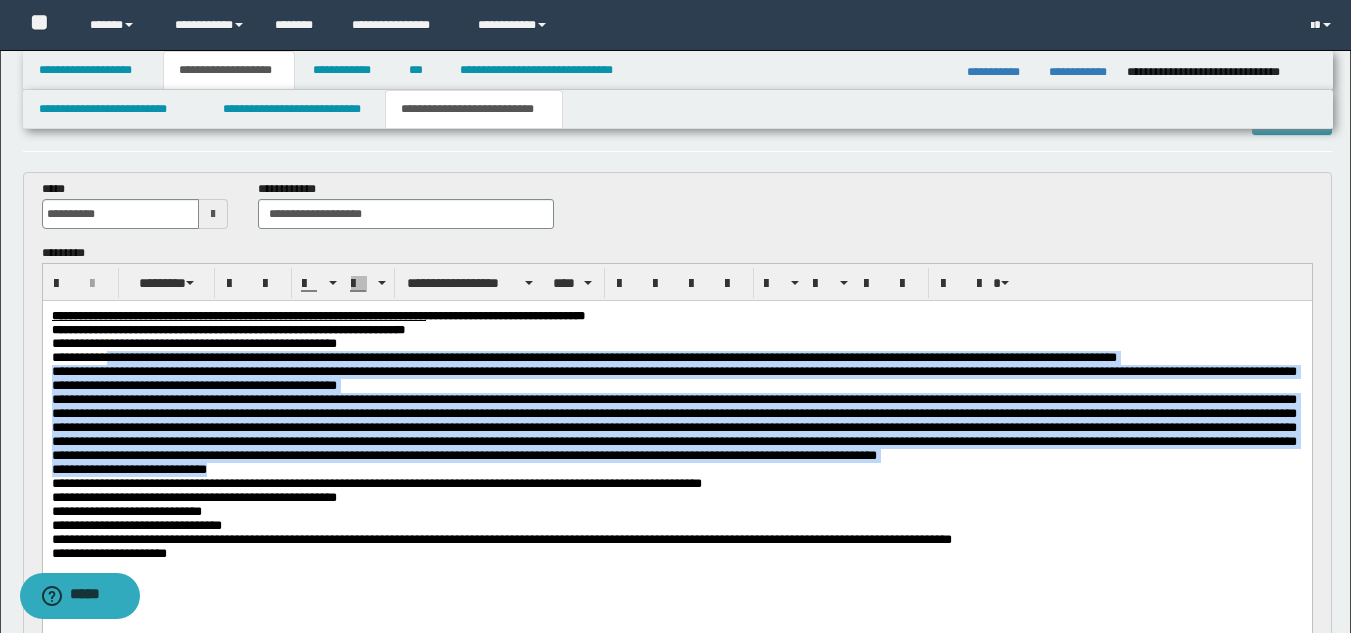 drag, startPoint x: 118, startPoint y: 361, endPoint x: 258, endPoint y: 521, distance: 212.60292 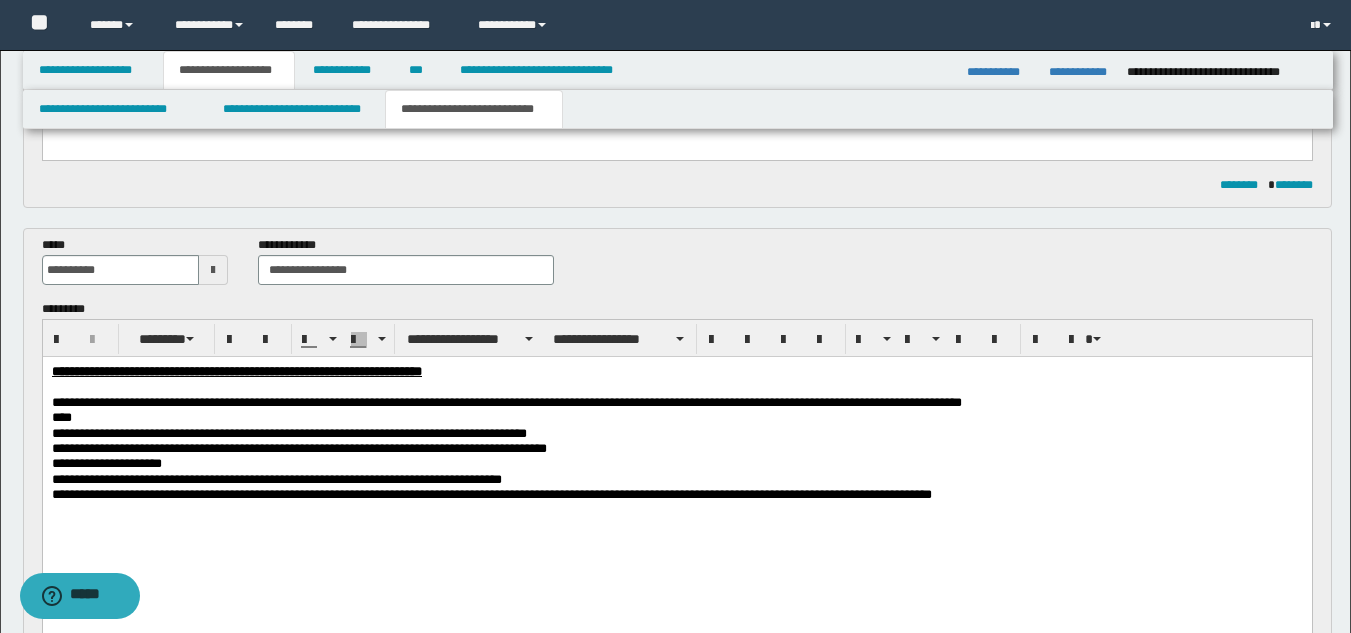 scroll, scrollTop: 764, scrollLeft: 0, axis: vertical 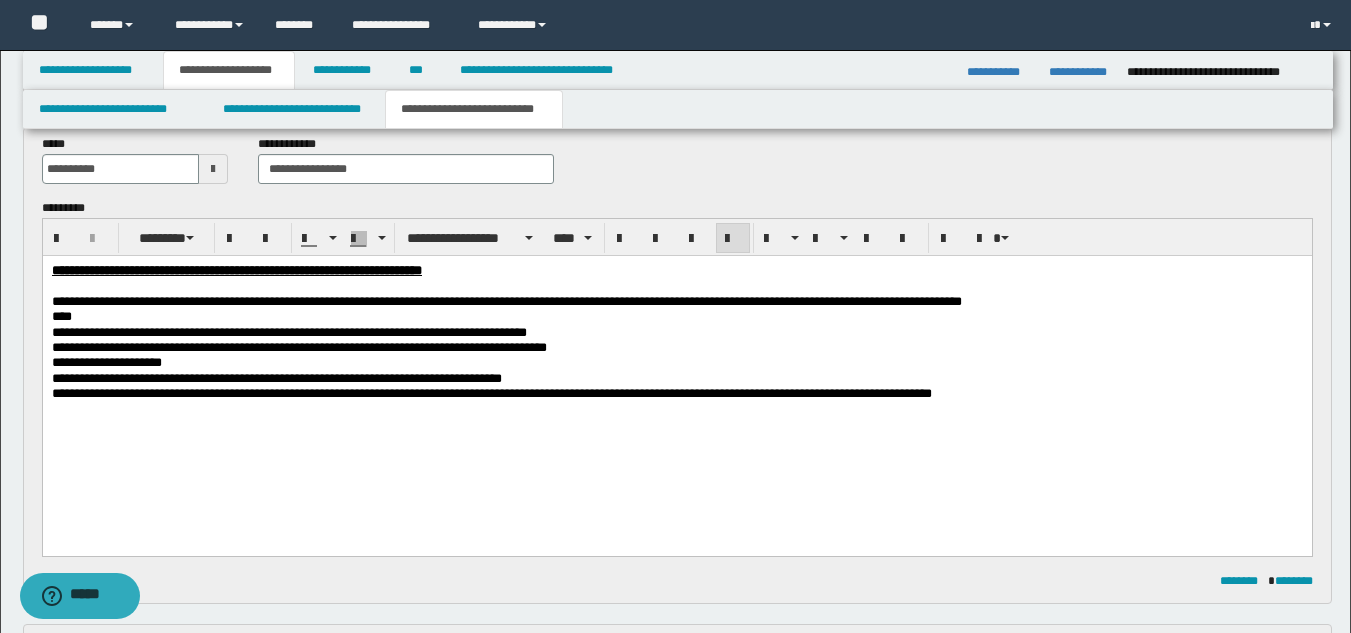 click on "**********" at bounding box center (491, 392) 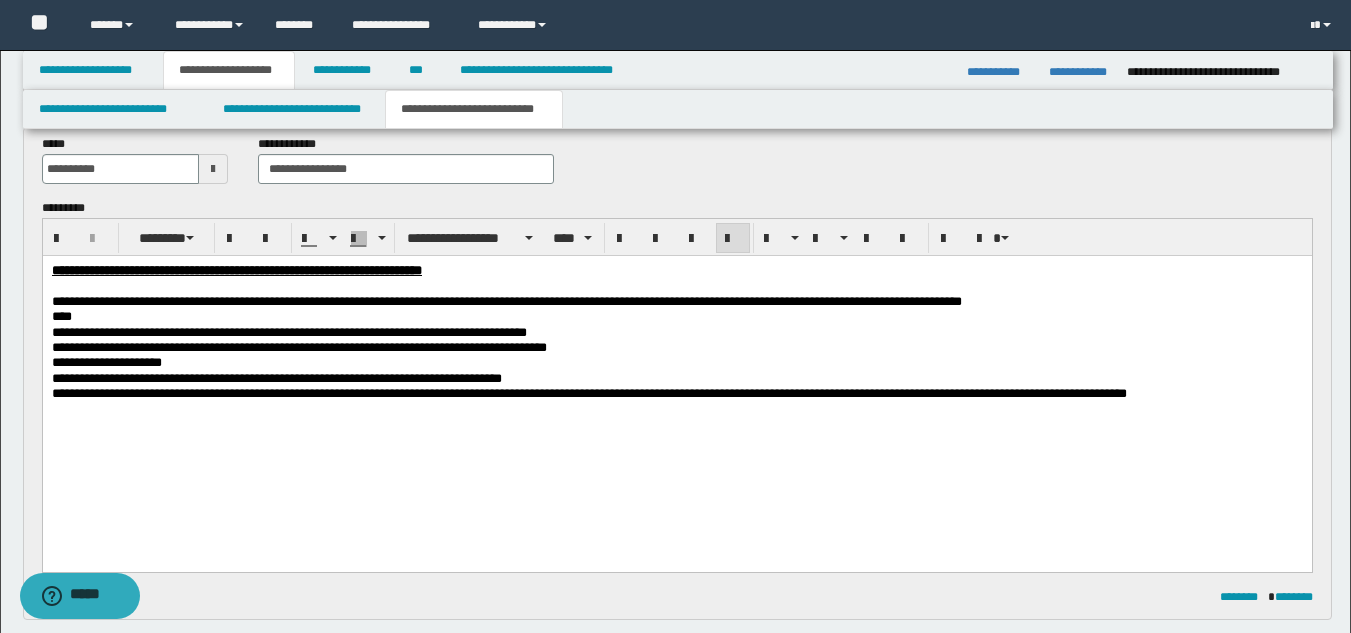 click on "**********" at bounding box center [588, 392] 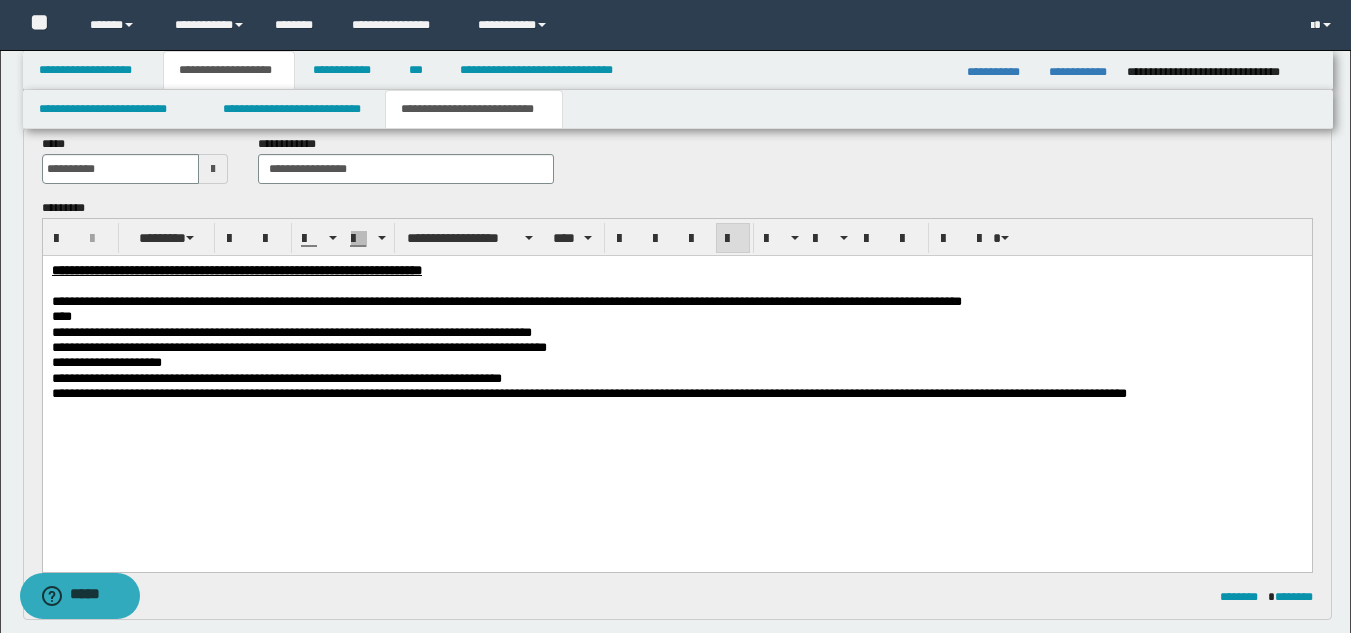 click on "**********" at bounding box center [291, 331] 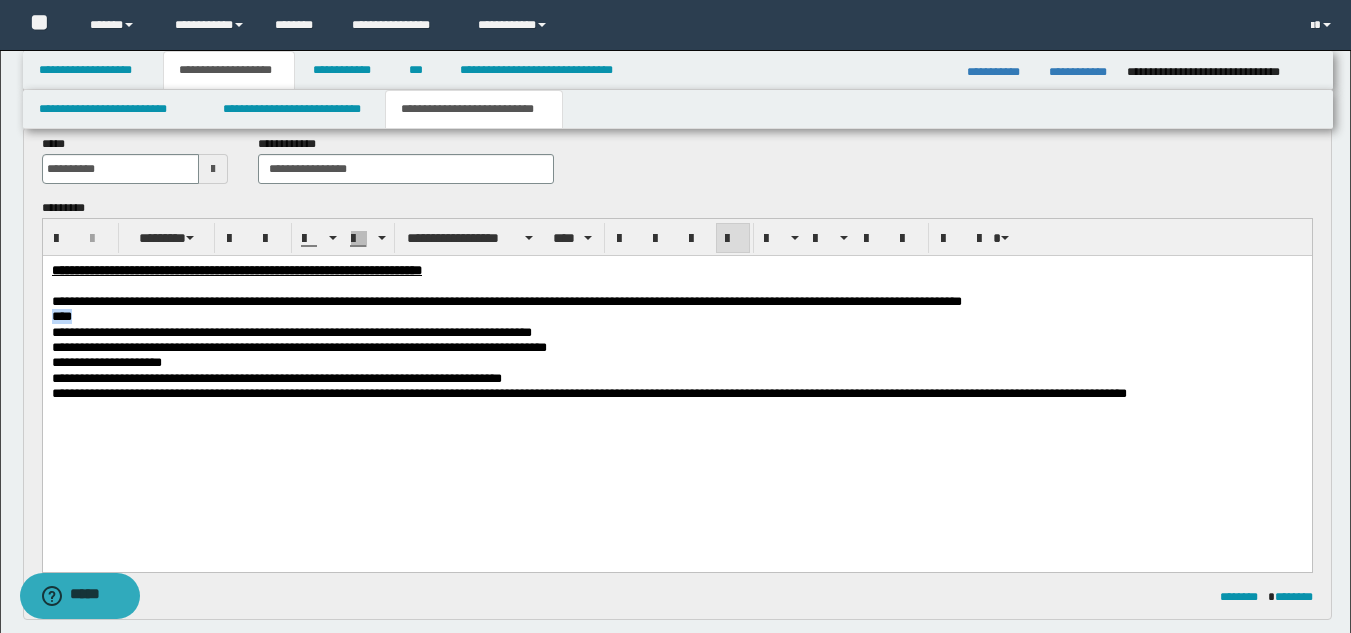 drag, startPoint x: 81, startPoint y: 323, endPoint x: 42, endPoint y: 314, distance: 40.024994 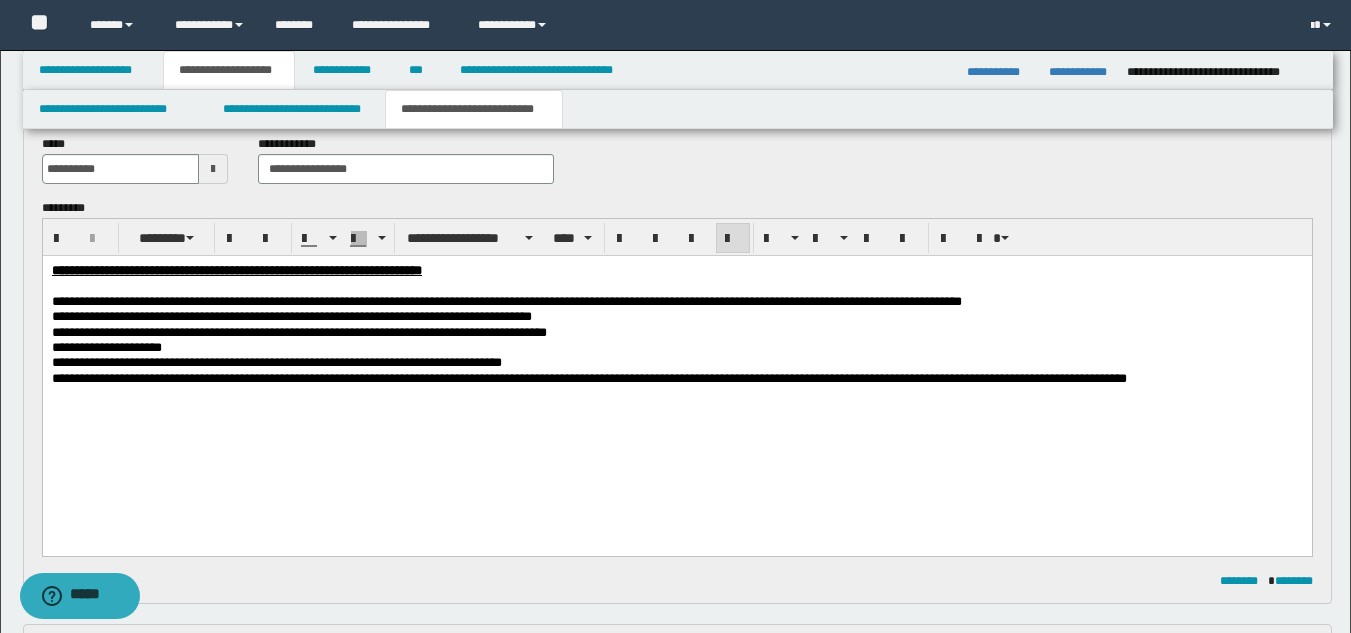 click on "**********" at bounding box center (506, 300) 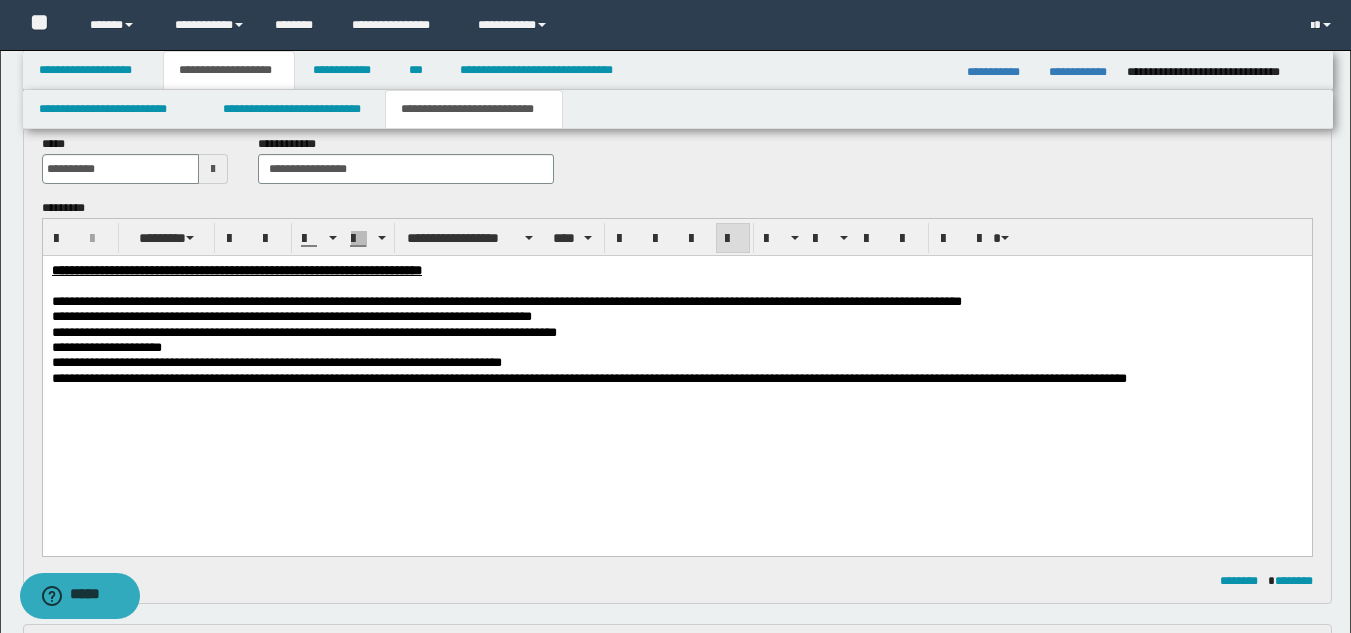 click on "**********" at bounding box center (106, 346) 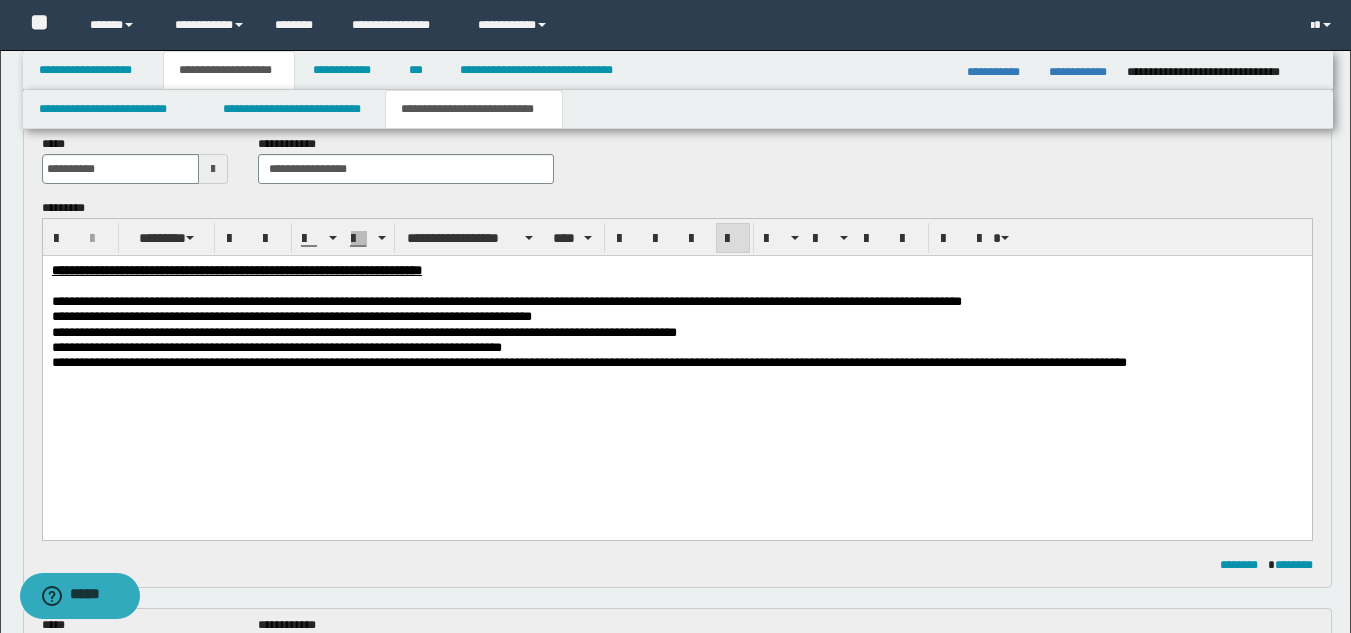 drag, startPoint x: 66, startPoint y: 353, endPoint x: 105, endPoint y: 356, distance: 39.115215 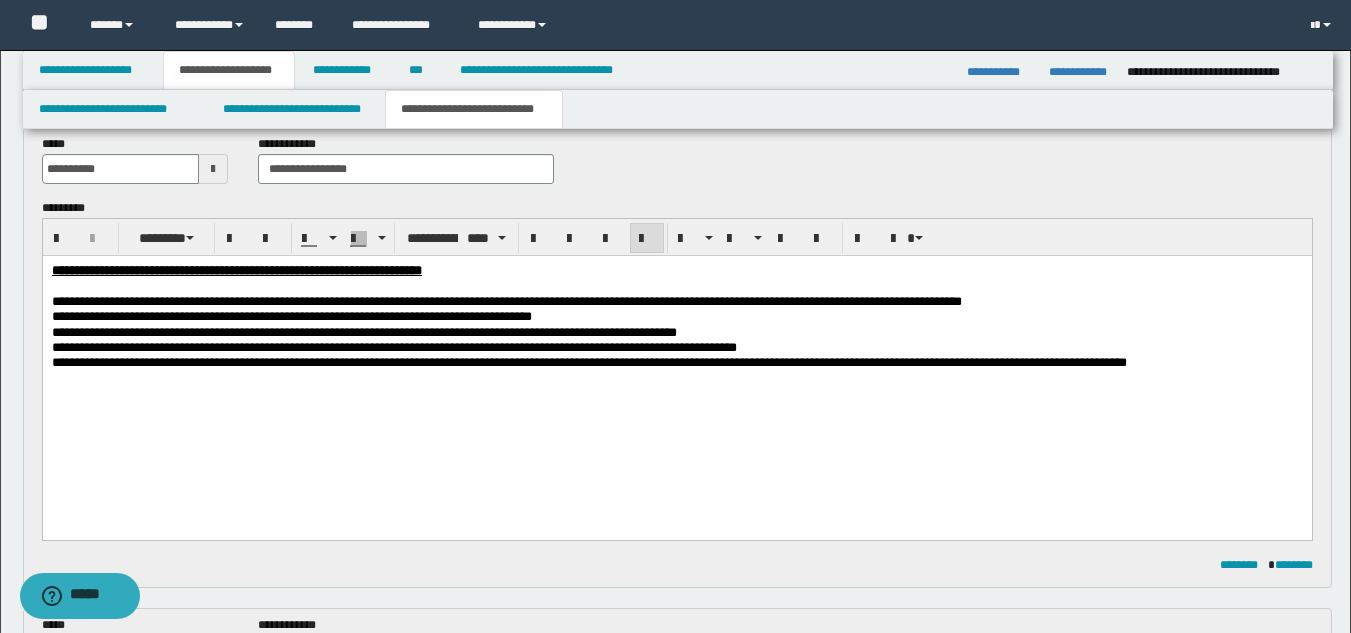 click on "**********" at bounding box center [588, 361] 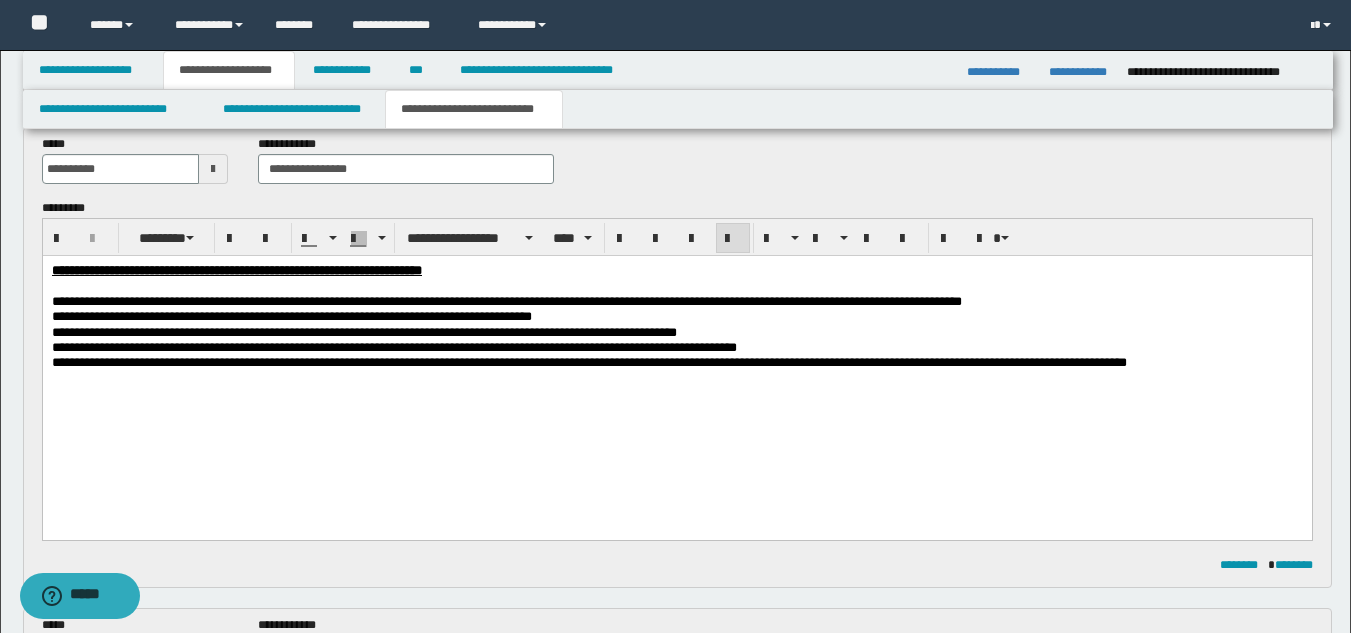 click on "**********" at bounding box center (676, 361) 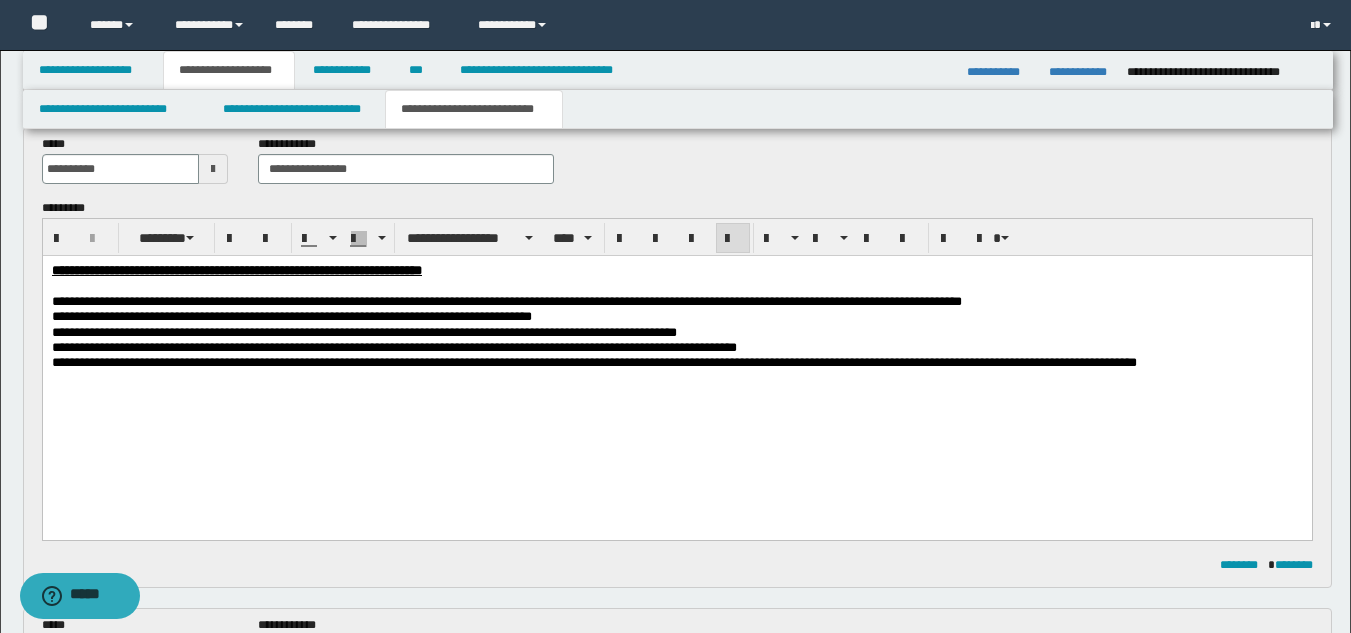 click on "**********" at bounding box center [593, 361] 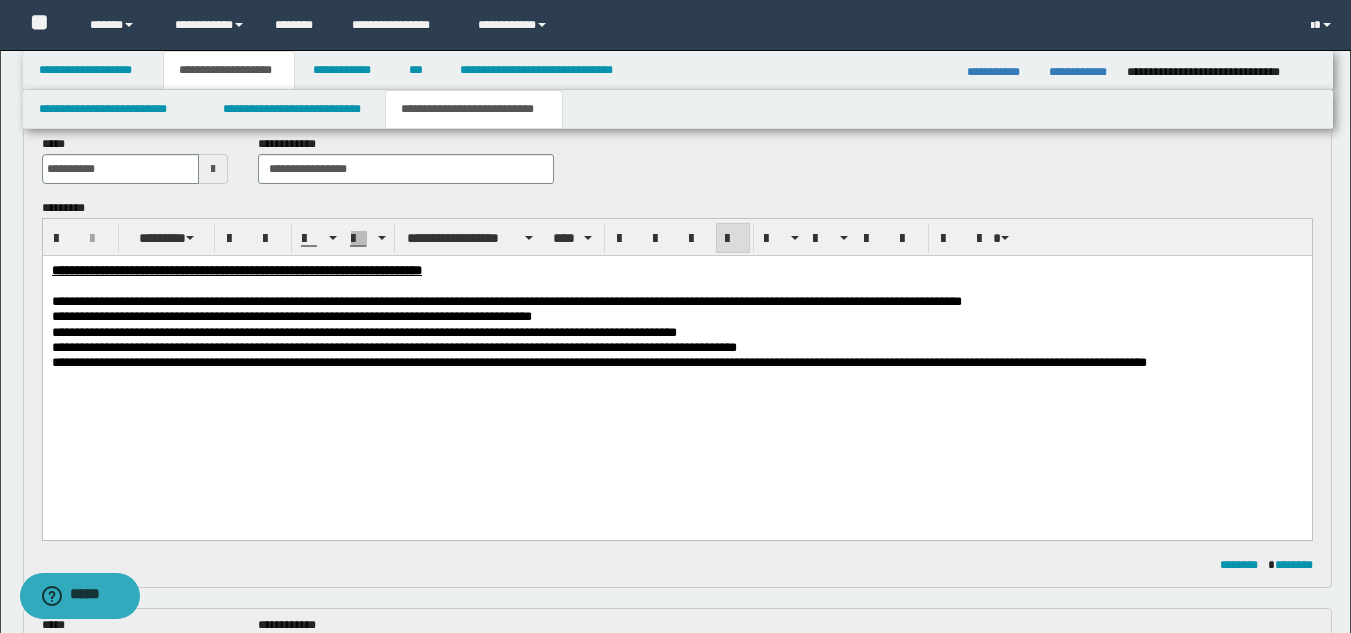 click on "**********" at bounding box center (598, 361) 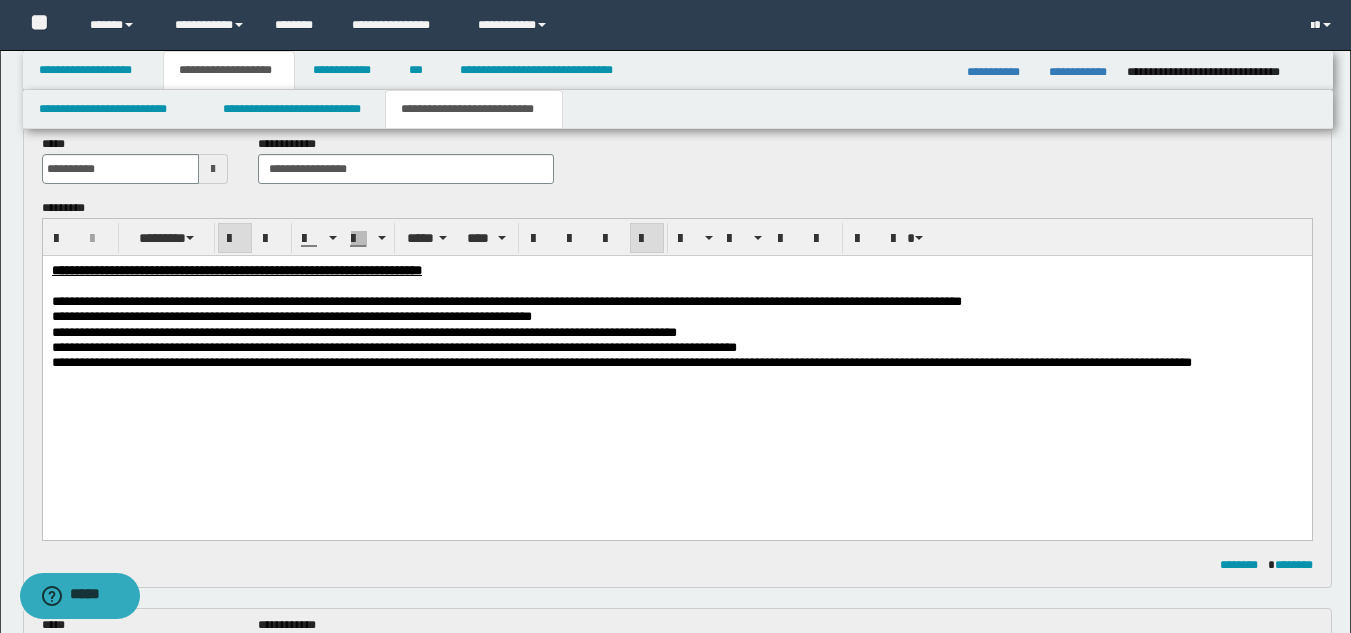 click on "**********" at bounding box center [308, 331] 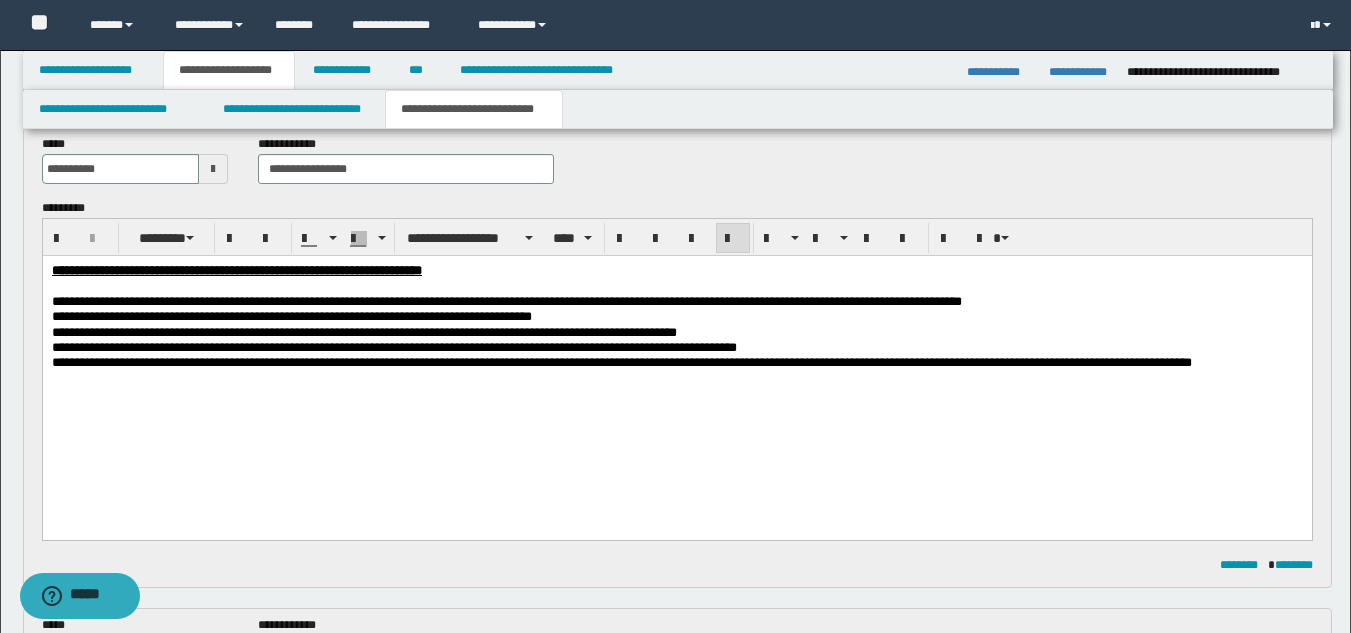 click on "**********" at bounding box center [308, 331] 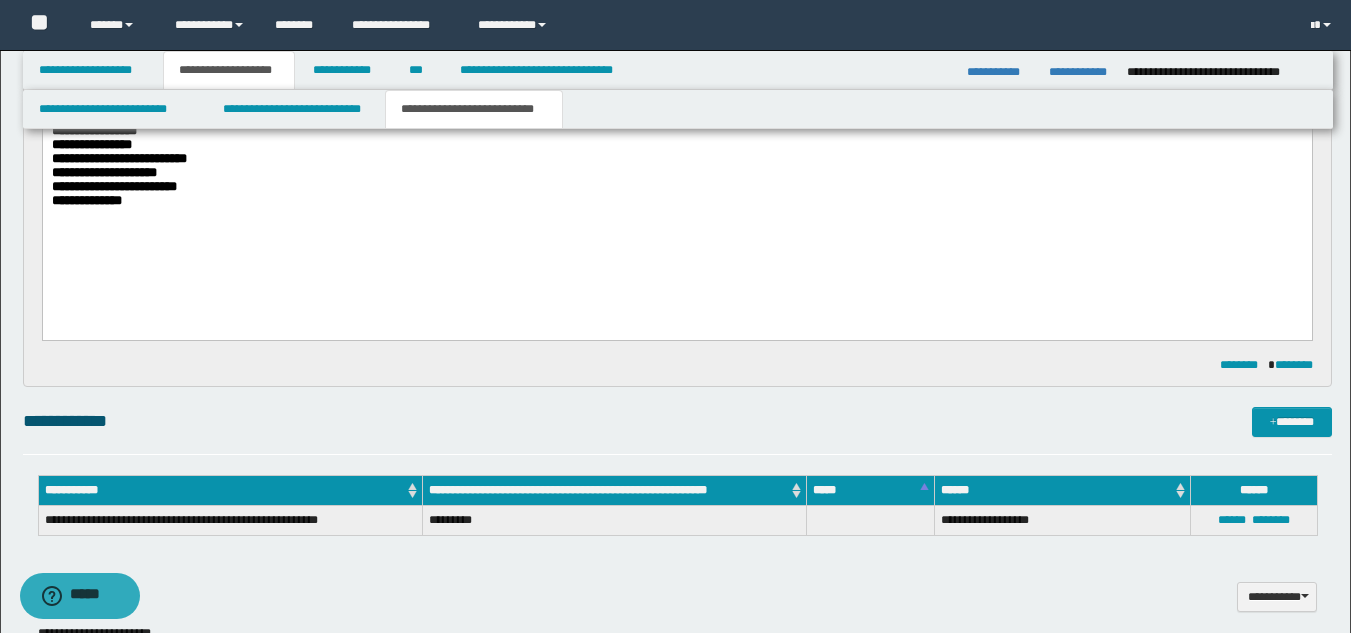 scroll, scrollTop: 1487, scrollLeft: 0, axis: vertical 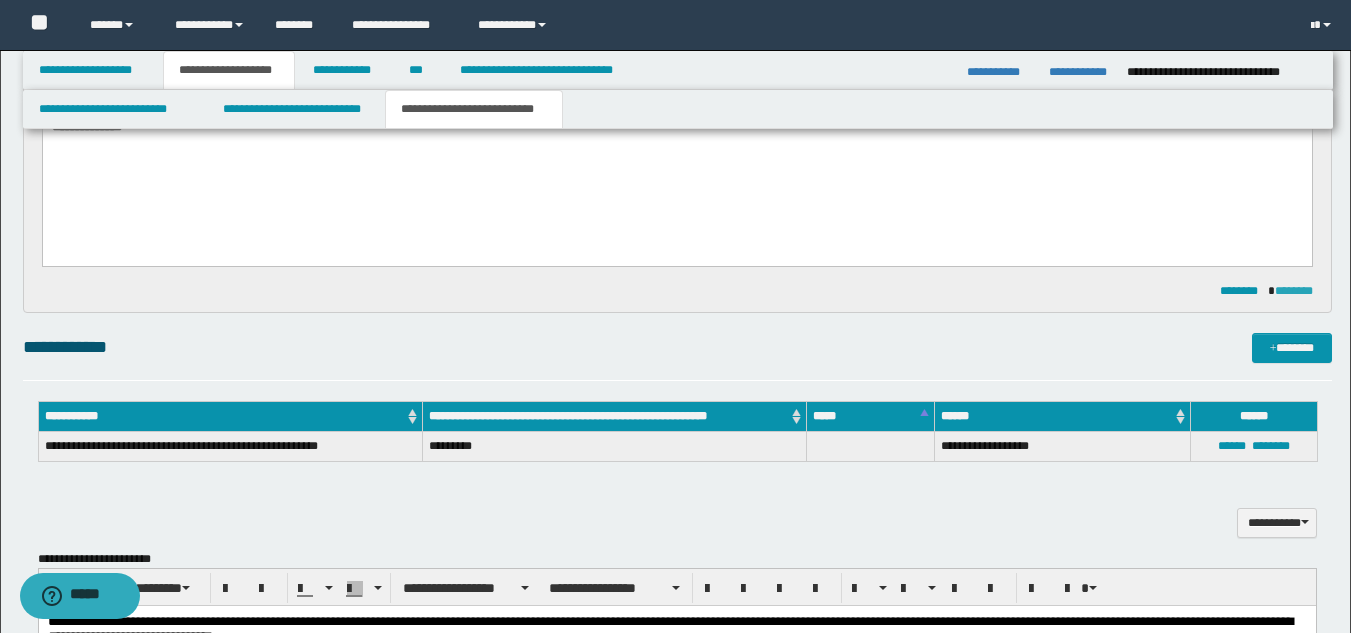 click on "********" at bounding box center [1294, 291] 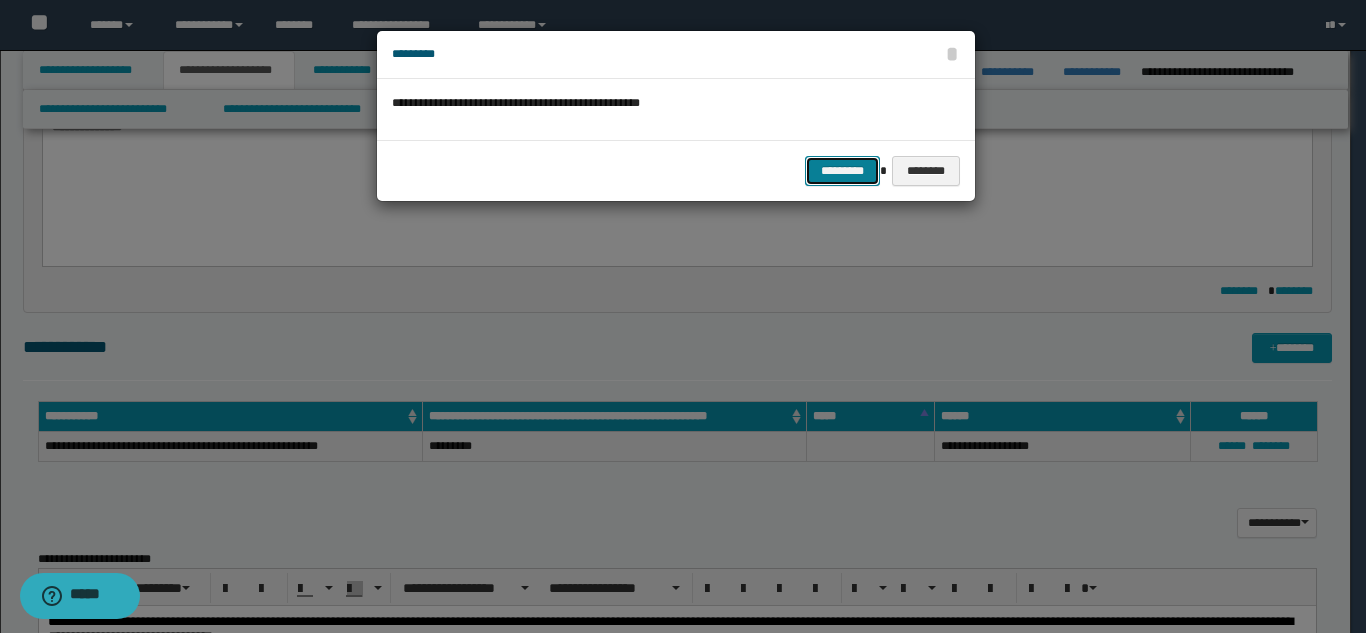 click on "*********" at bounding box center (842, 171) 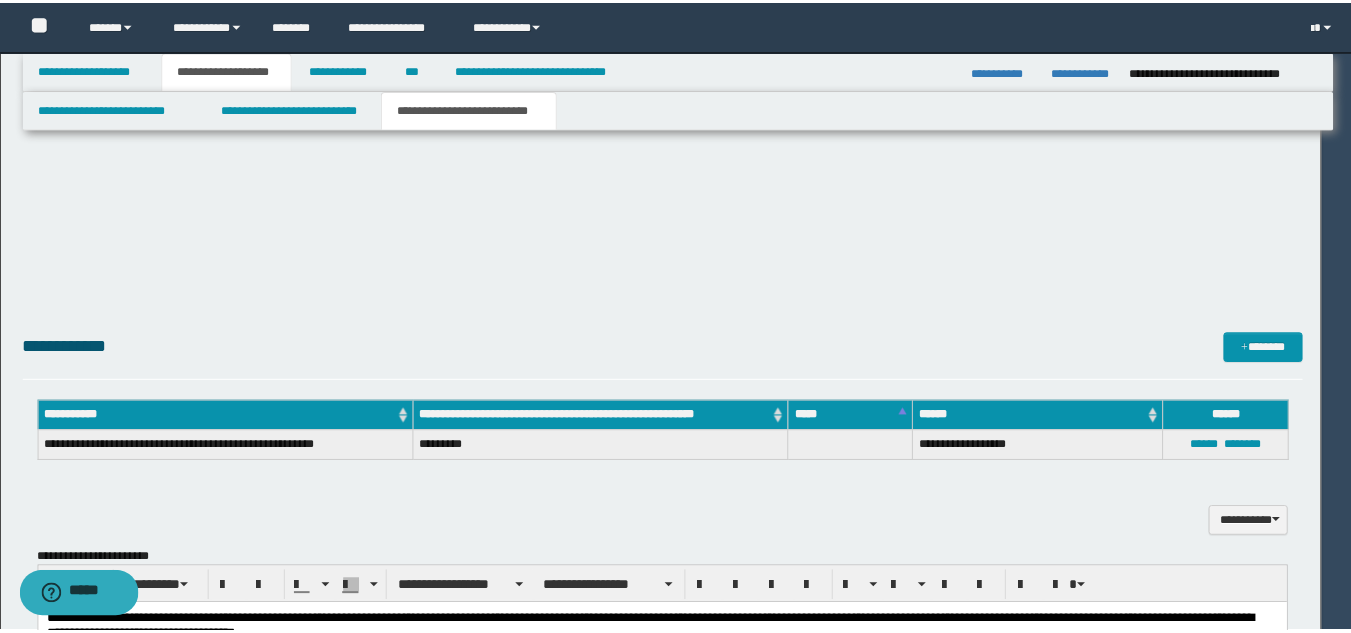 scroll, scrollTop: 0, scrollLeft: 0, axis: both 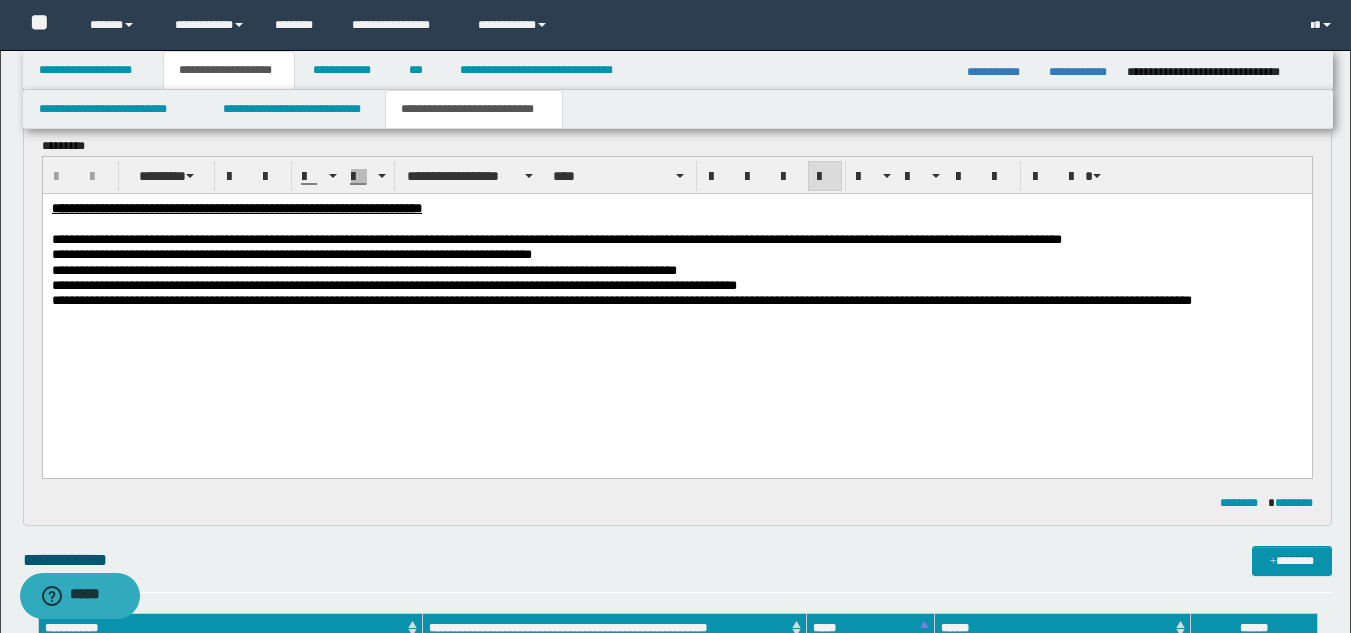 click on "**********" at bounding box center (621, 299) 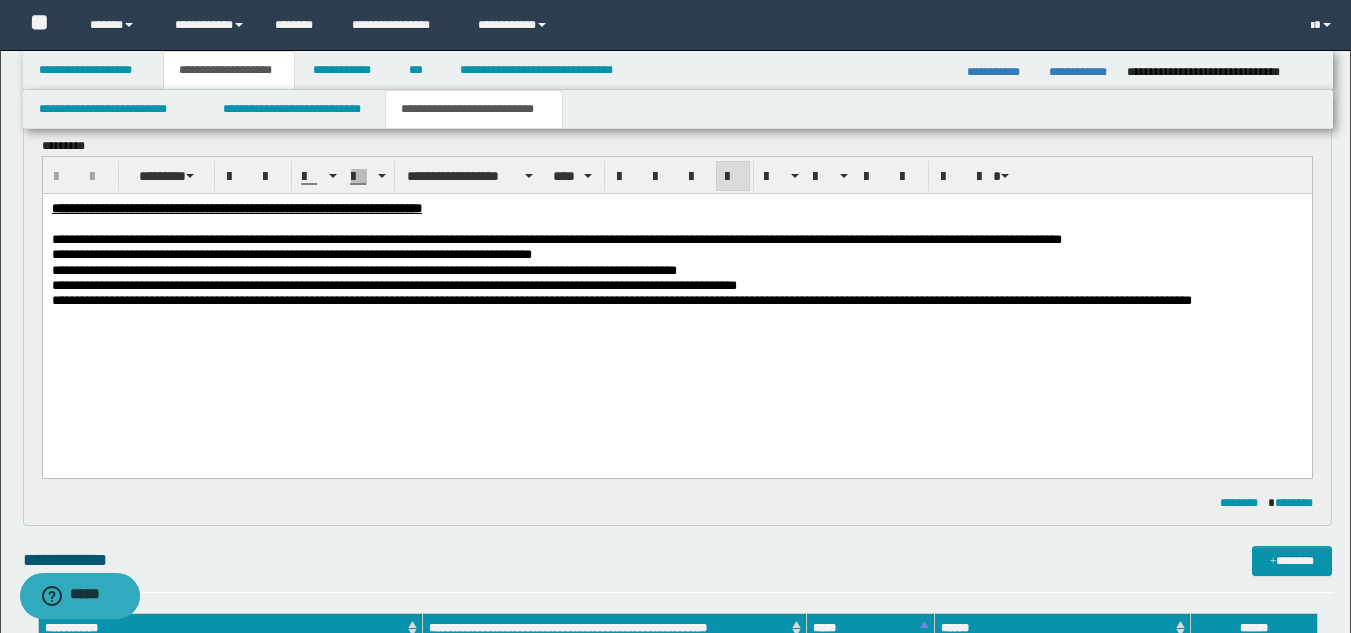 type 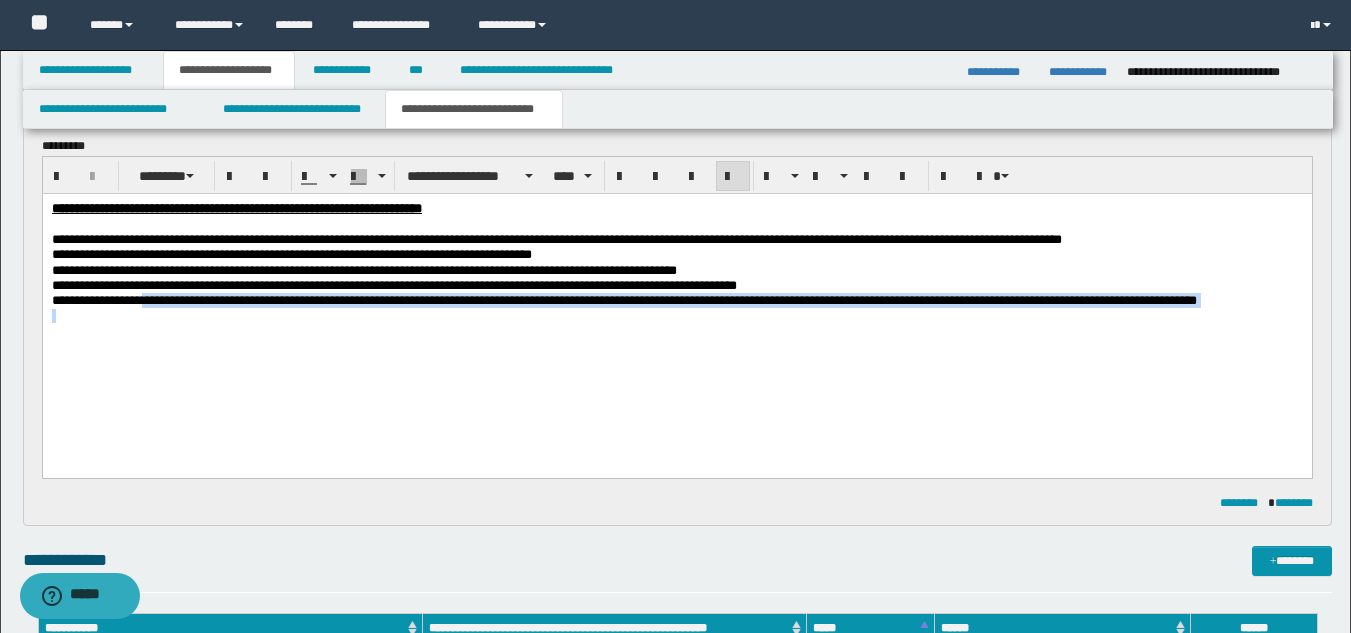 drag, startPoint x: 157, startPoint y: 308, endPoint x: 193, endPoint y: 328, distance: 41.18252 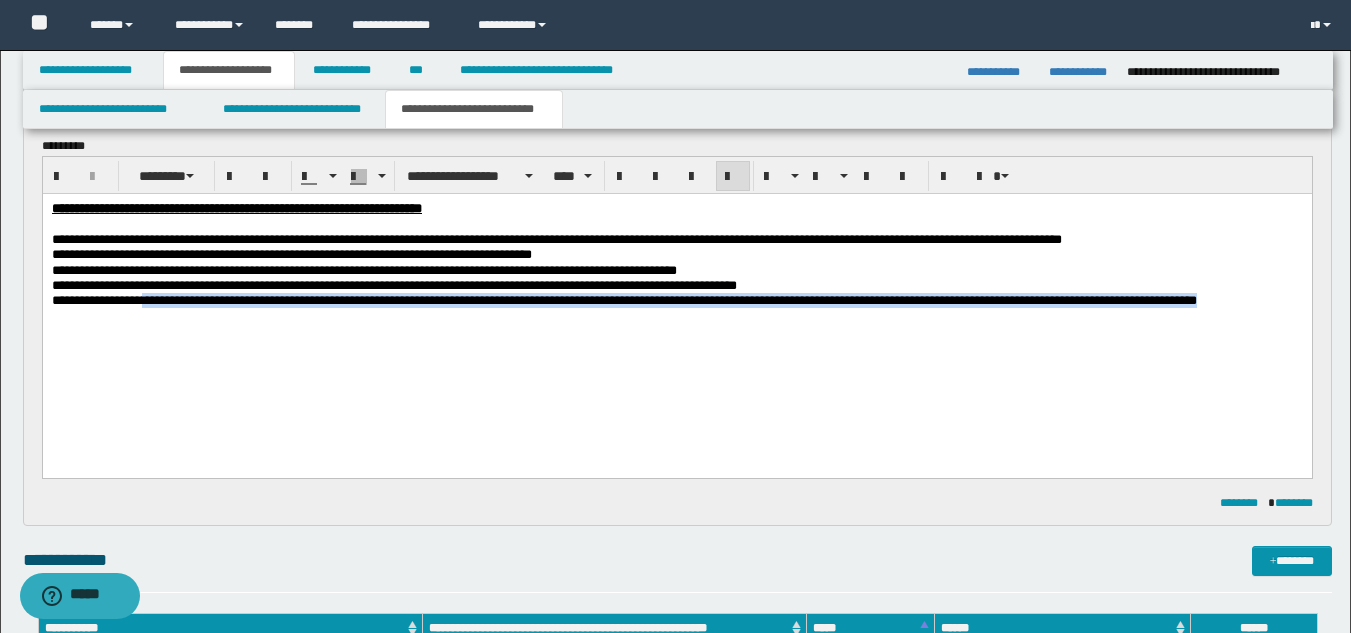 drag, startPoint x: 157, startPoint y: 307, endPoint x: 182, endPoint y: 325, distance: 30.805843 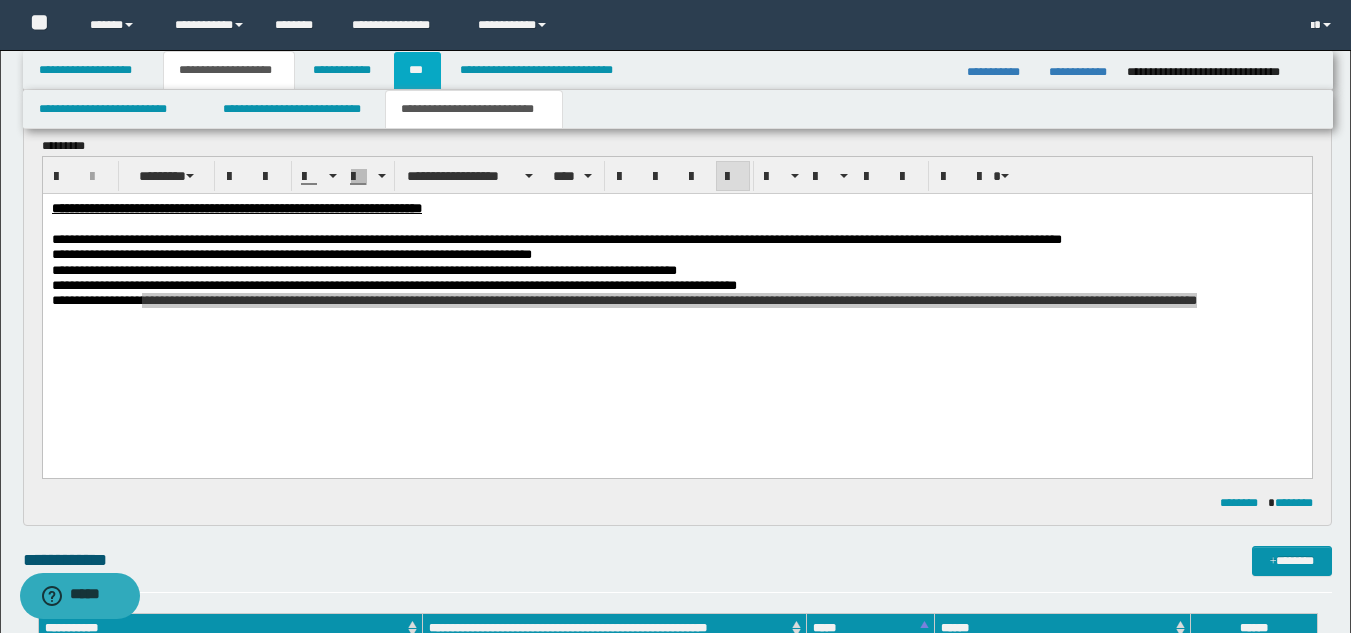 click on "***" at bounding box center (417, 70) 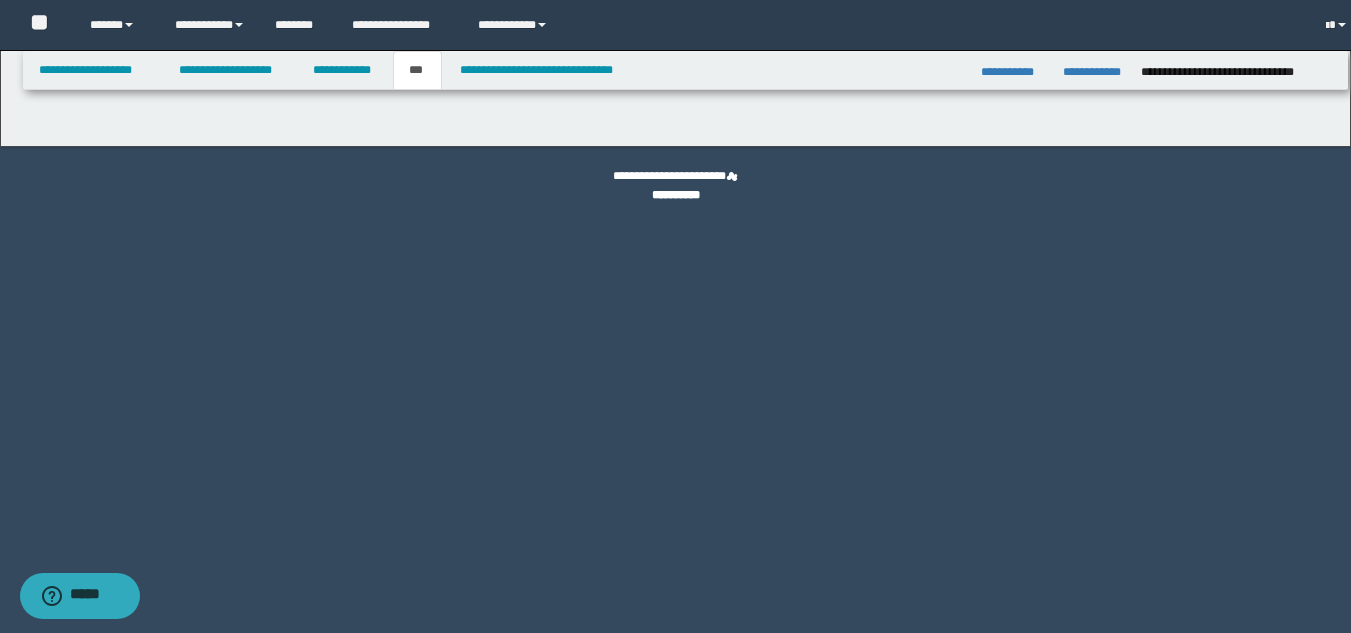 scroll, scrollTop: 0, scrollLeft: 0, axis: both 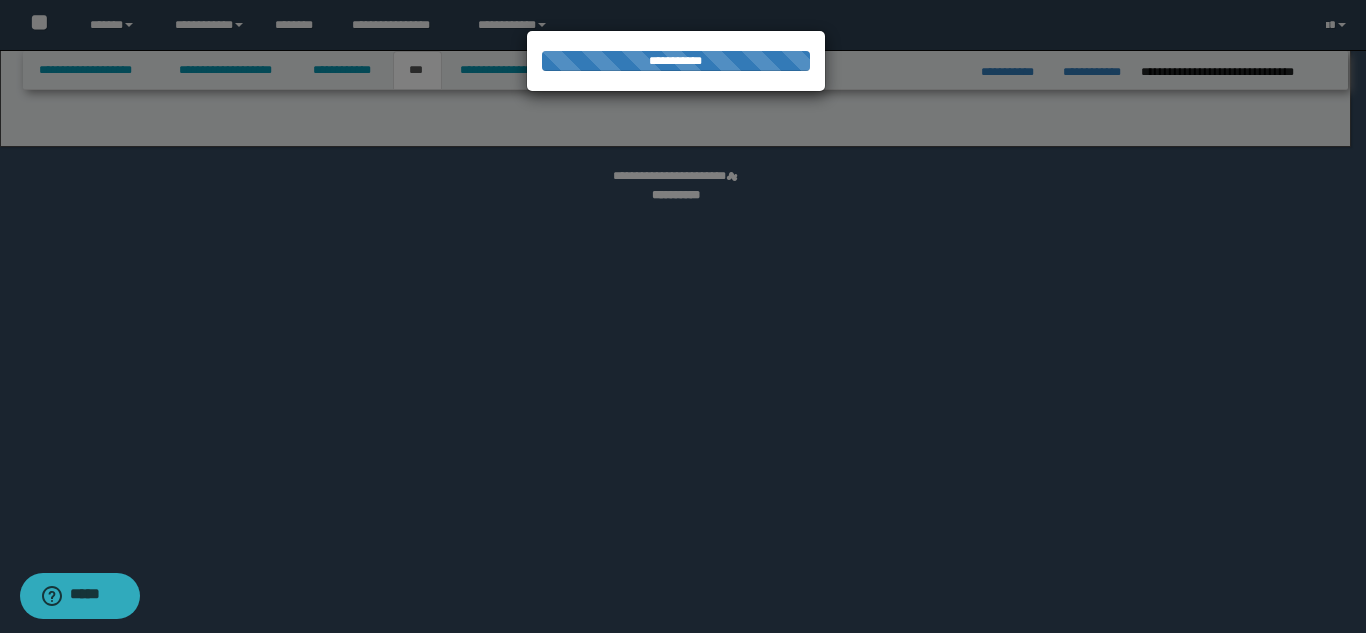 select on "*" 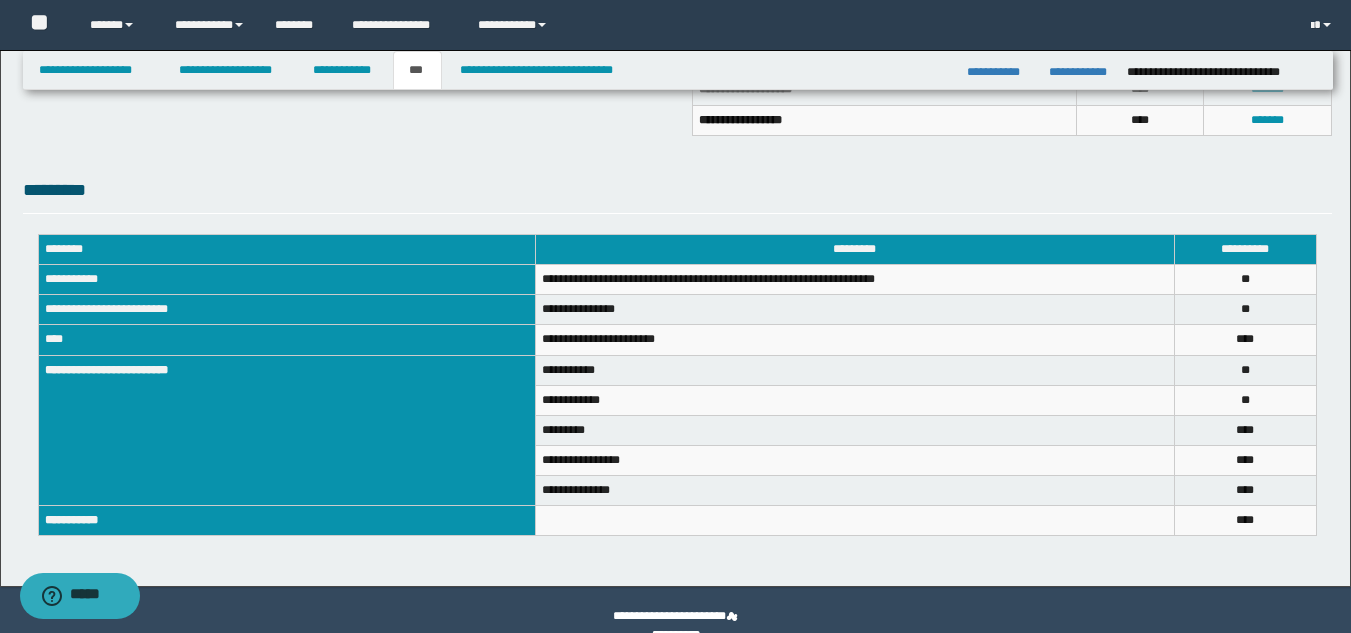scroll, scrollTop: 615, scrollLeft: 0, axis: vertical 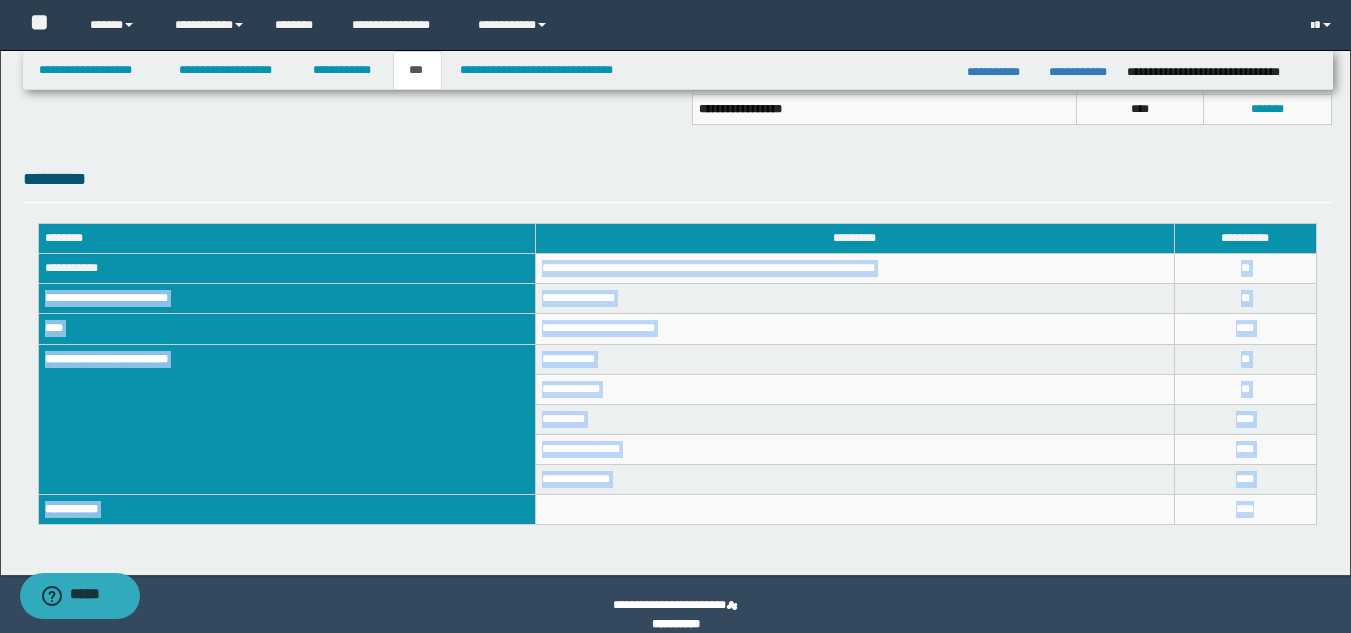 drag, startPoint x: 542, startPoint y: 265, endPoint x: 1258, endPoint y: 531, distance: 763.8141 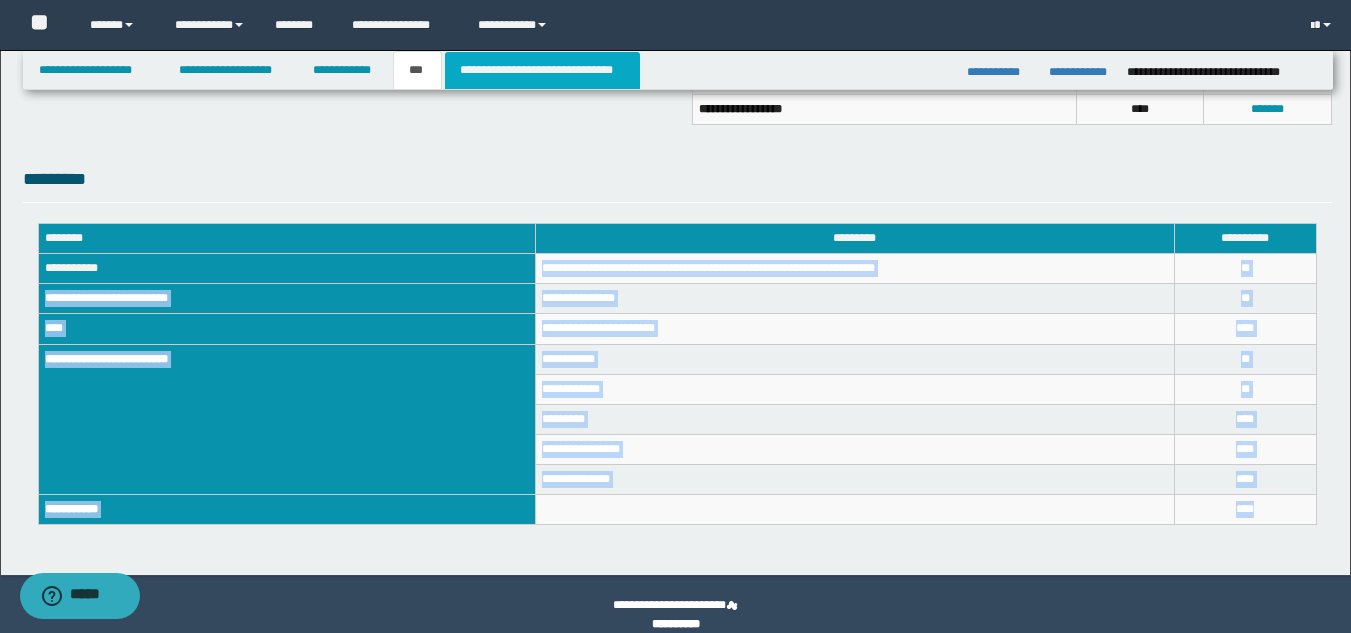 click on "**********" at bounding box center (542, 70) 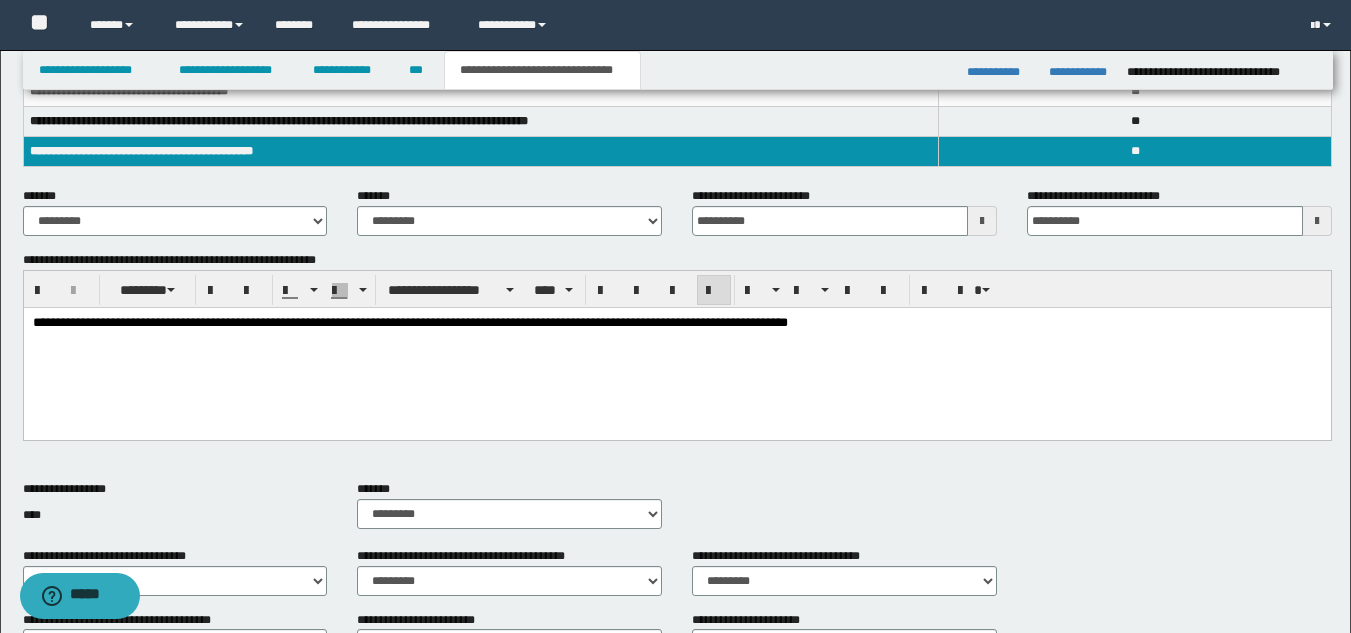 scroll, scrollTop: 216, scrollLeft: 0, axis: vertical 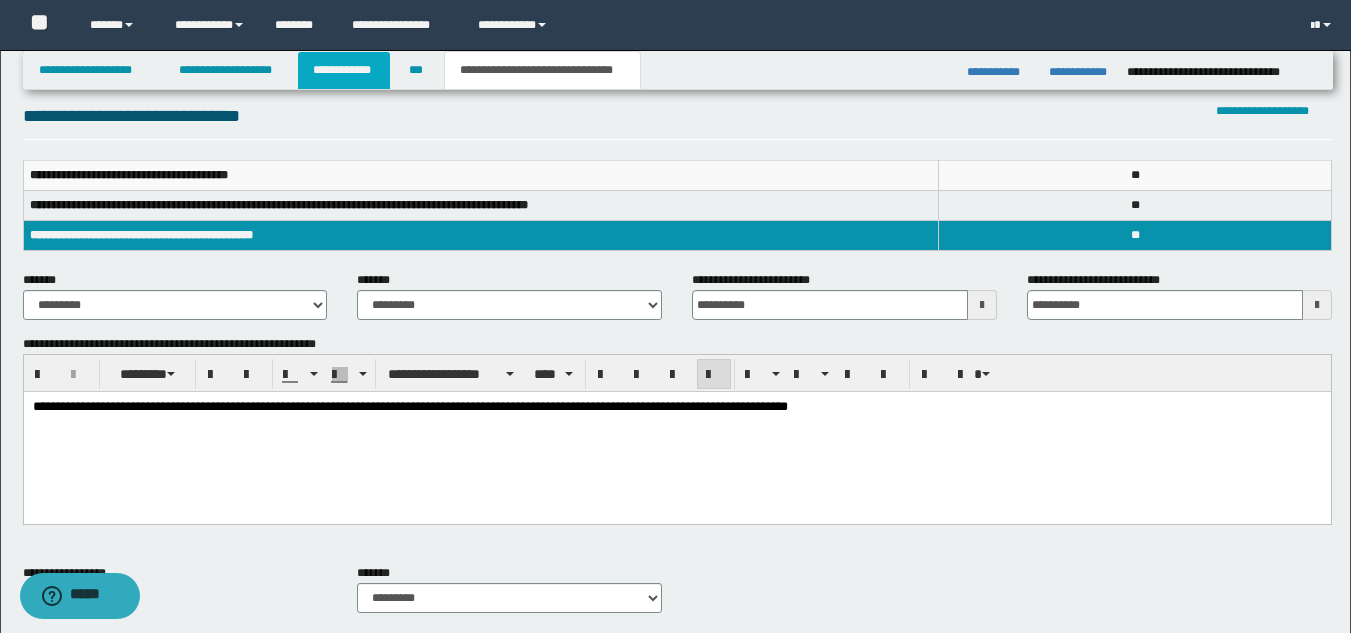 click on "**********" at bounding box center (344, 70) 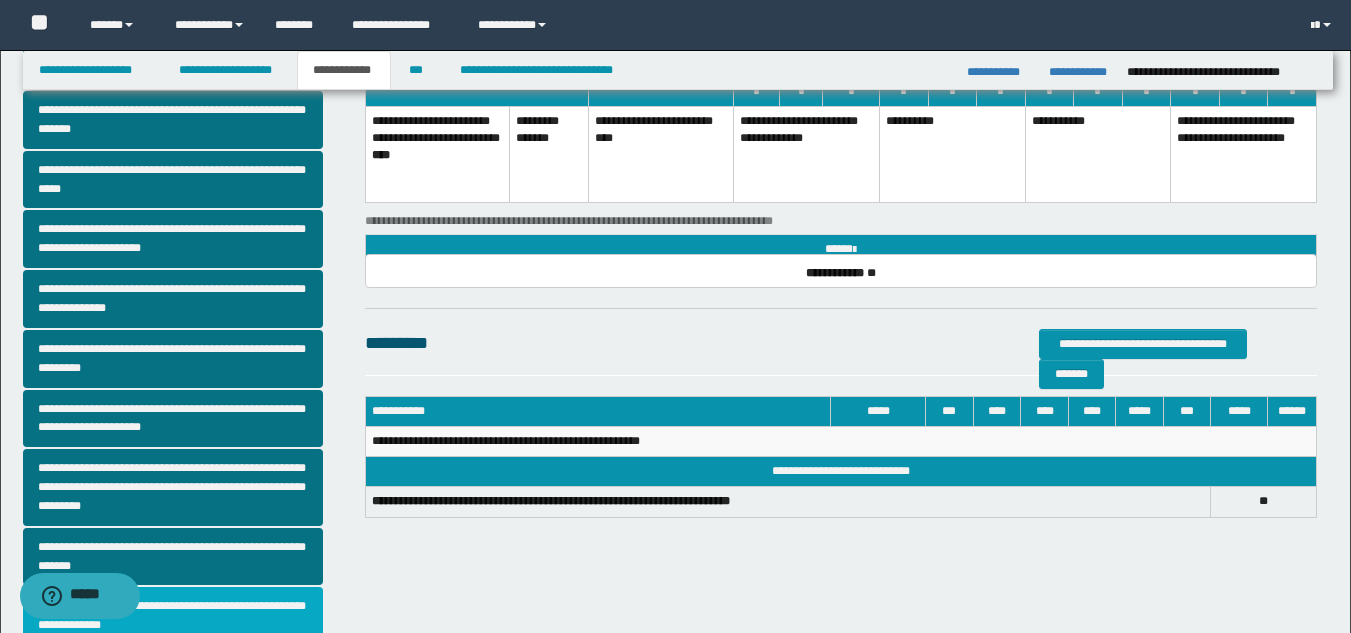 click on "**********" at bounding box center (173, 616) 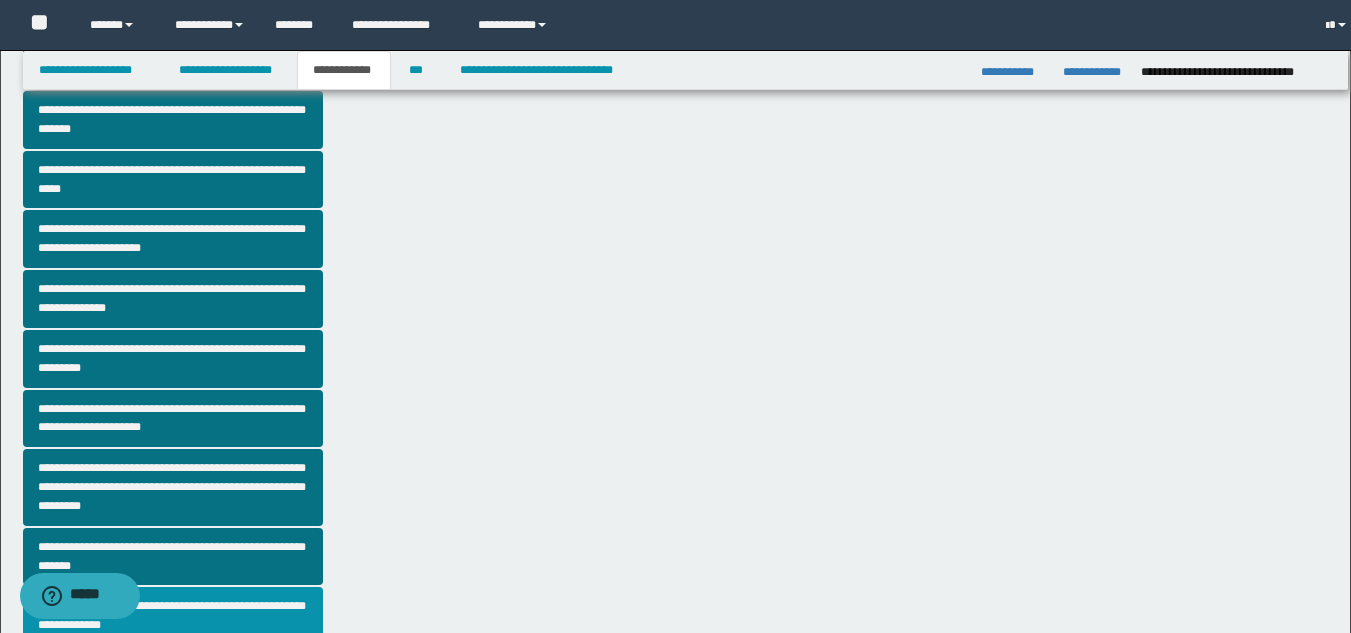 scroll, scrollTop: 0, scrollLeft: 0, axis: both 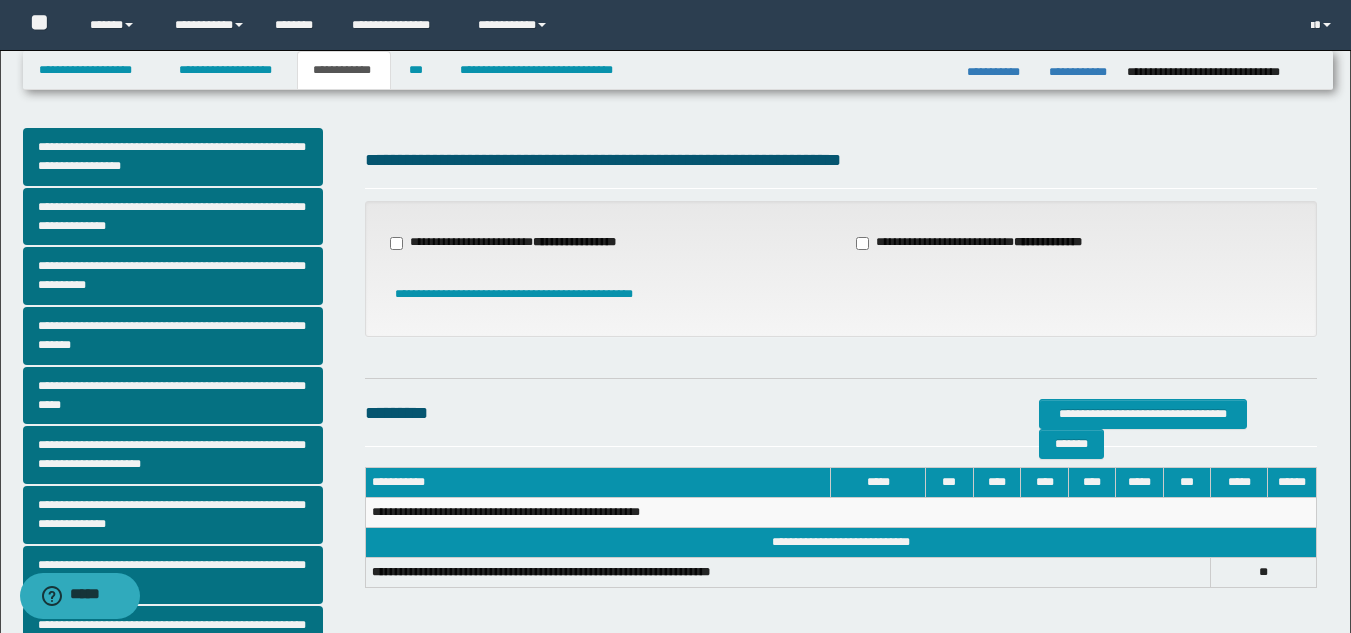 click on "**********" at bounding box center (574, 242) 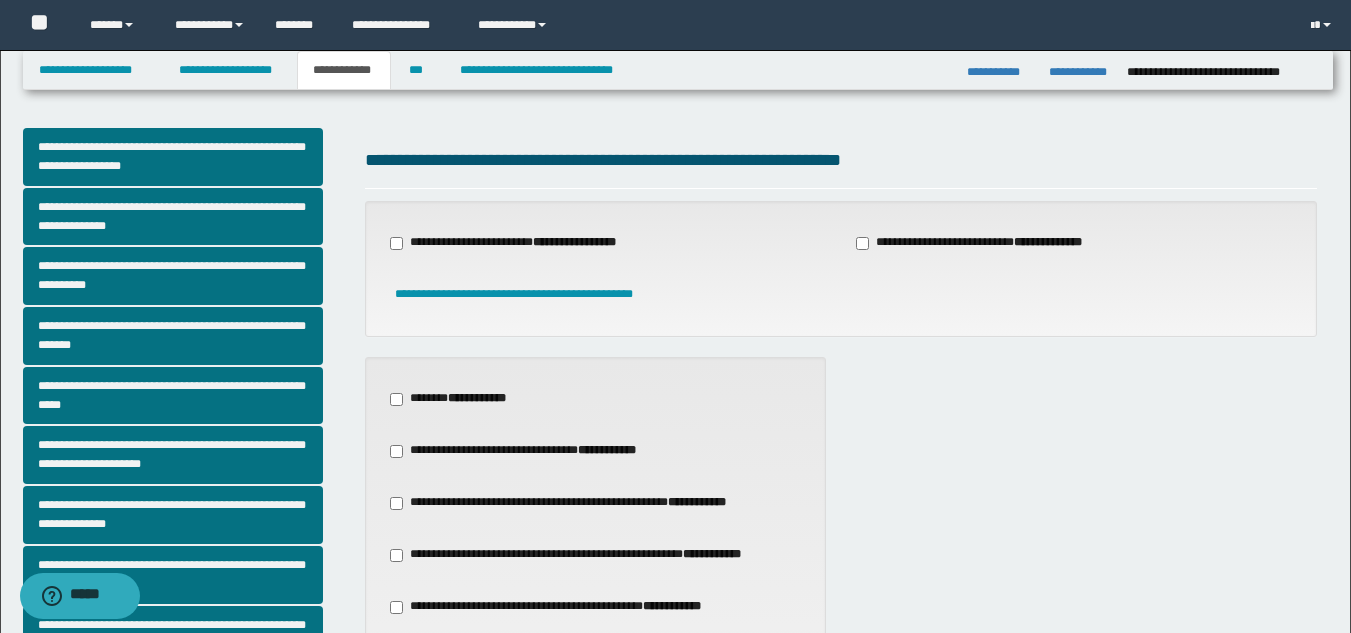 click on "**********" at bounding box center (558, 607) 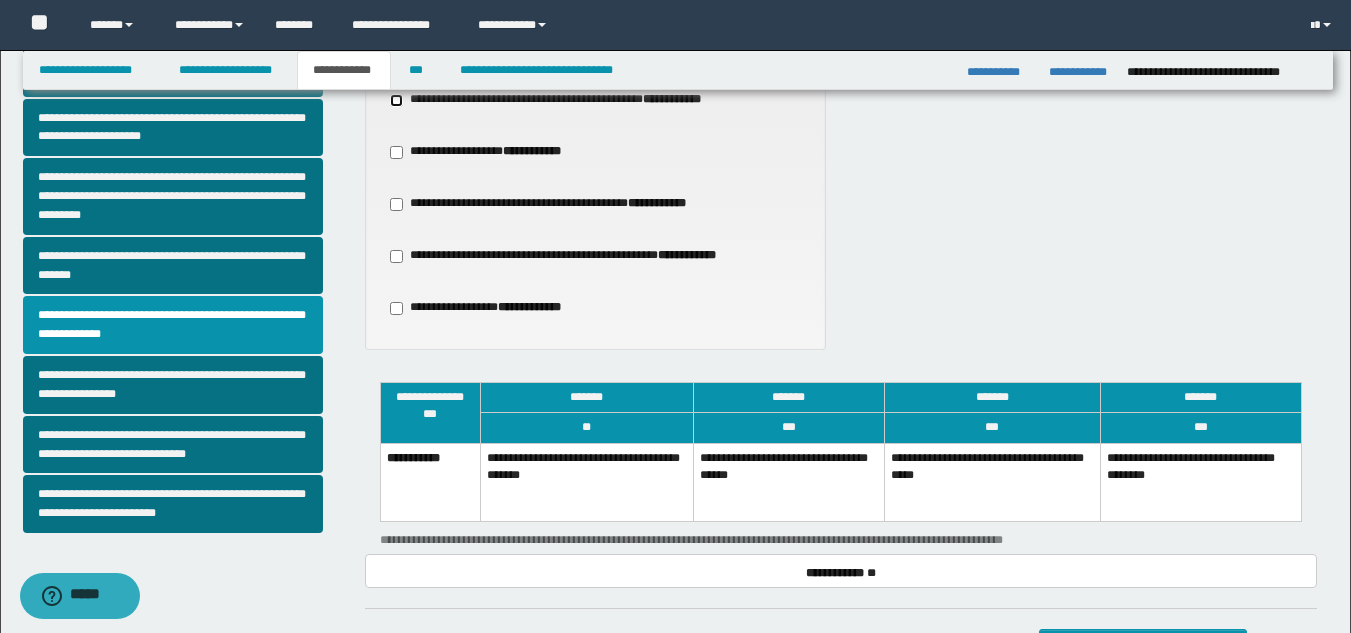 scroll, scrollTop: 538, scrollLeft: 0, axis: vertical 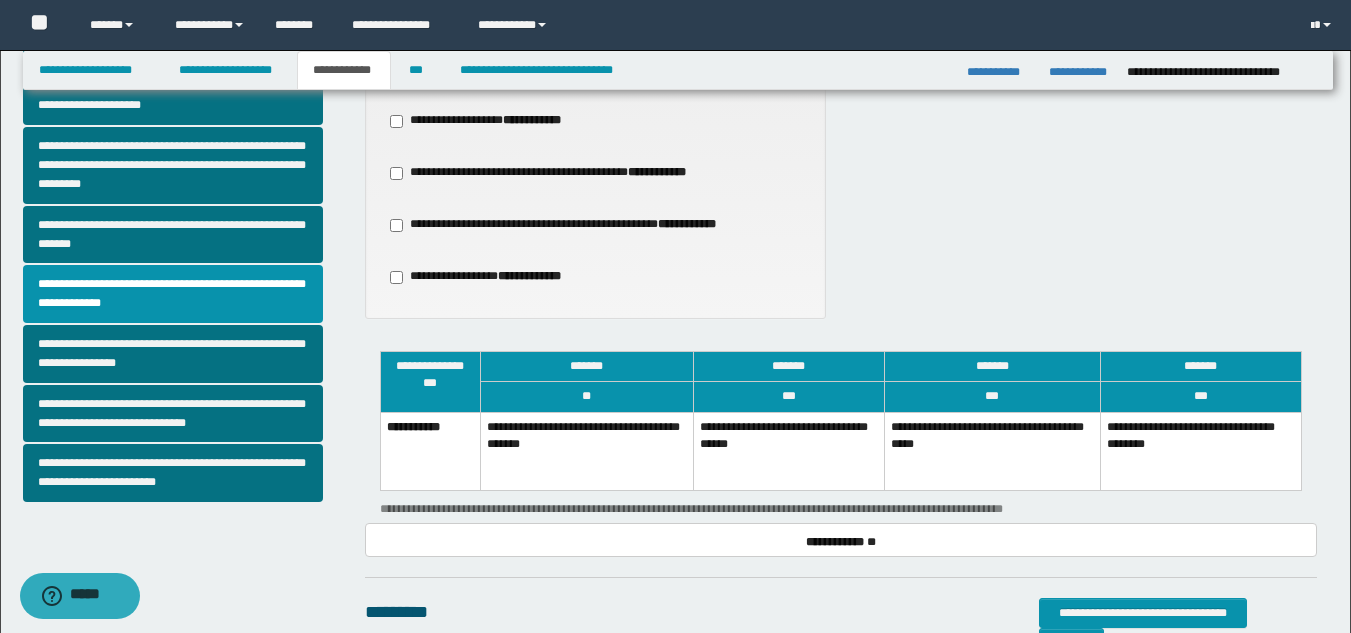 click on "**********" at bounding box center [788, 451] 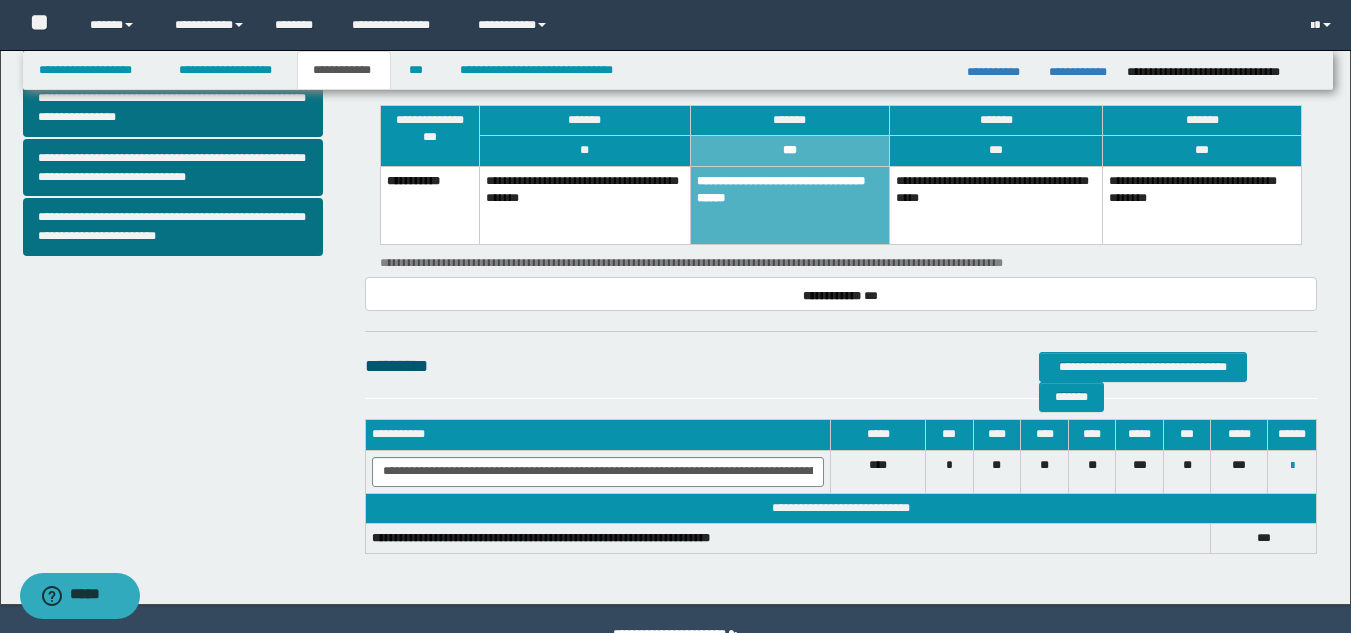 scroll, scrollTop: 834, scrollLeft: 0, axis: vertical 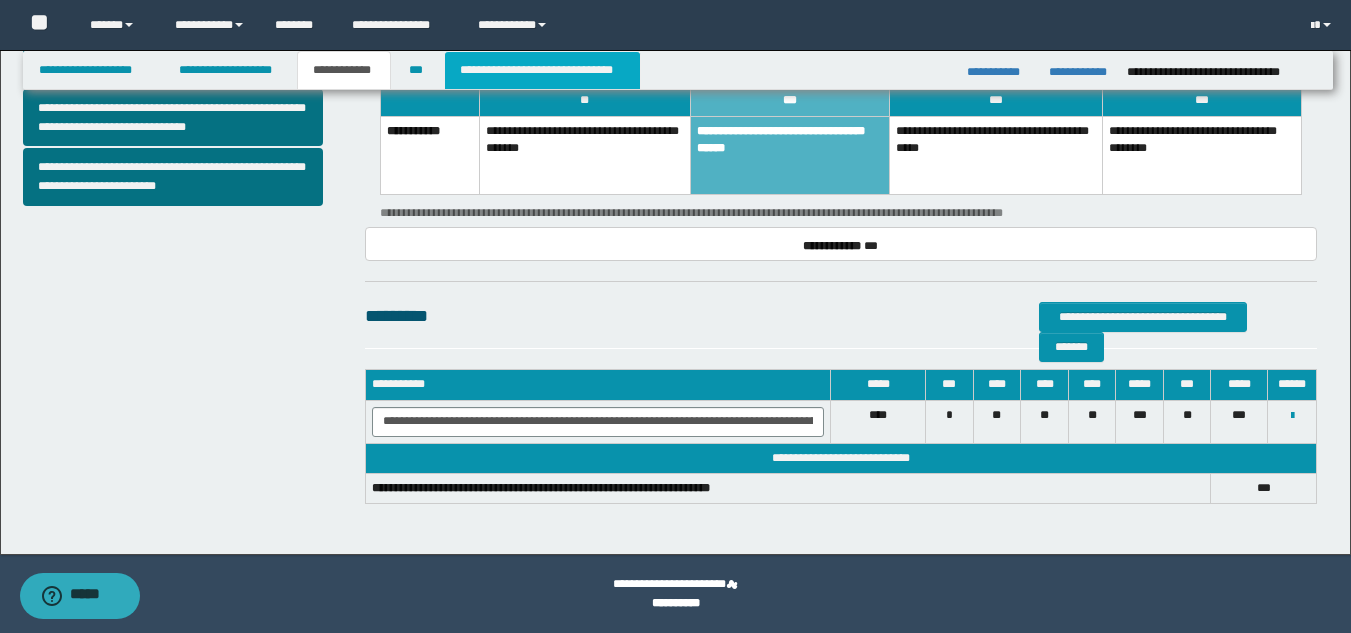 click on "**********" at bounding box center (542, 70) 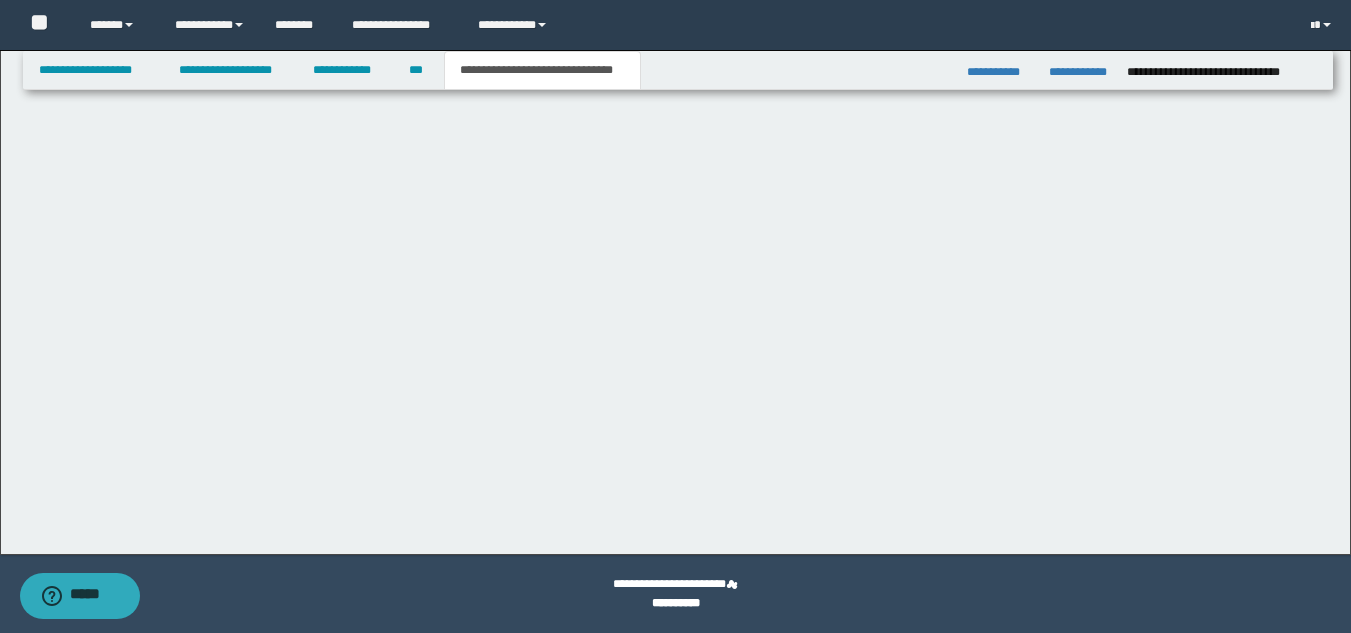 scroll, scrollTop: 800, scrollLeft: 0, axis: vertical 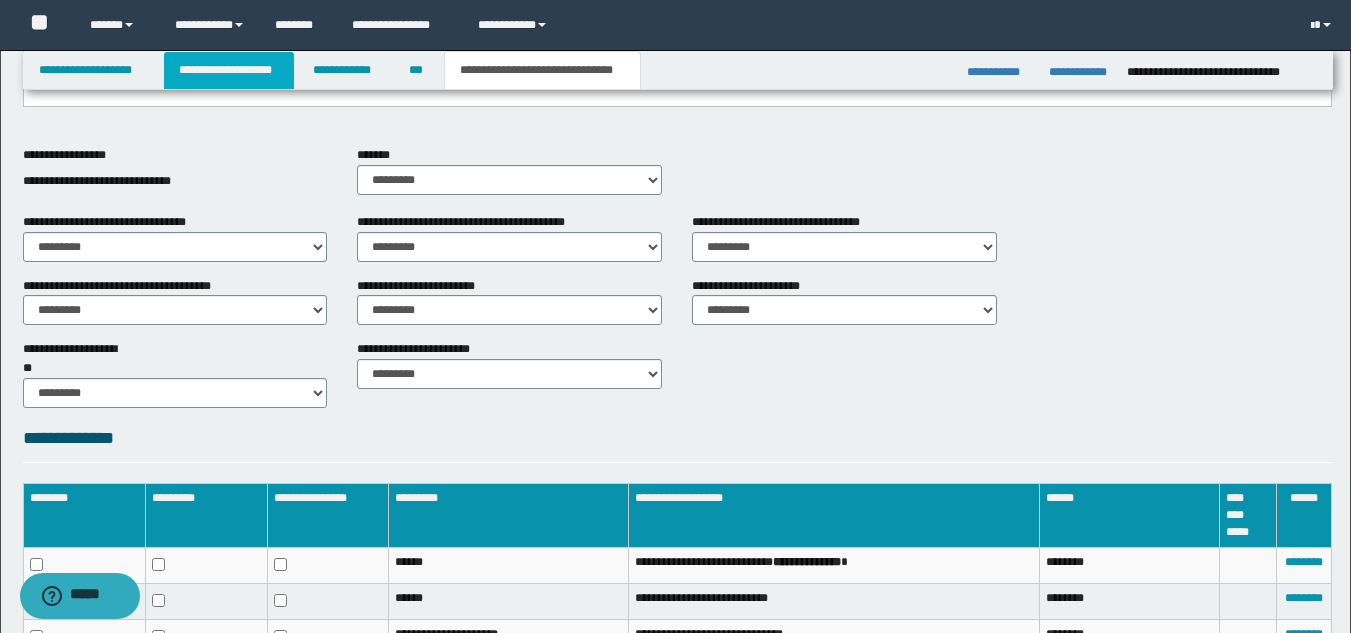 click on "**********" at bounding box center (229, 70) 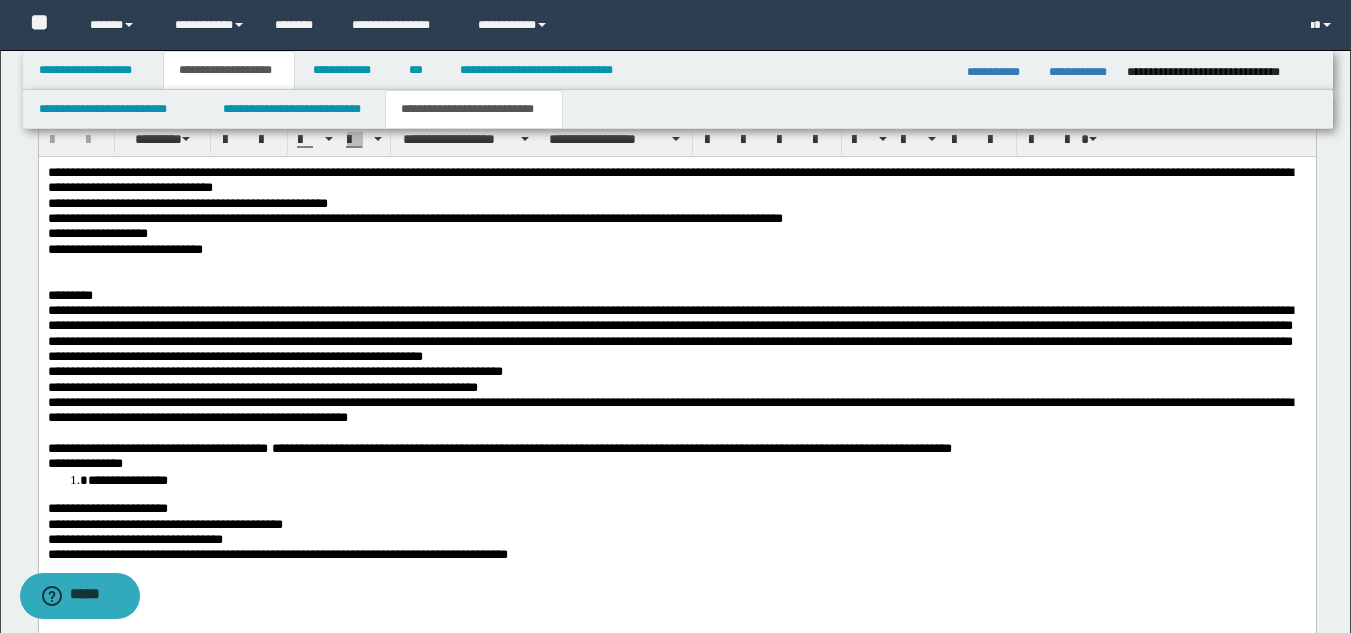 scroll, scrollTop: 1502, scrollLeft: 0, axis: vertical 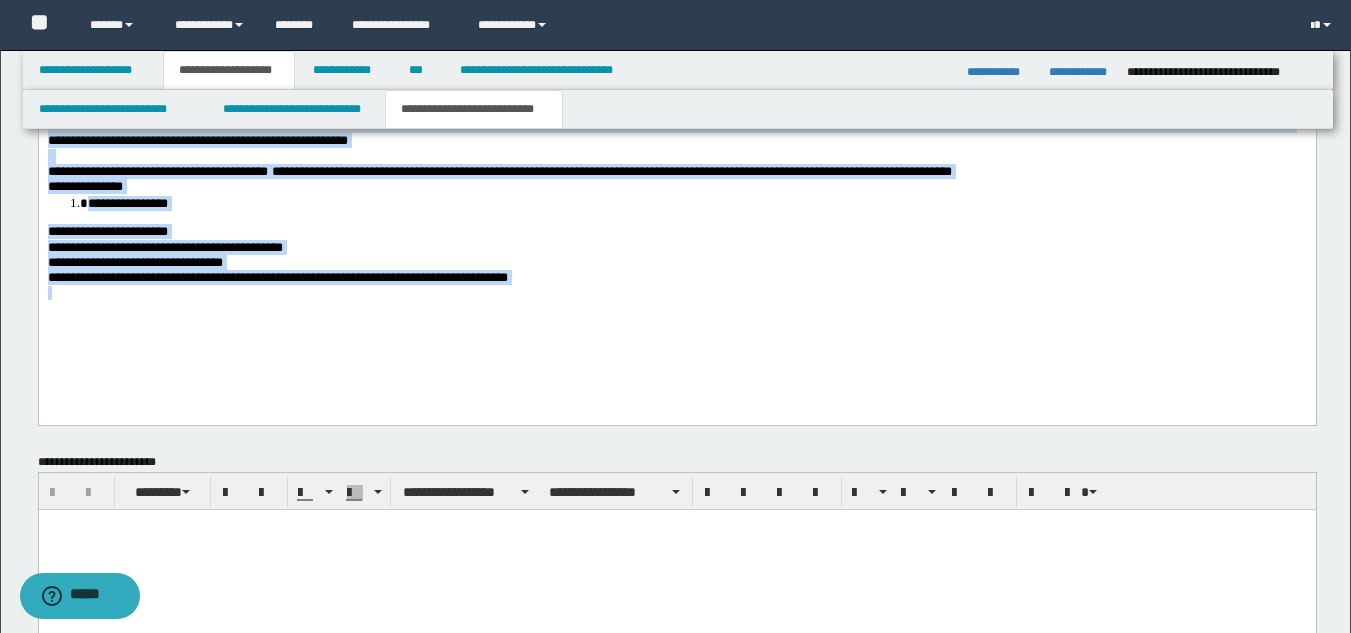 drag, startPoint x: 48, startPoint y: -104, endPoint x: 579, endPoint y: 562, distance: 851.7728 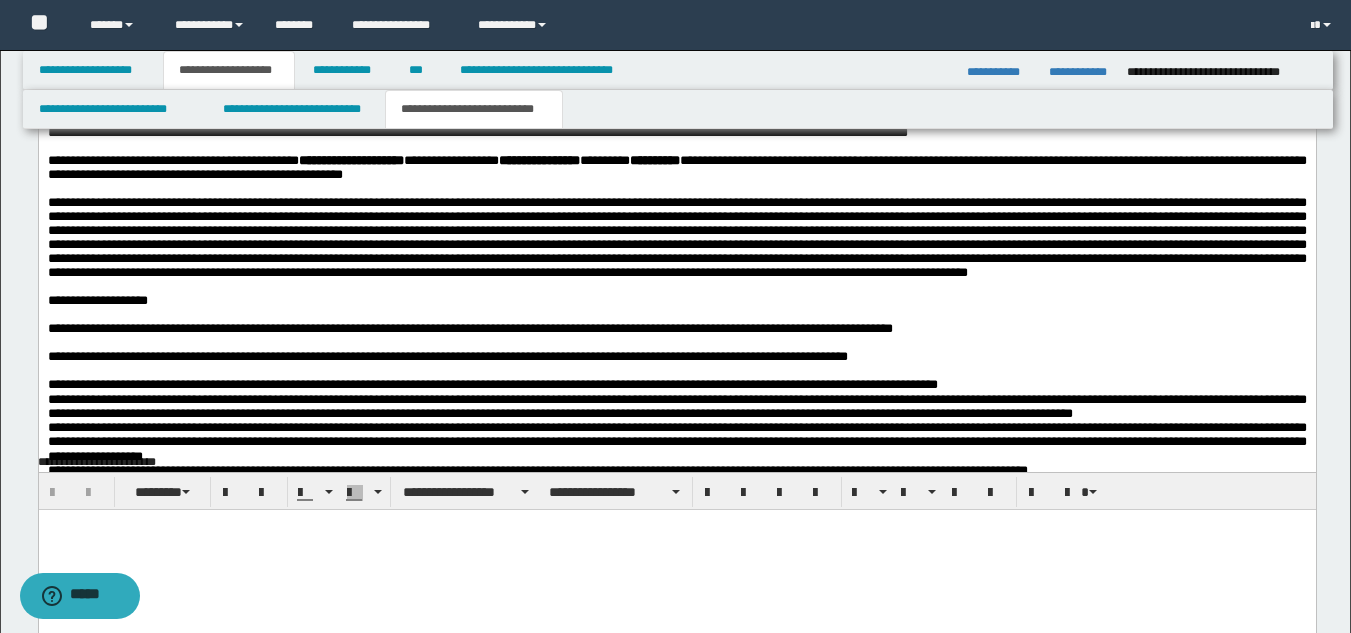 scroll, scrollTop: 1645, scrollLeft: 0, axis: vertical 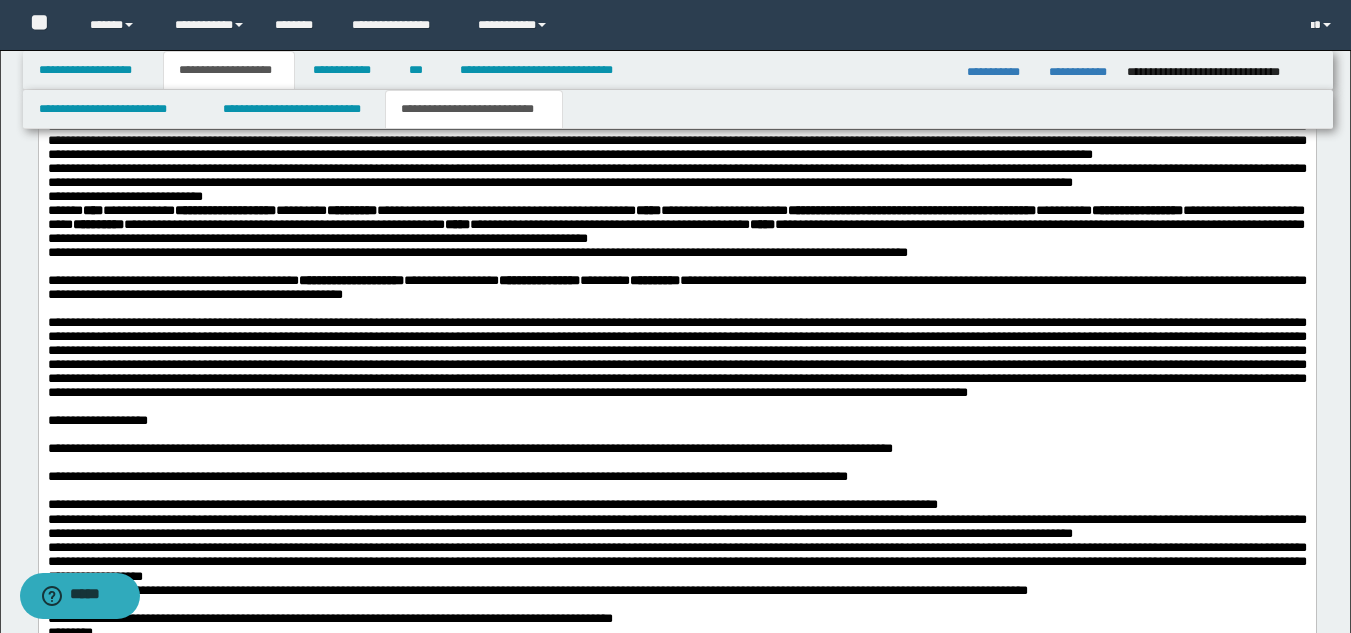 click at bounding box center [676, 435] 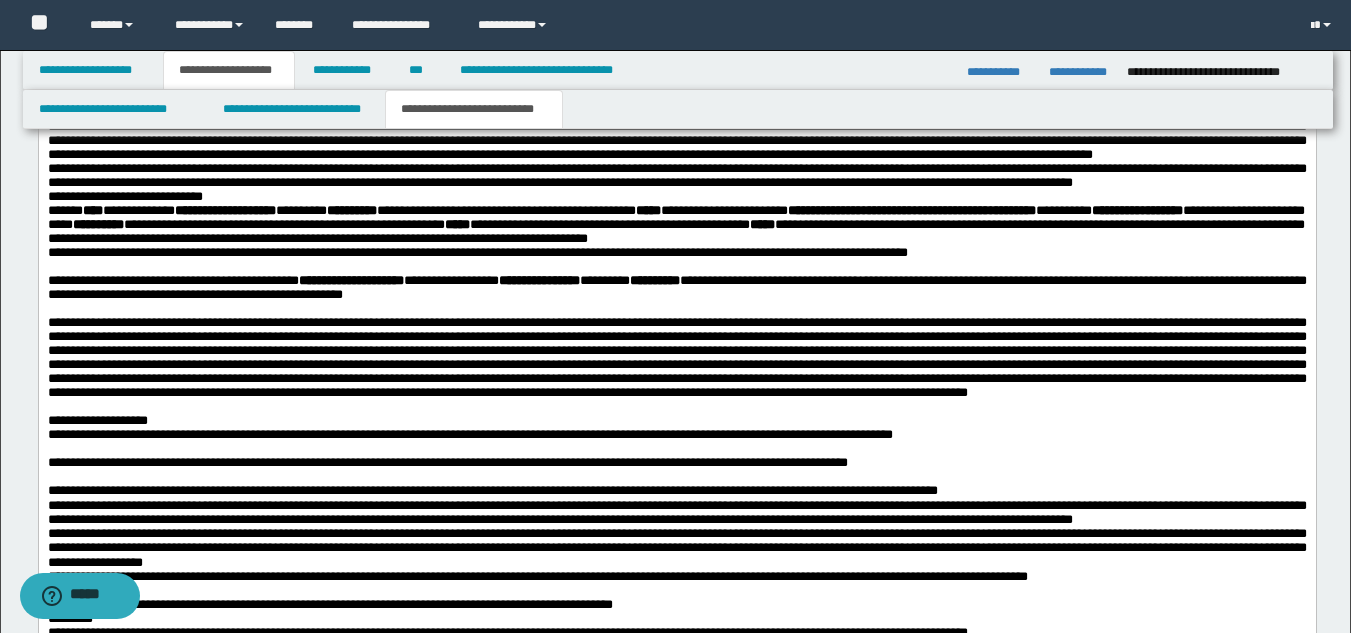 click on "**********" at bounding box center [97, 420] 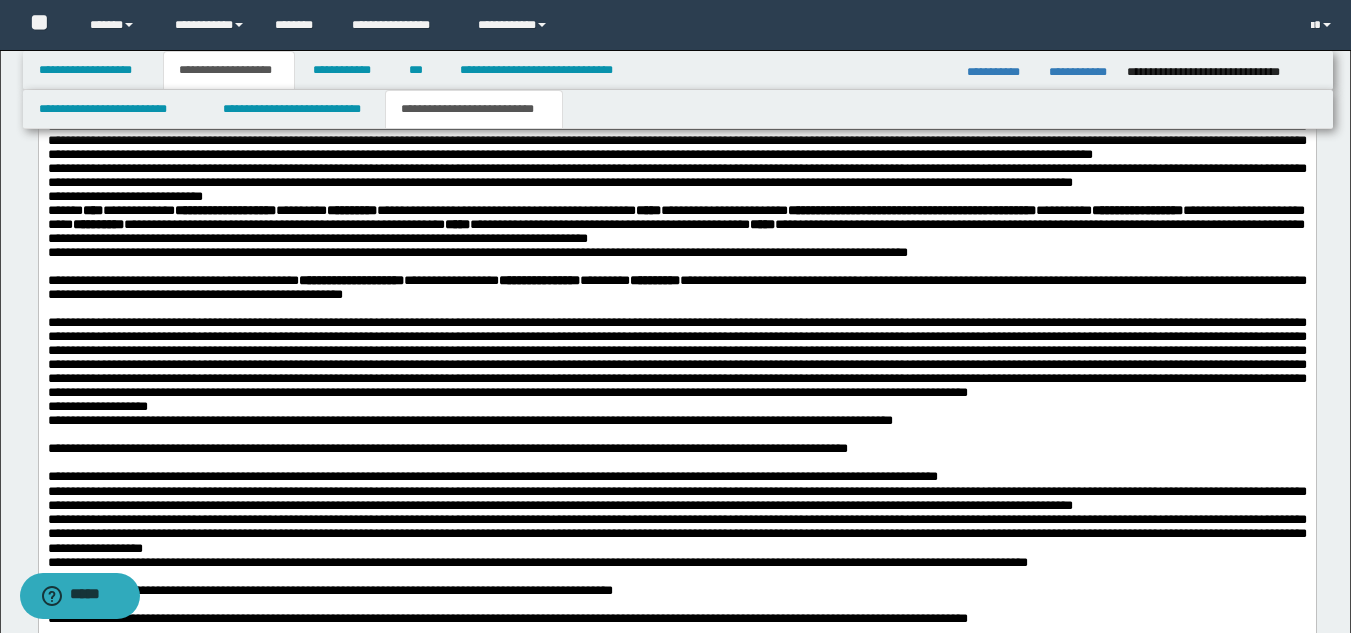 click at bounding box center (49, 308) 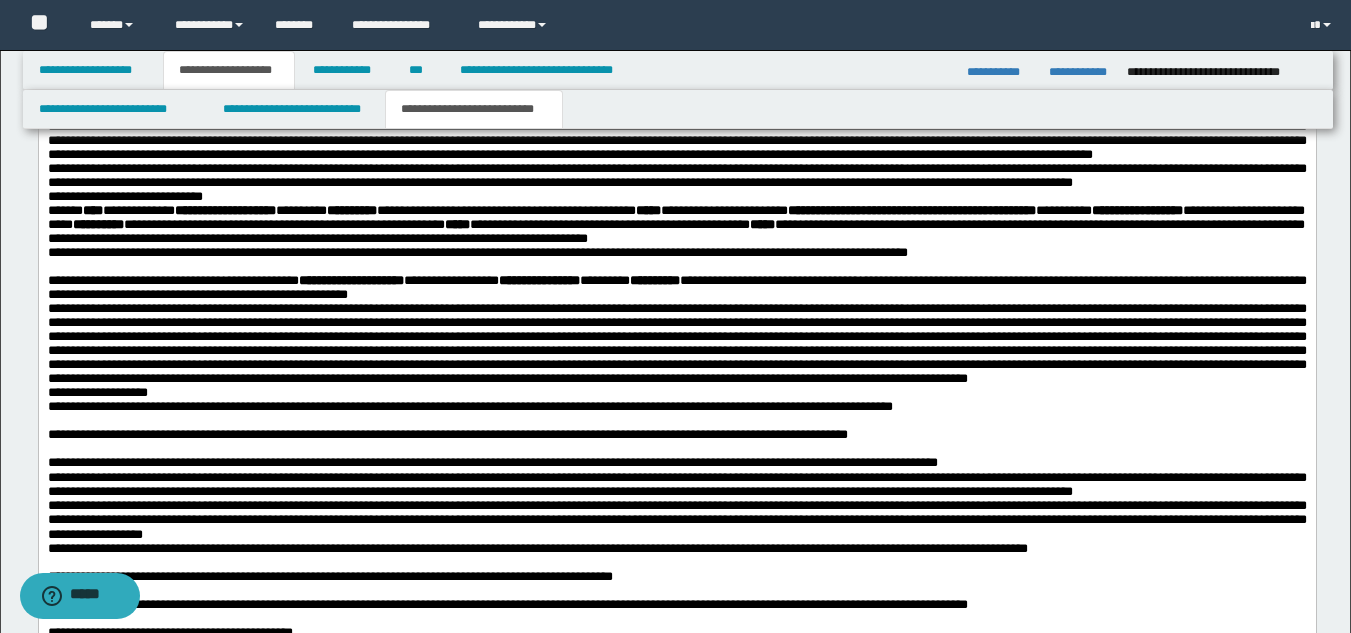 click at bounding box center (49, 266) 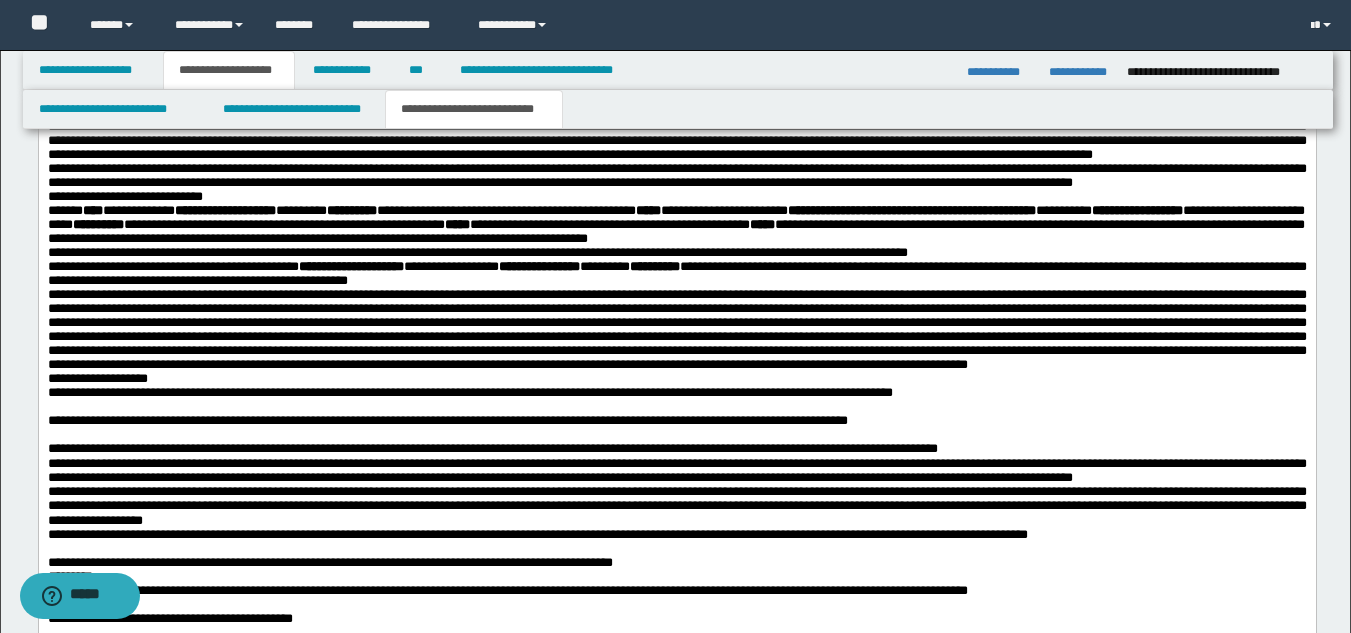 click on "**********" at bounding box center (676, 554) 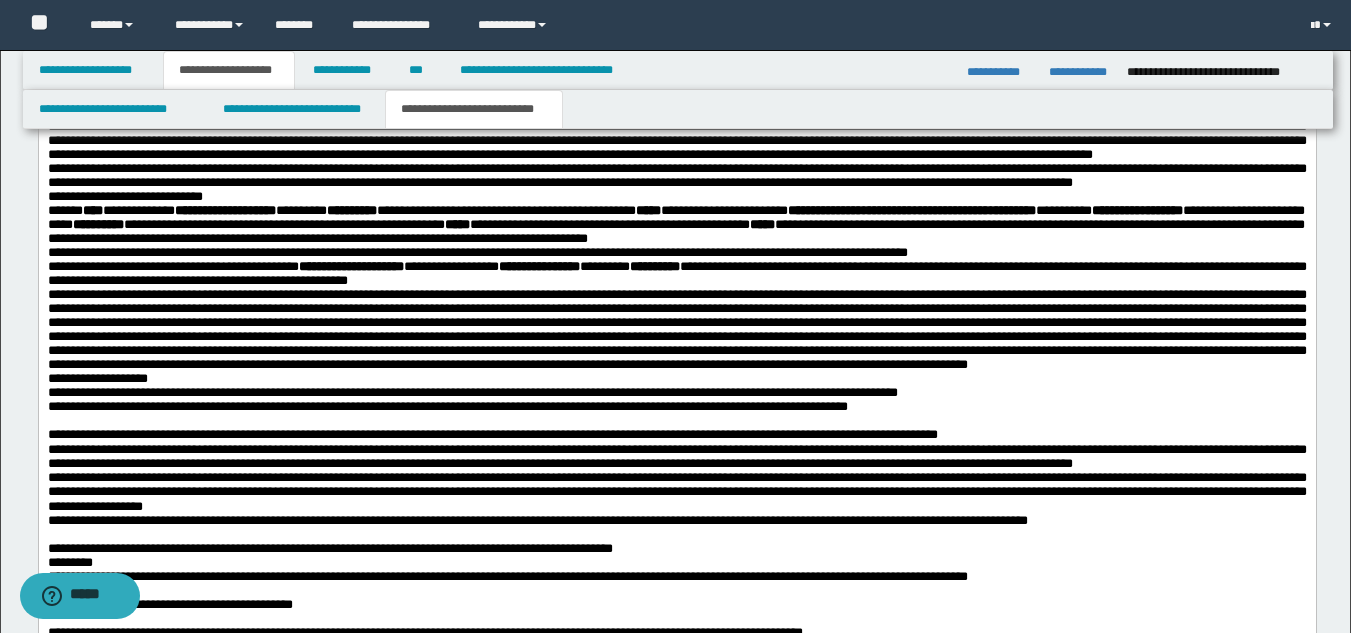 click on "**********" at bounding box center [492, 434] 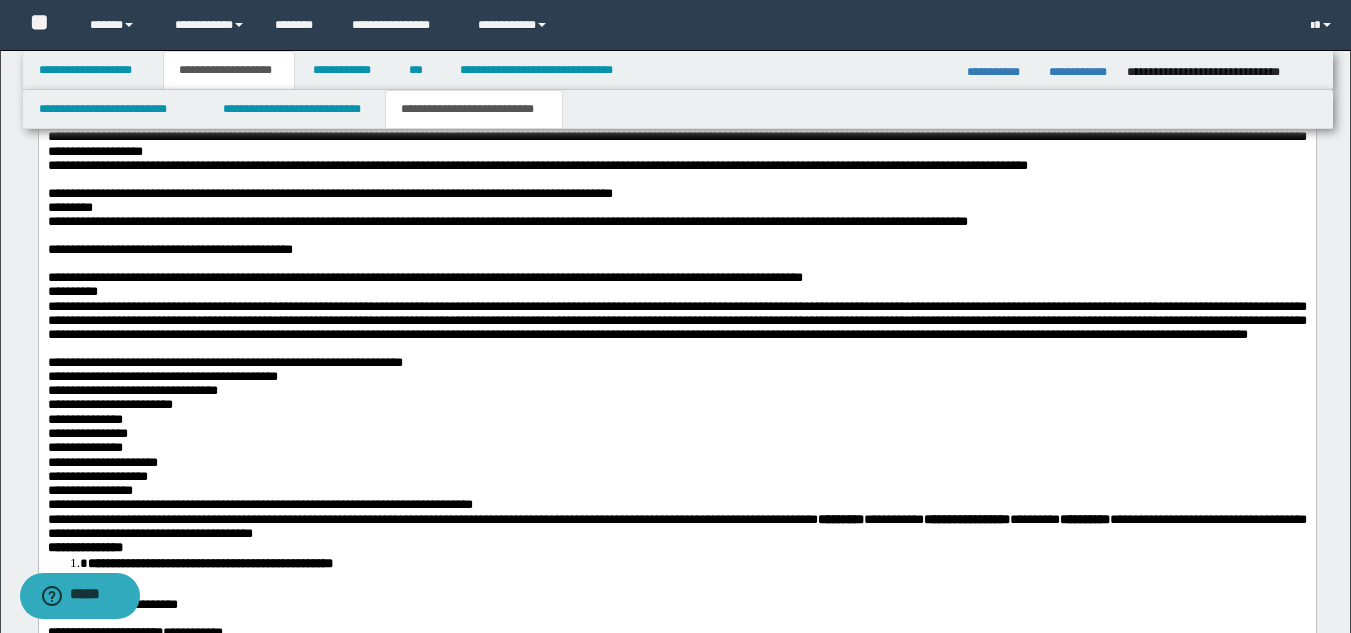 scroll, scrollTop: 1992, scrollLeft: 0, axis: vertical 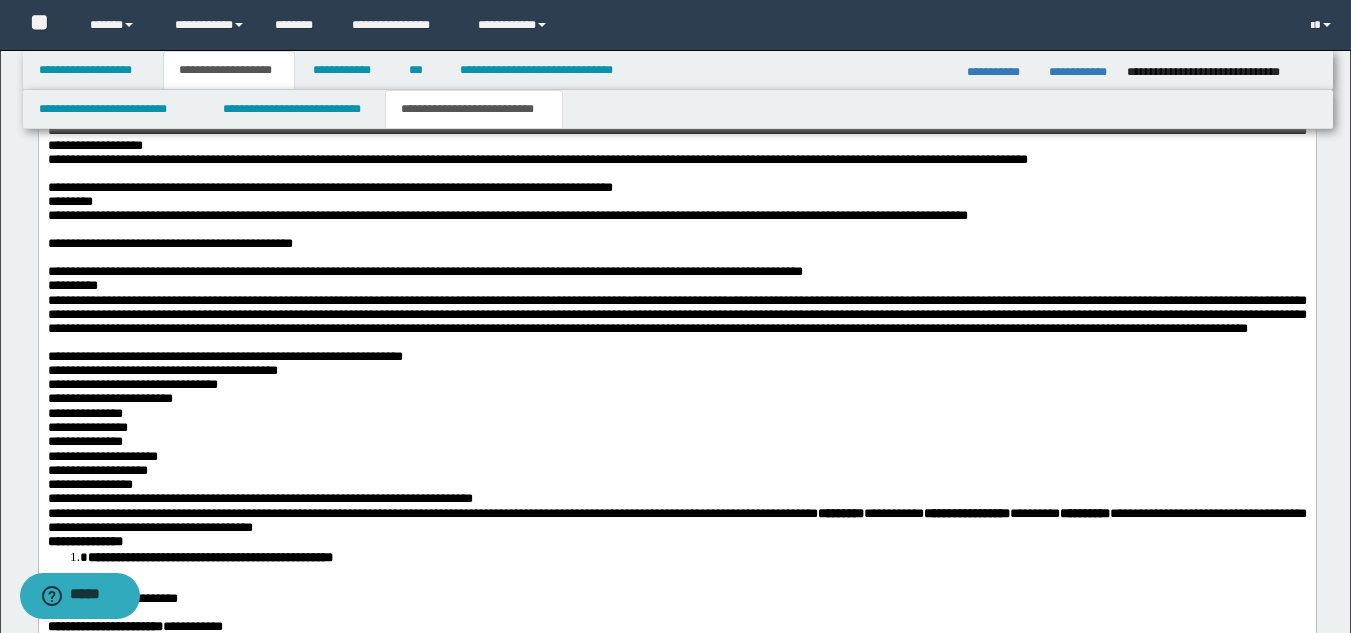 click at bounding box center (676, 174) 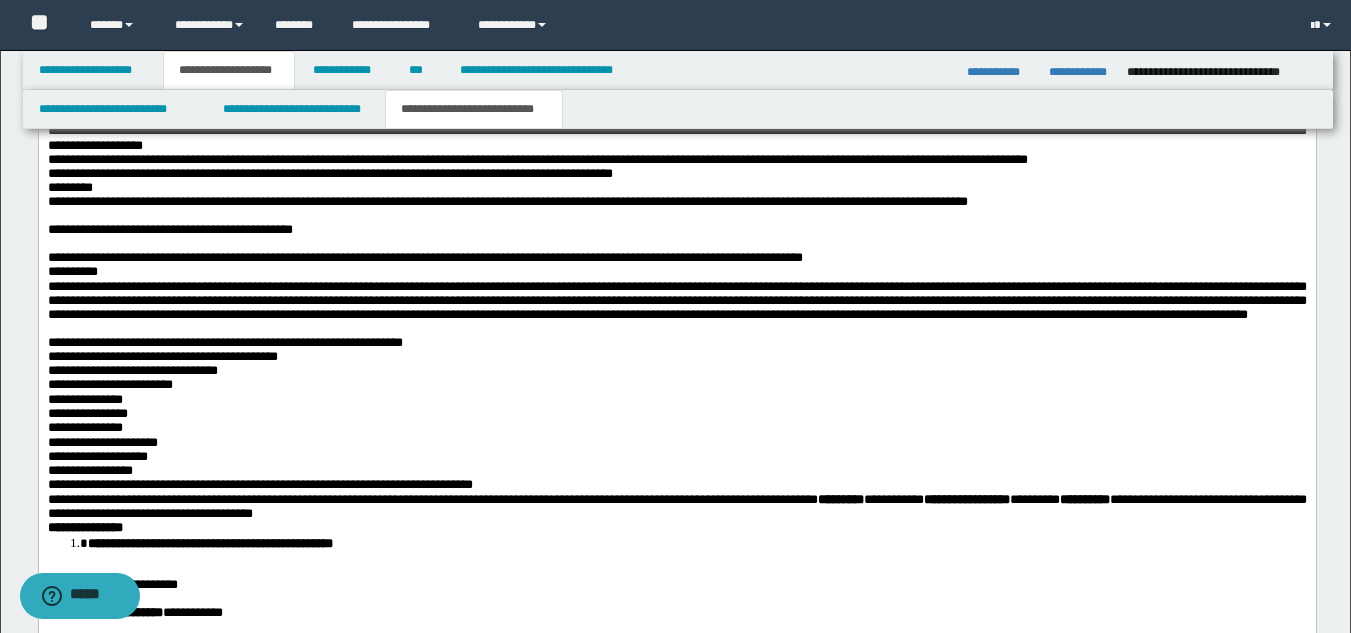 click at bounding box center [49, 215] 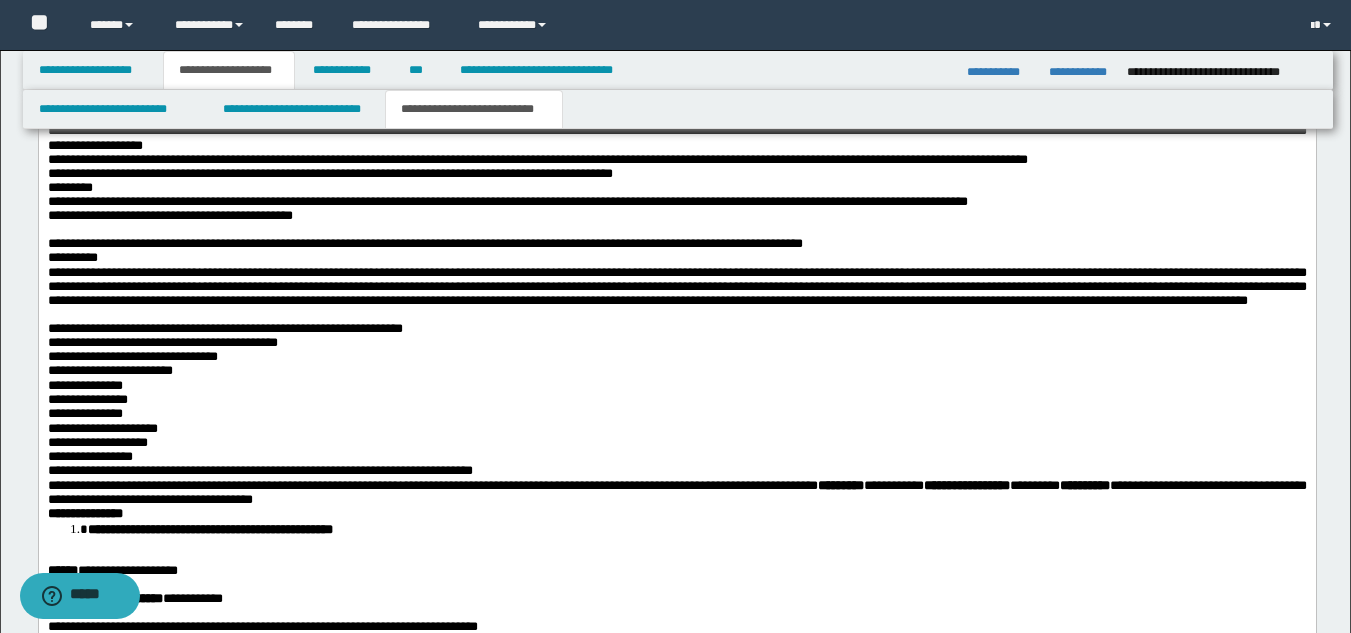 click on "**********" at bounding box center (676, 179) 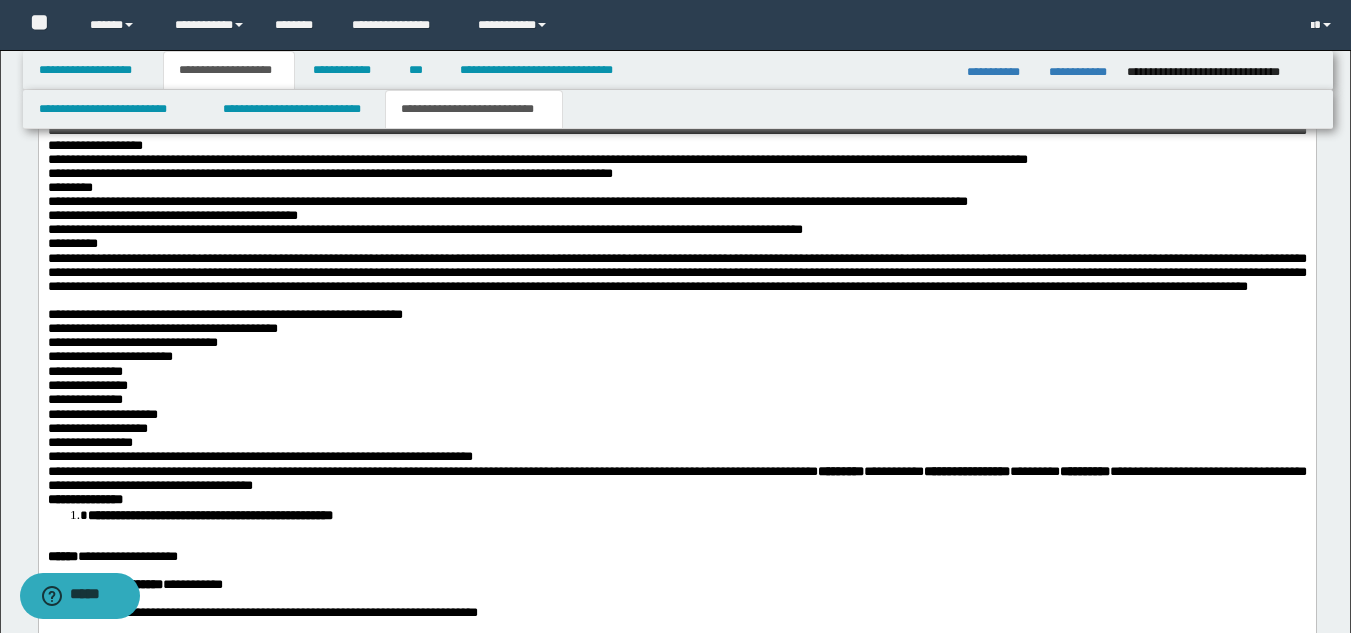 click at bounding box center [676, 301] 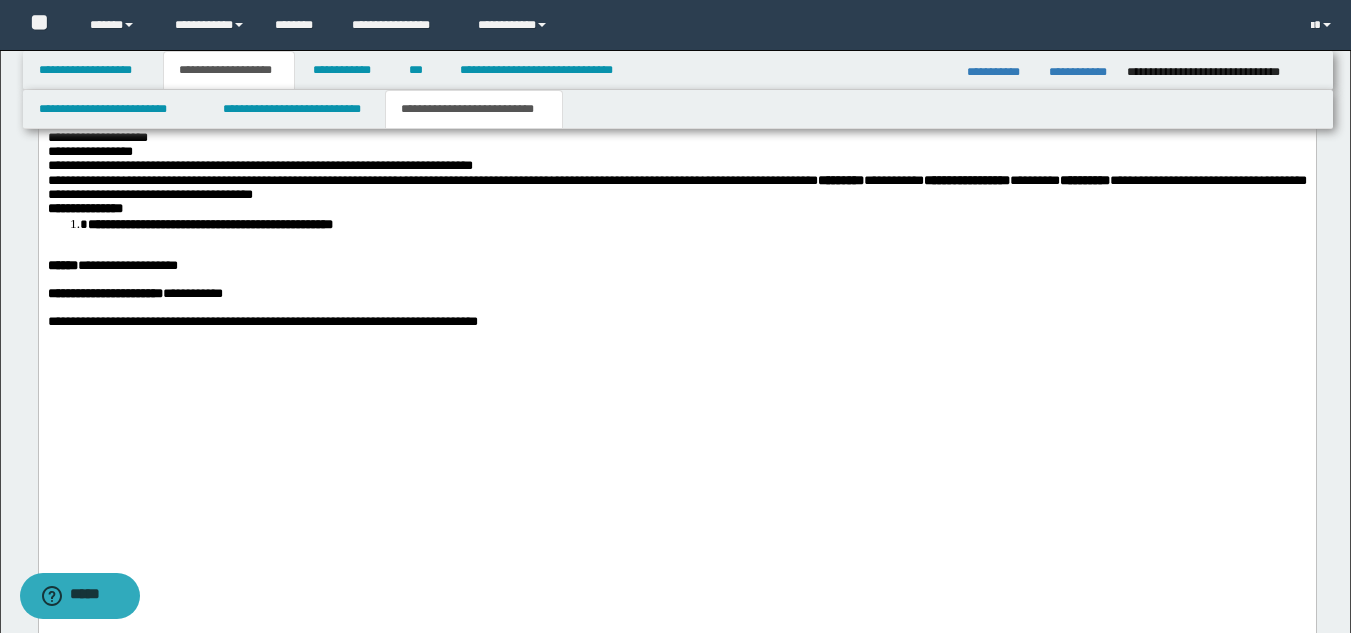 scroll, scrollTop: 2281, scrollLeft: 0, axis: vertical 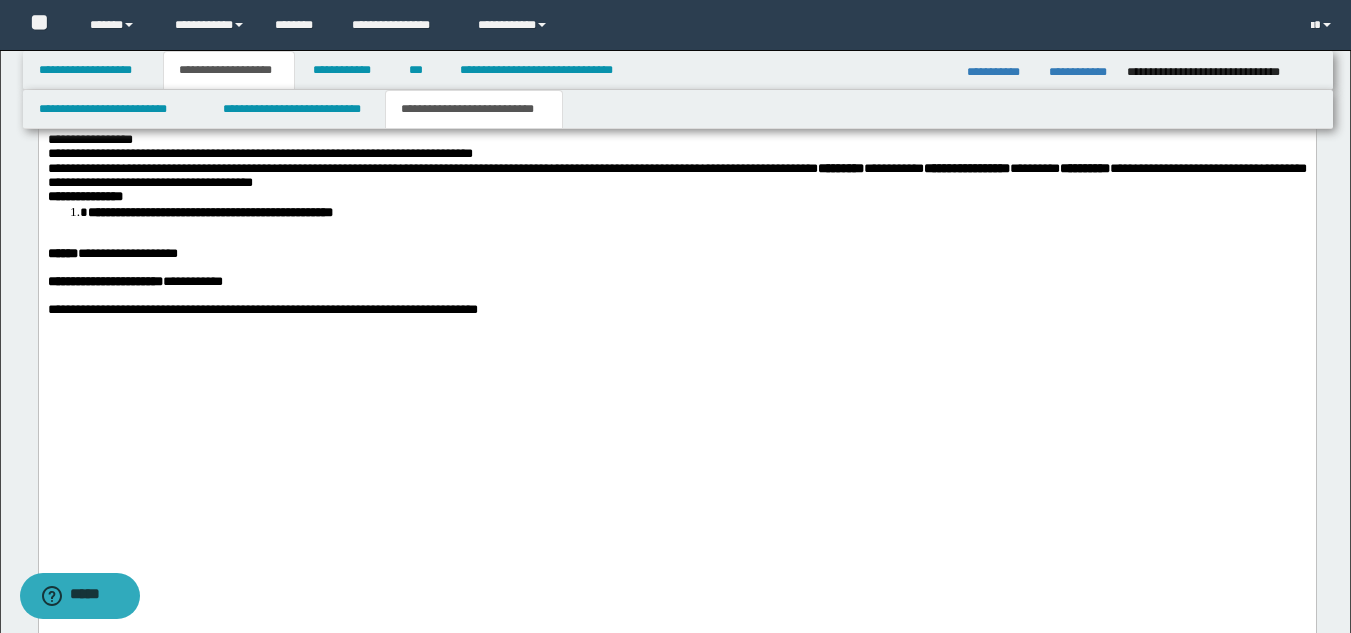 click at bounding box center [676, 240] 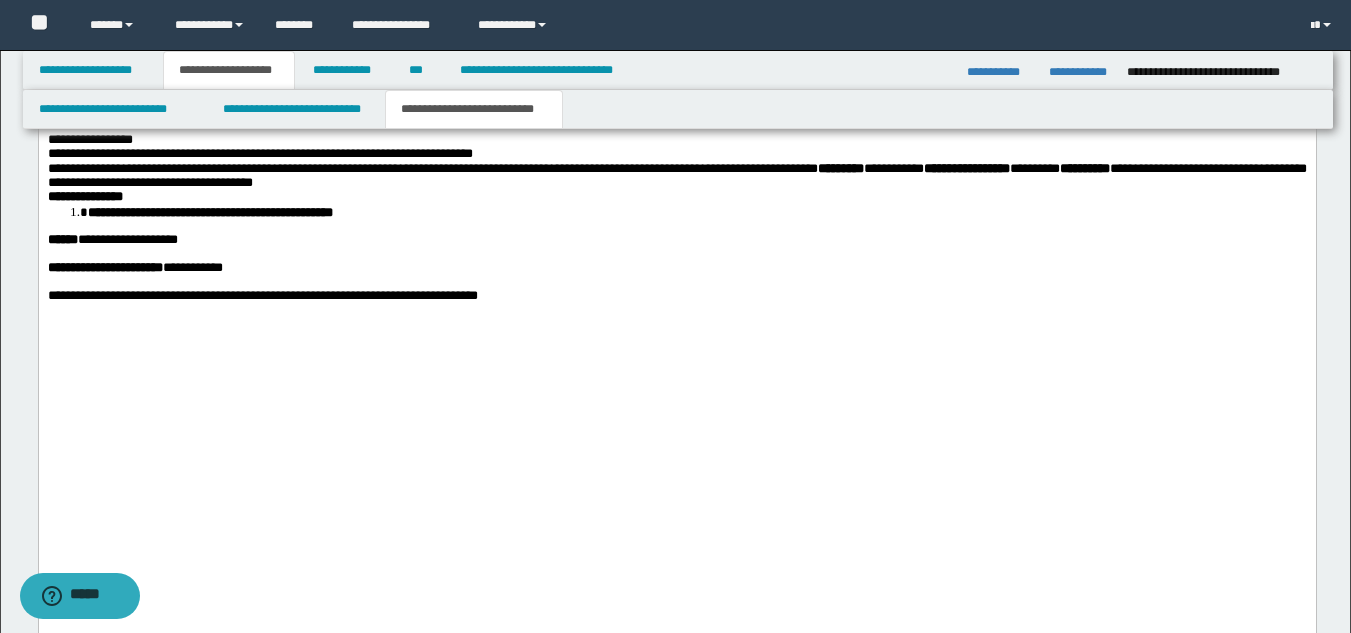 click at bounding box center [49, 281] 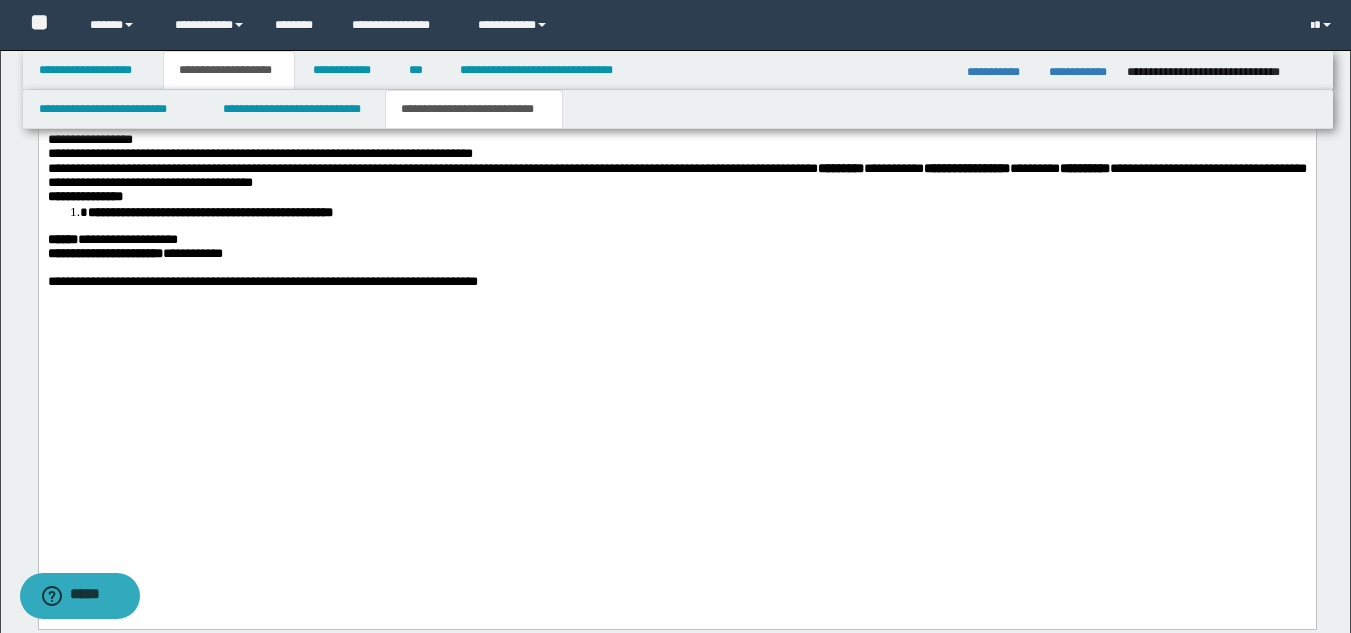 click at bounding box center (676, 268) 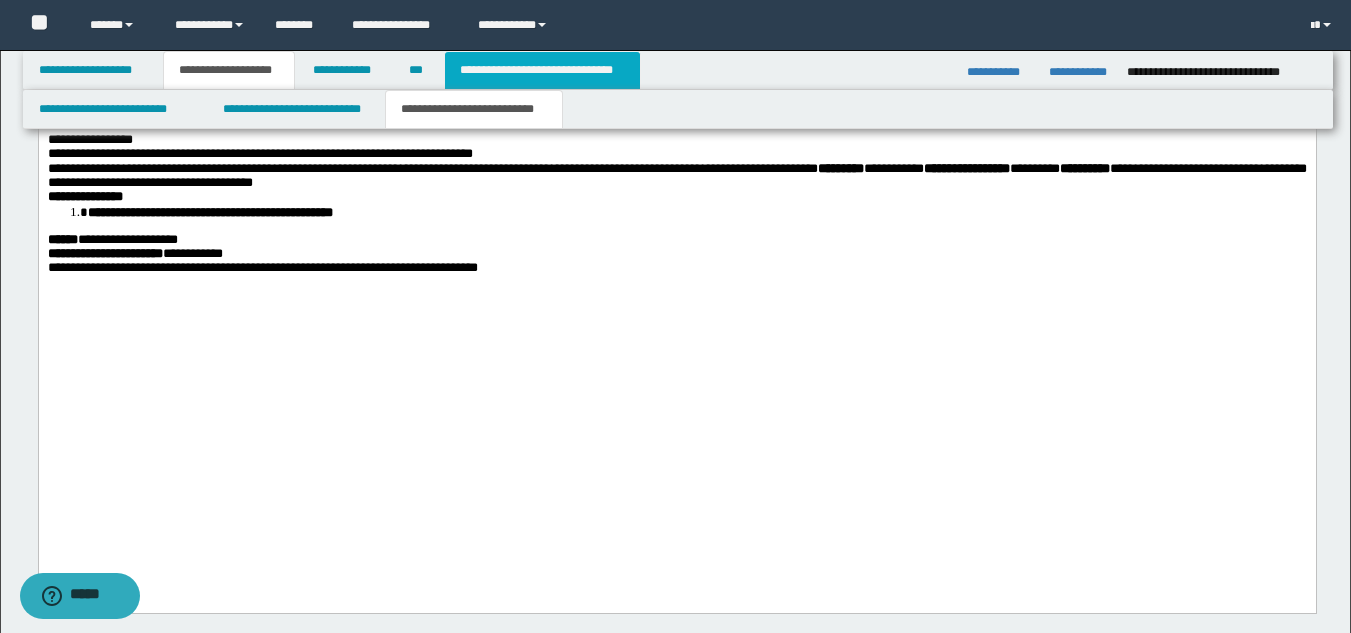 drag, startPoint x: 495, startPoint y: 72, endPoint x: 447, endPoint y: 89, distance: 50.92151 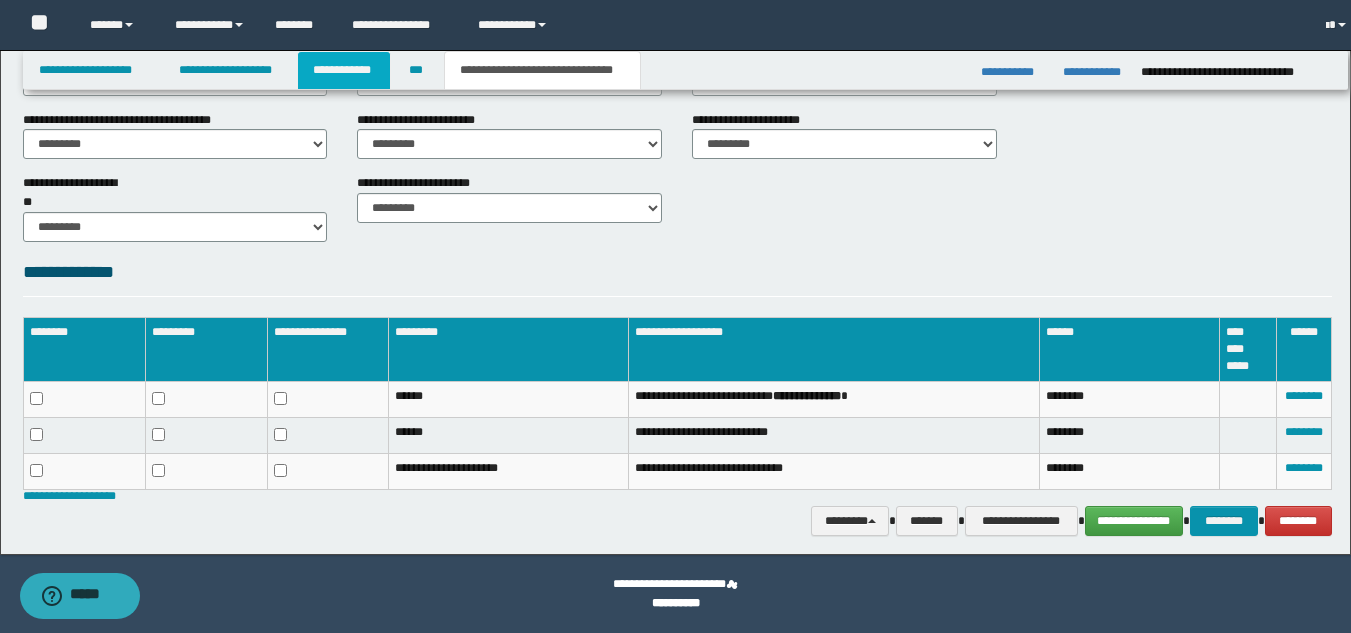 scroll, scrollTop: 800, scrollLeft: 0, axis: vertical 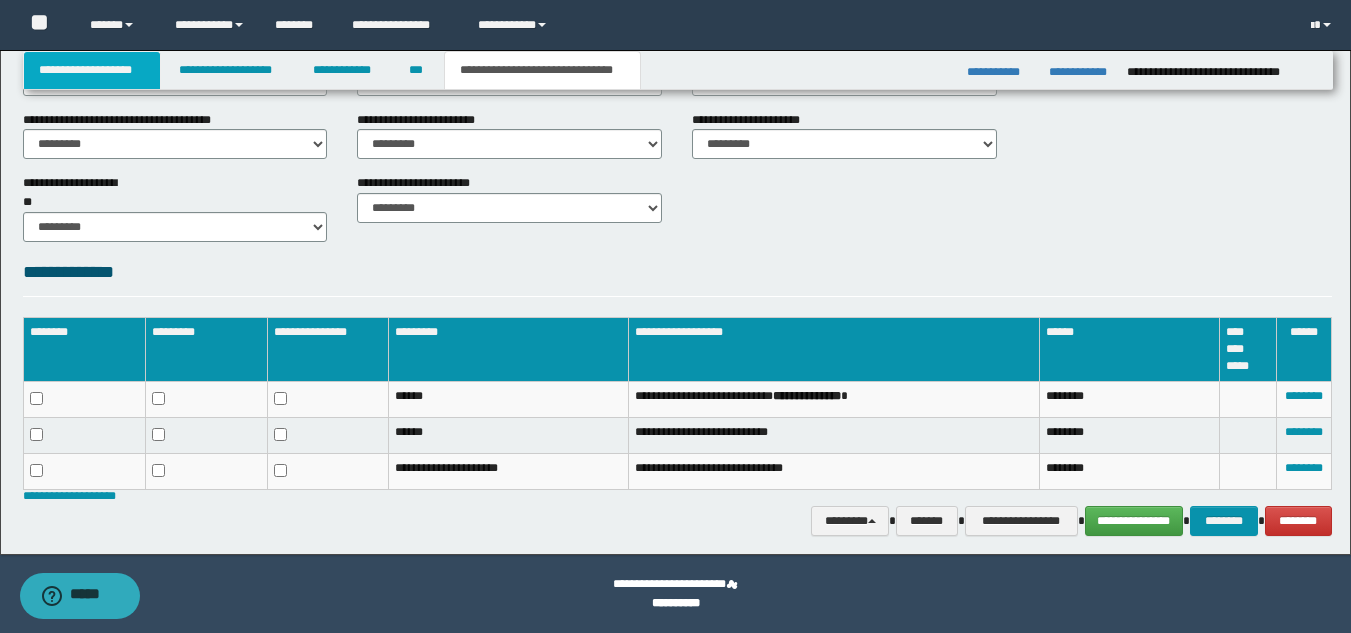 click on "**********" at bounding box center (92, 70) 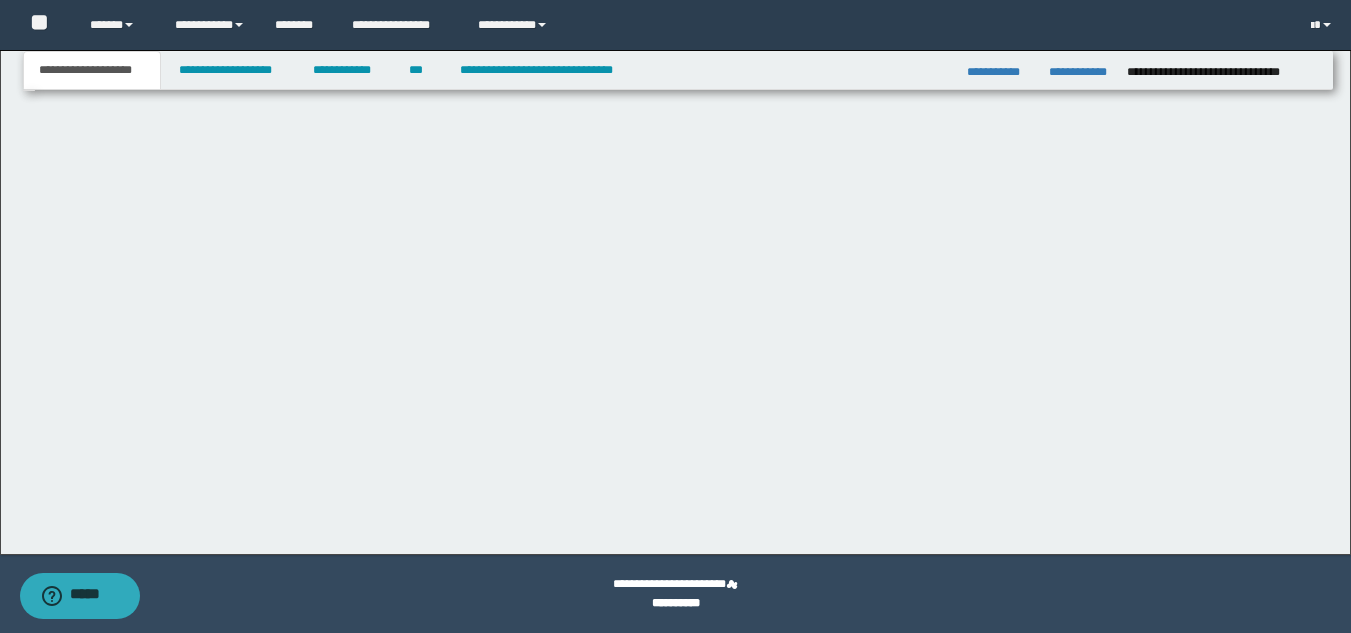 scroll, scrollTop: 474, scrollLeft: 0, axis: vertical 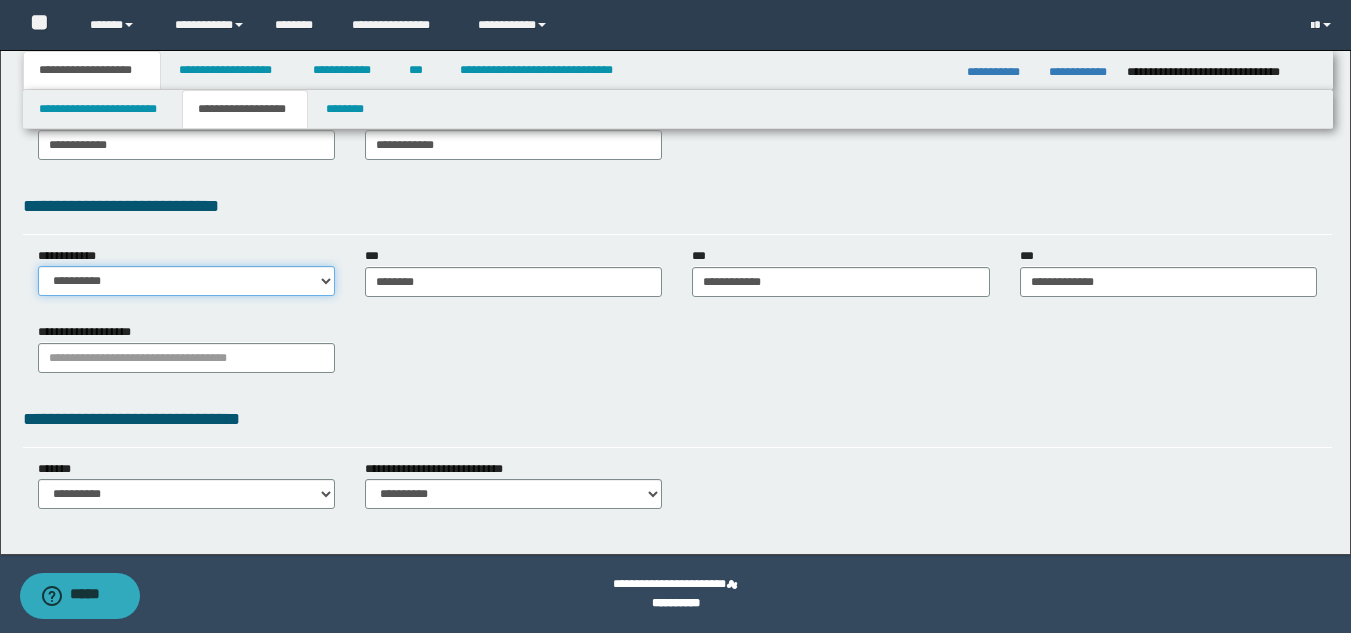 click on "**********" at bounding box center (186, 281) 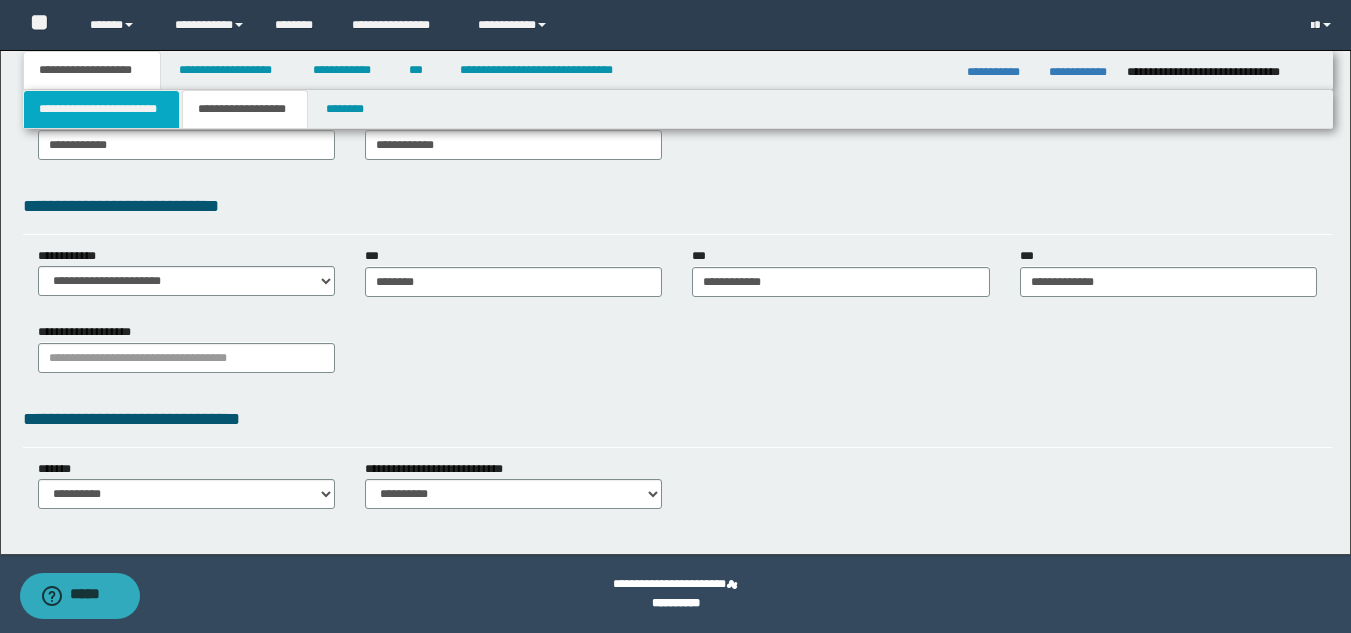 click on "**********" at bounding box center [101, 109] 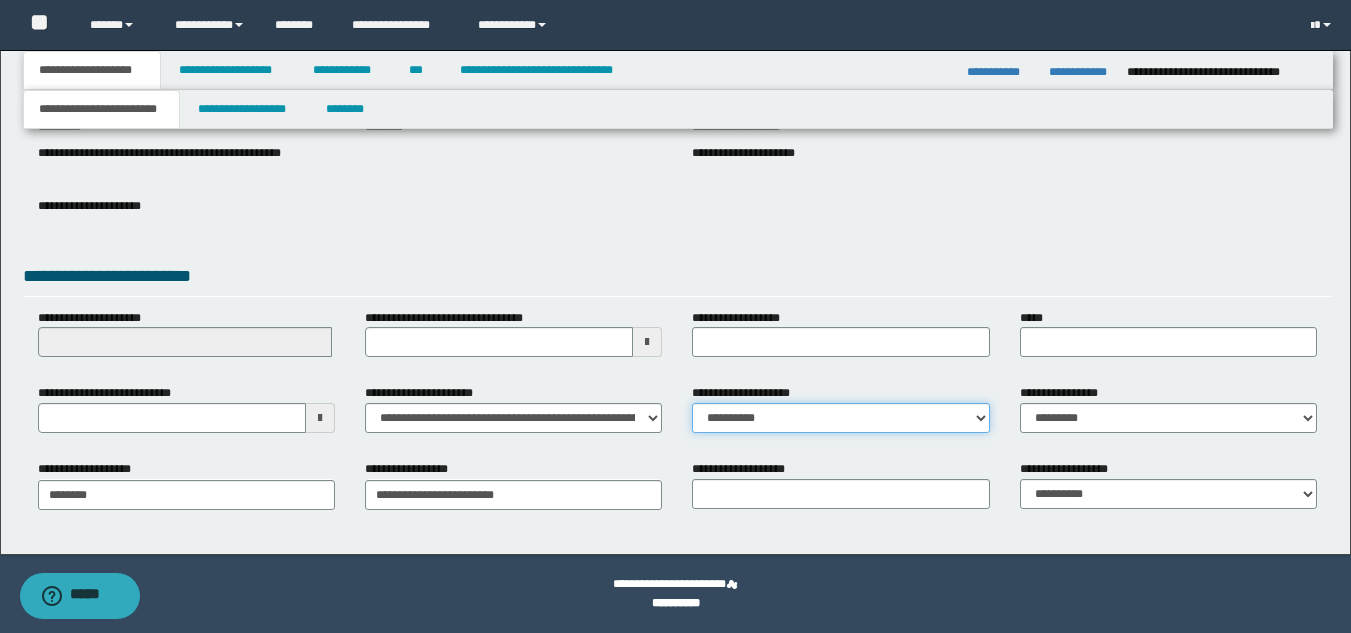 click on "**********" at bounding box center [840, 418] 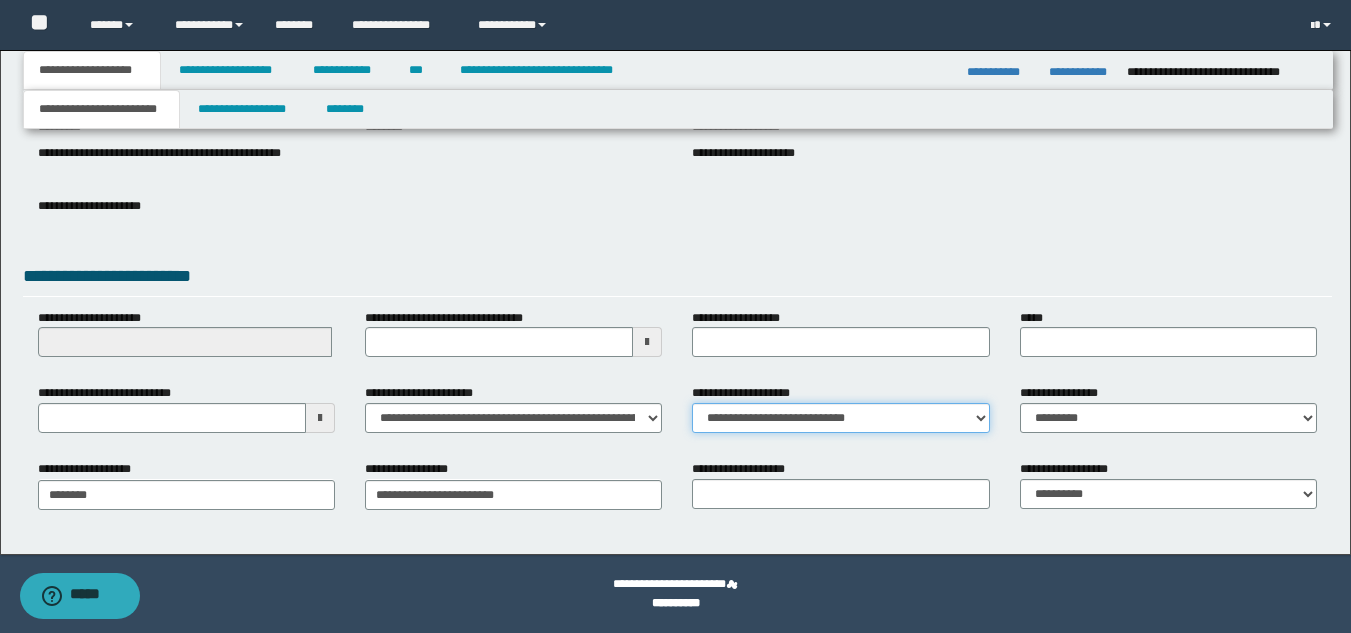 click on "**********" at bounding box center [840, 418] 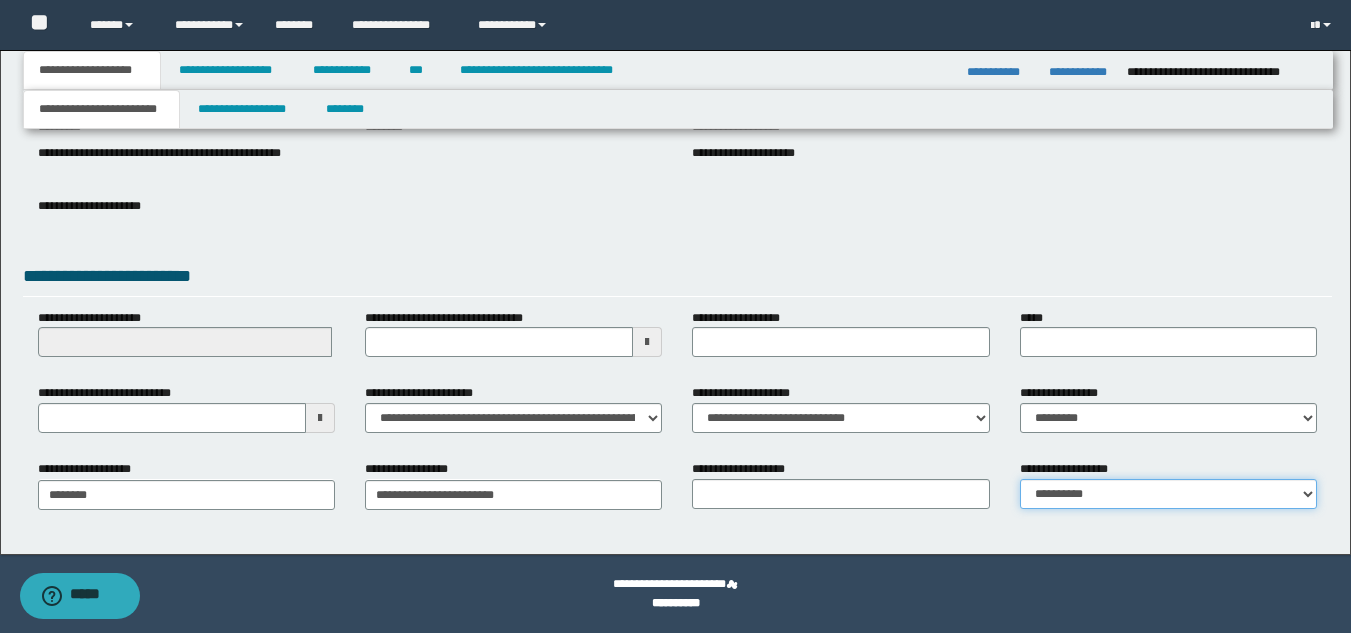 click on "**********" at bounding box center [1168, 494] 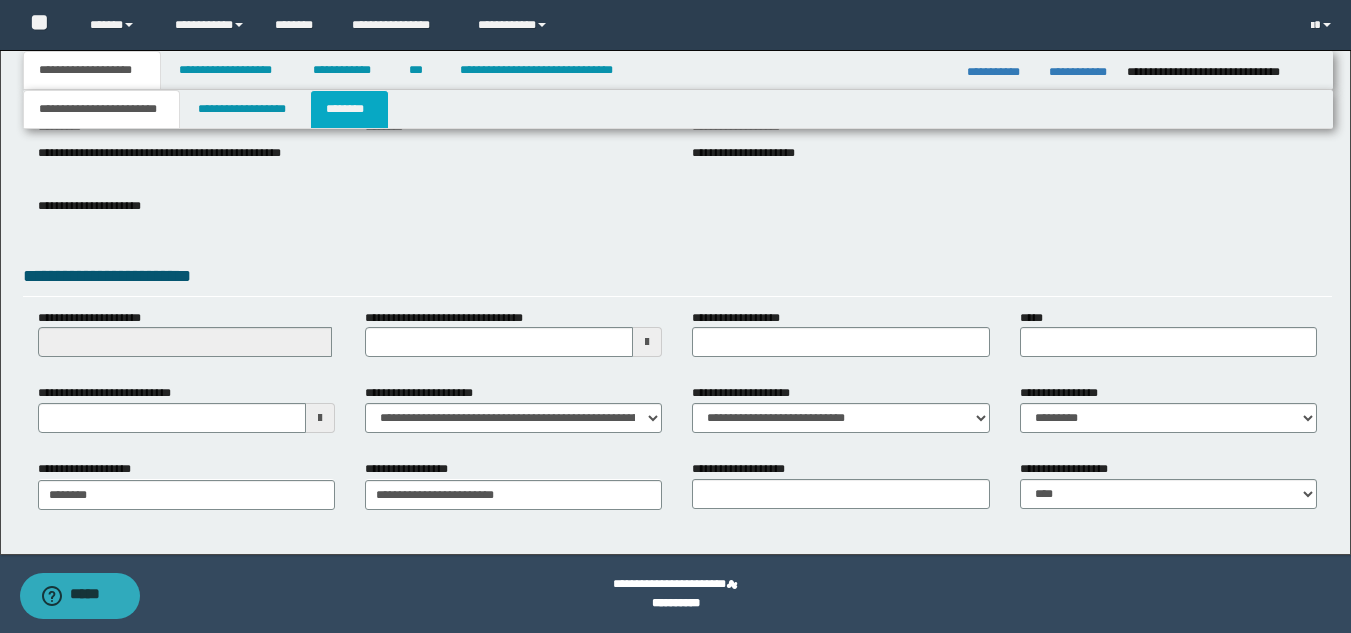 click on "********" at bounding box center [349, 109] 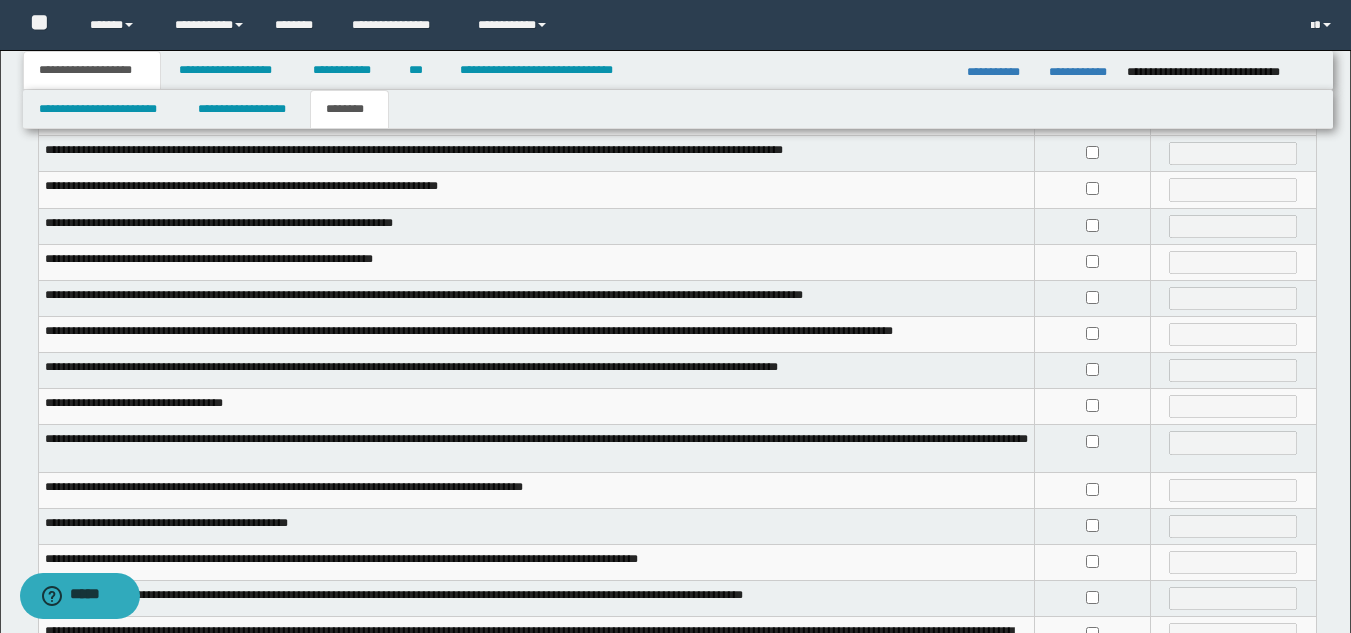 scroll, scrollTop: 494, scrollLeft: 0, axis: vertical 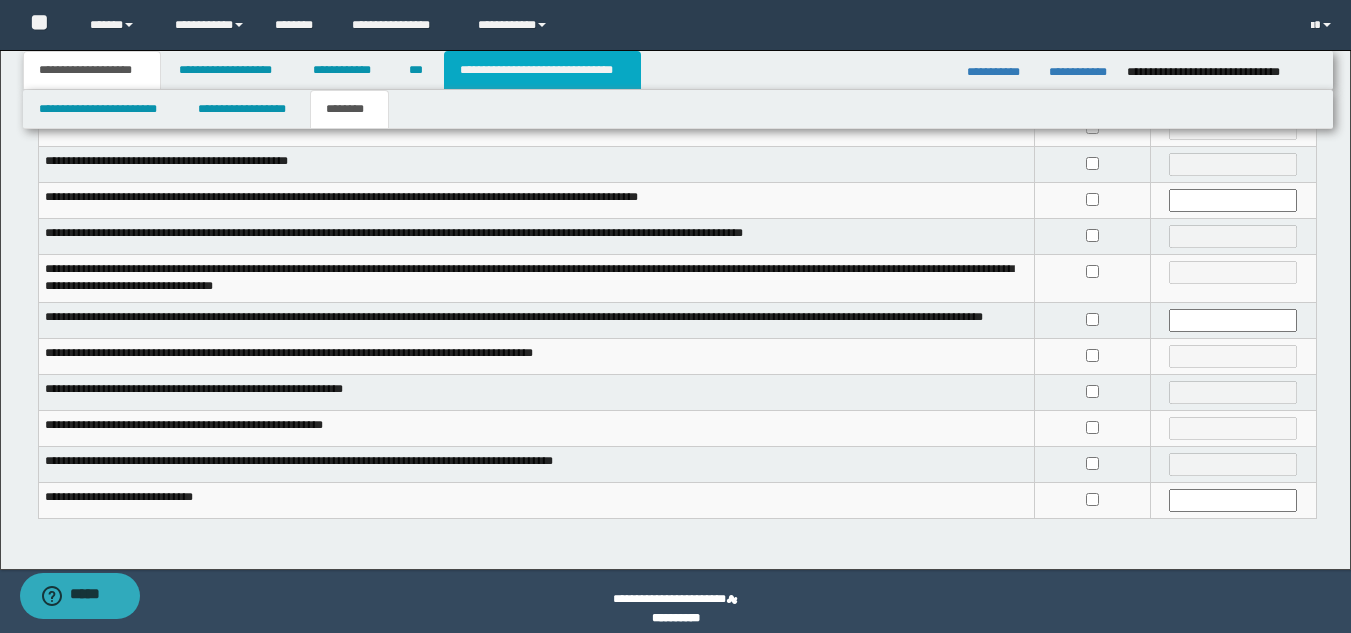 drag, startPoint x: 508, startPoint y: 66, endPoint x: 563, endPoint y: 97, distance: 63.134777 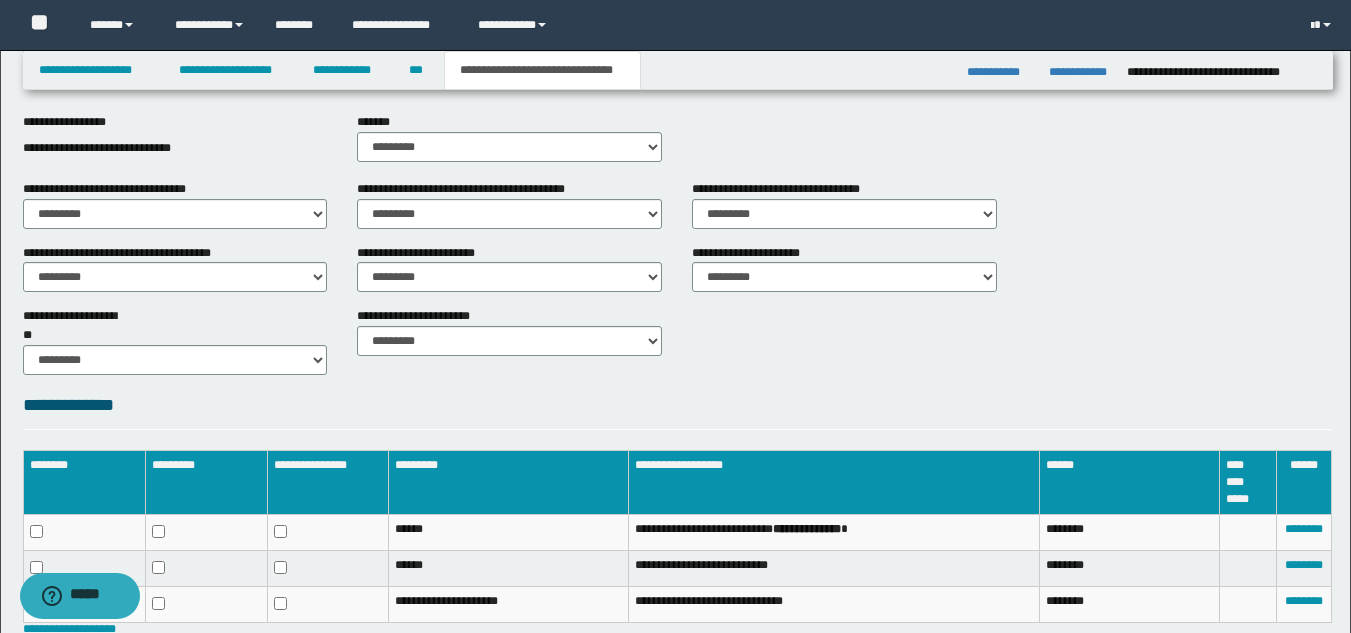 scroll, scrollTop: 701, scrollLeft: 0, axis: vertical 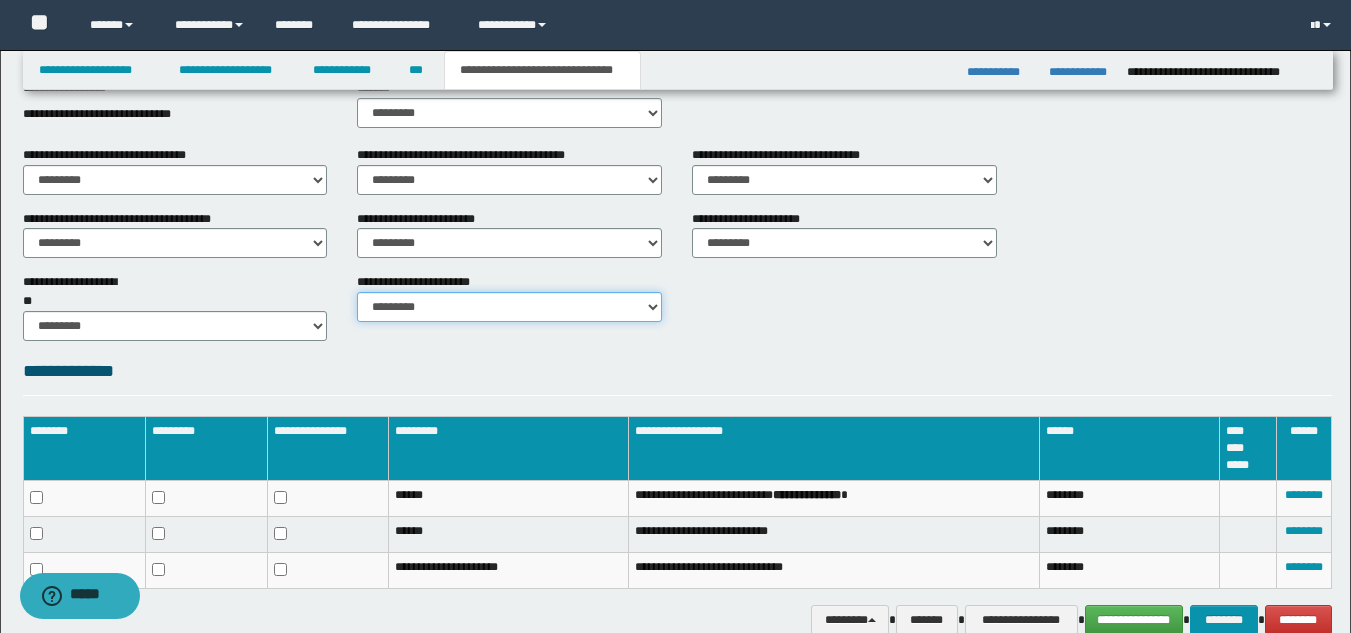 click on "*********
*********
*********" at bounding box center [509, 307] 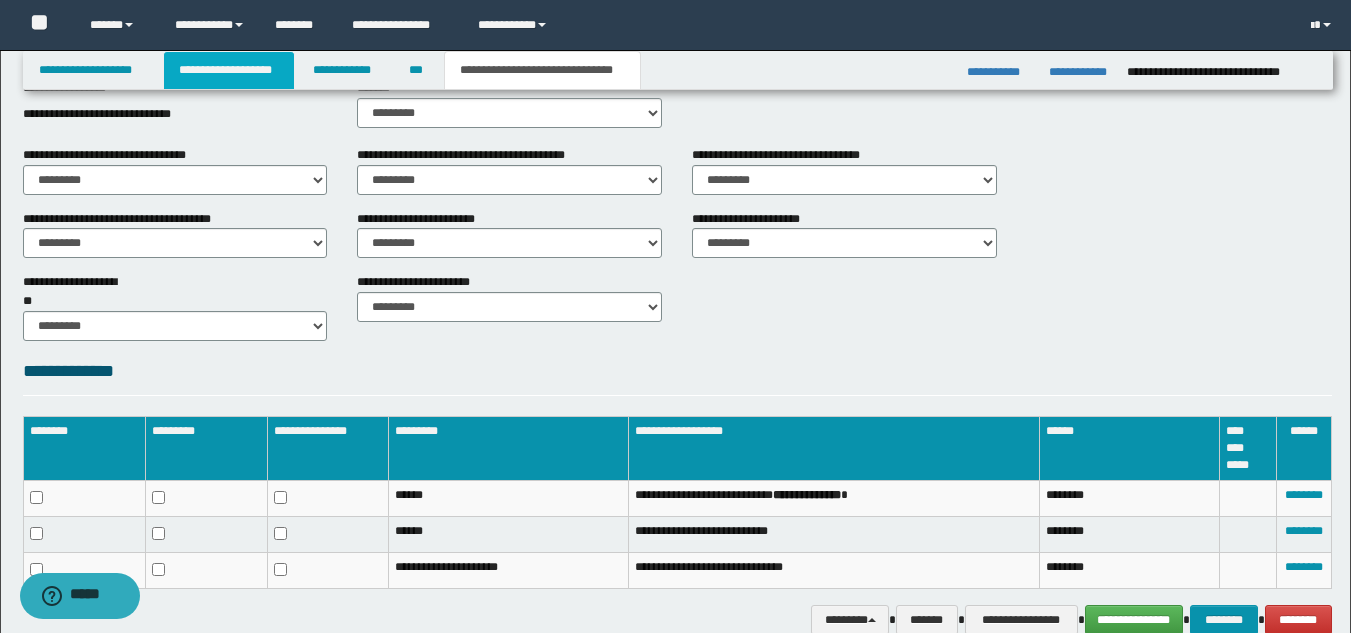 click on "**********" at bounding box center (229, 70) 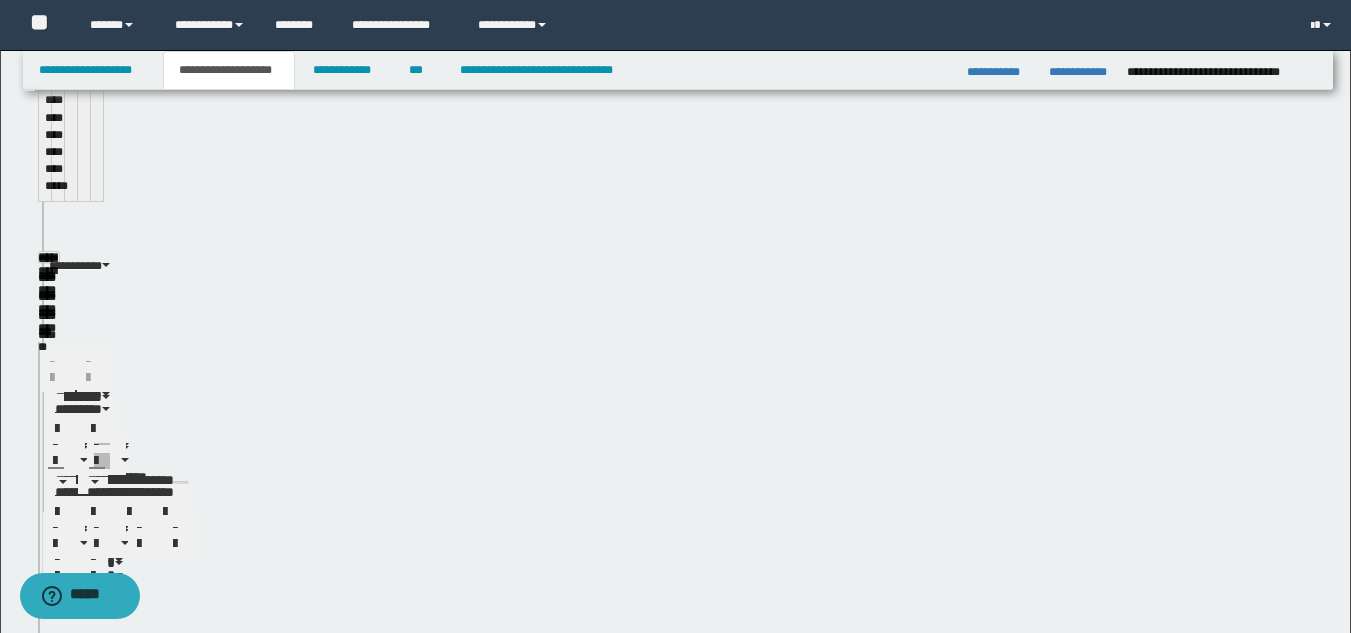 scroll, scrollTop: 732, scrollLeft: 0, axis: vertical 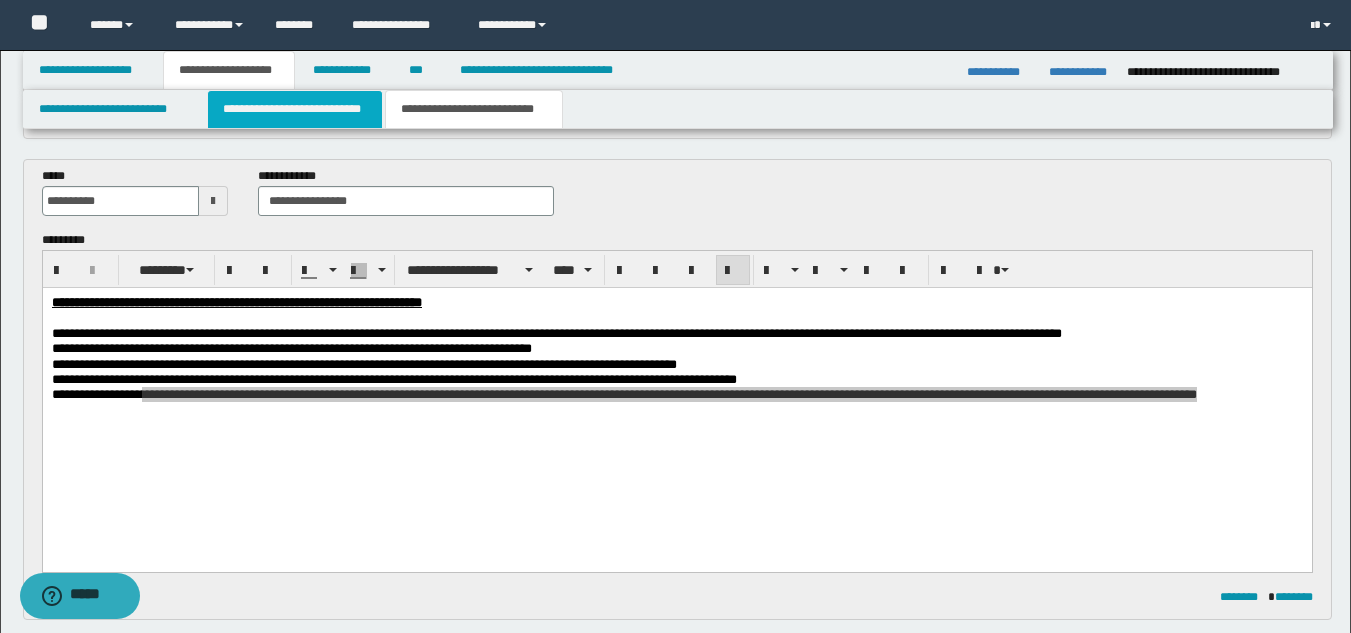 click on "**********" at bounding box center (295, 109) 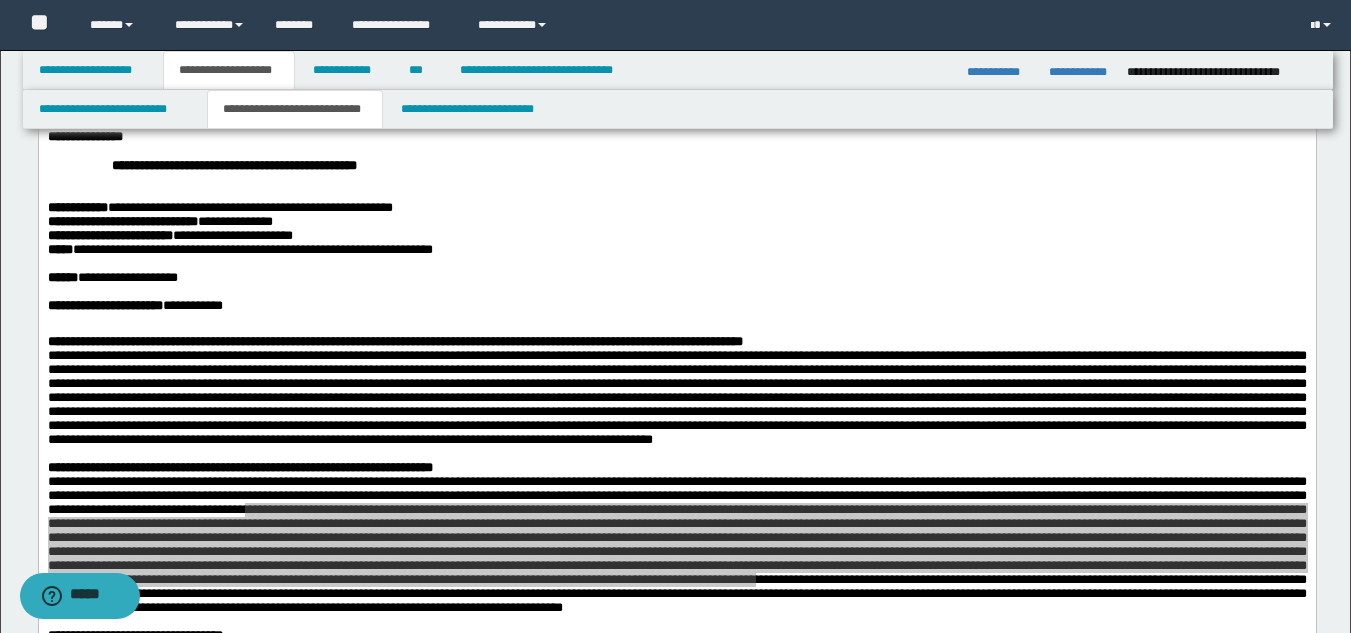 scroll, scrollTop: 272, scrollLeft: 0, axis: vertical 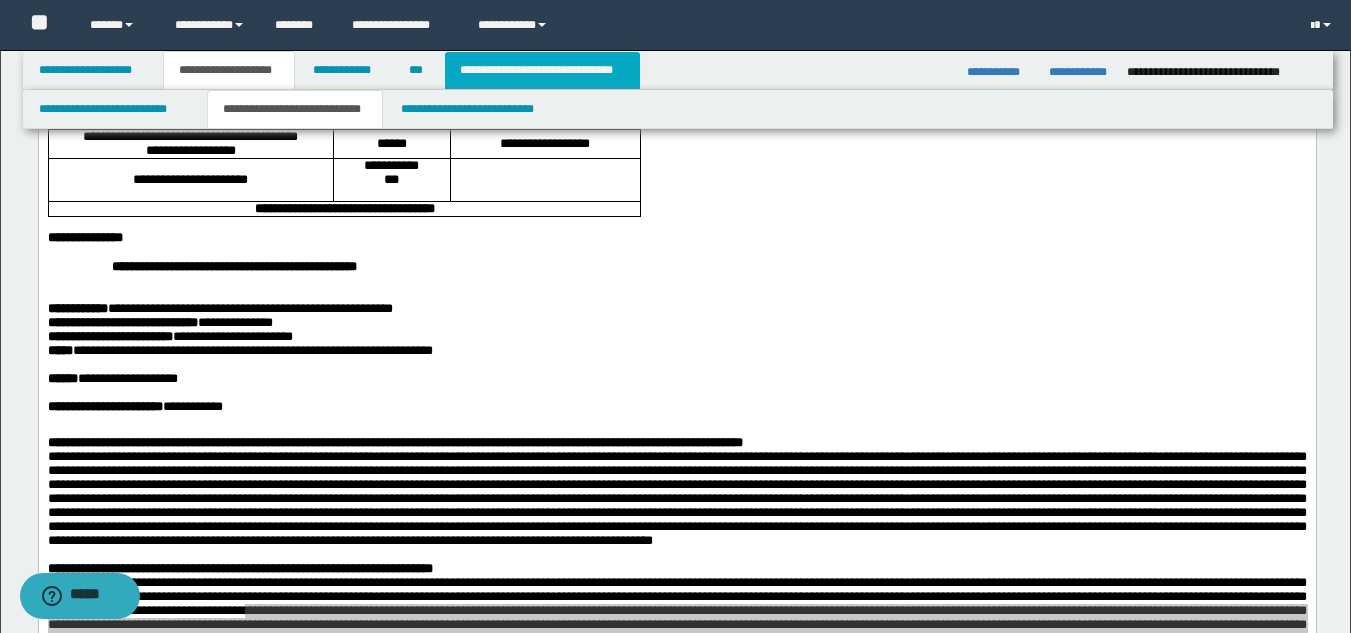 click on "**********" at bounding box center [542, 70] 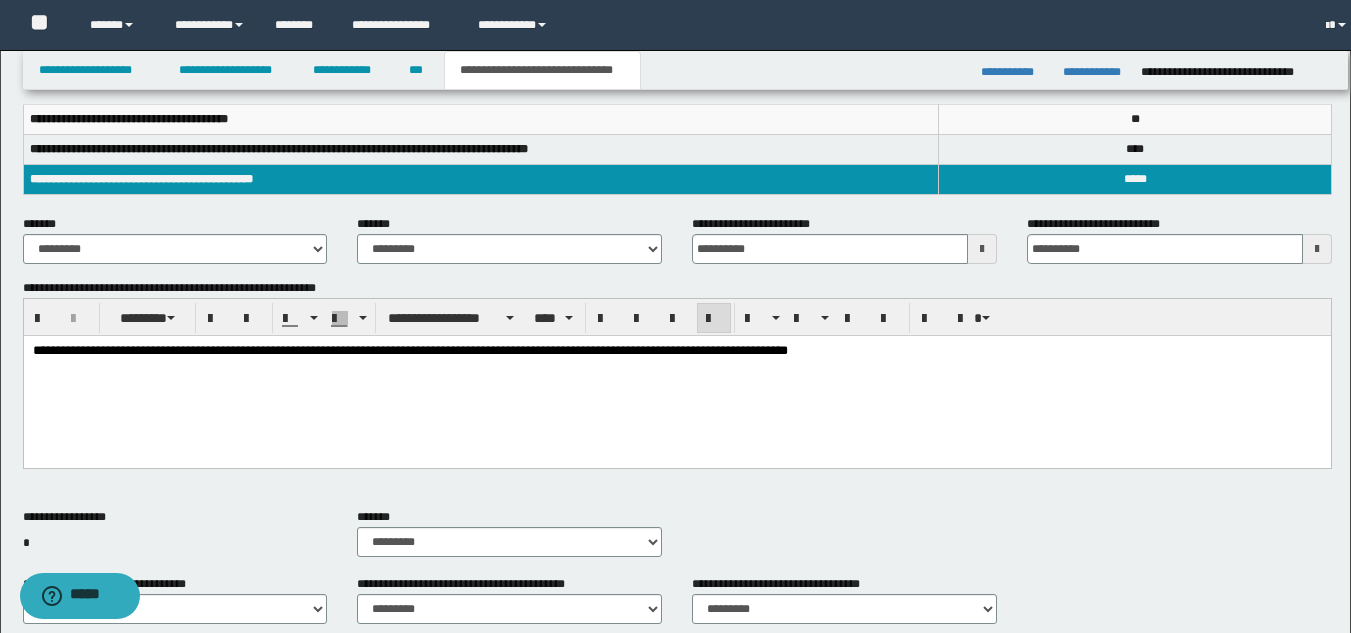 scroll, scrollTop: 241, scrollLeft: 0, axis: vertical 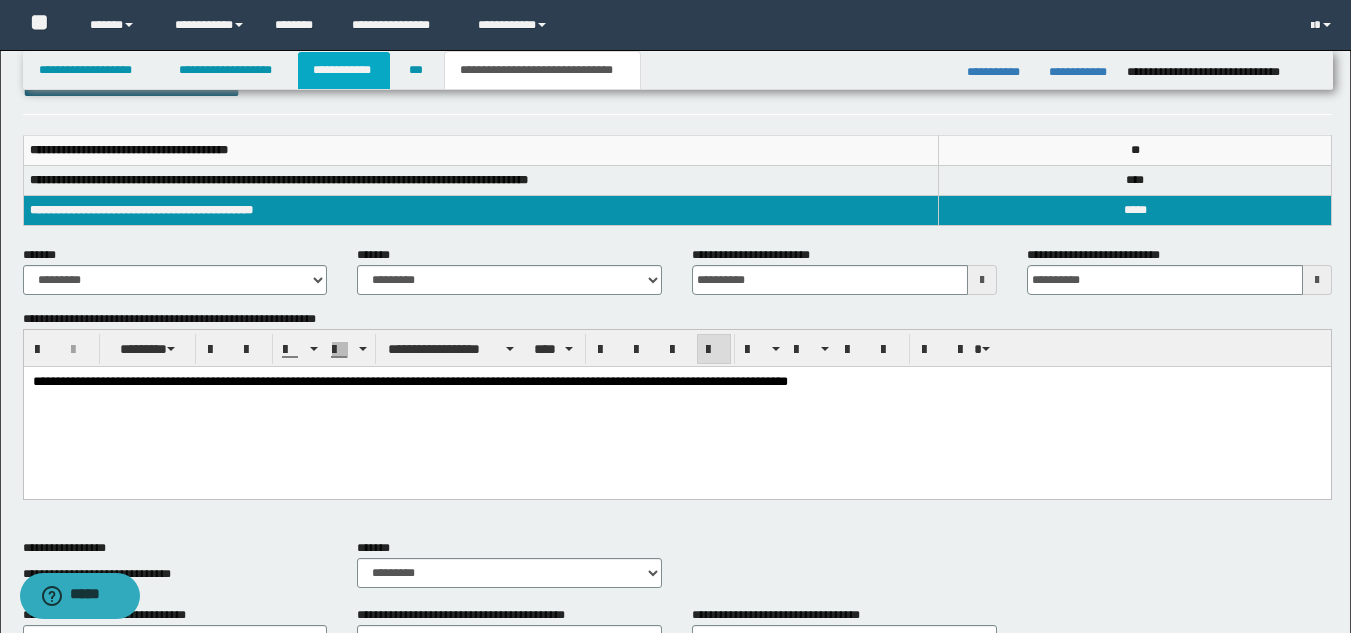 click on "**********" at bounding box center [344, 70] 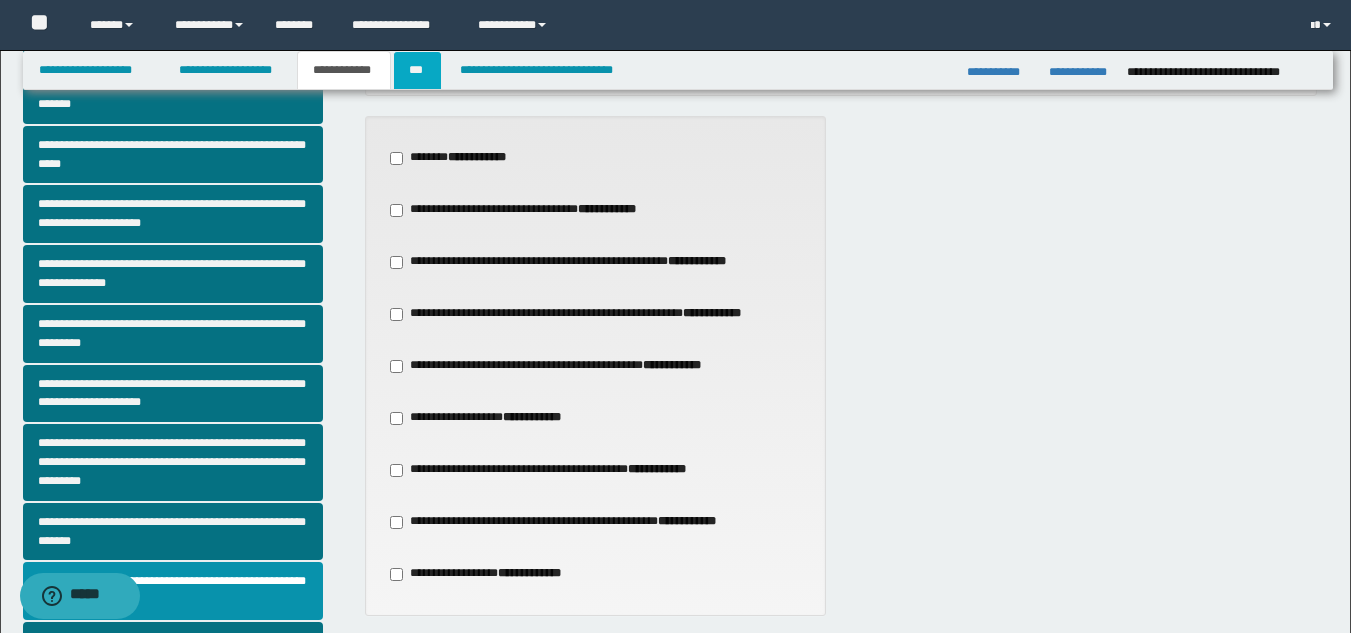 click on "***" at bounding box center (417, 70) 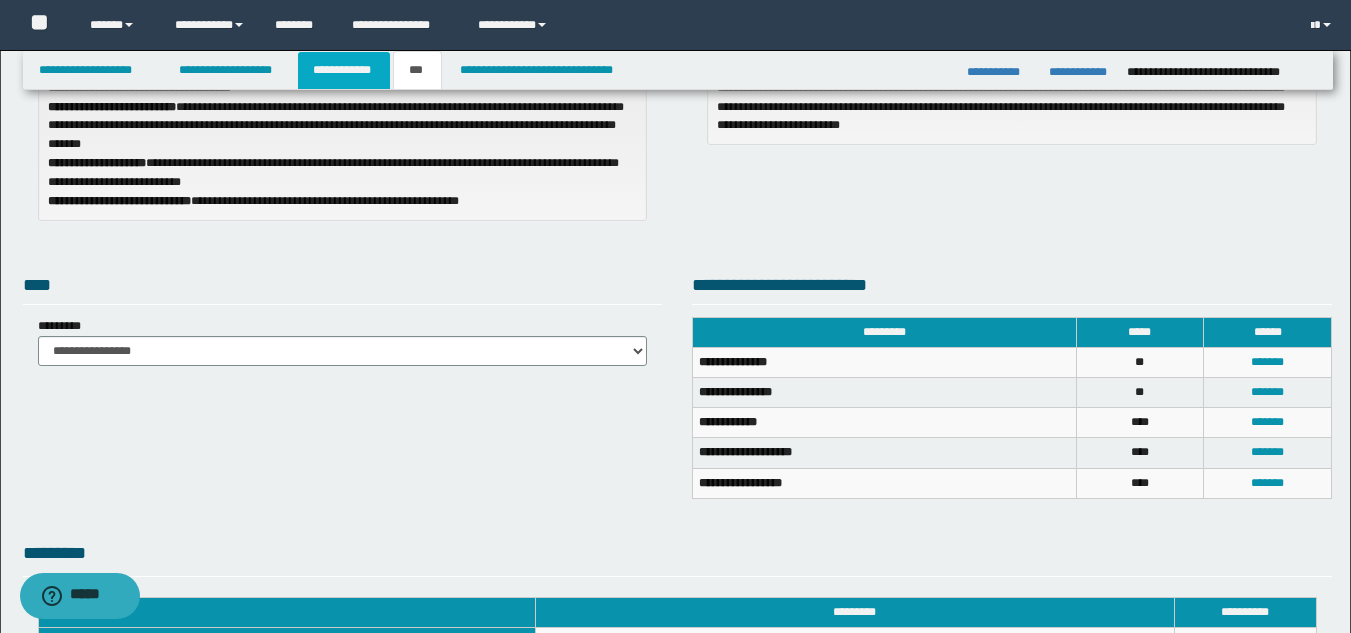 click on "**********" at bounding box center (344, 70) 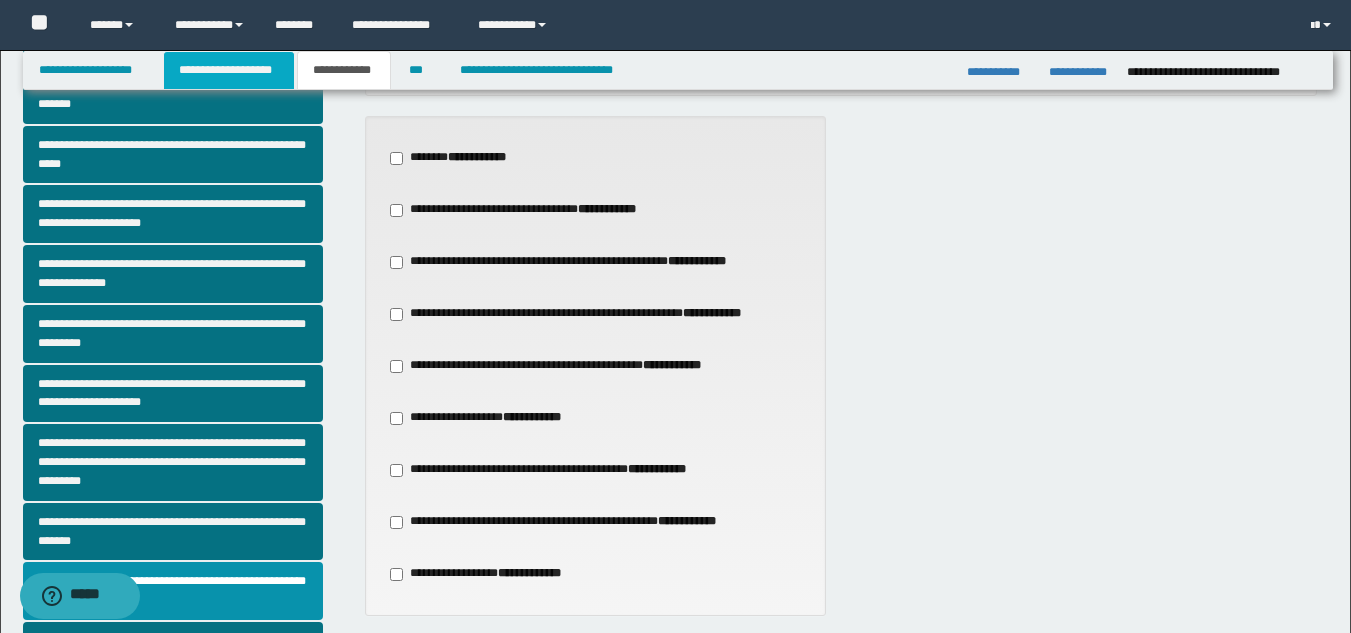 click on "**********" at bounding box center [229, 70] 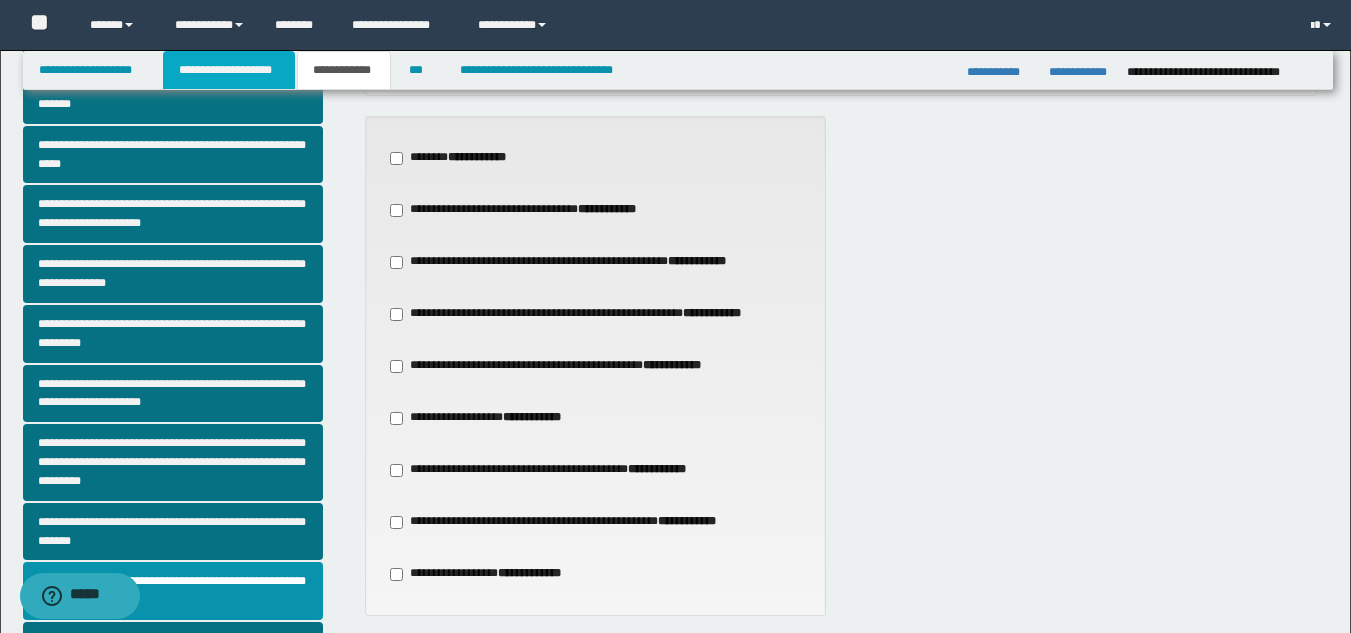 scroll, scrollTop: 272, scrollLeft: 0, axis: vertical 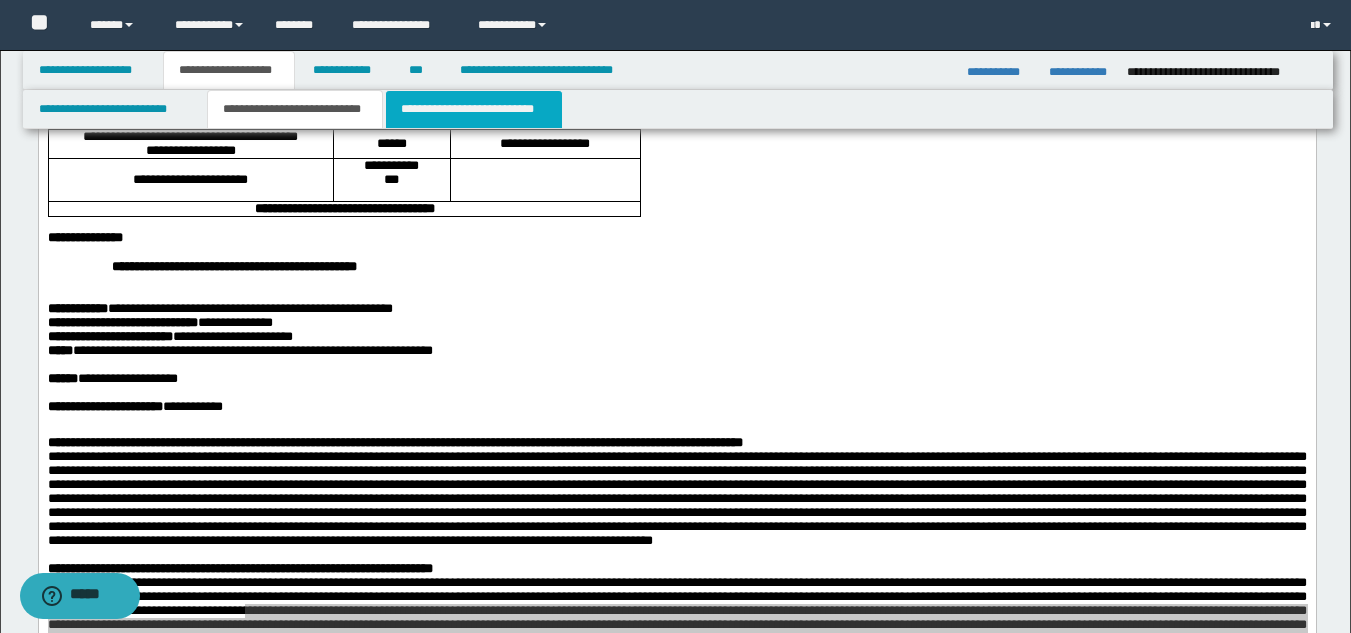 click on "**********" at bounding box center (474, 109) 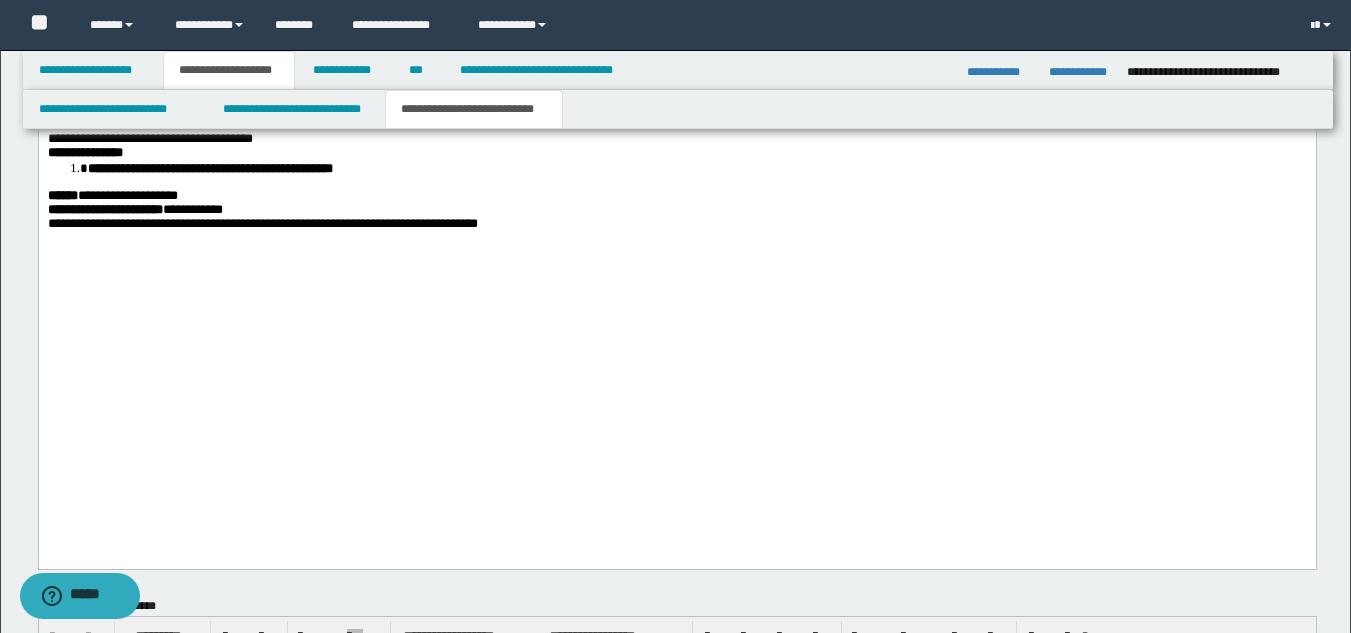 scroll, scrollTop: 2365, scrollLeft: 0, axis: vertical 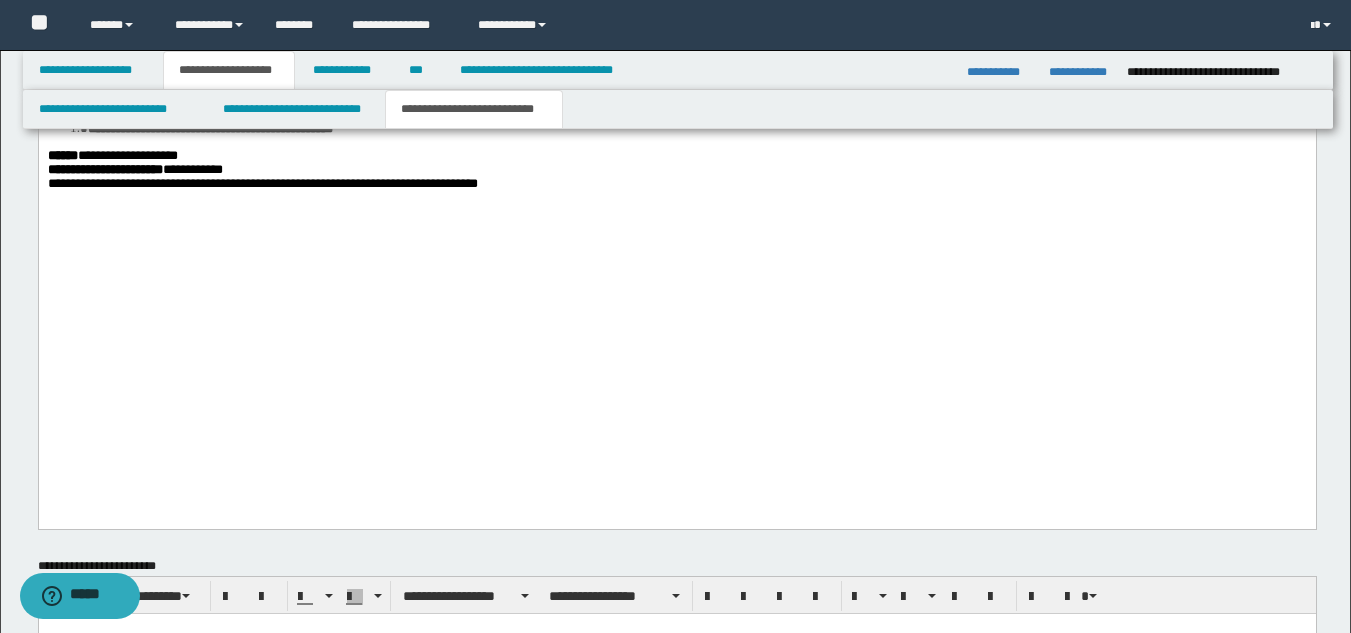 click on "*********" at bounding box center (839, 84) 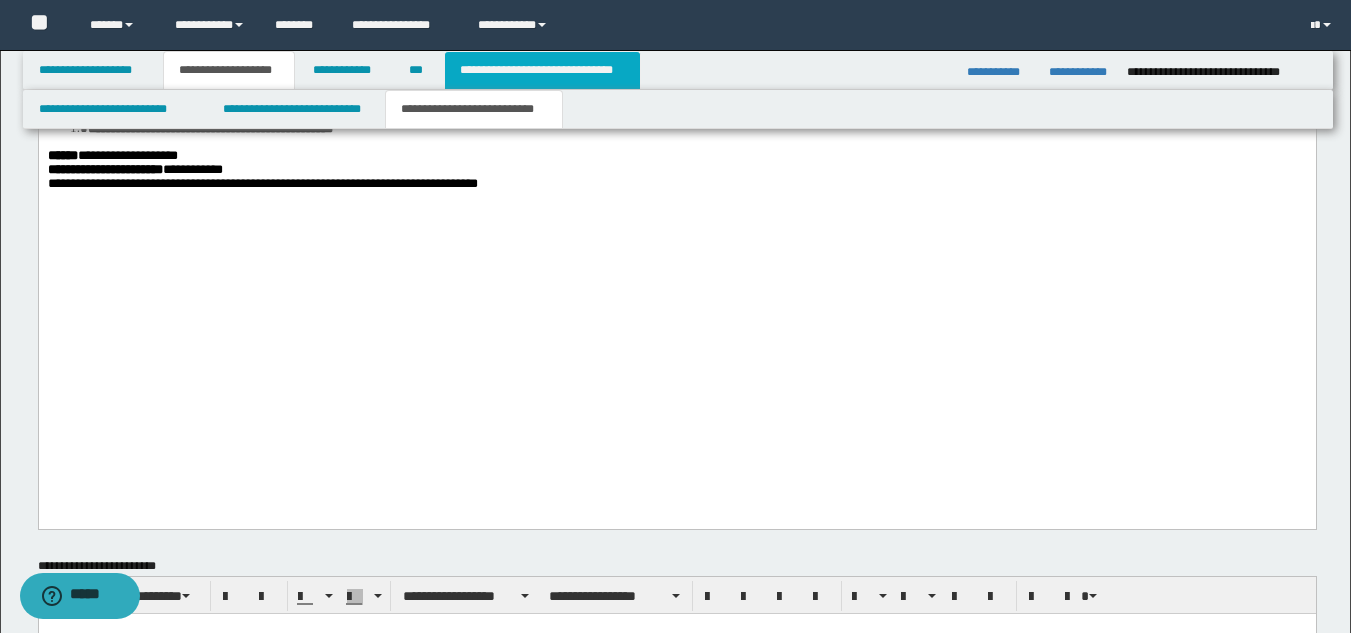 click on "**********" at bounding box center (542, 70) 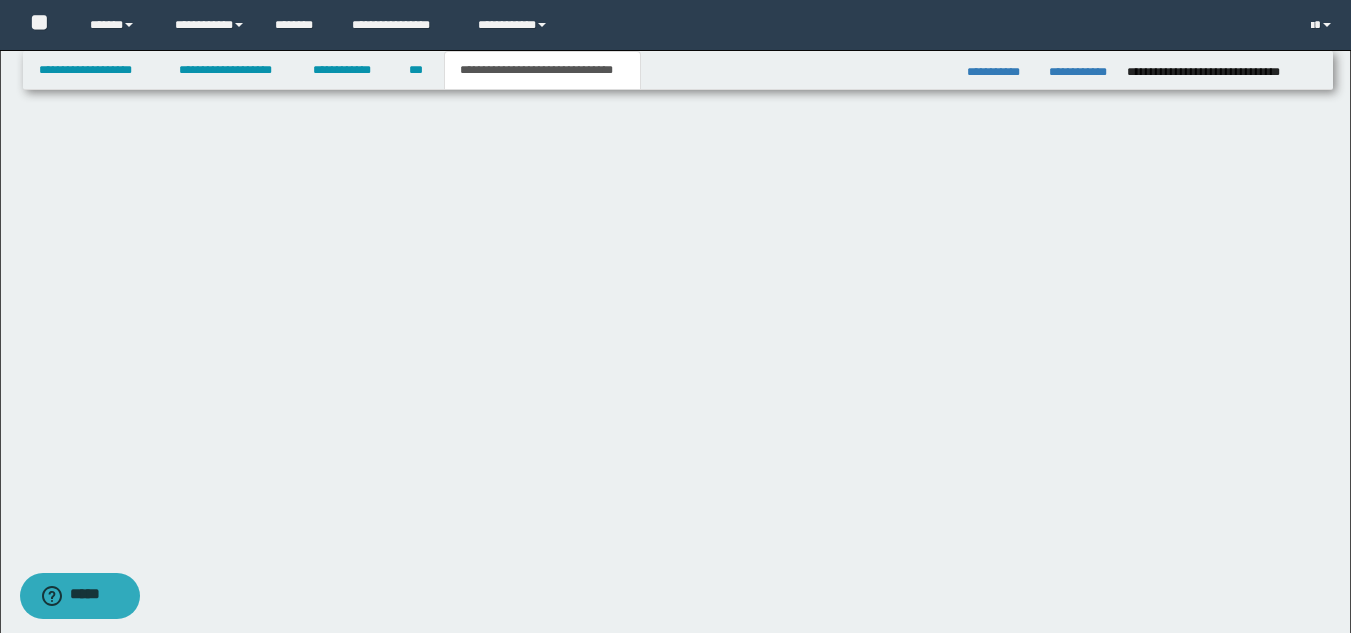 scroll, scrollTop: 800, scrollLeft: 0, axis: vertical 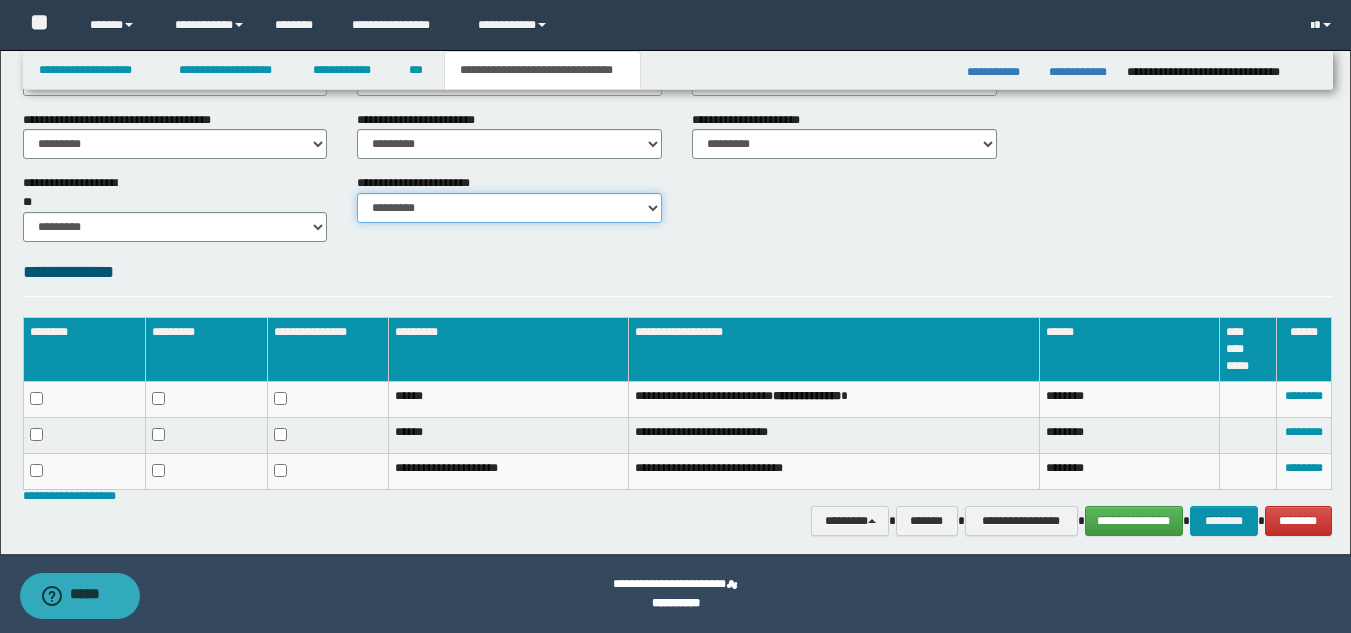 click on "*********
*********
*********" at bounding box center (509, 208) 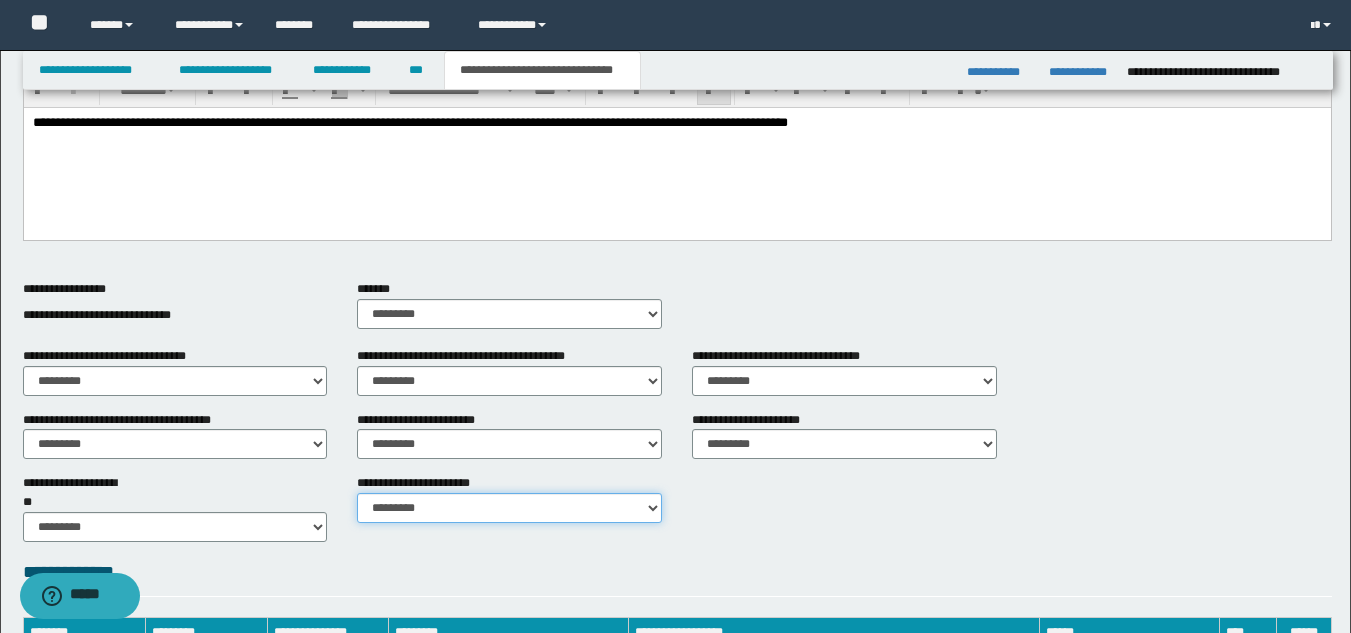 scroll, scrollTop: 502, scrollLeft: 0, axis: vertical 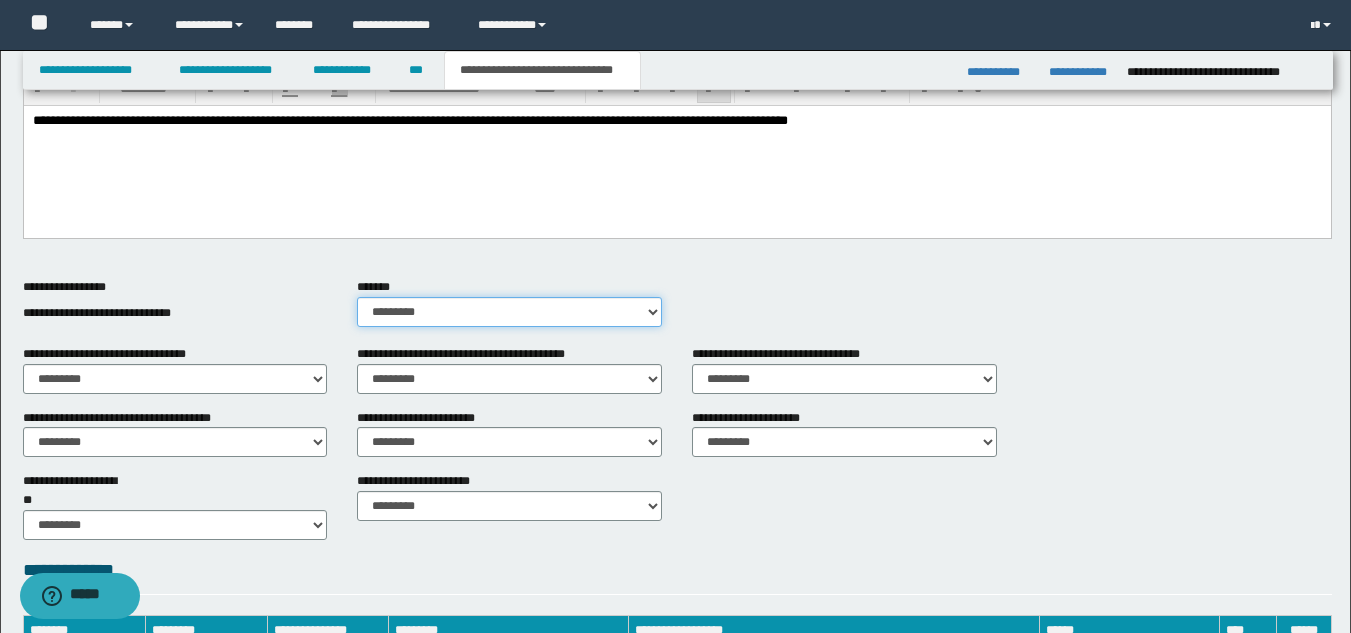 click on "*********
**
**" at bounding box center (509, 312) 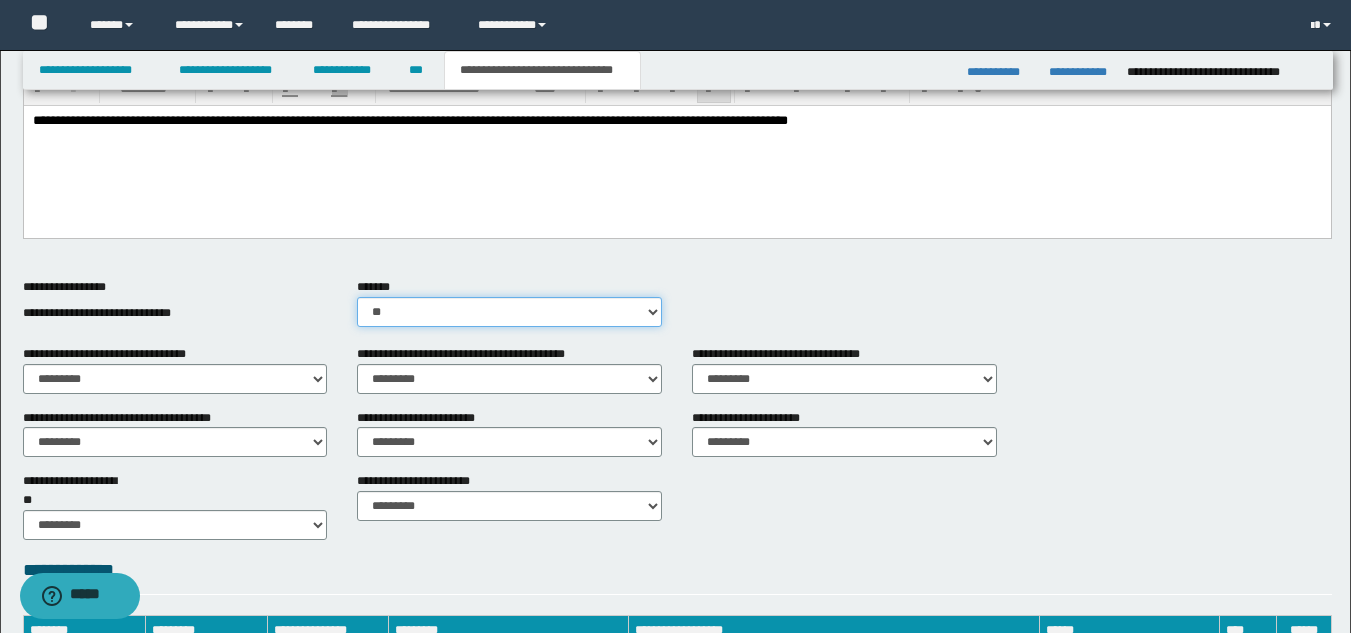 click on "*********
**
**" at bounding box center [509, 312] 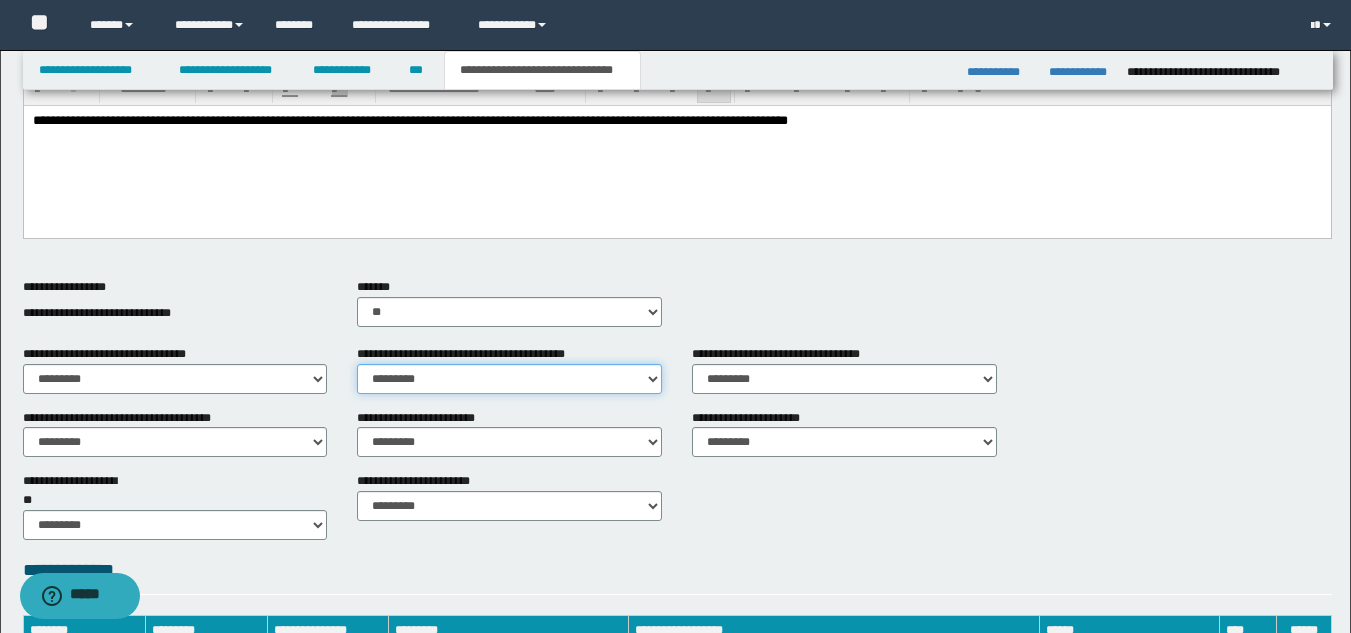 drag, startPoint x: 412, startPoint y: 378, endPoint x: 410, endPoint y: 393, distance: 15.132746 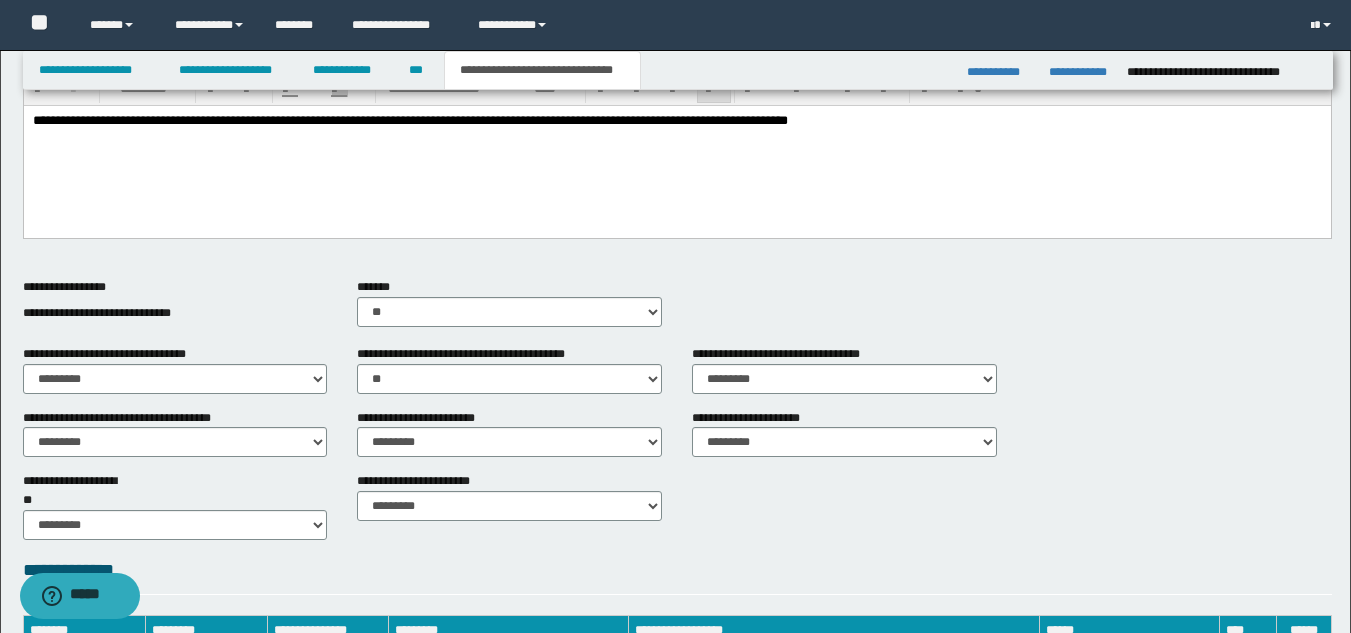 click on "**********" at bounding box center (175, 377) 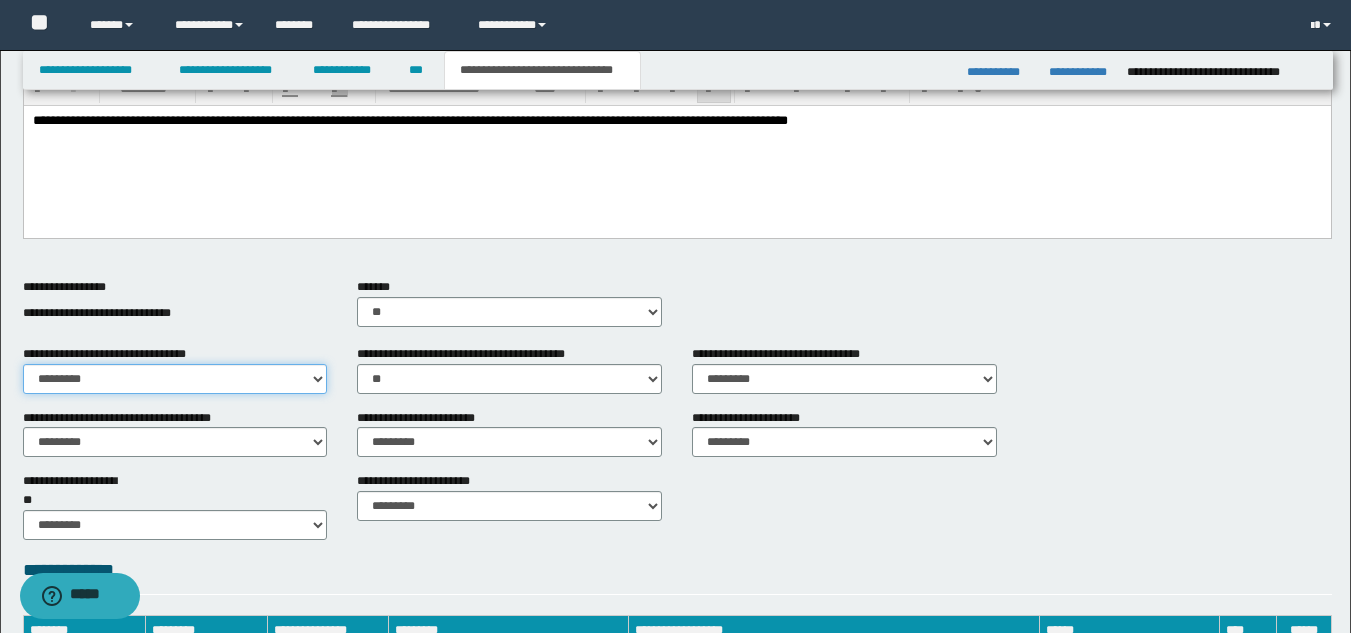 click on "*********
**
**" at bounding box center [175, 379] 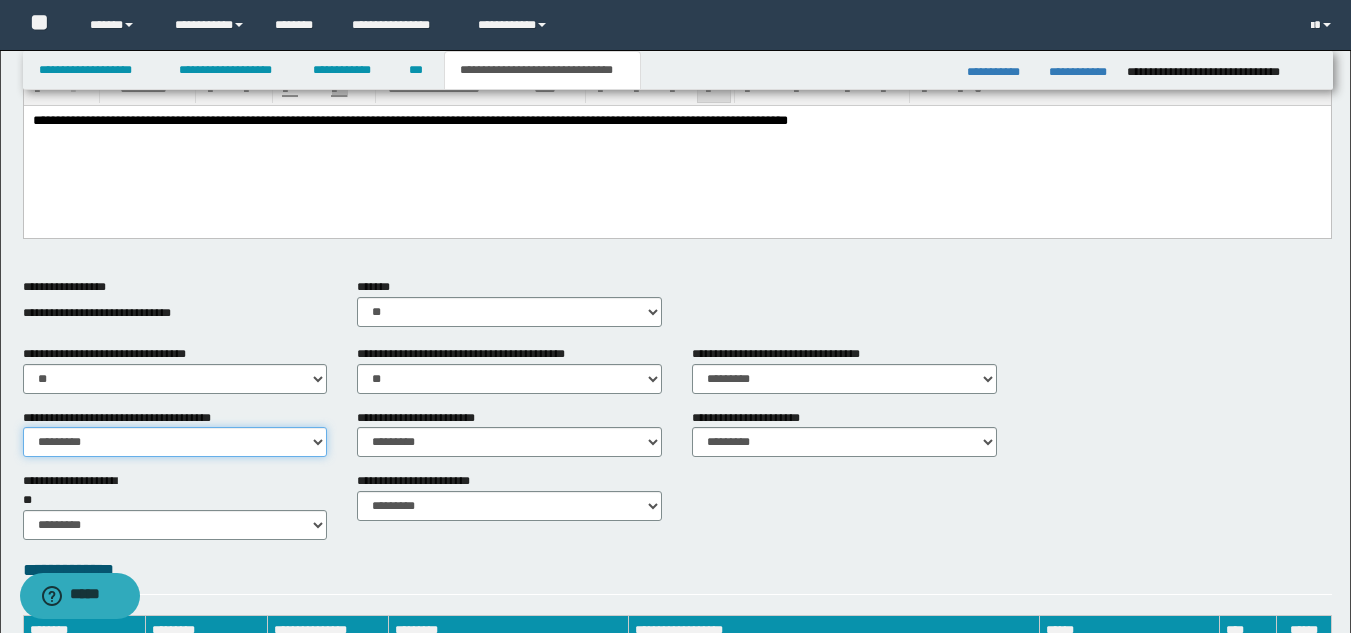 drag, startPoint x: 234, startPoint y: 430, endPoint x: 228, endPoint y: 446, distance: 17.088007 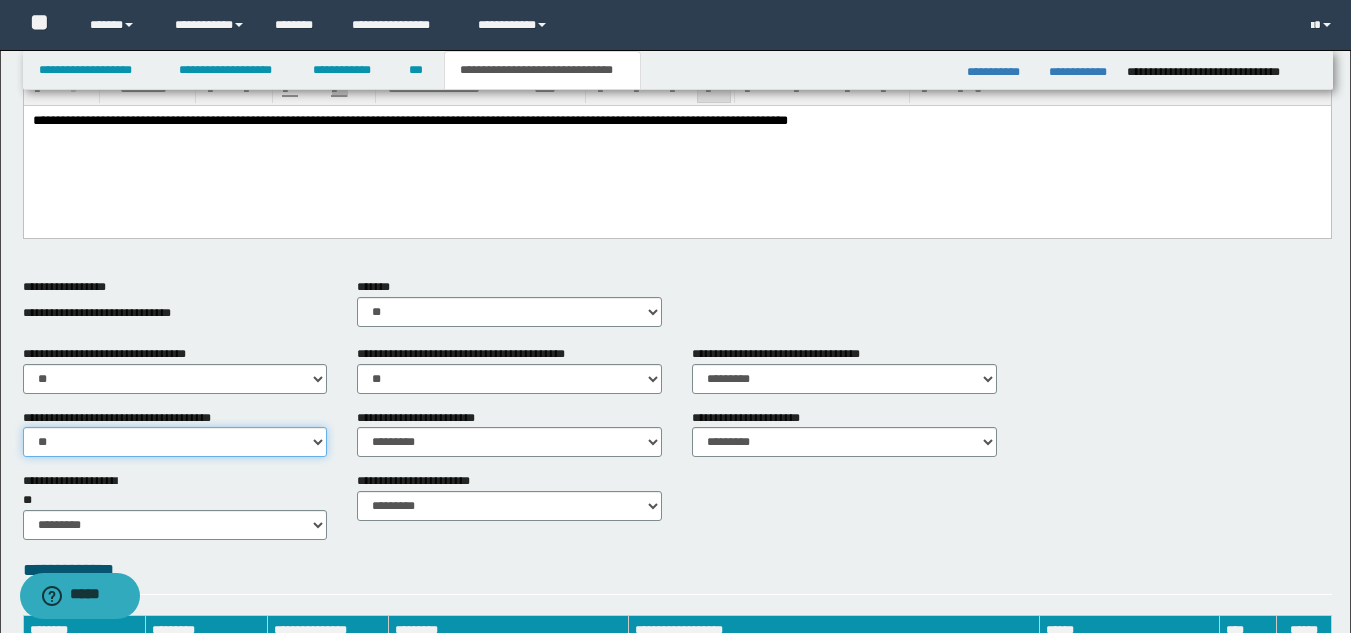 click on "*********
**
**" at bounding box center (175, 442) 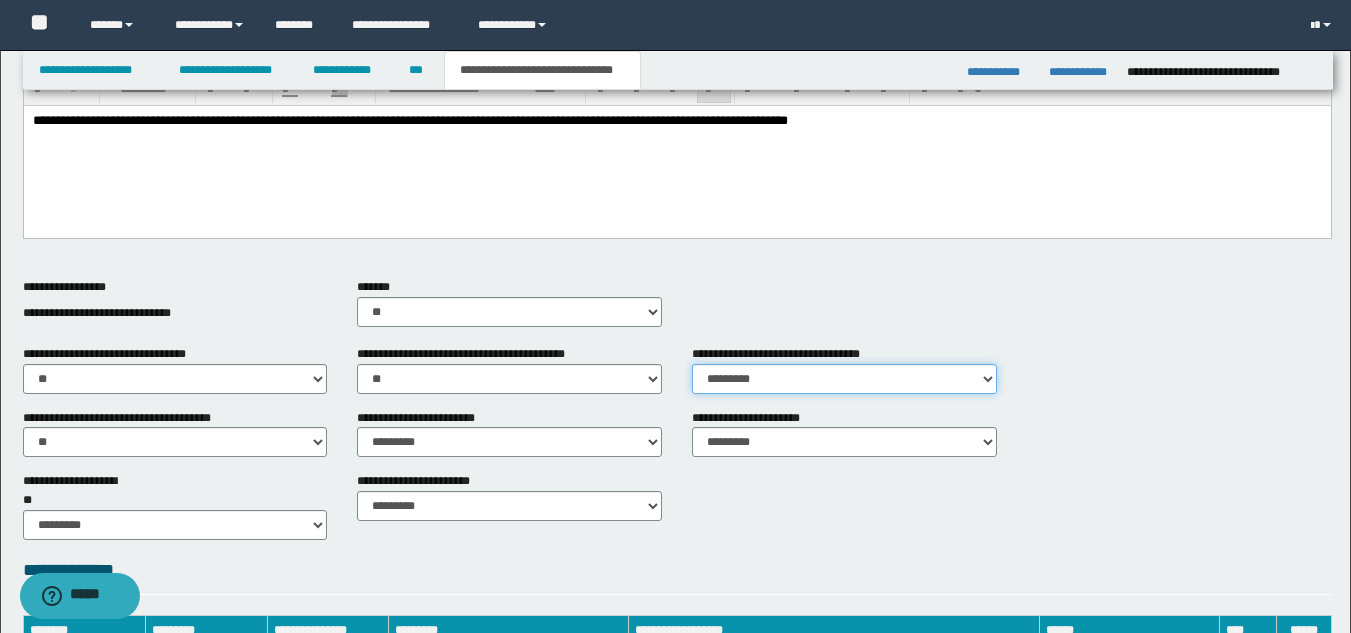 drag, startPoint x: 772, startPoint y: 375, endPoint x: 775, endPoint y: 385, distance: 10.440307 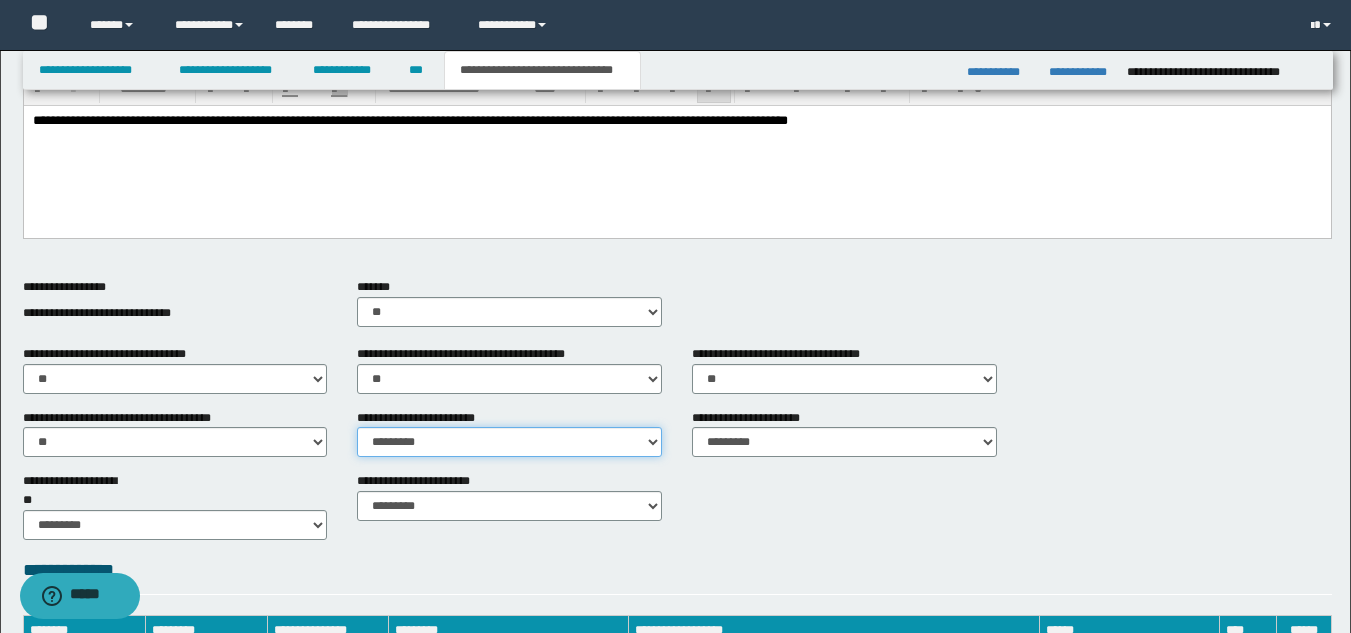 click on "*********
**
**" at bounding box center [509, 442] 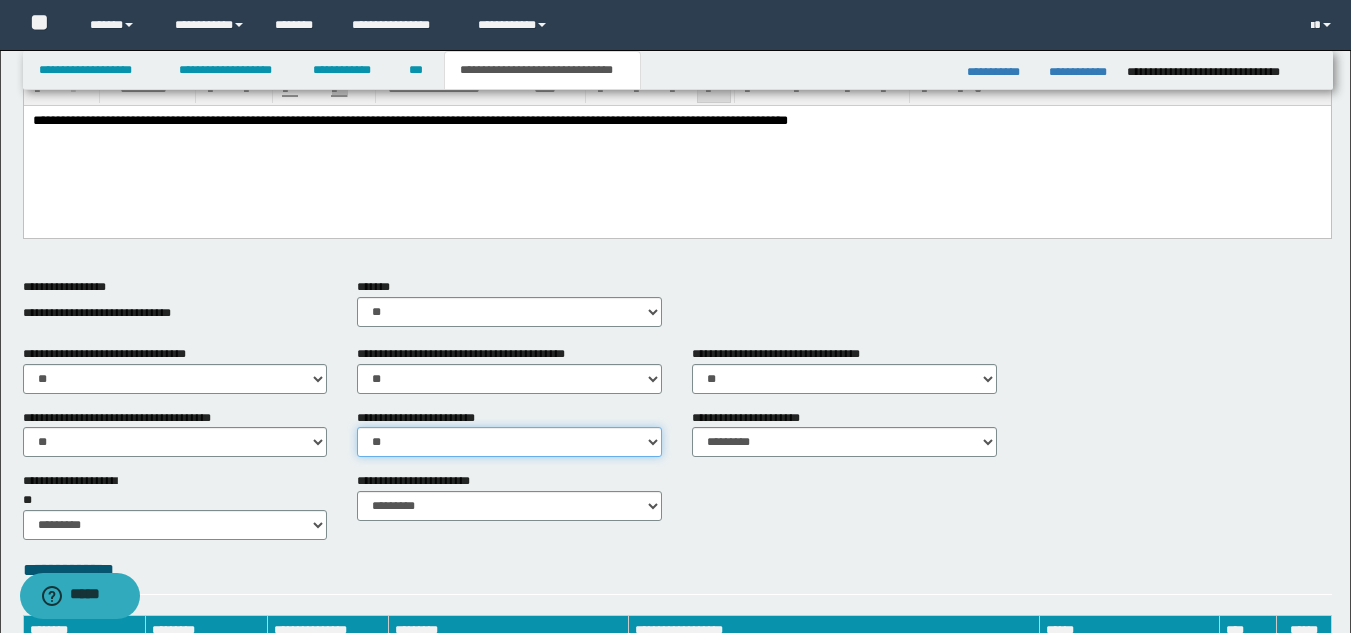 click on "*********
**
**" at bounding box center (509, 442) 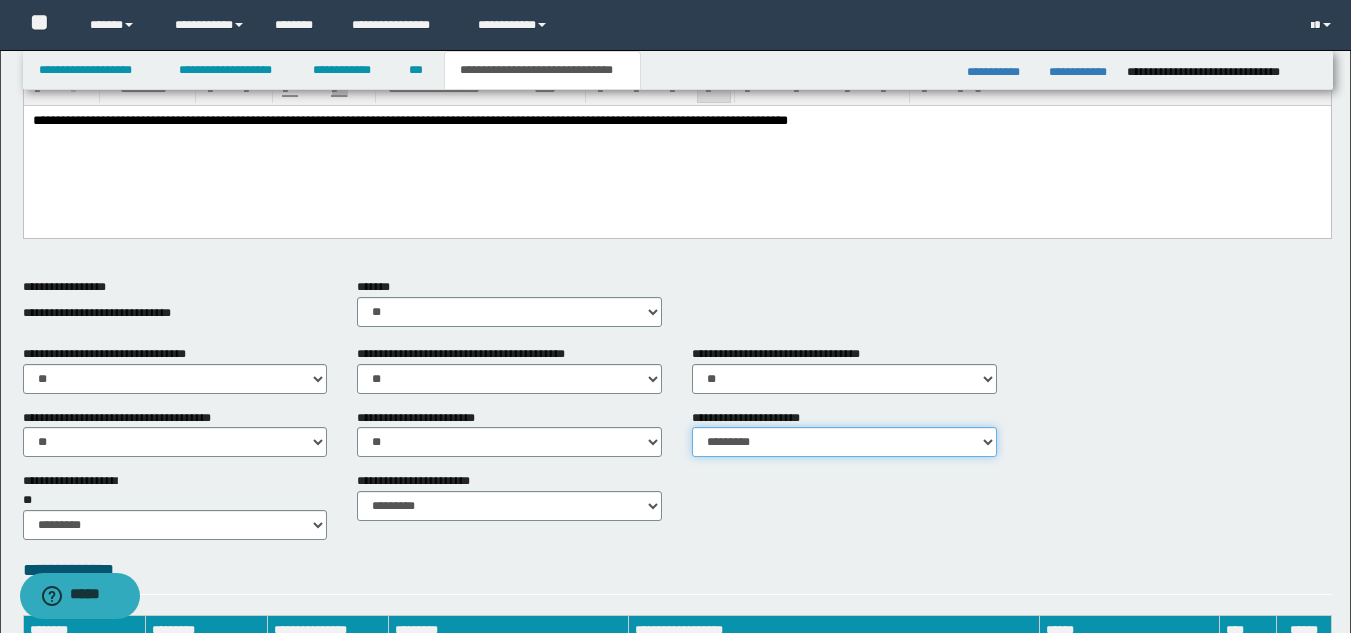 click on "*********
**
**" at bounding box center [844, 442] 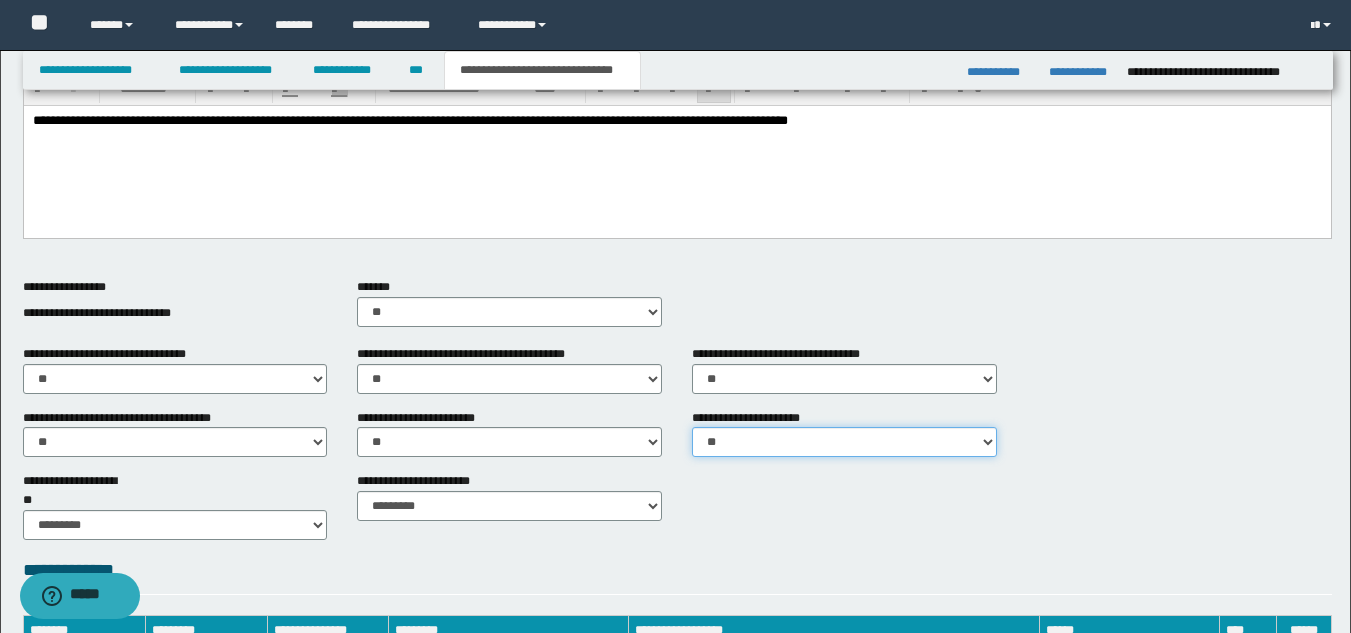 click on "*********
**
**" at bounding box center (844, 442) 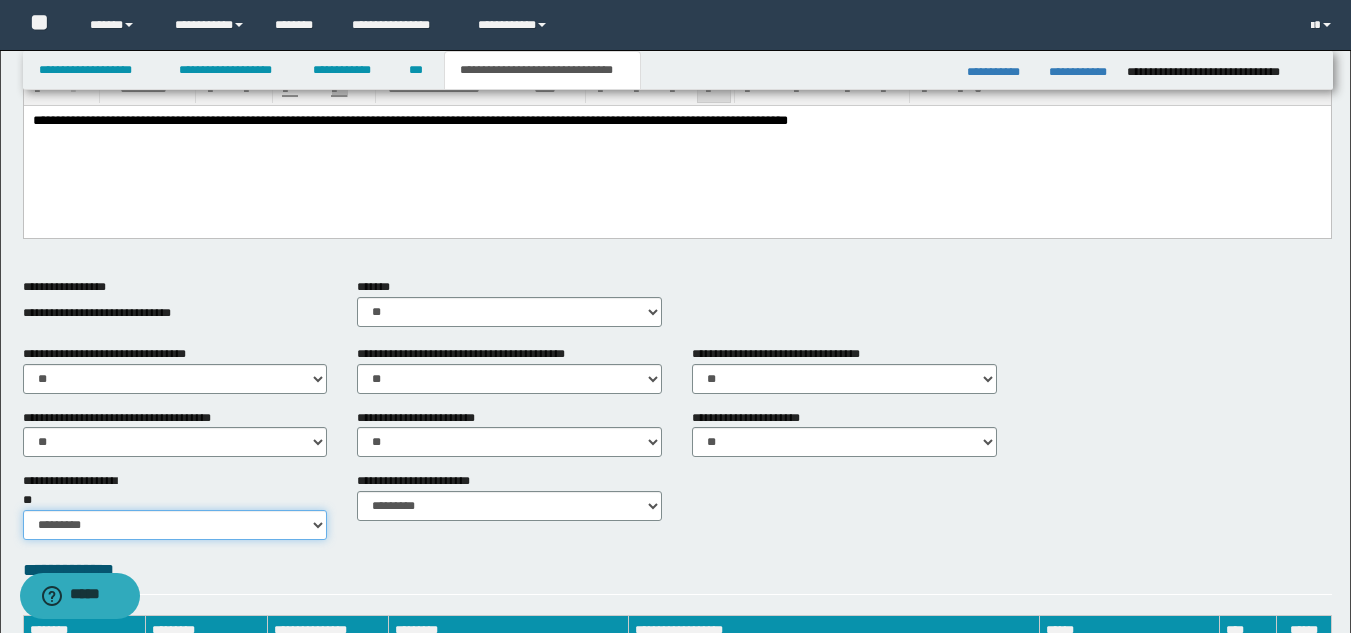click on "*********
**
**" at bounding box center [175, 525] 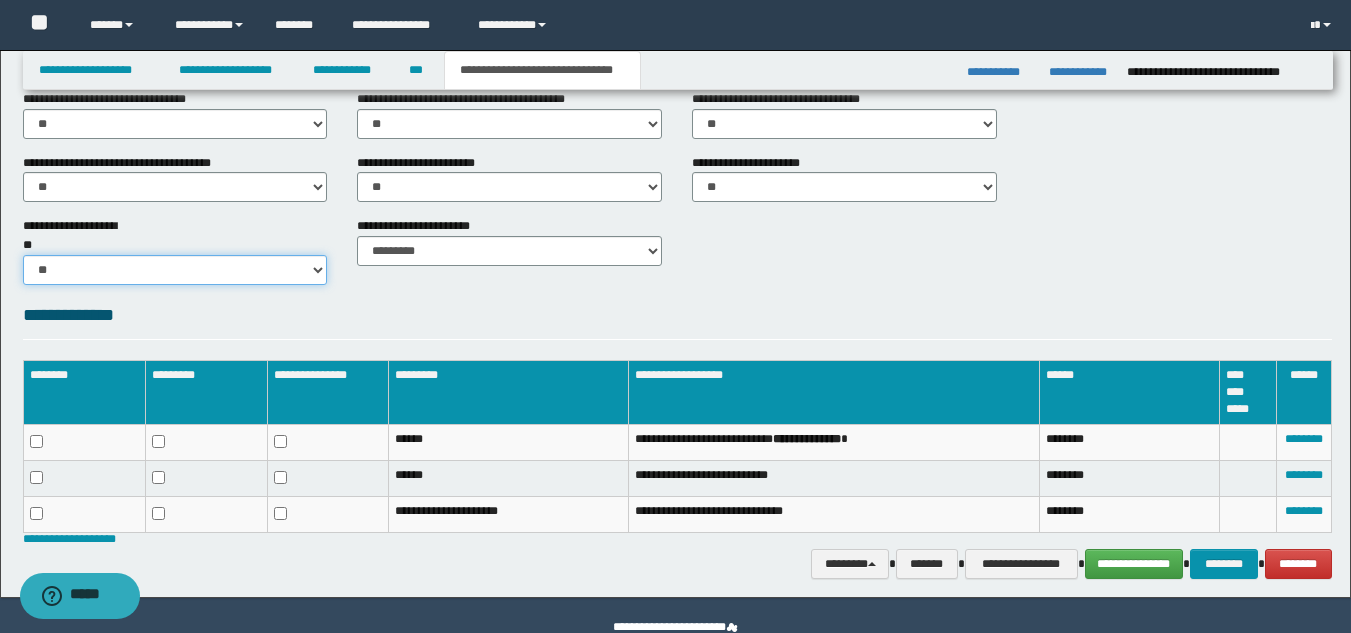 scroll, scrollTop: 800, scrollLeft: 0, axis: vertical 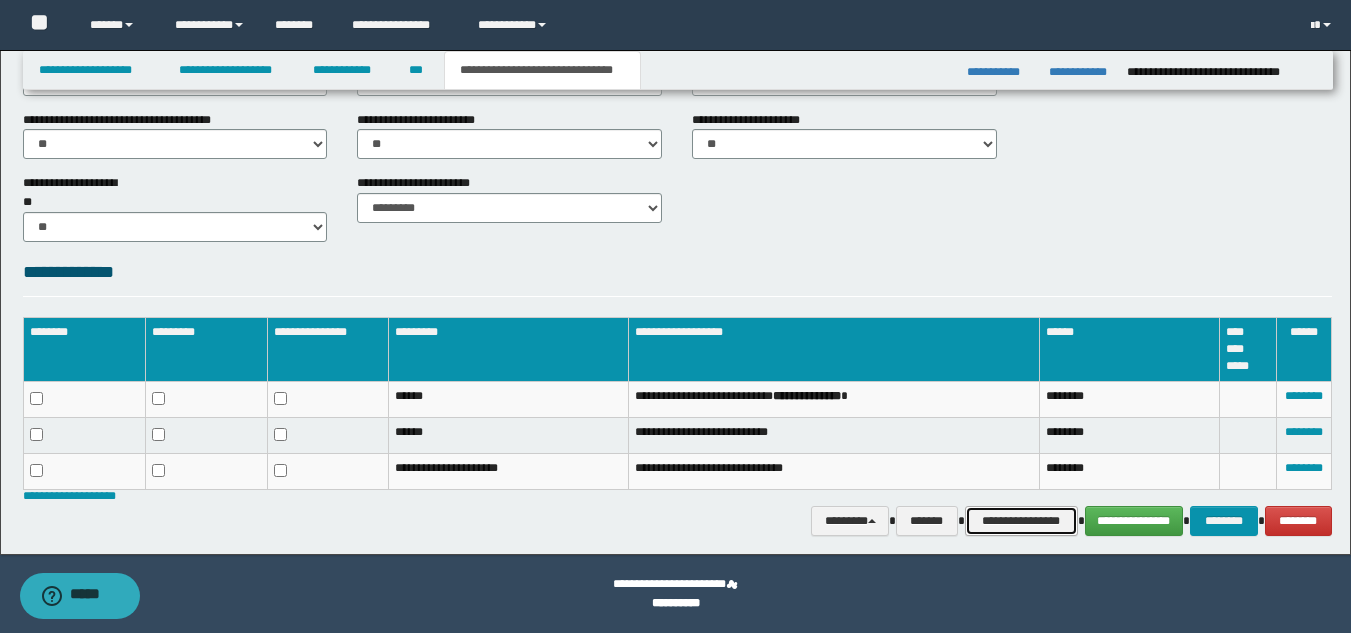 click on "**********" at bounding box center (1021, 521) 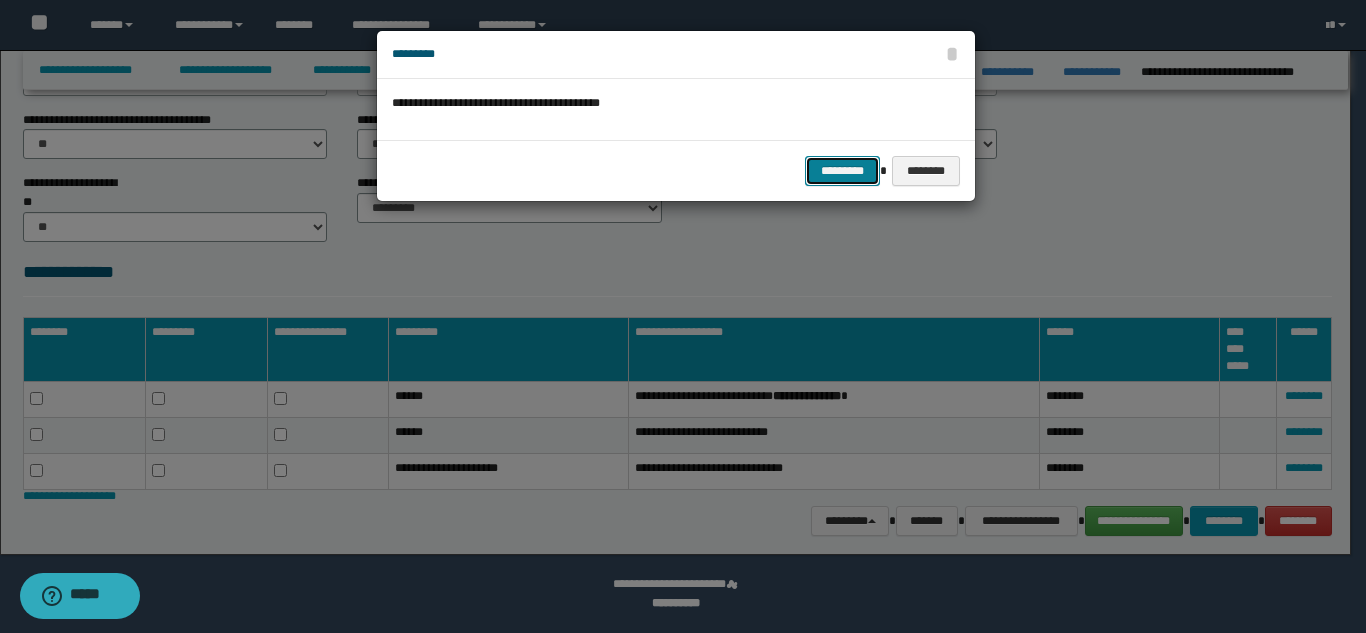 click on "*********" at bounding box center [842, 171] 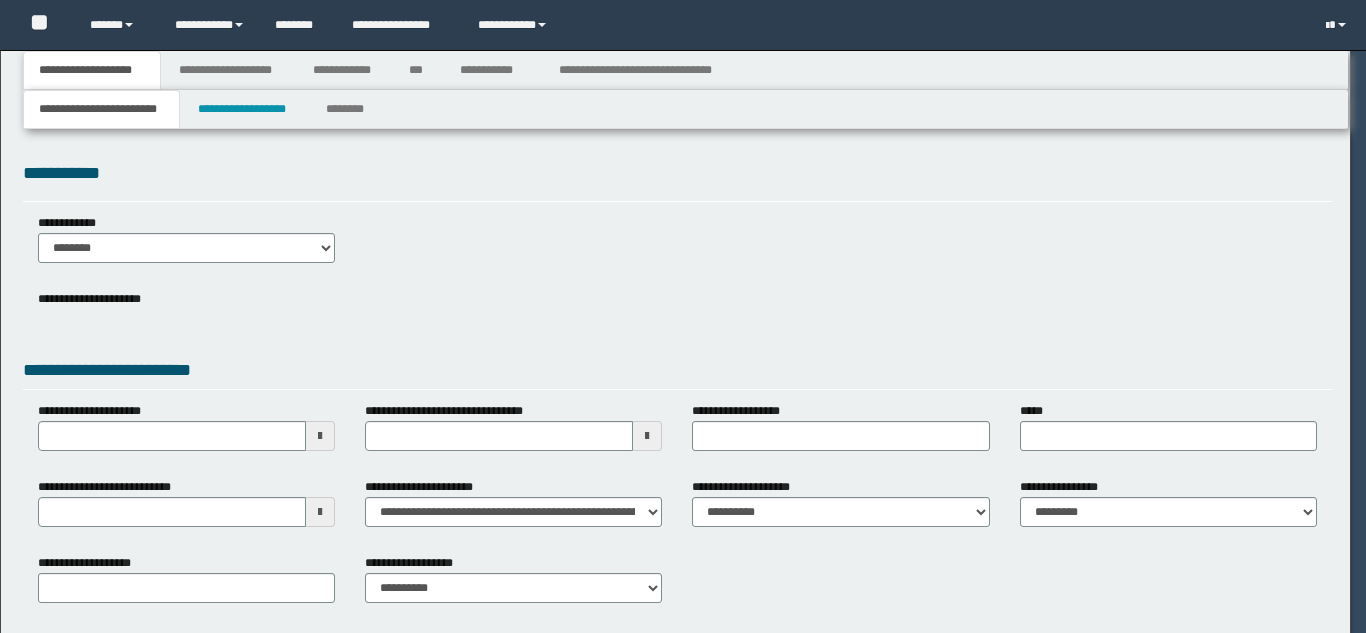scroll, scrollTop: 0, scrollLeft: 0, axis: both 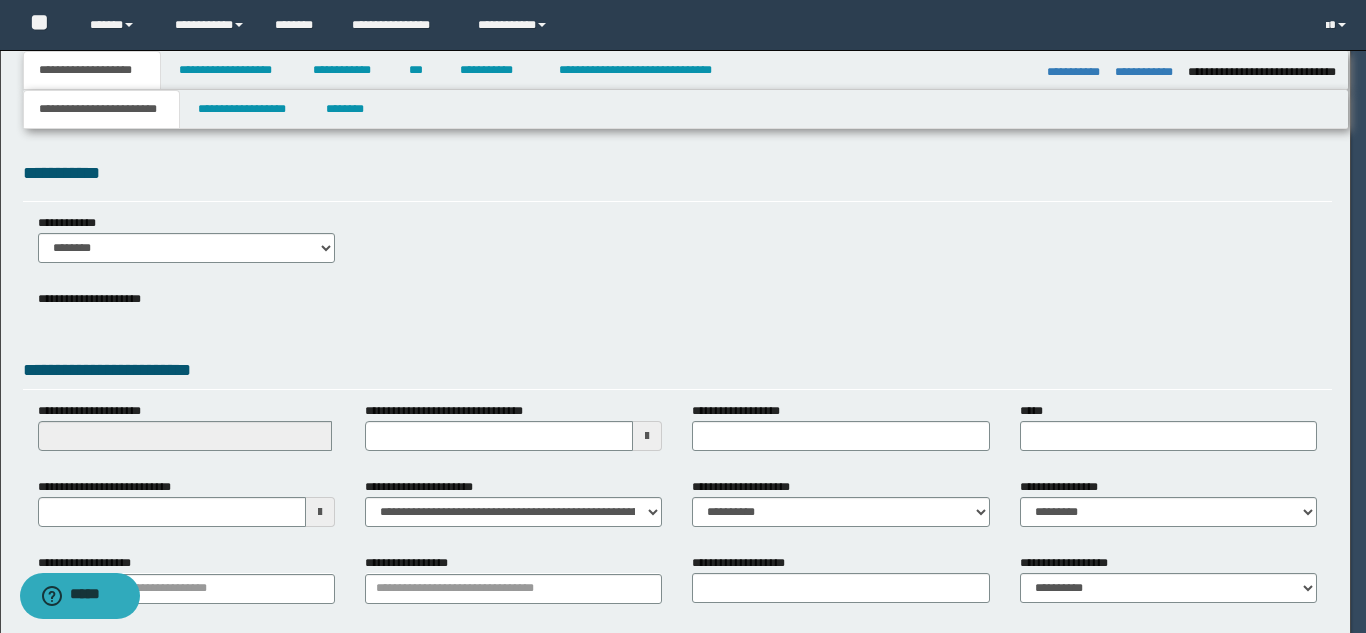 select on "*" 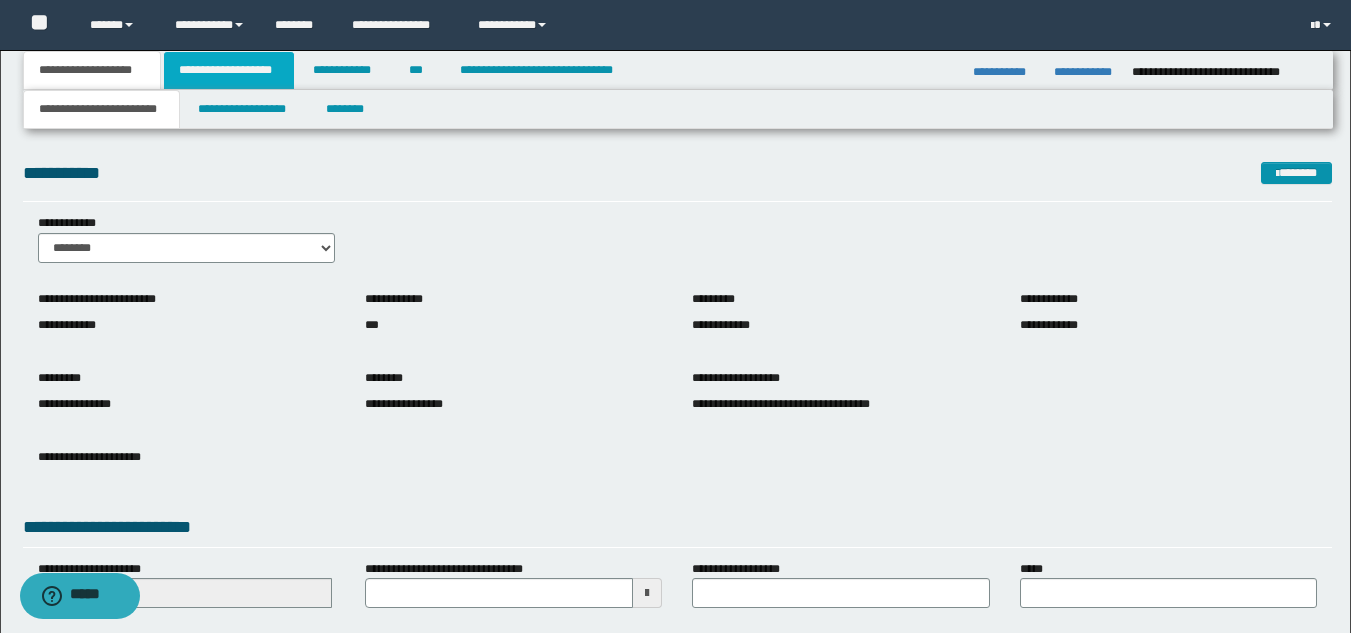 click on "**********" at bounding box center [229, 70] 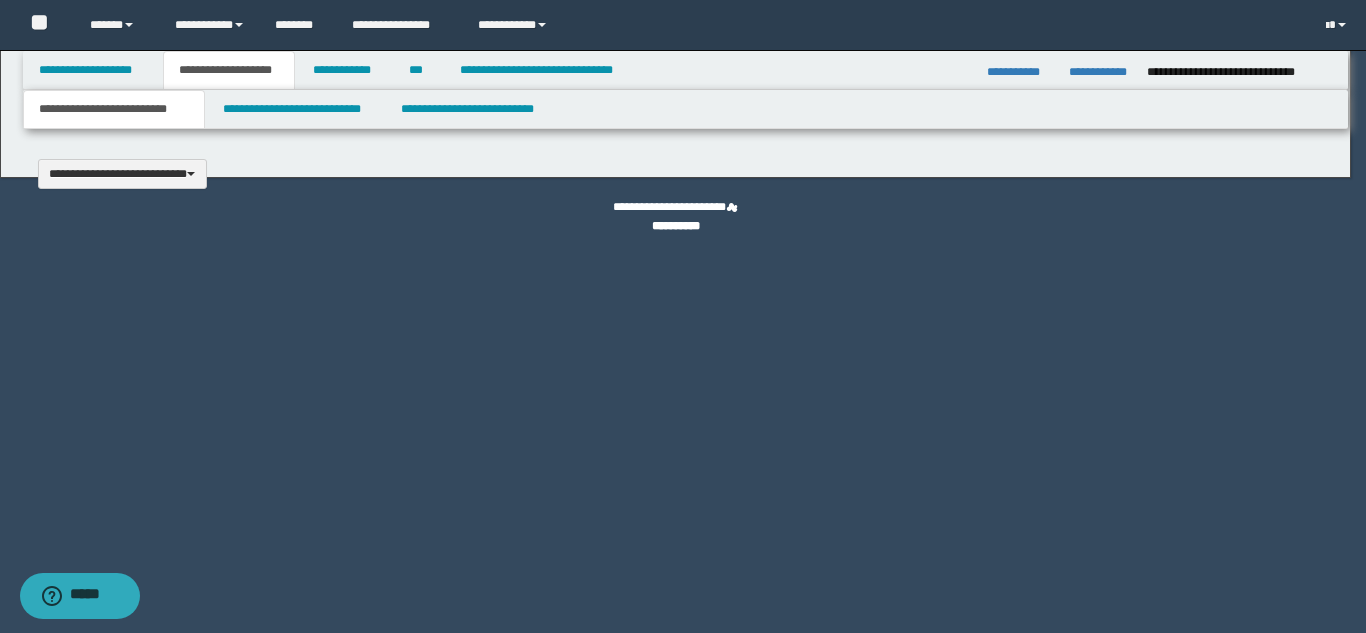 type 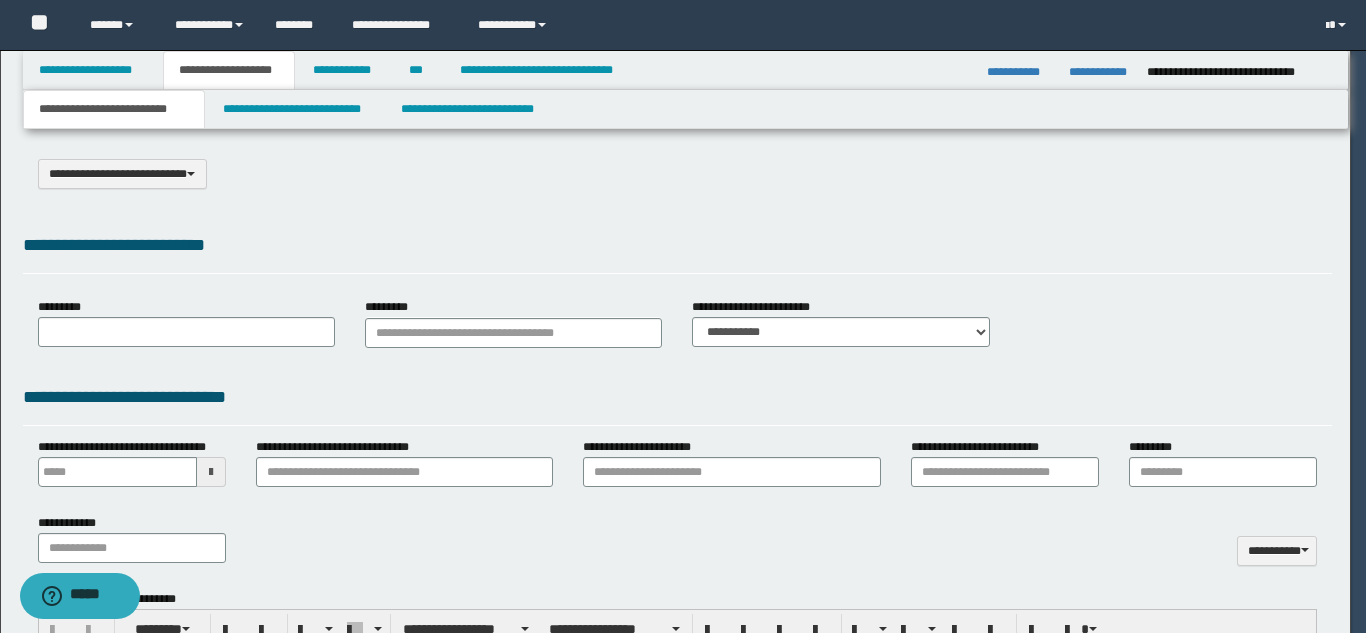 scroll, scrollTop: 0, scrollLeft: 0, axis: both 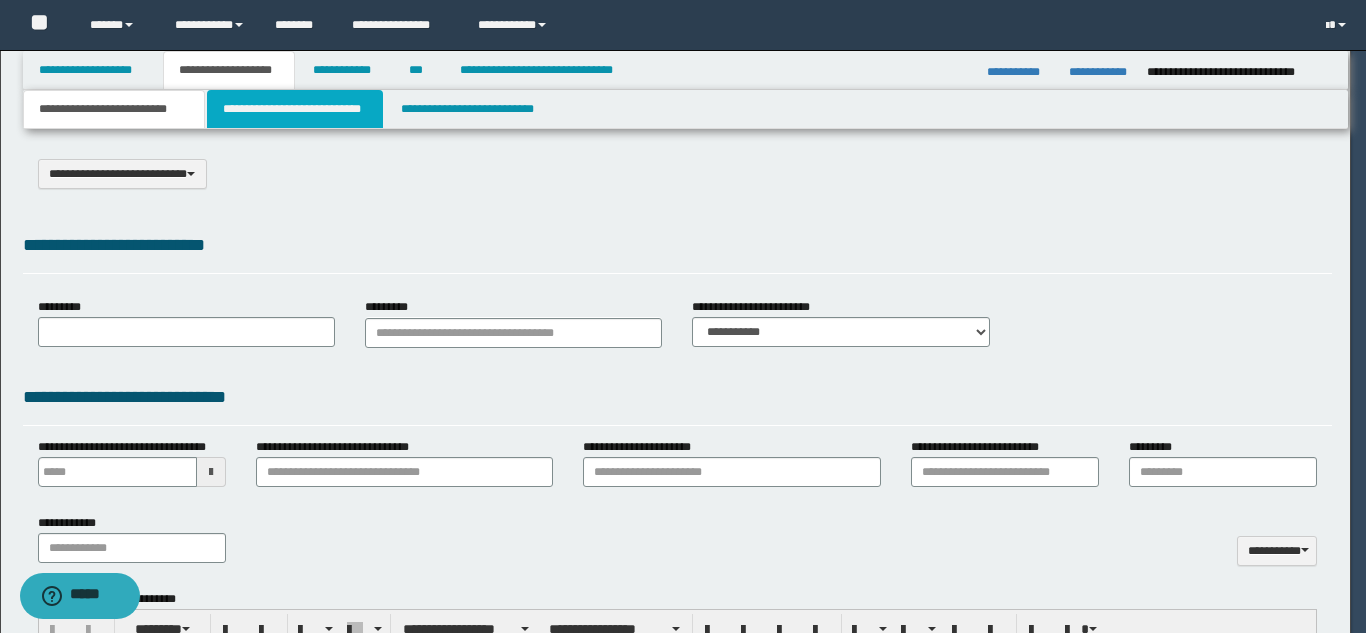 type on "**********" 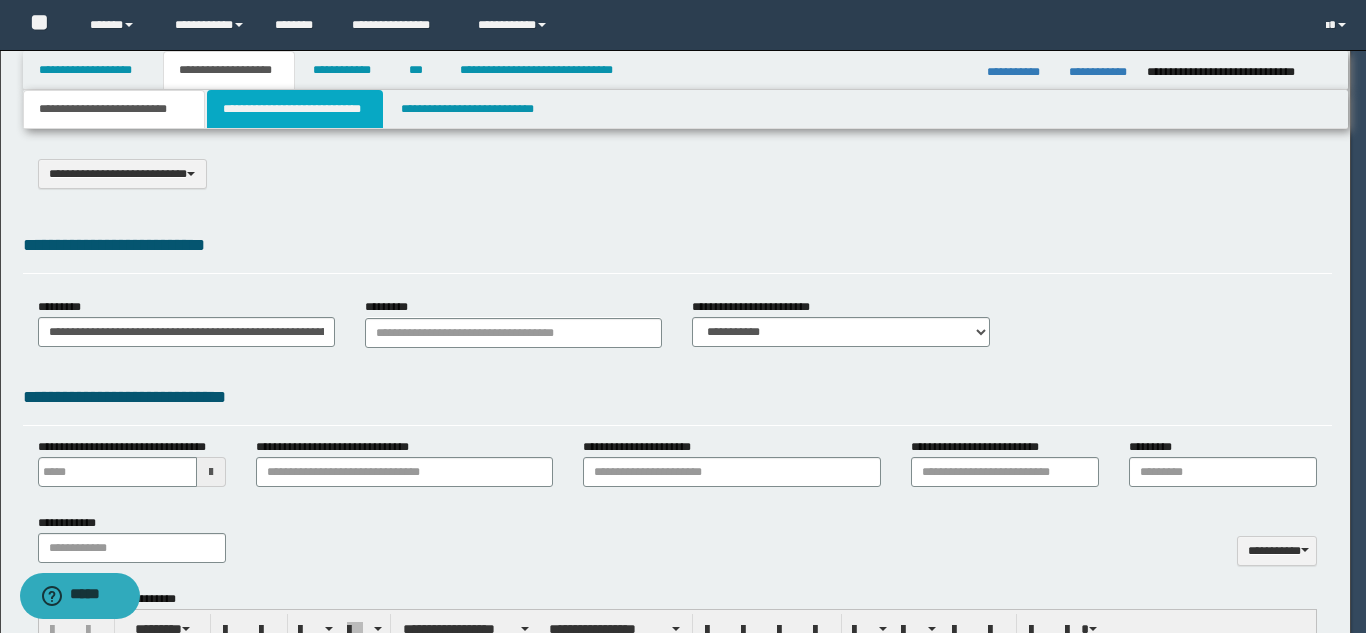 type 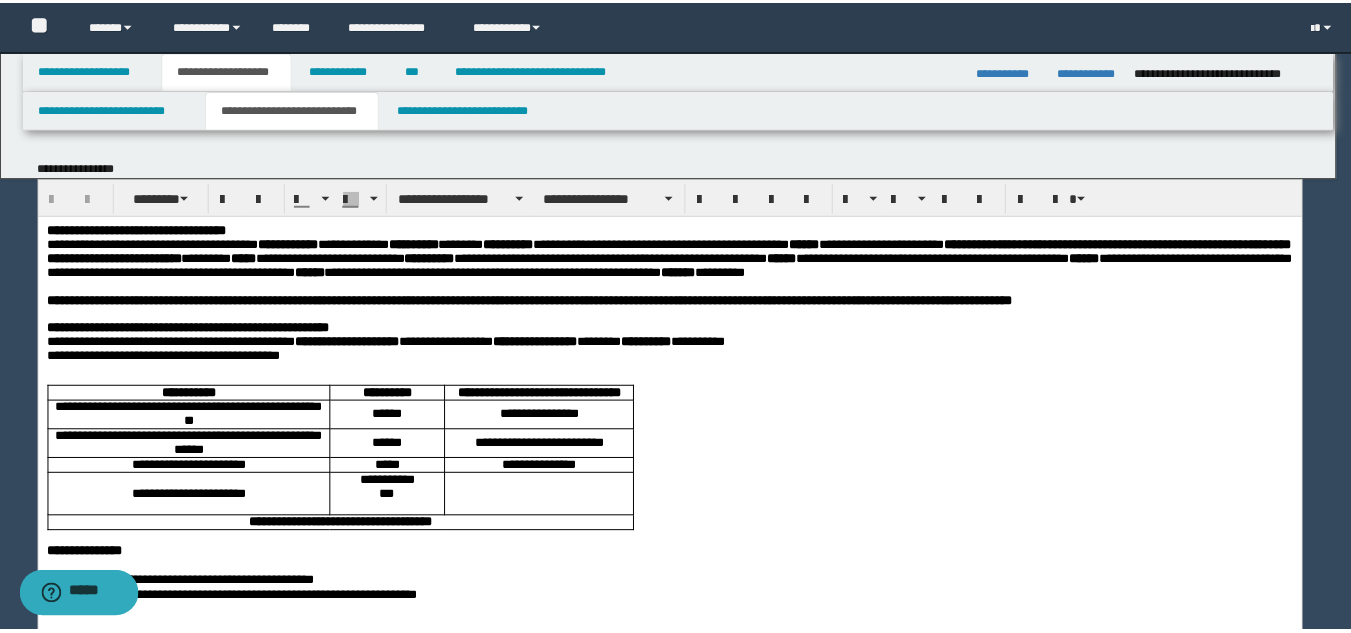 scroll, scrollTop: 0, scrollLeft: 0, axis: both 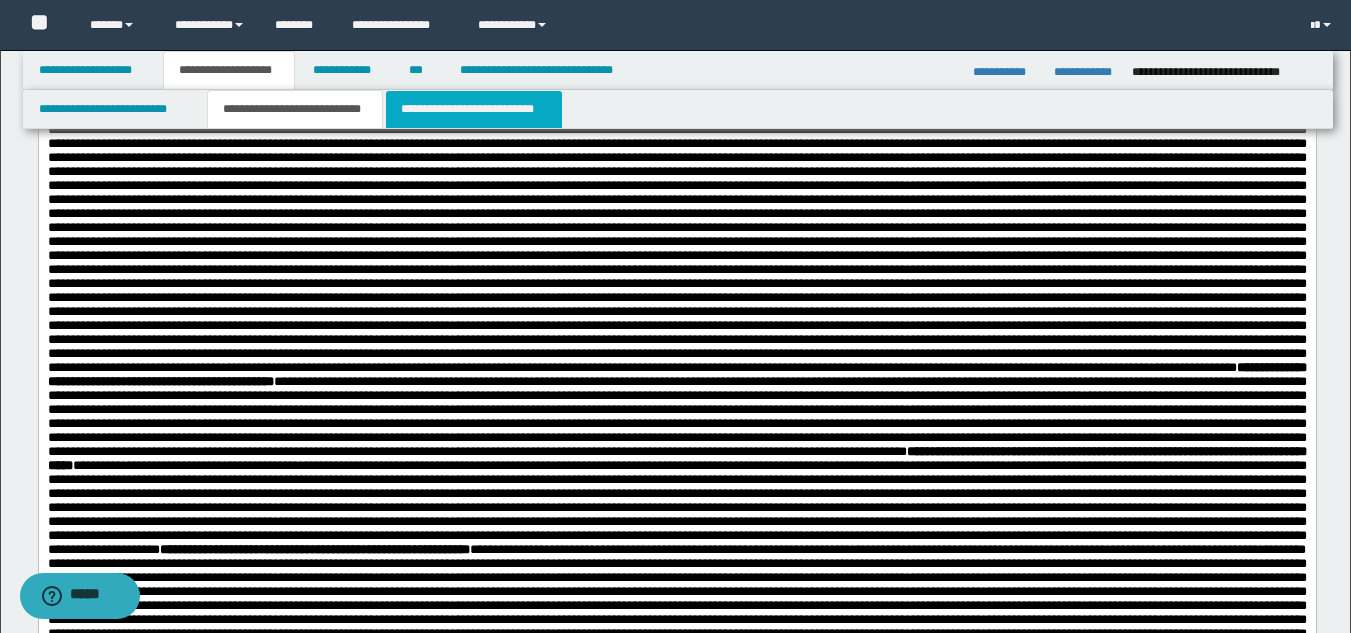 click on "**********" at bounding box center (474, 109) 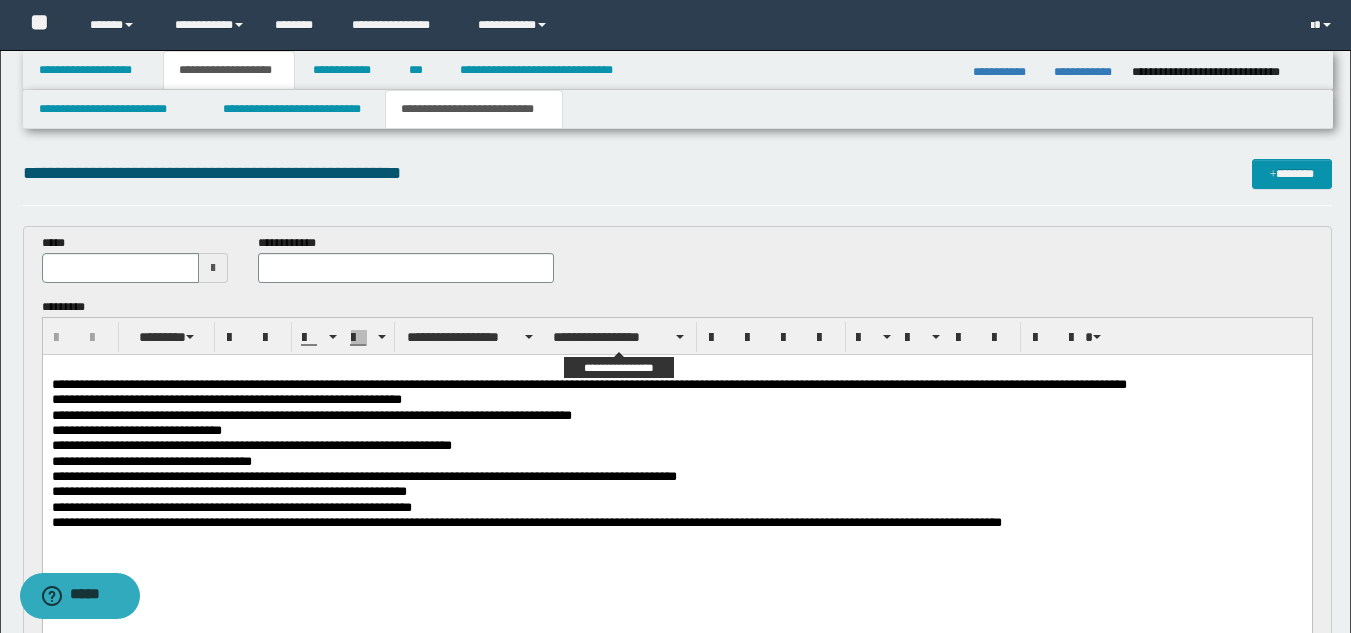 scroll, scrollTop: 0, scrollLeft: 0, axis: both 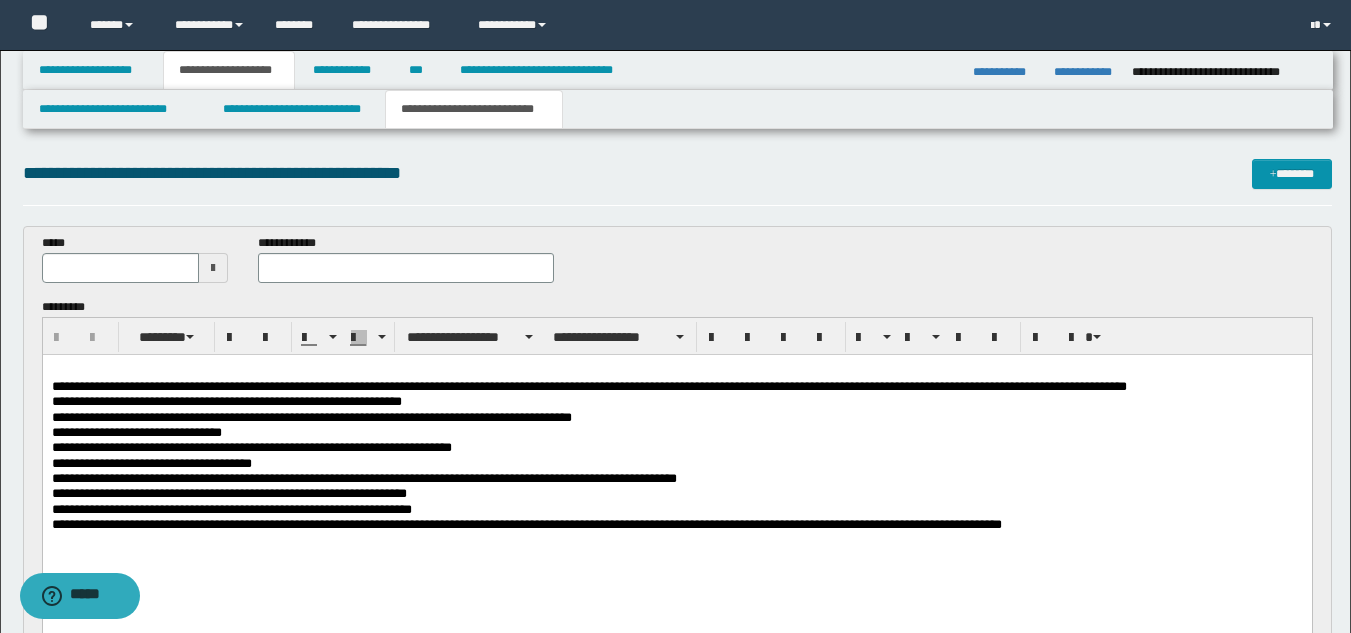 click at bounding box center (213, 268) 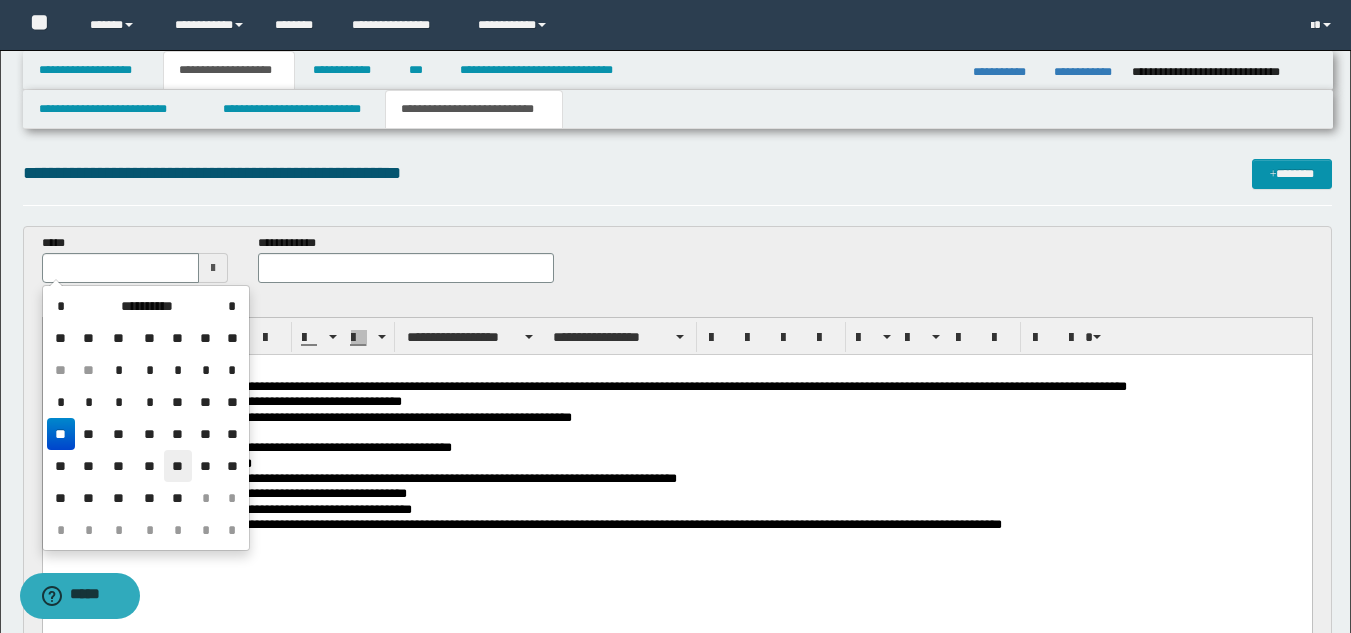drag, startPoint x: 172, startPoint y: 464, endPoint x: 132, endPoint y: 104, distance: 362.2154 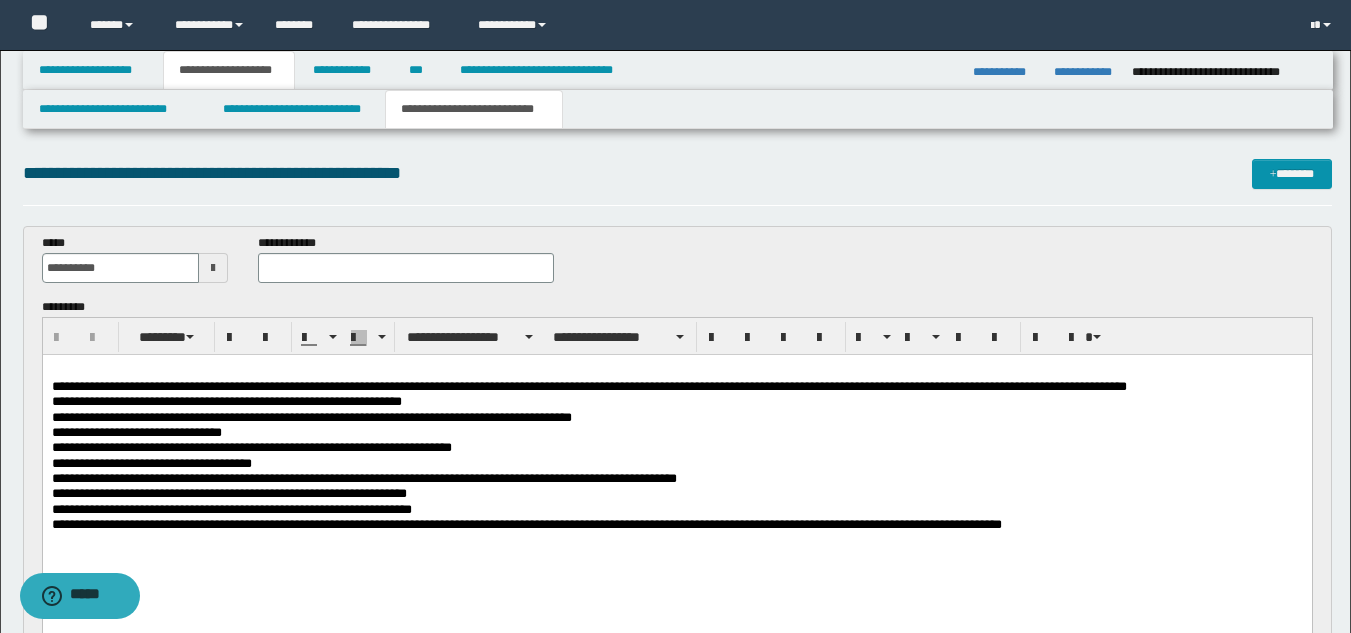 click at bounding box center [213, 268] 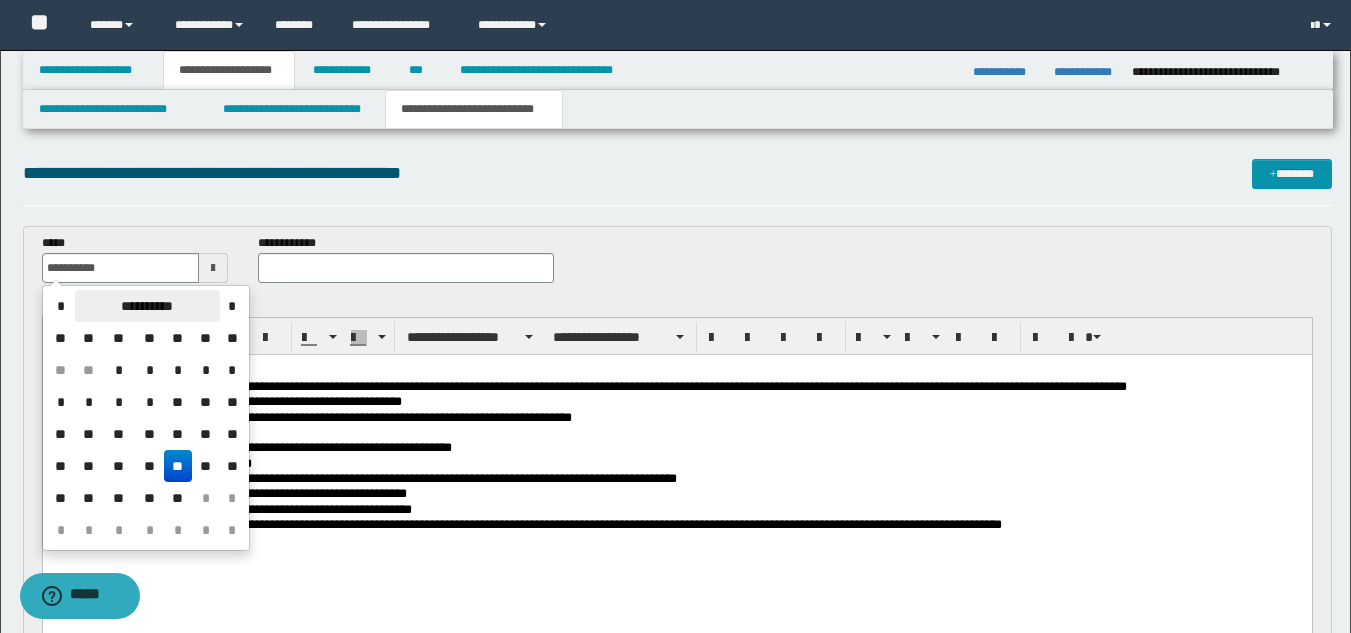 click on "**********" at bounding box center [147, 306] 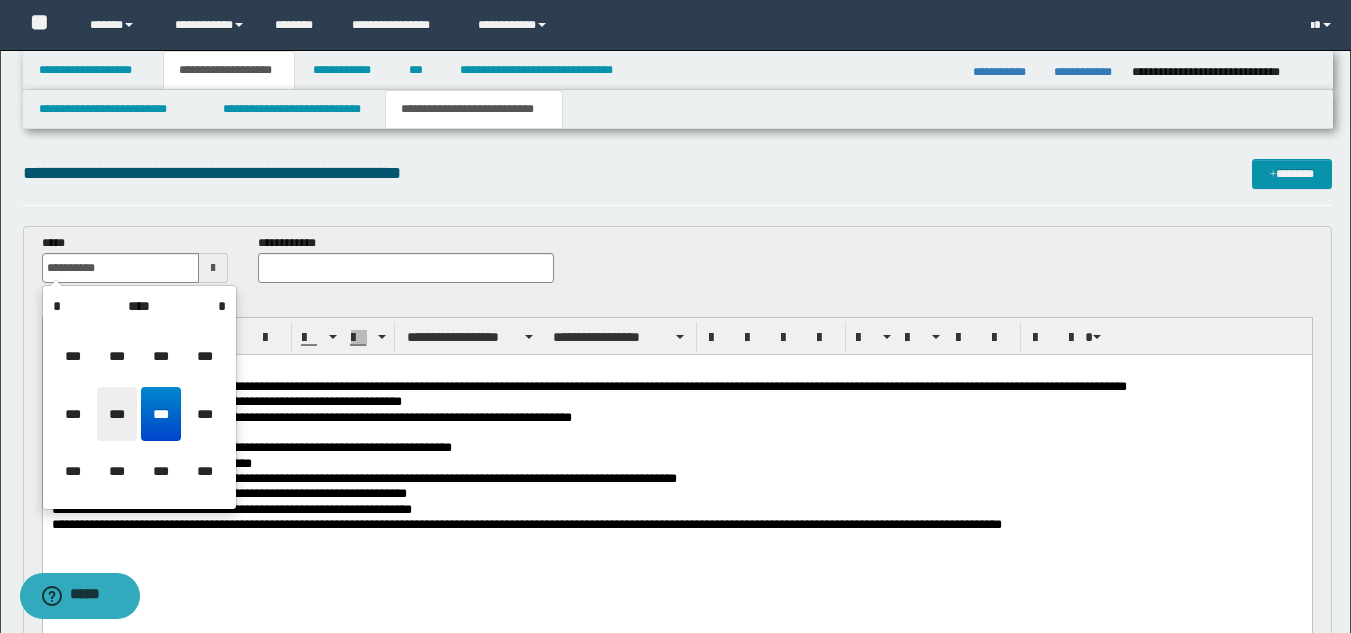 click on "***" at bounding box center [117, 414] 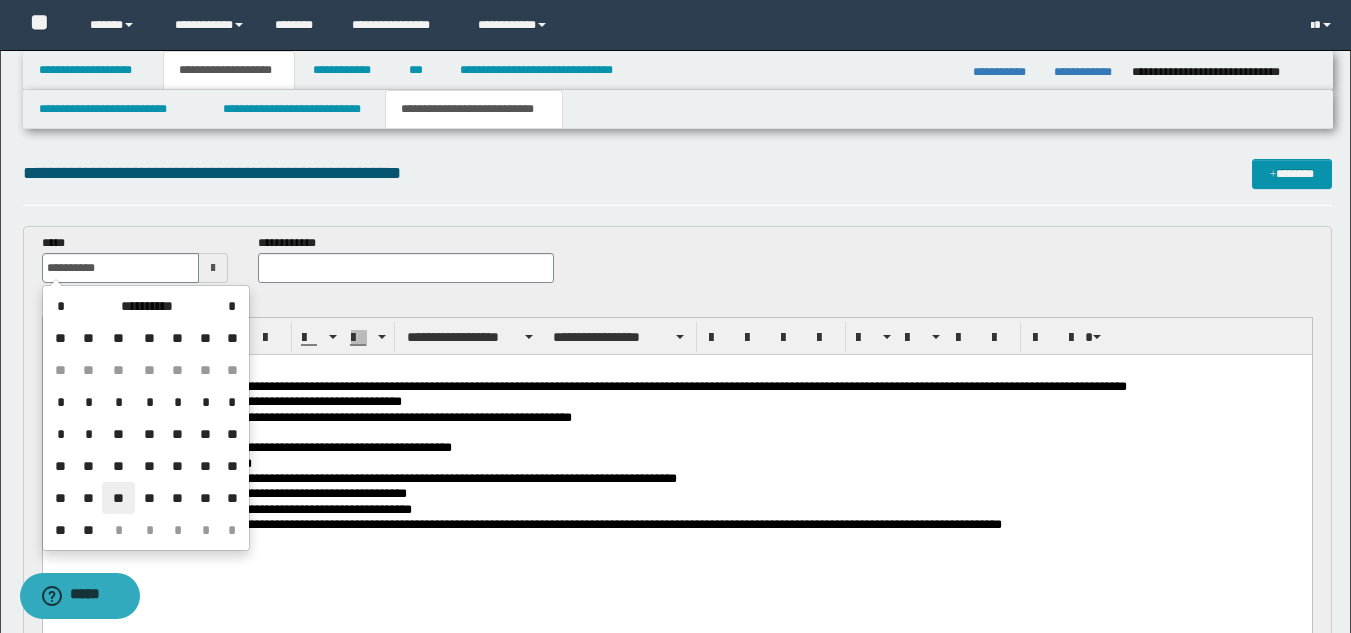 click on "**" at bounding box center [118, 498] 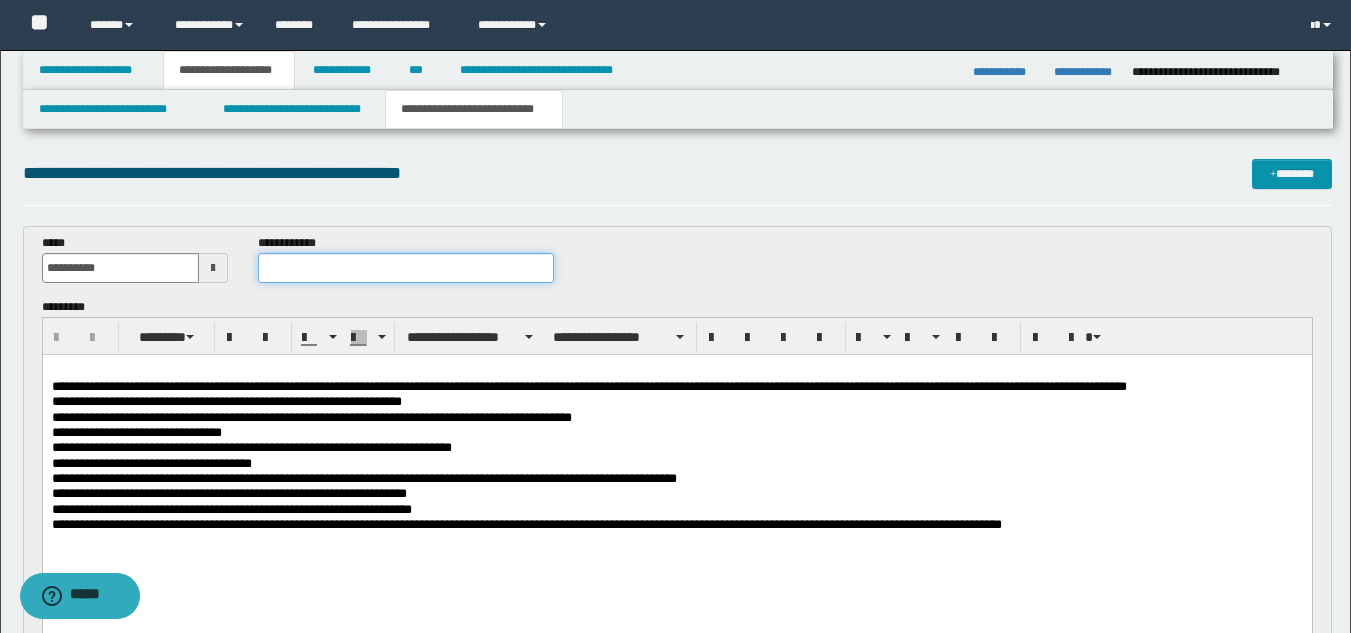 click at bounding box center [405, 268] 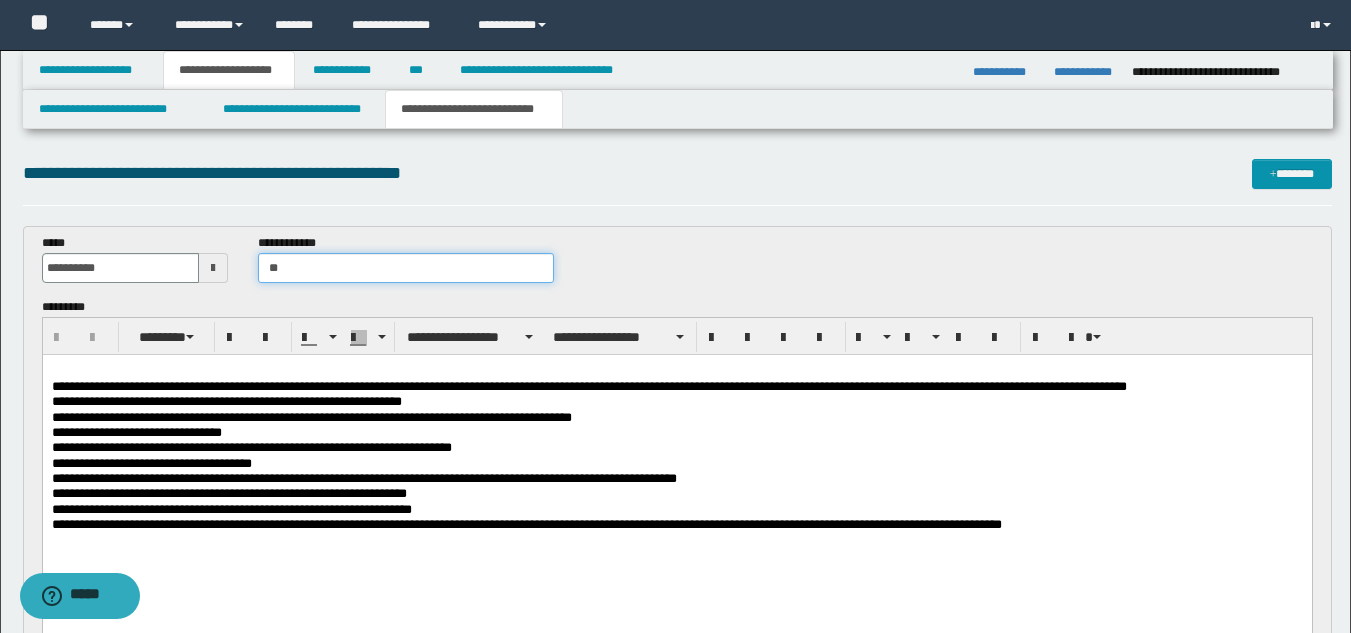 type on "*" 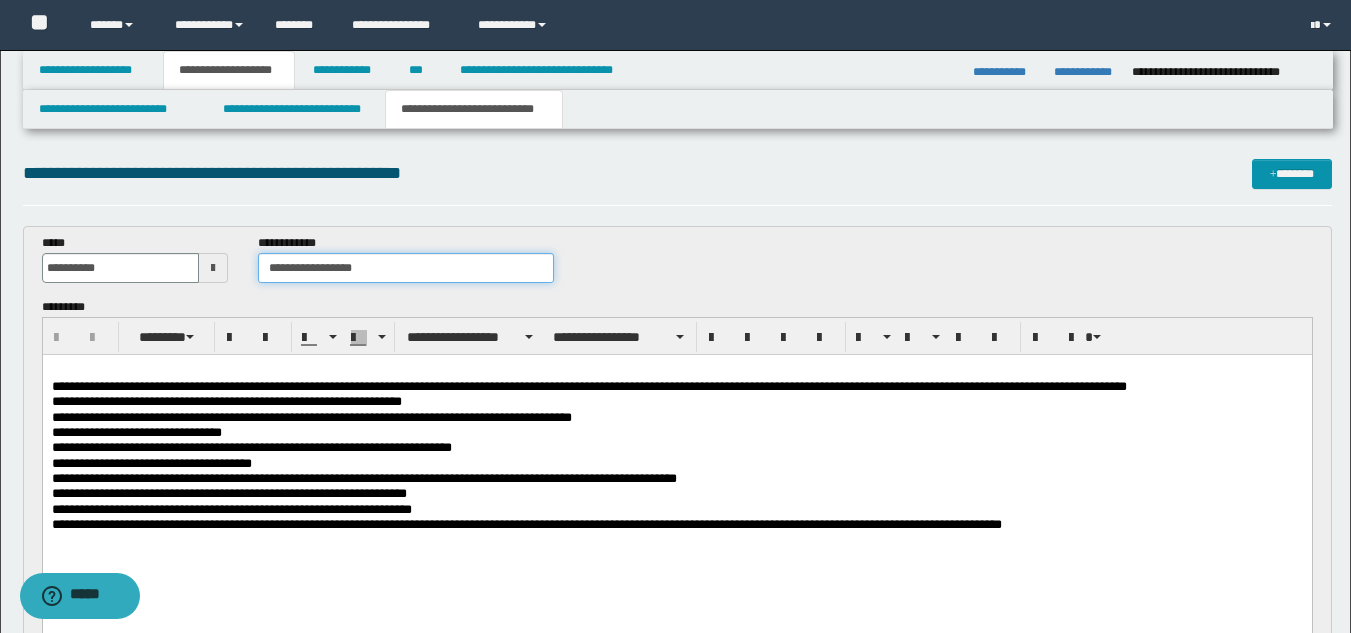type on "**********" 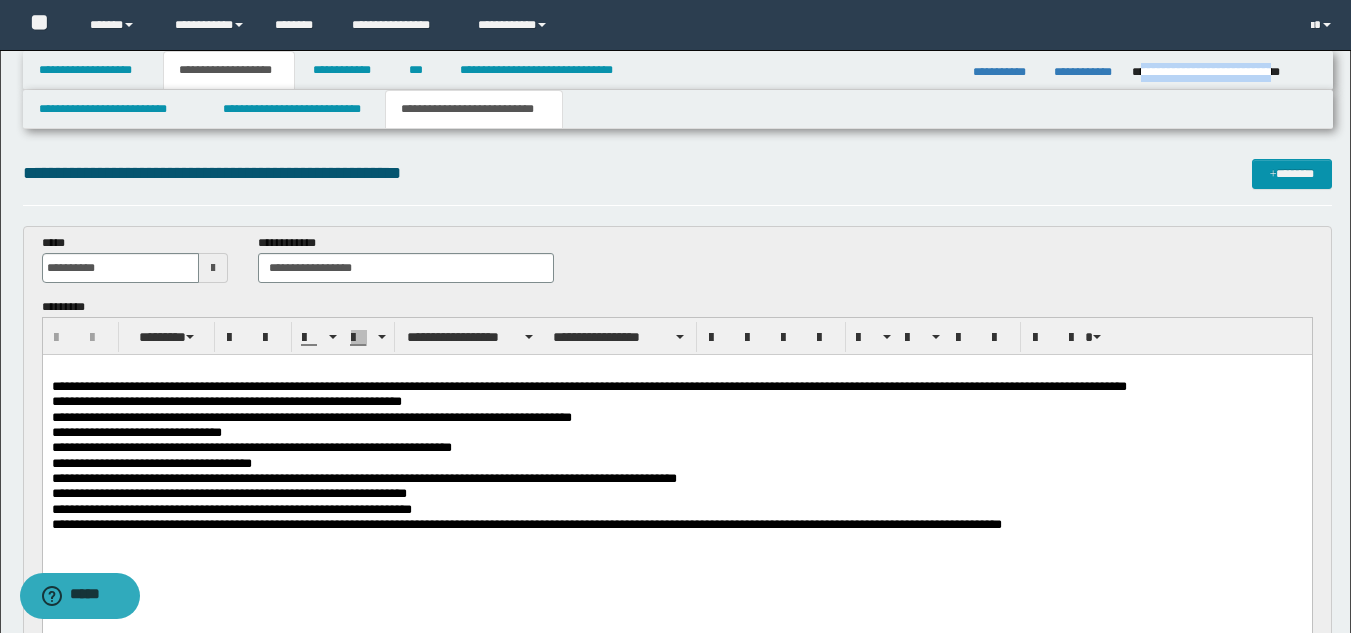 drag, startPoint x: 1199, startPoint y: 72, endPoint x: 1312, endPoint y: 61, distance: 113.534134 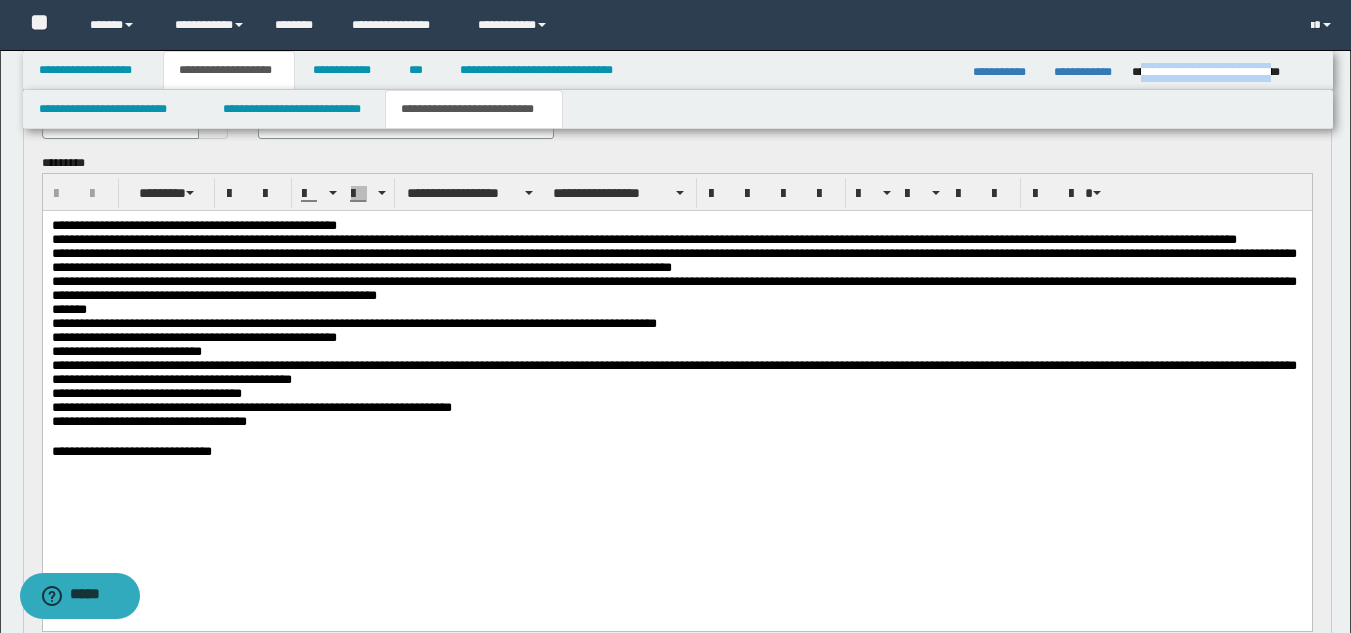 scroll, scrollTop: 671, scrollLeft: 0, axis: vertical 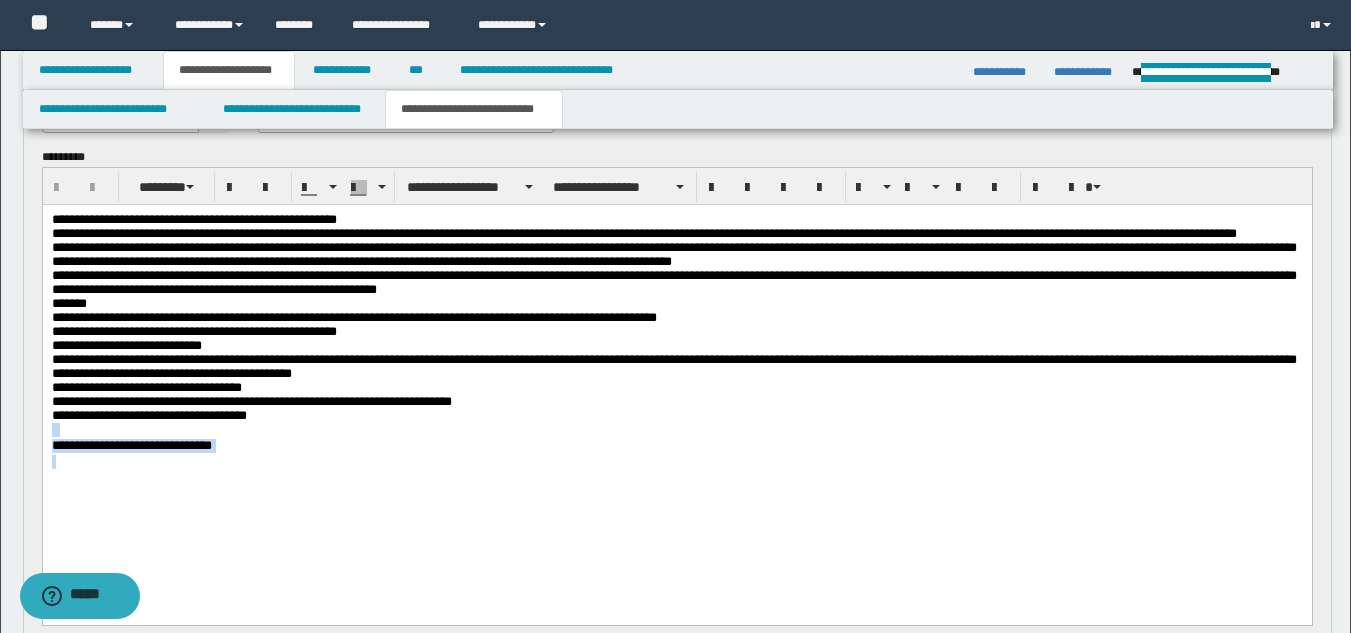 drag, startPoint x: 51, startPoint y: 474, endPoint x: 279, endPoint y: 559, distance: 243.329 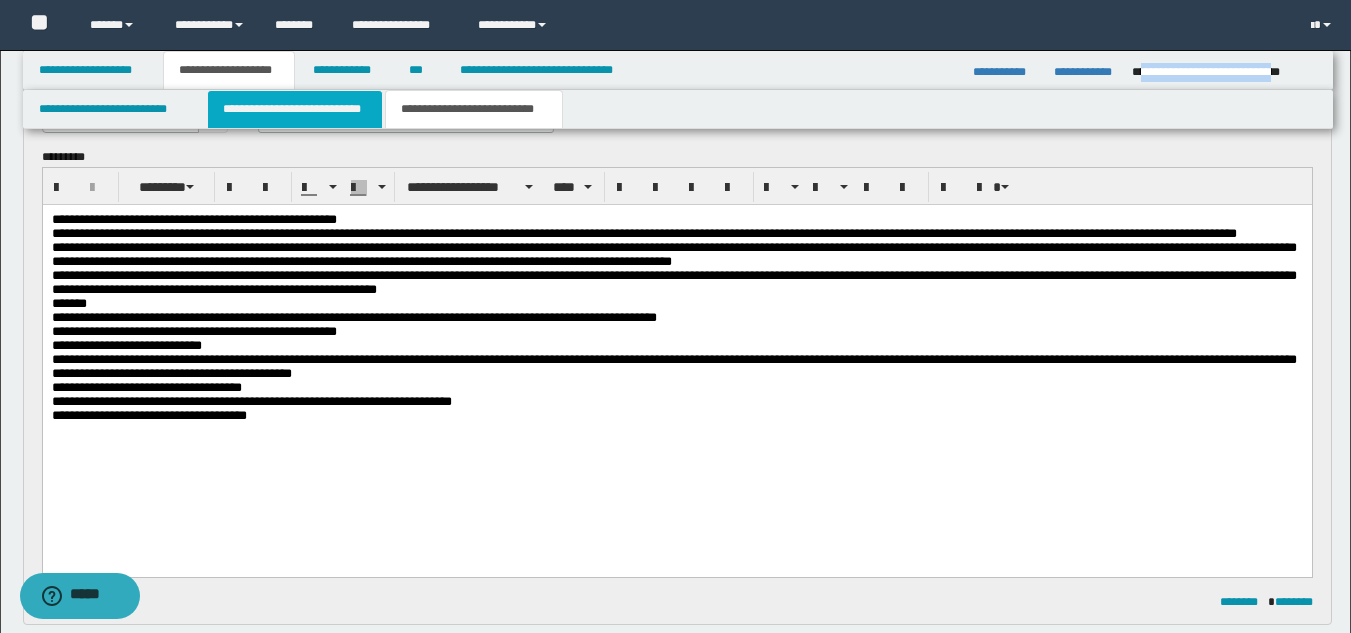 click on "**********" at bounding box center [295, 109] 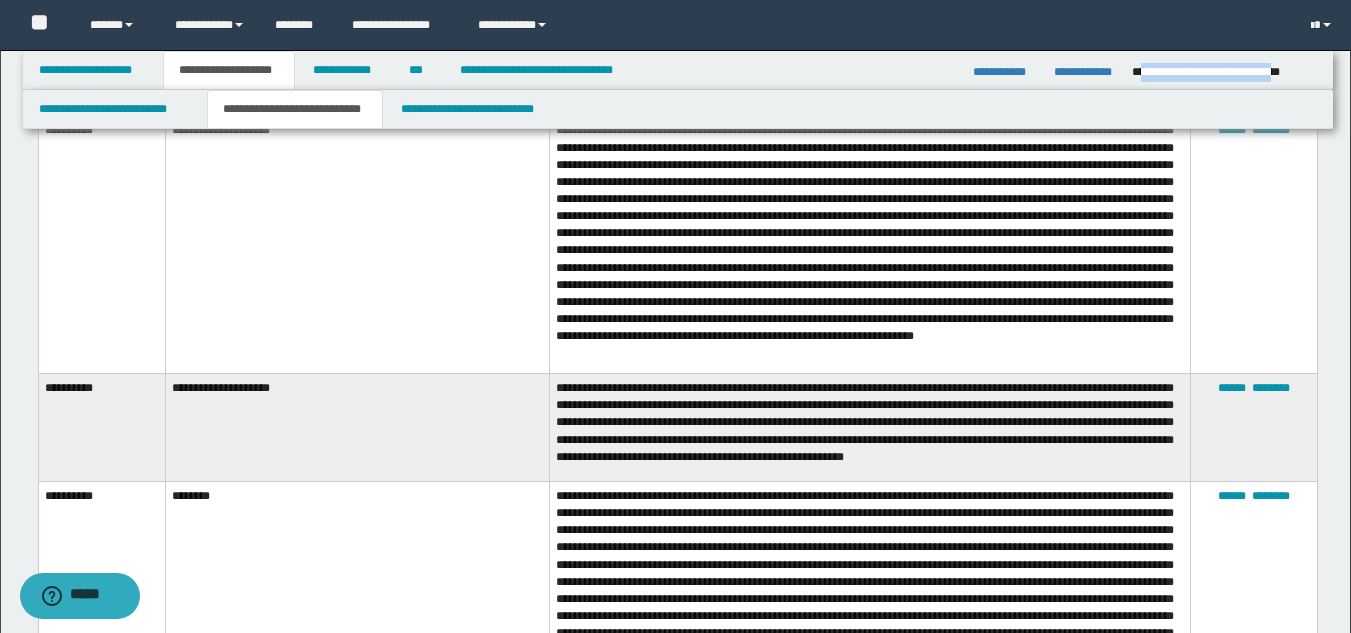 scroll, scrollTop: 4690, scrollLeft: 0, axis: vertical 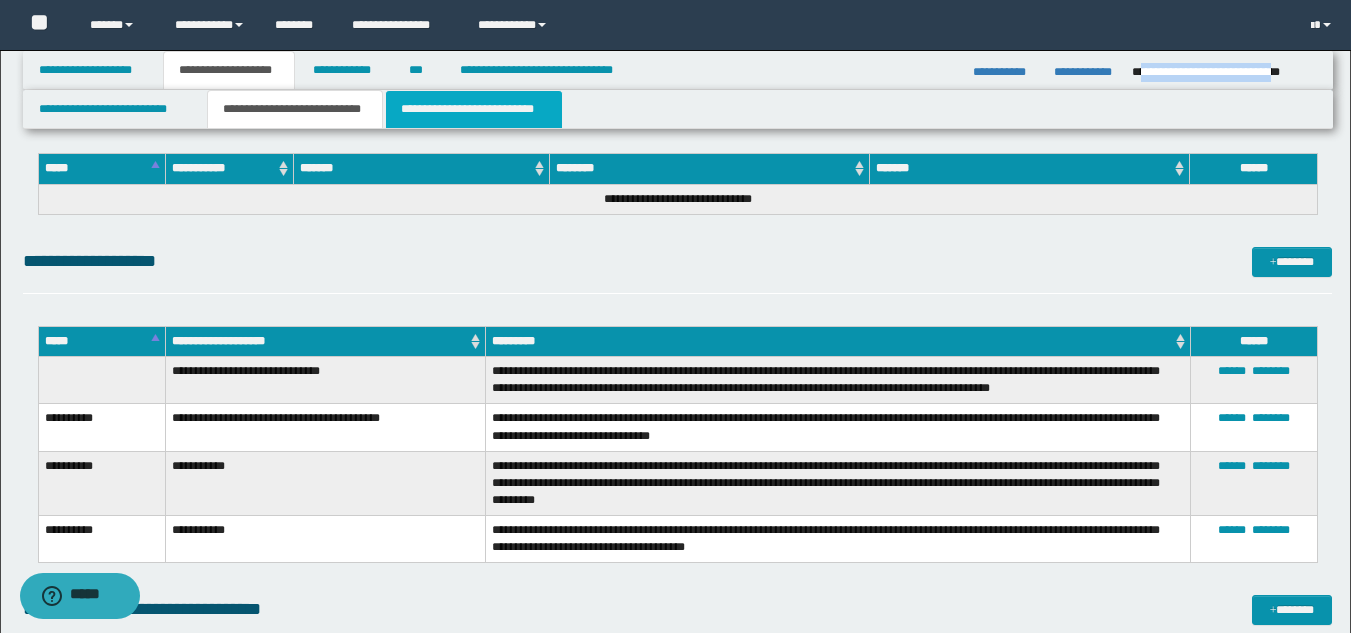 click on "**********" at bounding box center [474, 109] 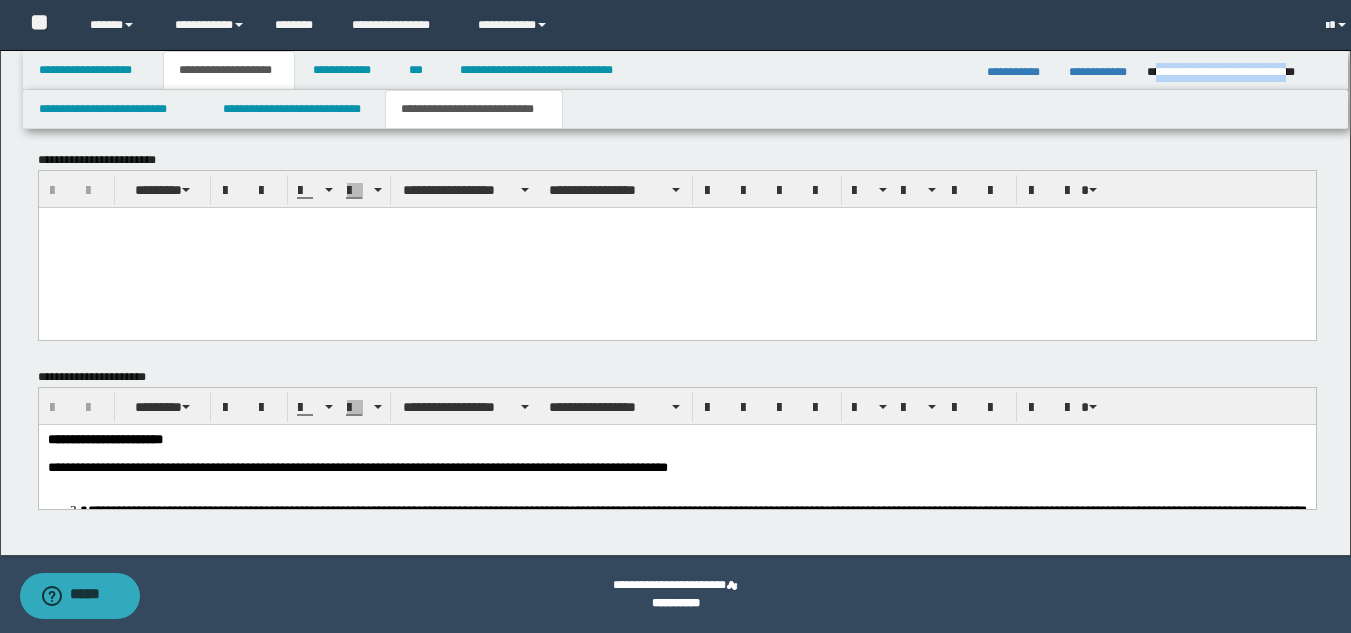 scroll, scrollTop: 2041, scrollLeft: 0, axis: vertical 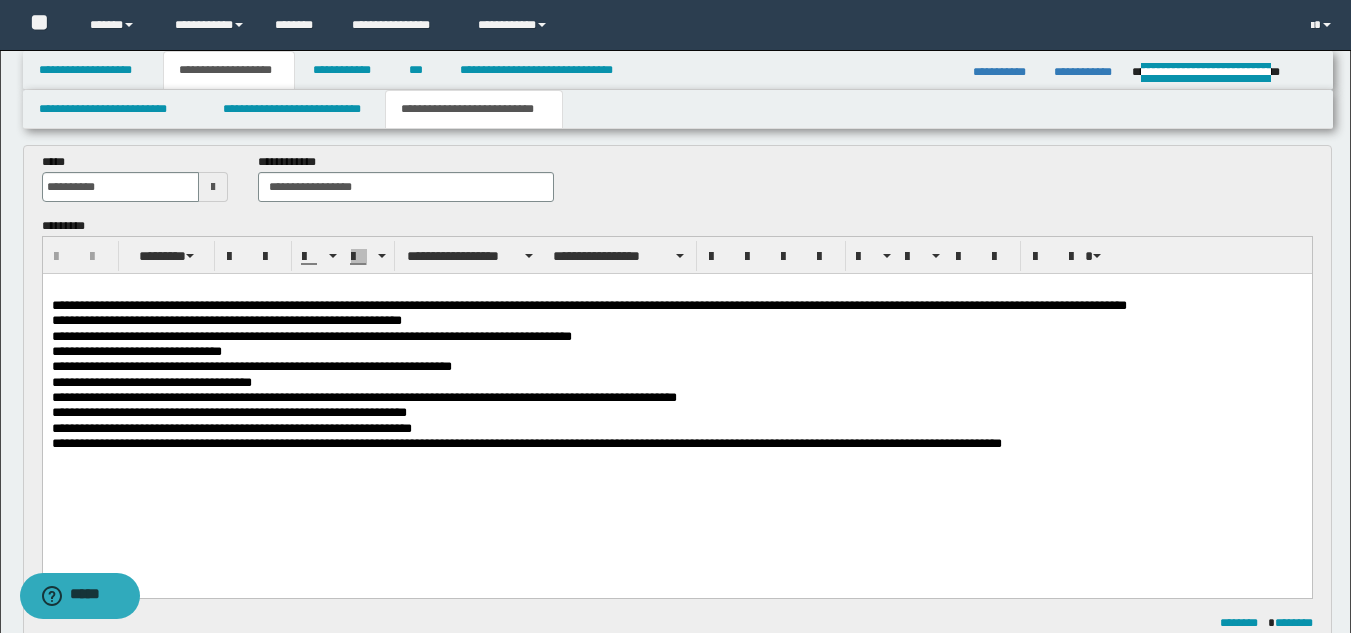 click at bounding box center [676, 290] 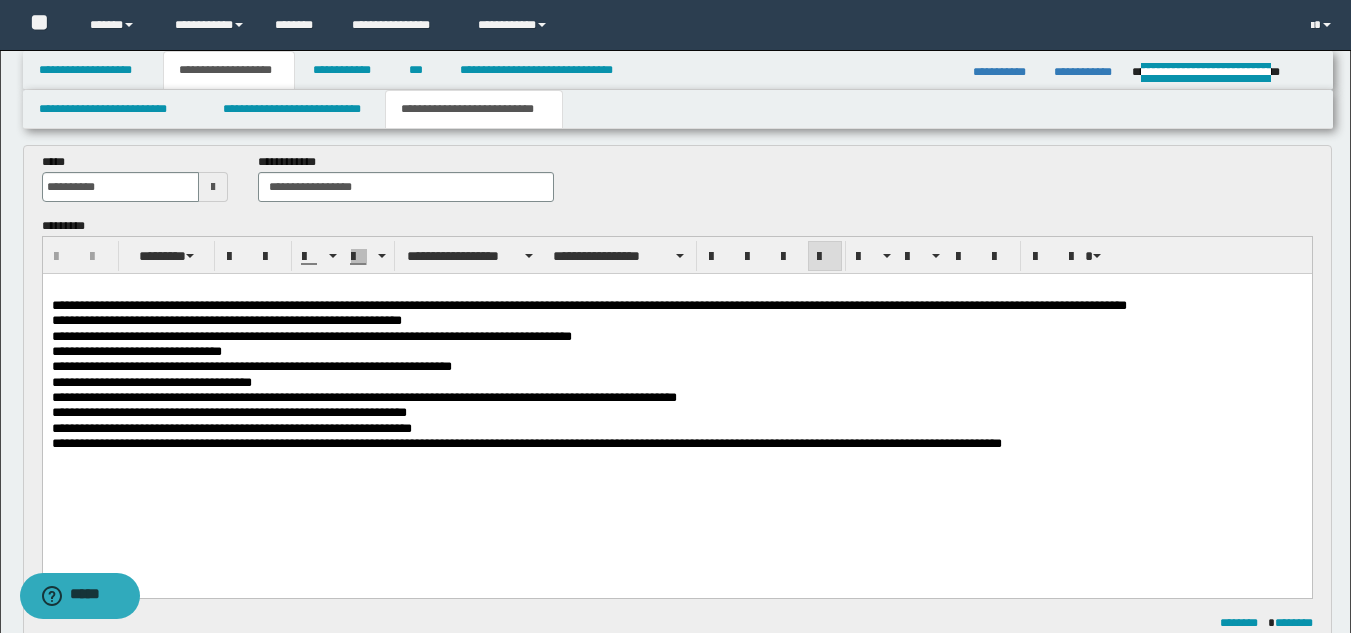 type 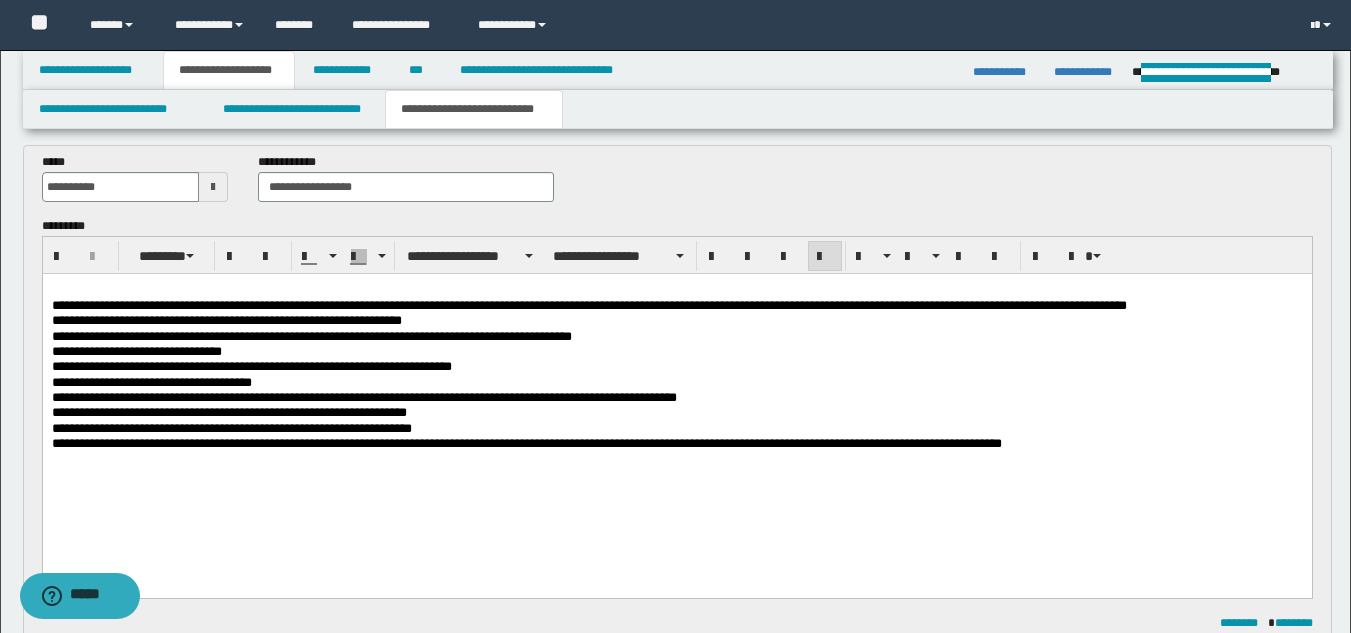 click on "**********" at bounding box center [676, 399] 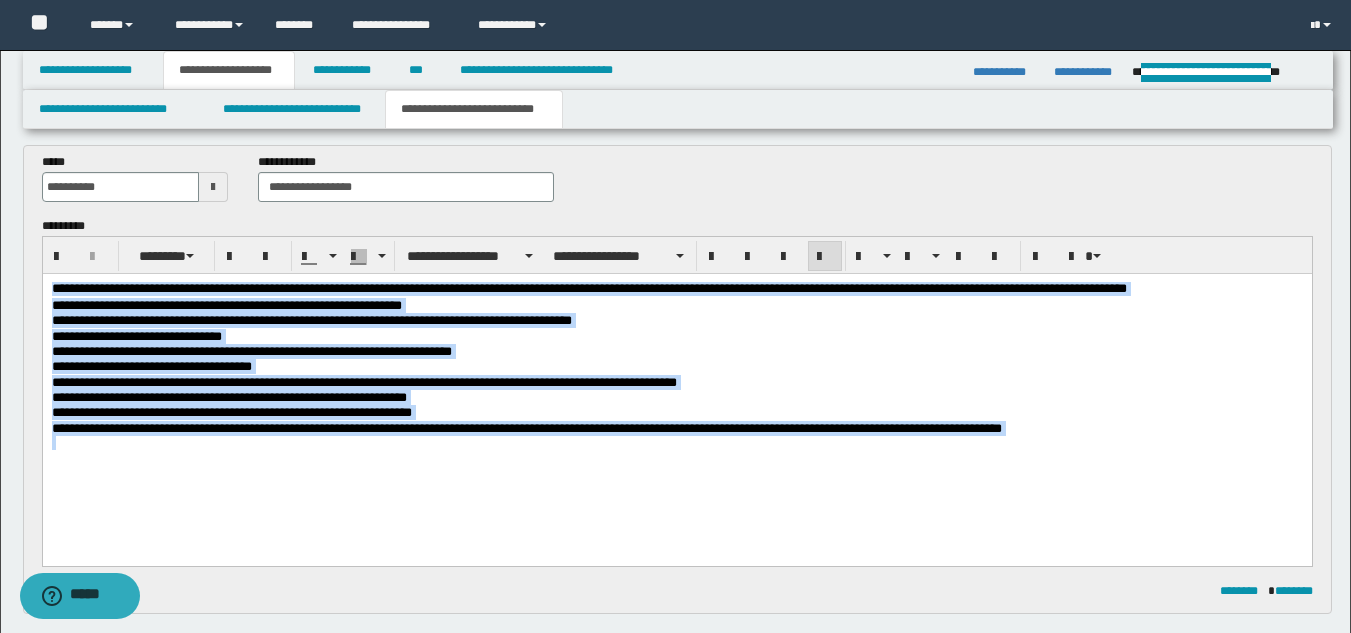 drag, startPoint x: 49, startPoint y: 290, endPoint x: 934, endPoint y: 541, distance: 919.90546 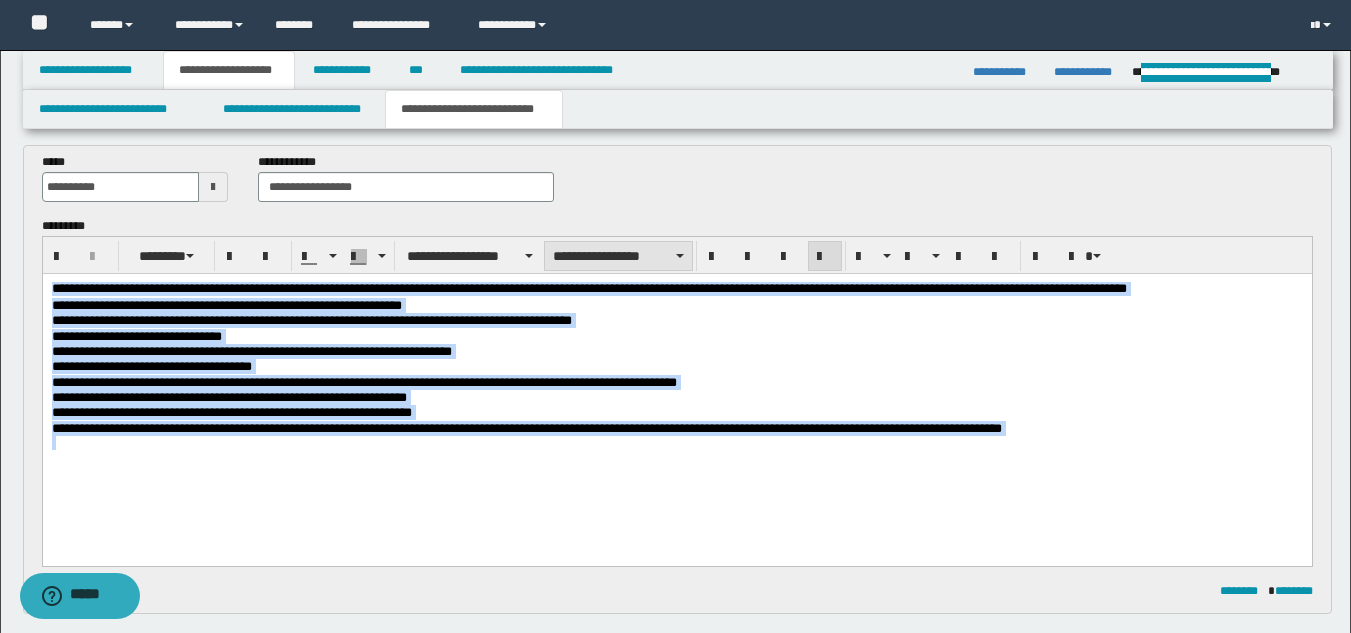click on "**********" at bounding box center (618, 256) 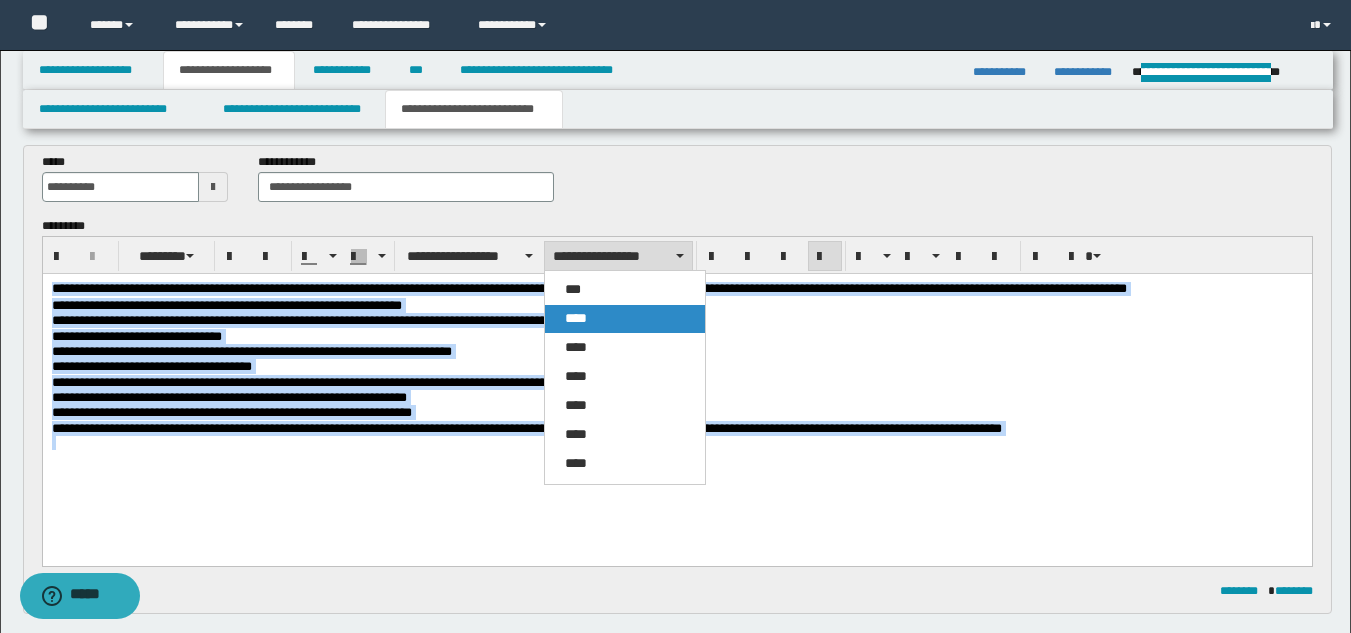 click on "****" at bounding box center (625, 319) 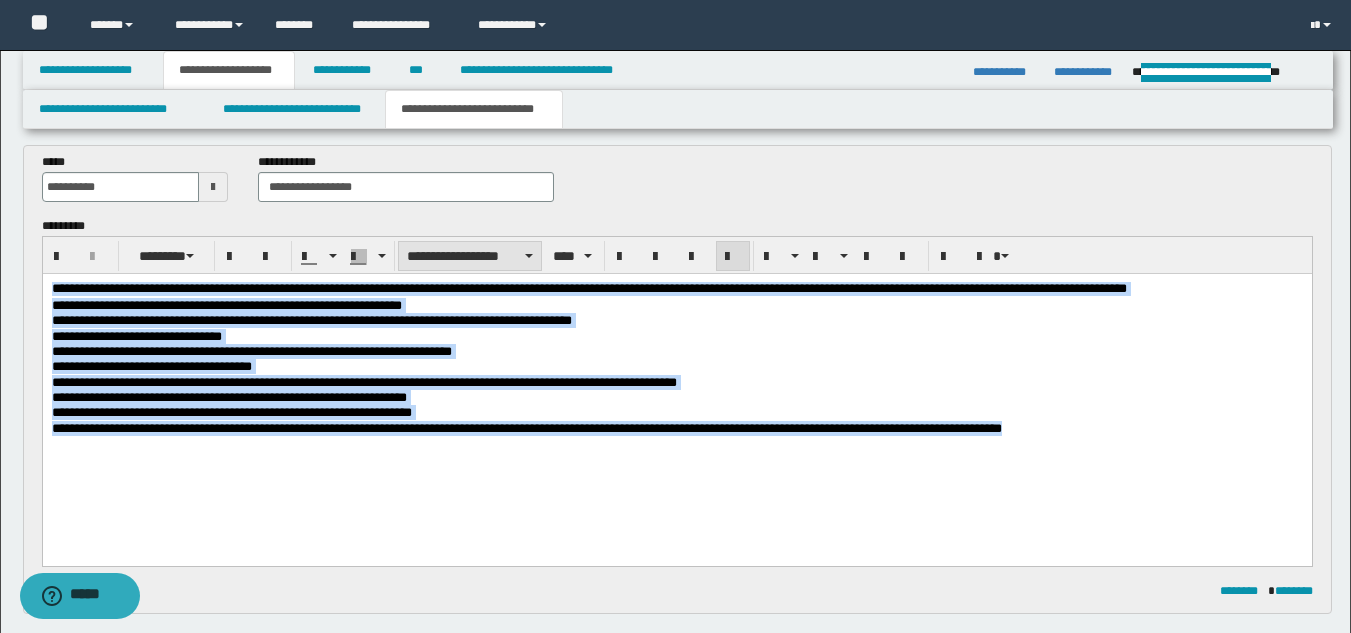 click on "**********" at bounding box center [470, 256] 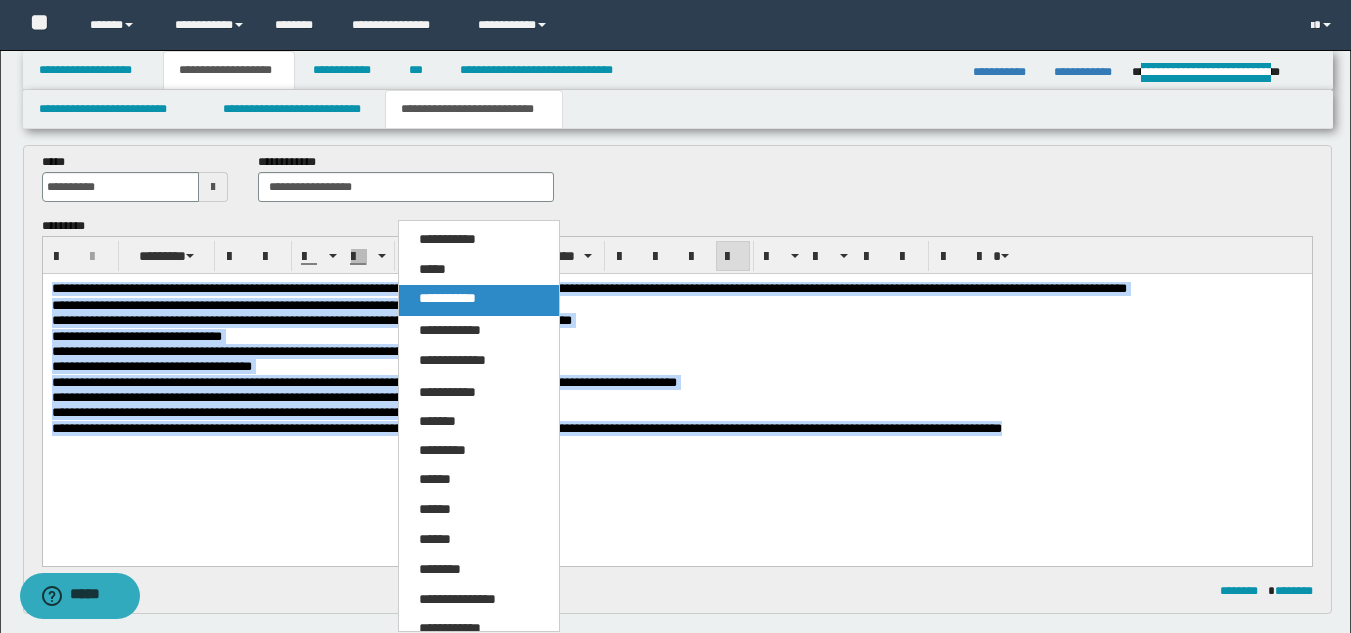 click on "**********" at bounding box center [447, 298] 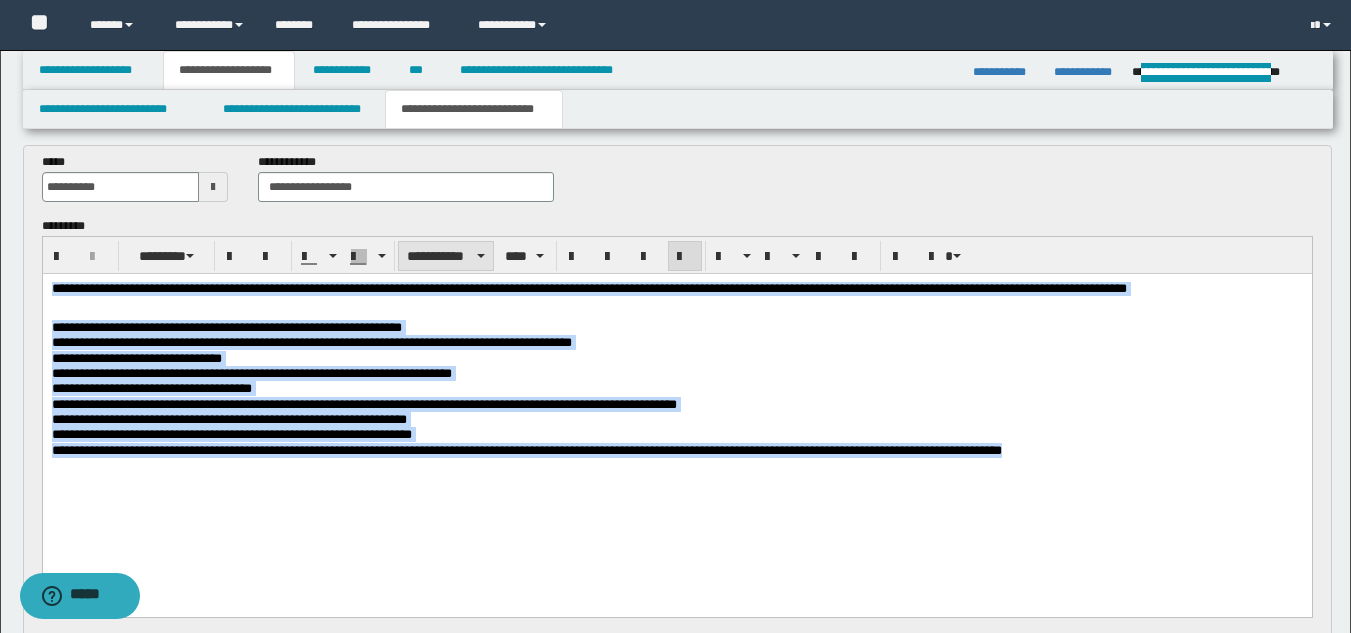 click on "**********" at bounding box center (446, 256) 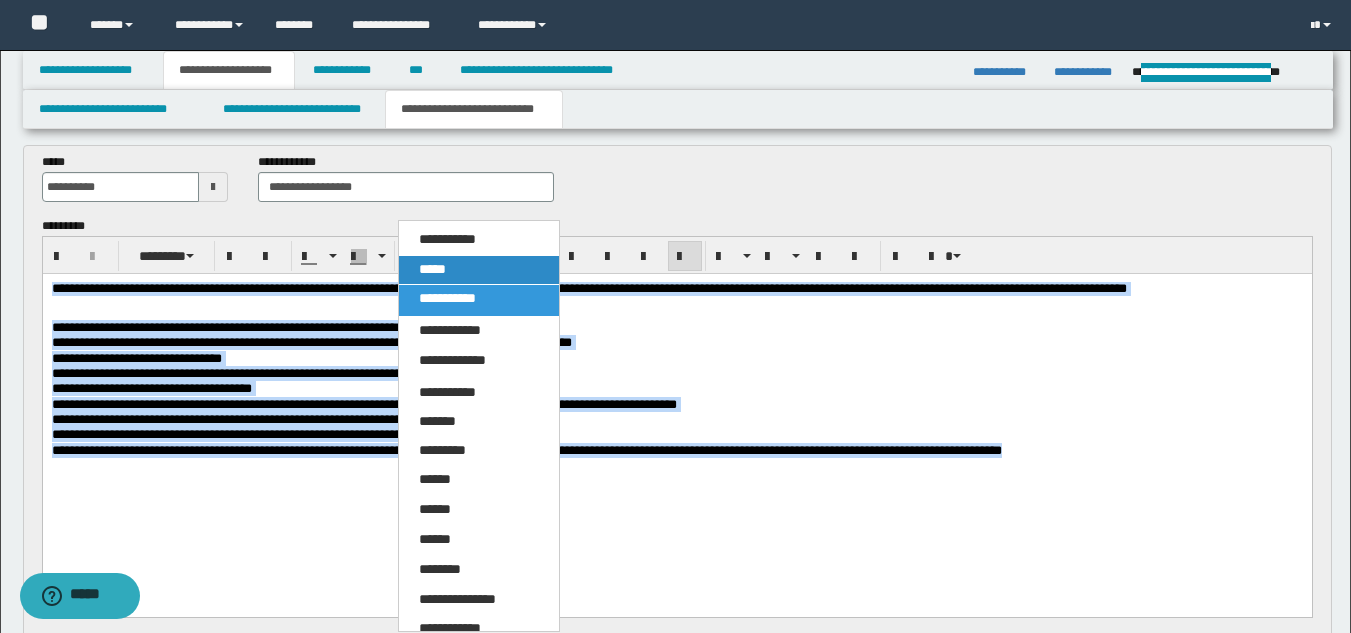 click on "*****" at bounding box center [479, 270] 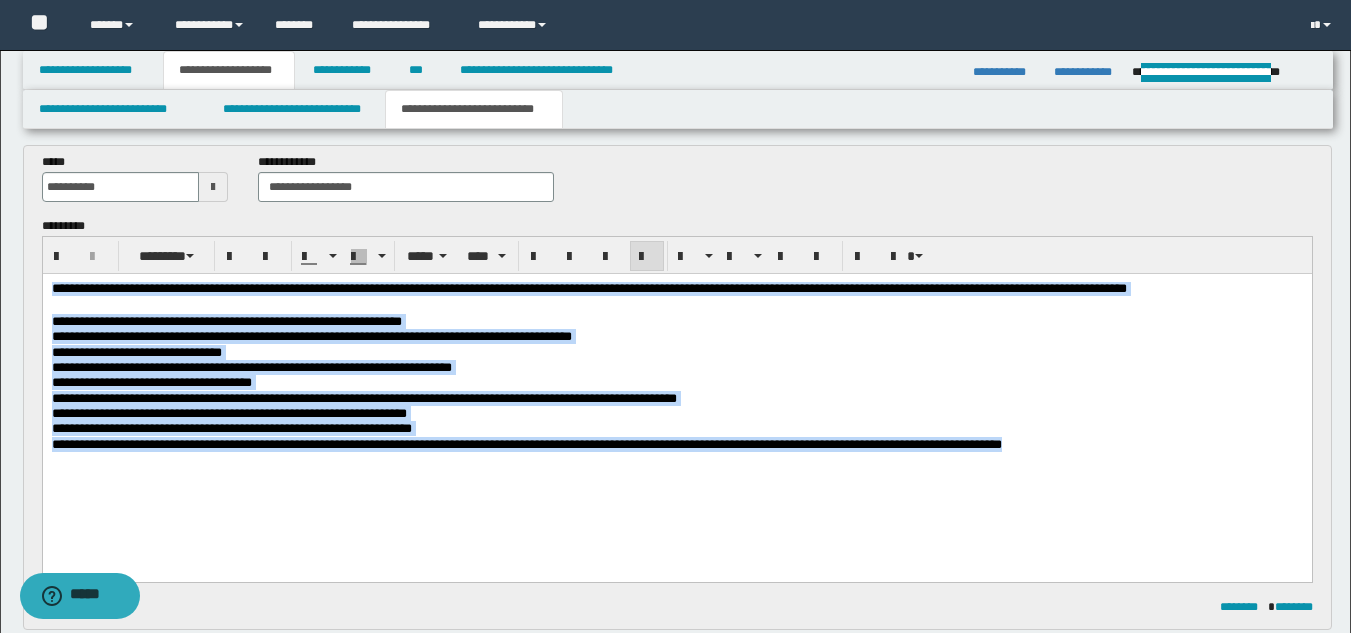 click on "**********" at bounding box center [676, 413] 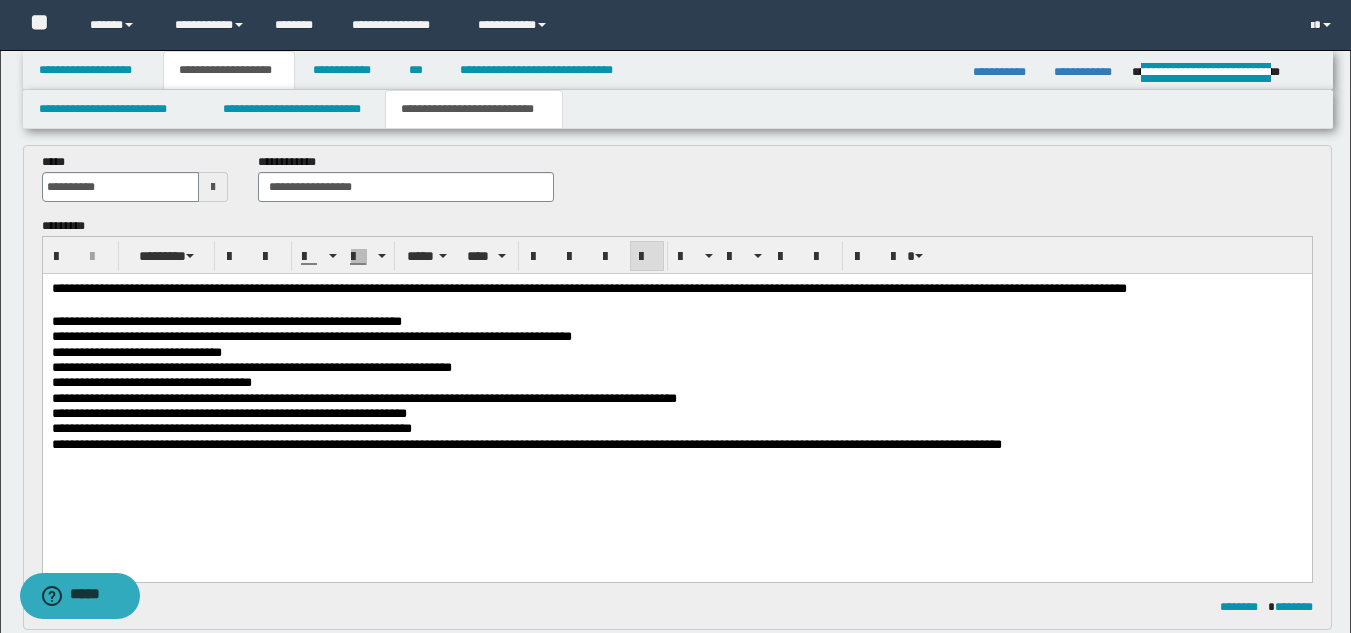 click on "**********" at bounding box center [231, 428] 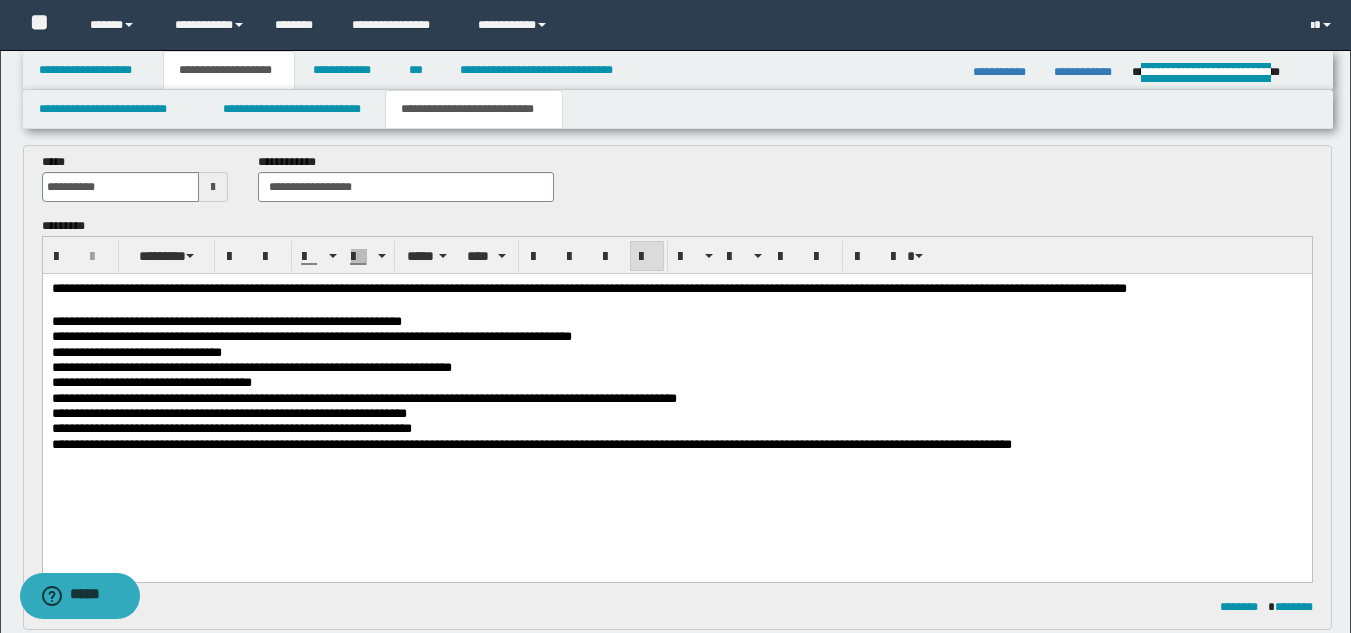 click on "**********" at bounding box center (531, 444) 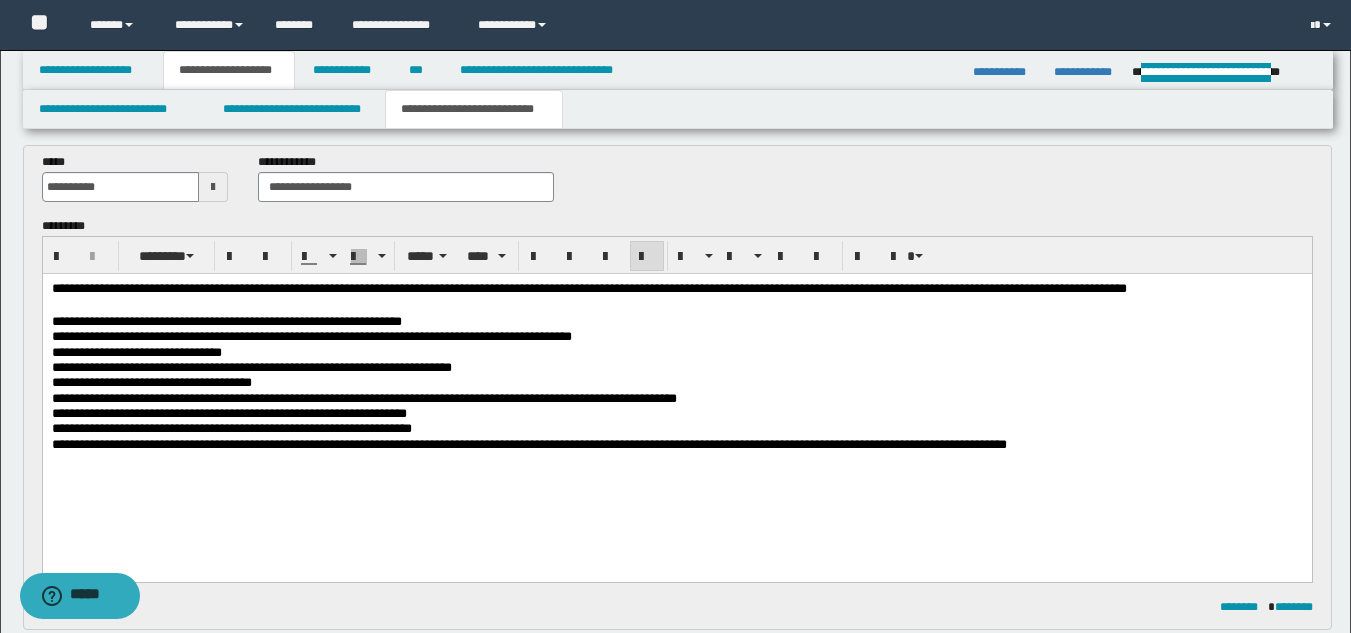 click on "**********" at bounding box center (528, 444) 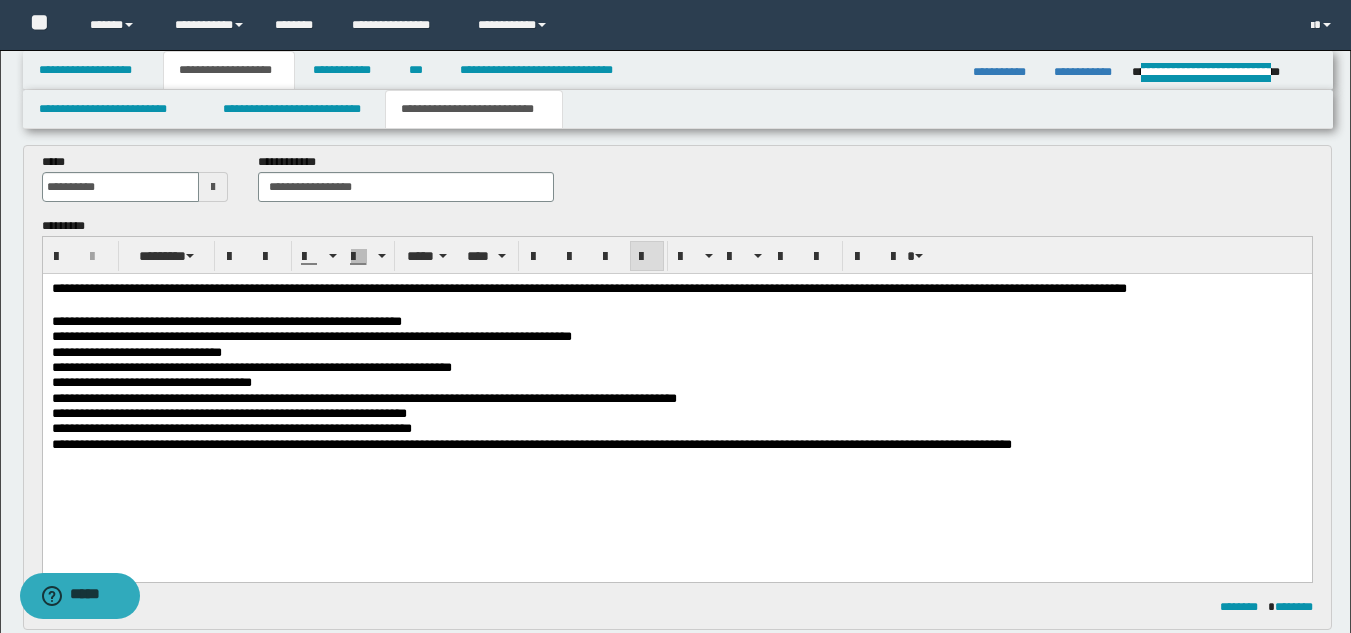 click on "**********" at bounding box center [531, 444] 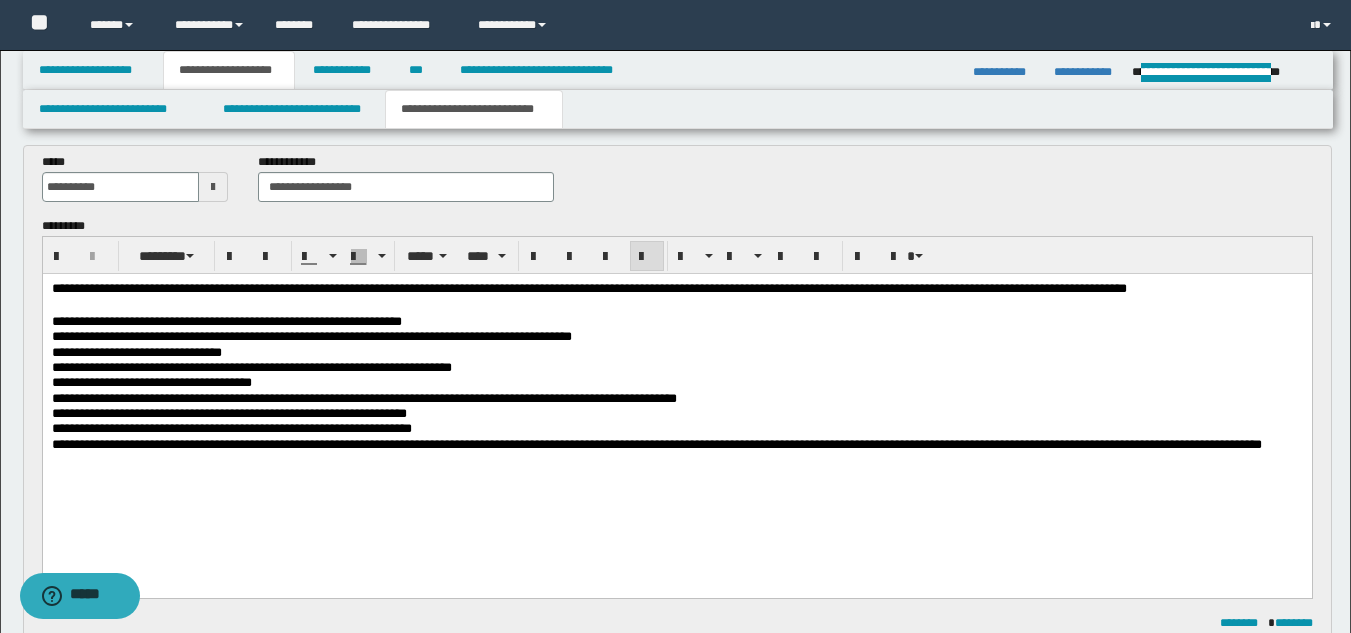 click on "**********" at bounding box center [656, 444] 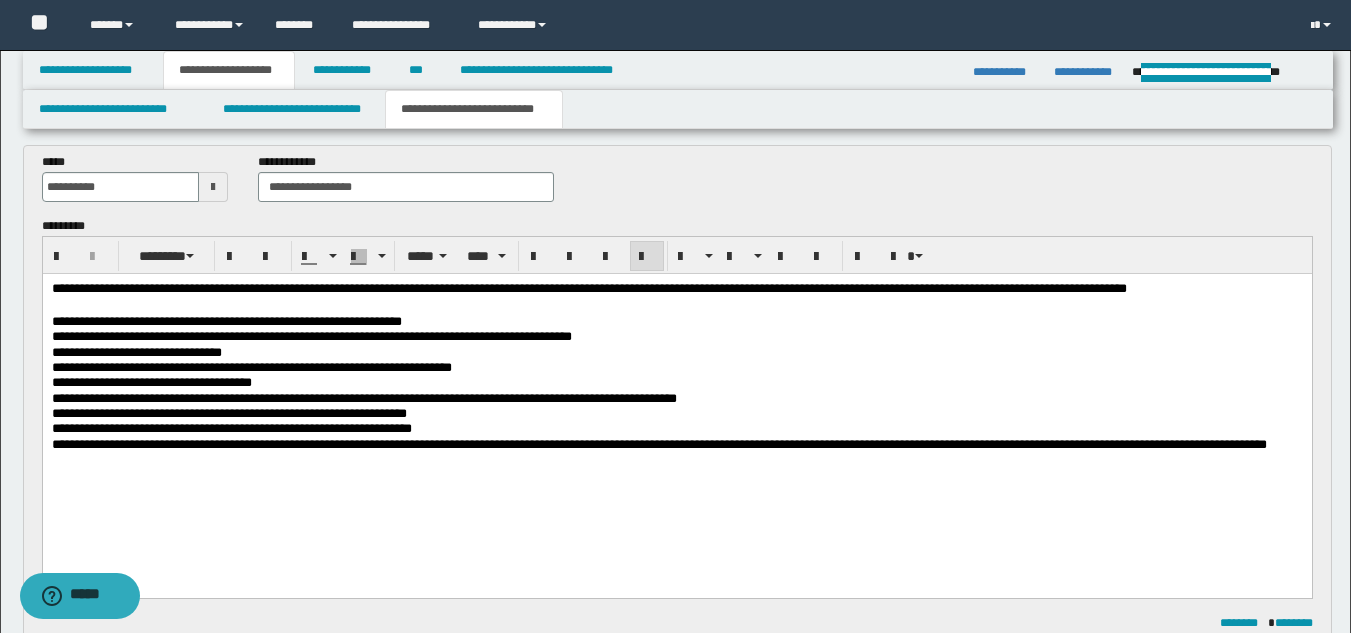 click on "**********" at bounding box center [658, 444] 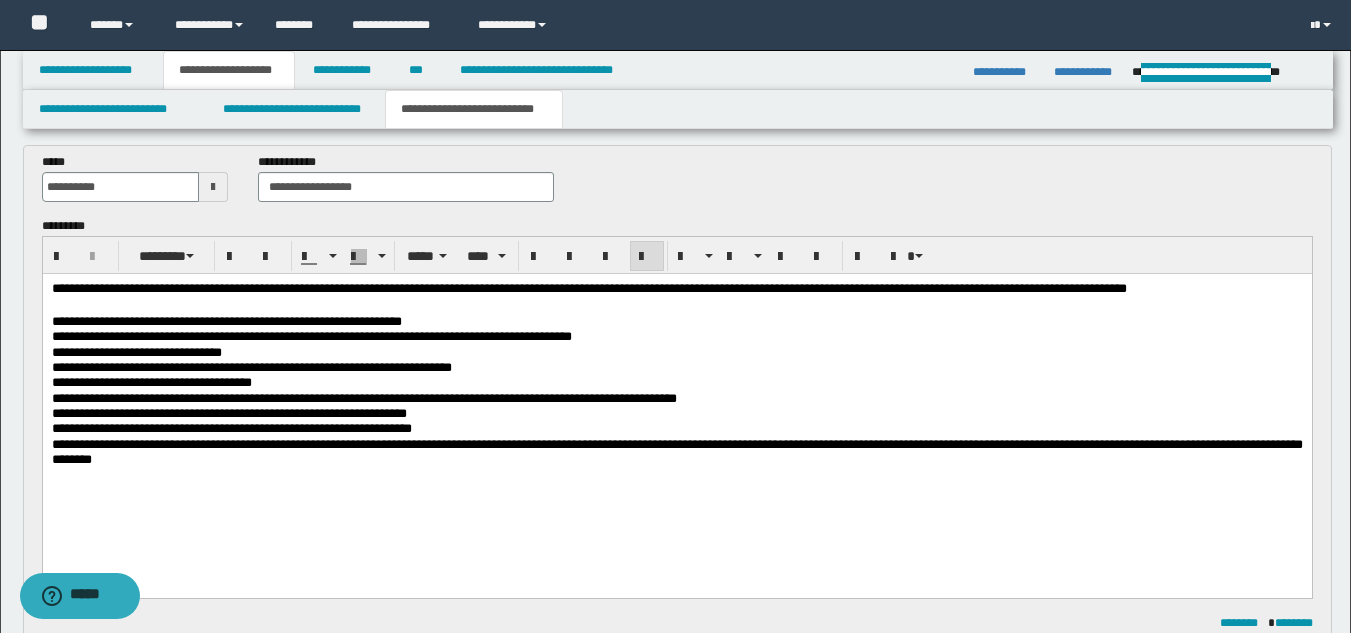 click on "**********" at bounding box center (676, 452) 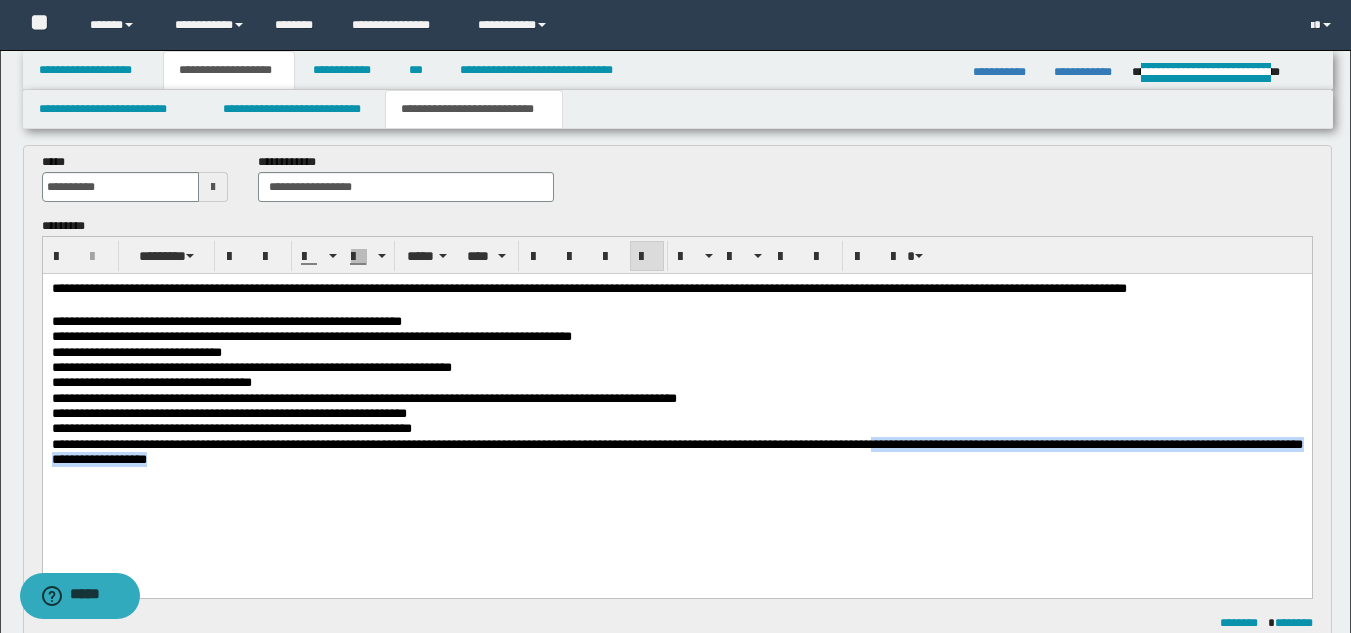 drag, startPoint x: 1009, startPoint y: 445, endPoint x: 1013, endPoint y: 470, distance: 25.317978 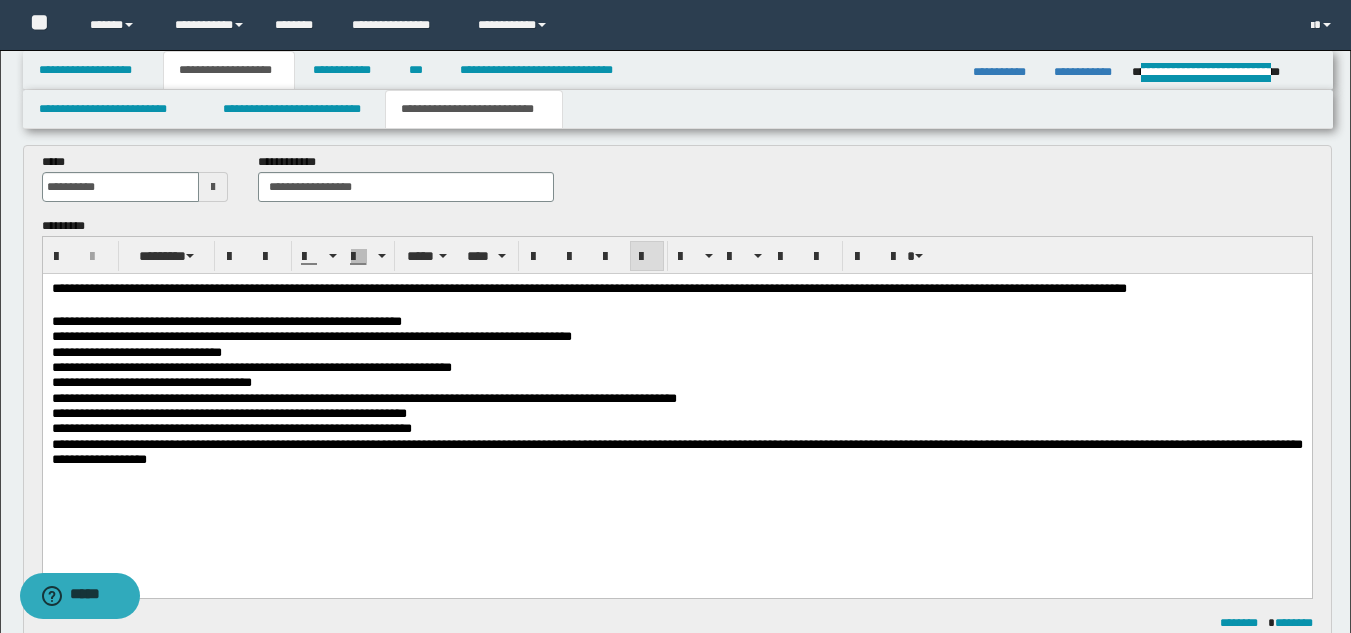 click on "**********" at bounding box center [676, 452] 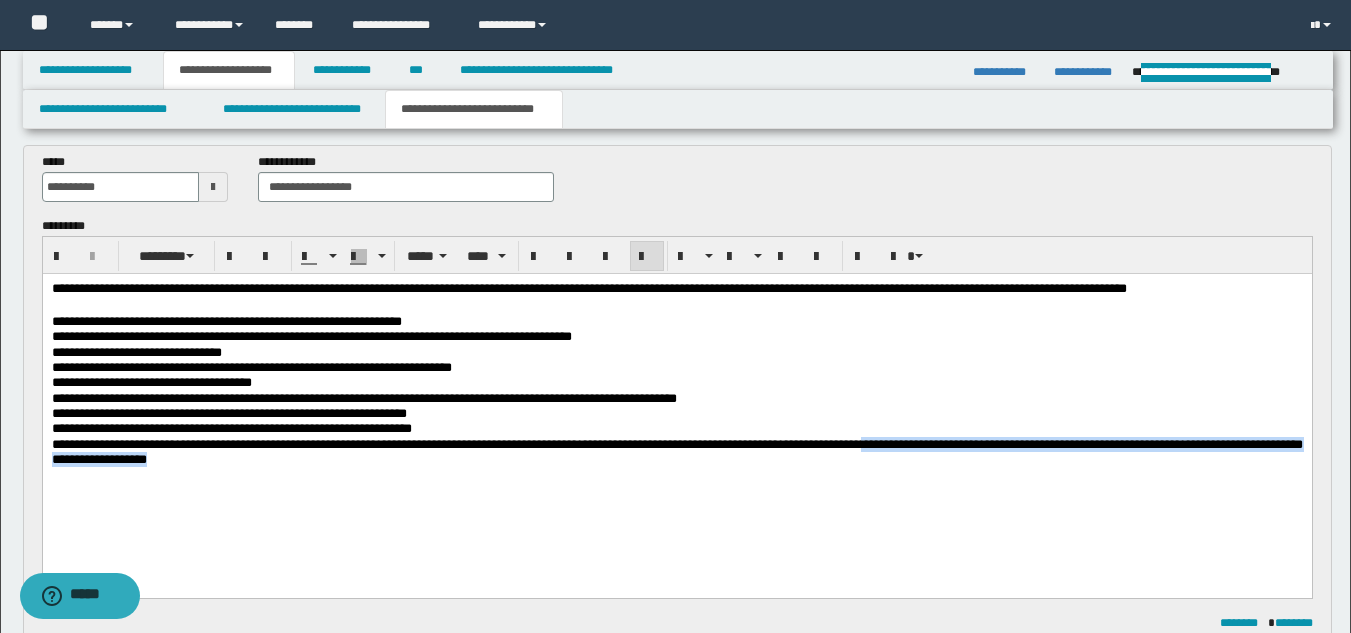 drag, startPoint x: 1001, startPoint y: 445, endPoint x: 1008, endPoint y: 462, distance: 18.384777 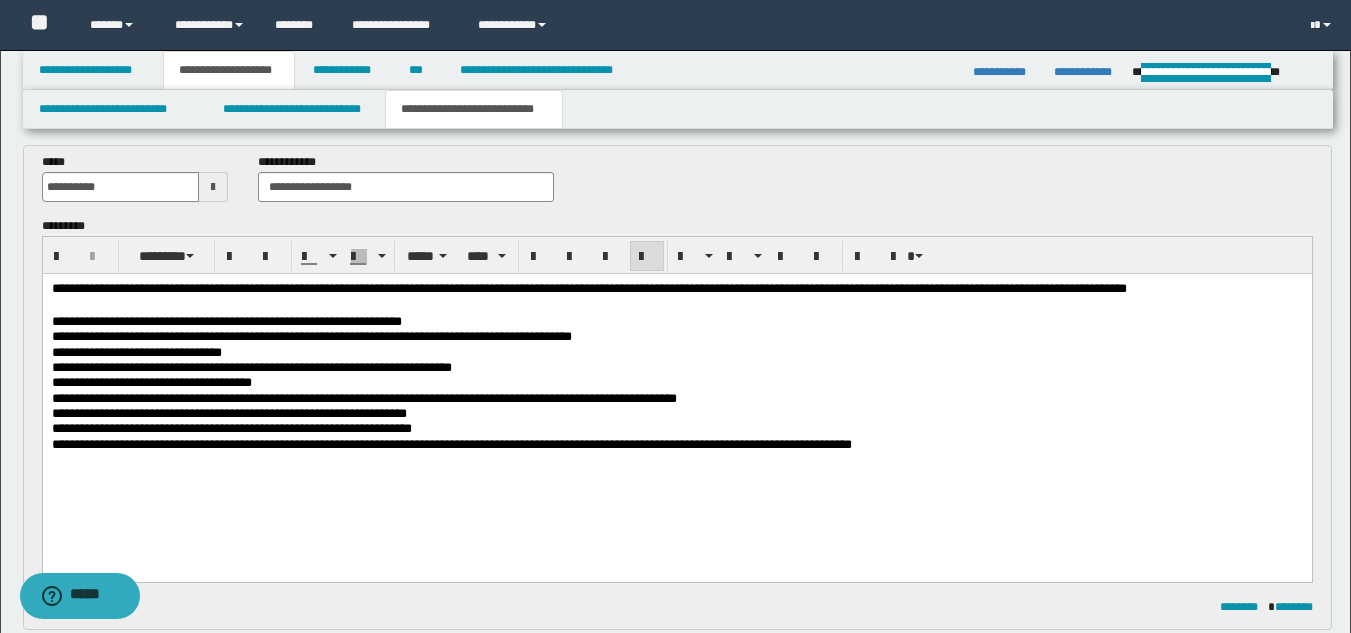 click on "**********" at bounding box center [451, 444] 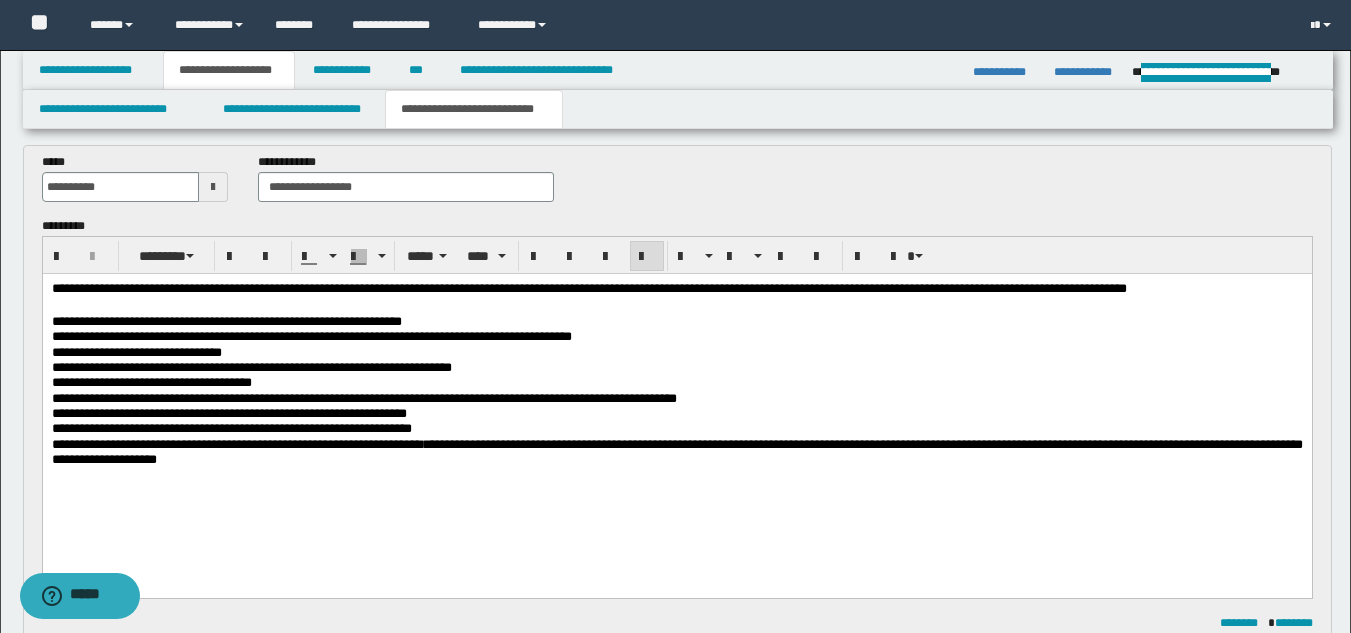 click on "**********" at bounding box center (676, 452) 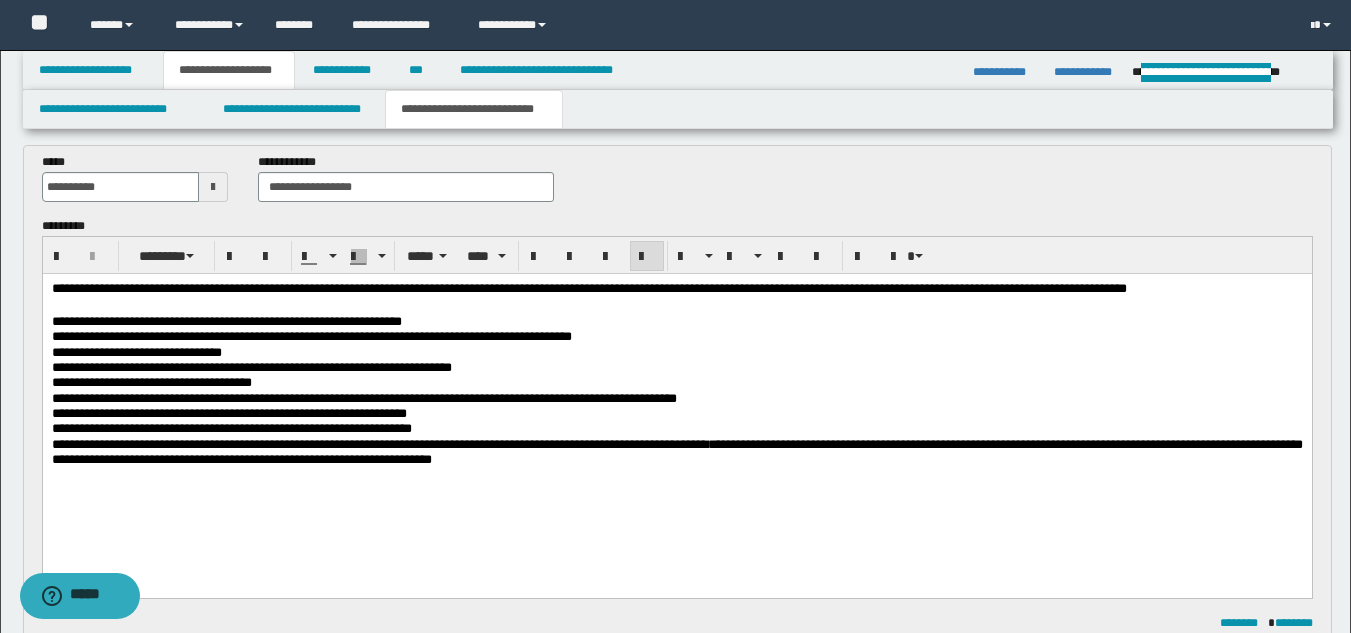 click on "**********" at bounding box center (676, 452) 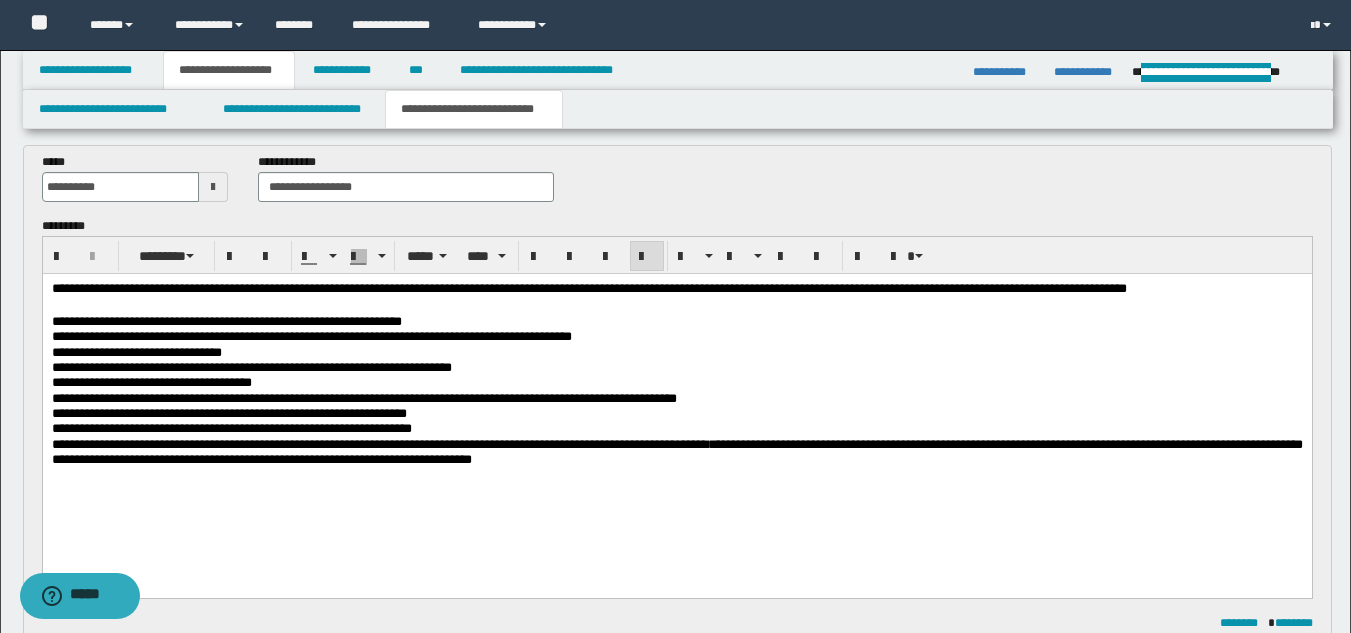 click on "**********" at bounding box center (676, 452) 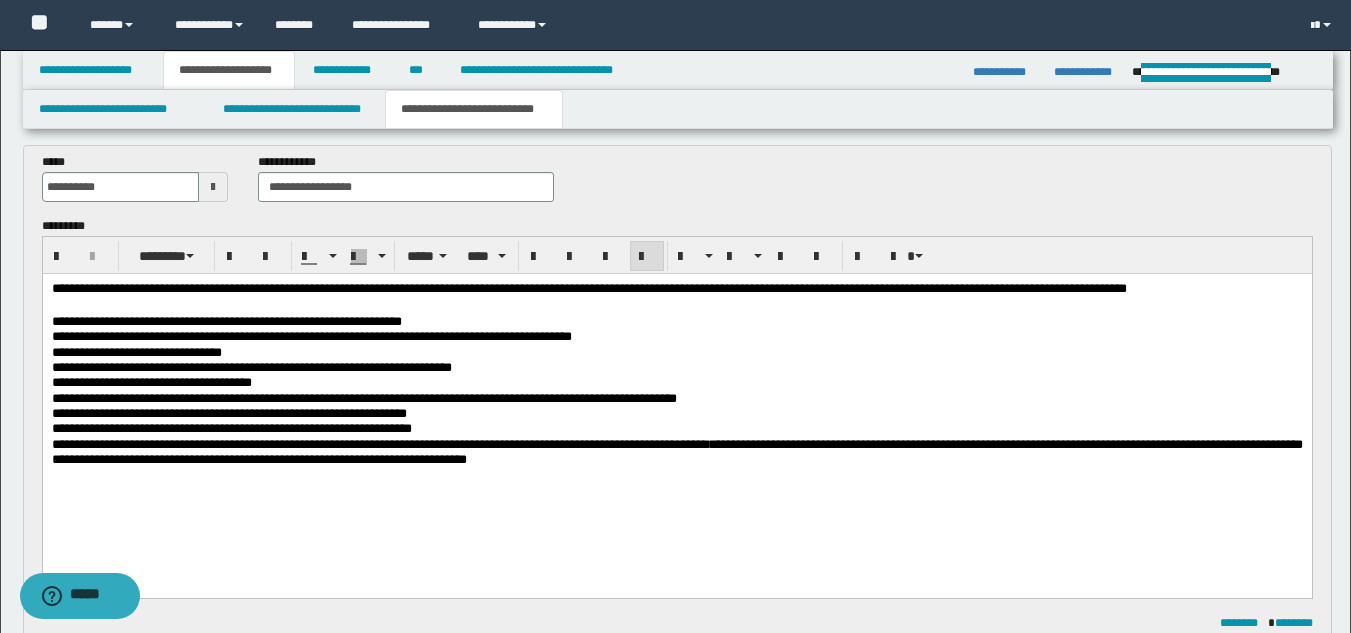 drag, startPoint x: 151, startPoint y: 442, endPoint x: 152, endPoint y: 452, distance: 10.049875 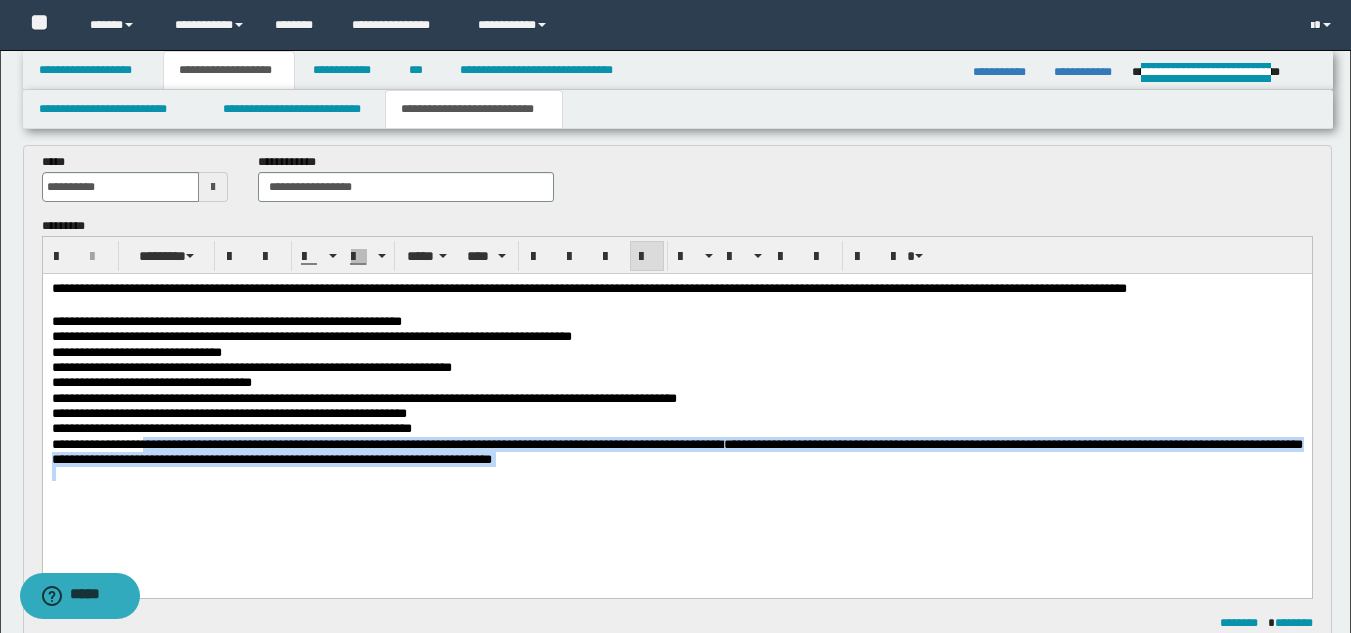 drag, startPoint x: 161, startPoint y: 447, endPoint x: 804, endPoint y: 493, distance: 644.6433 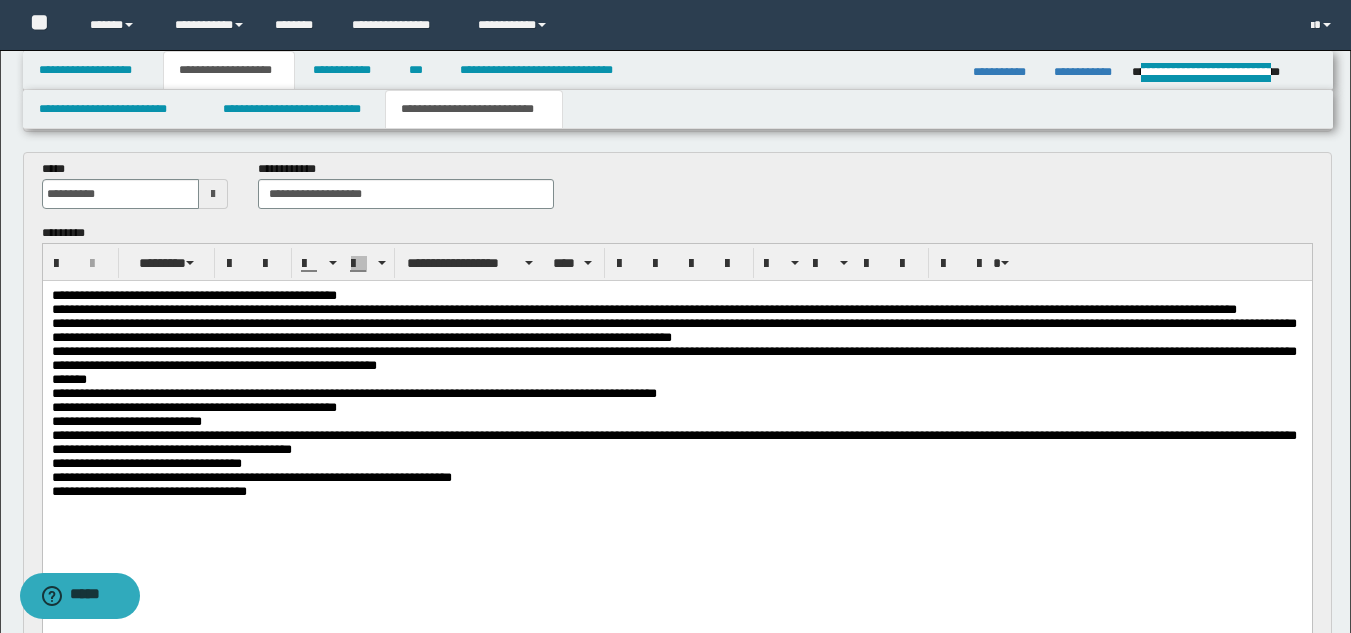 scroll, scrollTop: 604, scrollLeft: 0, axis: vertical 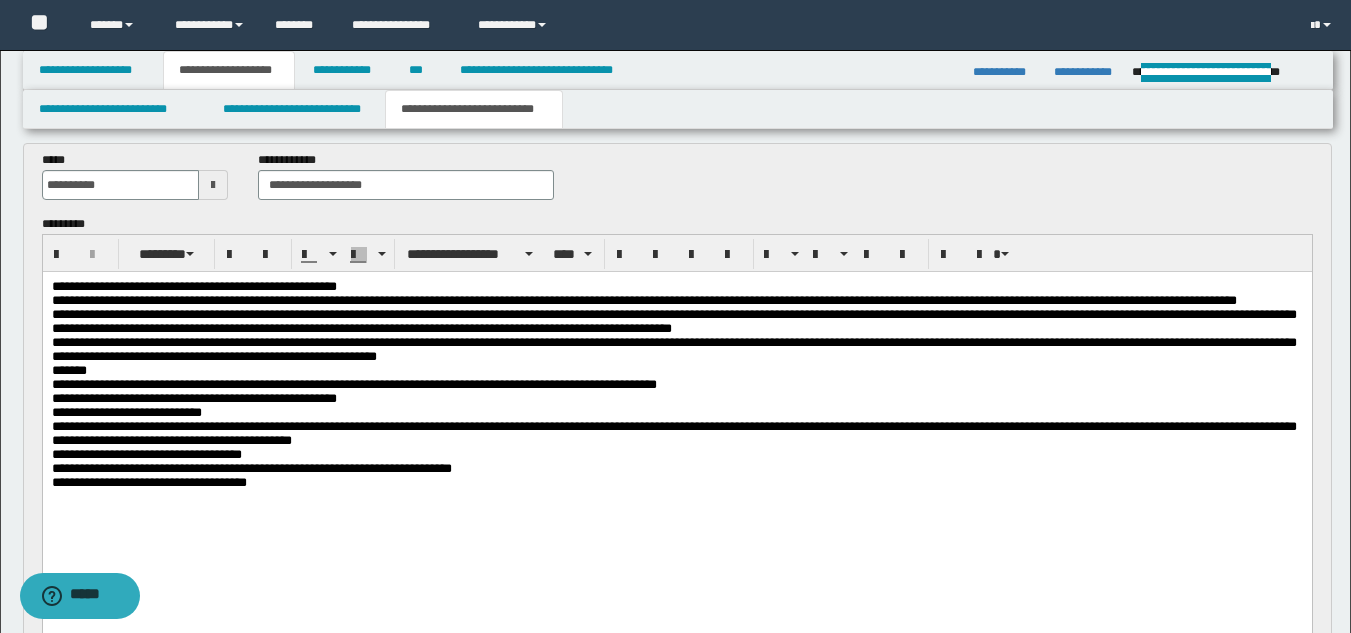 click on "**********" at bounding box center [643, 299] 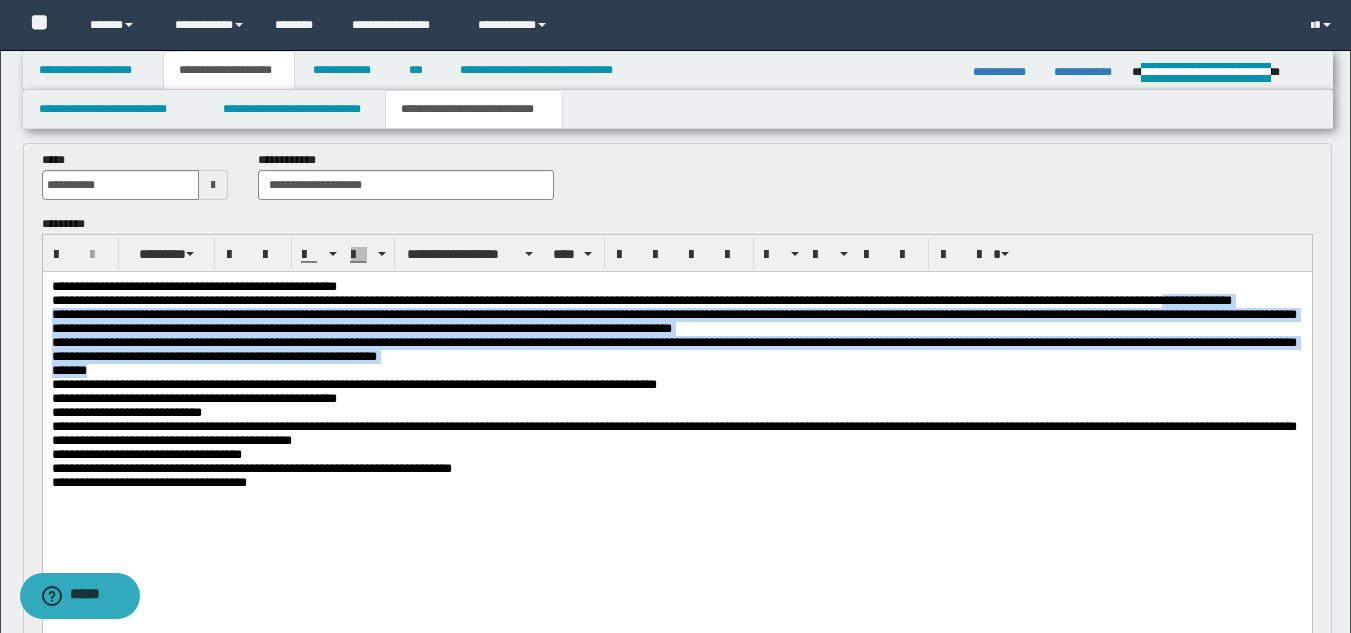 drag, startPoint x: 117, startPoint y: 319, endPoint x: 189, endPoint y: 394, distance: 103.96634 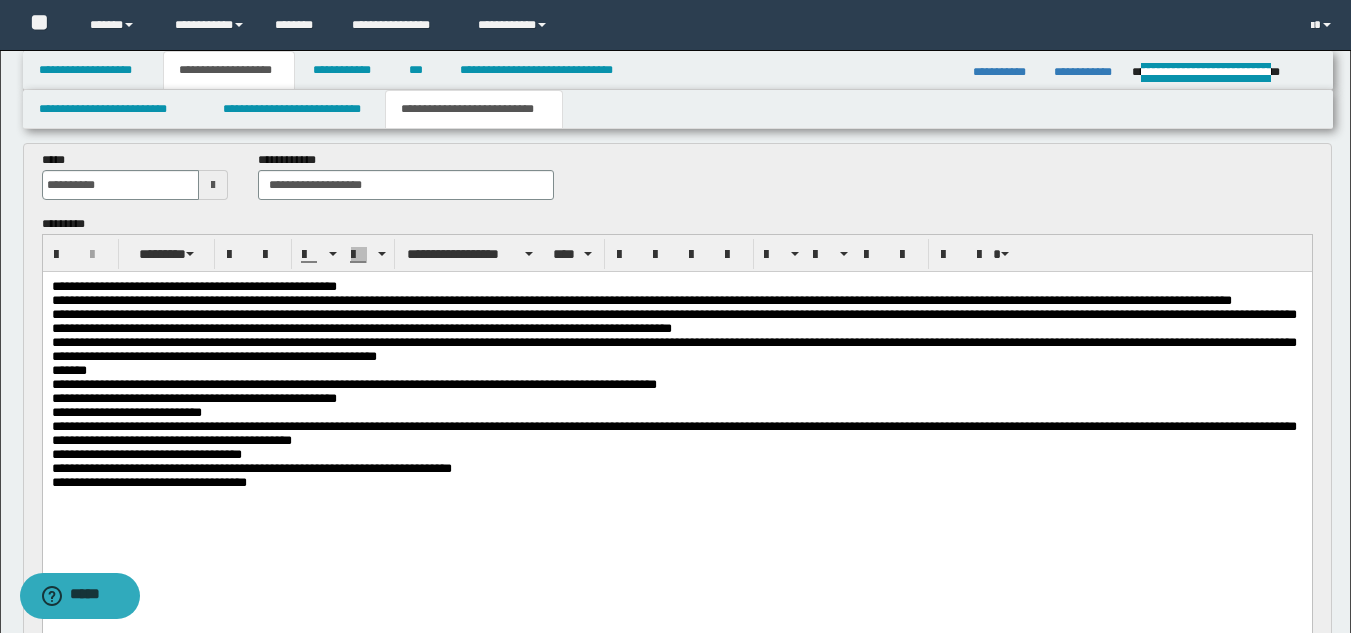 click on "**********" at bounding box center (641, 299) 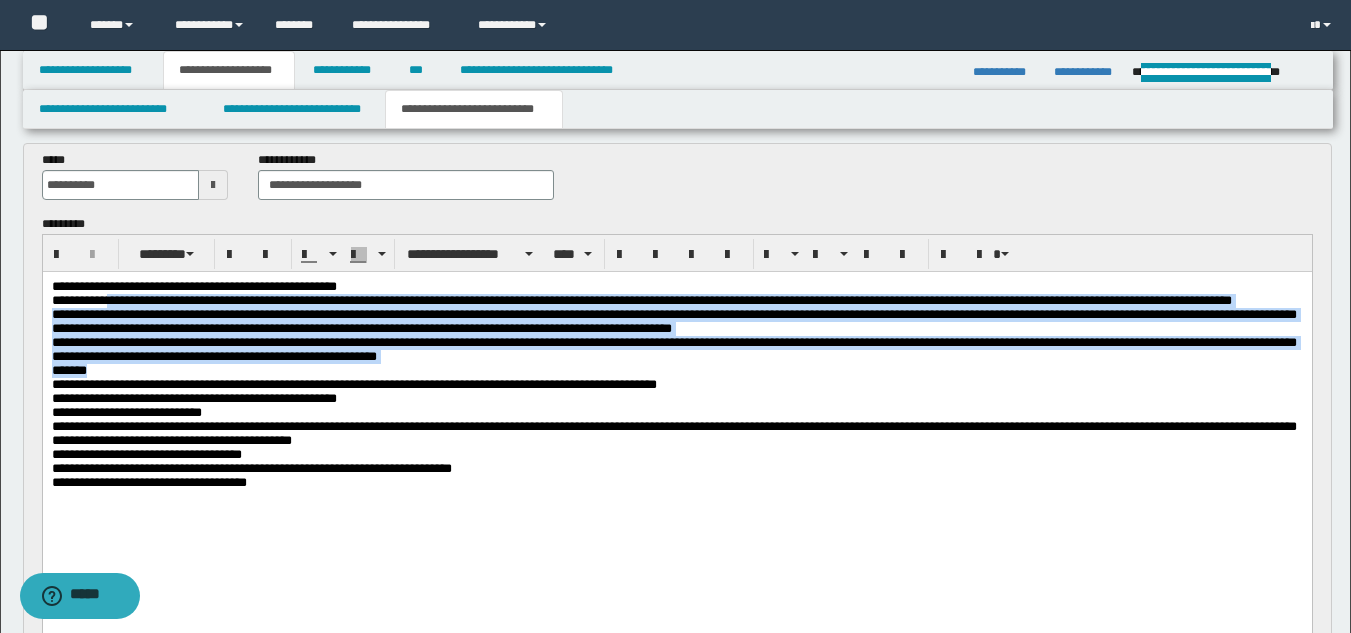 drag, startPoint x: 120, startPoint y: 300, endPoint x: 127, endPoint y: 399, distance: 99.24717 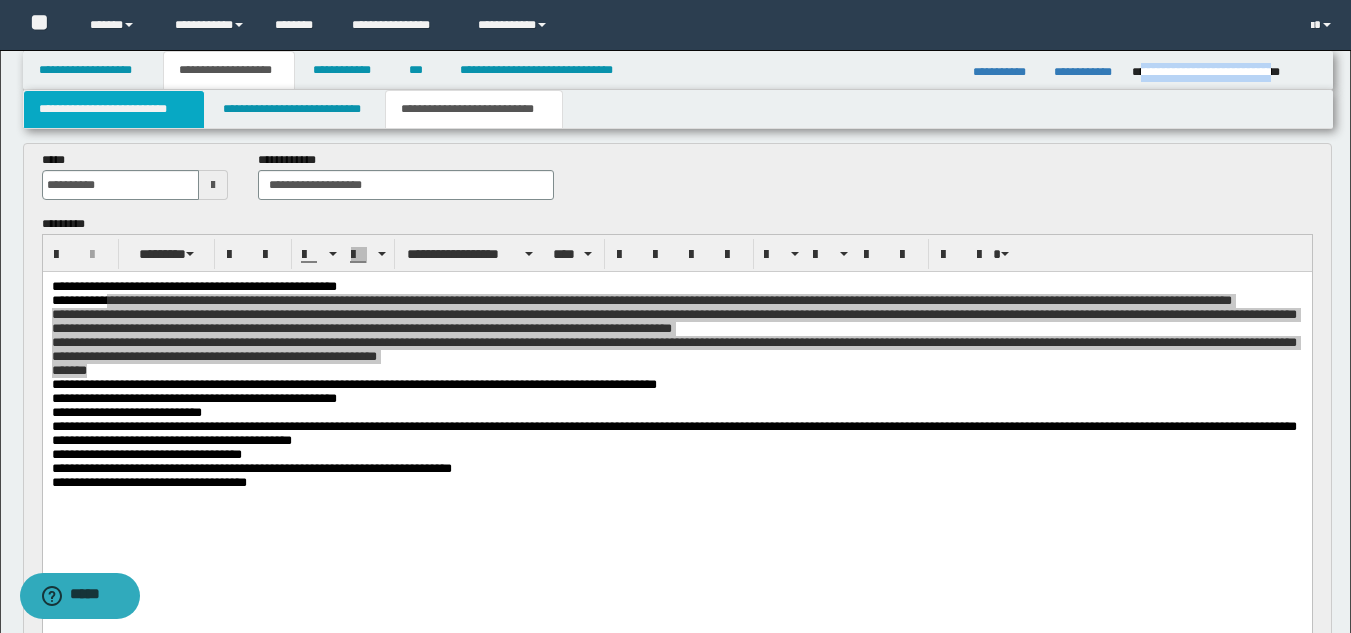 click on "**********" at bounding box center (114, 109) 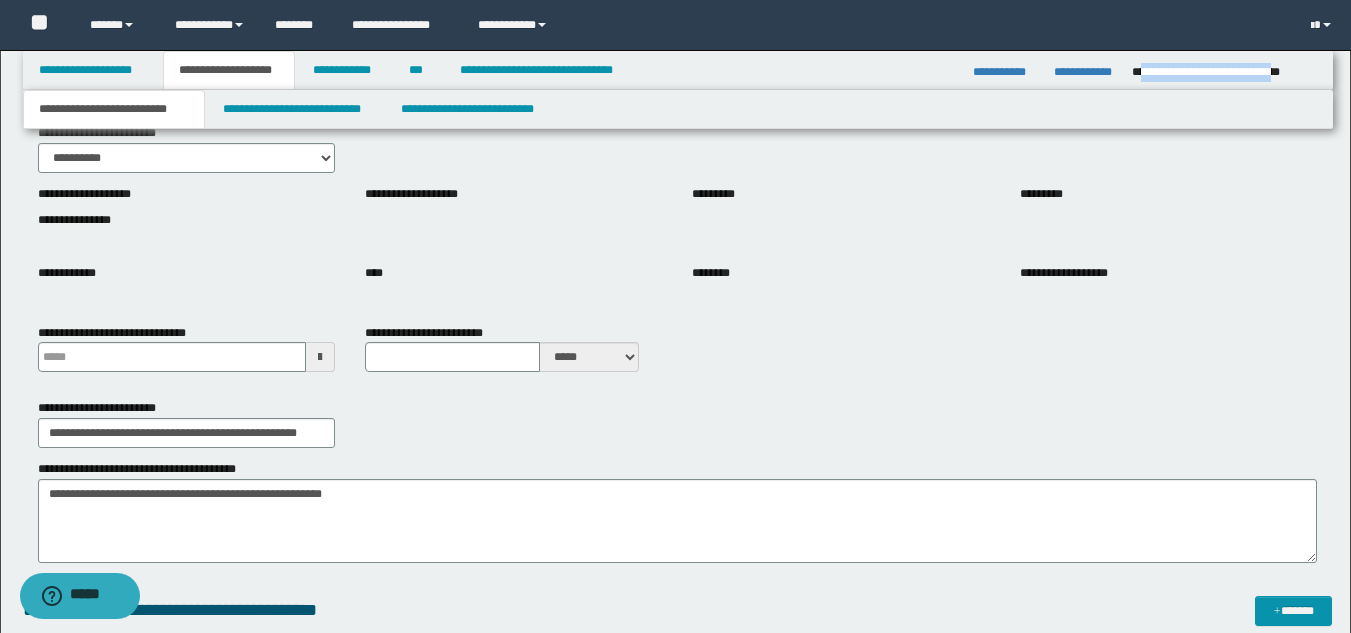 scroll, scrollTop: 206, scrollLeft: 0, axis: vertical 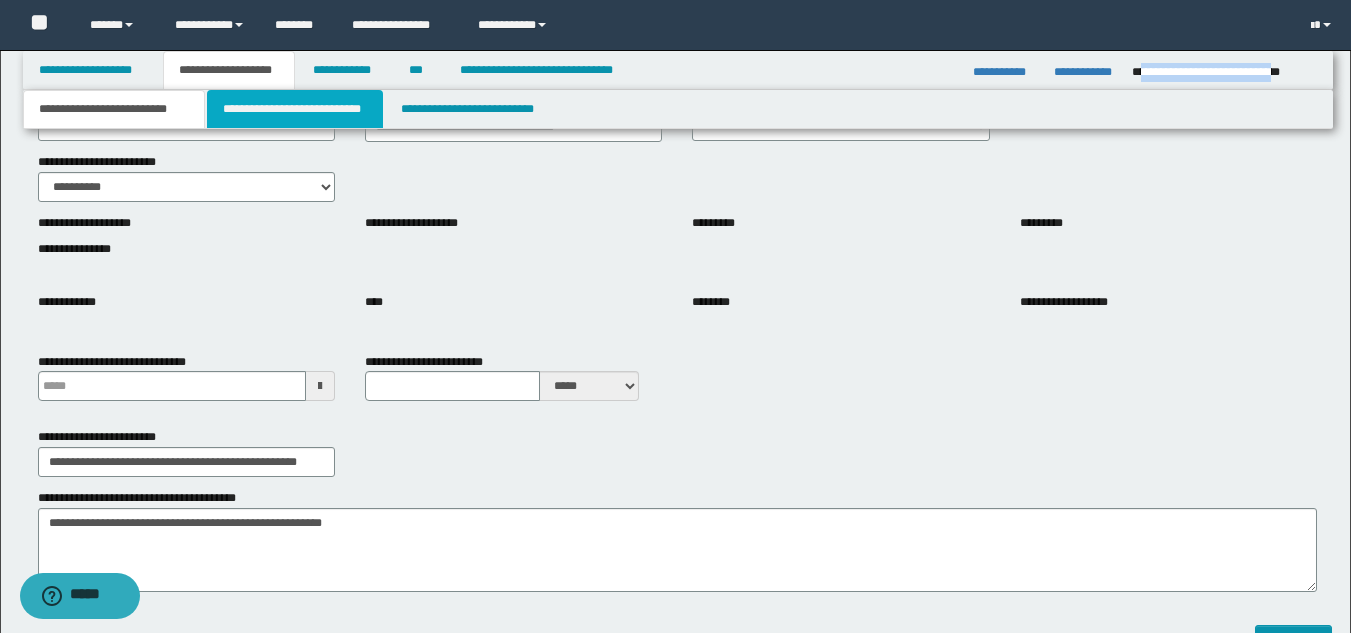 click on "**********" at bounding box center [295, 109] 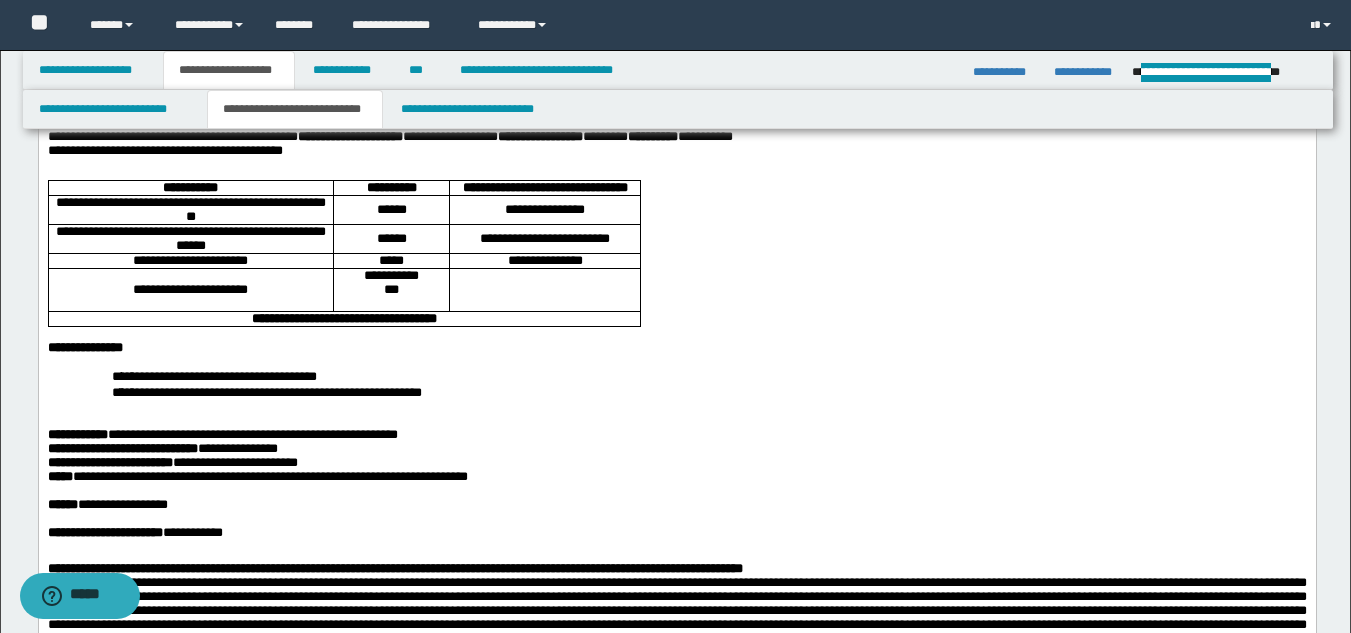 click at bounding box center [676, 164] 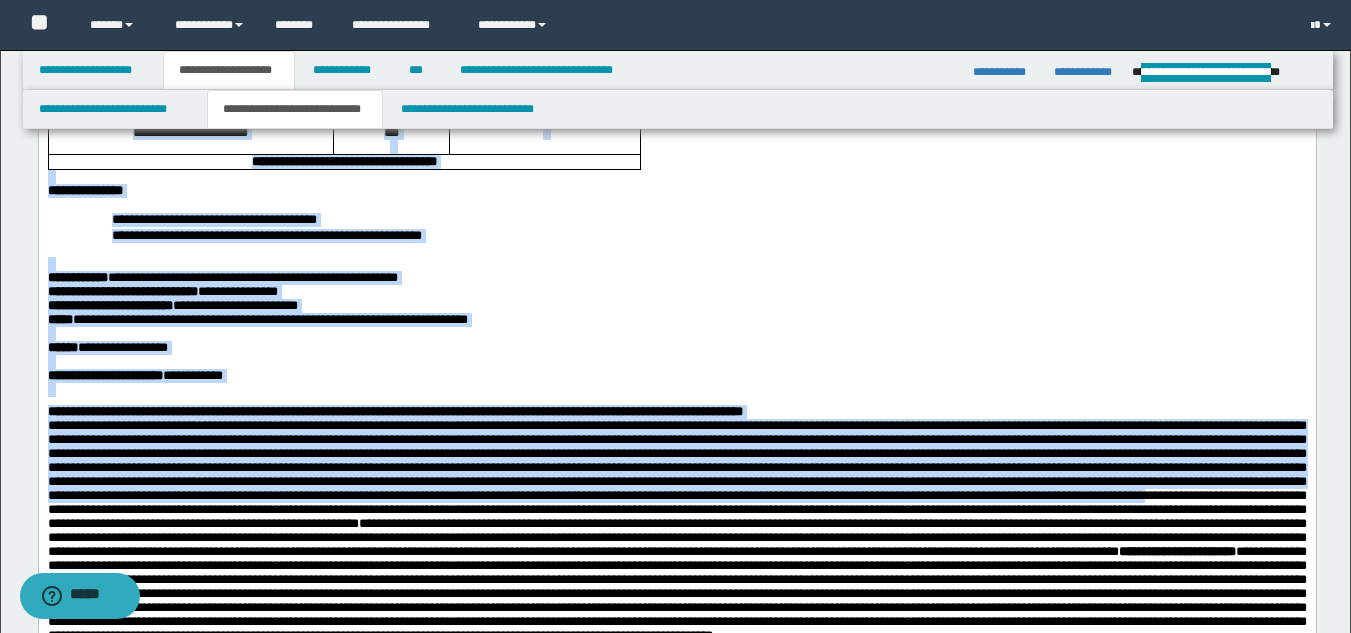 scroll, scrollTop: 400, scrollLeft: 0, axis: vertical 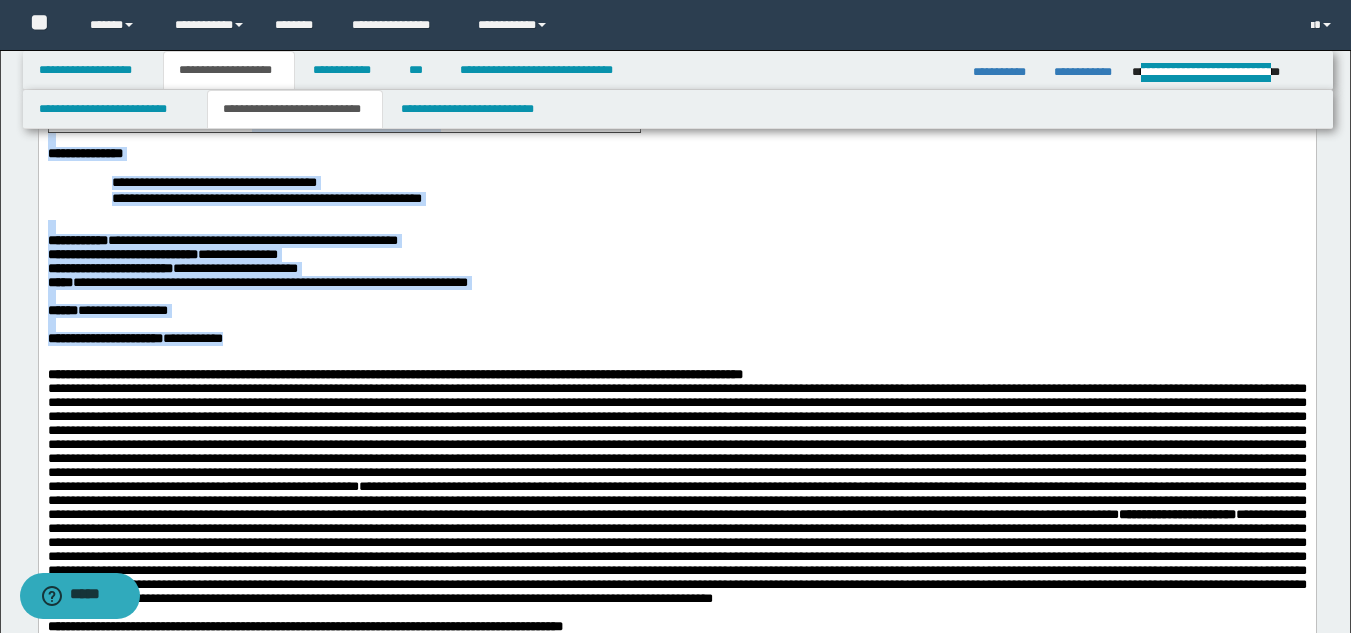 drag, startPoint x: 45, startPoint y: -153, endPoint x: 311, endPoint y: 427, distance: 638.08777 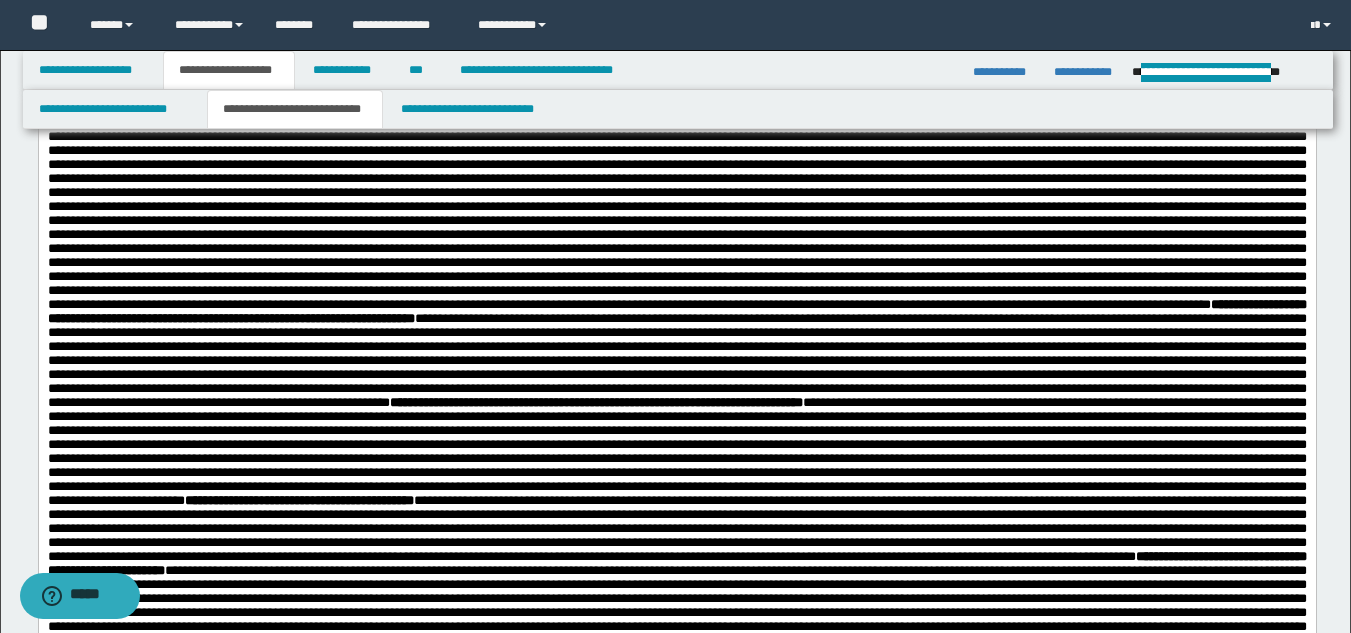 scroll, scrollTop: 992, scrollLeft: 0, axis: vertical 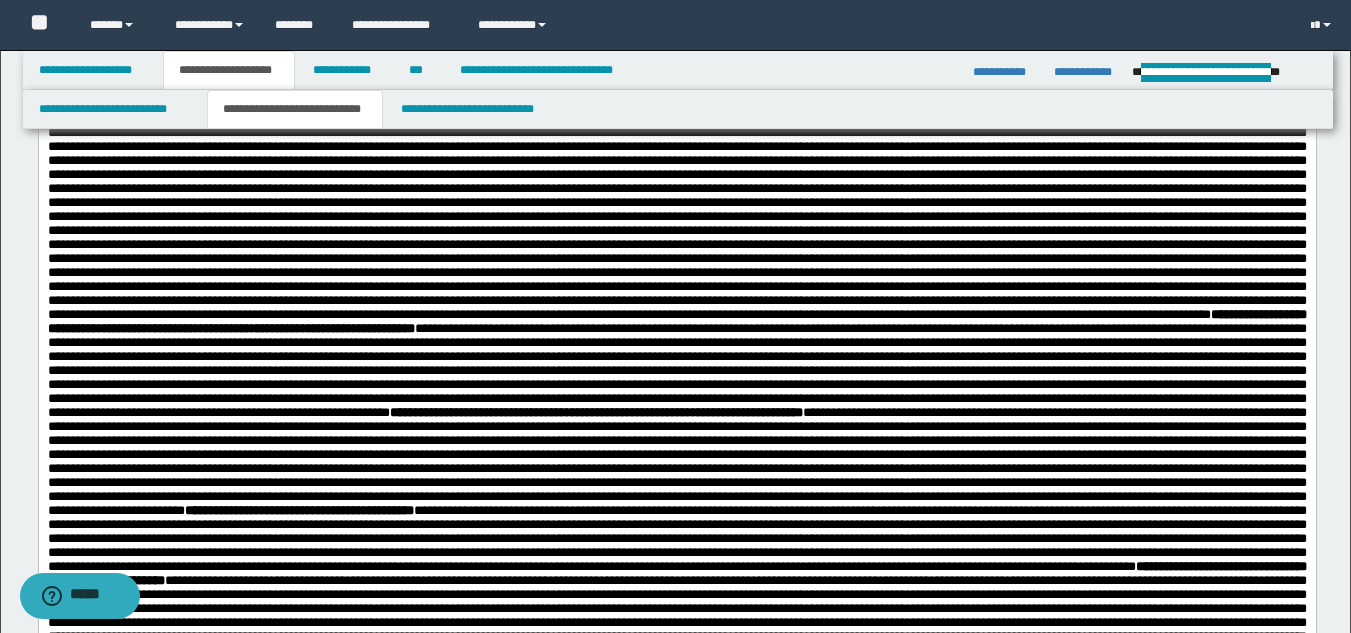 drag, startPoint x: 237, startPoint y: 206, endPoint x: 741, endPoint y: 204, distance: 504.00397 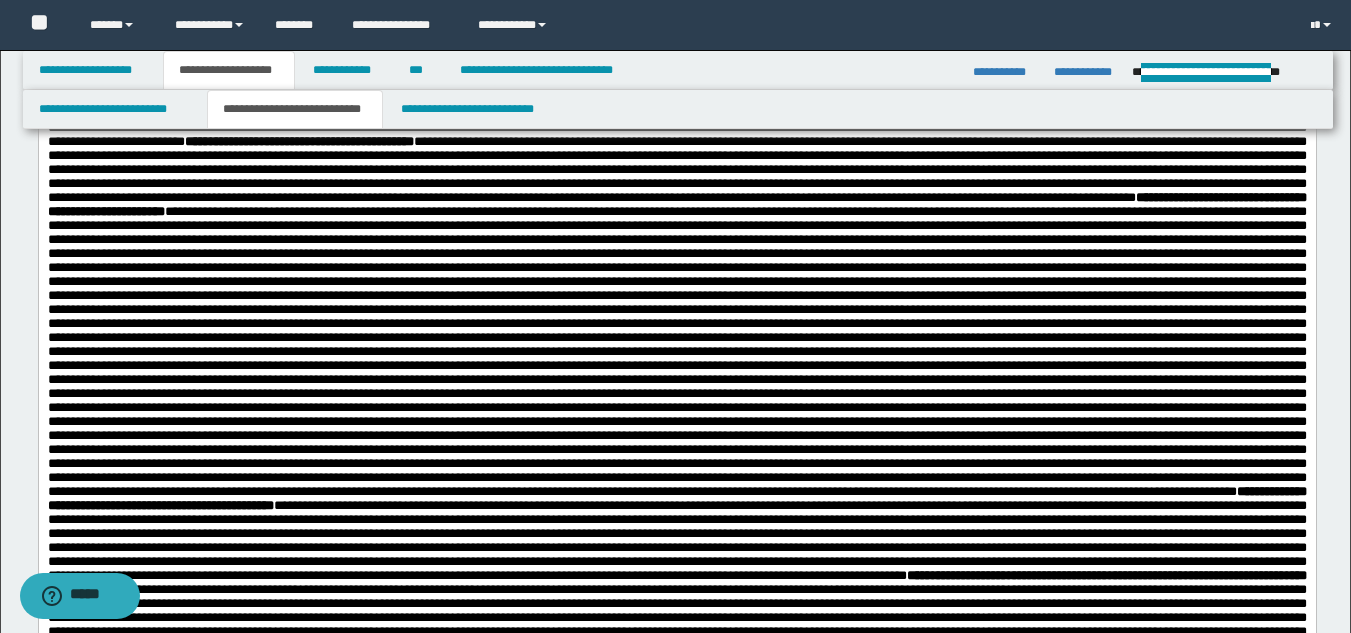 scroll, scrollTop: 1371, scrollLeft: 0, axis: vertical 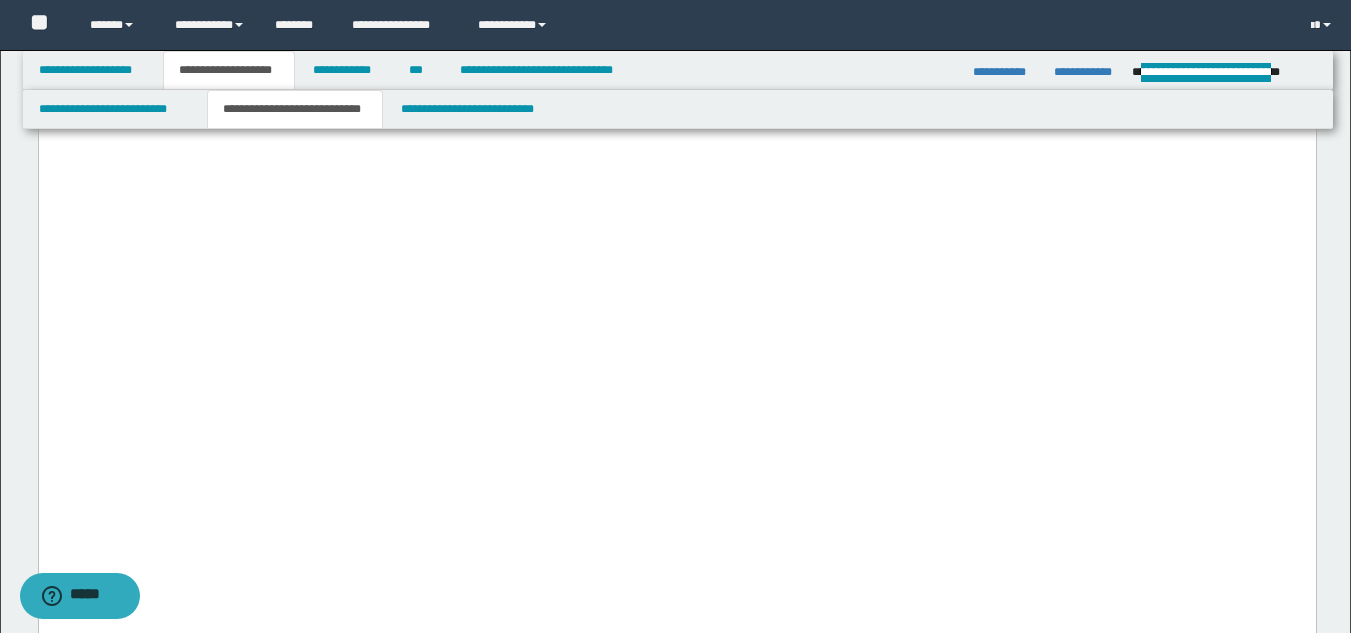 click at bounding box center [676, -341] 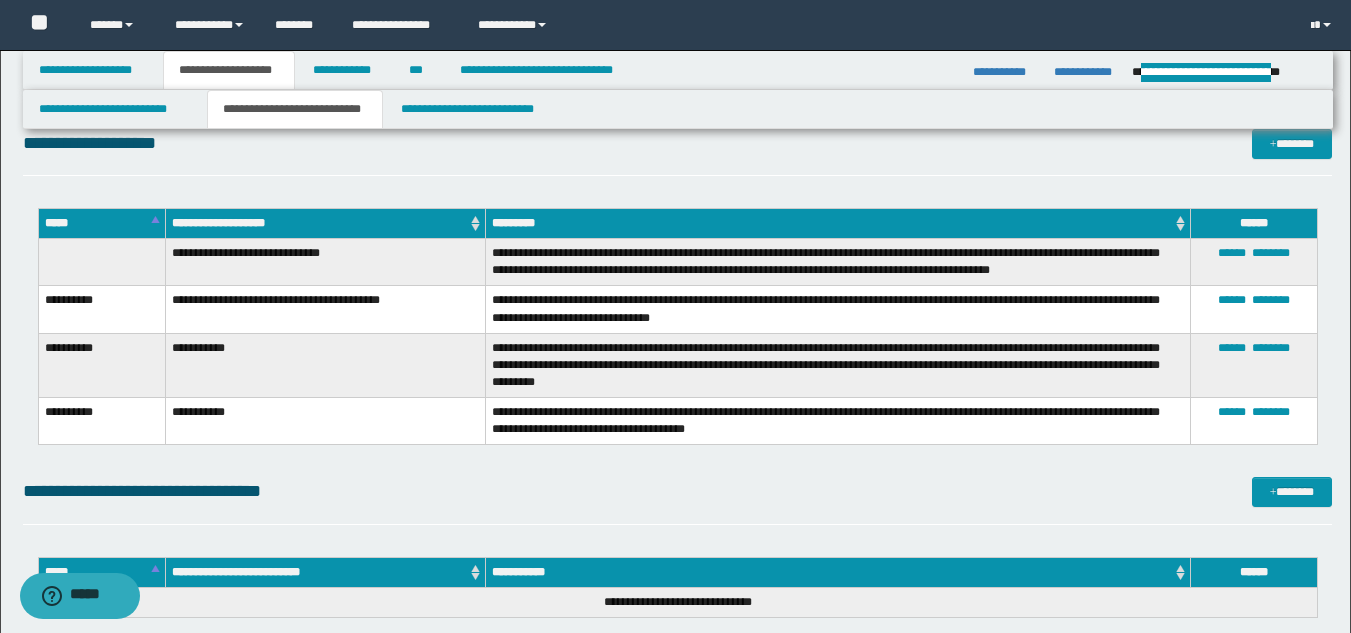 scroll, scrollTop: 4827, scrollLeft: 0, axis: vertical 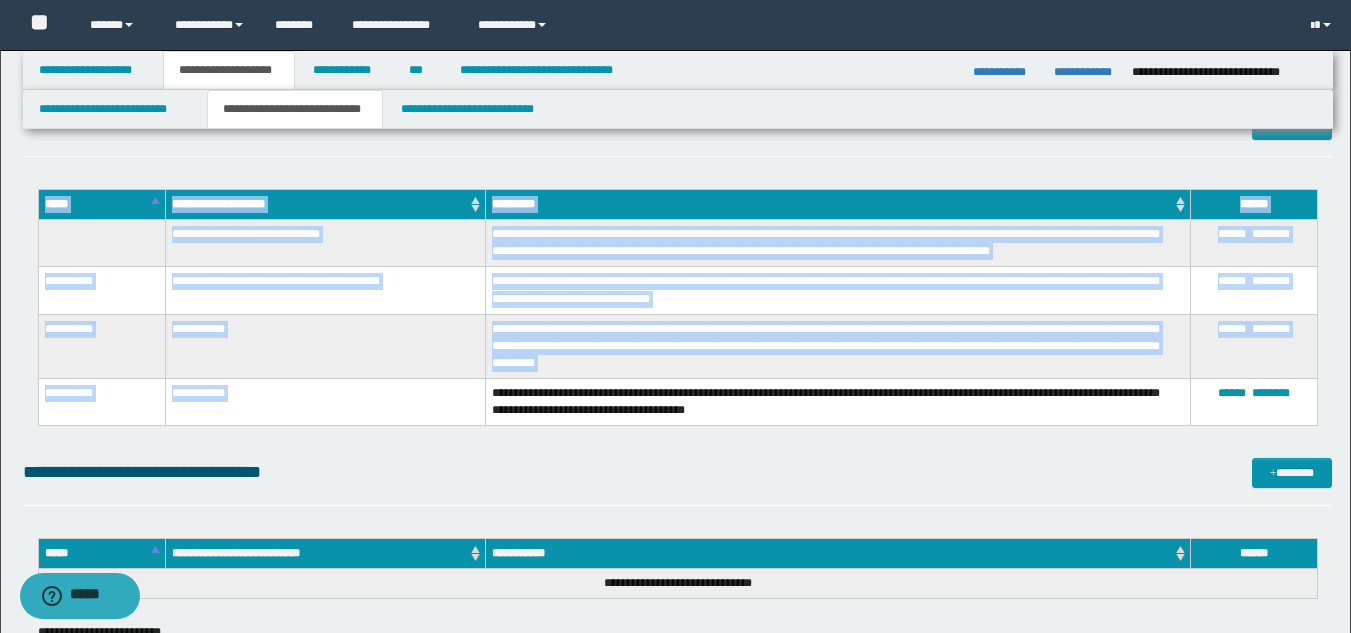 drag, startPoint x: 496, startPoint y: 394, endPoint x: 849, endPoint y: 428, distance: 354.6336 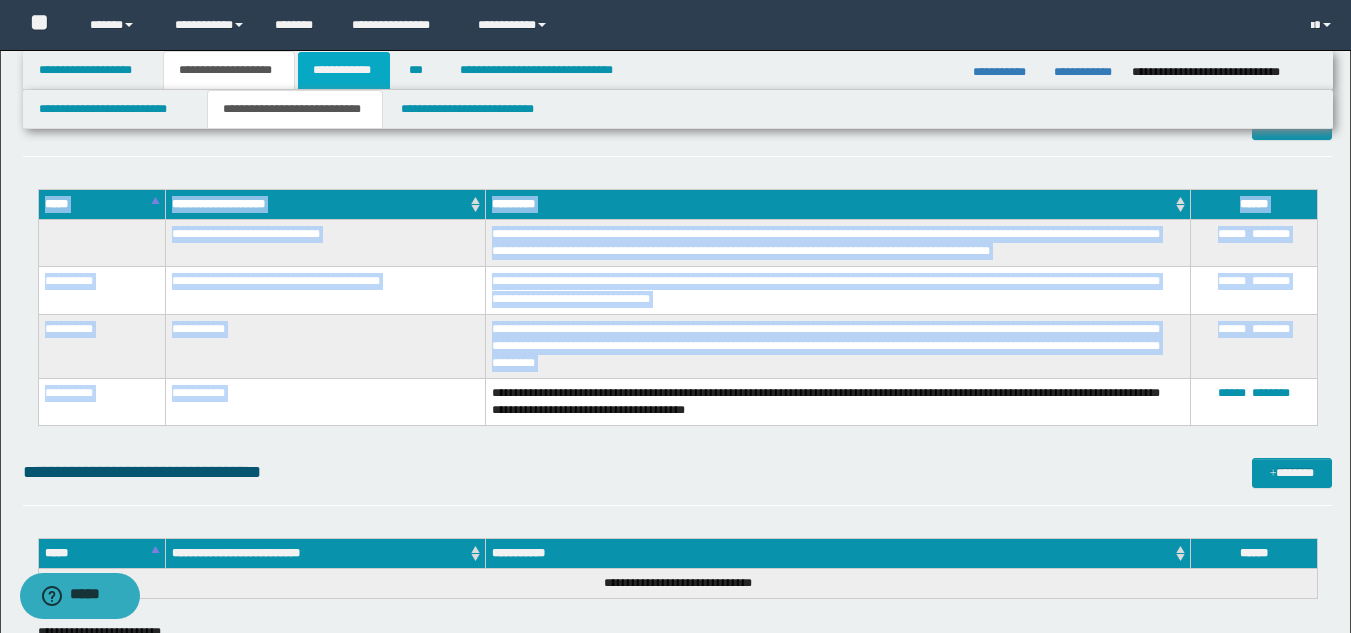 click on "**********" at bounding box center (344, 70) 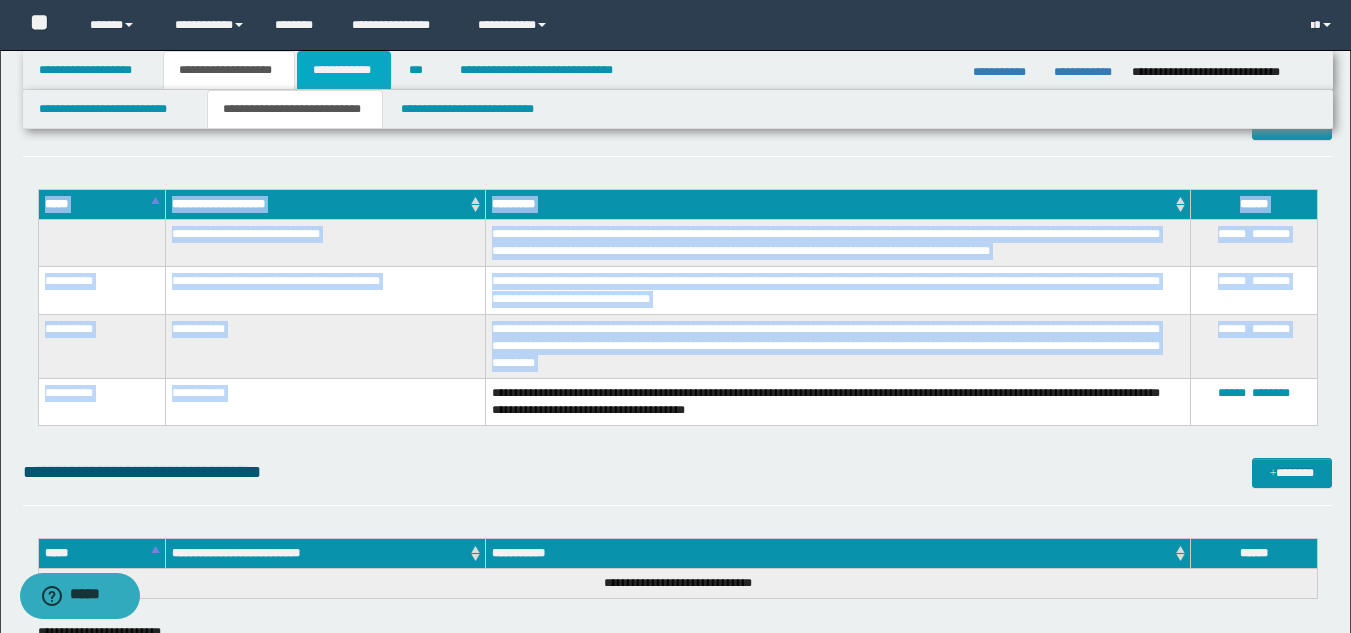 scroll, scrollTop: 516, scrollLeft: 0, axis: vertical 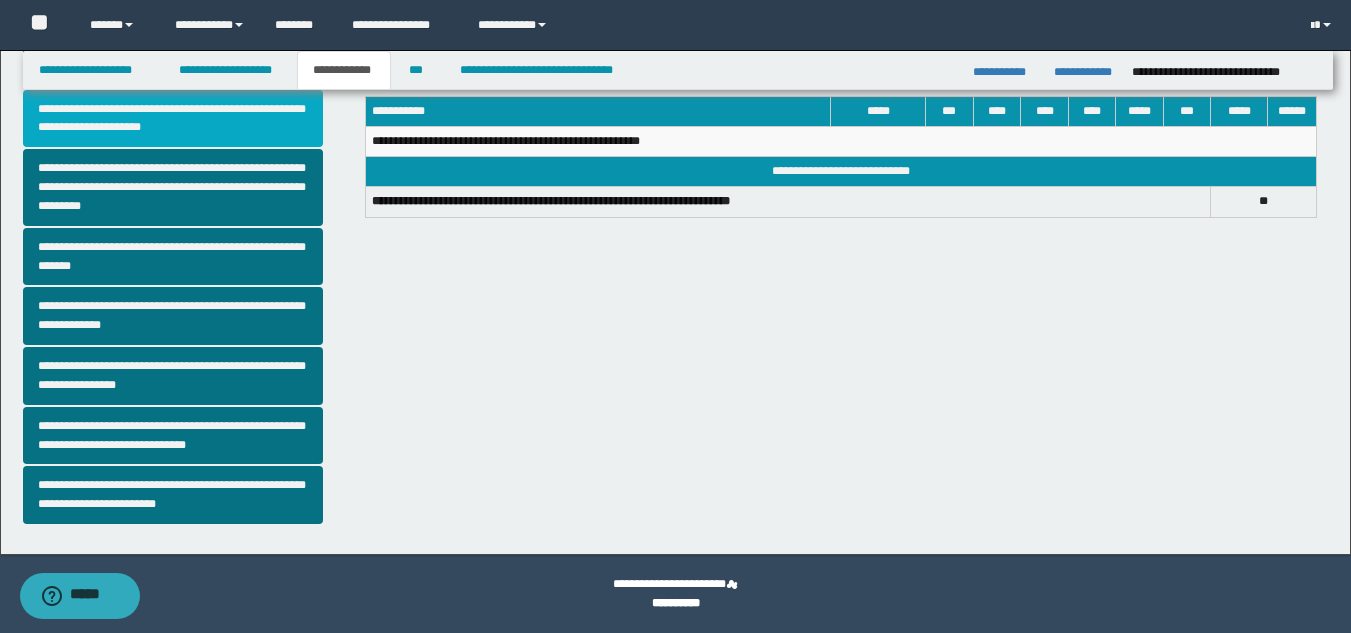 click on "**********" at bounding box center (173, 119) 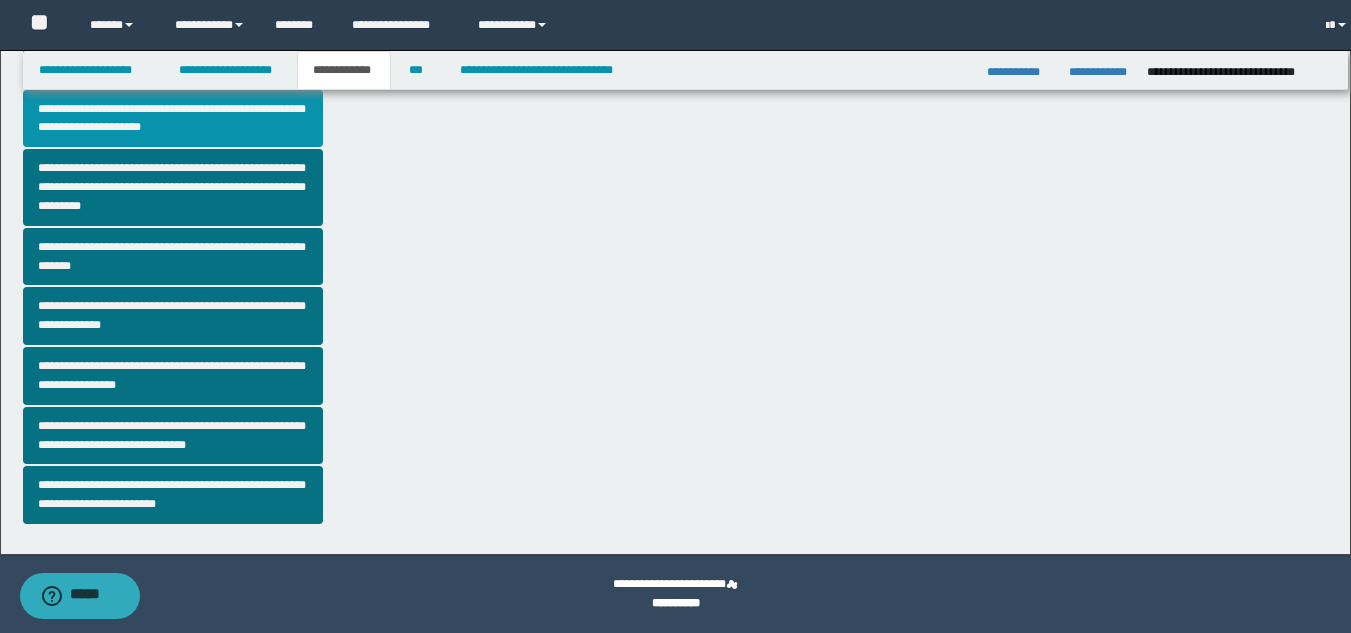 scroll, scrollTop: 0, scrollLeft: 0, axis: both 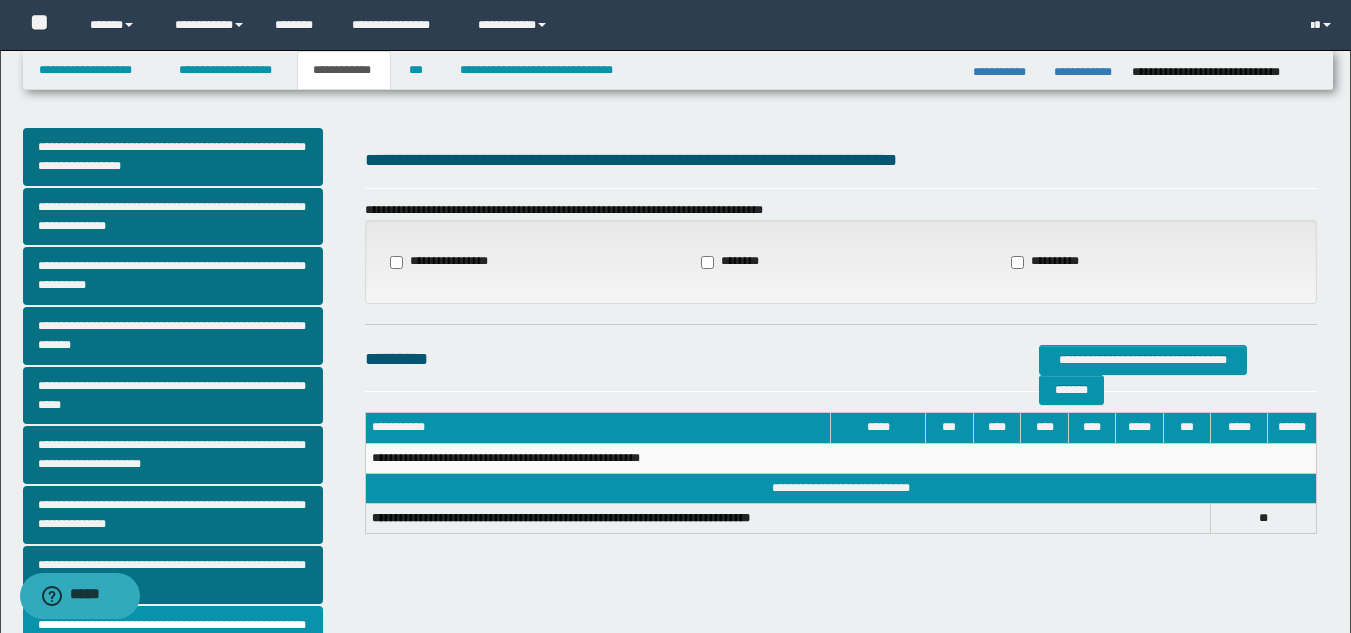 click on "**********" at bounding box center [445, 262] 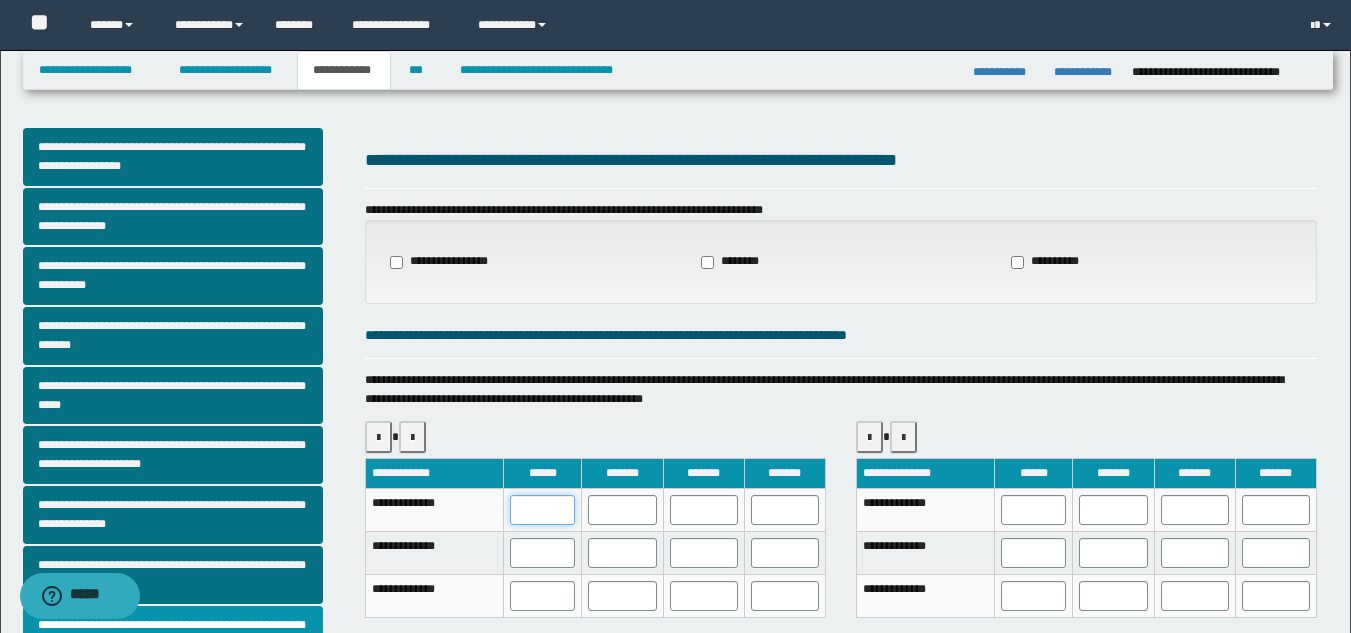 drag, startPoint x: 553, startPoint y: 515, endPoint x: 529, endPoint y: 511, distance: 24.33105 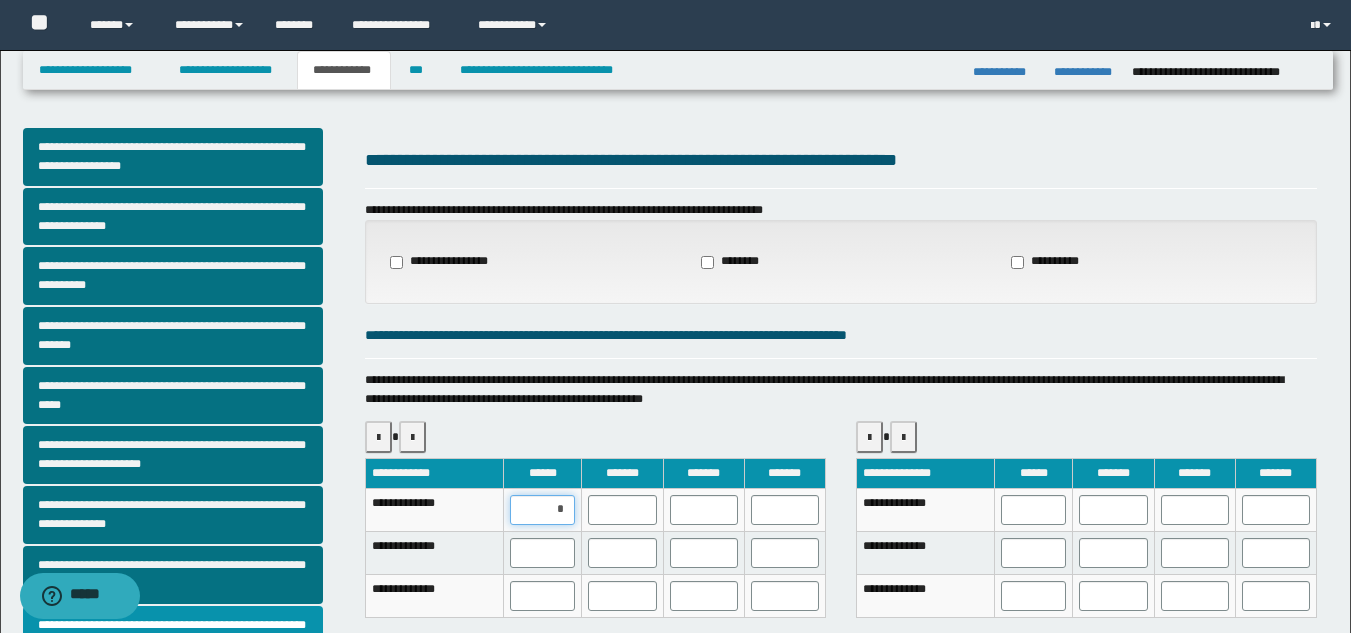 type on "**" 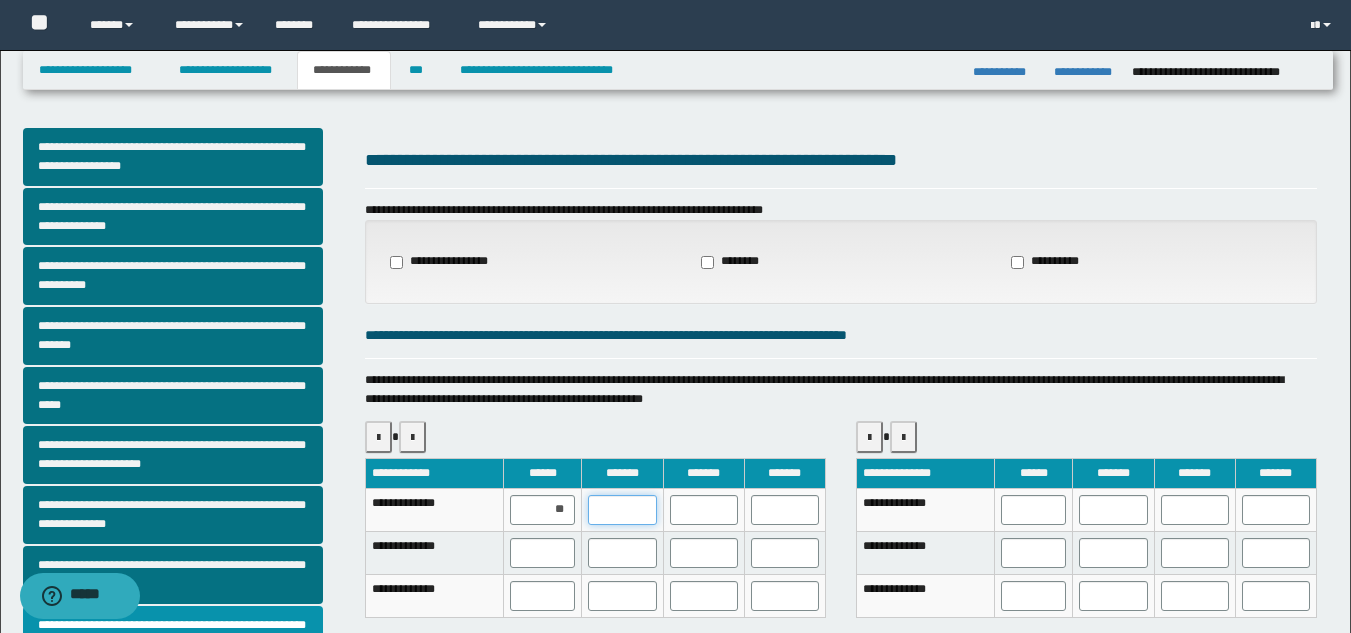 click at bounding box center (622, 510) 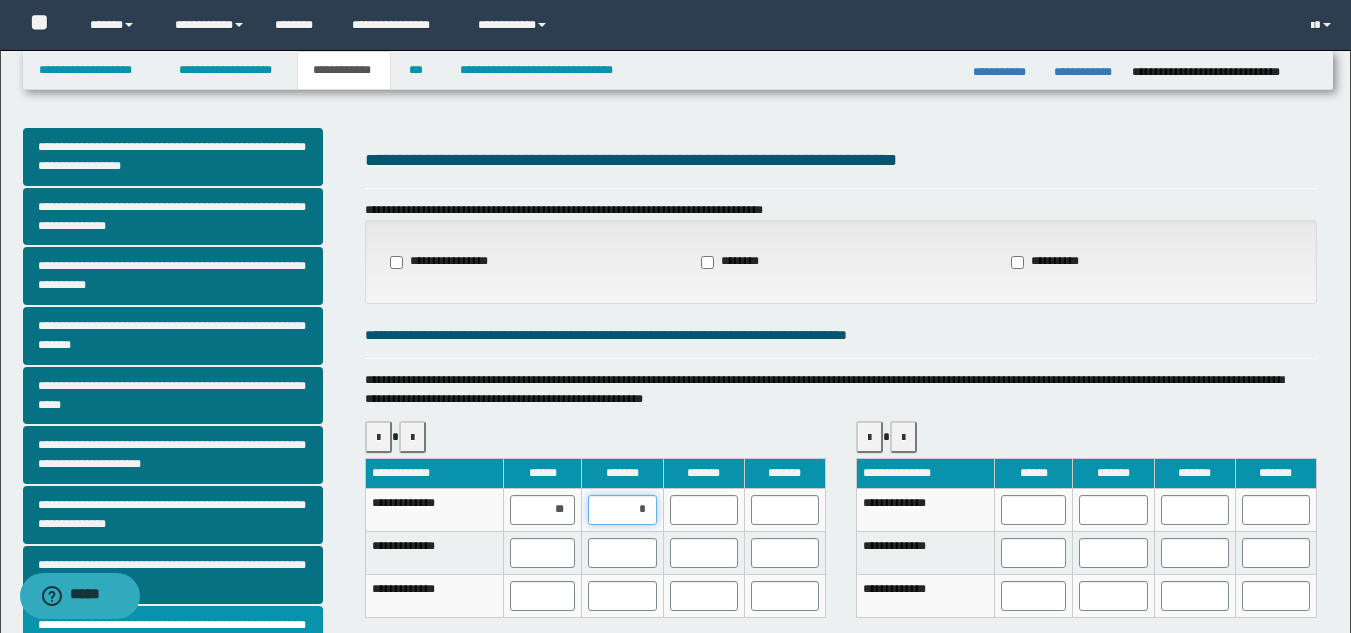 type on "**" 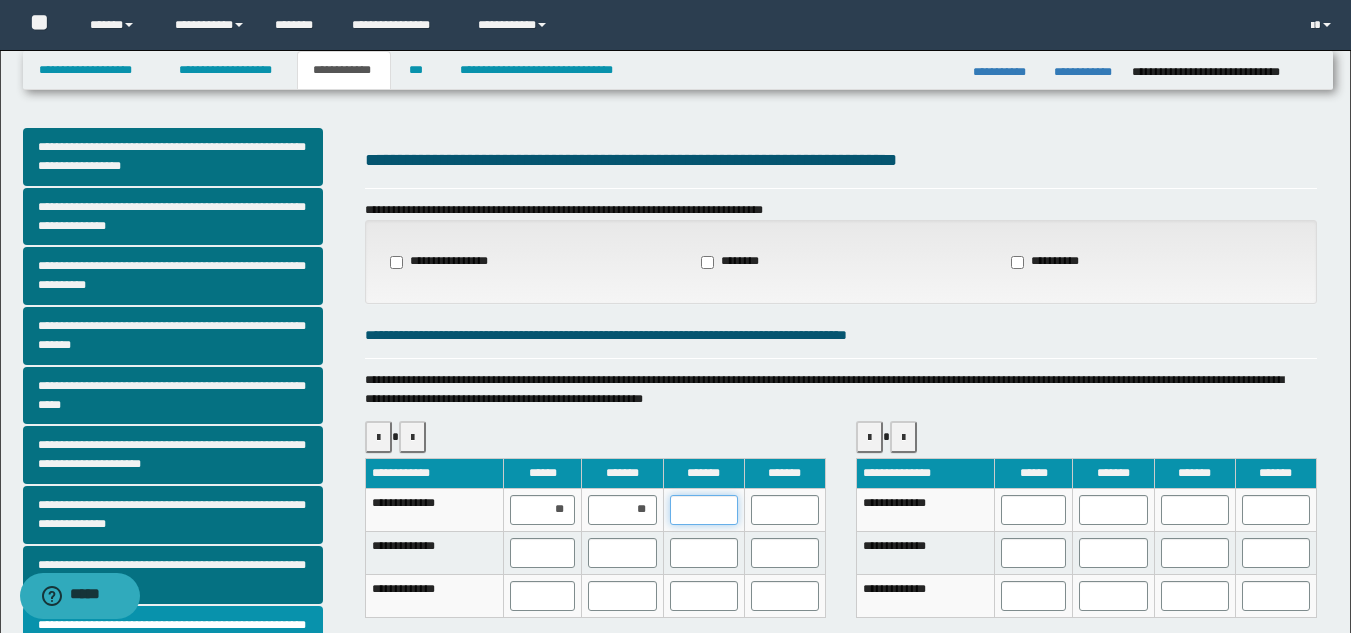 click at bounding box center [704, 510] 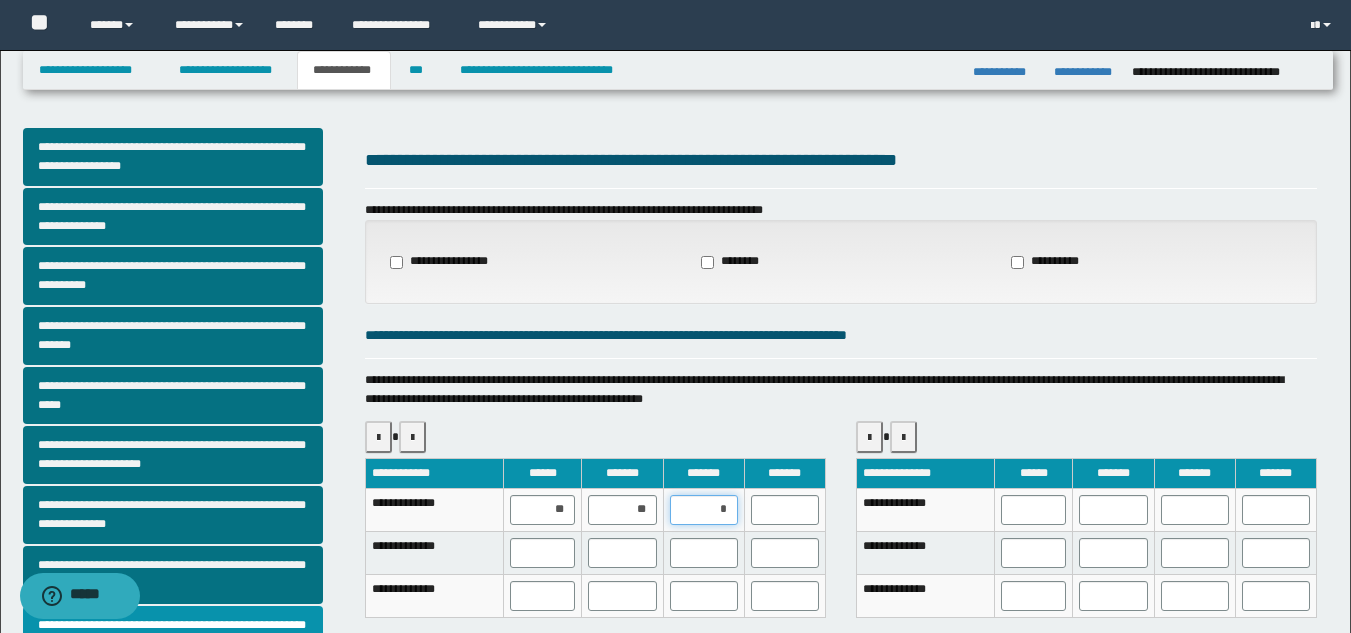 type on "**" 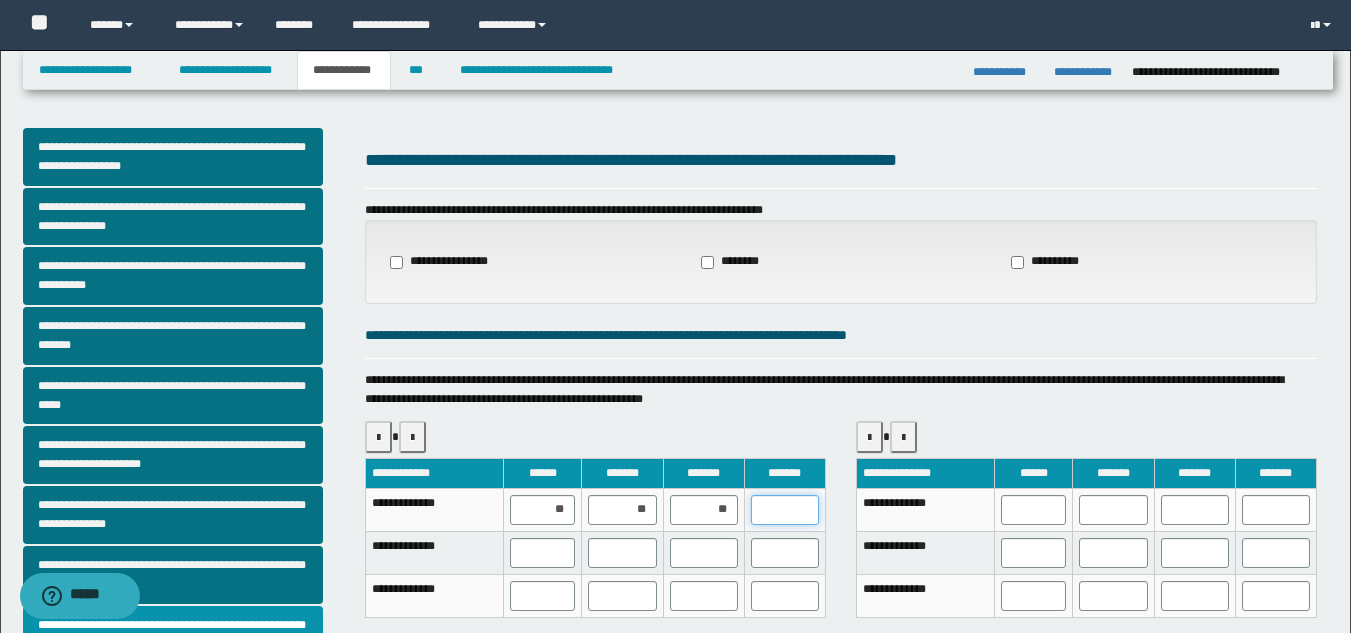 drag, startPoint x: 769, startPoint y: 510, endPoint x: 785, endPoint y: 518, distance: 17.888544 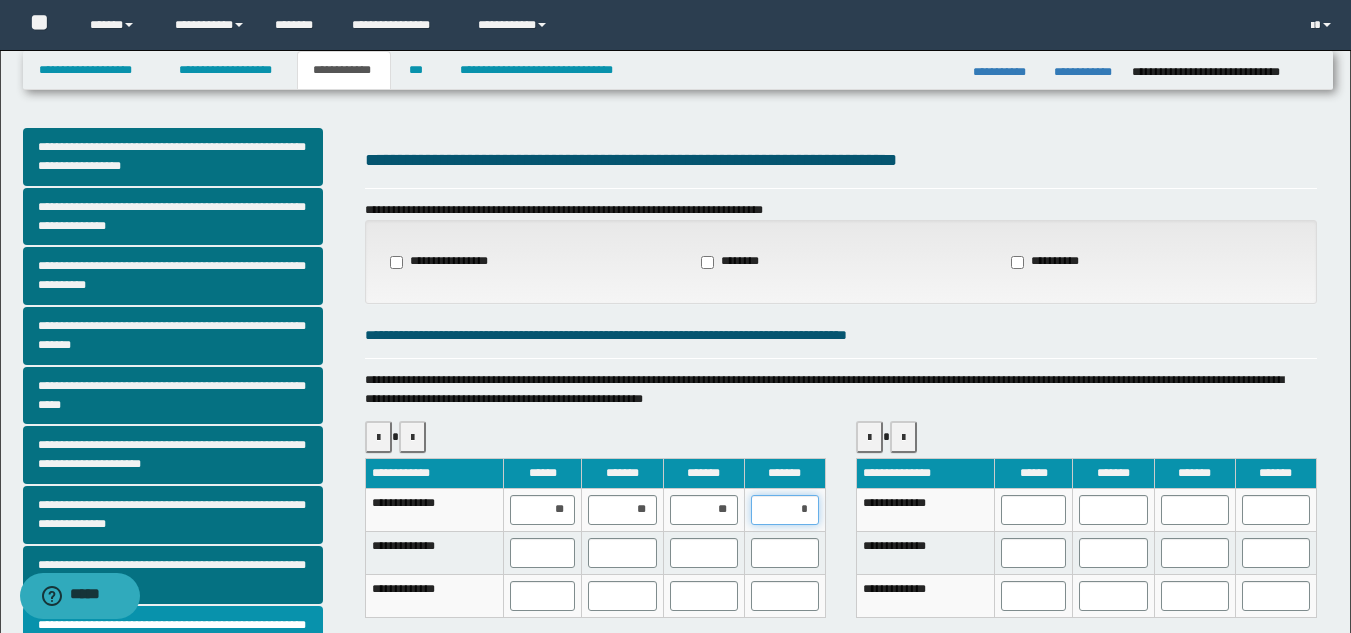 type on "**" 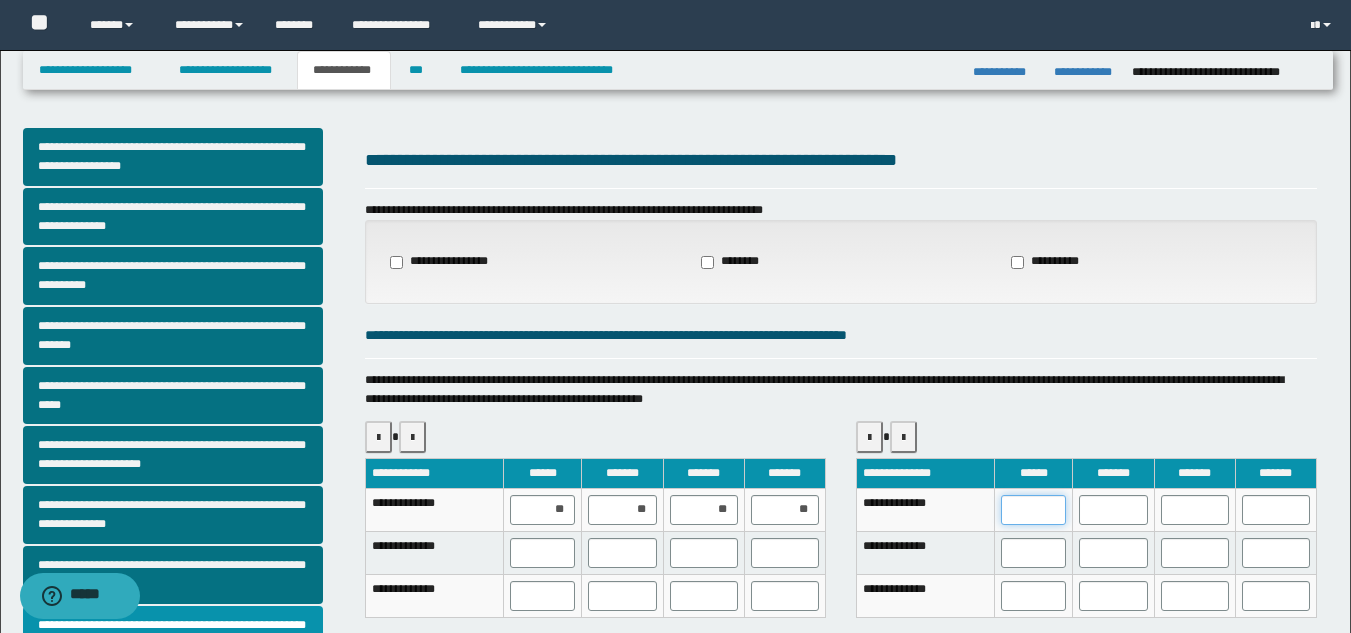 click at bounding box center [1033, 510] 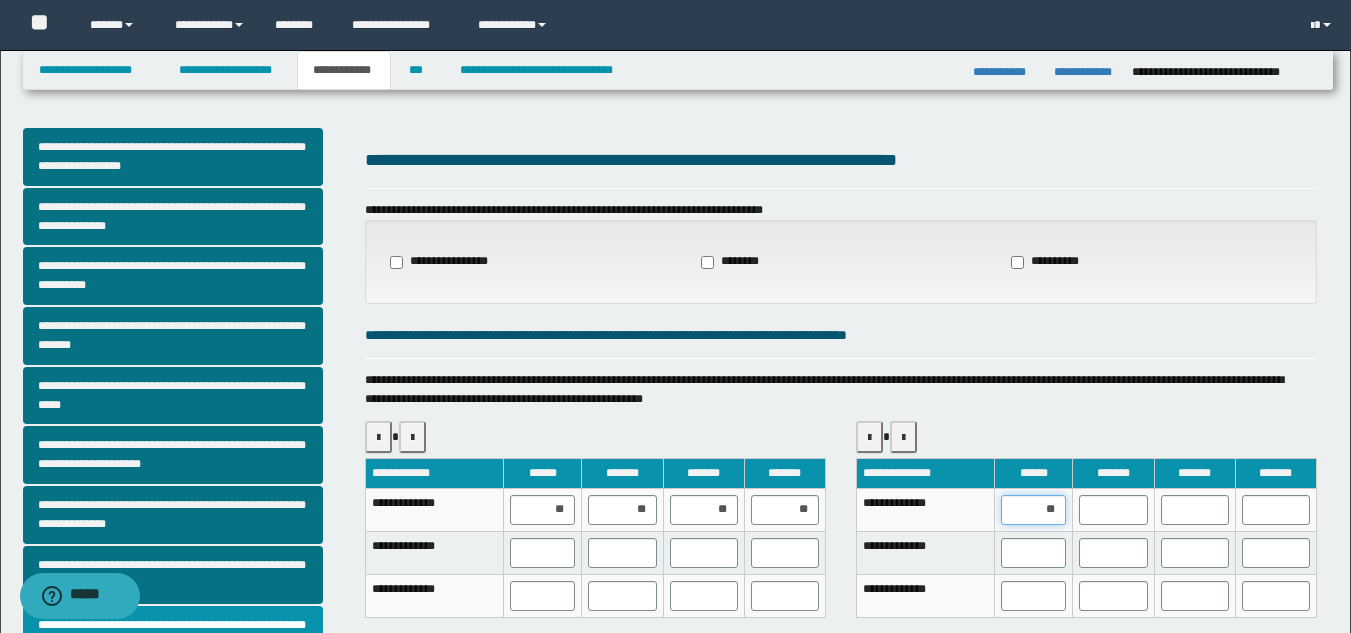 type on "***" 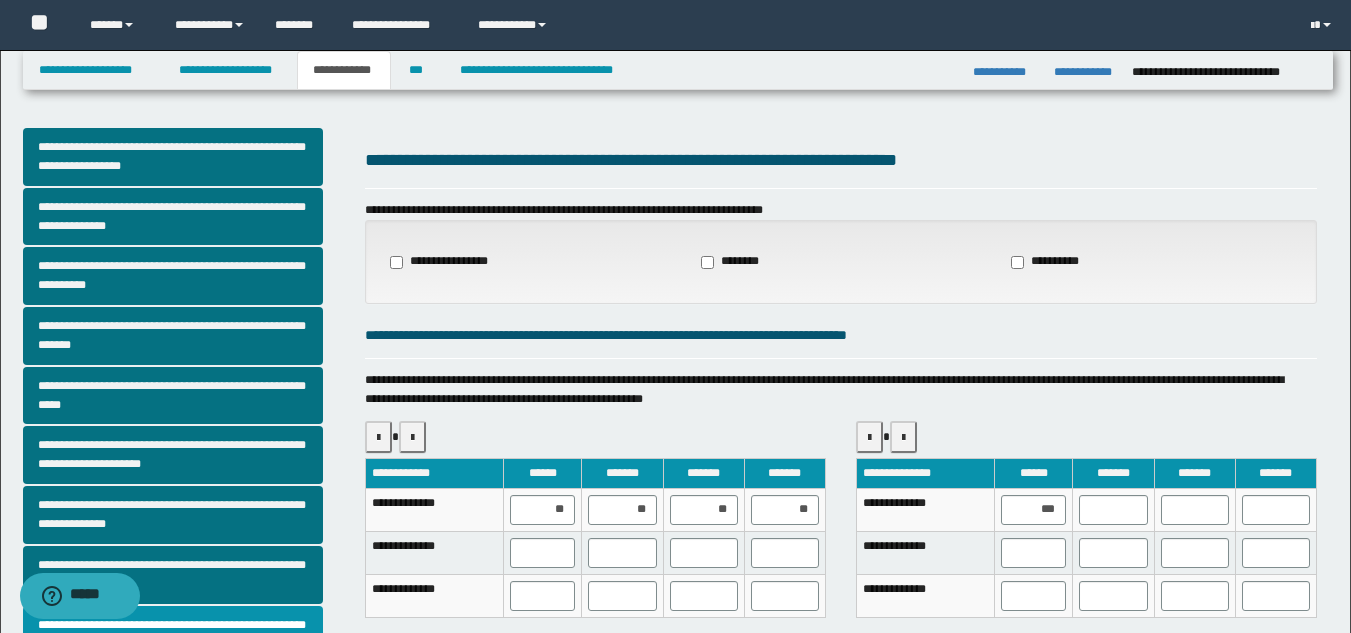click at bounding box center (1113, 509) 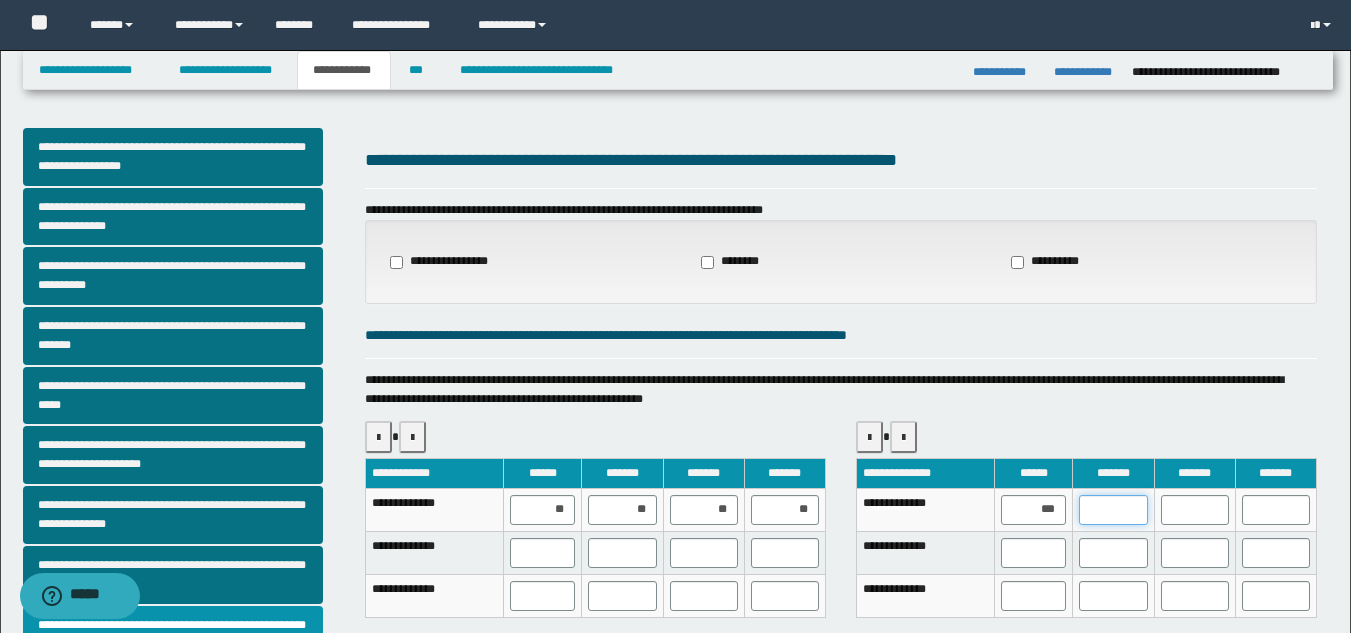 click at bounding box center [1113, 510] 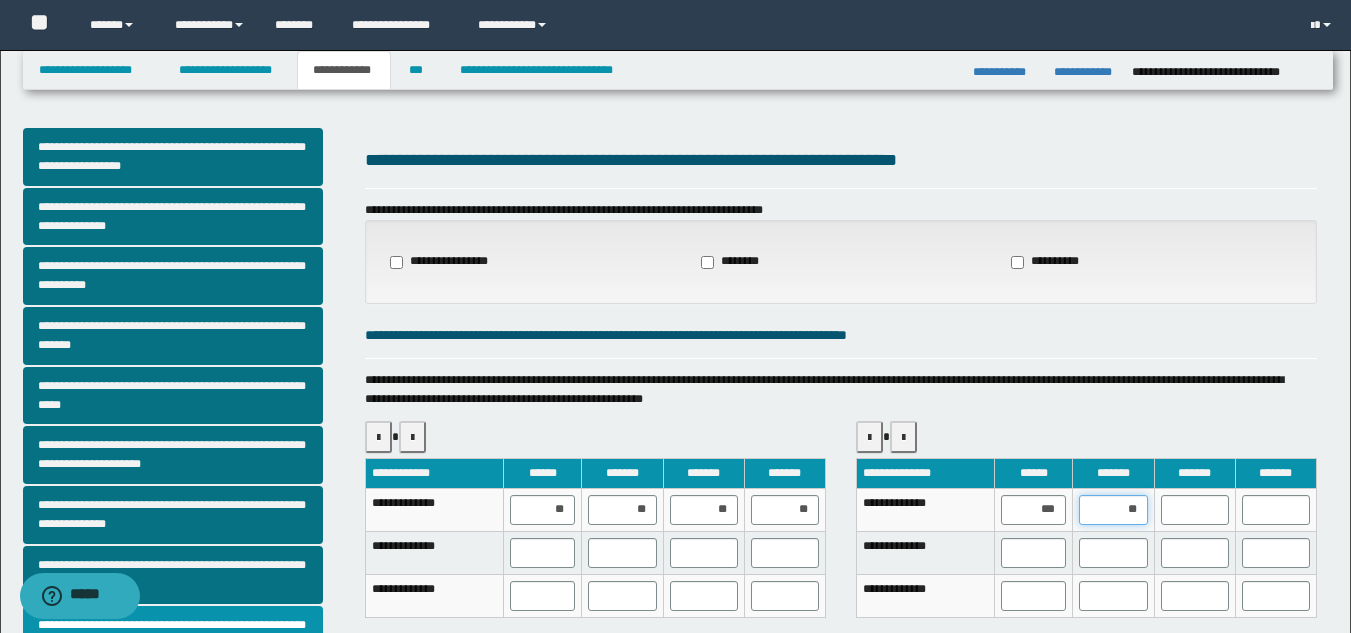 type on "***" 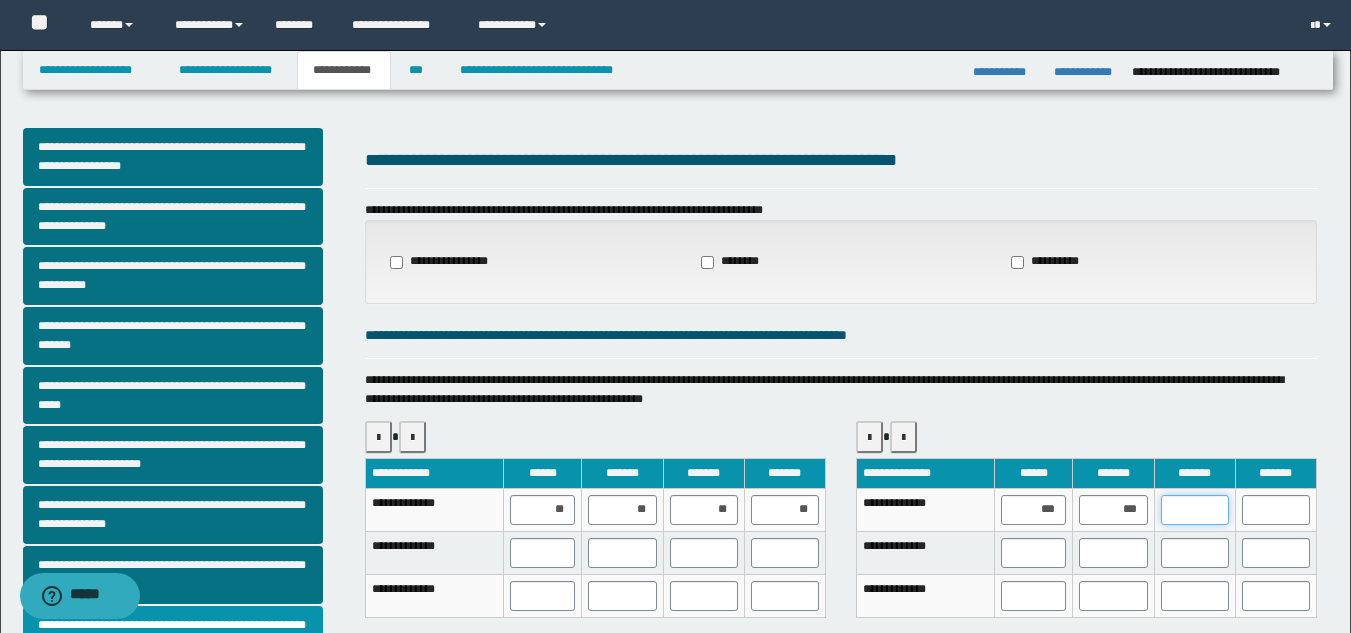 click at bounding box center (1195, 510) 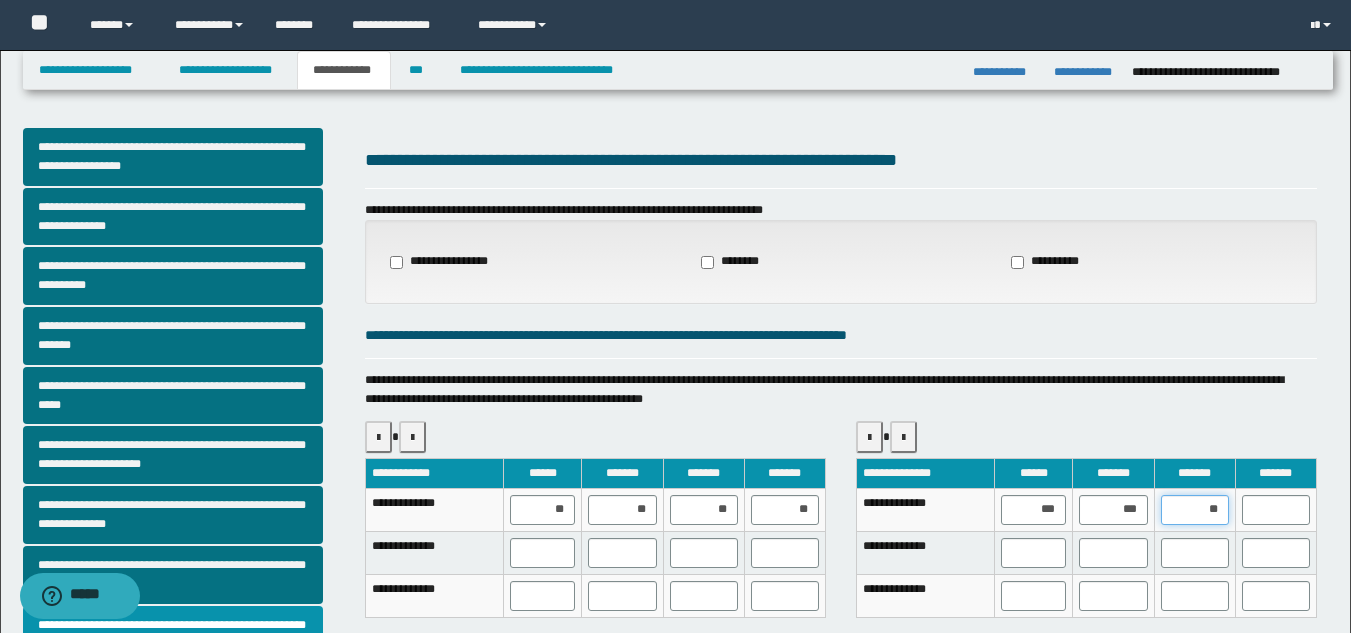 type on "***" 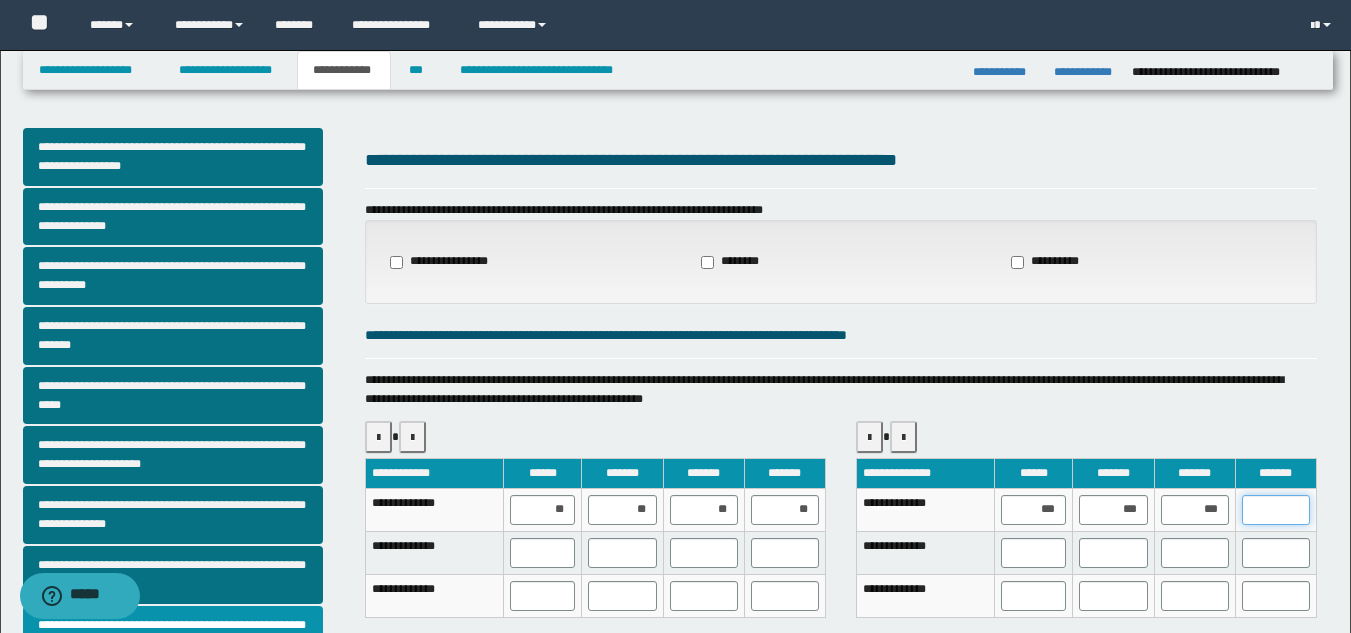 click at bounding box center (1276, 510) 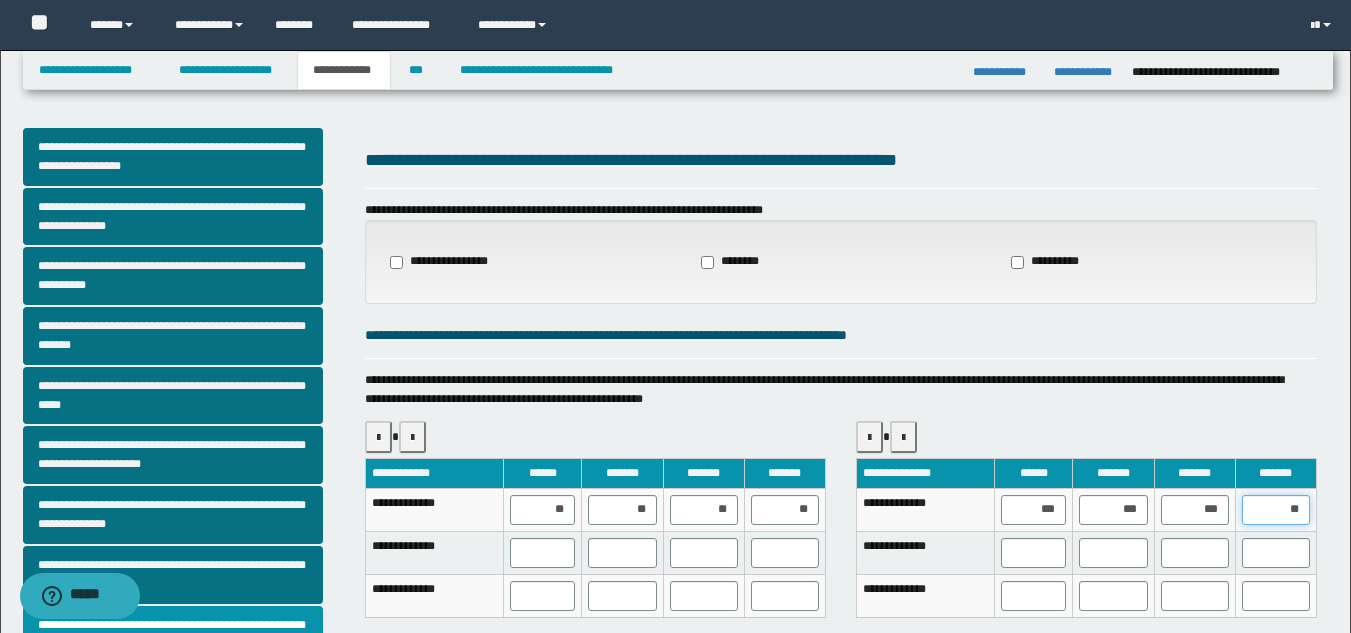 type on "*" 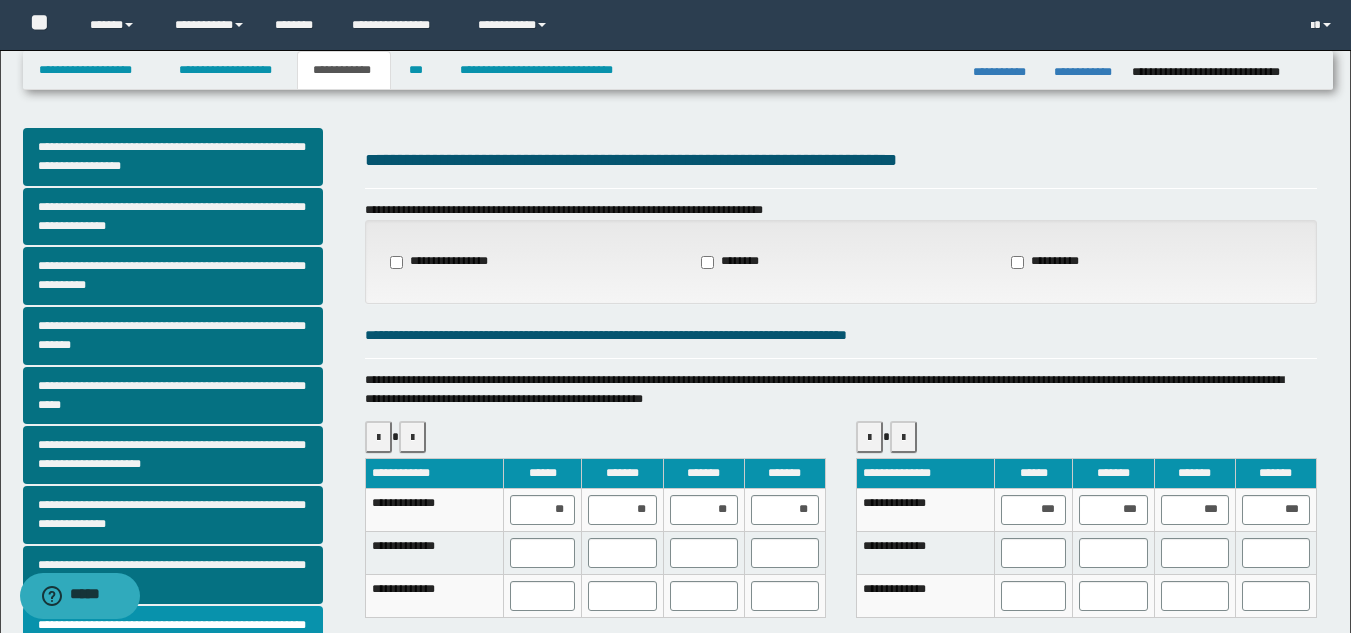 click at bounding box center (1086, 437) 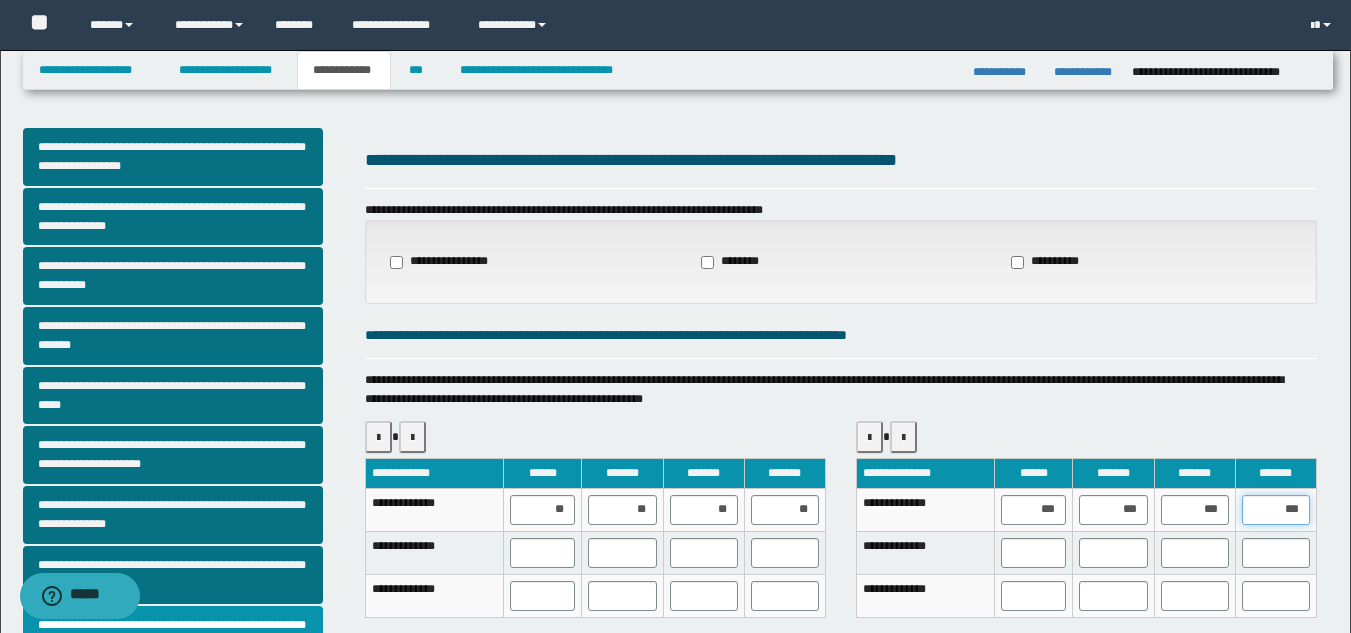 click on "***" at bounding box center [1276, 510] 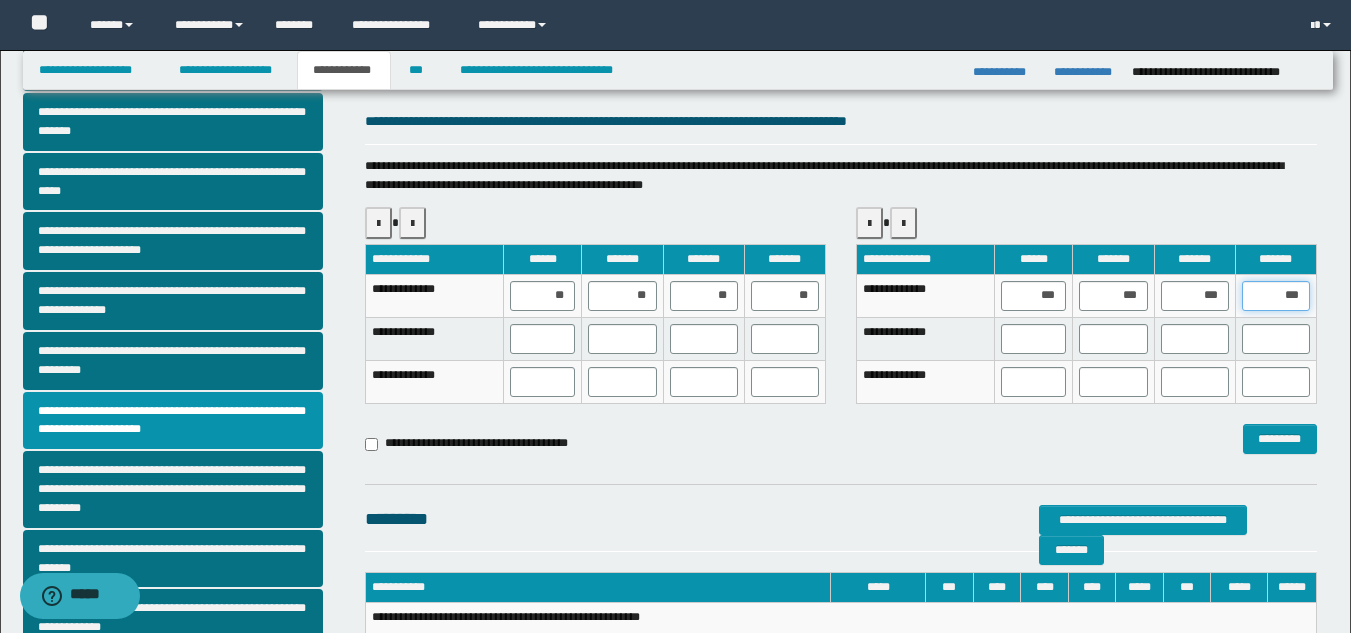 scroll, scrollTop: 219, scrollLeft: 0, axis: vertical 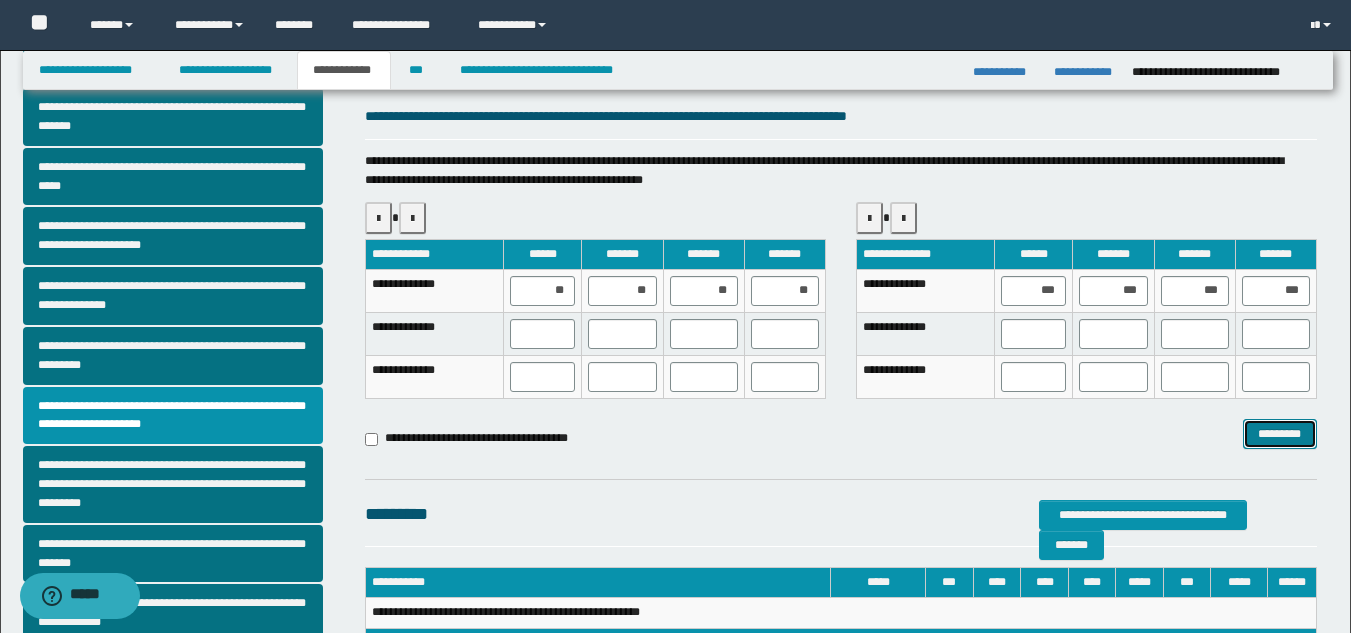 click on "*********" at bounding box center [1280, 434] 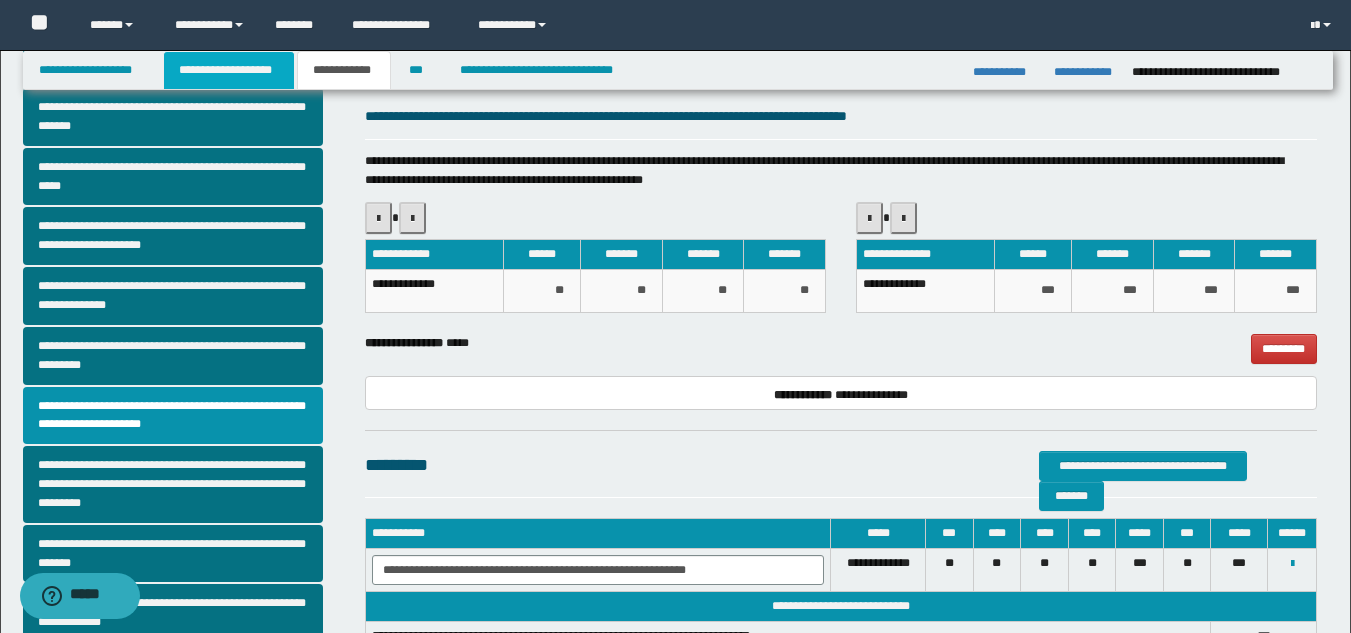 click on "**********" at bounding box center (229, 70) 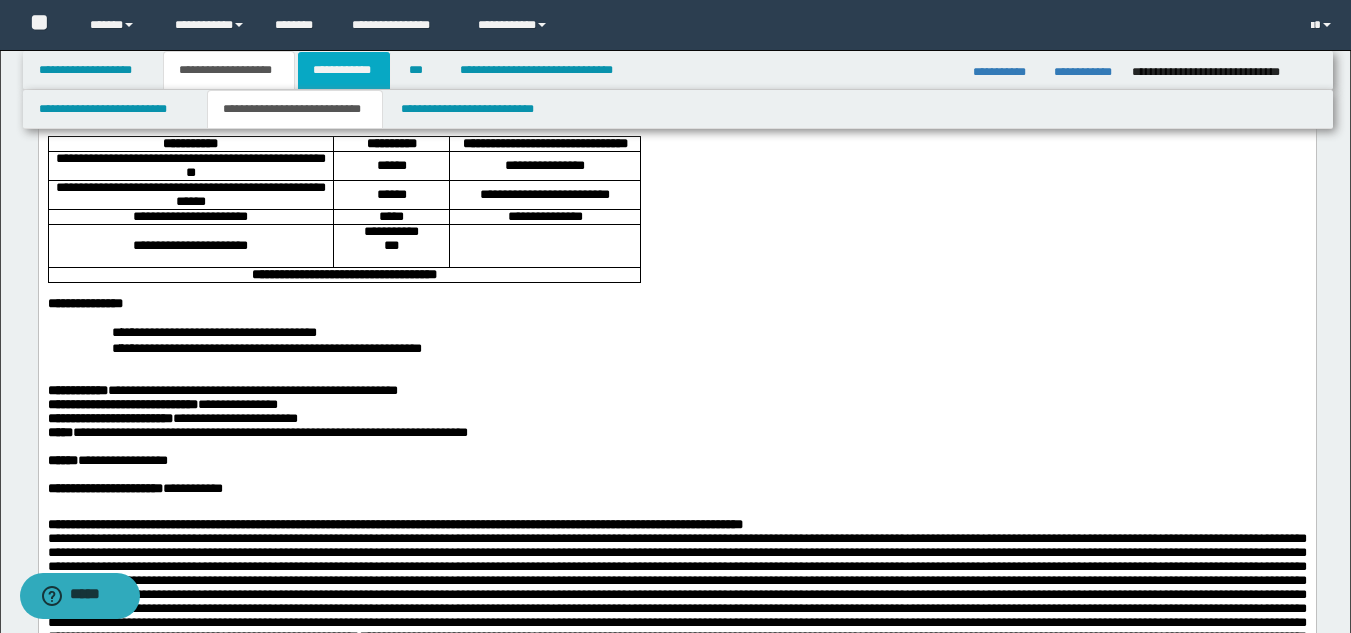 click on "**********" at bounding box center [344, 70] 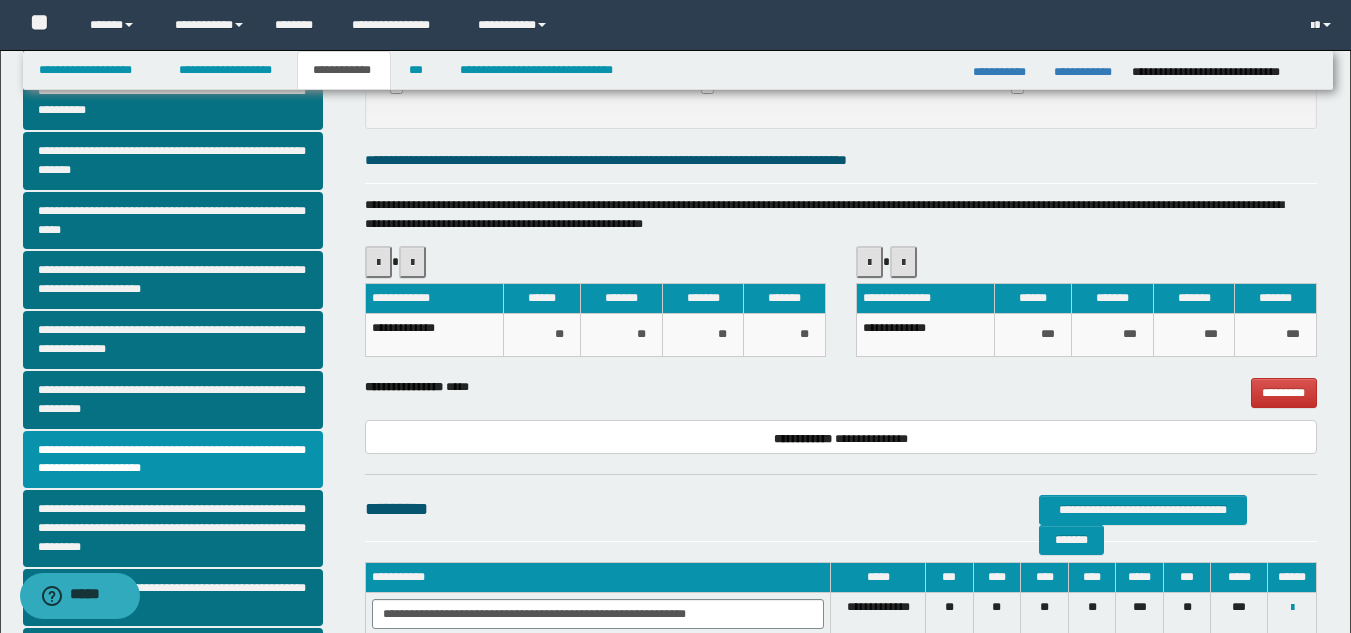 scroll, scrollTop: 0, scrollLeft: 0, axis: both 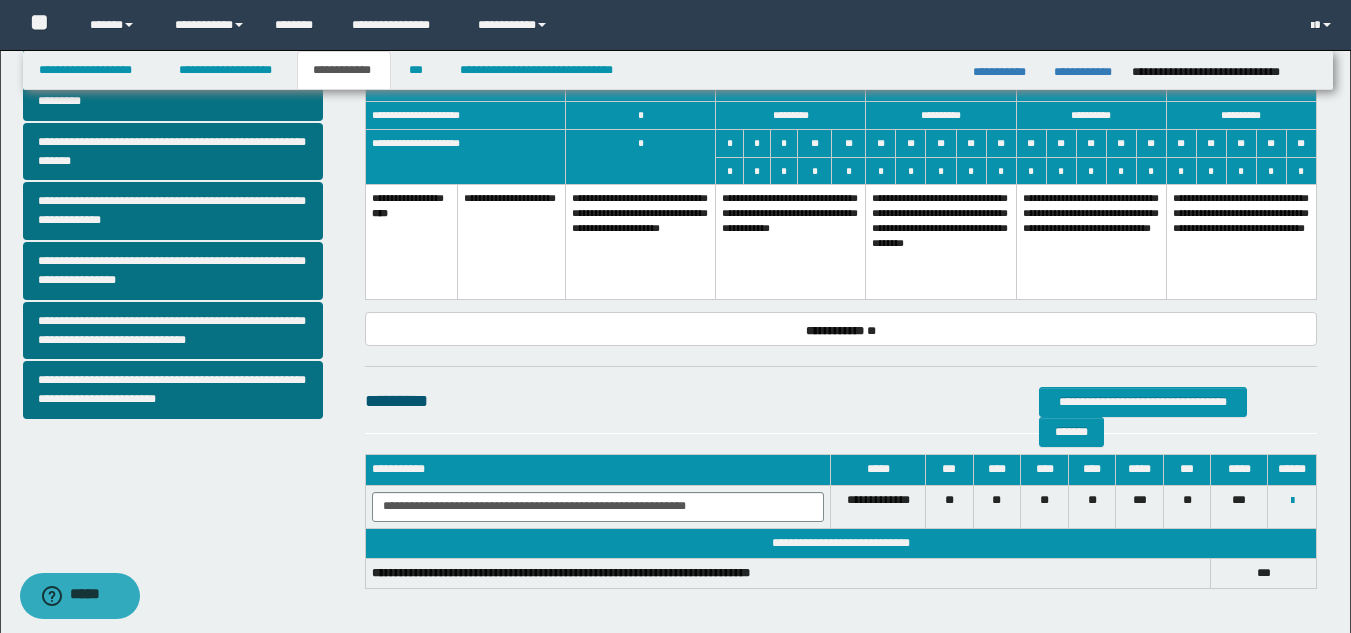 click on "**********" at bounding box center (791, 242) 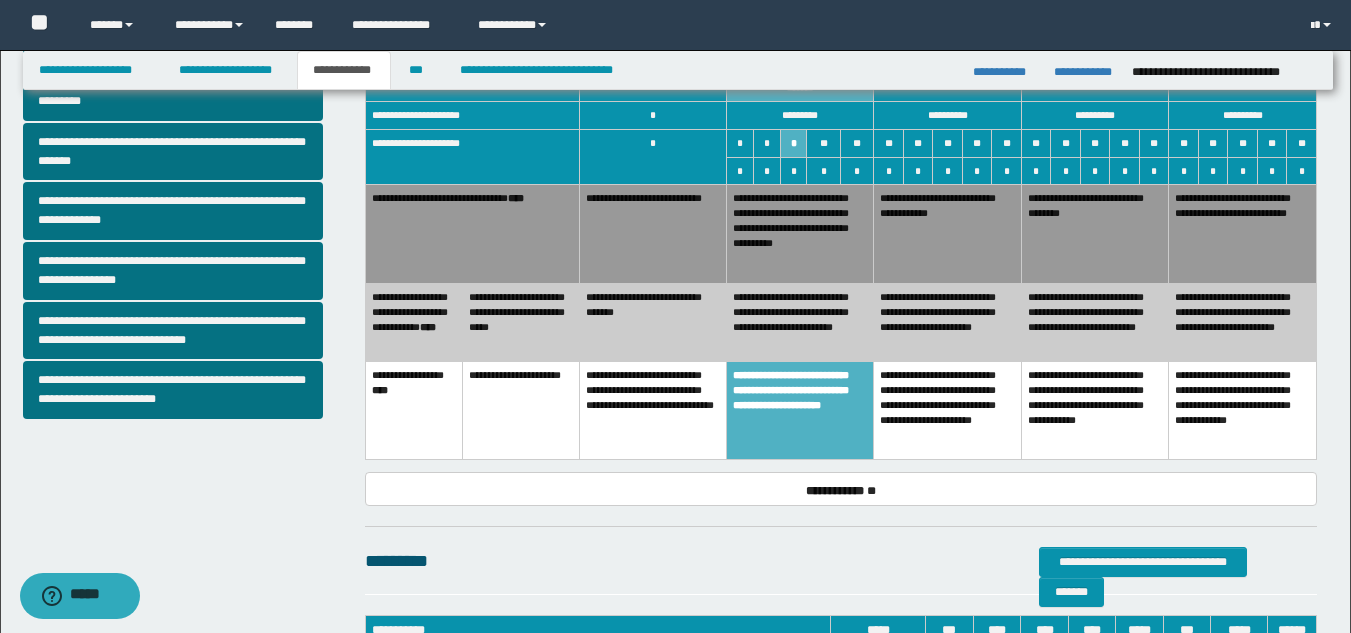 click on "**********" at bounding box center [947, 322] 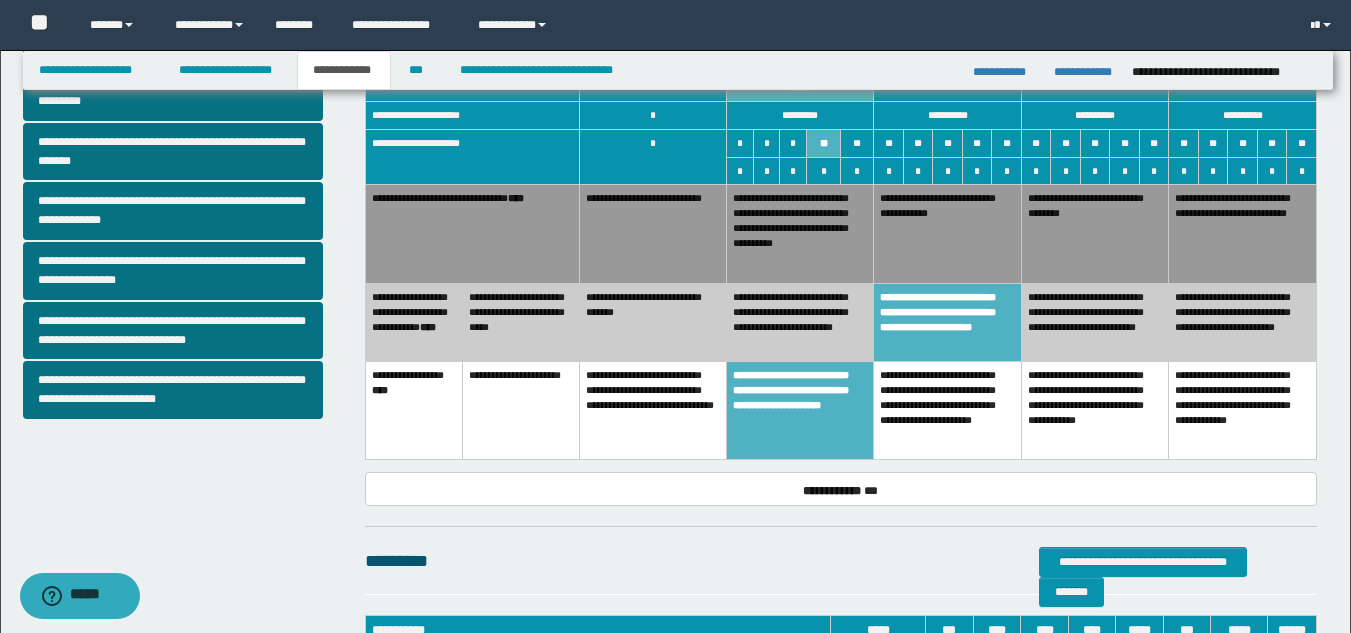 click on "**********" at bounding box center [800, 234] 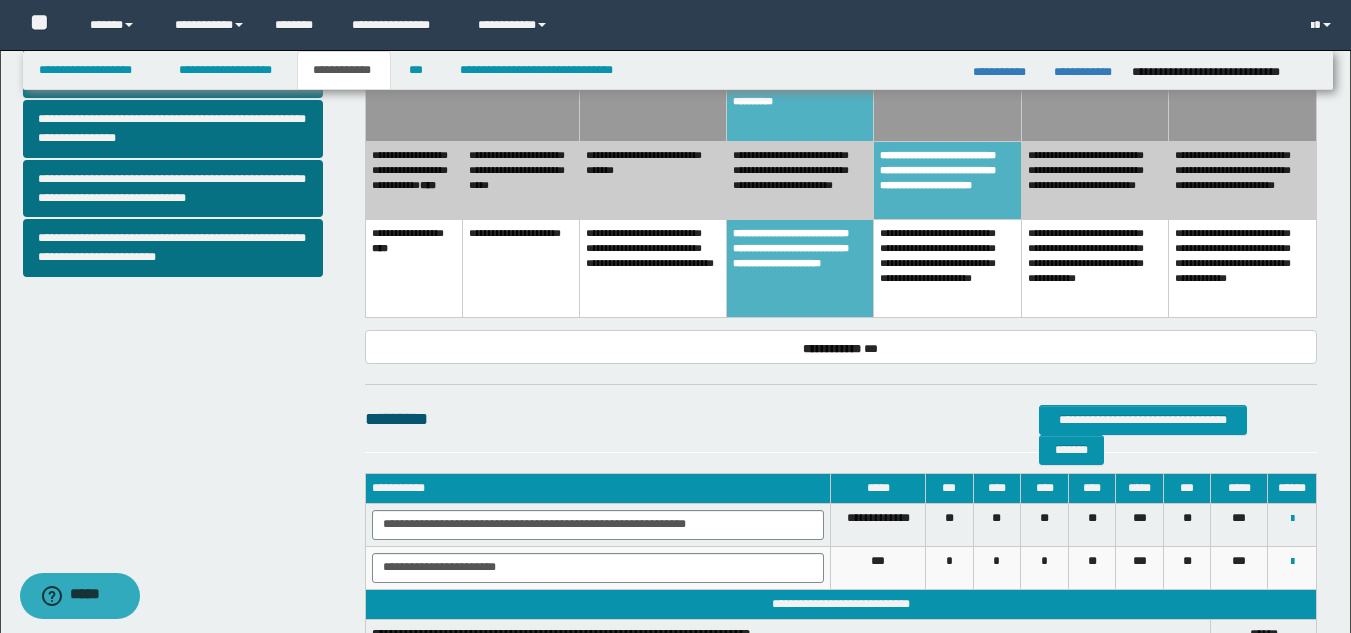 scroll, scrollTop: 879, scrollLeft: 0, axis: vertical 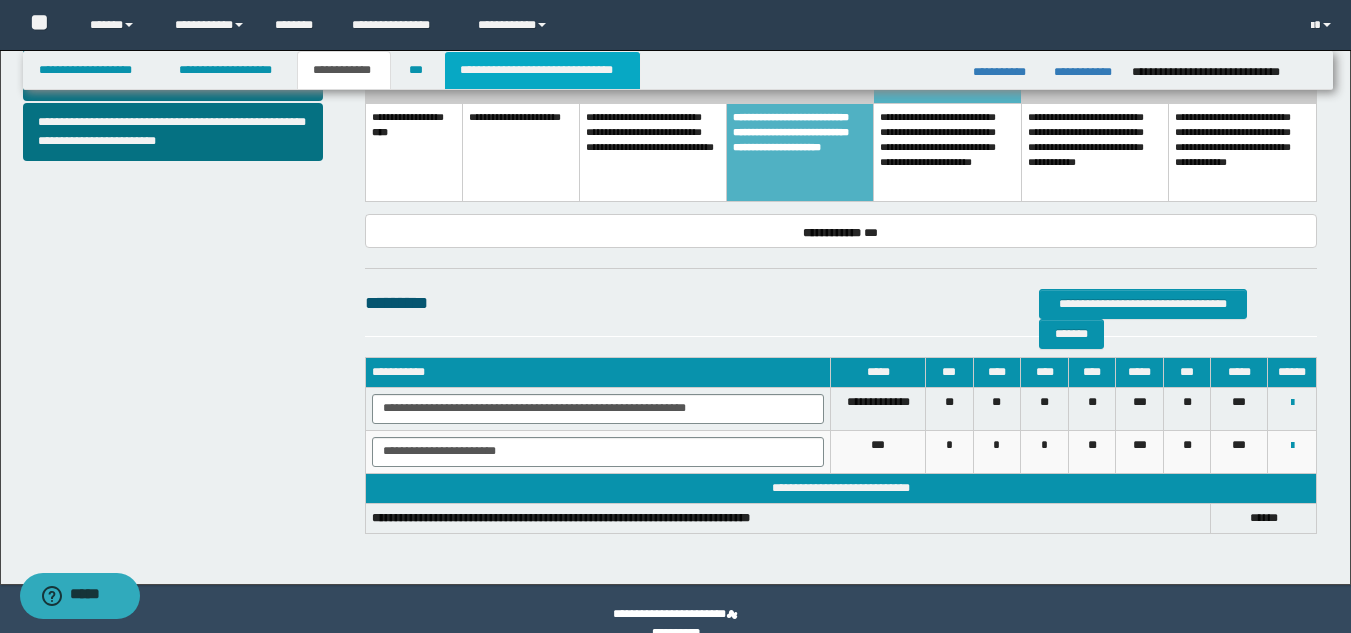 click on "**********" at bounding box center (542, 70) 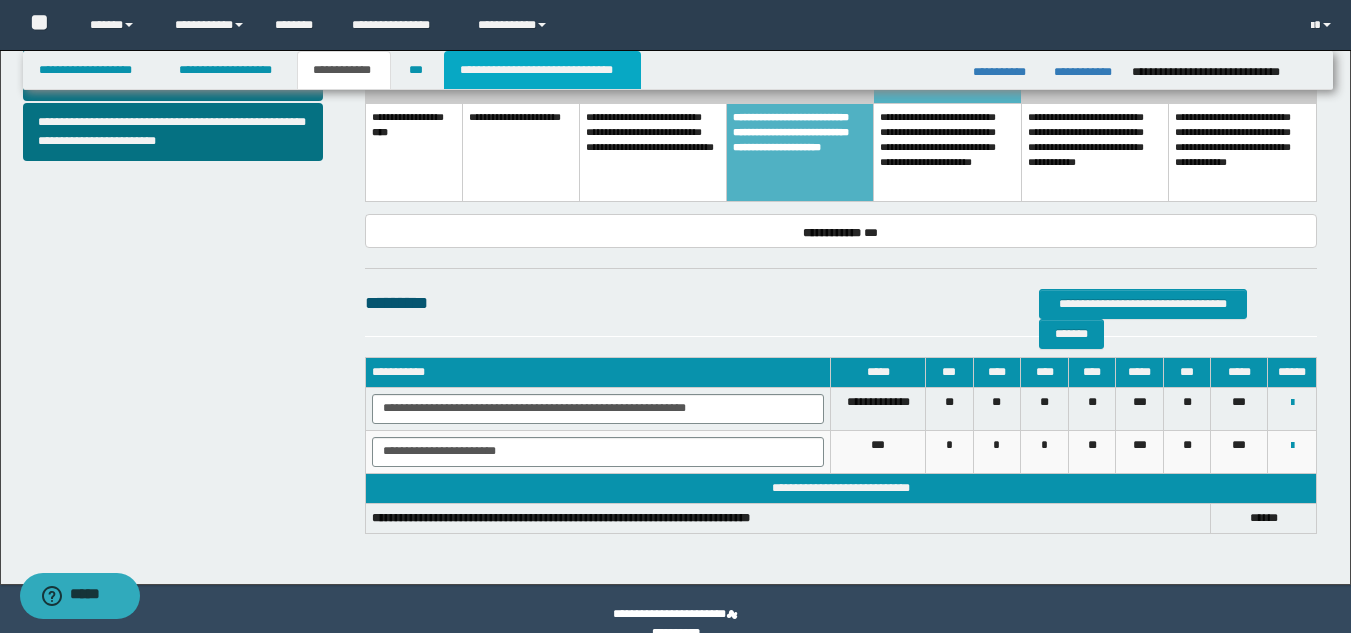scroll, scrollTop: 0, scrollLeft: 0, axis: both 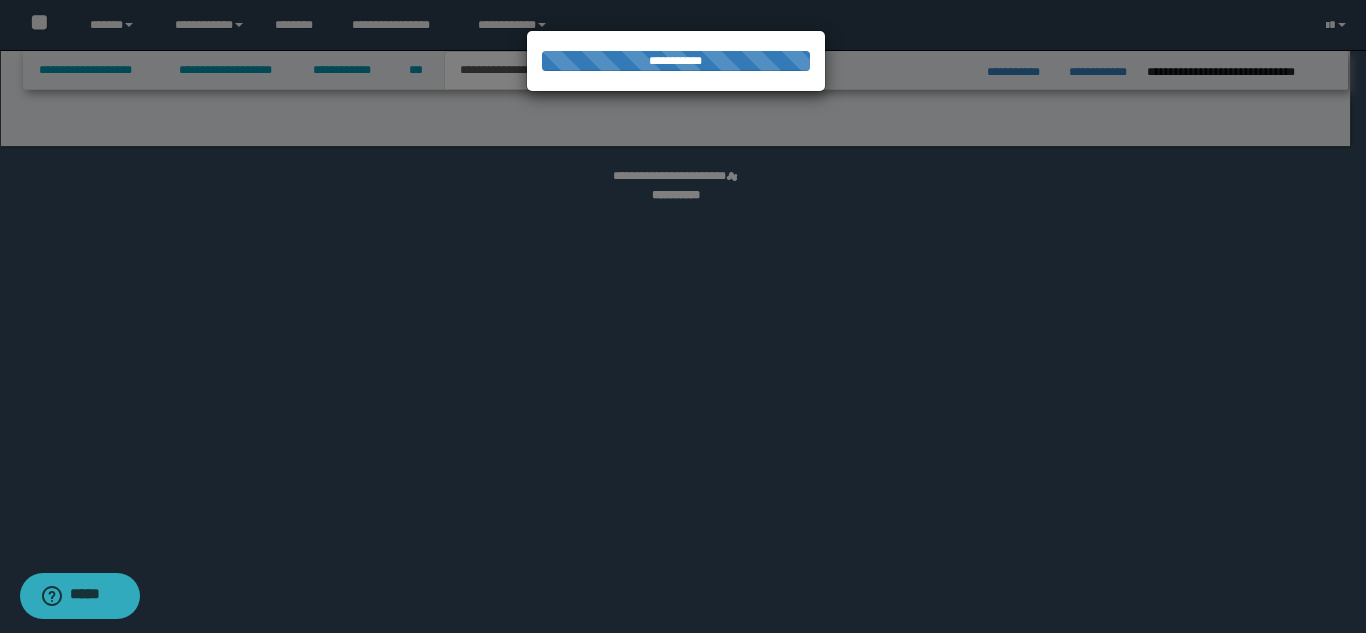 select on "*" 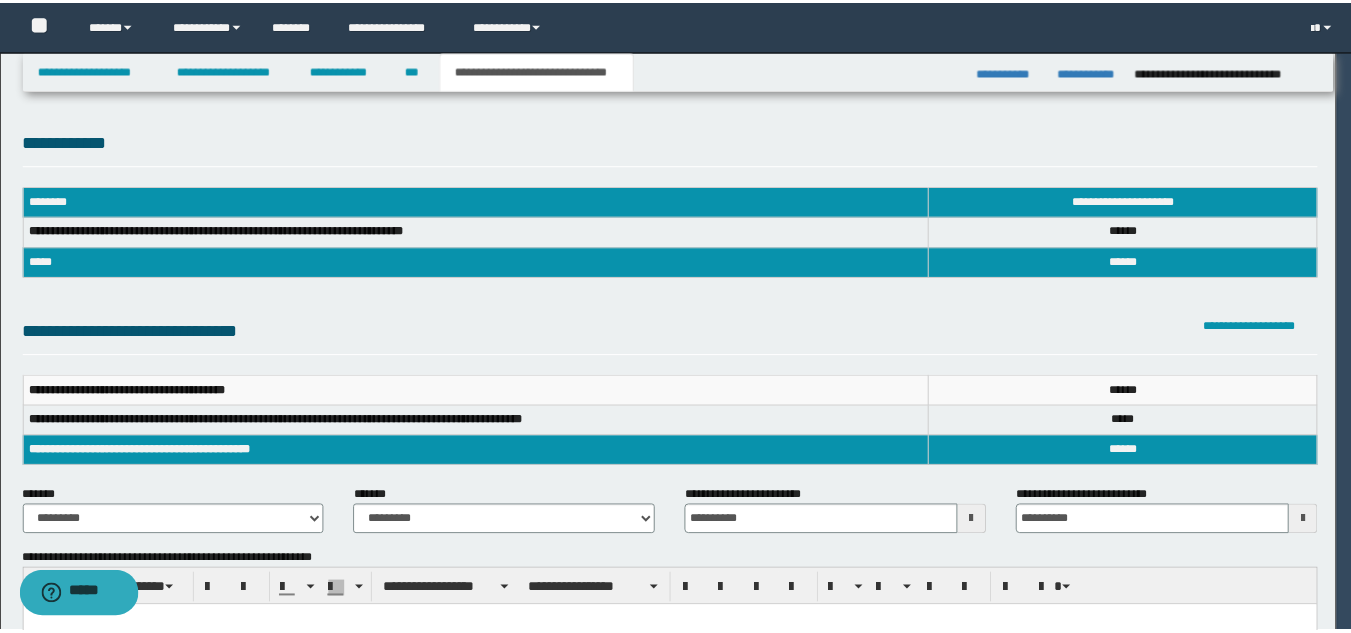 scroll, scrollTop: 0, scrollLeft: 0, axis: both 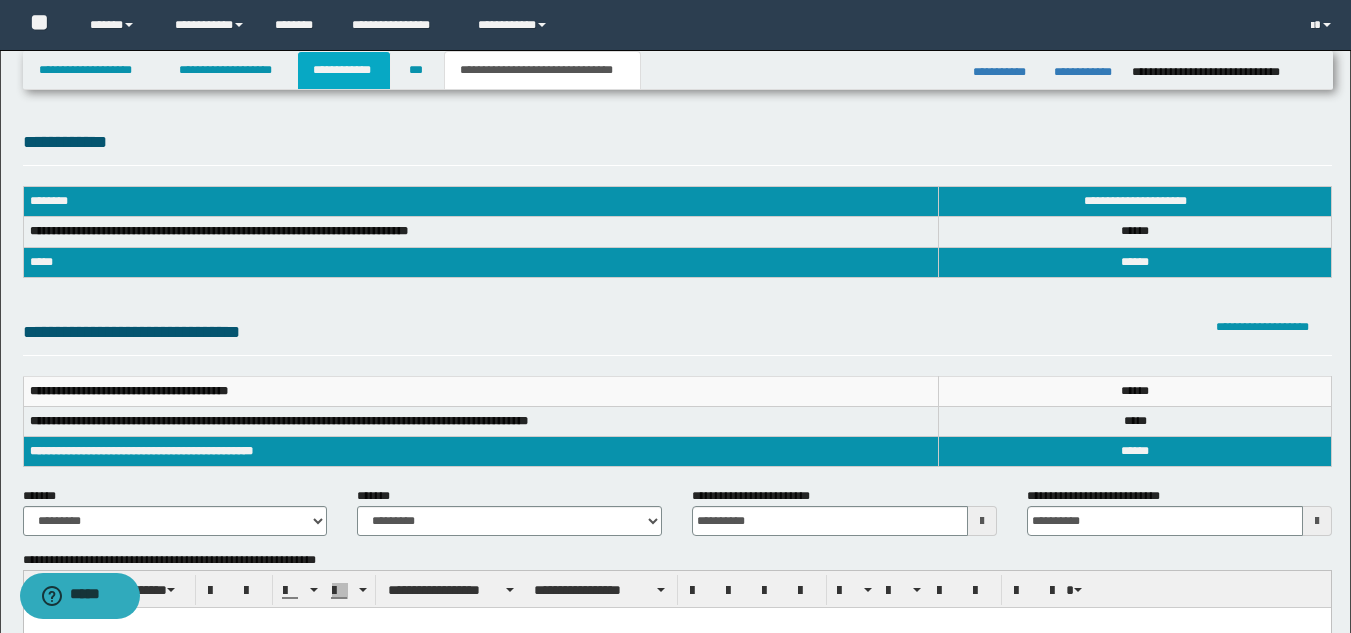 click on "**********" at bounding box center (344, 70) 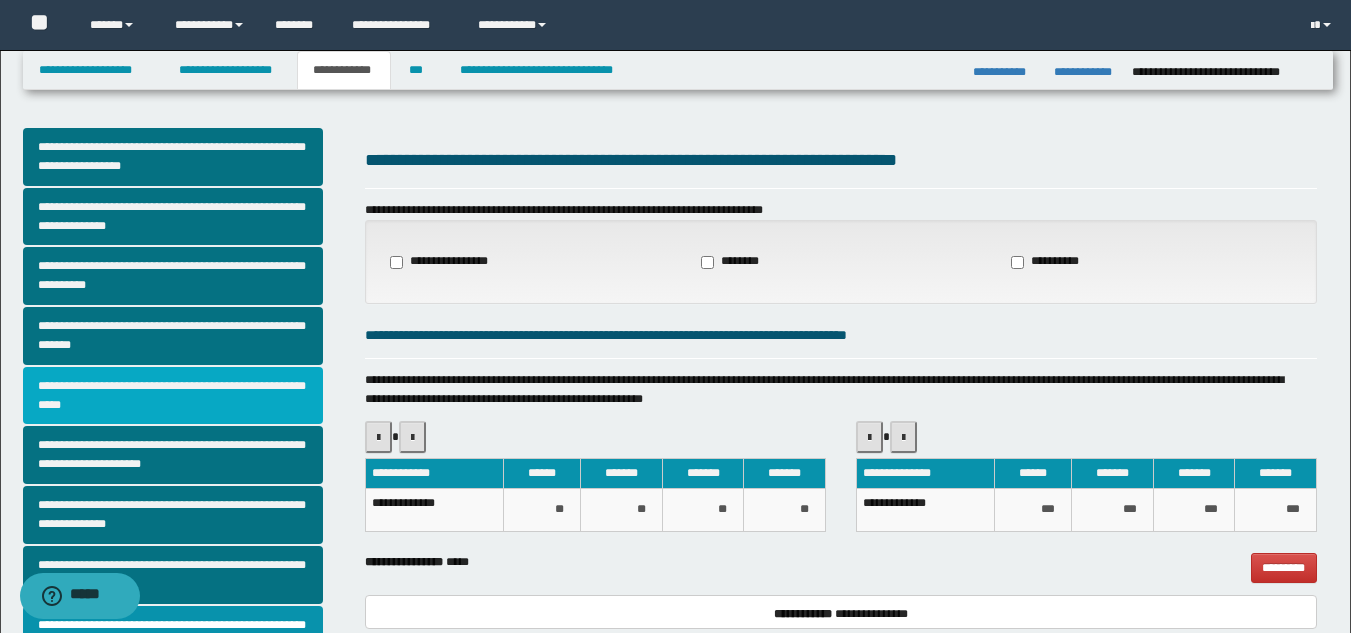 click on "**********" at bounding box center [173, 396] 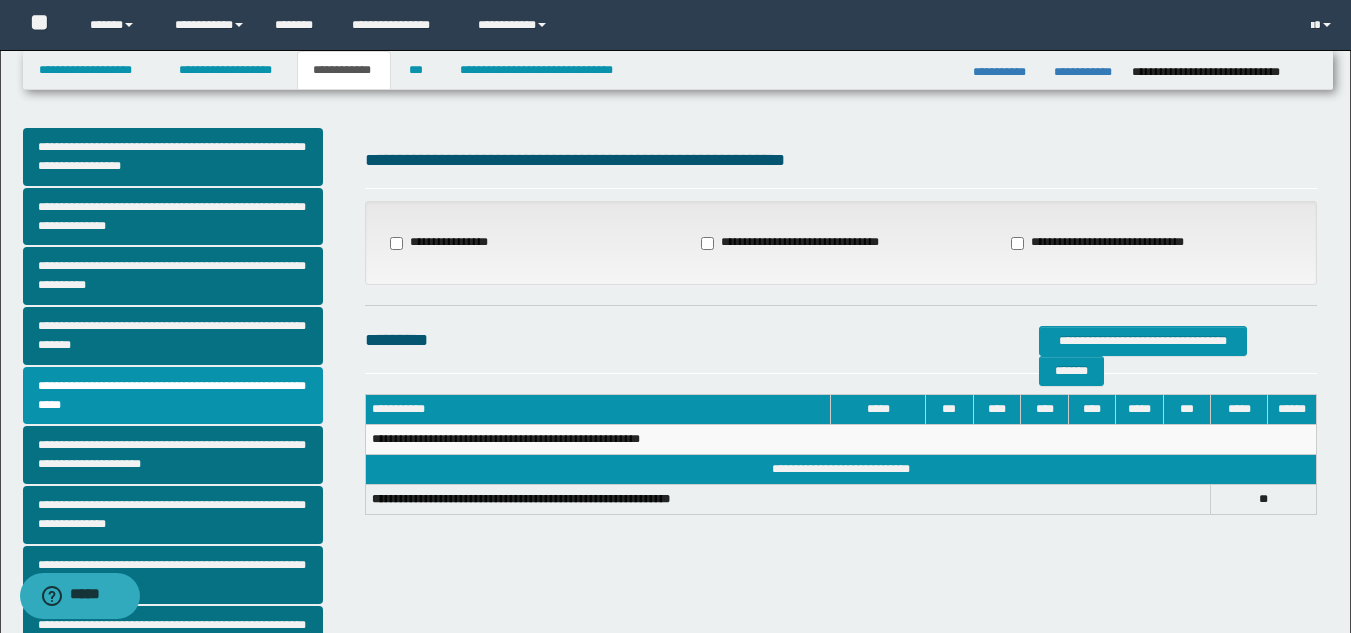 click on "**********" at bounding box center (1111, 243) 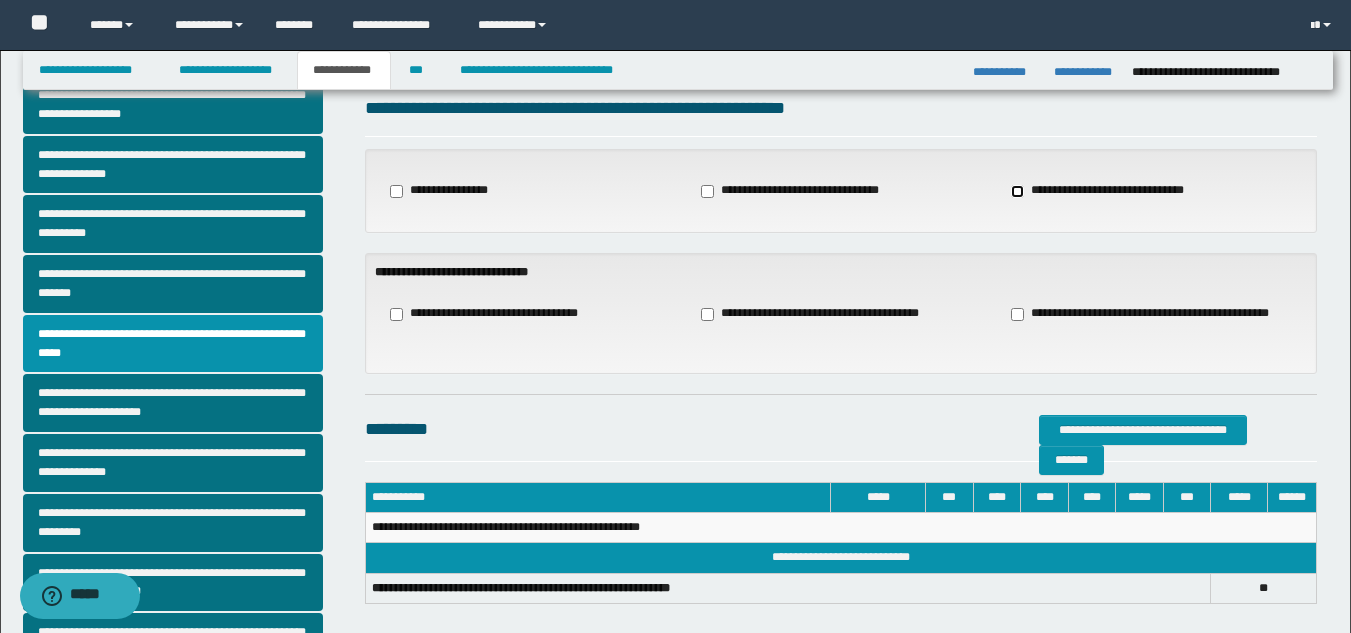 scroll, scrollTop: 64, scrollLeft: 0, axis: vertical 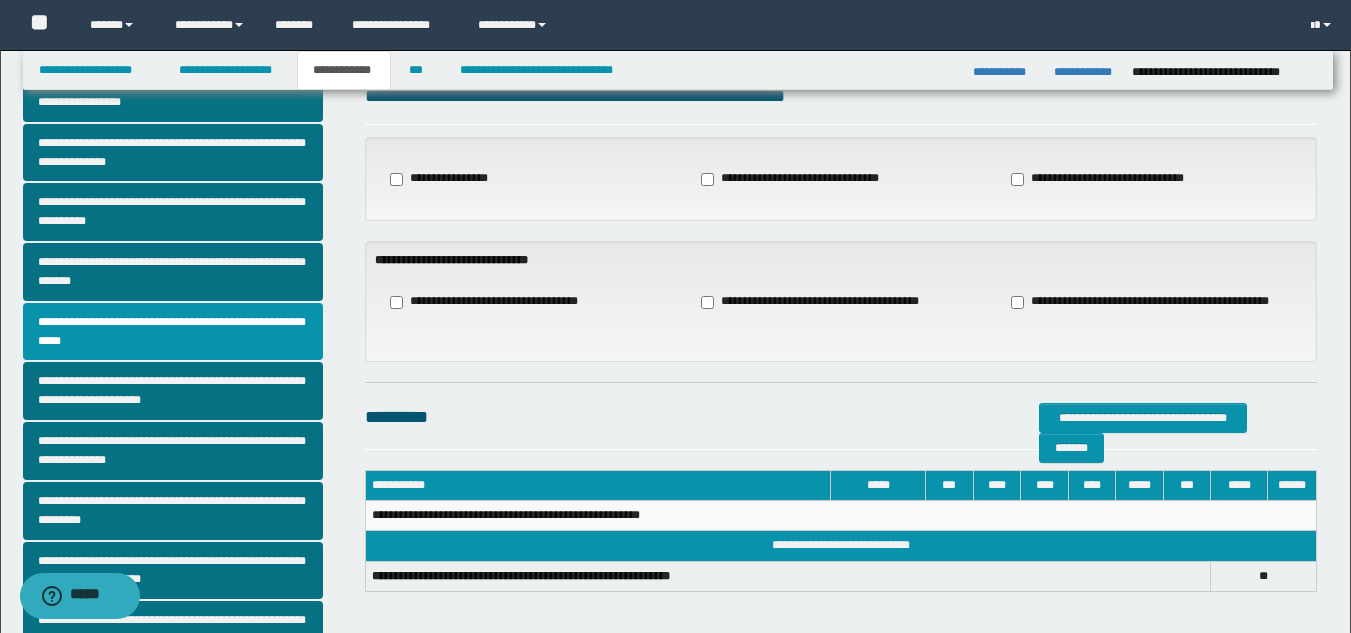 click on "**********" at bounding box center (817, 302) 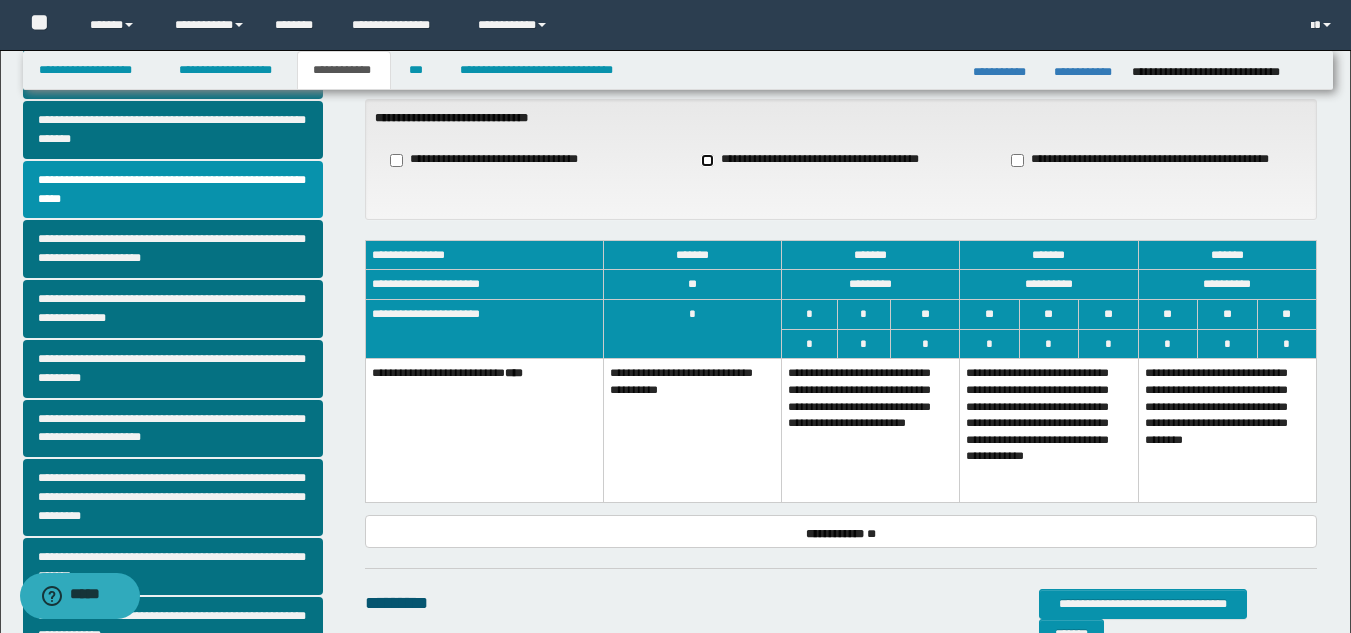 scroll, scrollTop: 239, scrollLeft: 0, axis: vertical 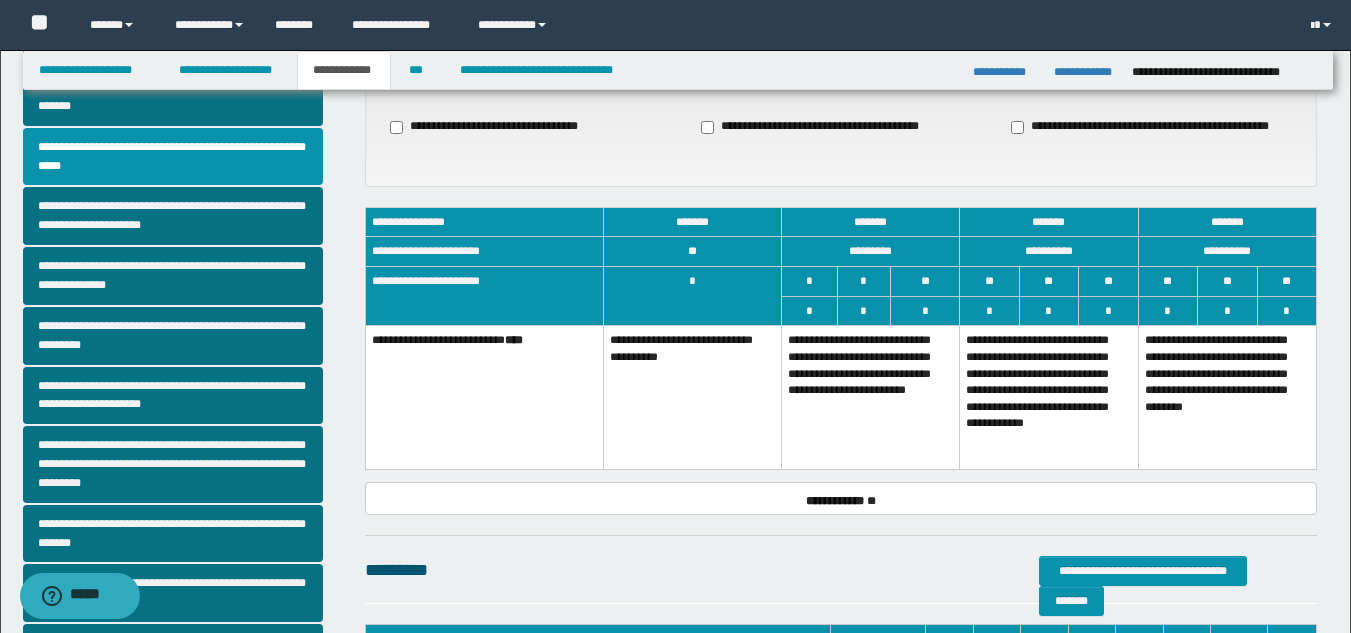 click on "**********" at bounding box center [871, 397] 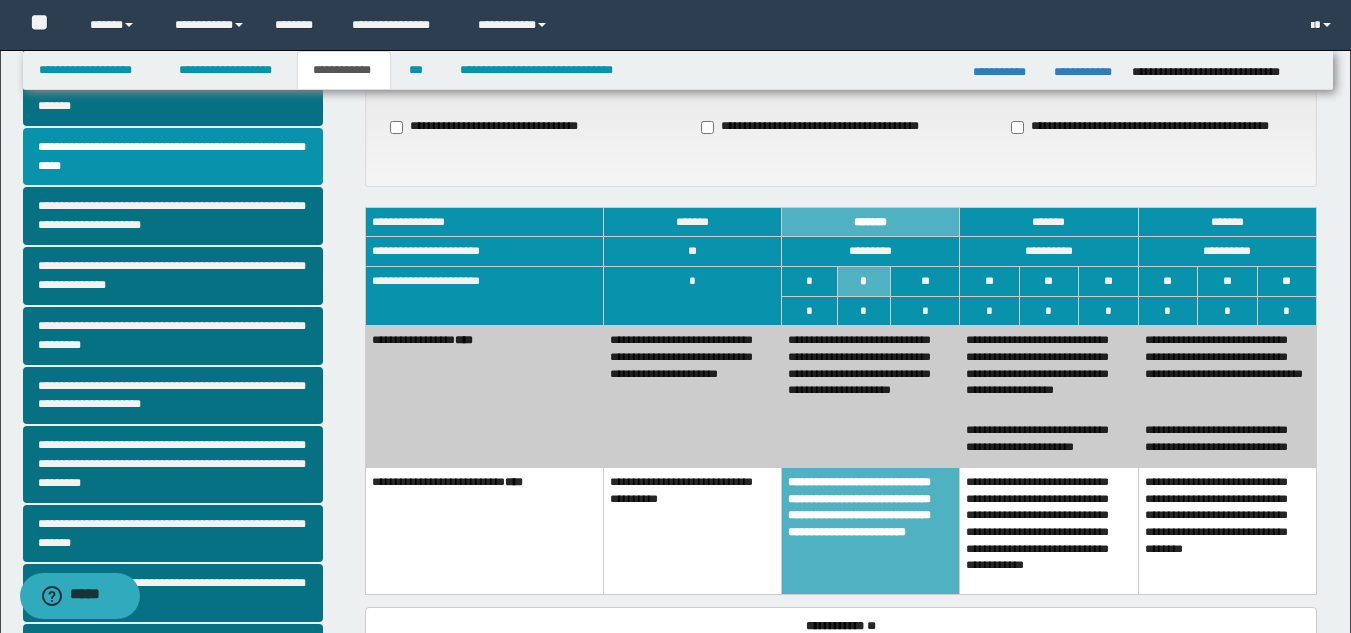 click on "**********" at bounding box center [1049, 441] 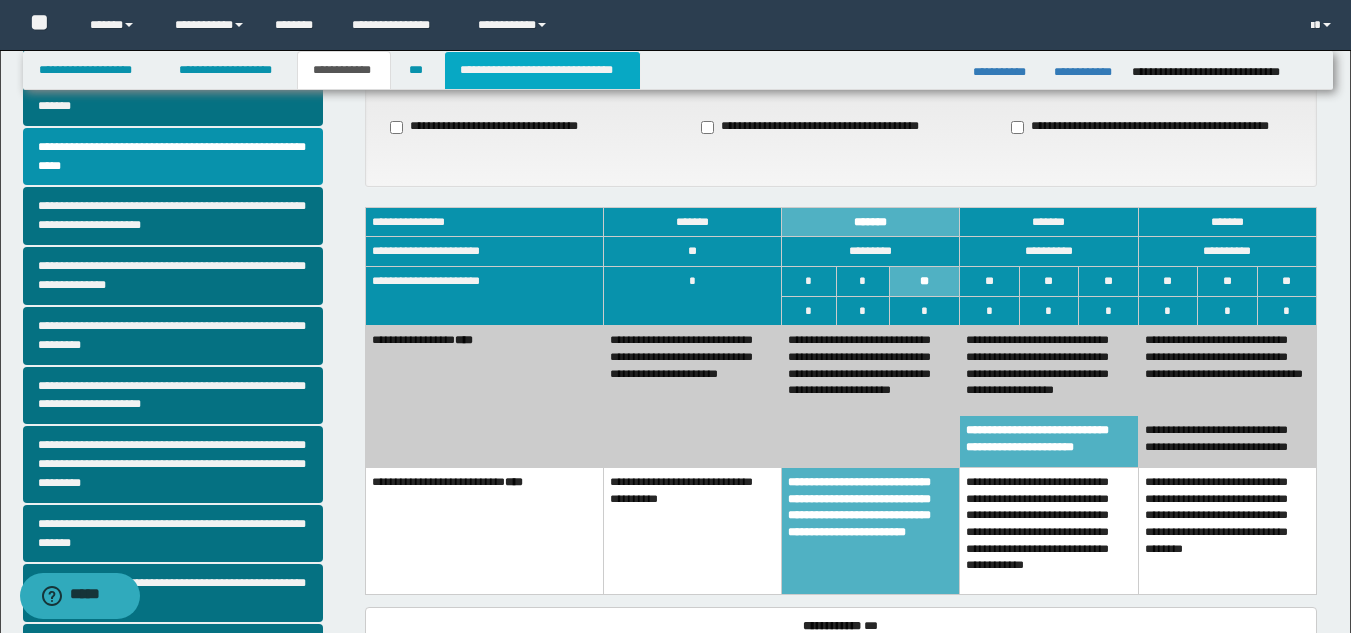 click on "**********" at bounding box center [542, 70] 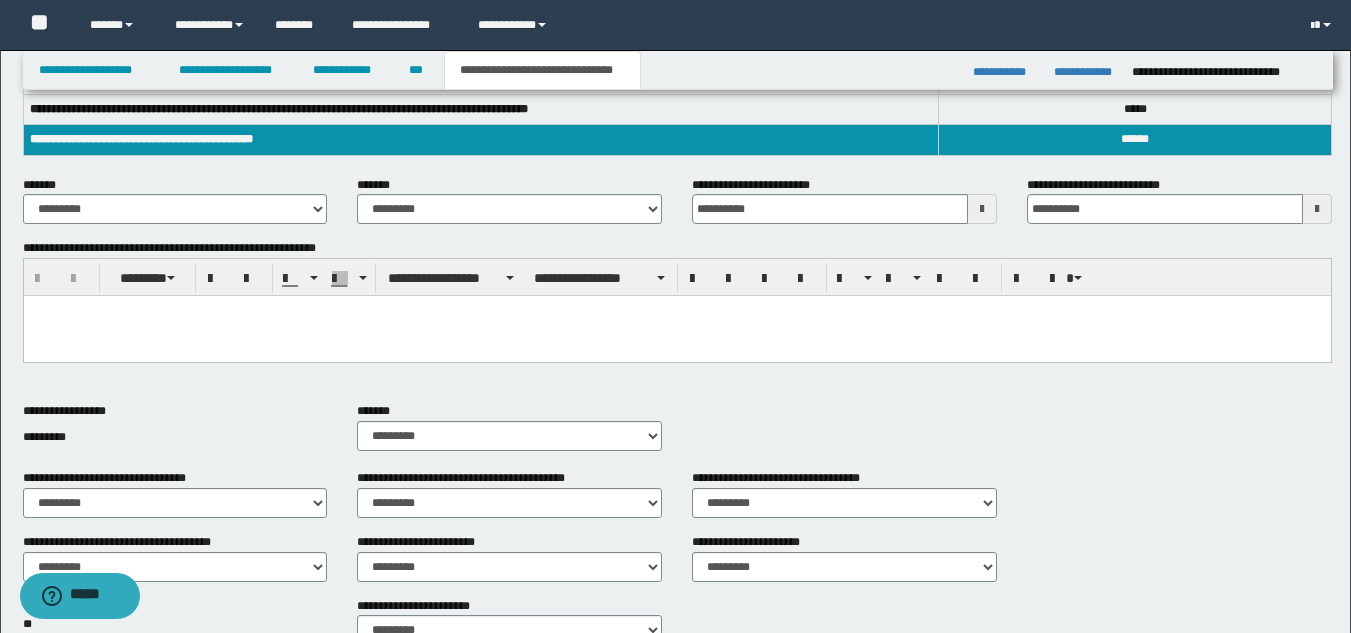 scroll, scrollTop: 295, scrollLeft: 0, axis: vertical 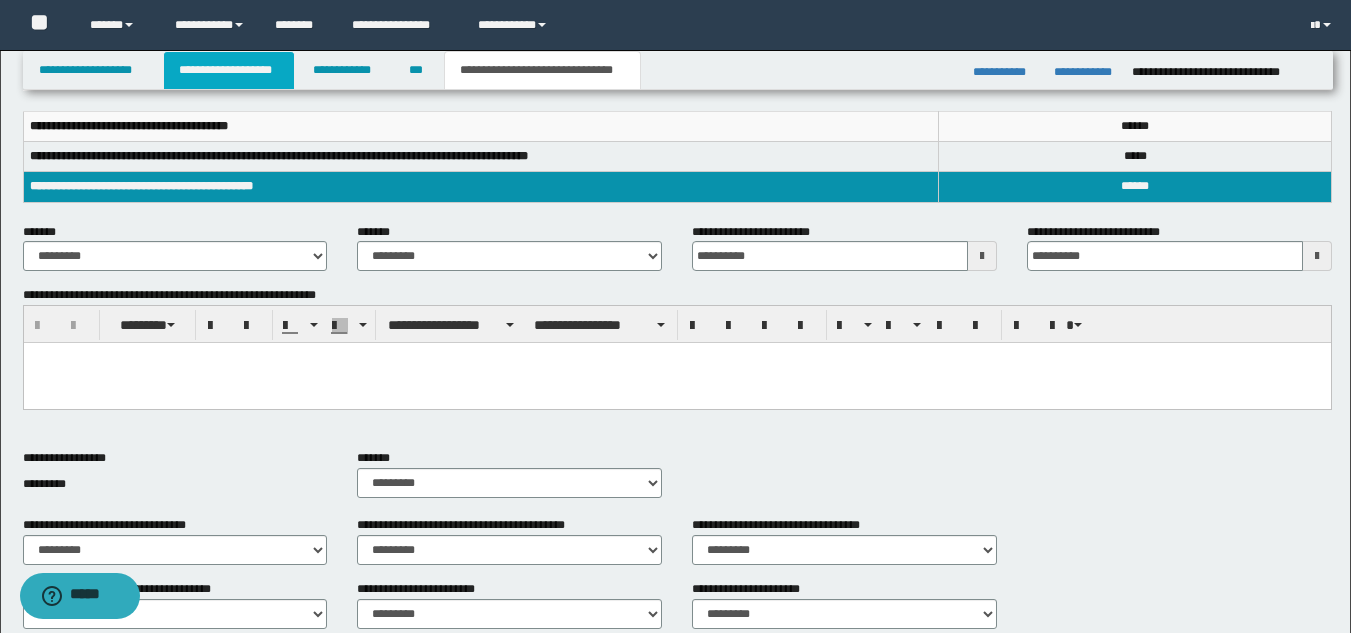 click on "**********" at bounding box center [229, 70] 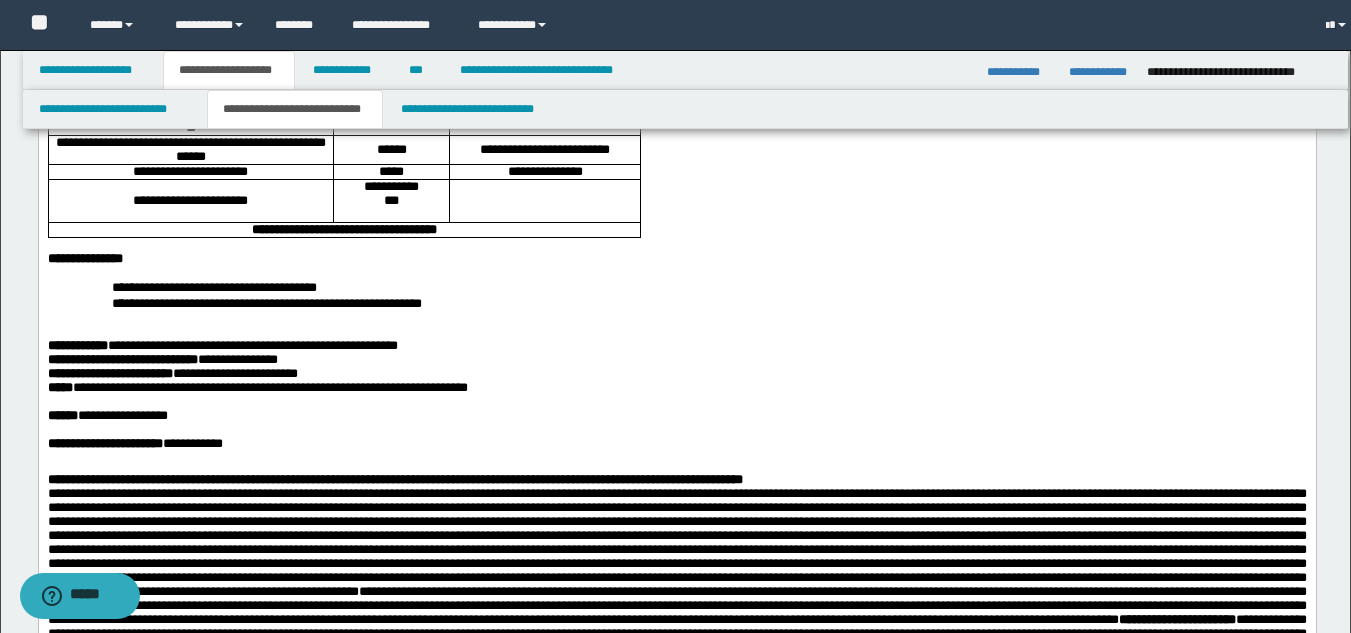 scroll, scrollTop: 326, scrollLeft: 0, axis: vertical 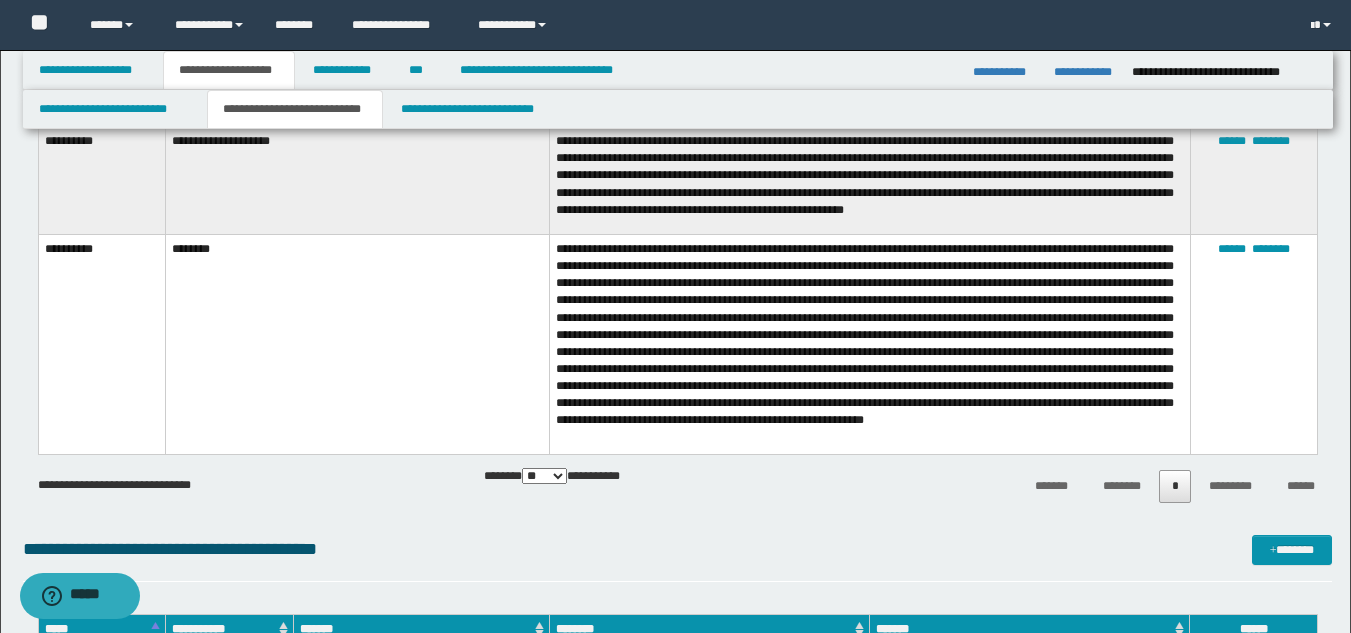 click at bounding box center (869, 344) 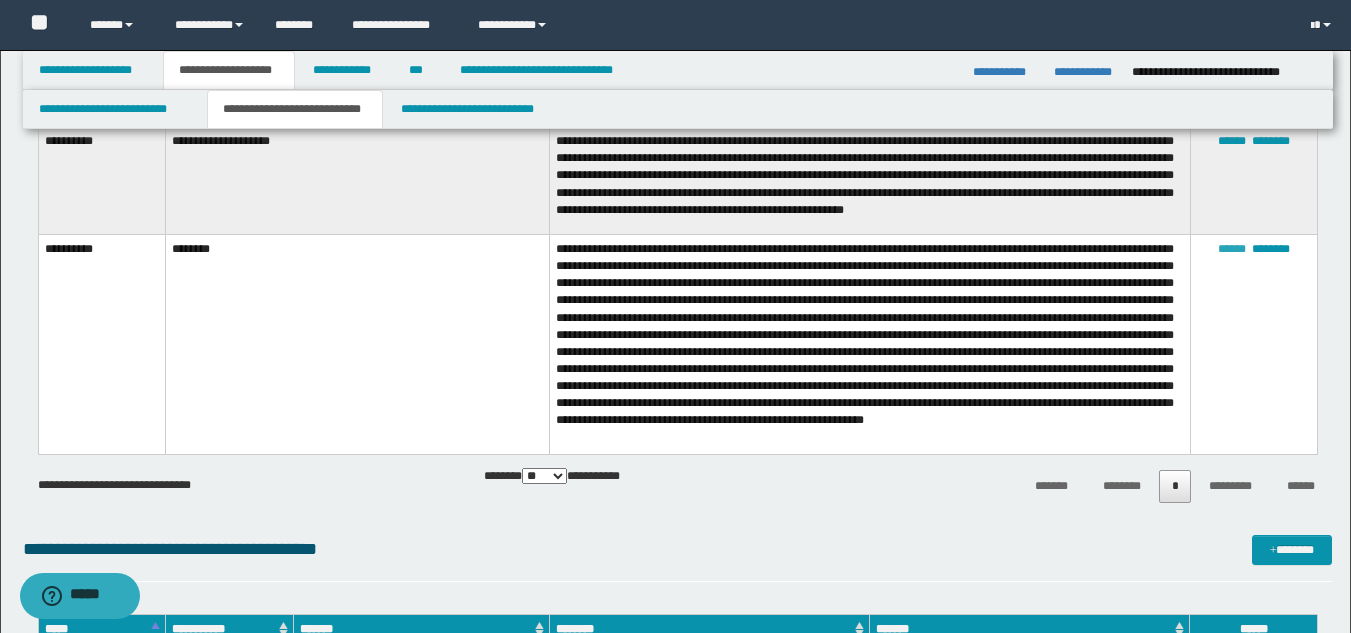 click on "******" at bounding box center (1232, 249) 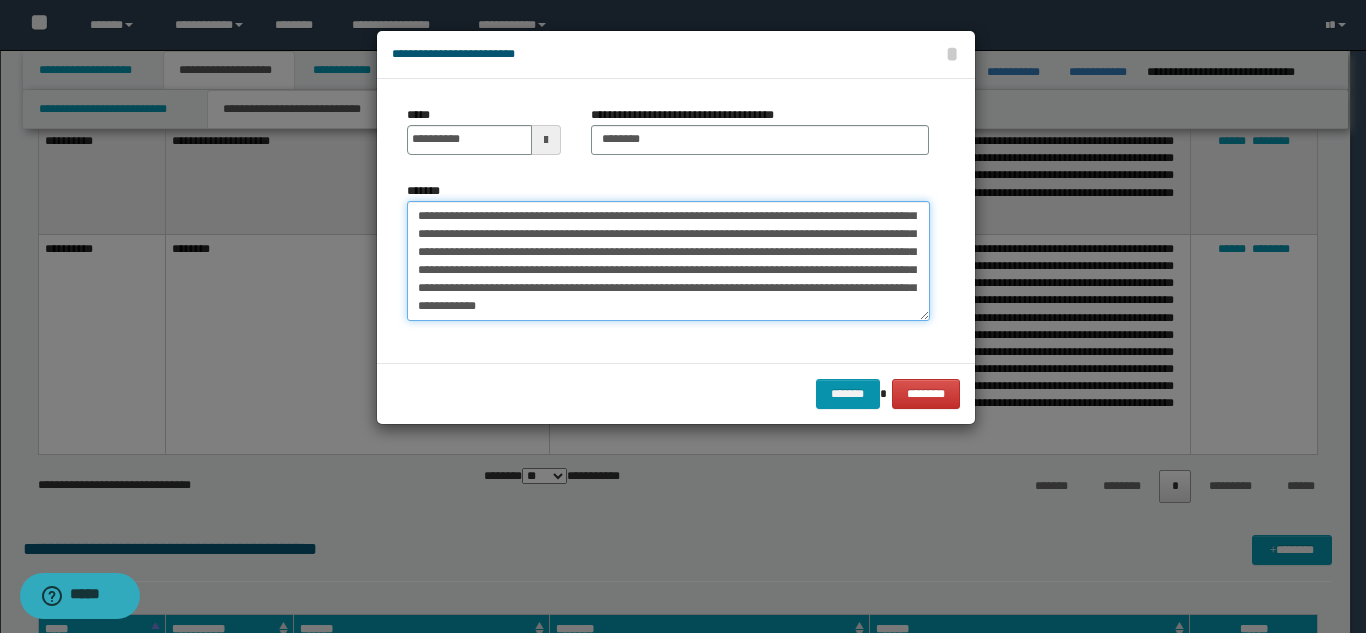 scroll, scrollTop: 180, scrollLeft: 0, axis: vertical 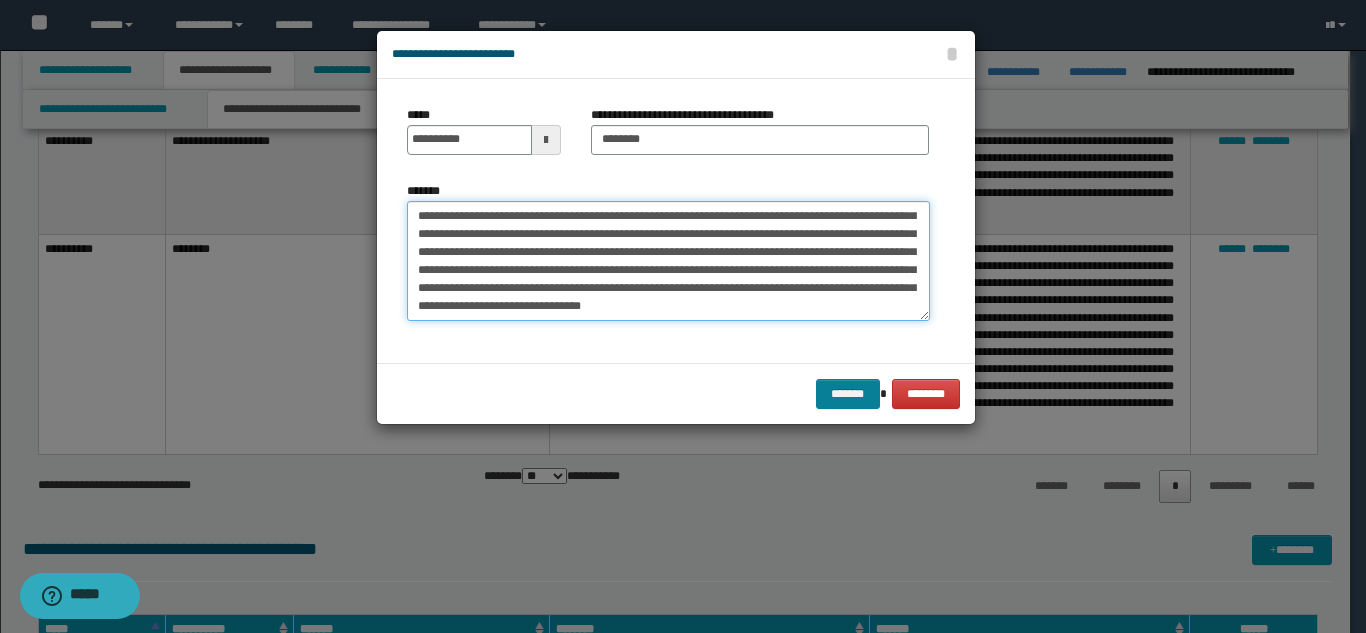 type on "**********" 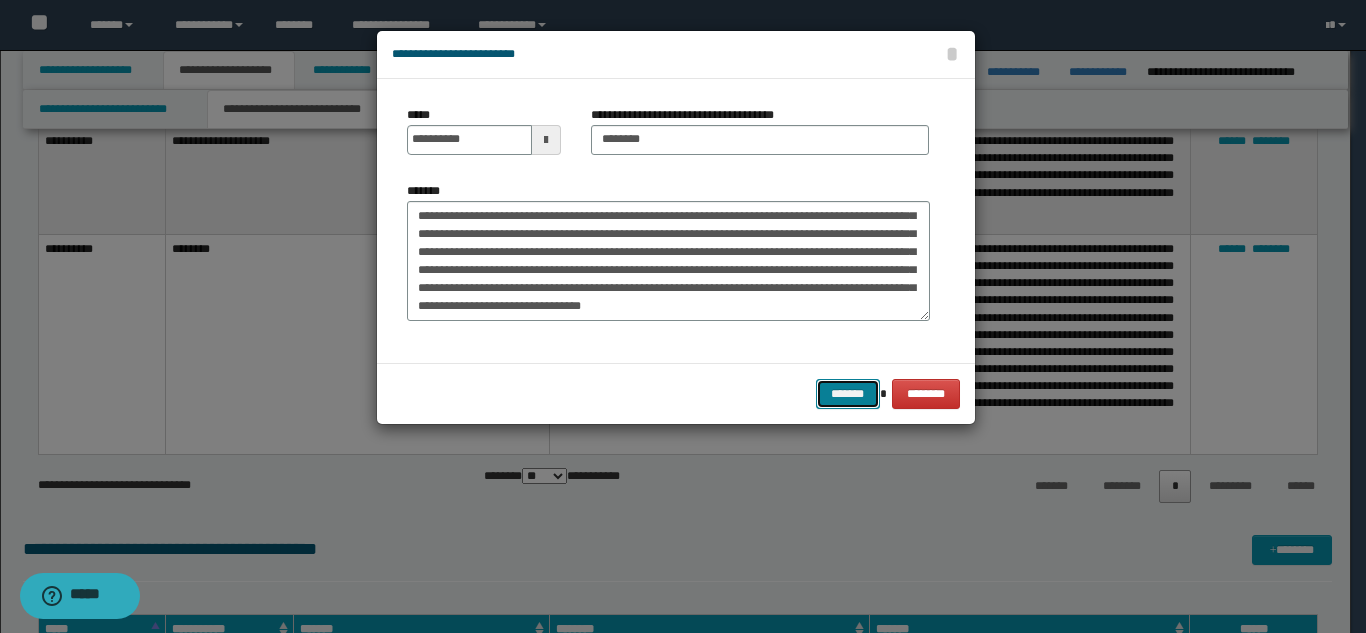 click on "*******" at bounding box center (848, 394) 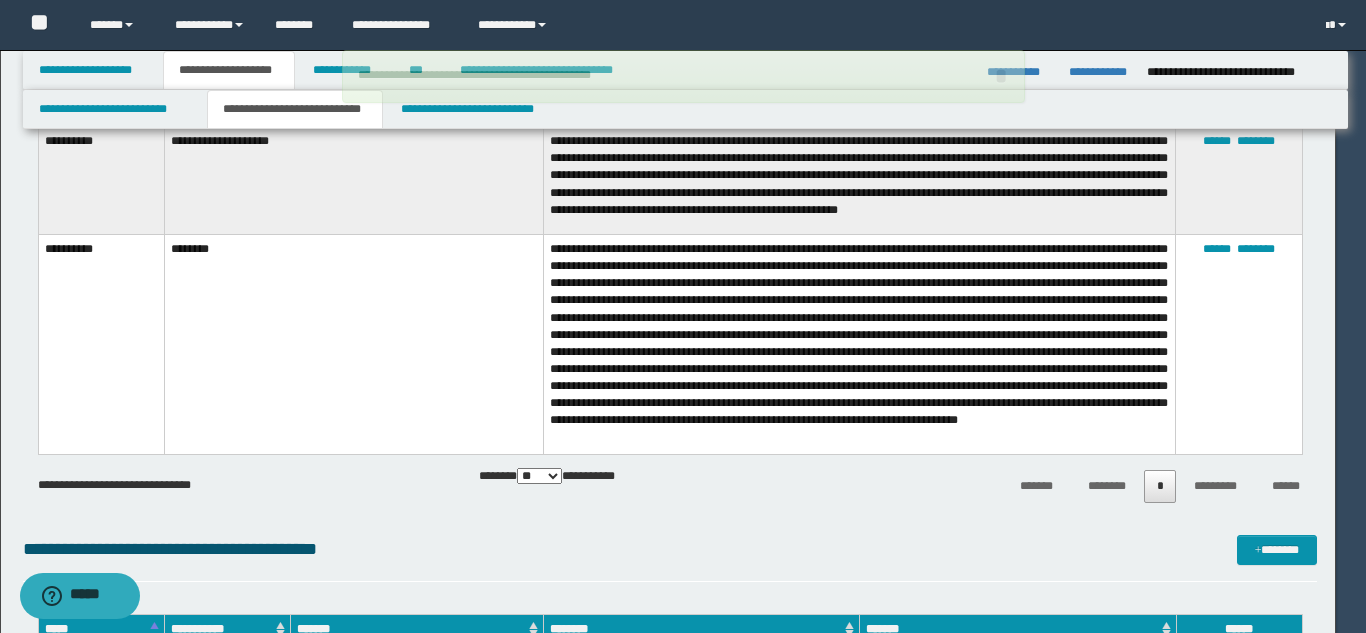 type 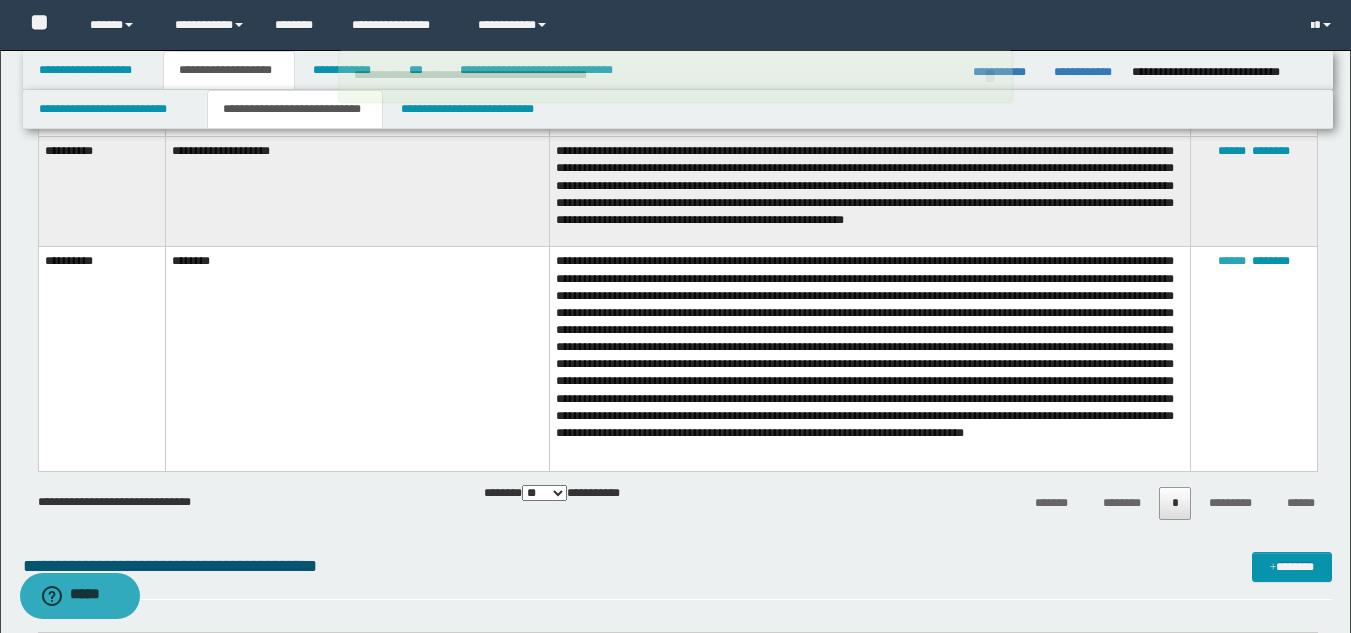 click on "******" at bounding box center [1232, 261] 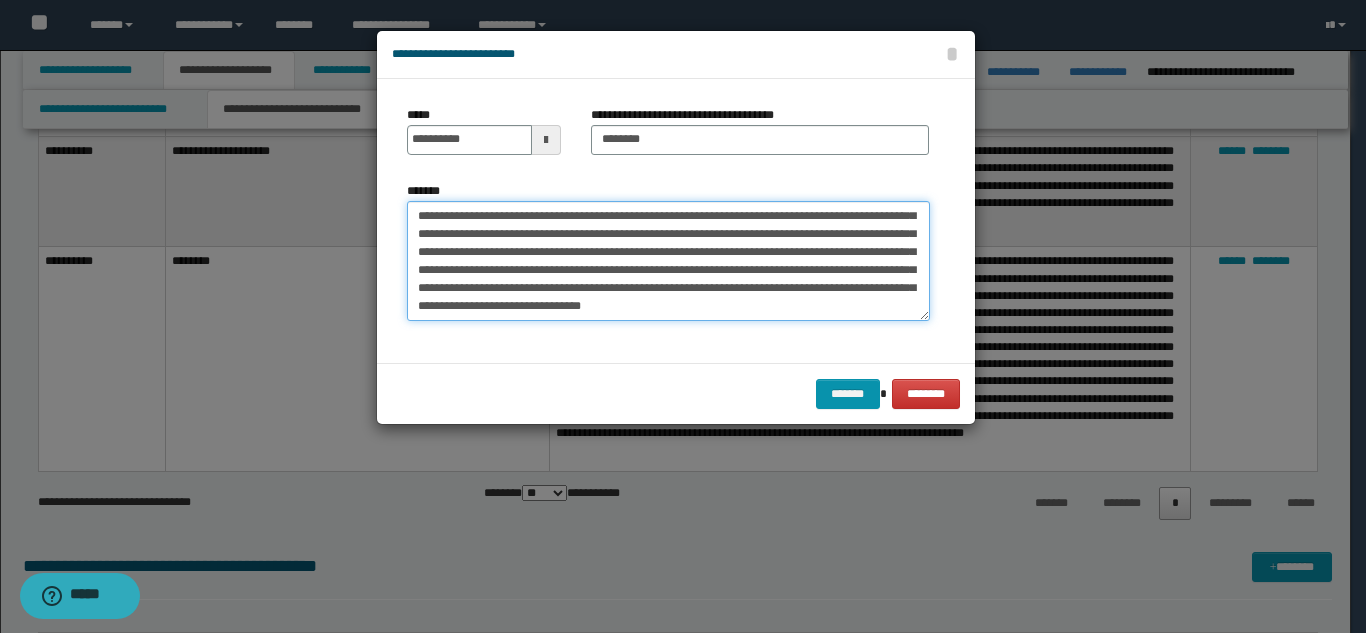 click on "*******" at bounding box center [668, 261] 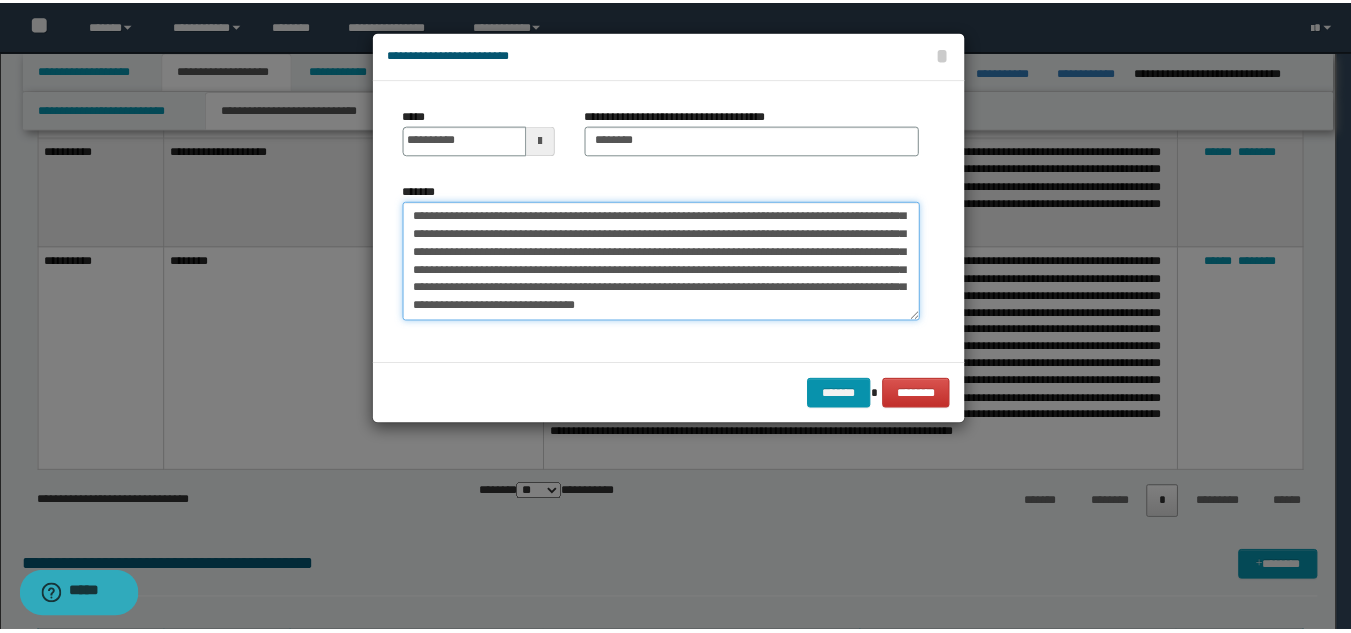 scroll, scrollTop: 180, scrollLeft: 0, axis: vertical 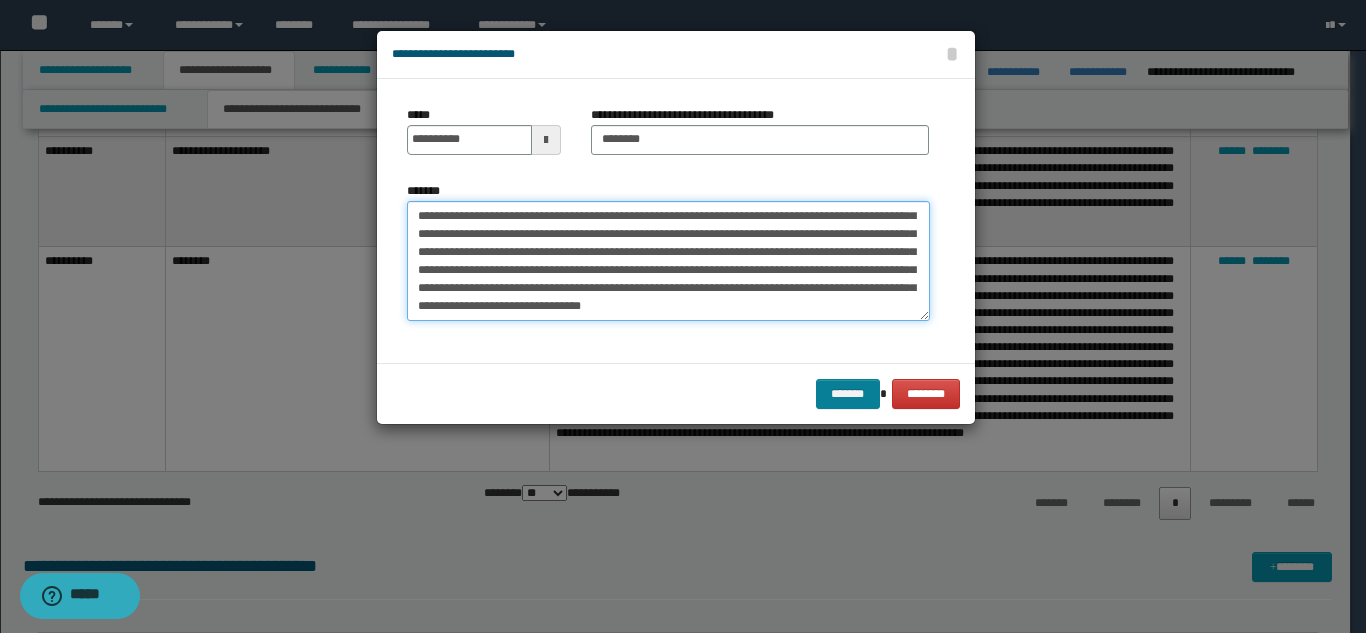 type on "**********" 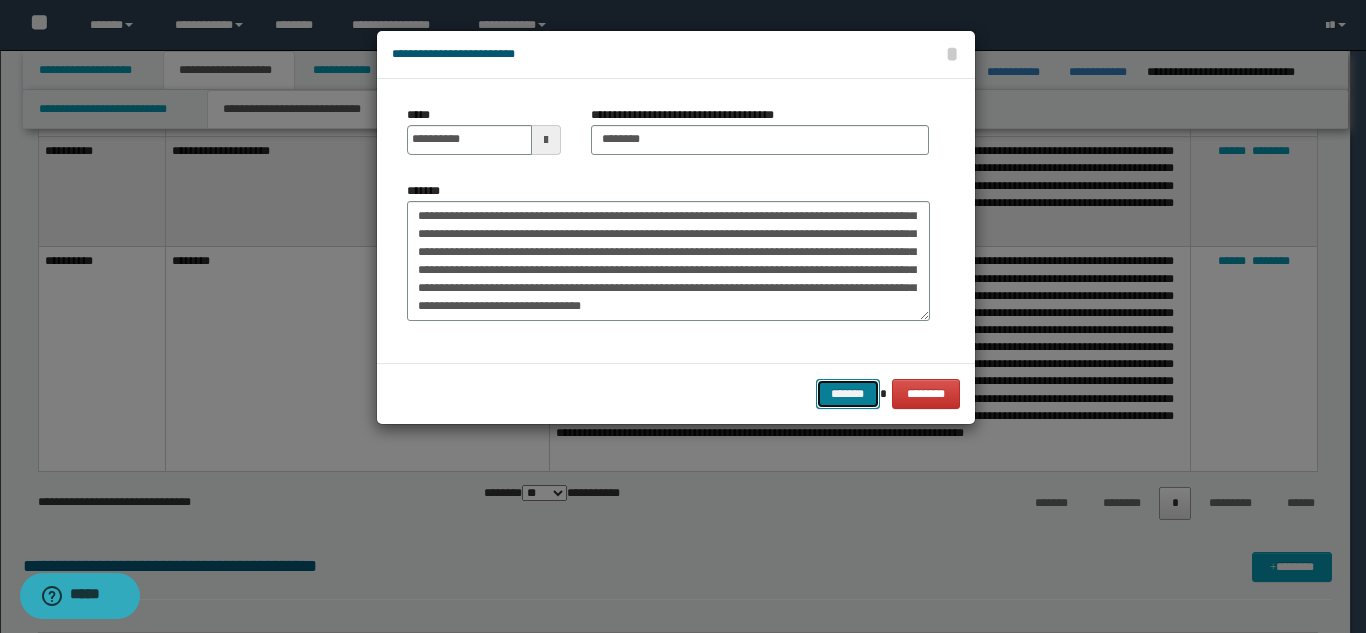 click on "*******" at bounding box center [848, 394] 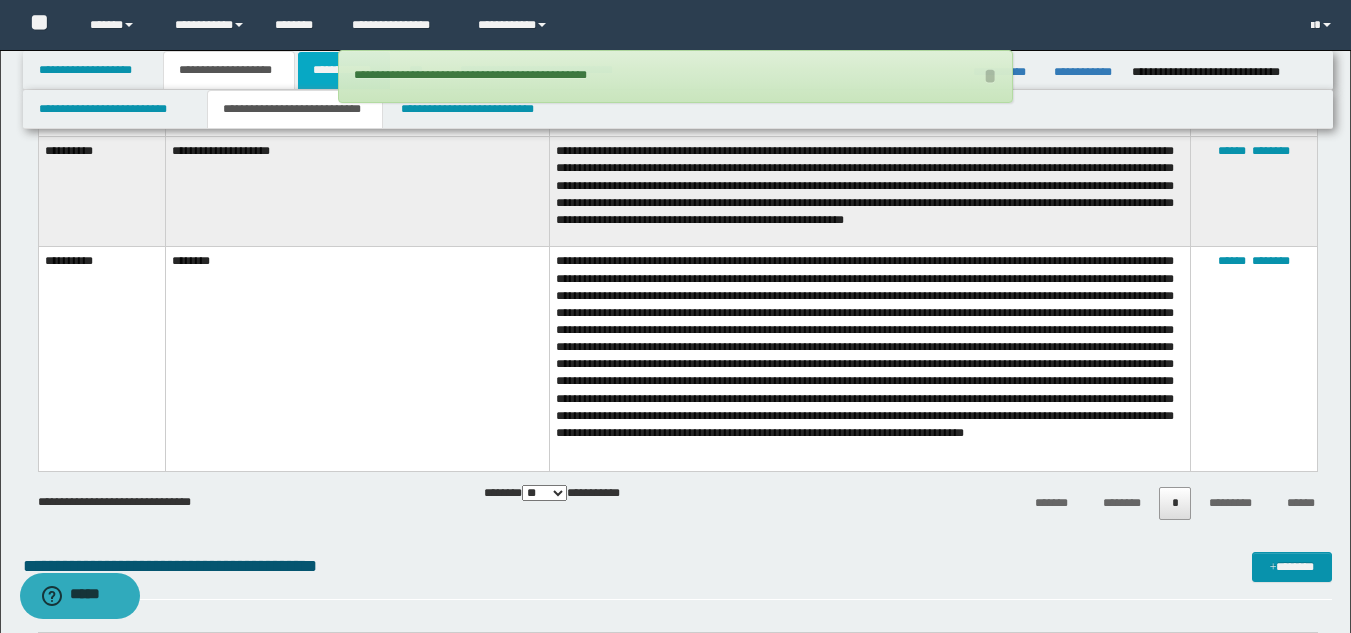 click on "**********" at bounding box center [344, 70] 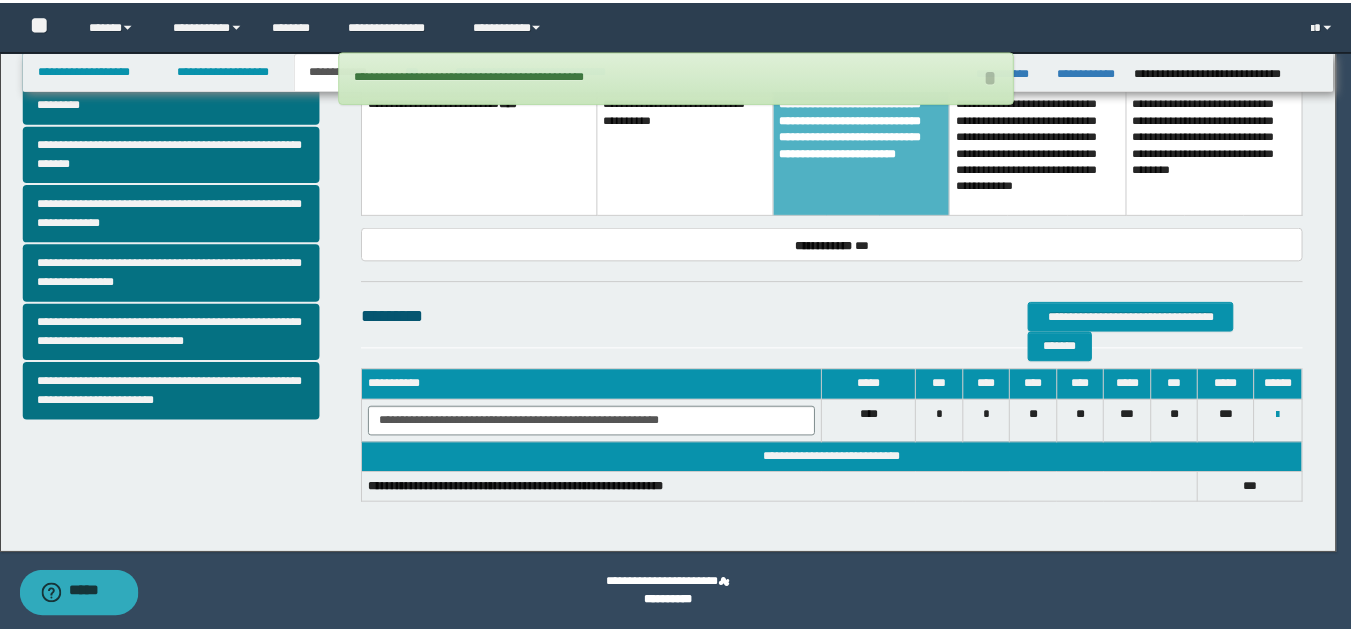 scroll, scrollTop: 601, scrollLeft: 0, axis: vertical 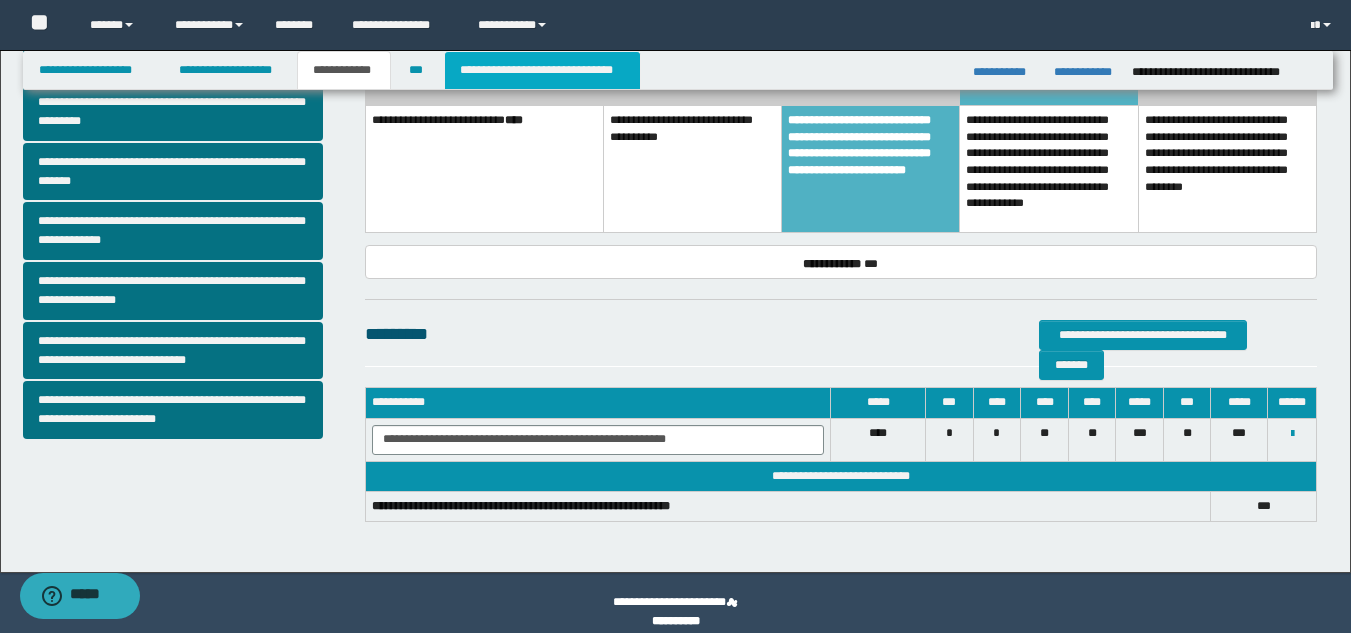 drag, startPoint x: 584, startPoint y: 84, endPoint x: 558, endPoint y: 60, distance: 35.383614 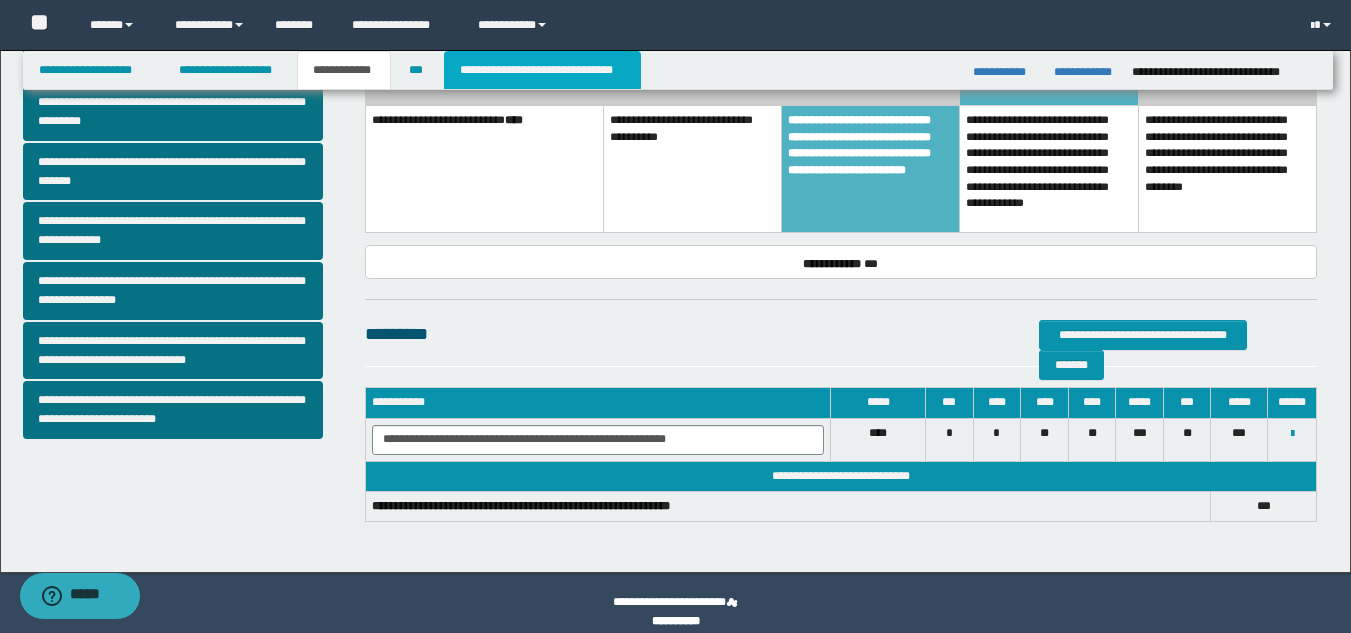 type on "**********" 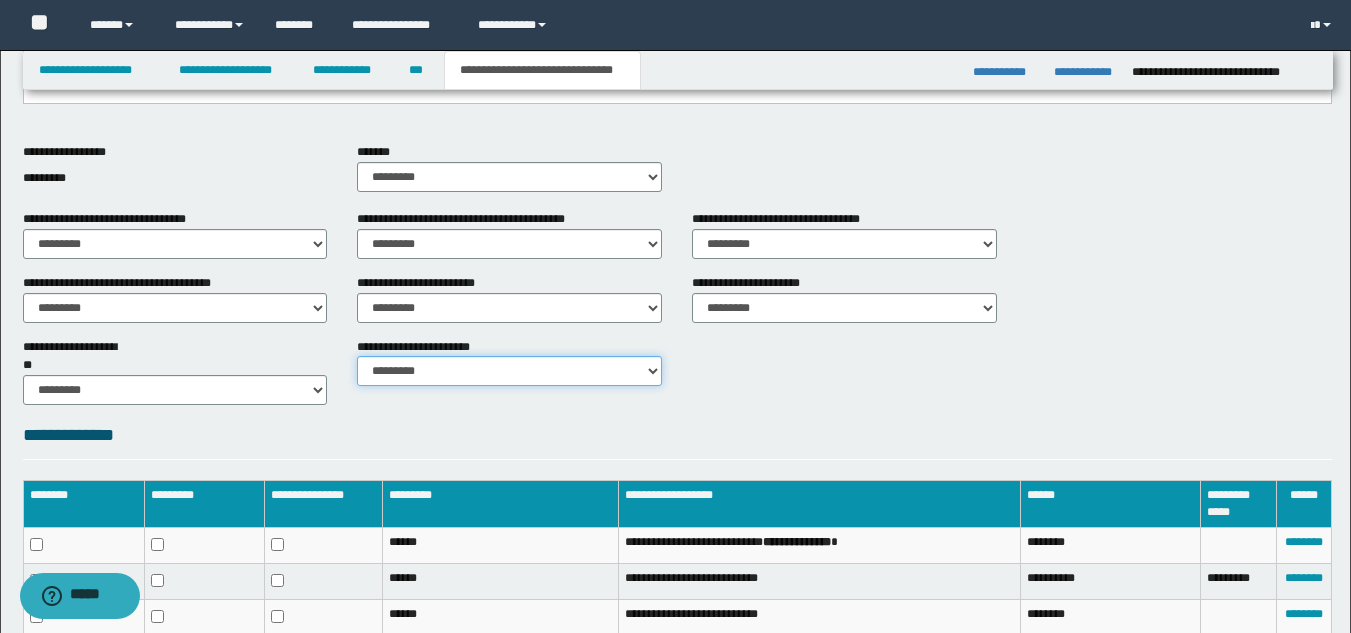 click on "*********
*********
*********" at bounding box center (509, 371) 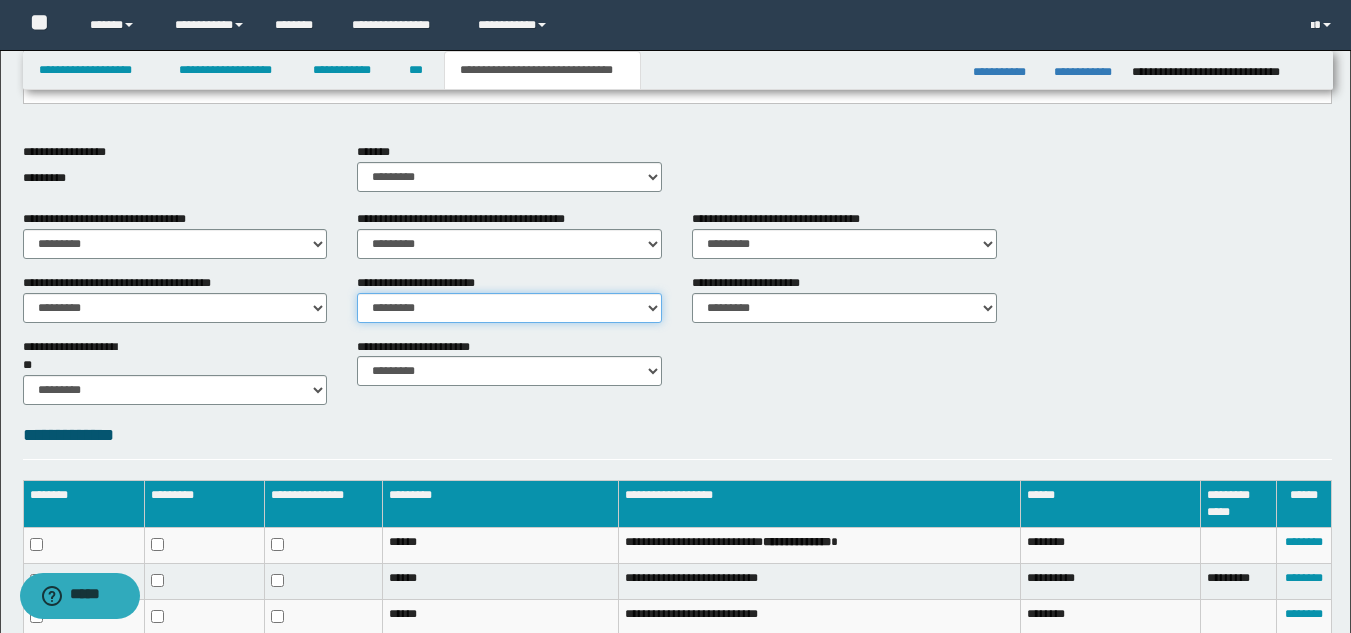 click on "*********
**
**" at bounding box center [509, 308] 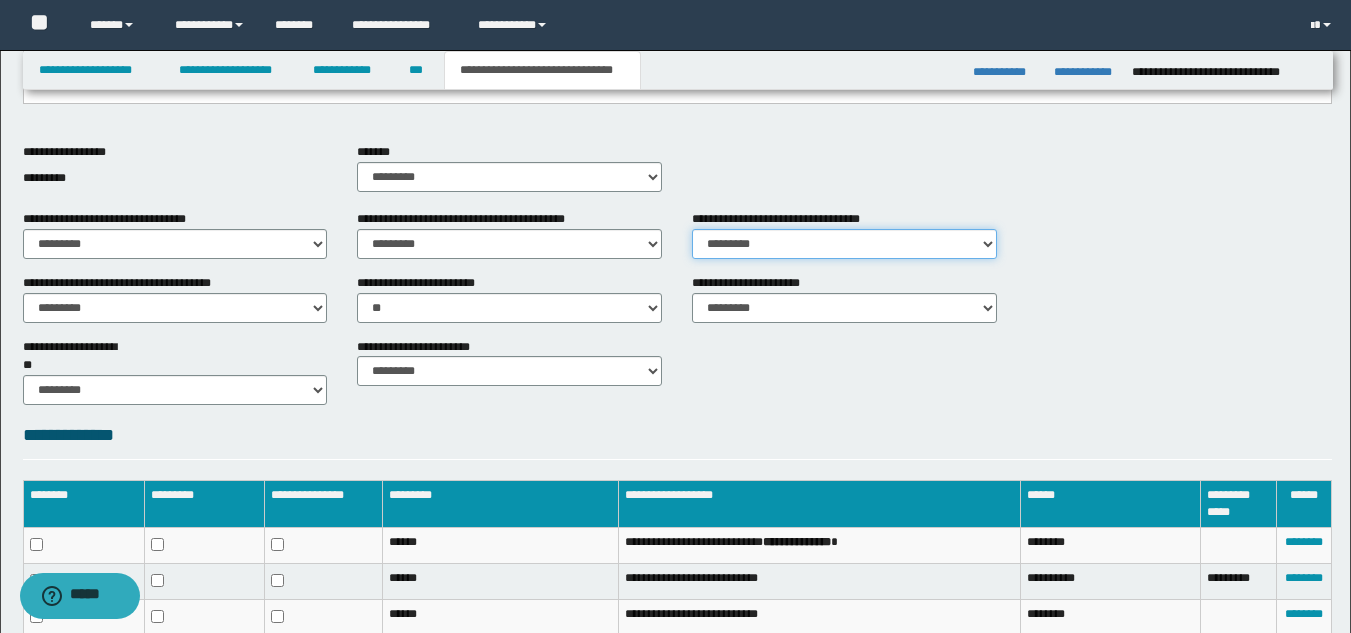 click on "*********
**
**" at bounding box center [844, 244] 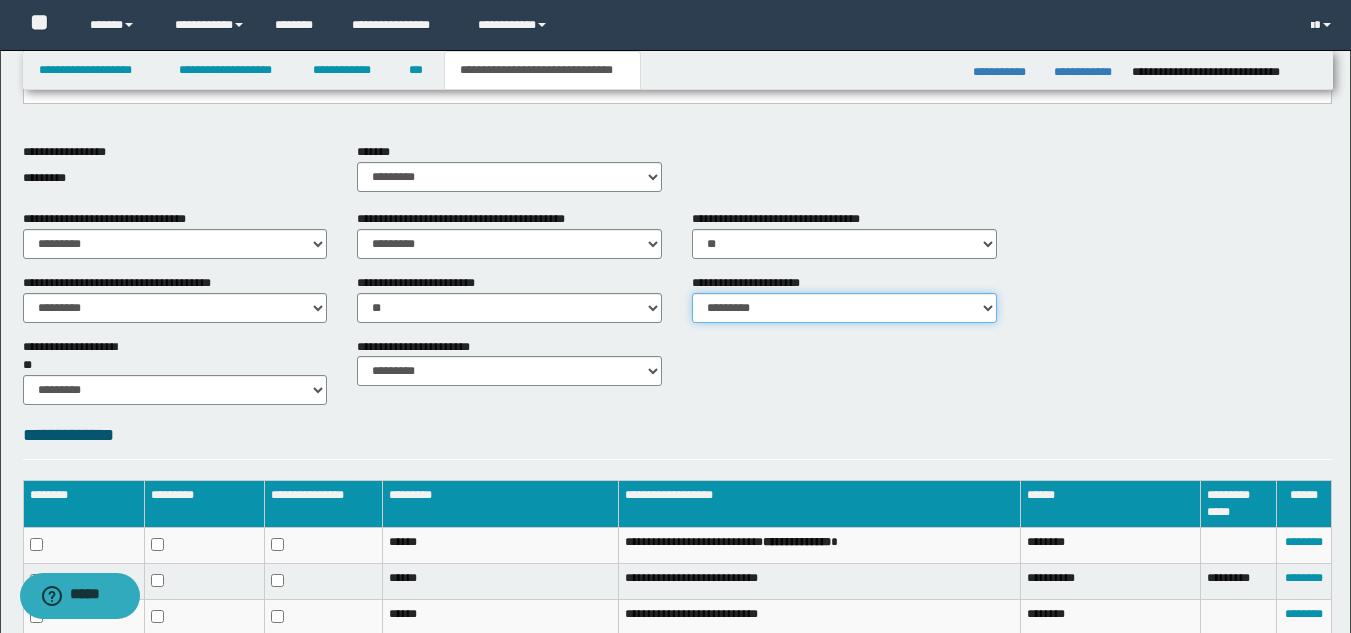 drag, startPoint x: 729, startPoint y: 304, endPoint x: 734, endPoint y: 315, distance: 12.083046 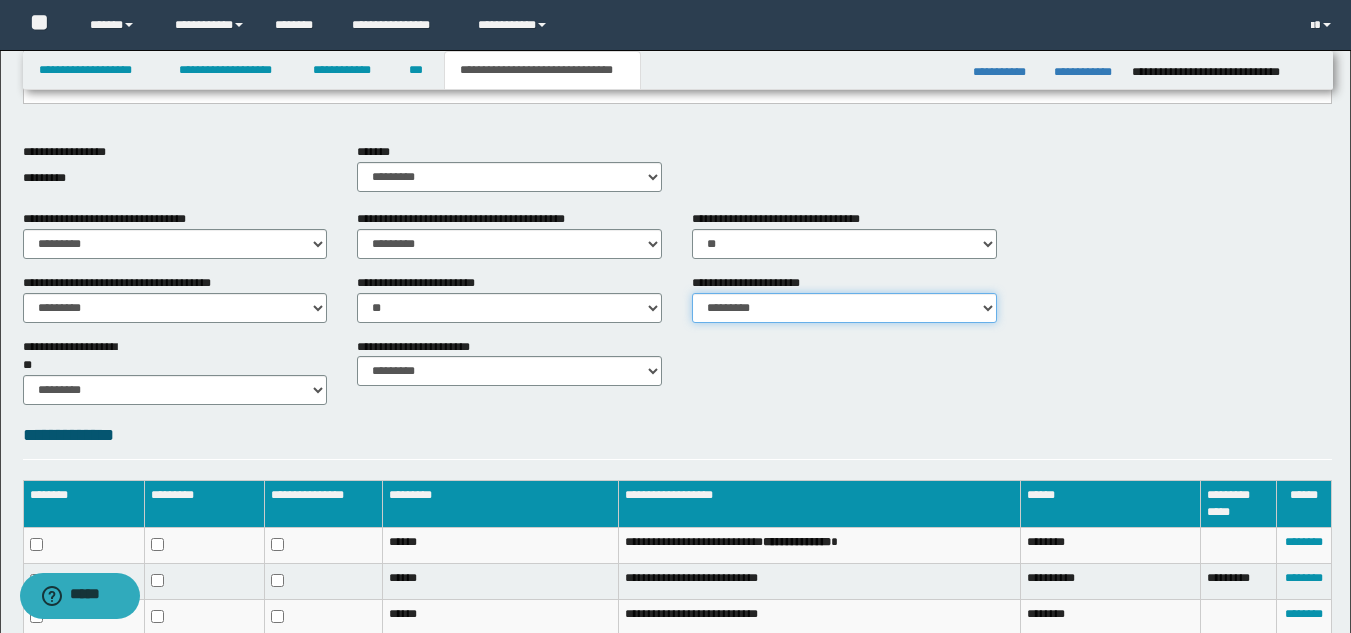 select on "*" 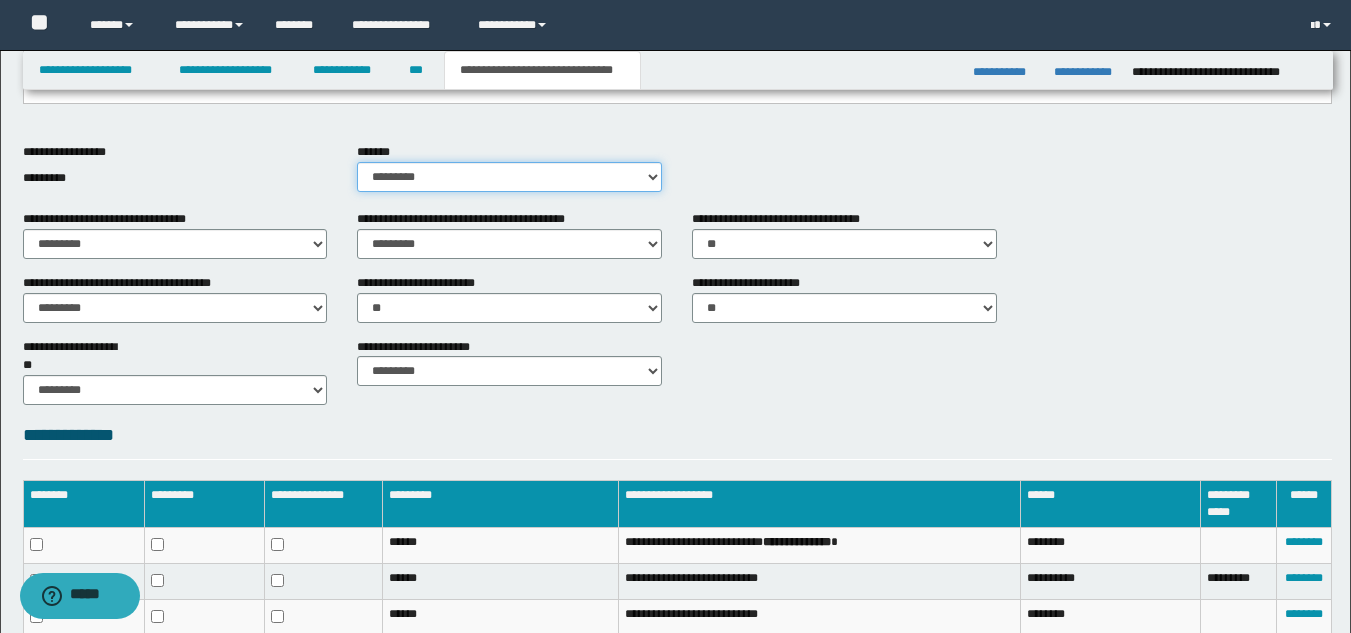 click on "*********
**
**" at bounding box center [509, 177] 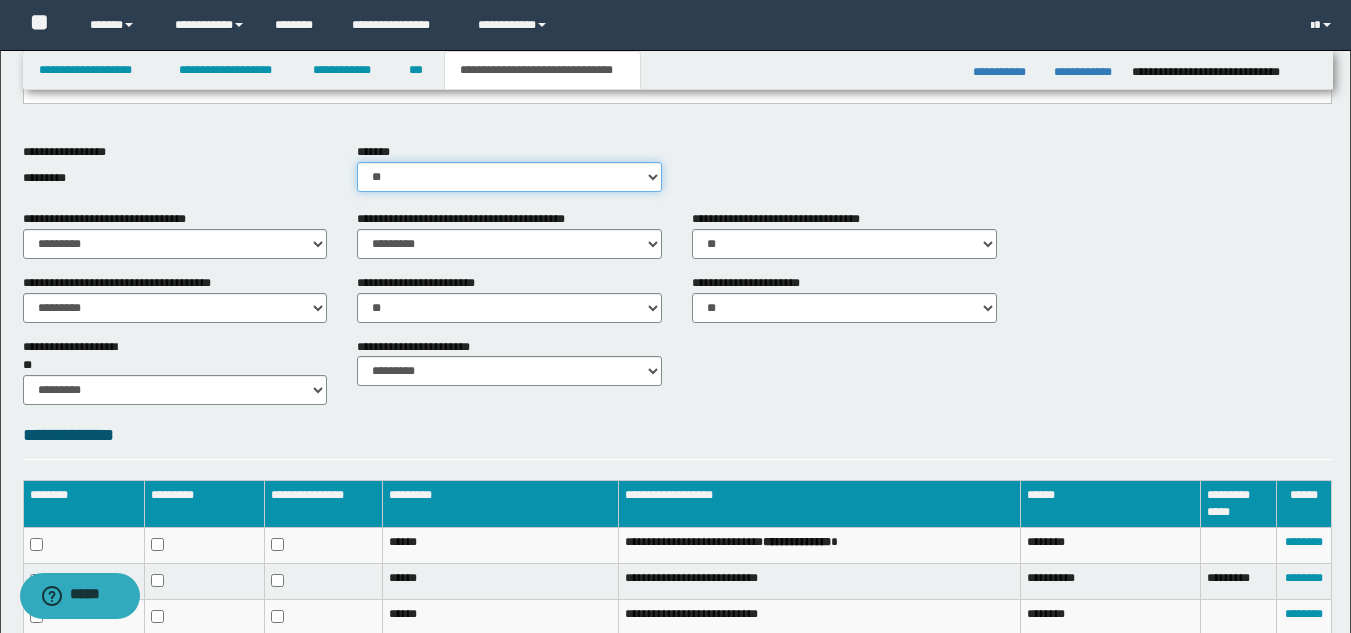 click on "*********
**
**" at bounding box center (509, 177) 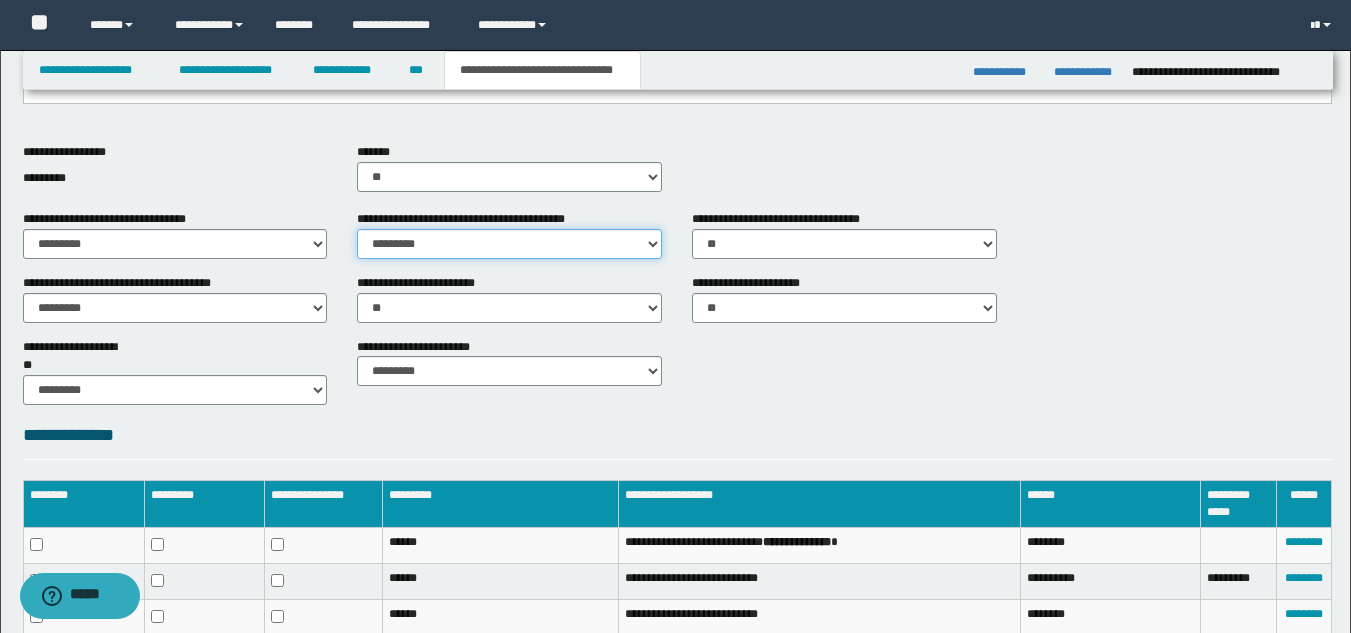 click on "*********
**
**" at bounding box center (509, 244) 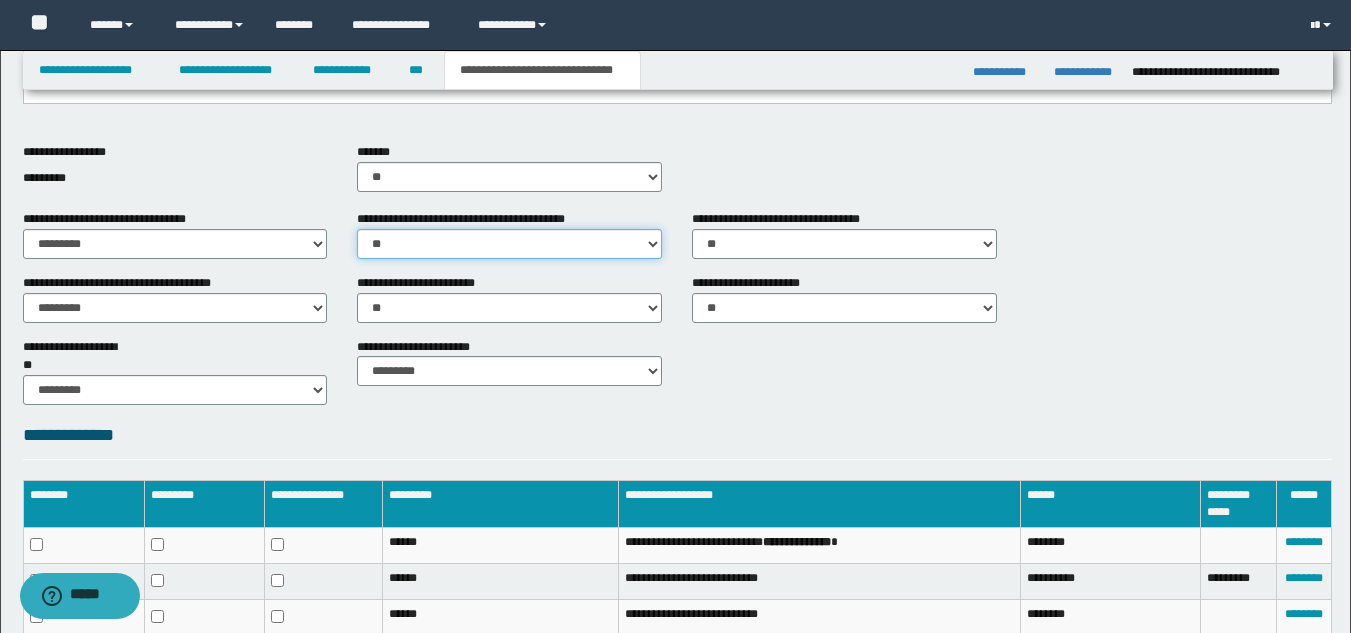 click on "*********
**
**" at bounding box center (509, 244) 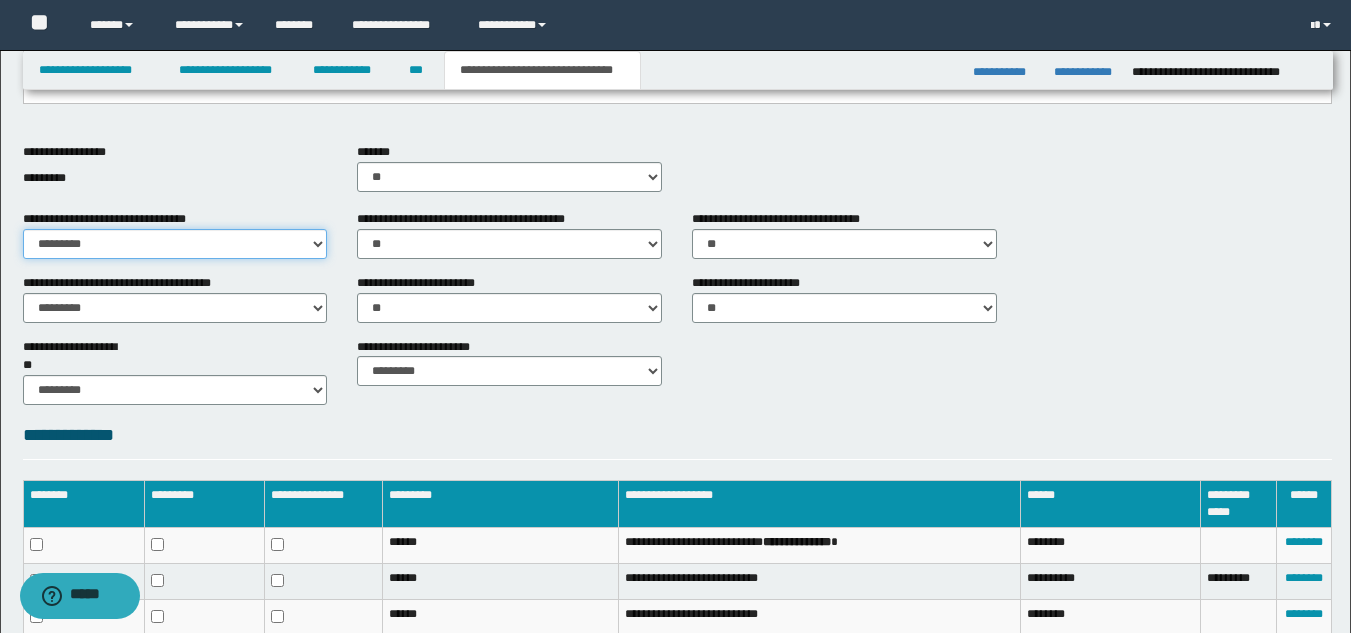 click on "*********
**
**" at bounding box center [175, 244] 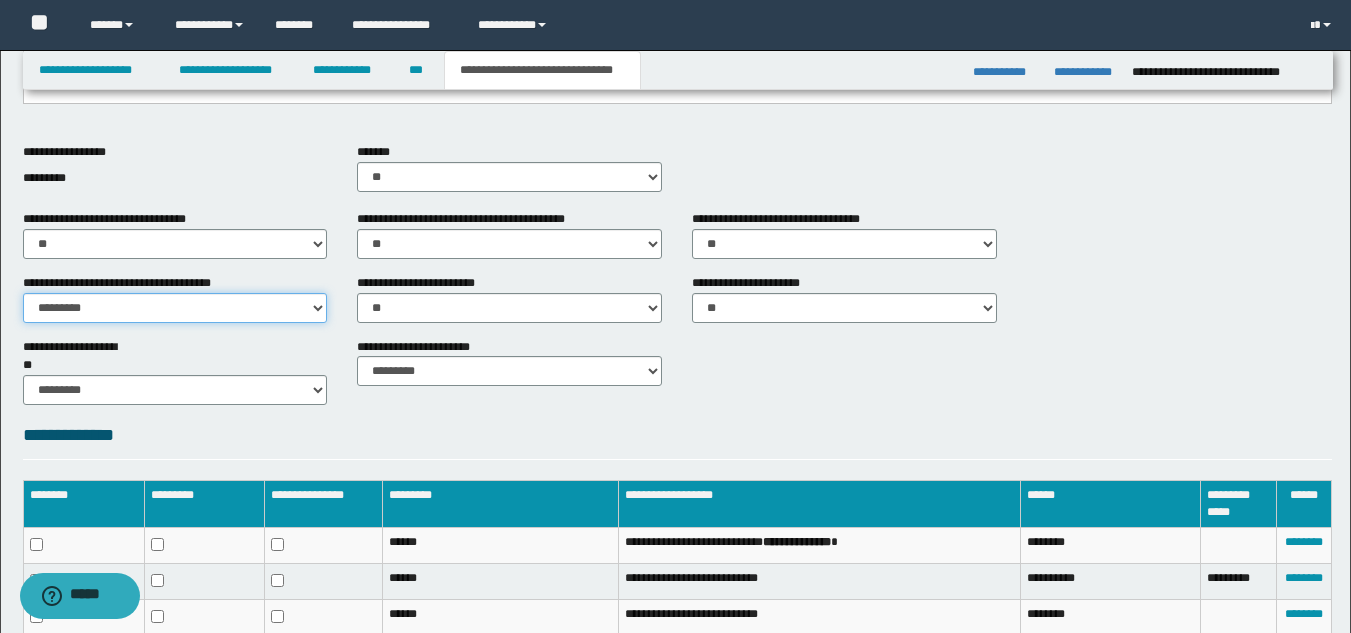 click on "*********
**
**" at bounding box center [175, 308] 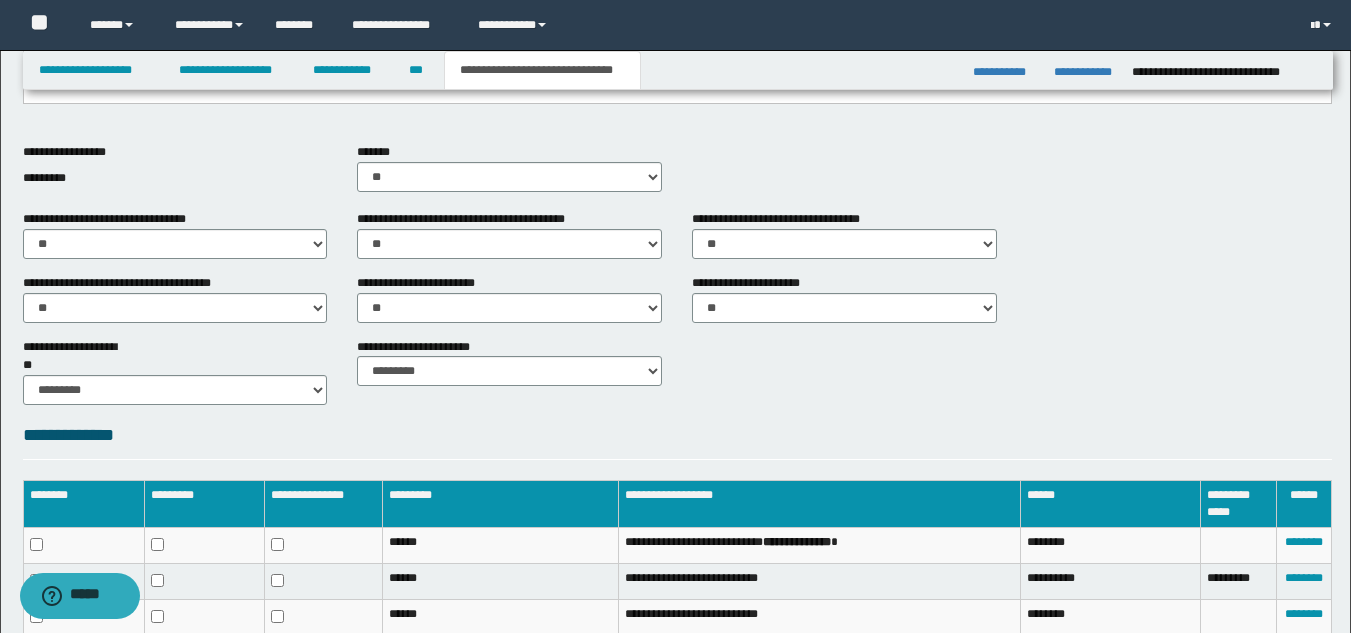 click on "**********" at bounding box center [175, 370] 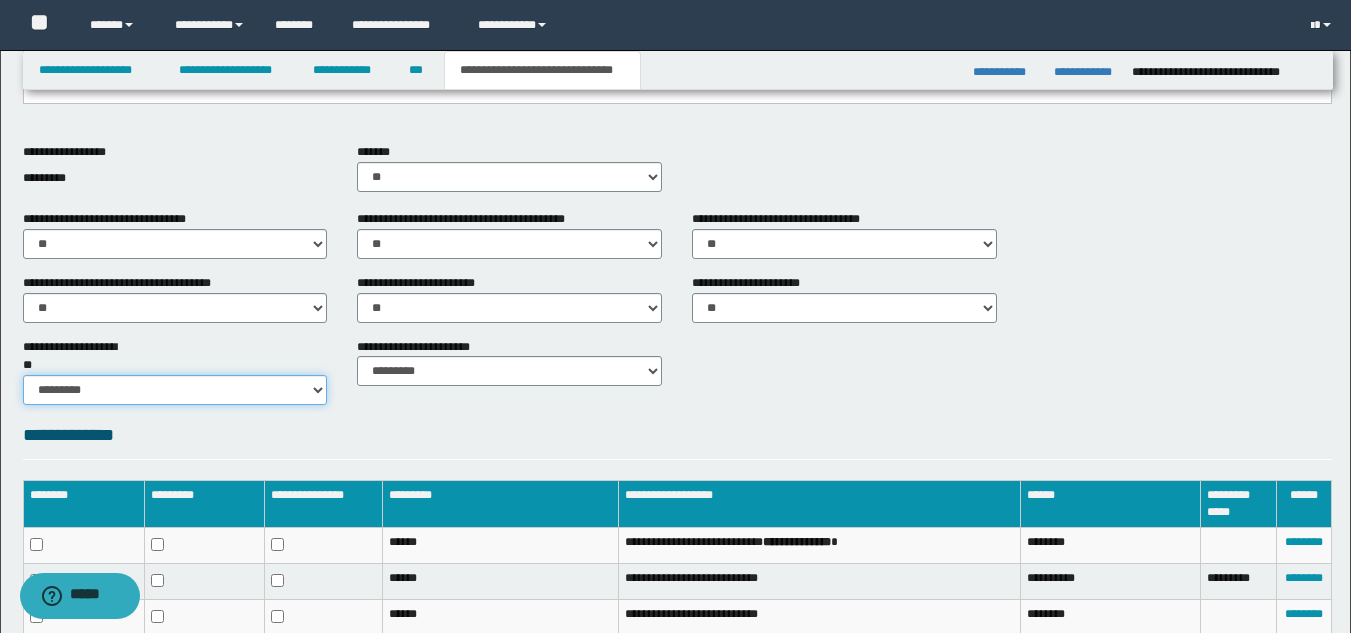 click on "*********
**
**" at bounding box center (175, 390) 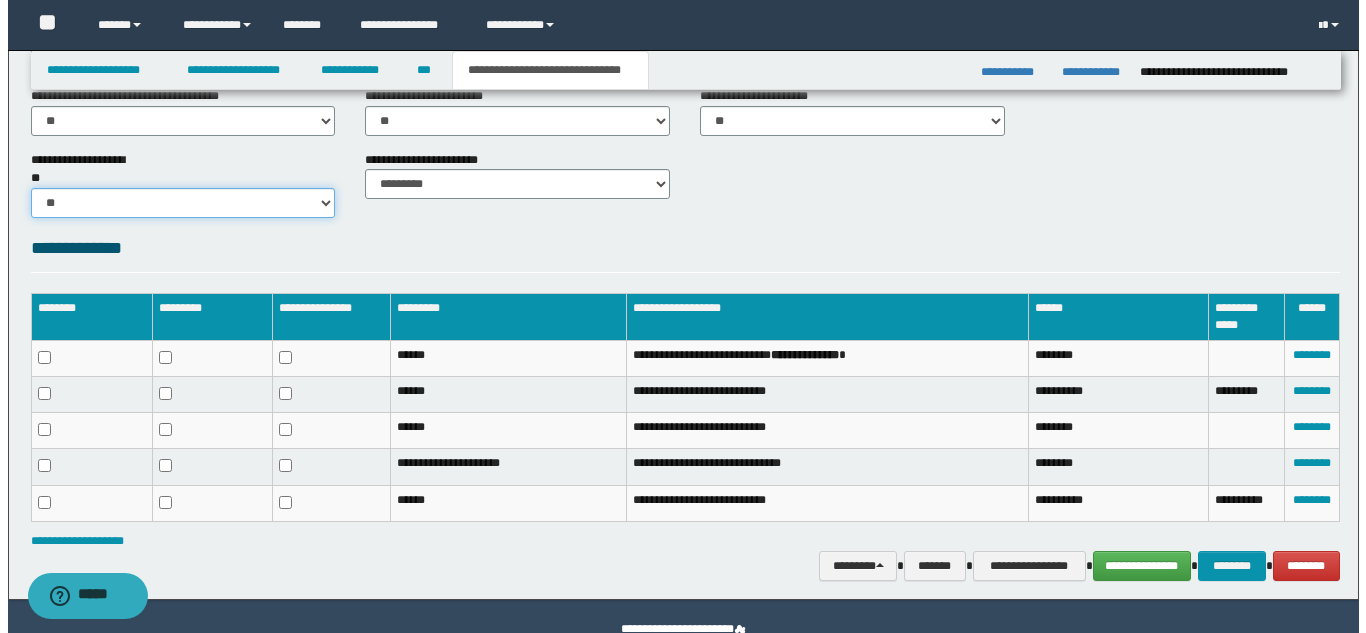 scroll, scrollTop: 792, scrollLeft: 0, axis: vertical 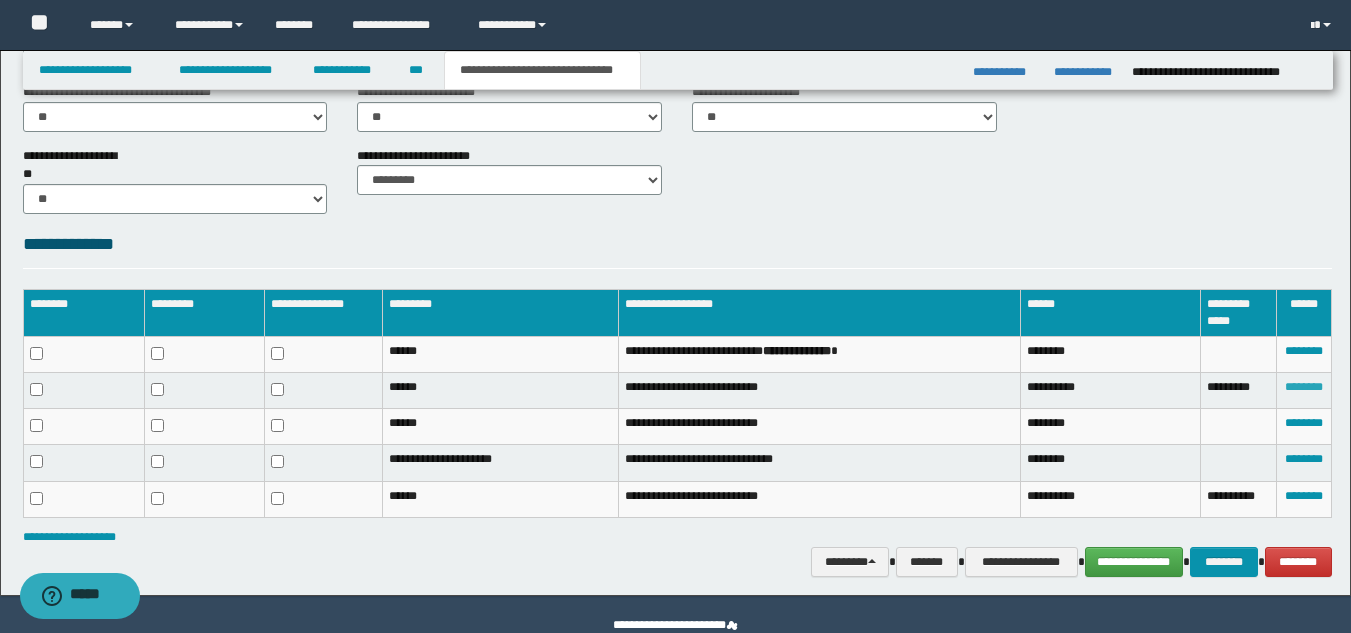 click on "********" at bounding box center [1304, 387] 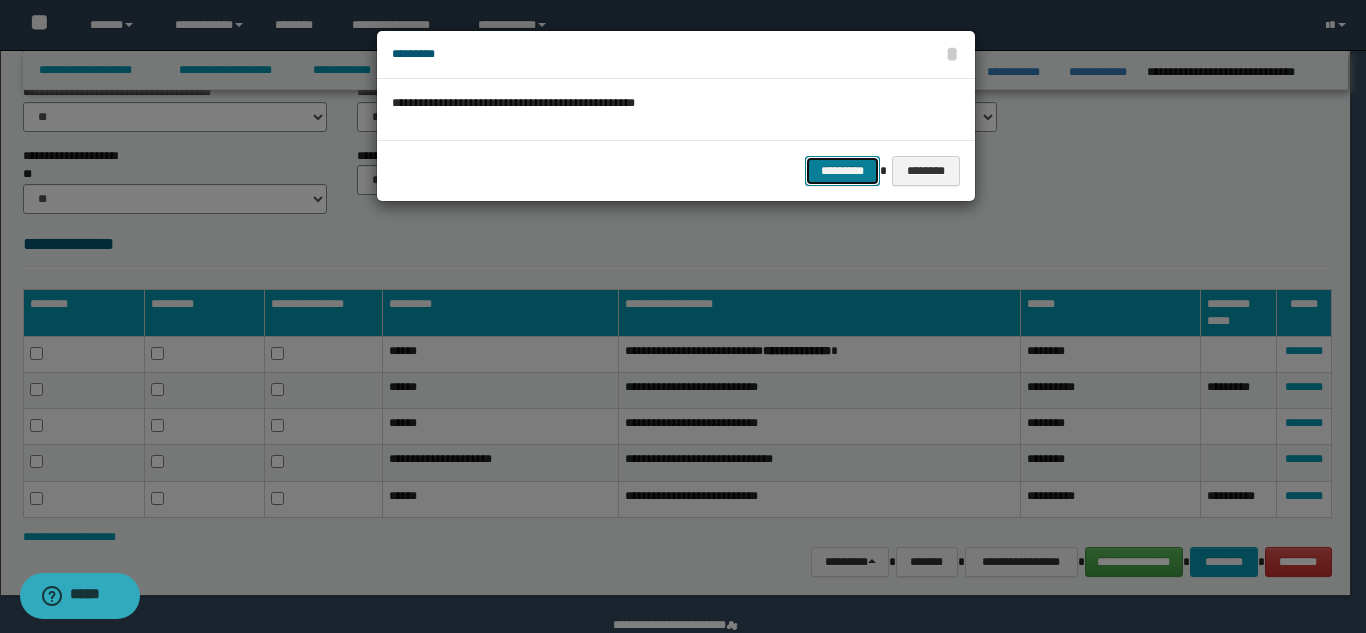 click on "*********" at bounding box center [842, 171] 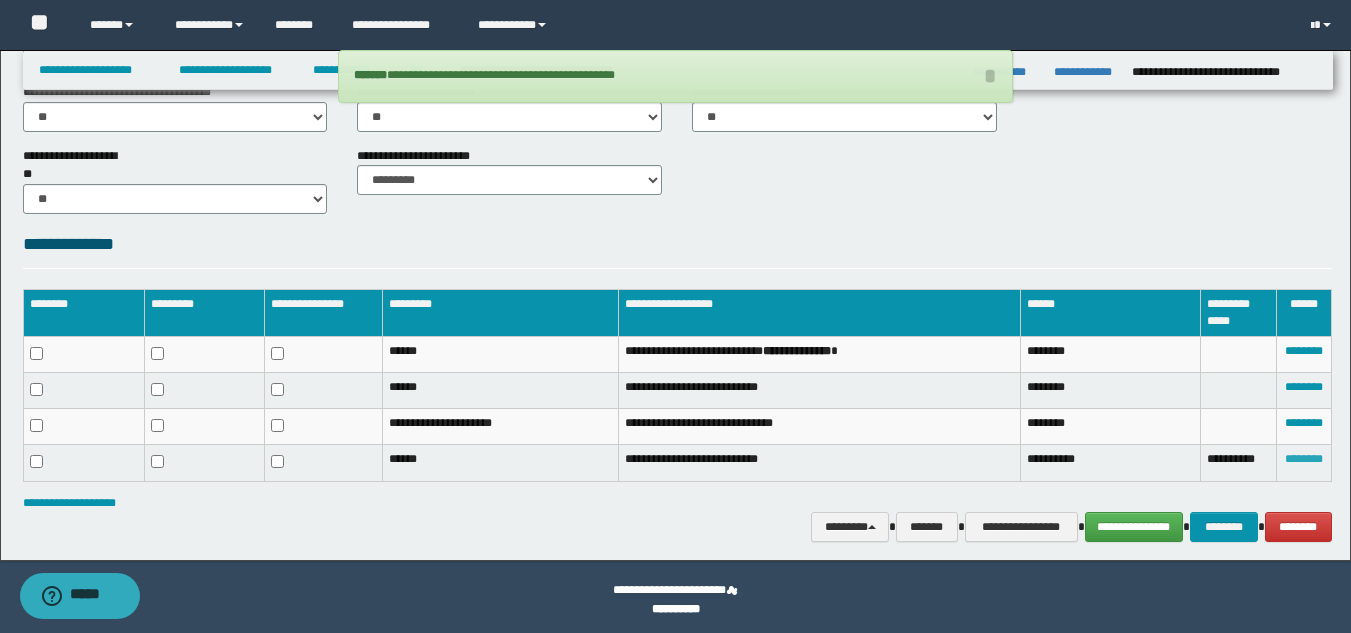 click on "********" at bounding box center [1304, 459] 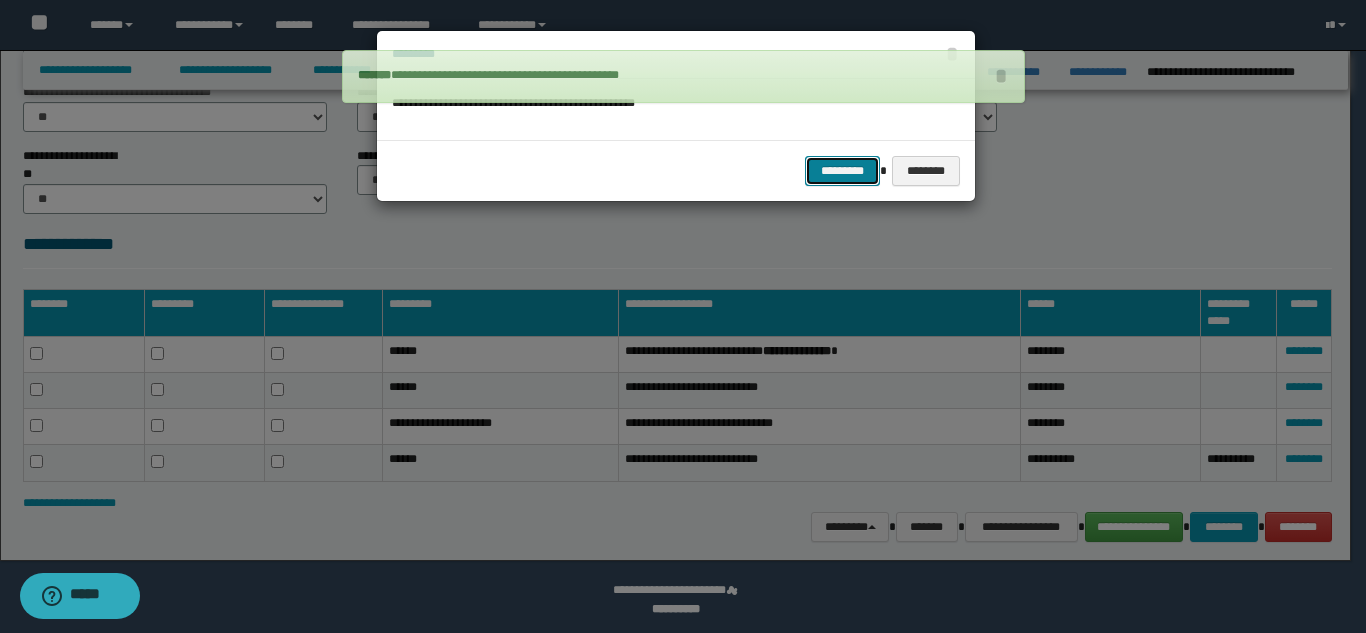 click on "*********" at bounding box center [842, 171] 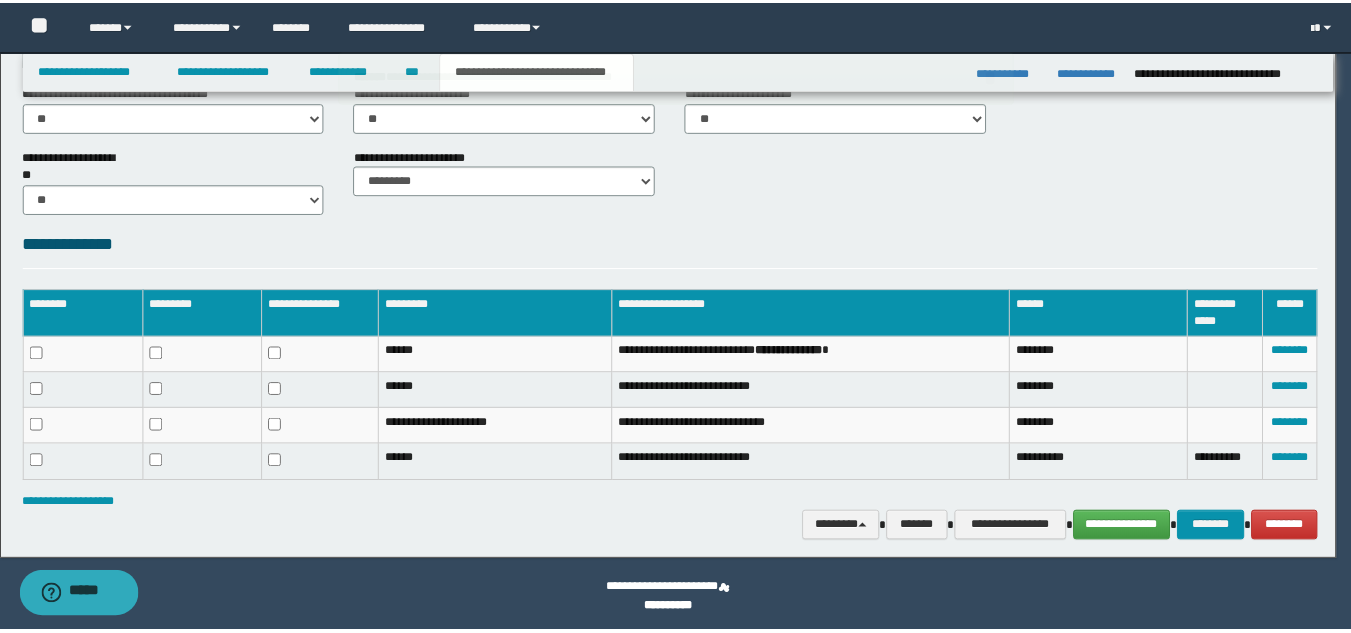 scroll, scrollTop: 764, scrollLeft: 0, axis: vertical 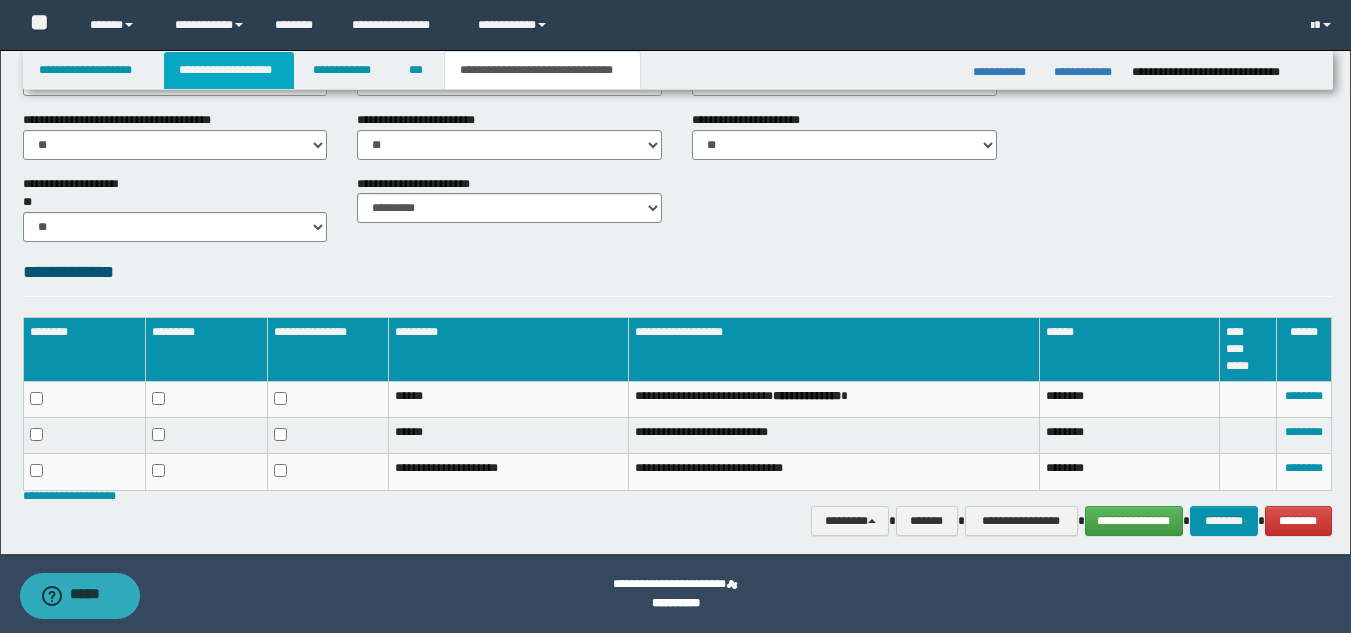 click on "**********" at bounding box center [229, 70] 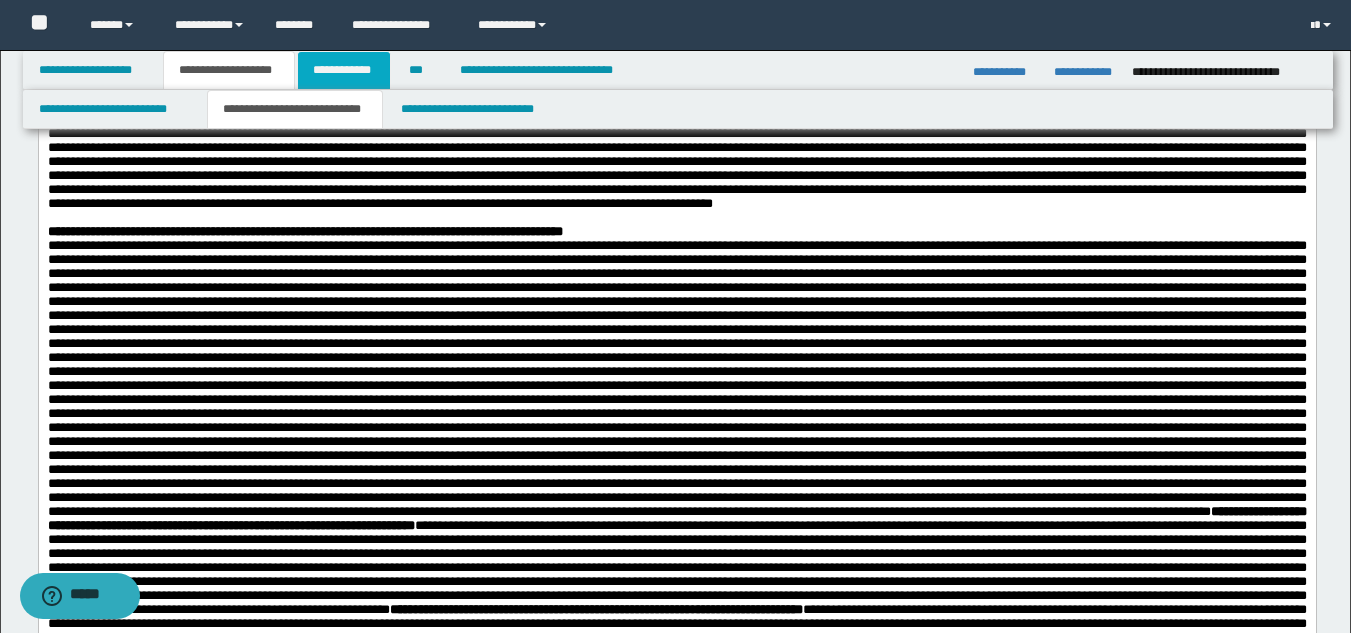 click on "**********" at bounding box center [344, 70] 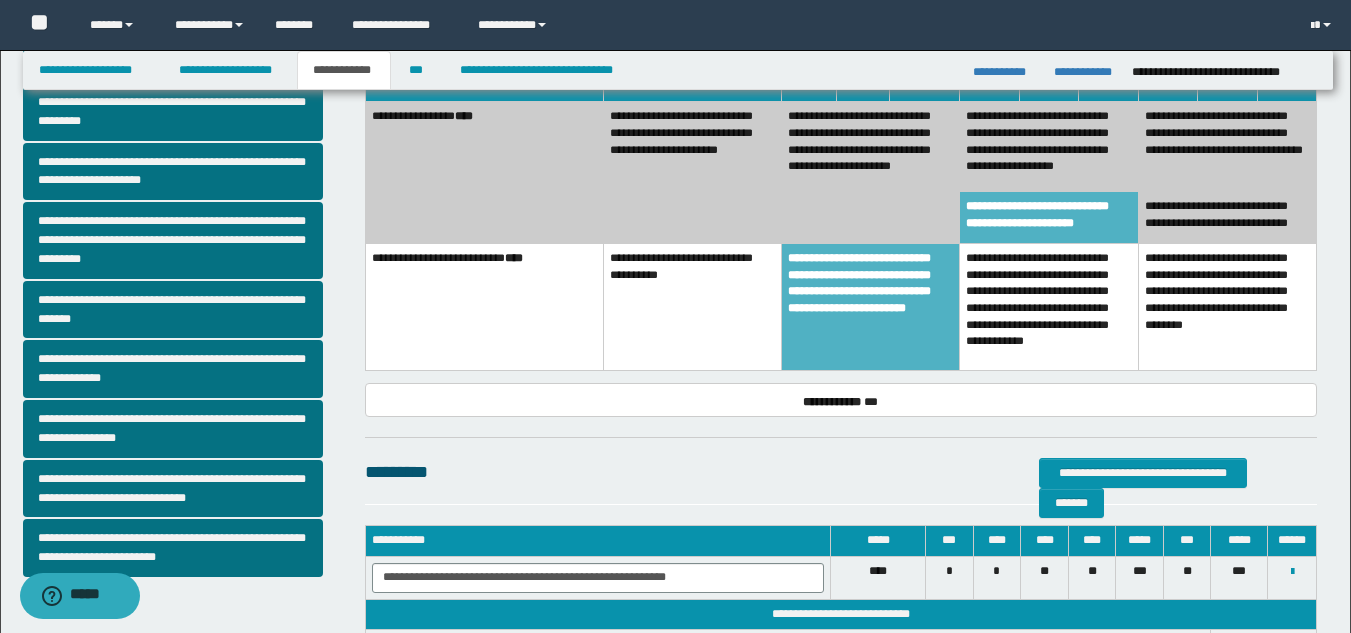 scroll, scrollTop: 458, scrollLeft: 0, axis: vertical 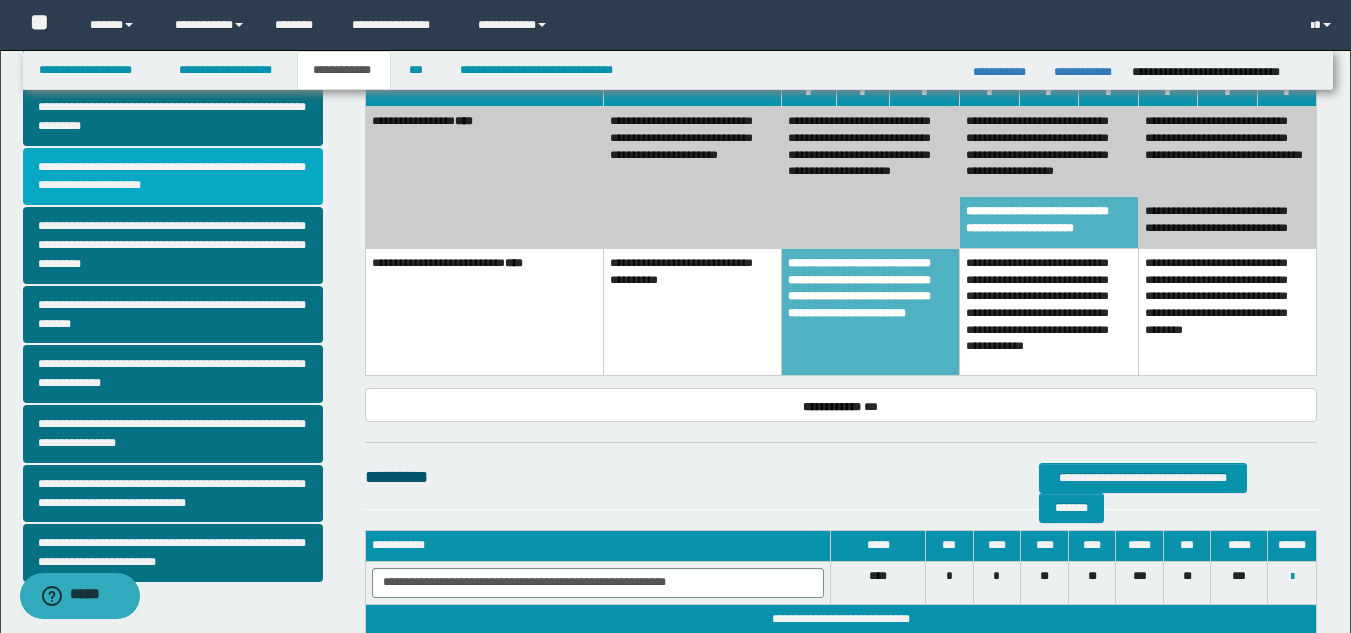 click on "**********" at bounding box center [173, 177] 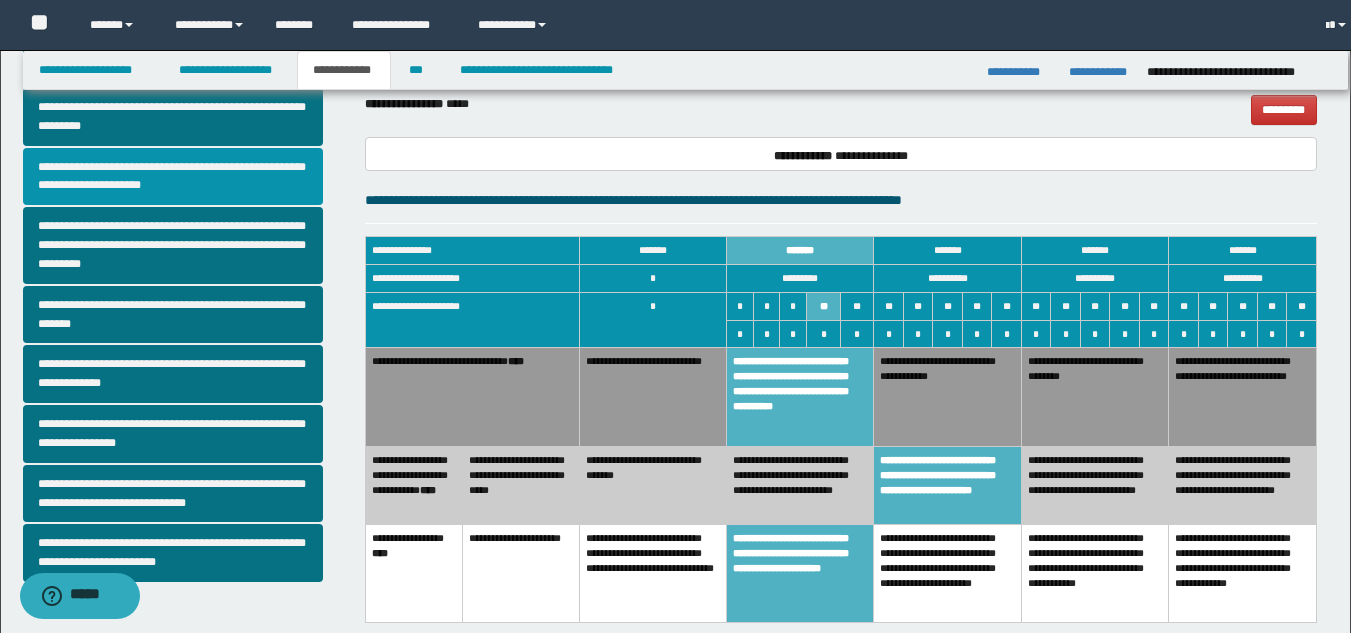 scroll, scrollTop: 0, scrollLeft: 0, axis: both 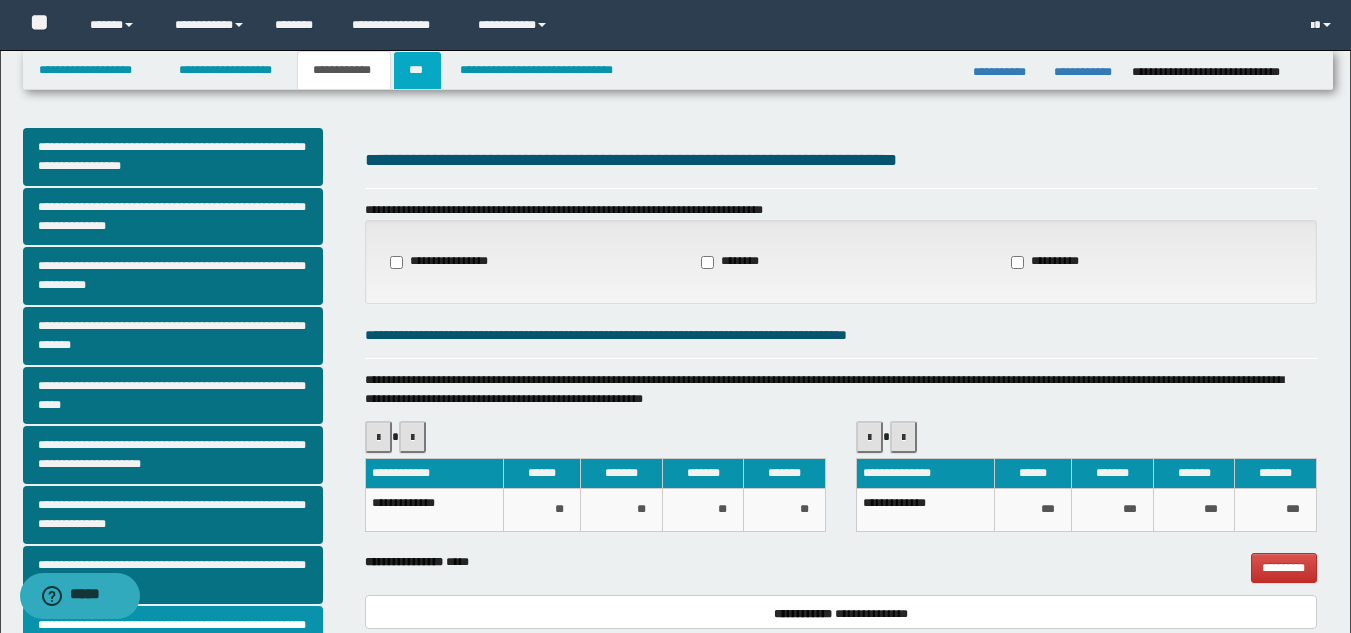 click on "***" at bounding box center [417, 70] 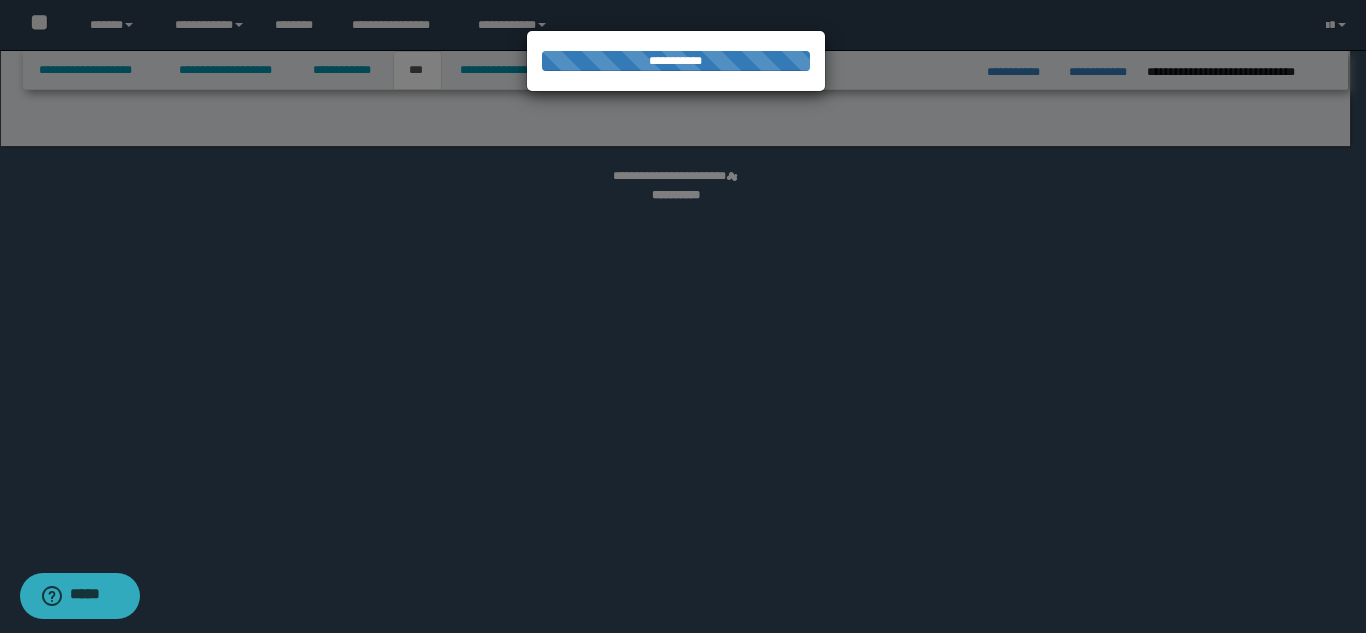 select on "**" 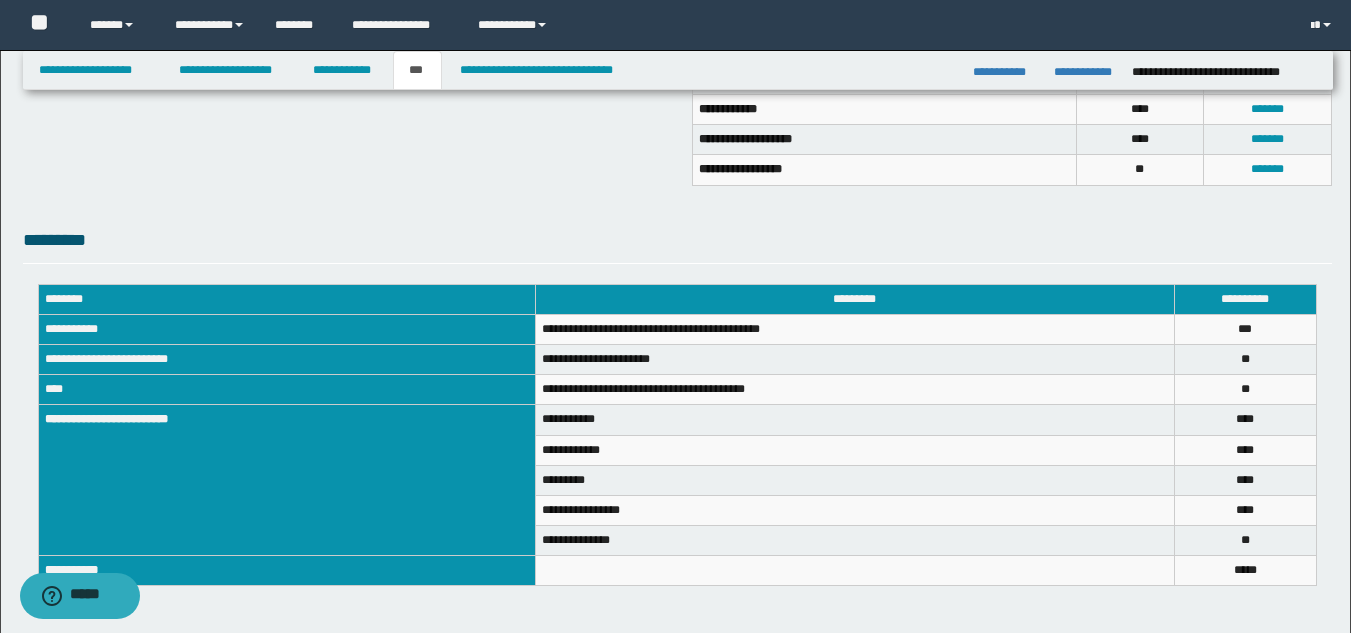 scroll, scrollTop: 582, scrollLeft: 0, axis: vertical 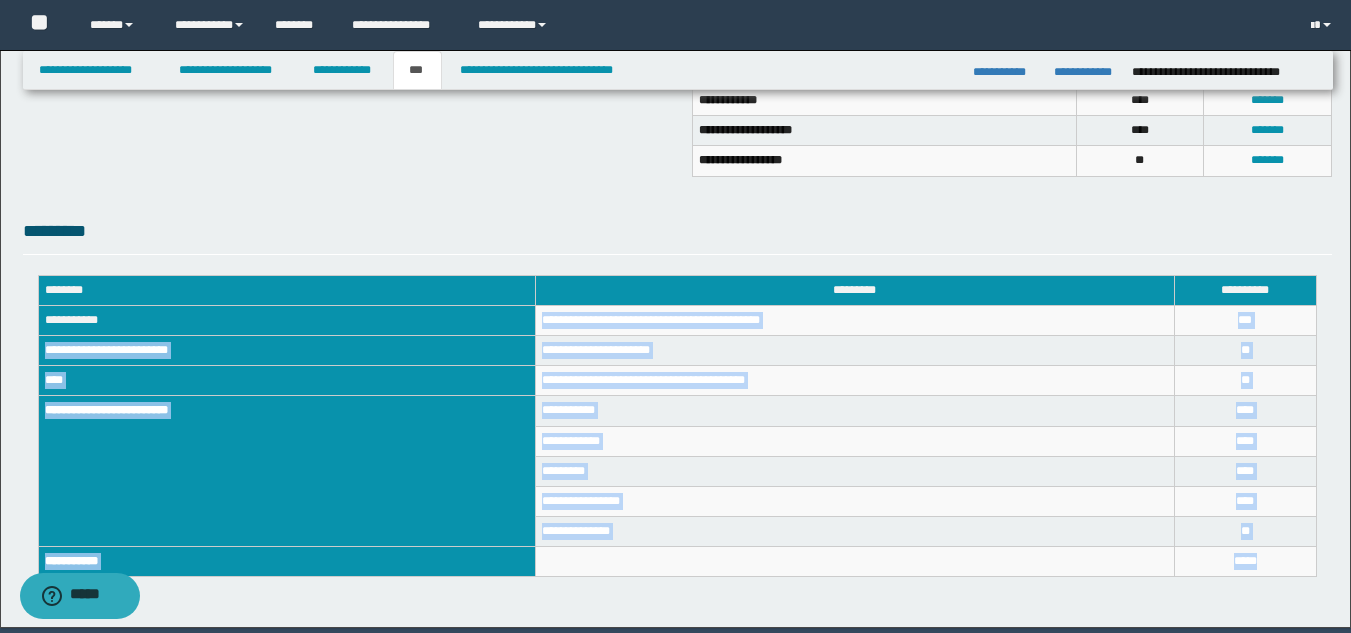 drag, startPoint x: 542, startPoint y: 325, endPoint x: 1267, endPoint y: 558, distance: 761.5209 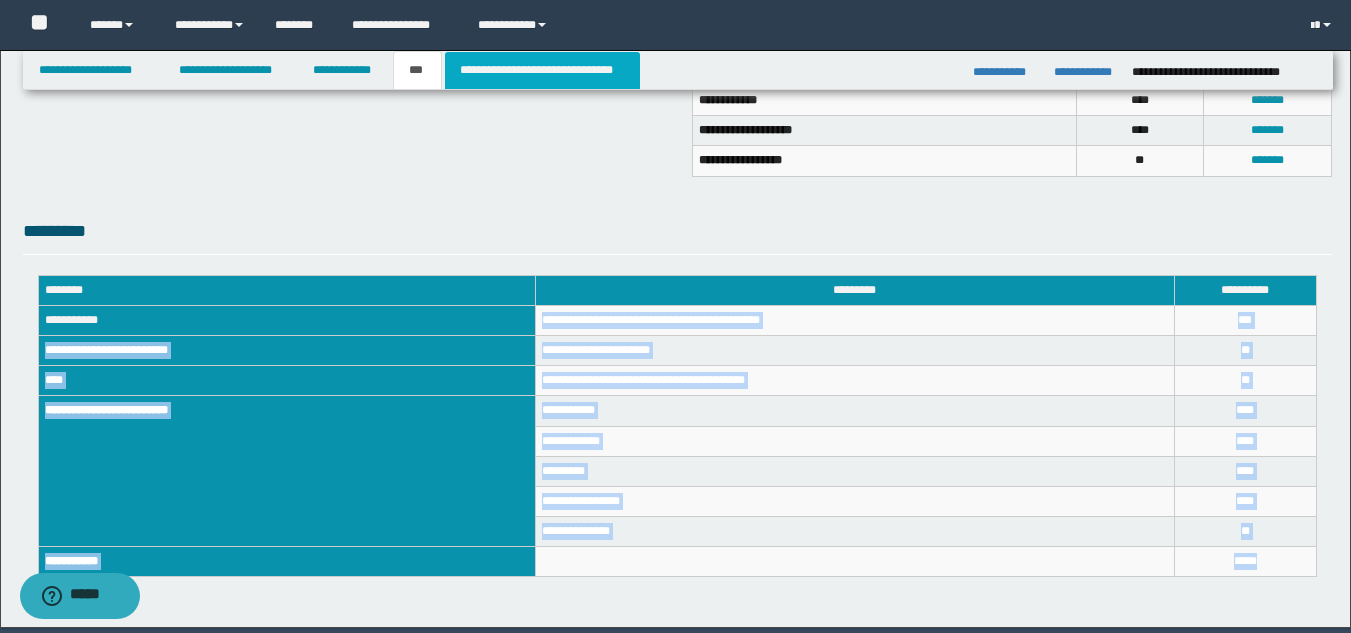 click on "**********" at bounding box center [542, 70] 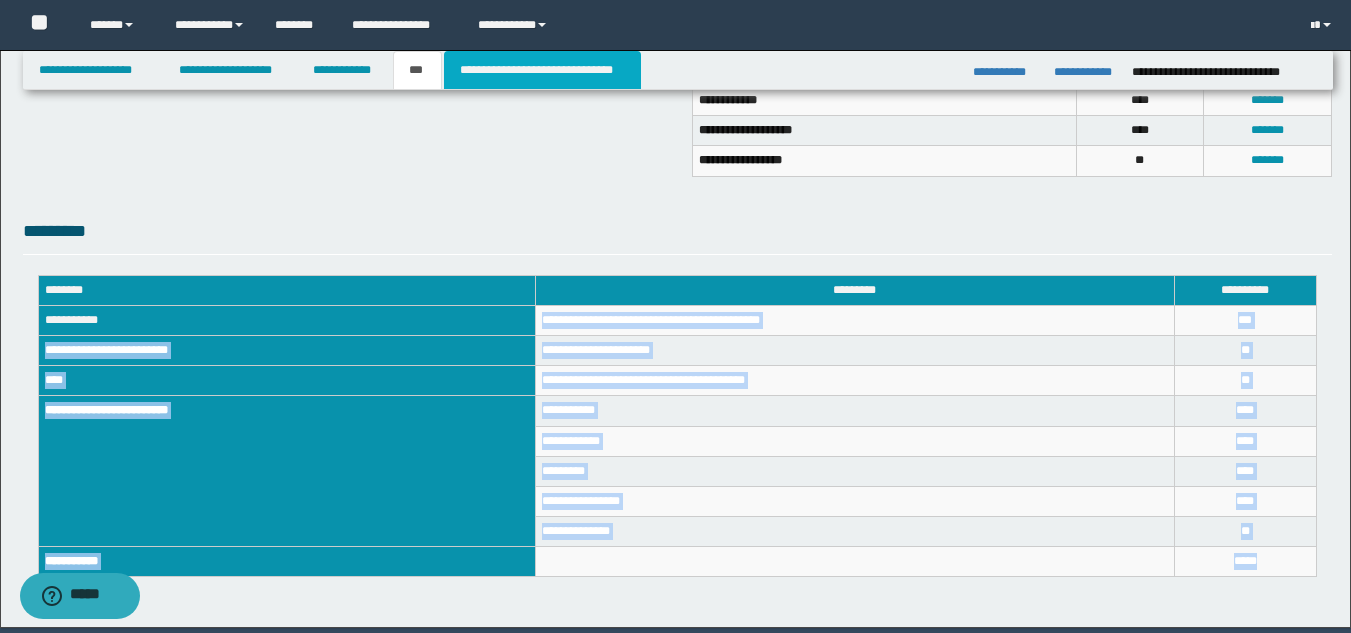 type on "**********" 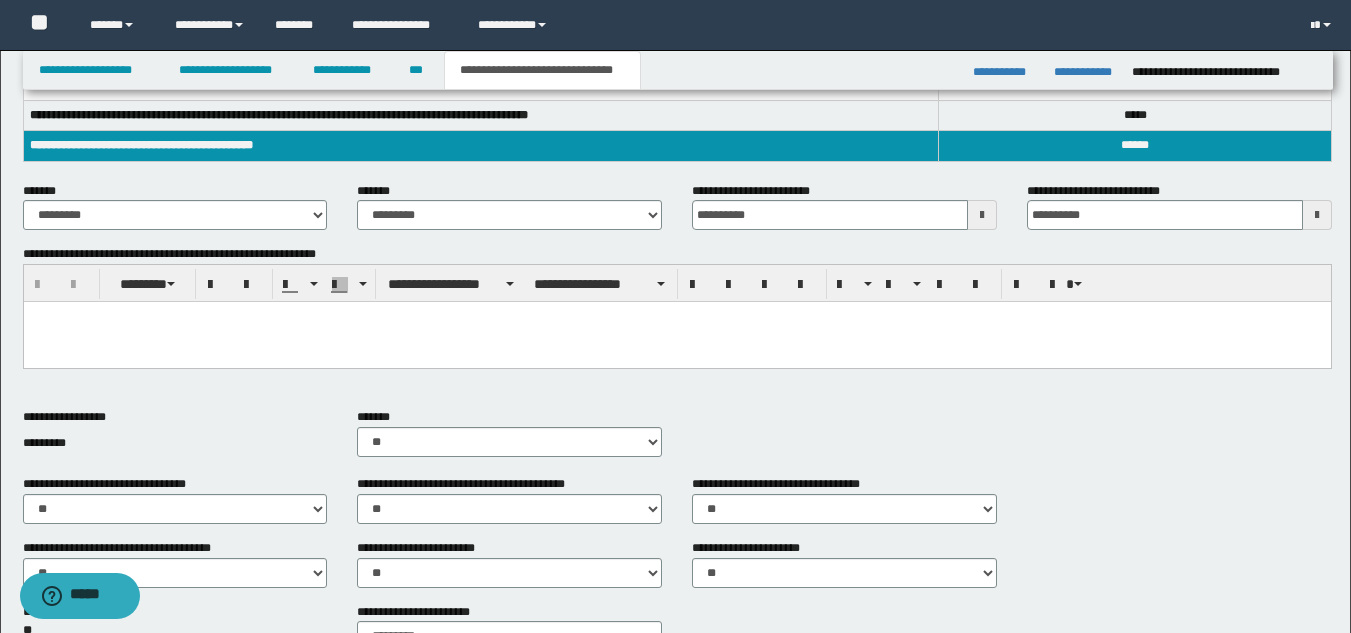 scroll, scrollTop: 282, scrollLeft: 0, axis: vertical 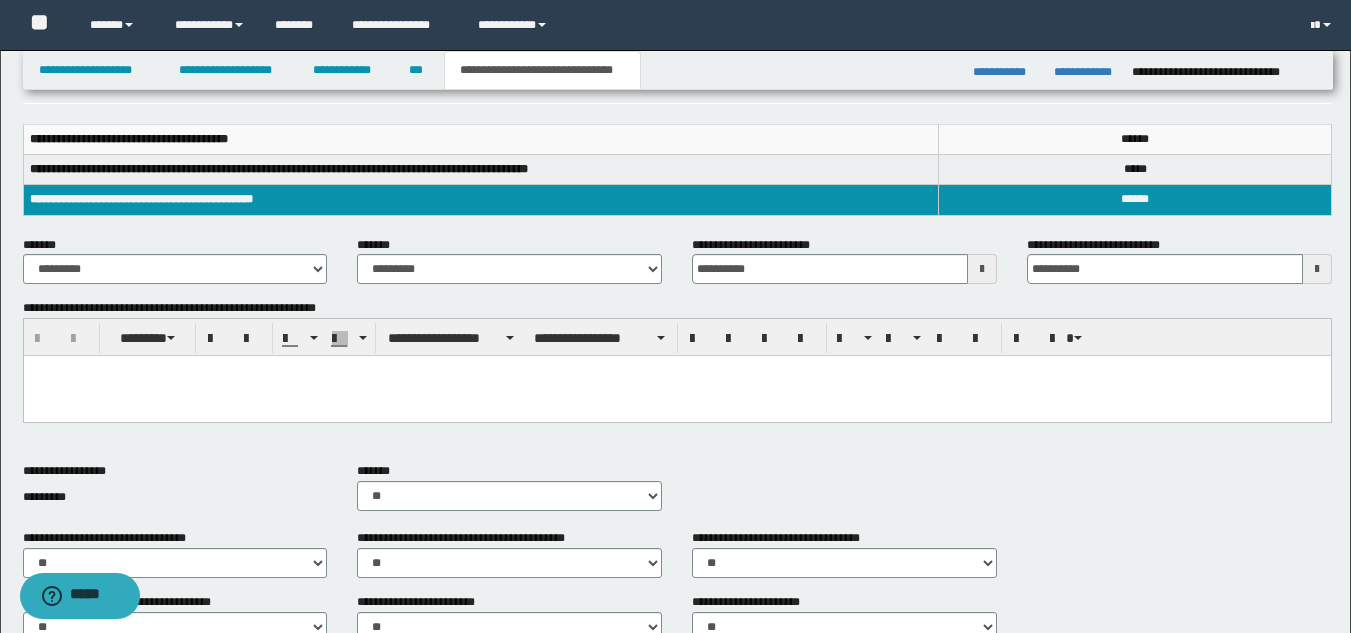 click at bounding box center (676, 396) 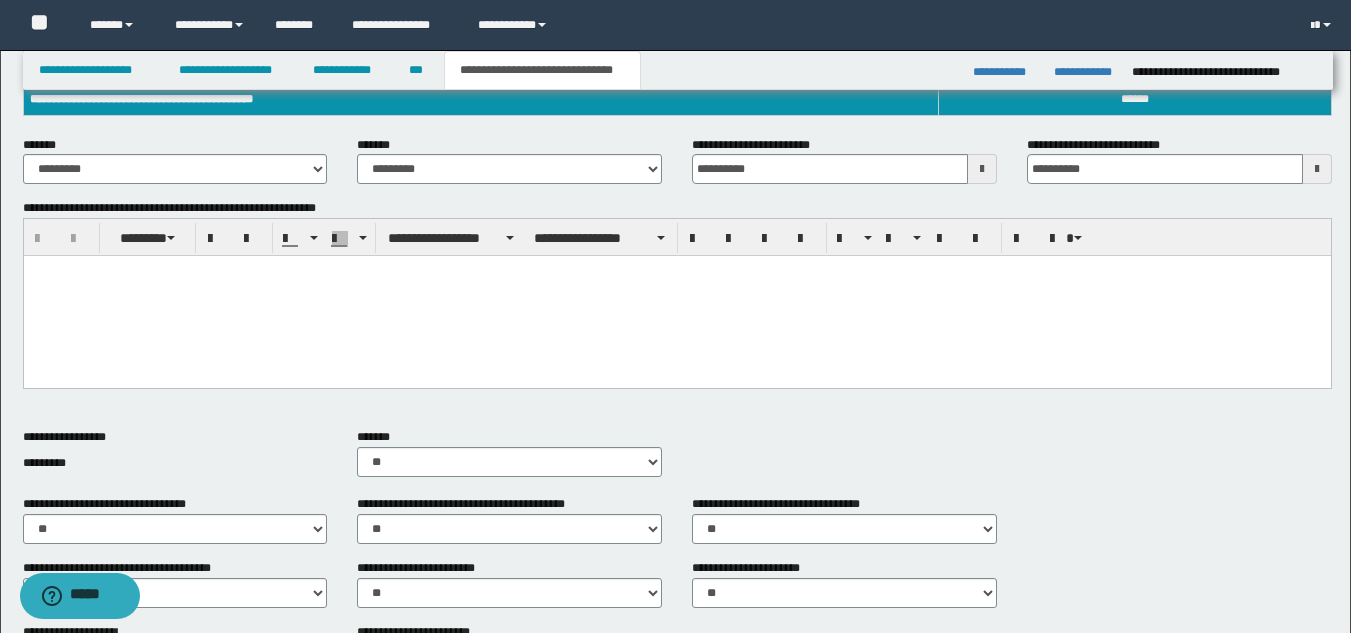 scroll, scrollTop: 637, scrollLeft: 0, axis: vertical 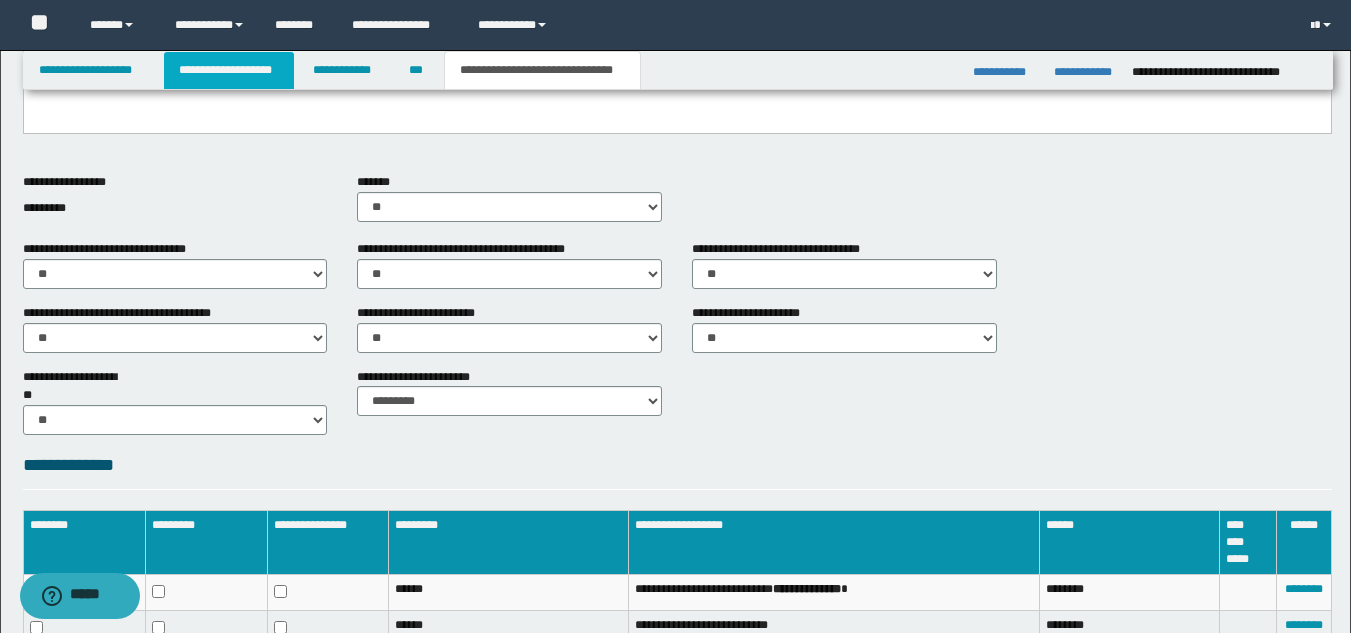click on "**********" at bounding box center [229, 70] 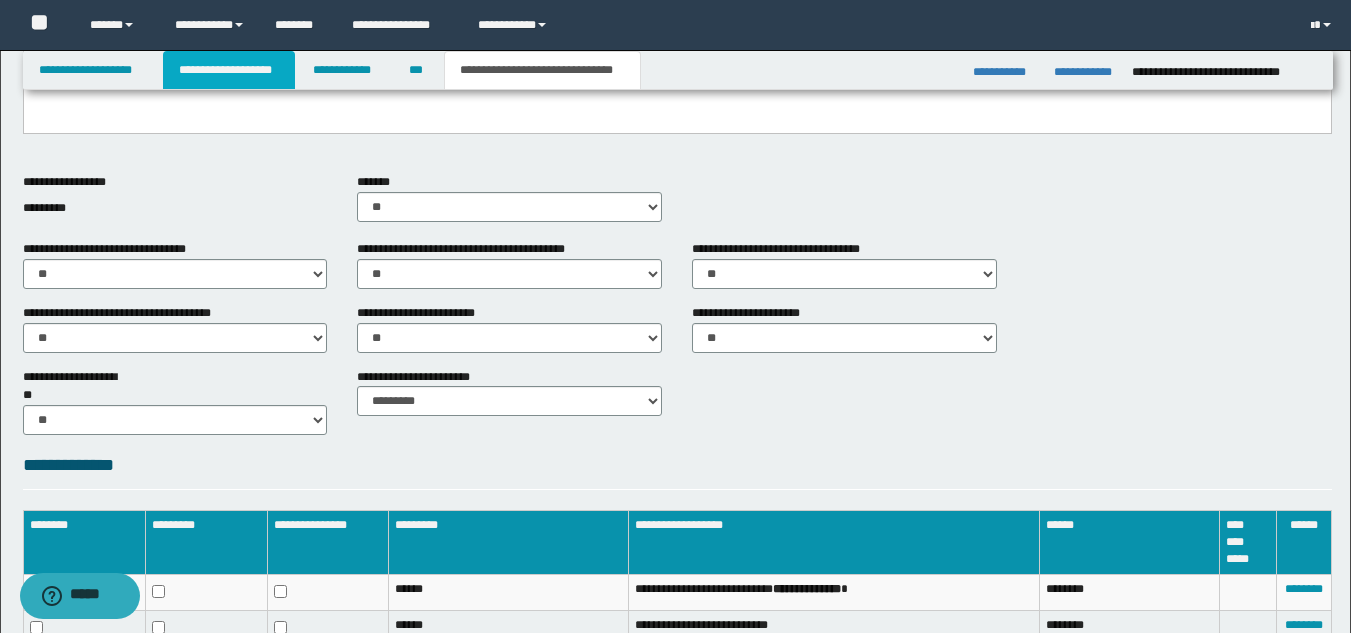 scroll, scrollTop: 668, scrollLeft: 0, axis: vertical 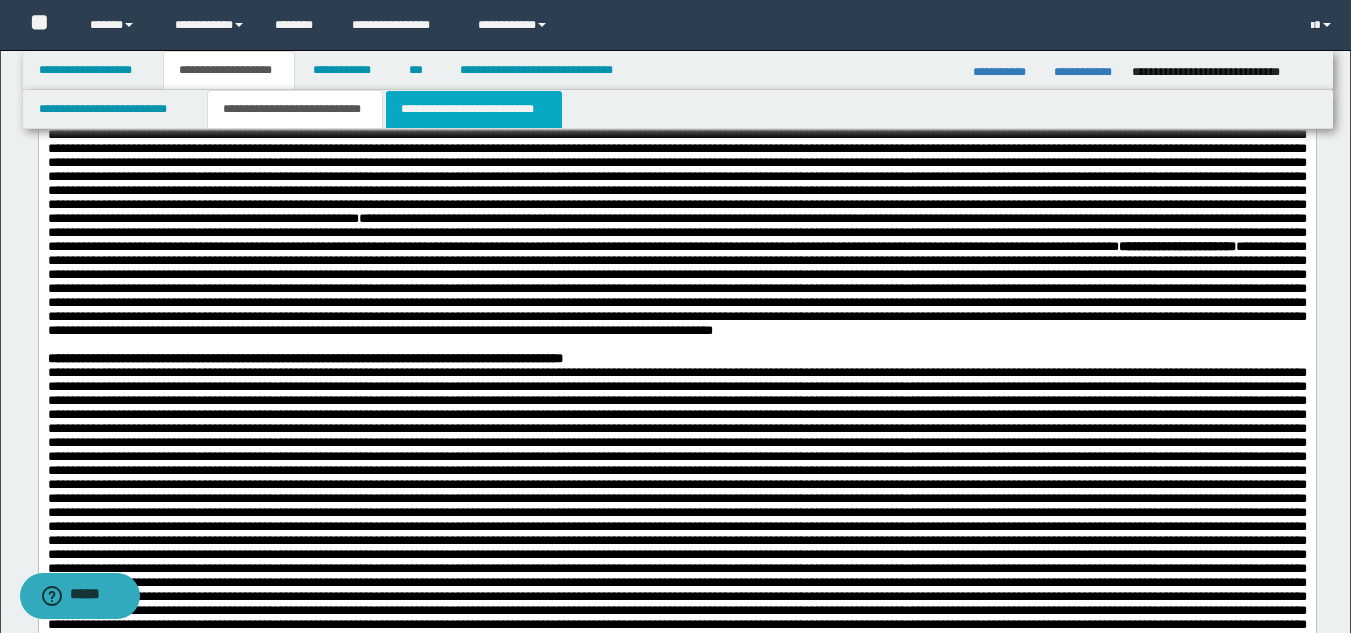 click on "**********" at bounding box center [474, 109] 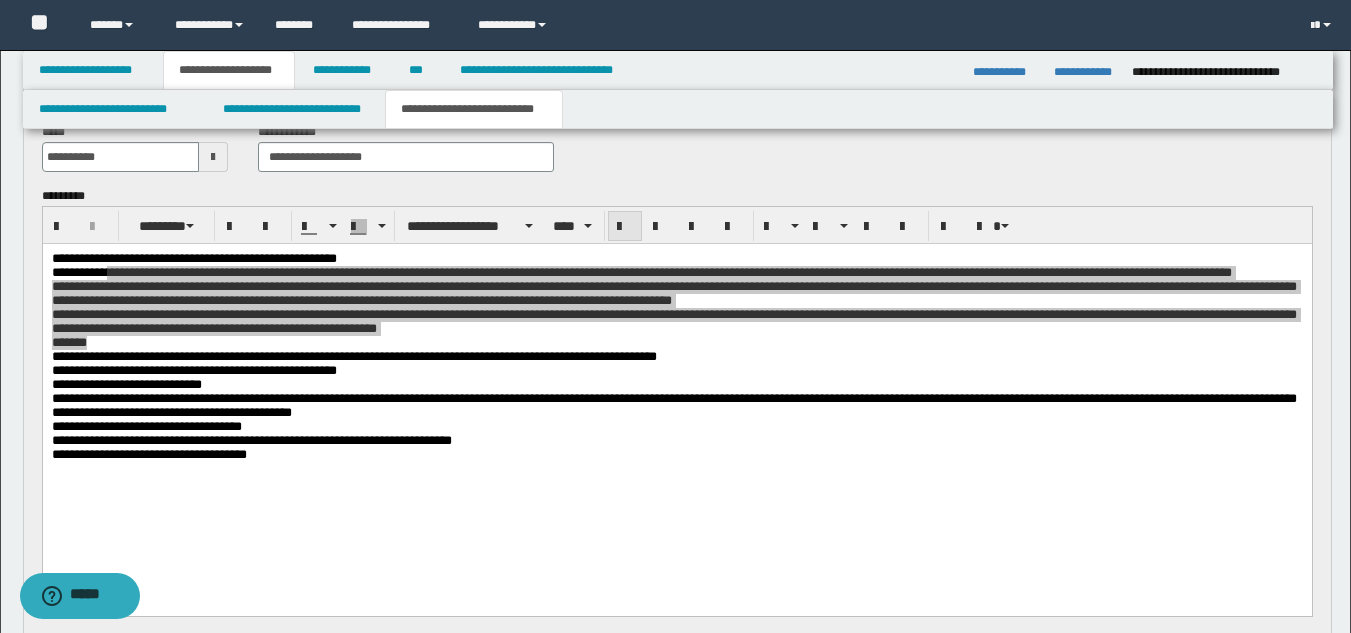 scroll, scrollTop: 619, scrollLeft: 0, axis: vertical 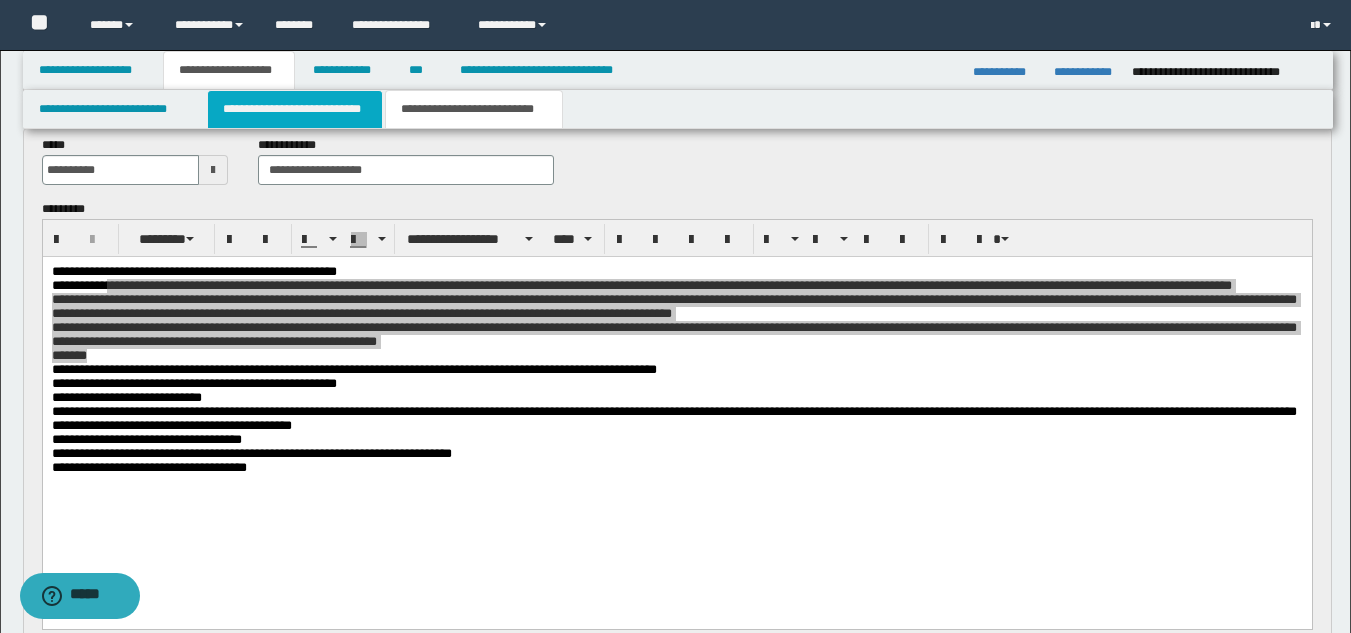 click on "**********" at bounding box center (295, 109) 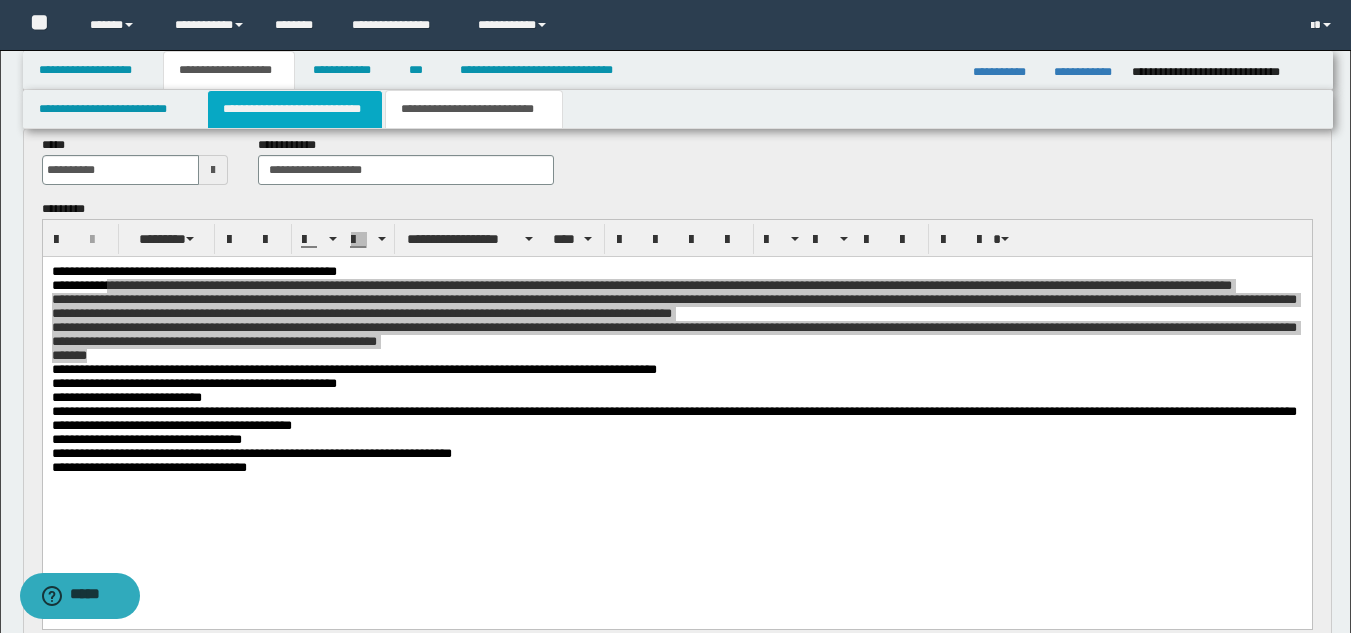 type 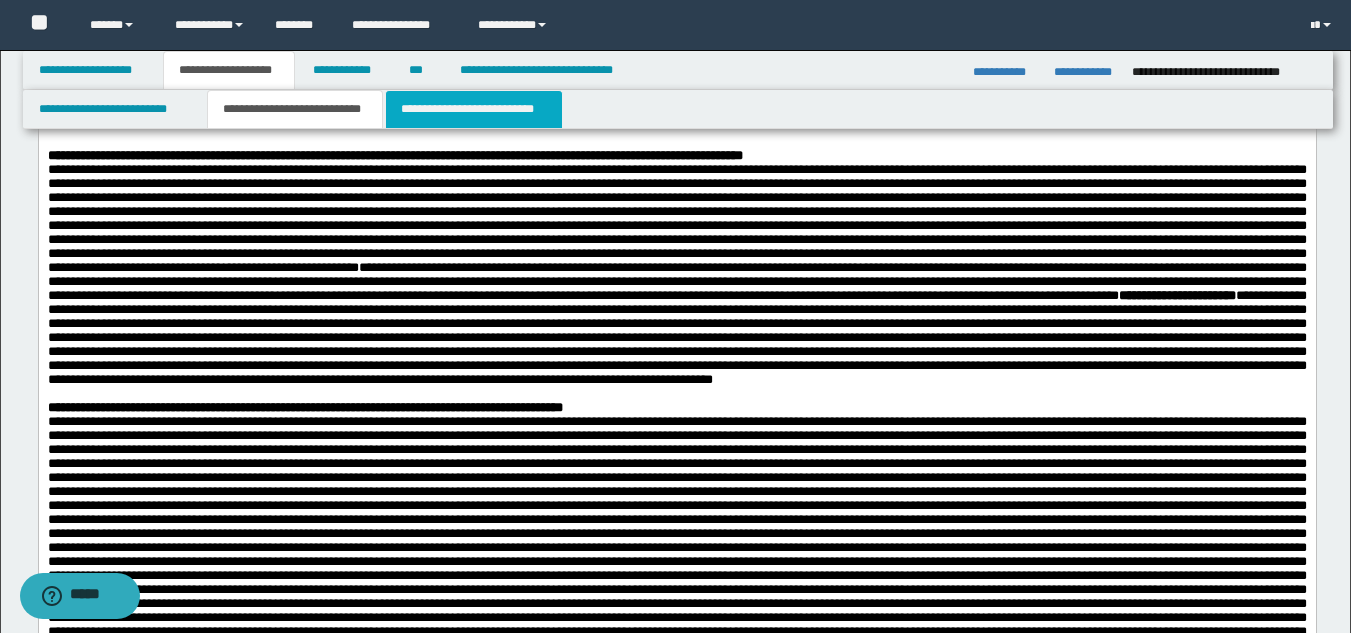 click on "**********" at bounding box center (474, 109) 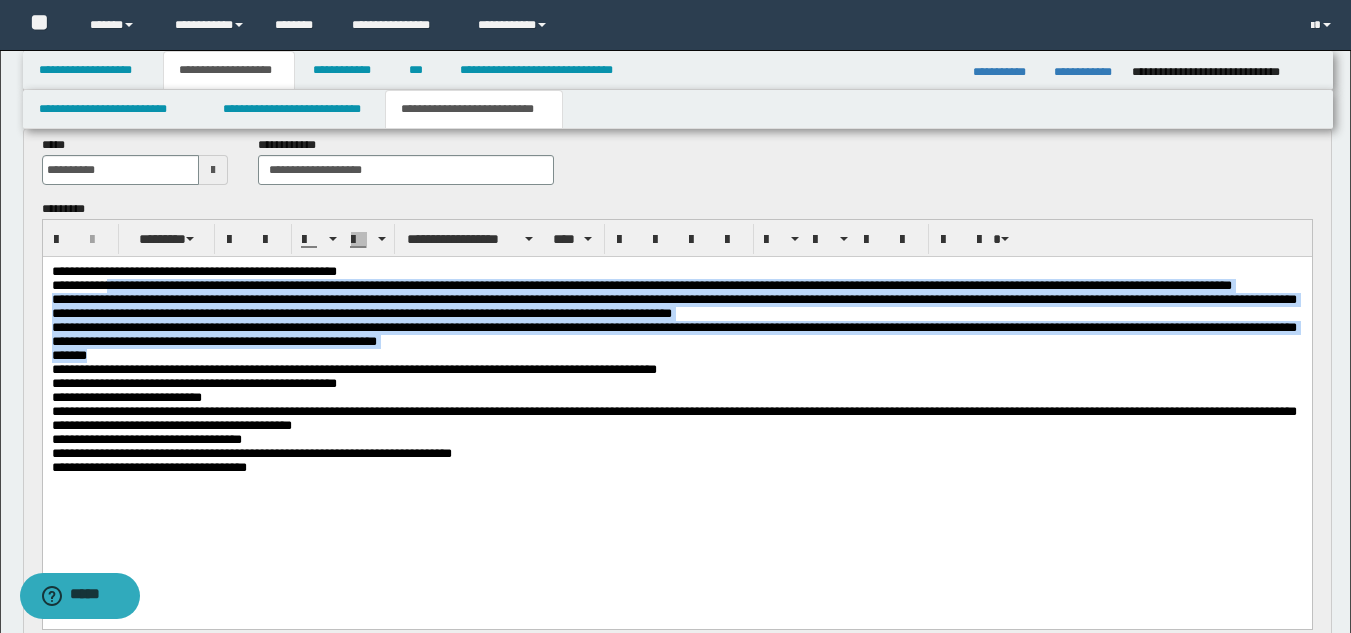 click on "**********" at bounding box center (676, 369) 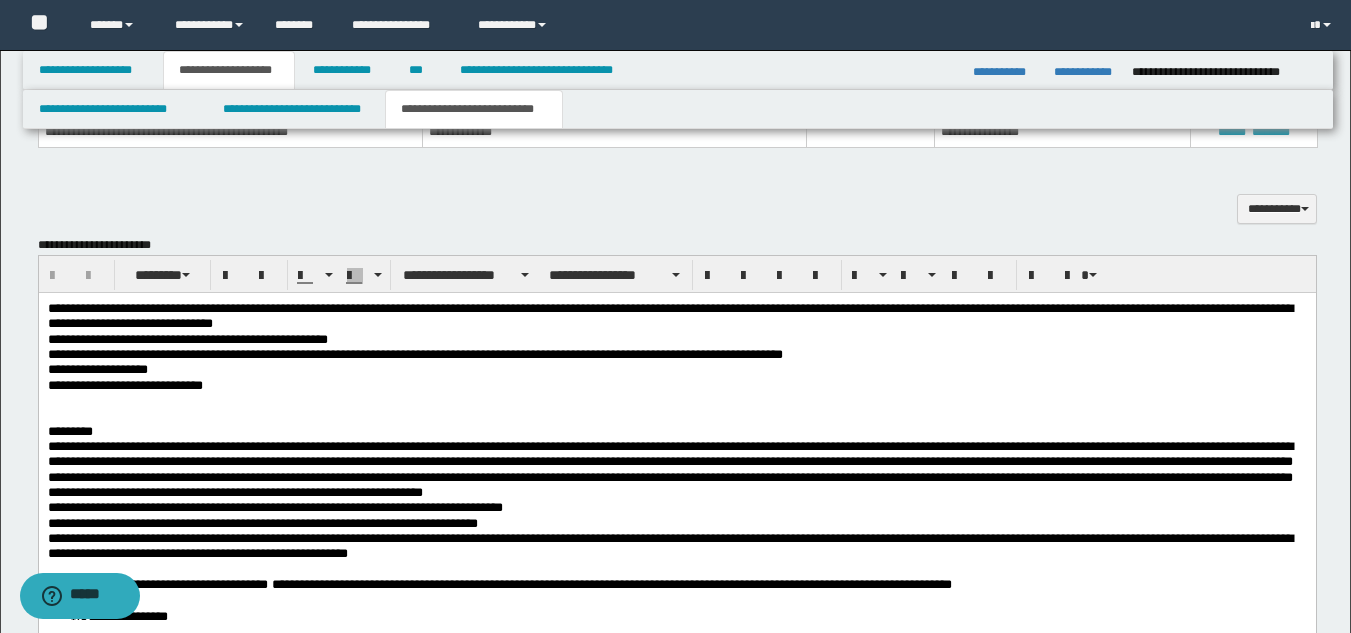 scroll, scrollTop: 1366, scrollLeft: 0, axis: vertical 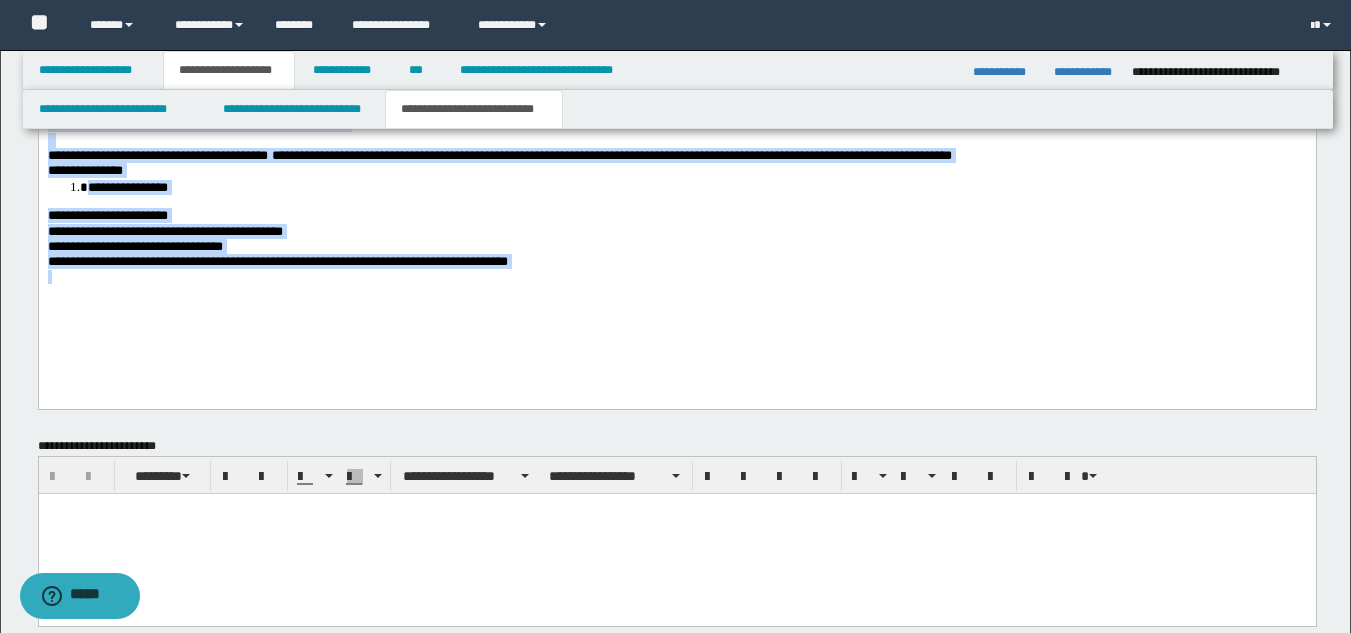 drag, startPoint x: 43, startPoint y: -123, endPoint x: 422, endPoint y: 431, distance: 671.2354 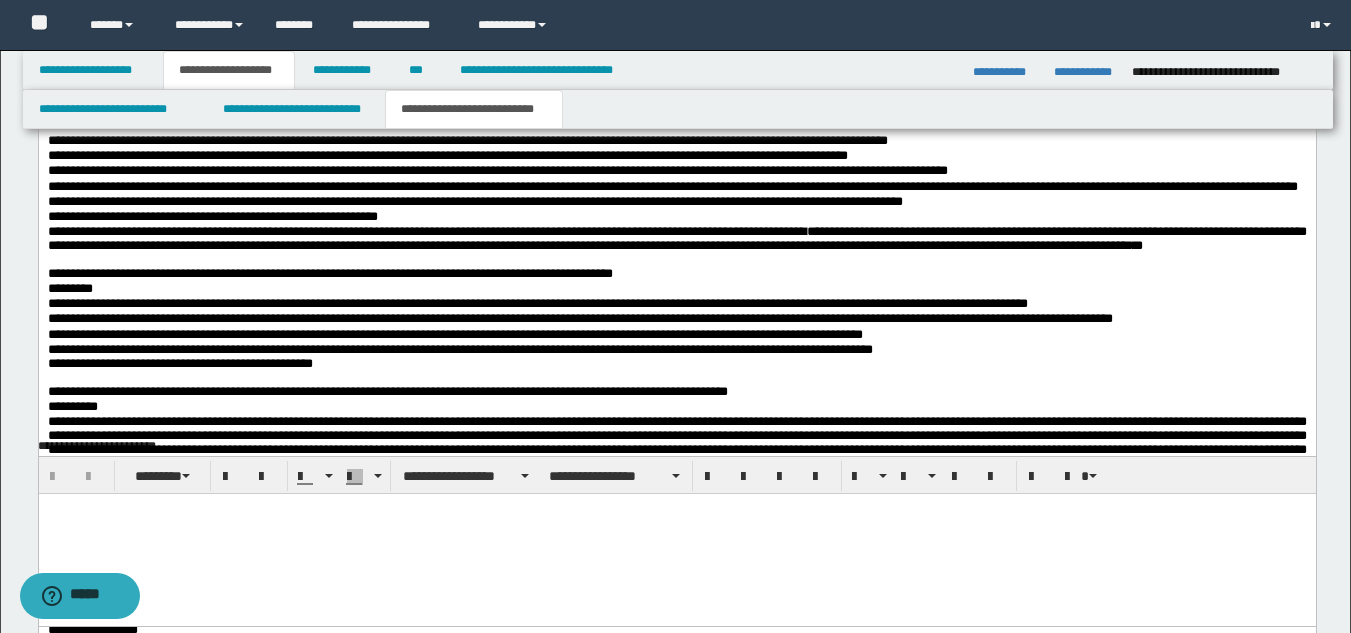 scroll, scrollTop: 1619, scrollLeft: 0, axis: vertical 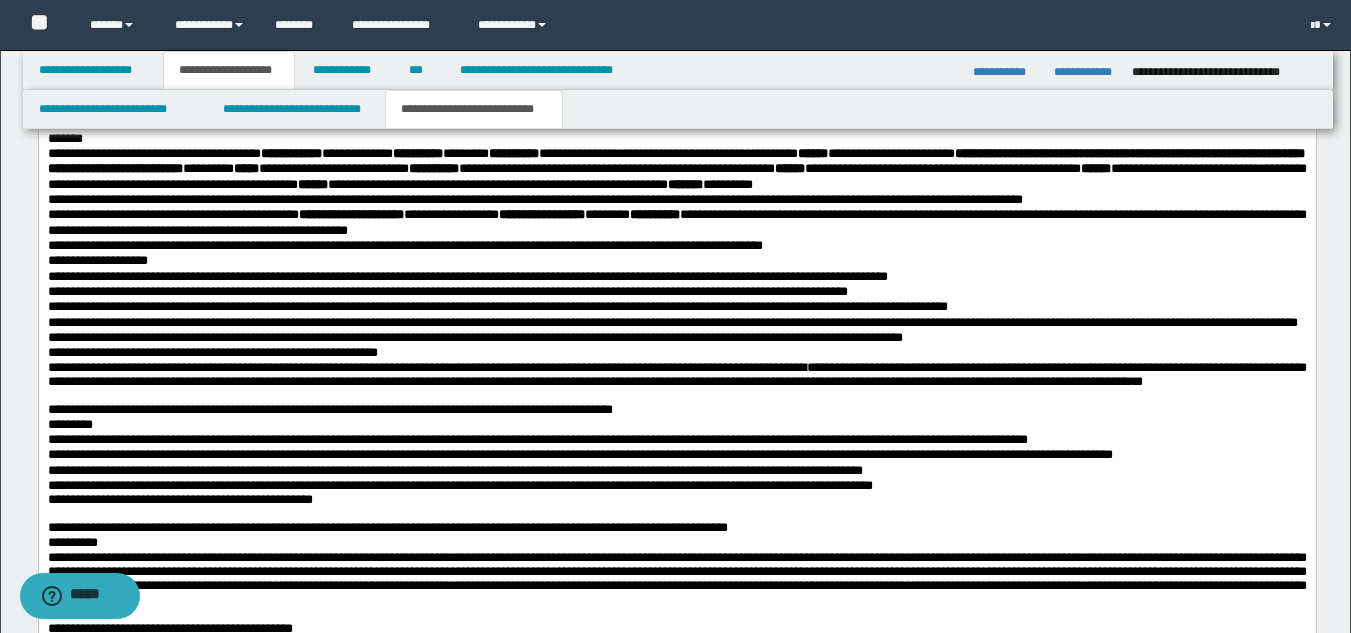 click on "**********" at bounding box center (676, 375) 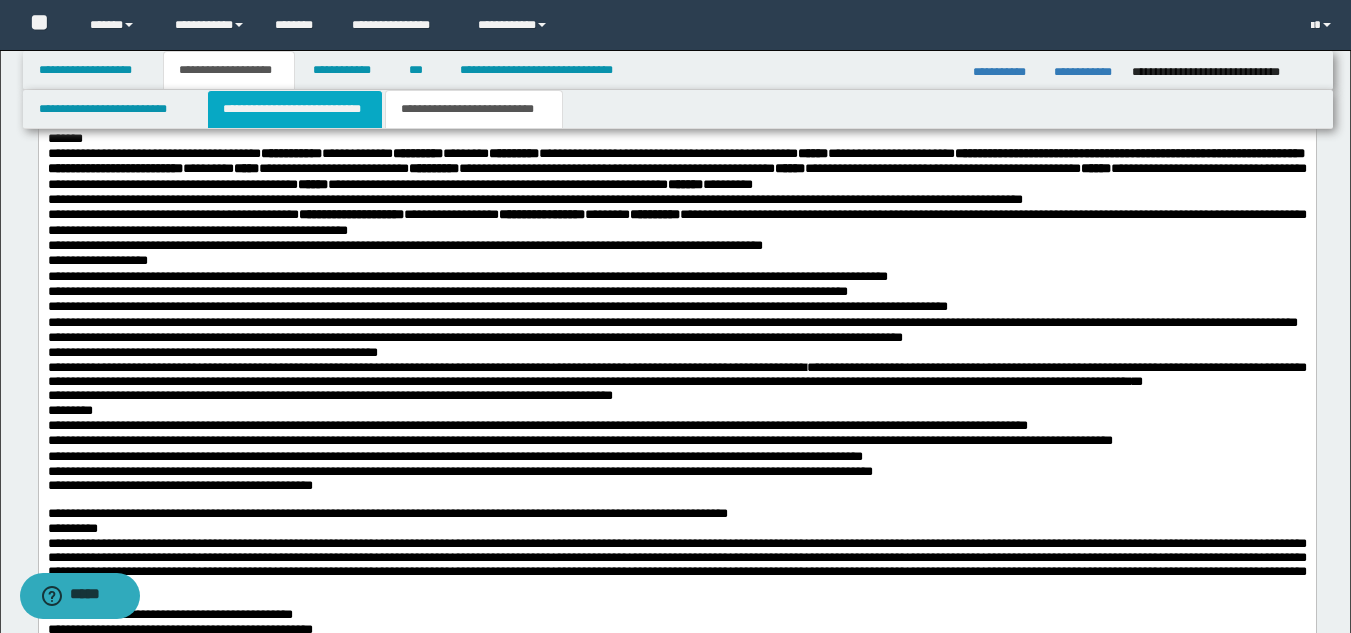 click on "**********" at bounding box center [295, 109] 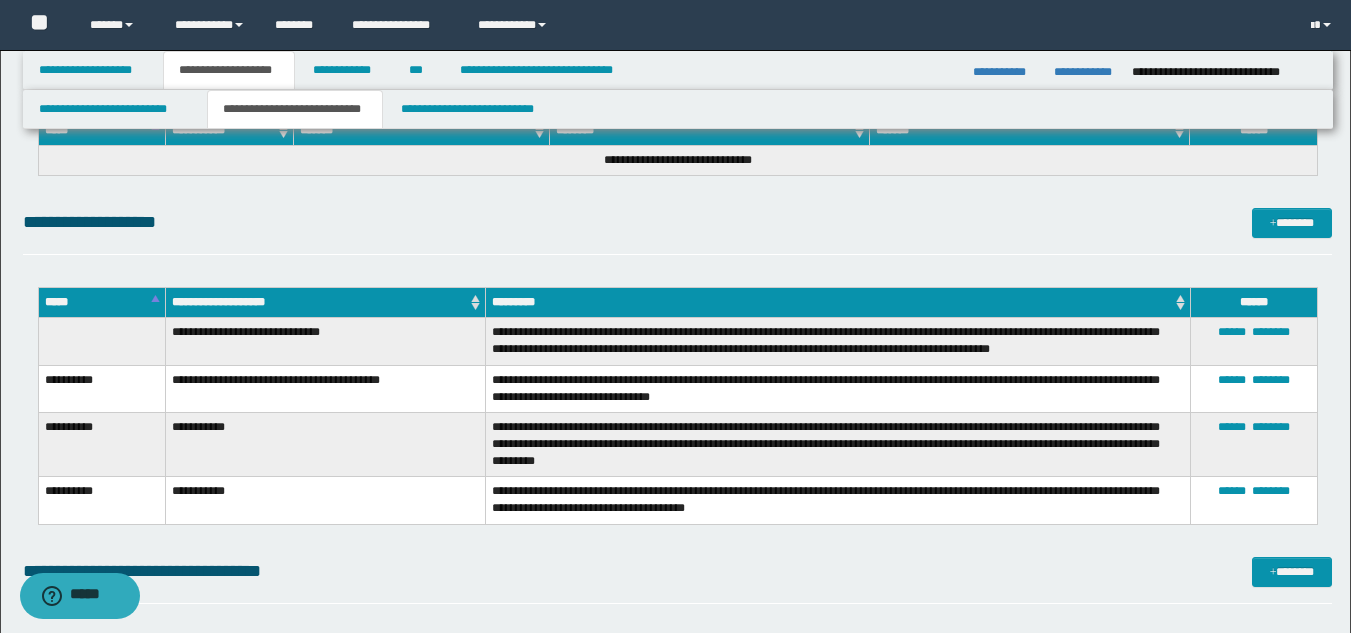 scroll, scrollTop: 4804, scrollLeft: 0, axis: vertical 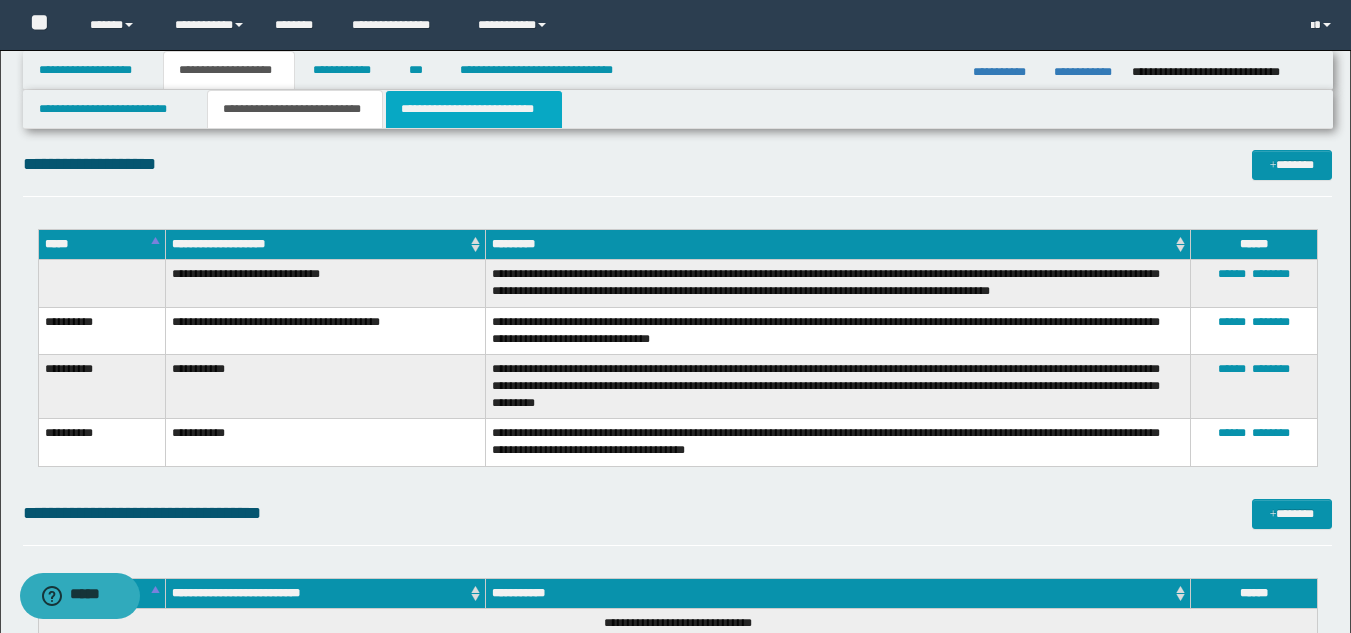 click on "**********" at bounding box center (474, 109) 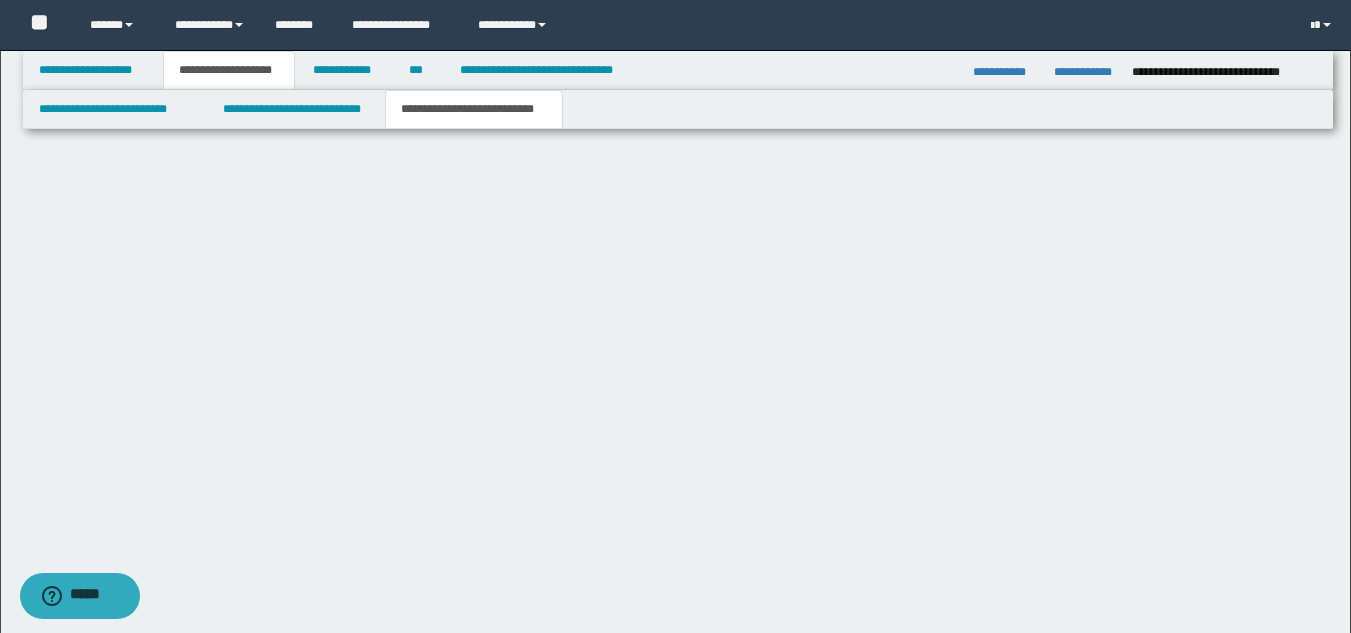 scroll, scrollTop: 2633, scrollLeft: 0, axis: vertical 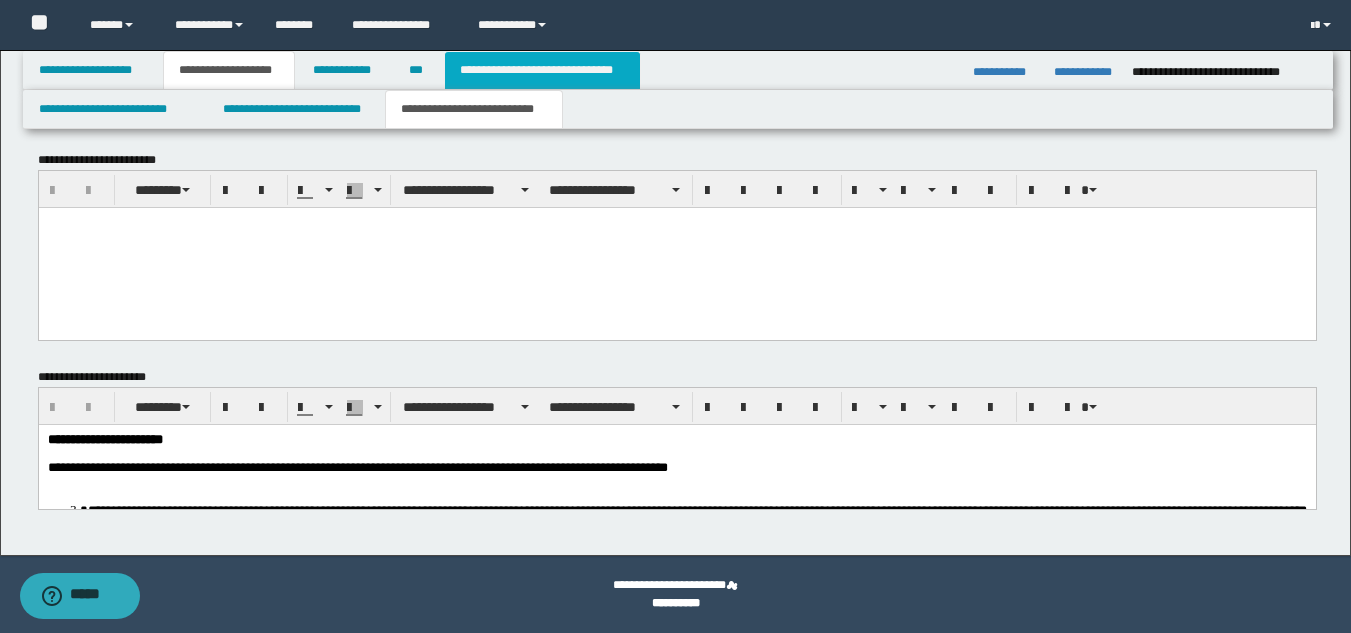 click on "**********" at bounding box center [542, 70] 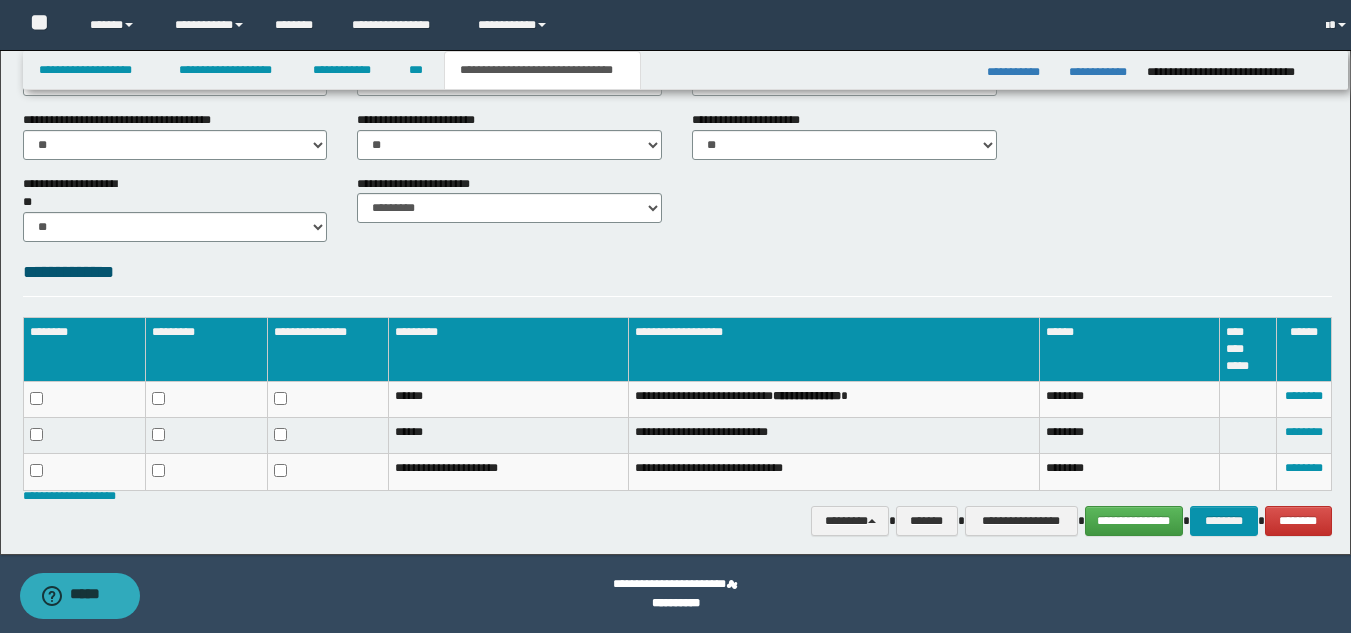 scroll, scrollTop: 830, scrollLeft: 0, axis: vertical 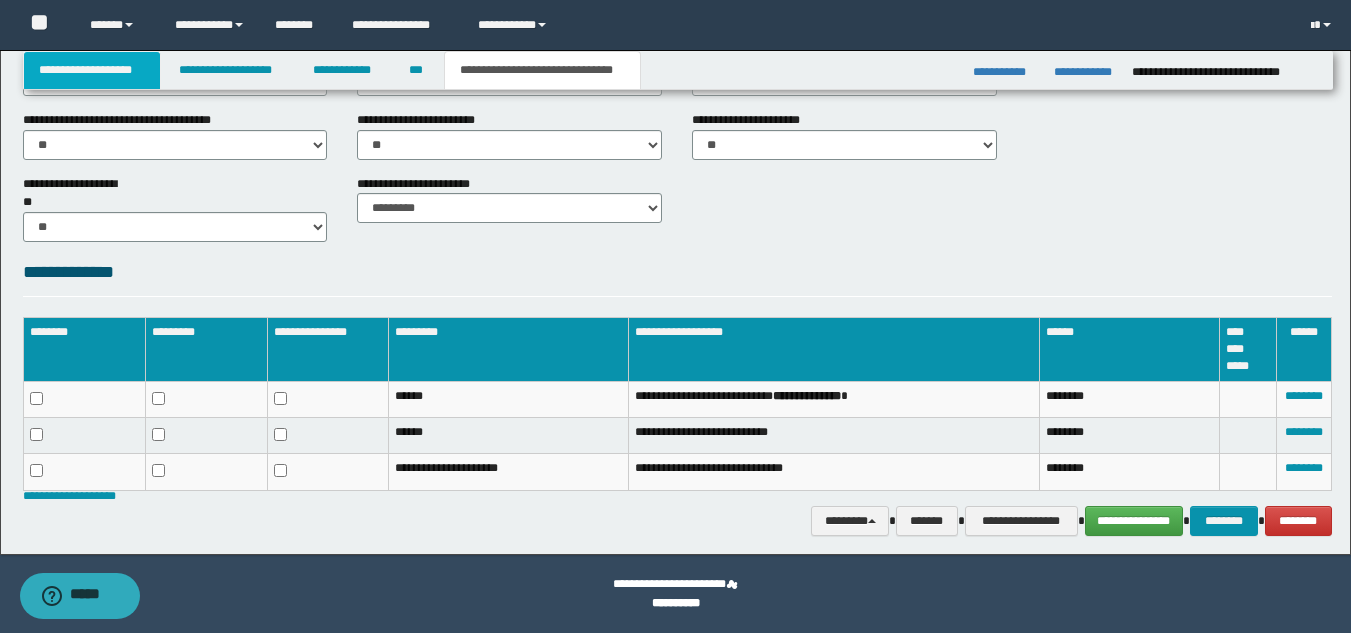 click on "**********" at bounding box center (92, 70) 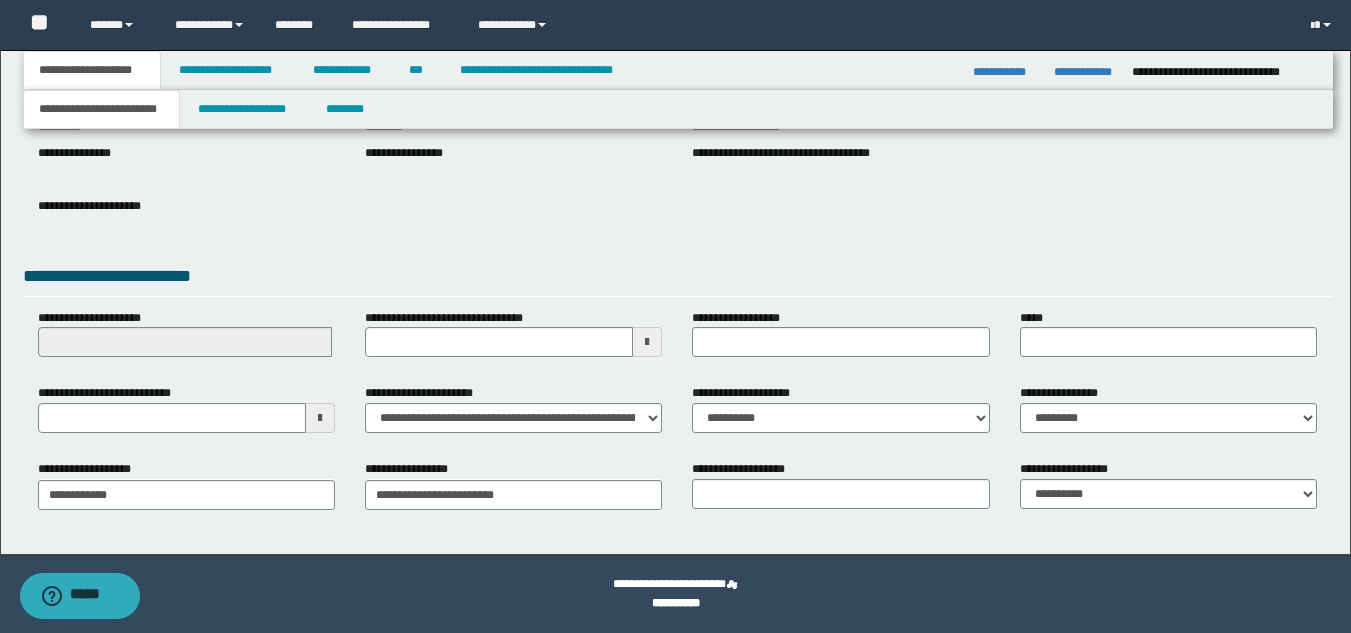 scroll, scrollTop: 251, scrollLeft: 0, axis: vertical 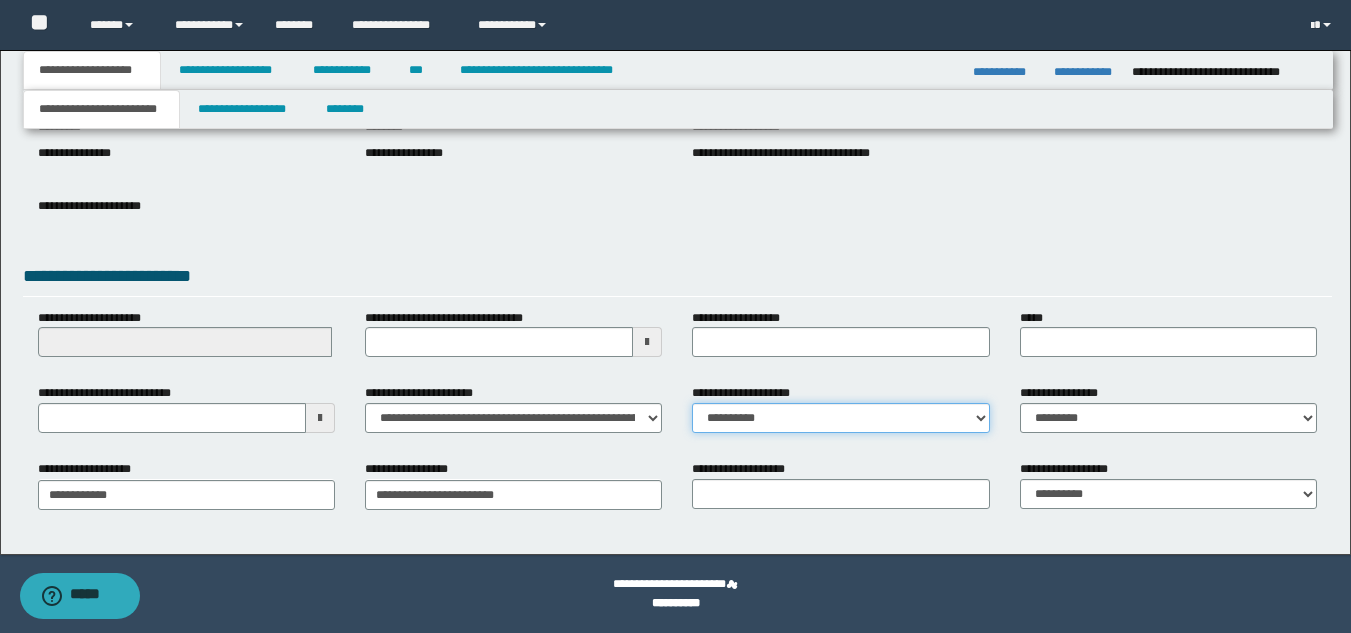 click on "**********" at bounding box center (840, 408) 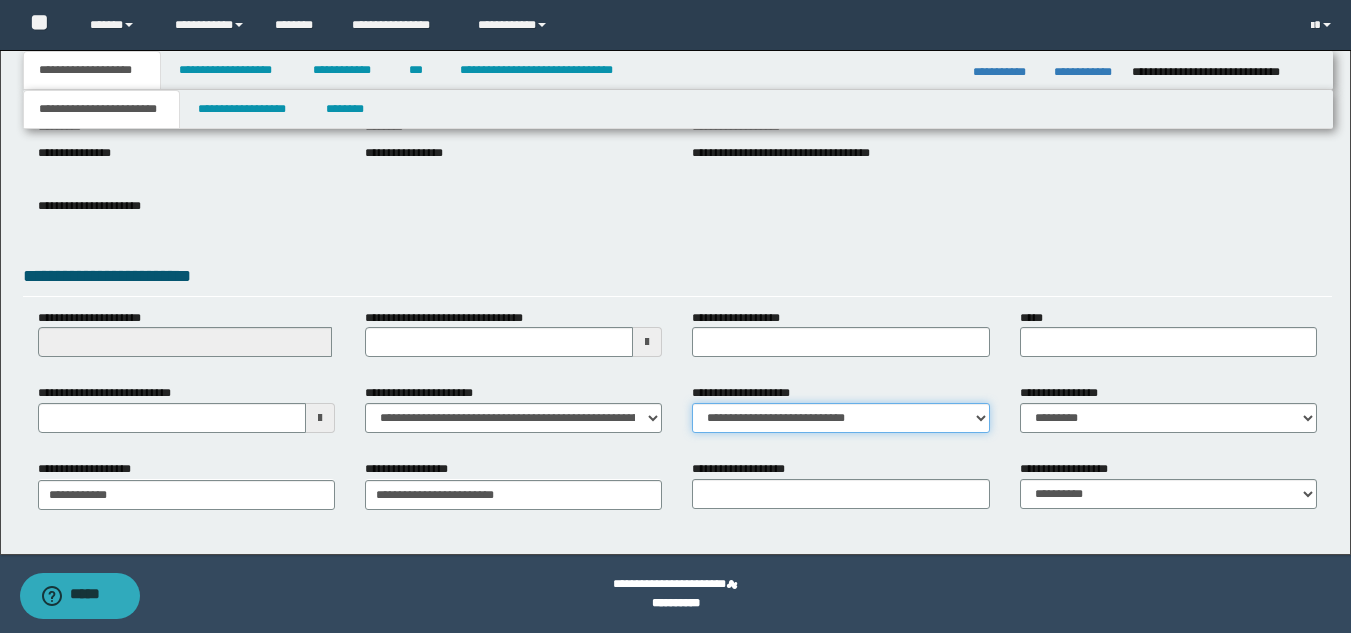 click on "**********" at bounding box center (840, 418) 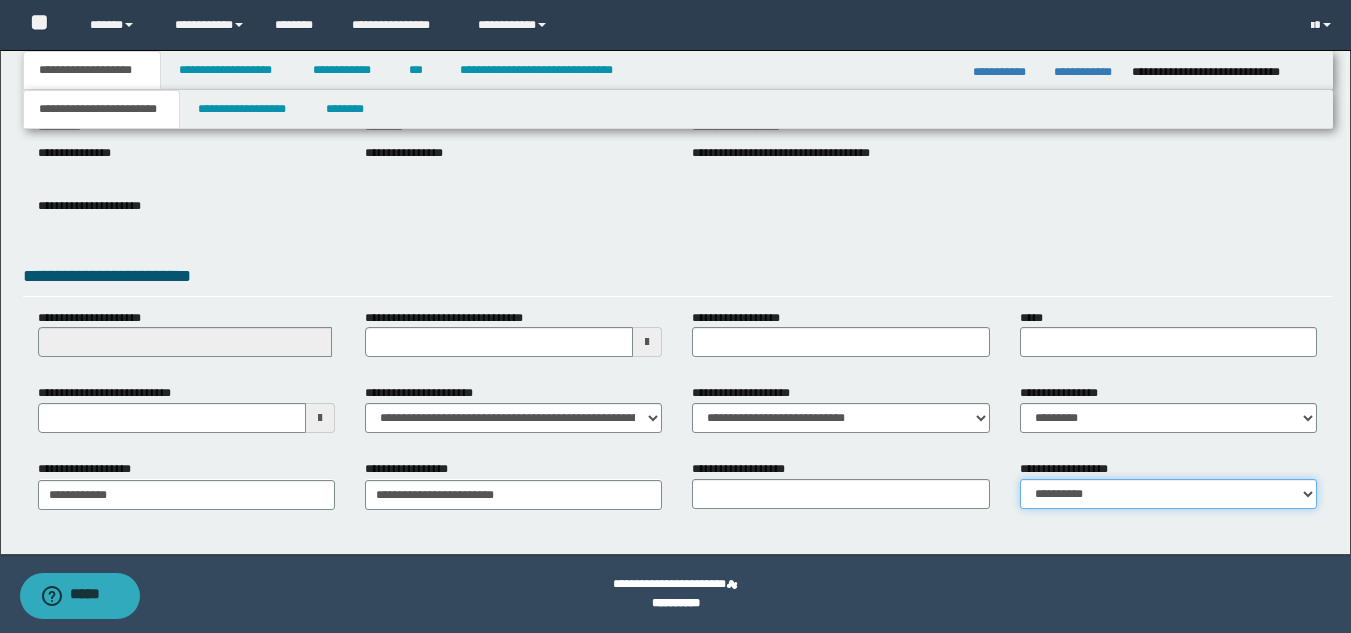 click on "**********" at bounding box center (1168, 494) 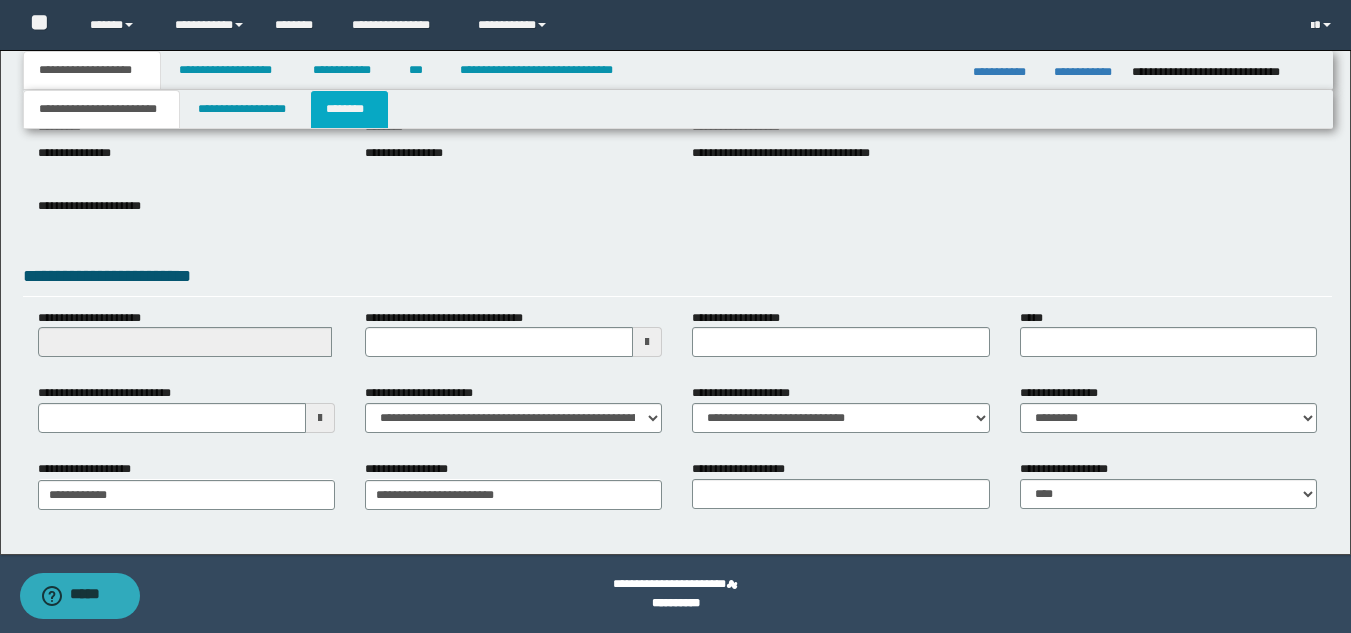 click on "********" at bounding box center [349, 109] 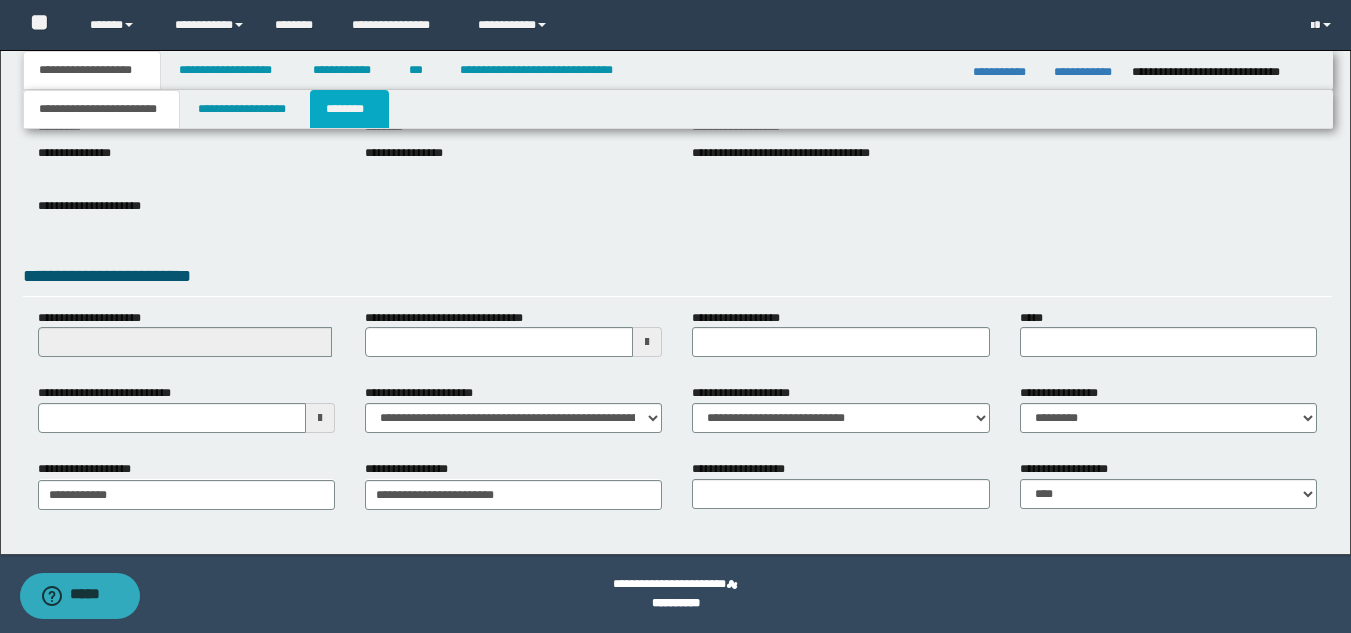scroll, scrollTop: 0, scrollLeft: 0, axis: both 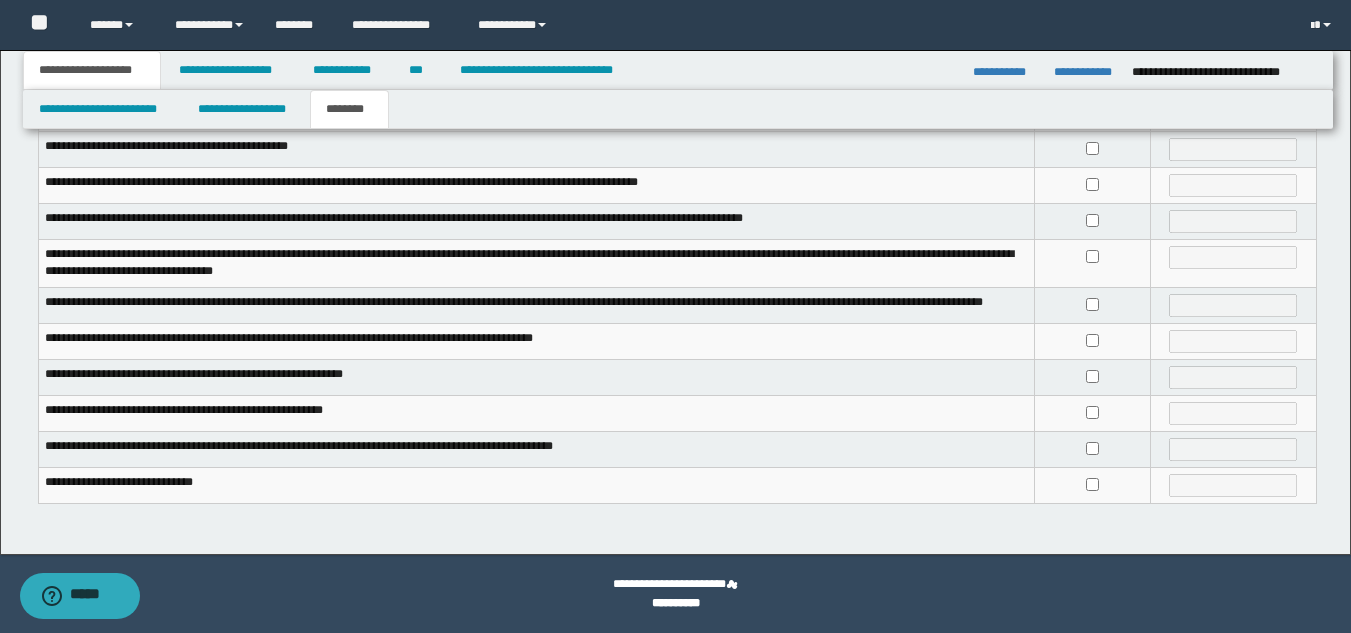 click at bounding box center [1093, 486] 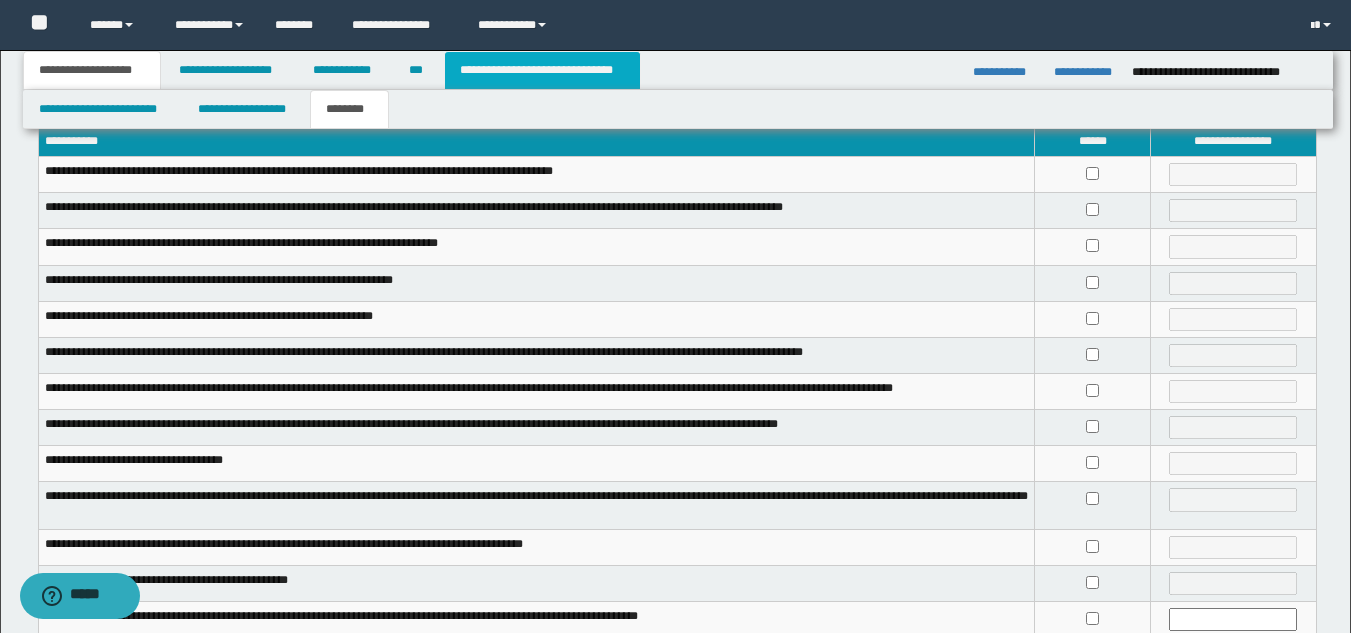 click on "**********" at bounding box center [542, 70] 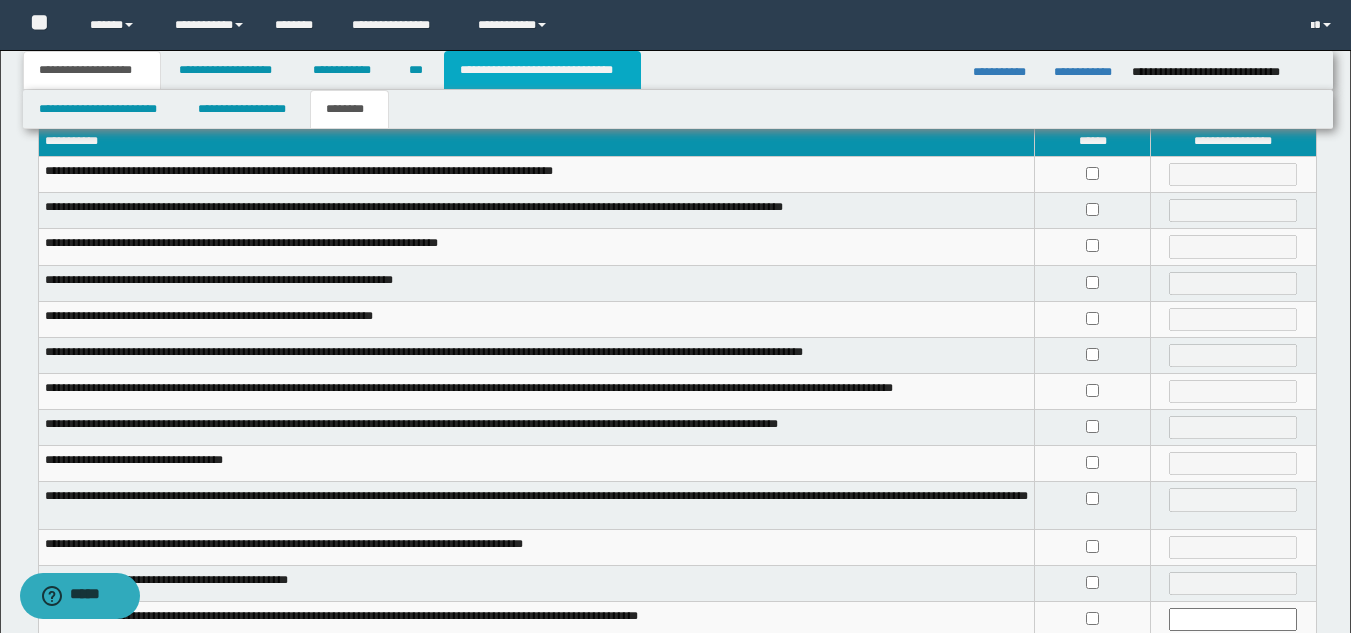 type on "**********" 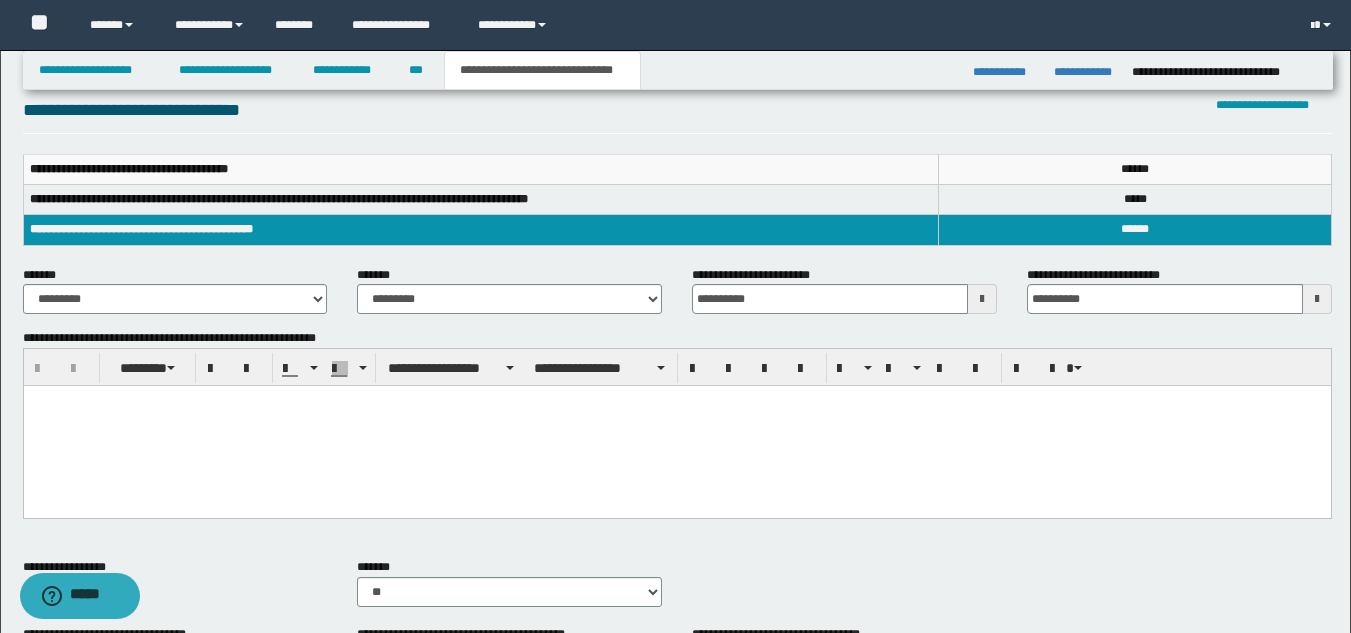 scroll, scrollTop: 259, scrollLeft: 0, axis: vertical 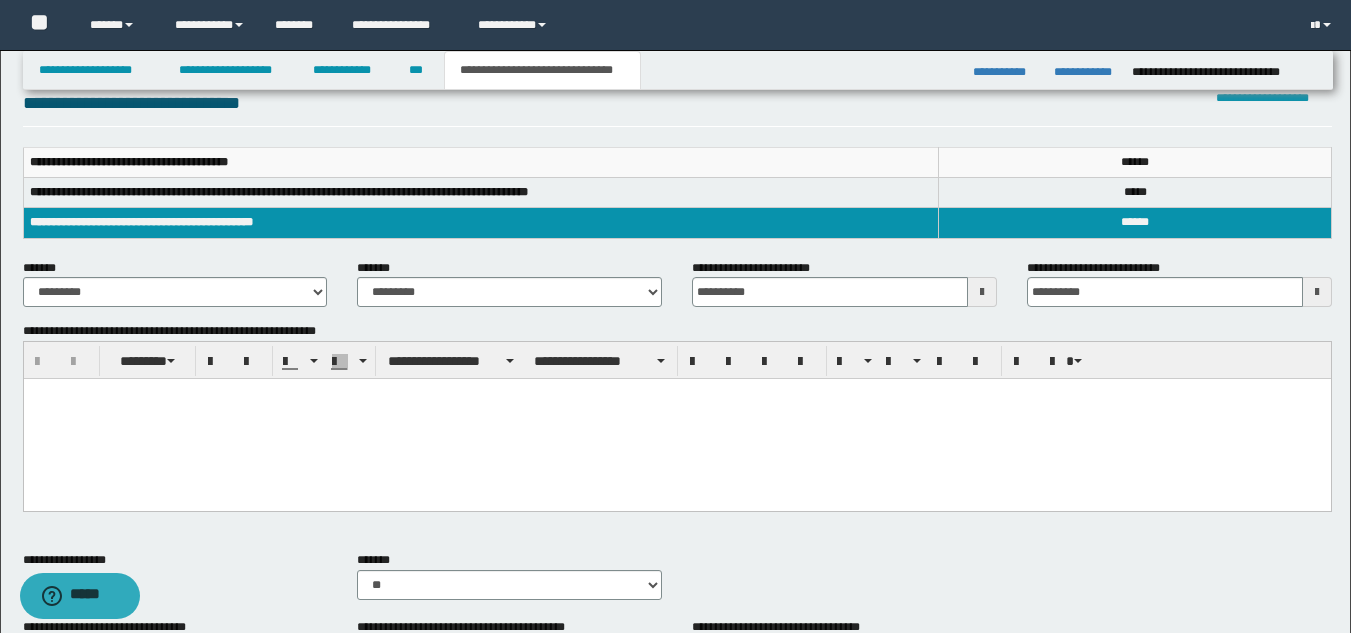 click at bounding box center (676, 419) 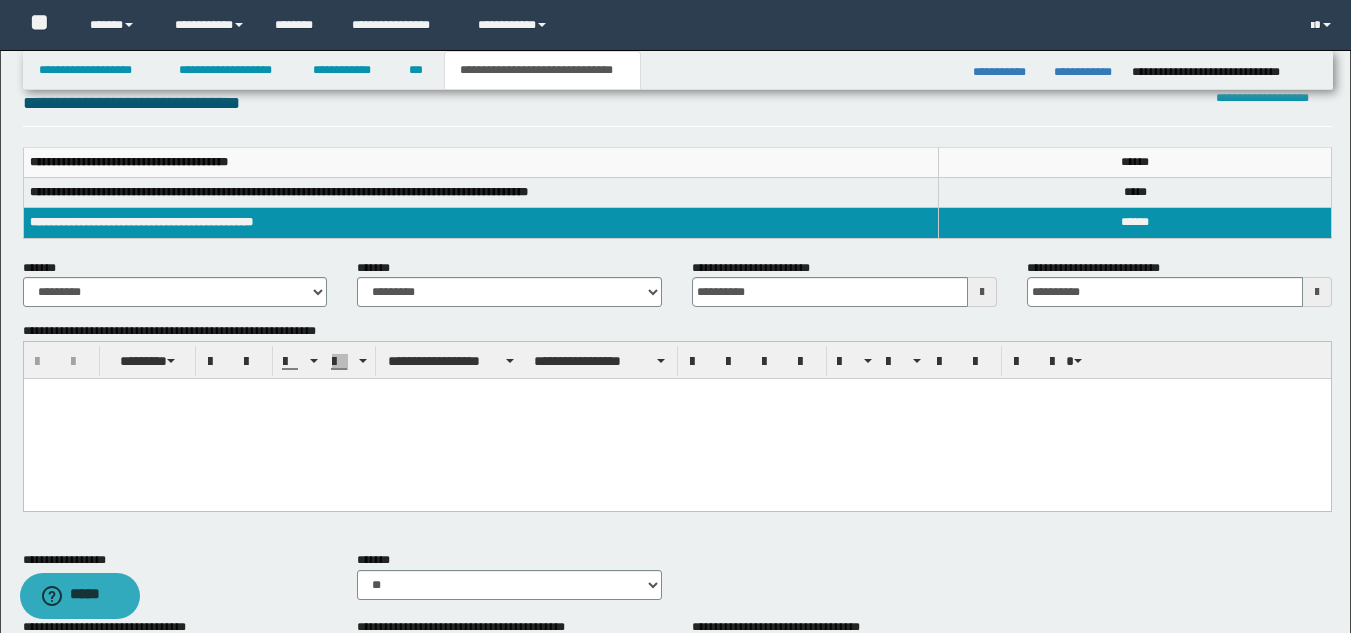 paste 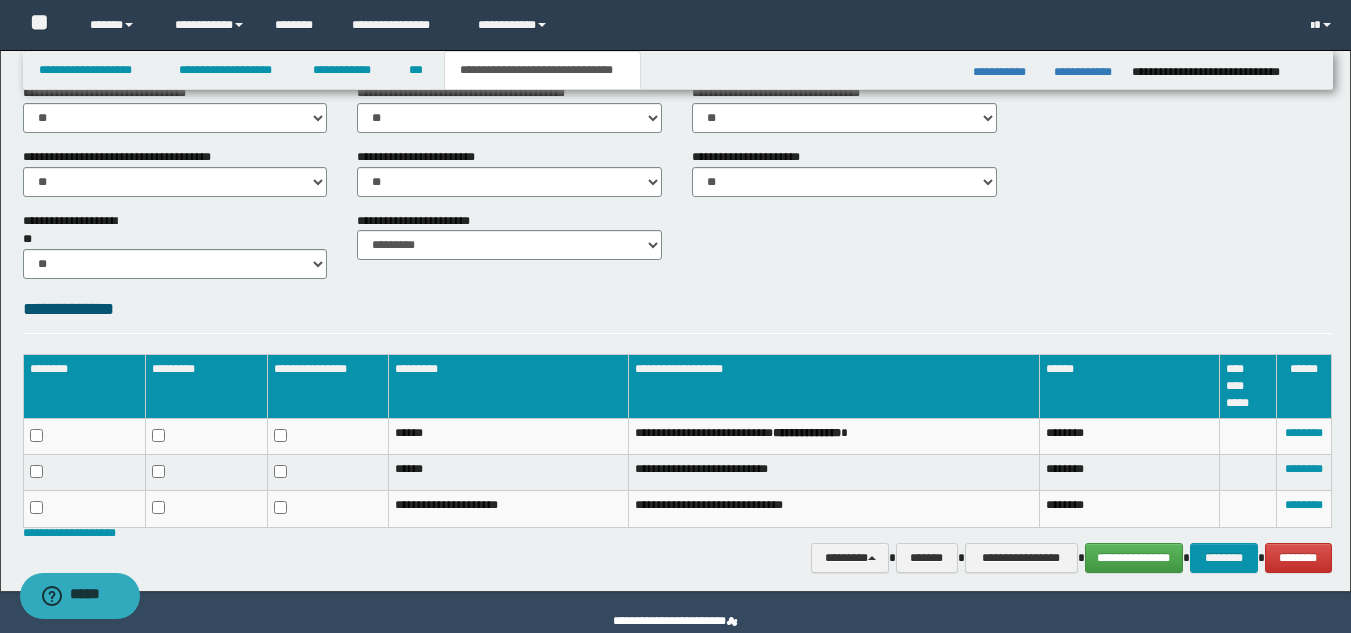 scroll, scrollTop: 830, scrollLeft: 0, axis: vertical 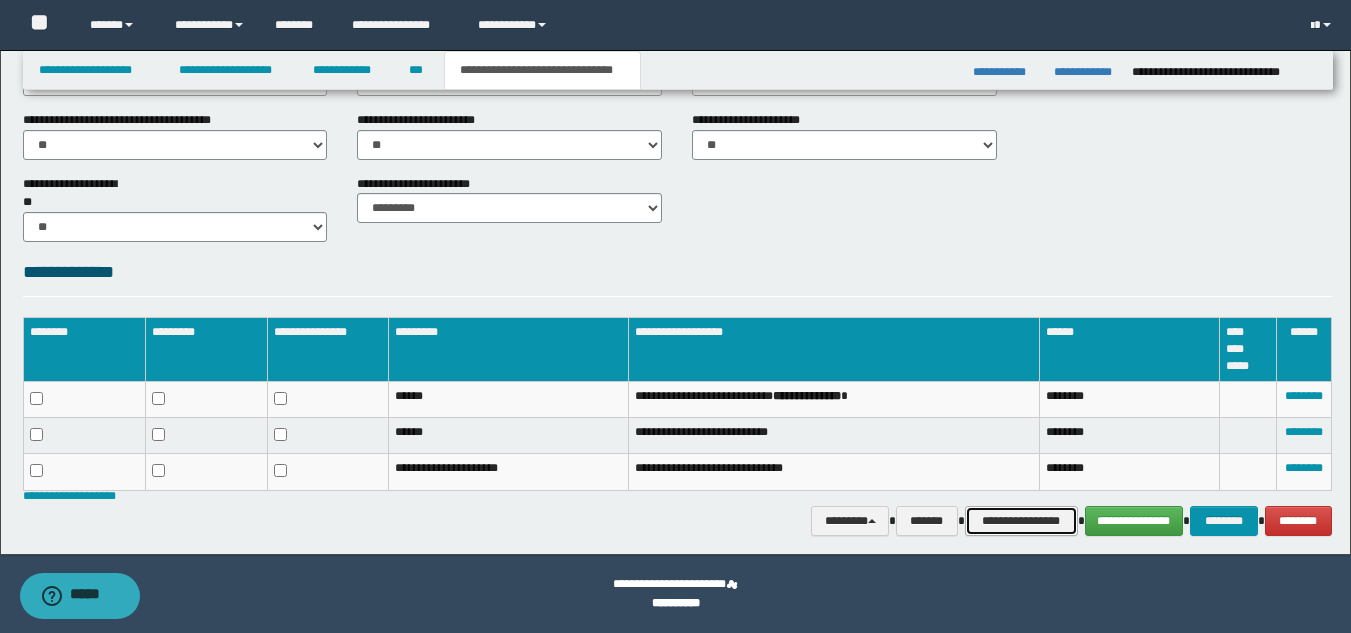 click on "**********" at bounding box center (1021, 521) 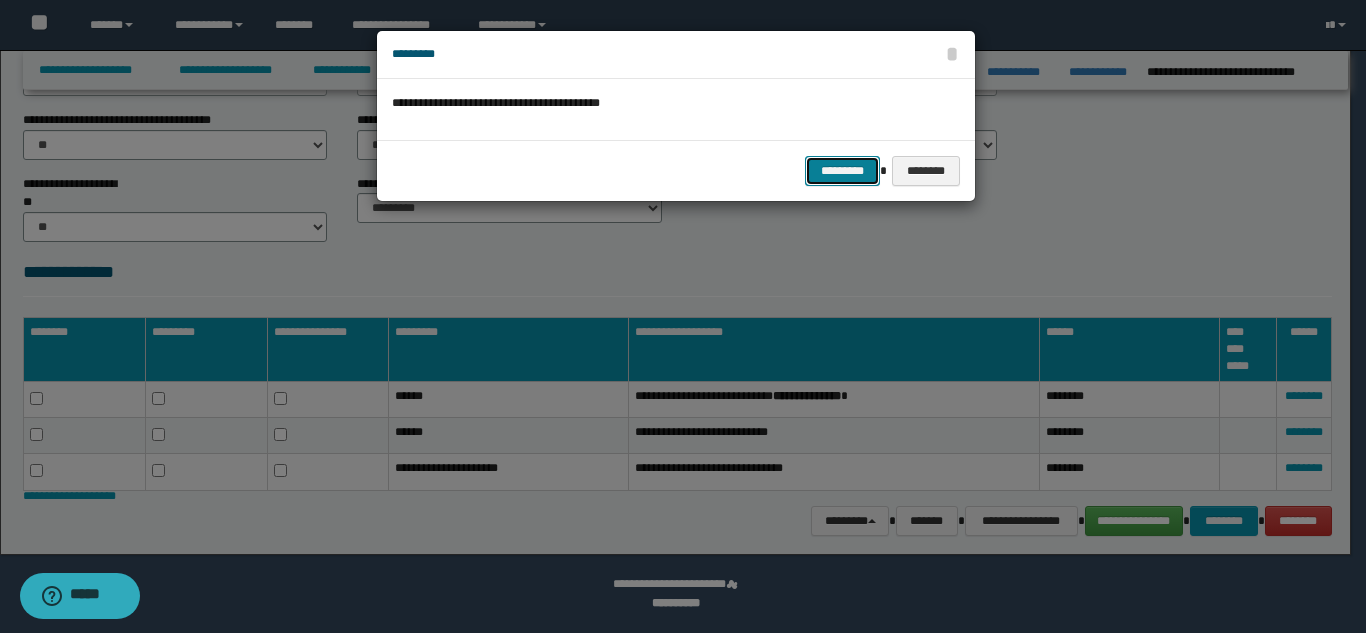 click on "*********" at bounding box center (842, 171) 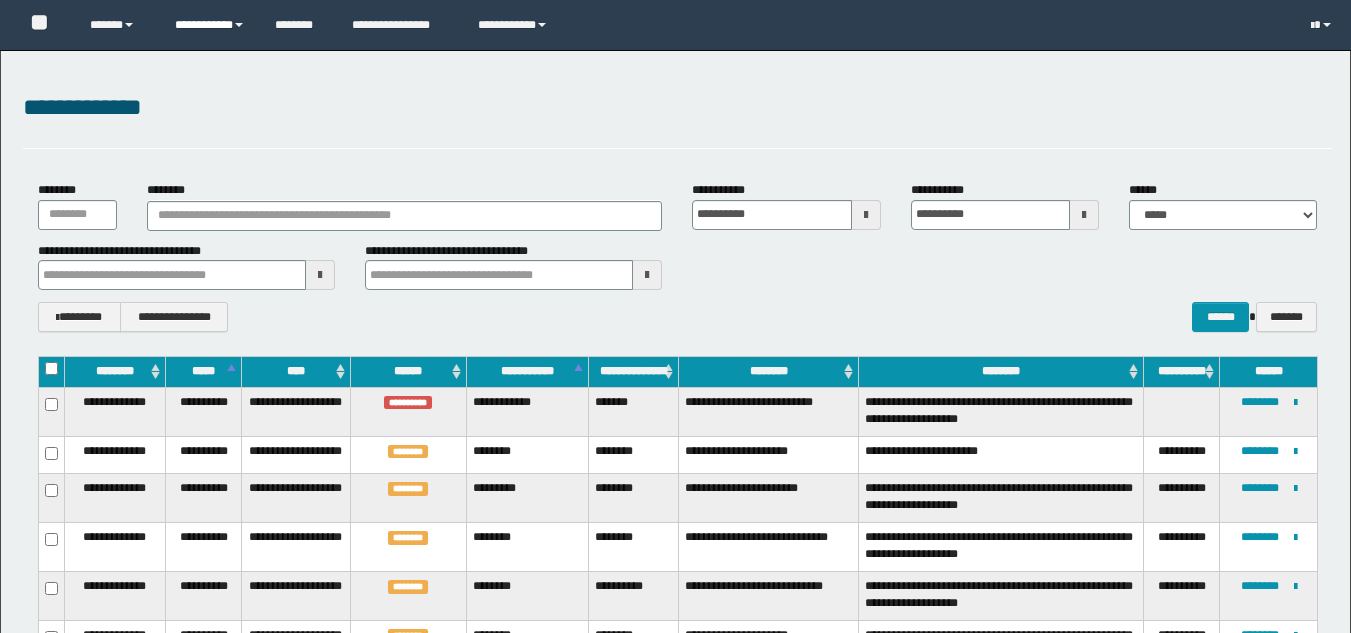 scroll, scrollTop: 820, scrollLeft: 0, axis: vertical 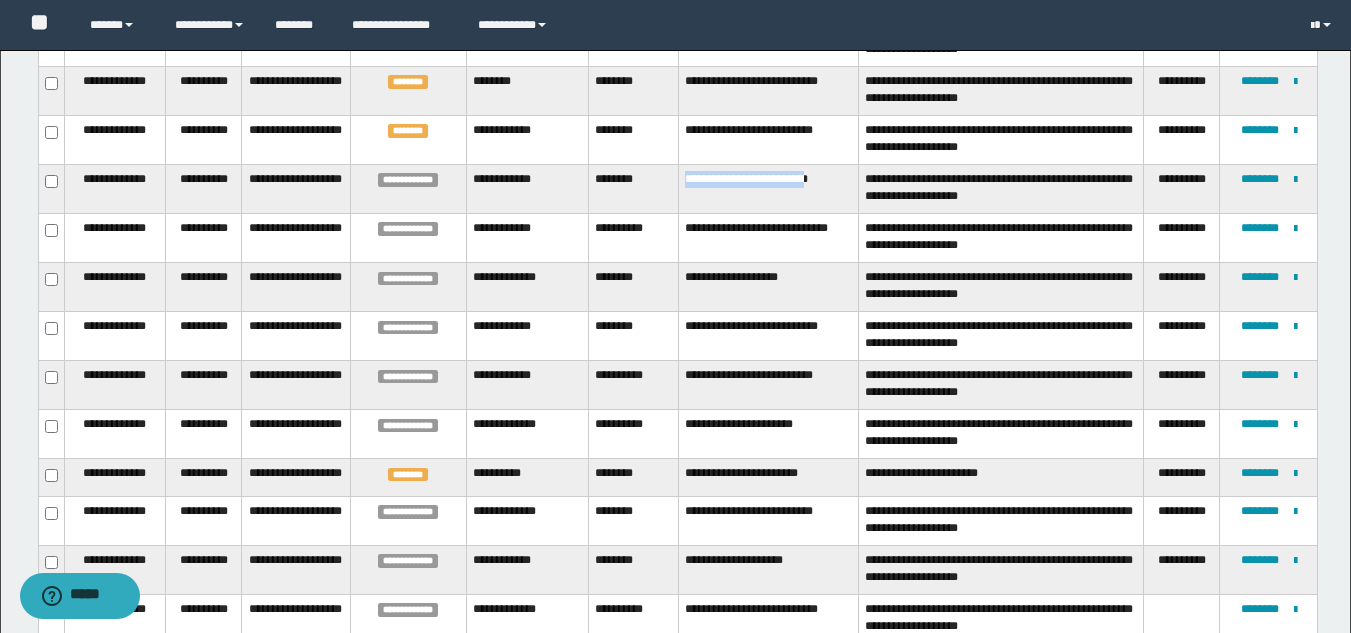 drag, startPoint x: 745, startPoint y: 183, endPoint x: 671, endPoint y: 160, distance: 77.491936 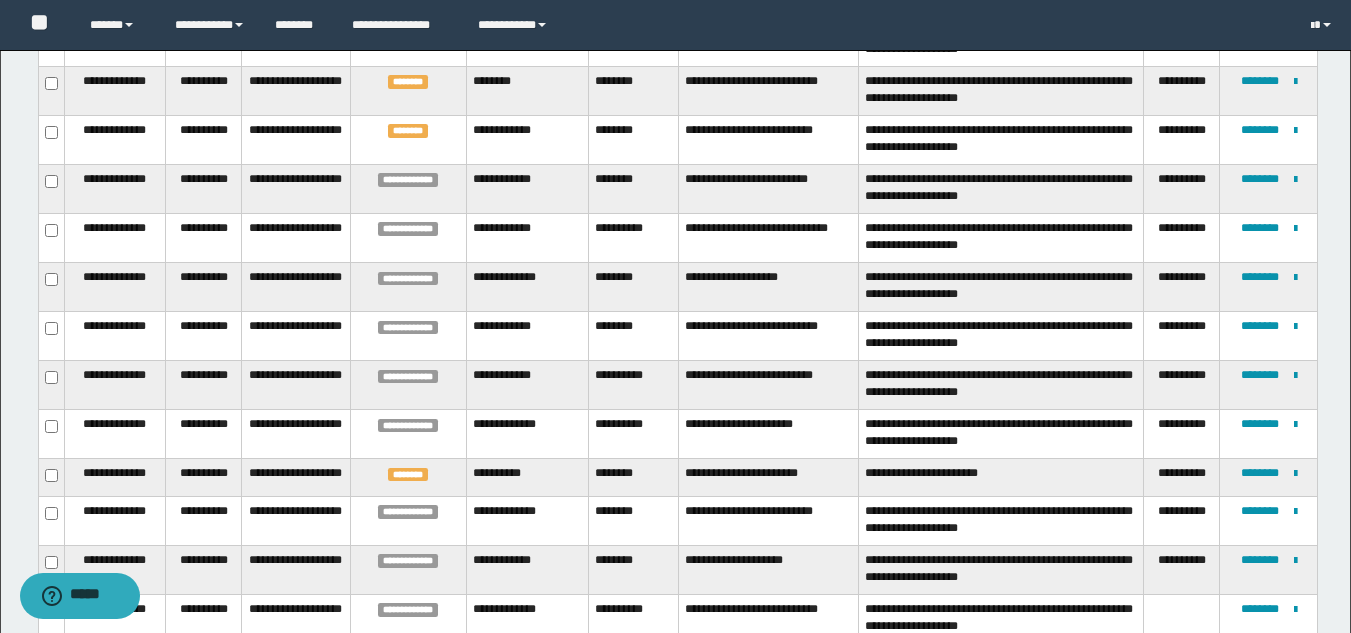 click on "**********" at bounding box center (769, 189) 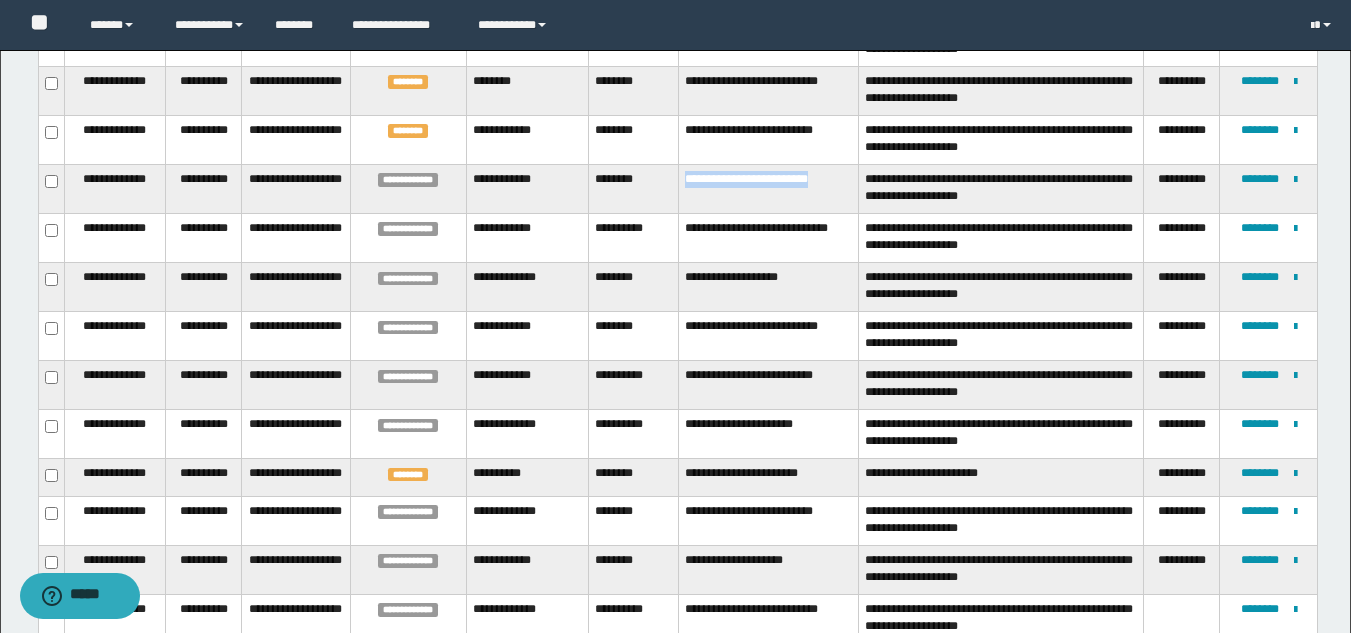 drag, startPoint x: 756, startPoint y: 183, endPoint x: 662, endPoint y: 158, distance: 97.26767 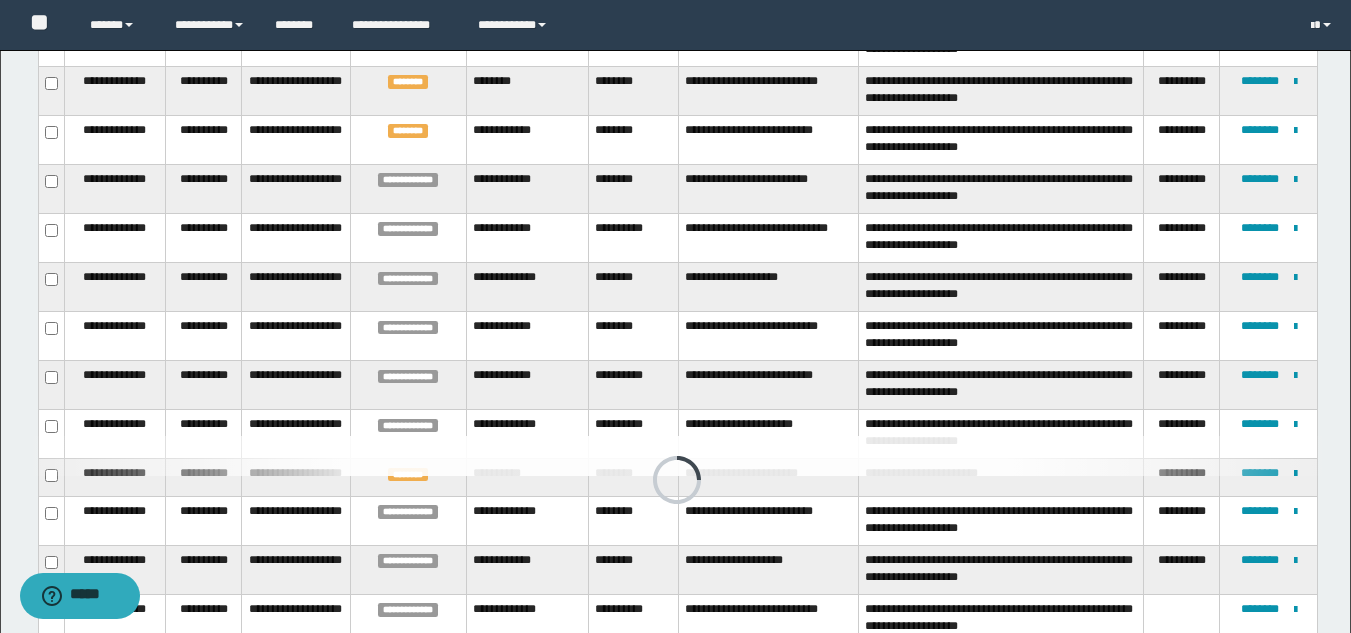 click on "**********" at bounding box center (769, 238) 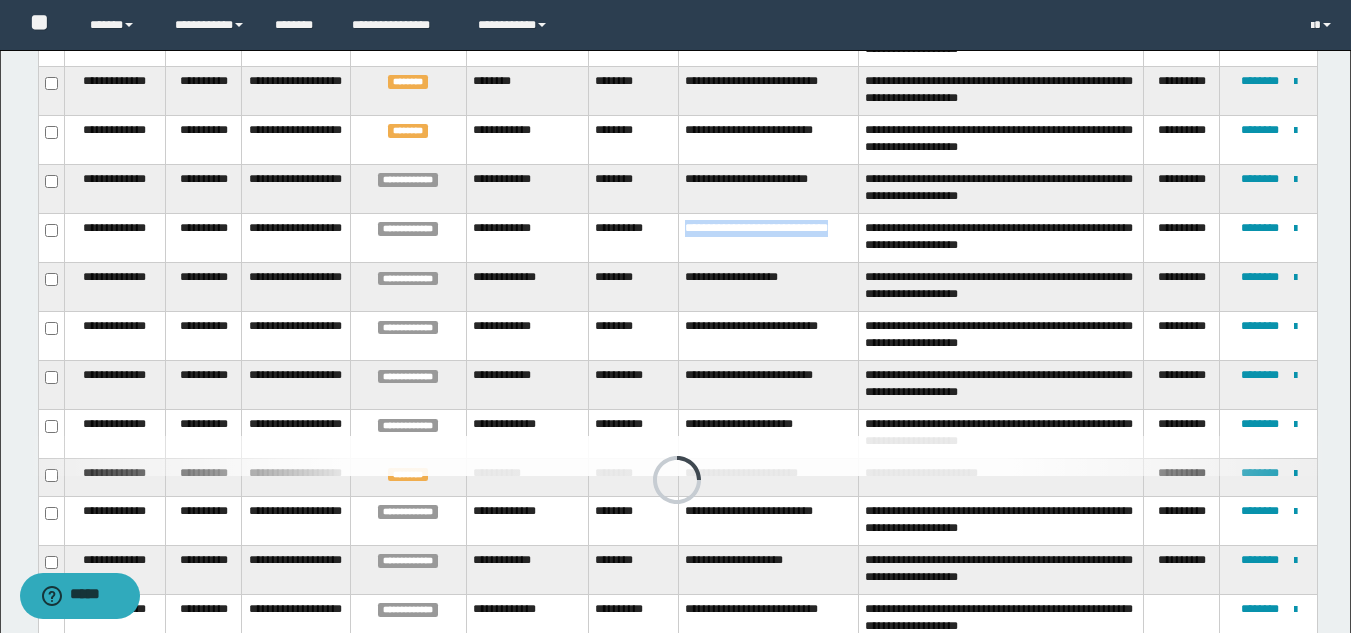 drag, startPoint x: 753, startPoint y: 218, endPoint x: 689, endPoint y: 204, distance: 65.51336 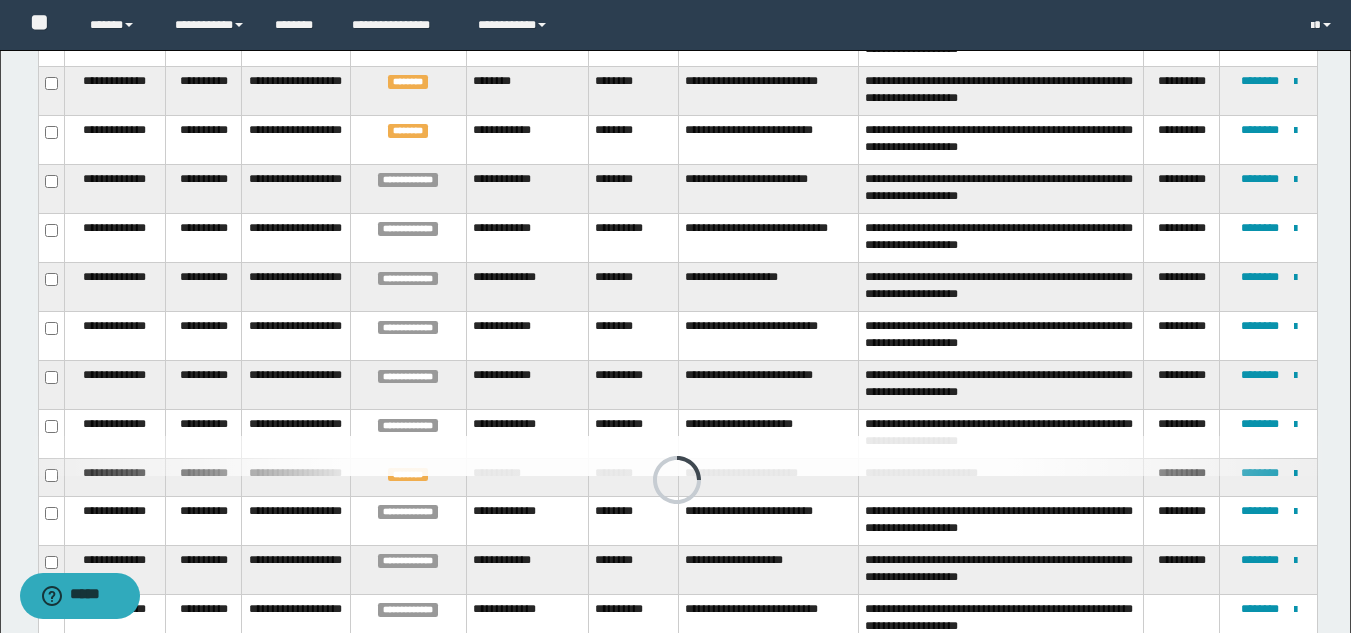click on "**********" at bounding box center (769, 287) 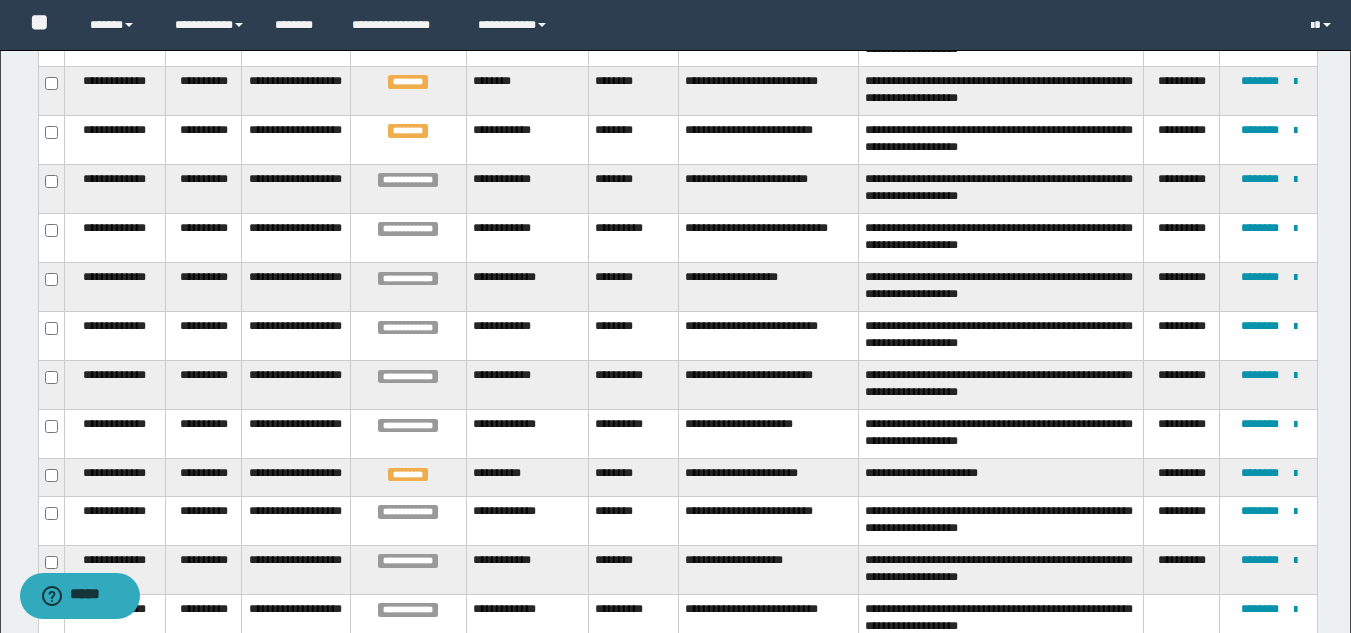 click on "**********" at bounding box center [769, 238] 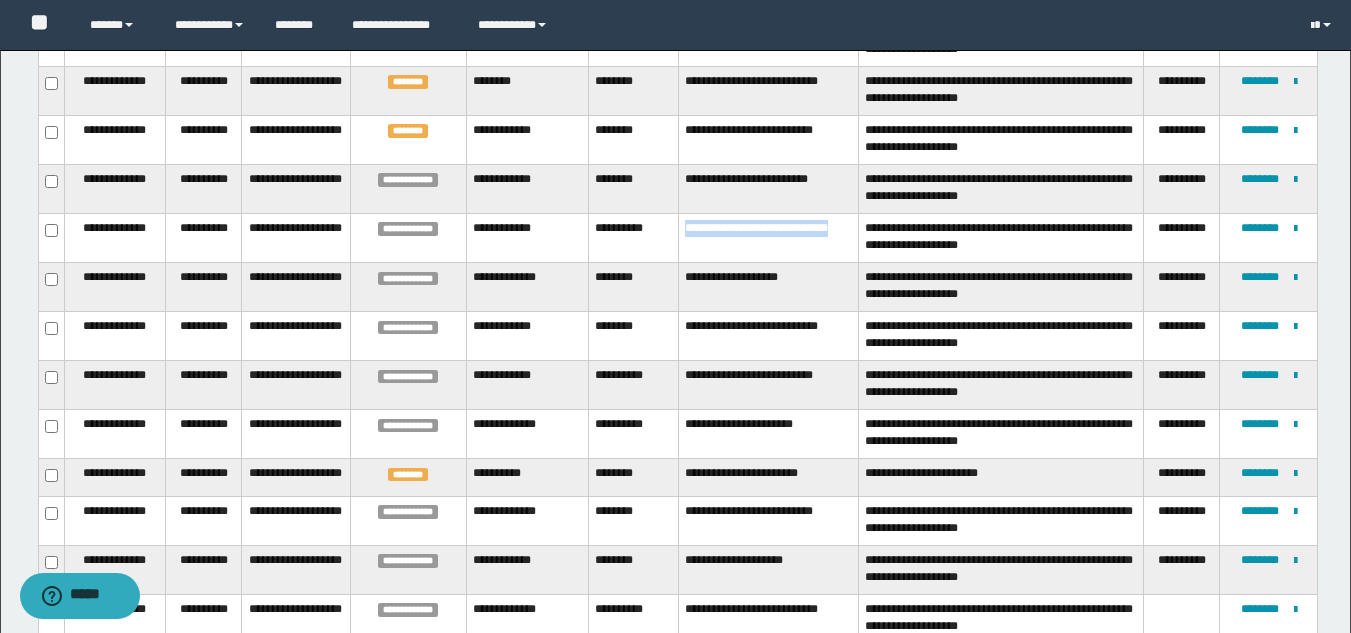 drag, startPoint x: 686, startPoint y: 209, endPoint x: 746, endPoint y: 223, distance: 61.611687 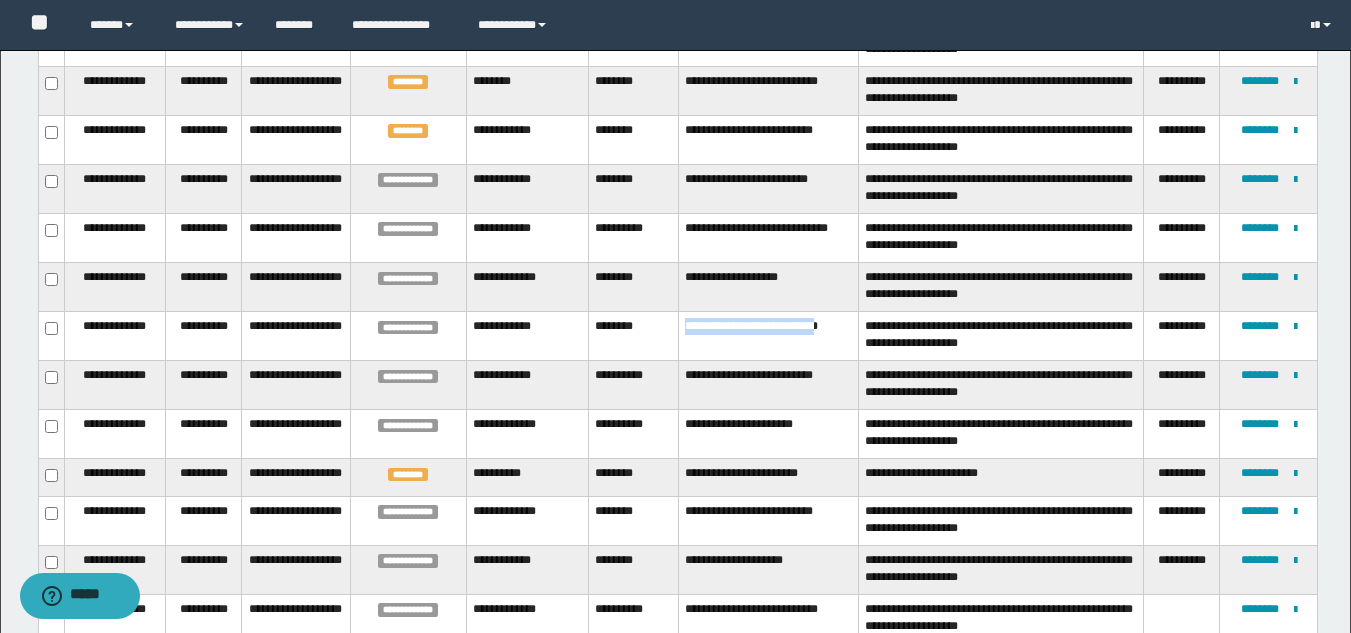 drag, startPoint x: 723, startPoint y: 323, endPoint x: 683, endPoint y: 307, distance: 43.081318 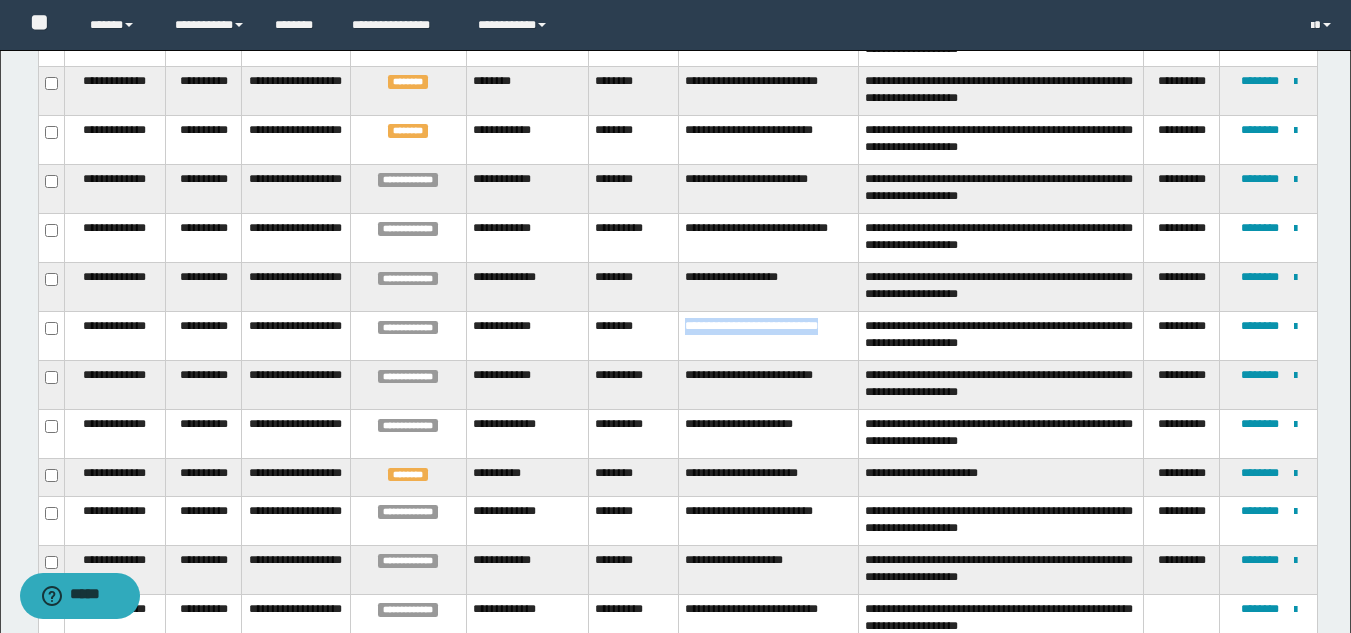 drag, startPoint x: 746, startPoint y: 323, endPoint x: 673, endPoint y: 309, distance: 74.330345 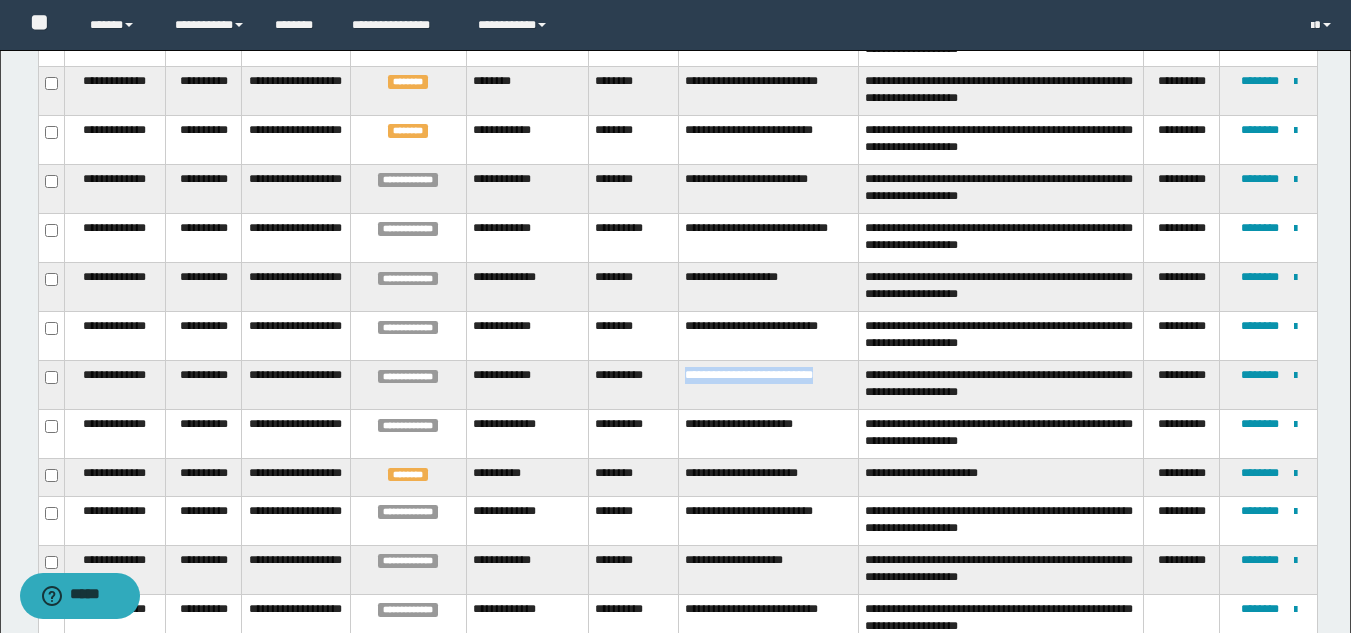 drag, startPoint x: 709, startPoint y: 372, endPoint x: 668, endPoint y: 347, distance: 48.02083 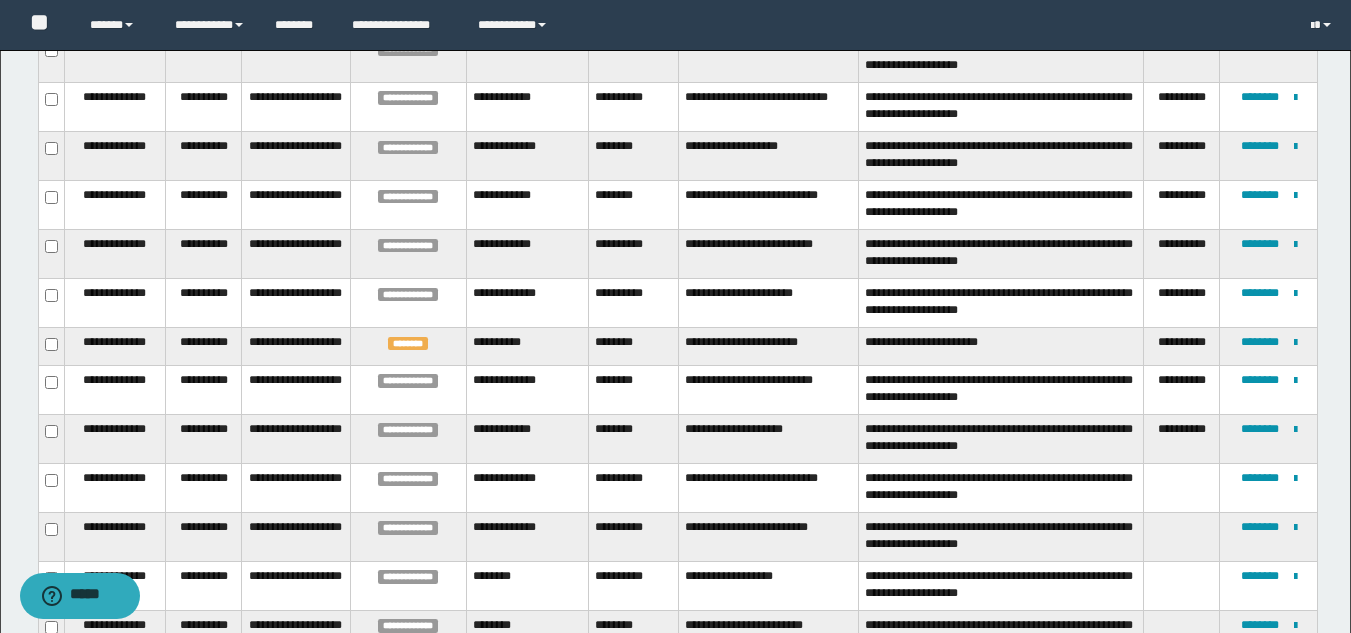 scroll, scrollTop: 1253, scrollLeft: 0, axis: vertical 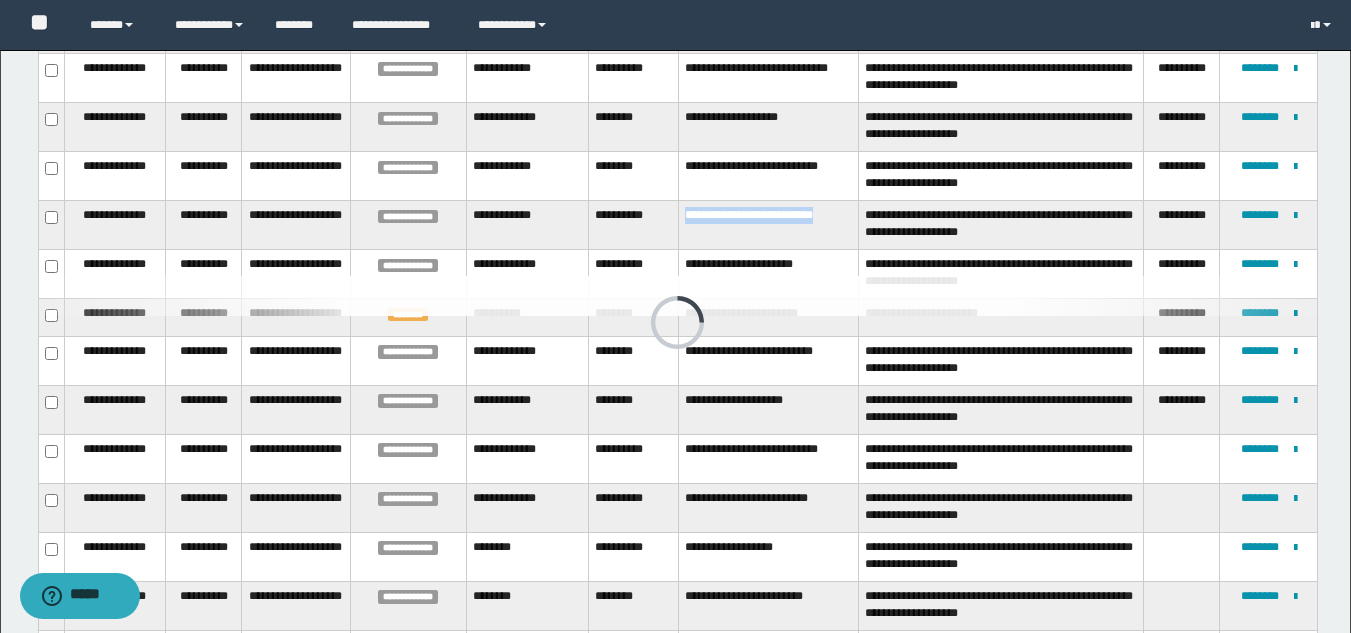 drag, startPoint x: 716, startPoint y: 204, endPoint x: 685, endPoint y: 187, distance: 35.35534 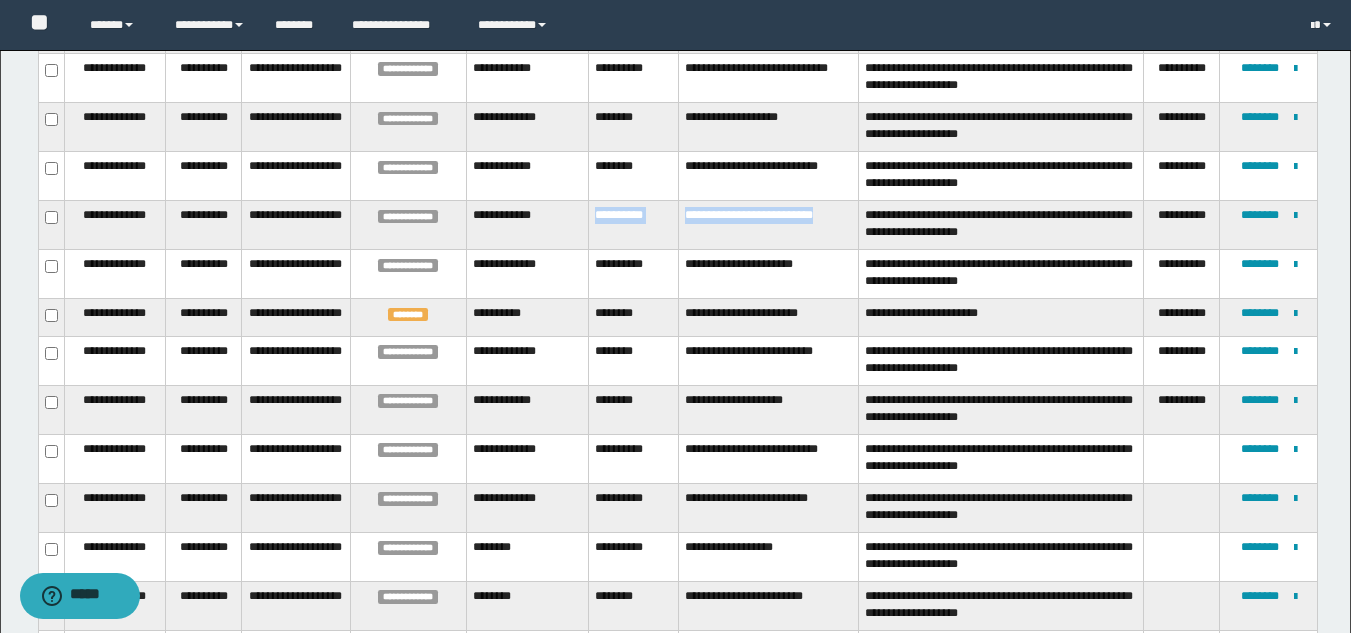 drag, startPoint x: 598, startPoint y: 191, endPoint x: 727, endPoint y: 203, distance: 129.55693 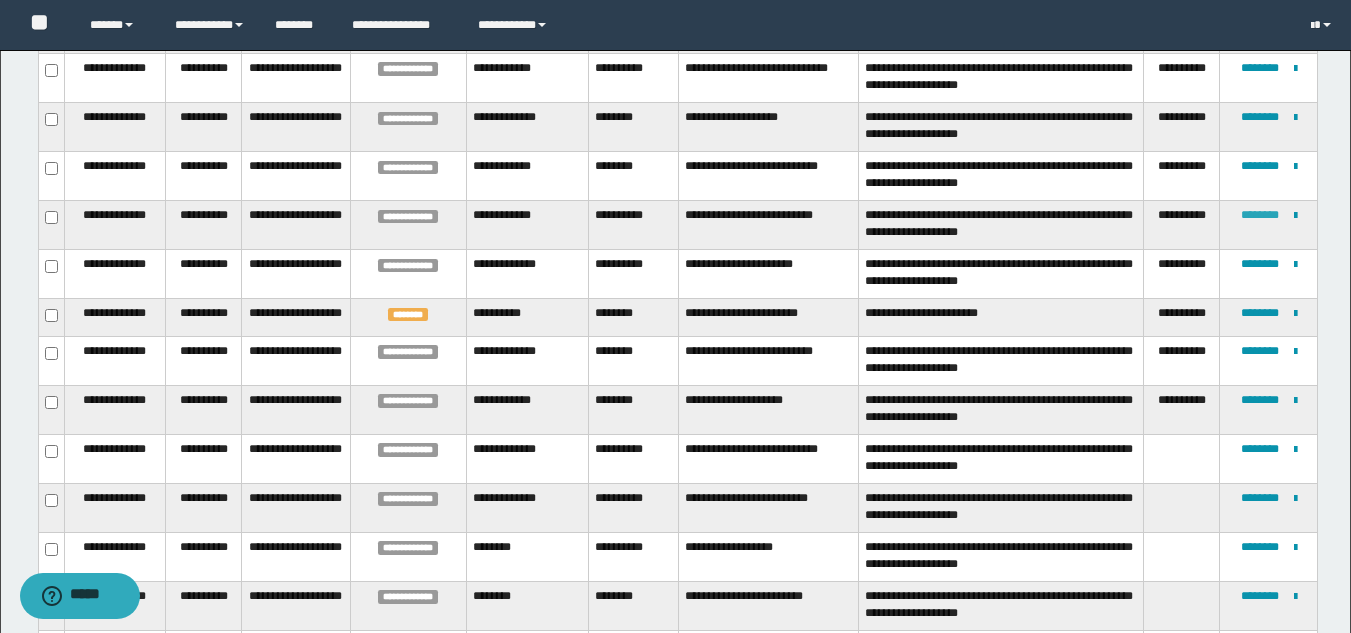 click on "********" at bounding box center (1260, 215) 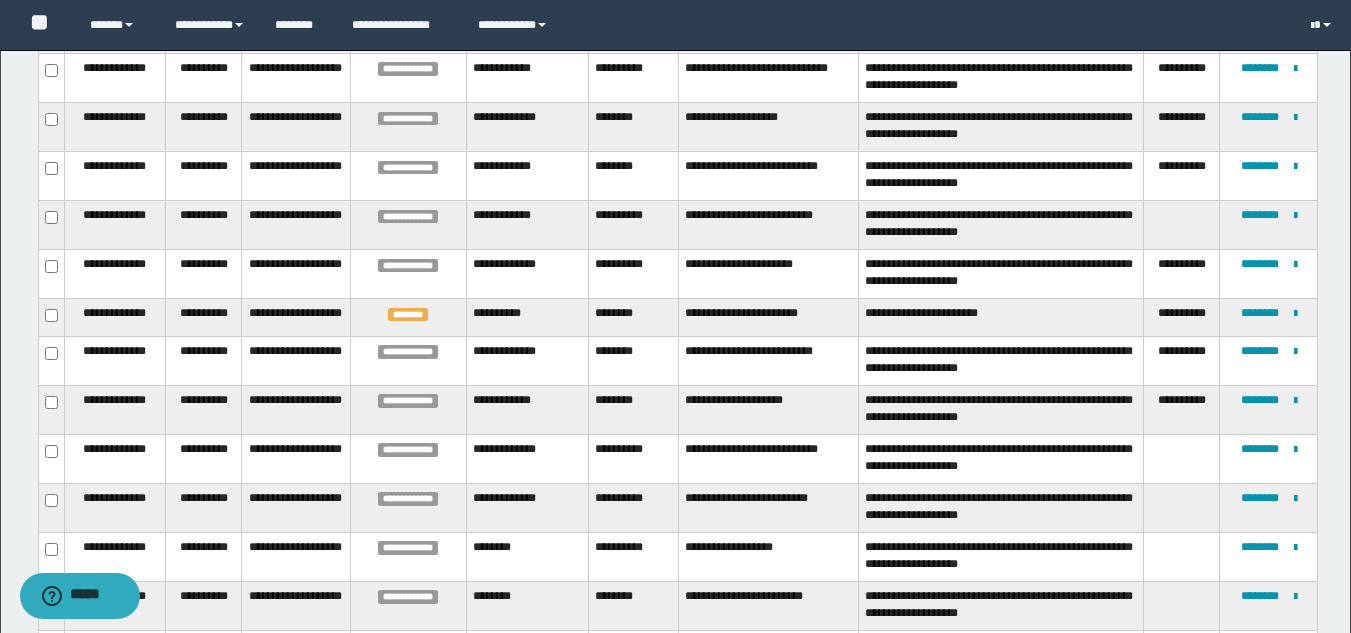 scroll, scrollTop: 733, scrollLeft: 0, axis: vertical 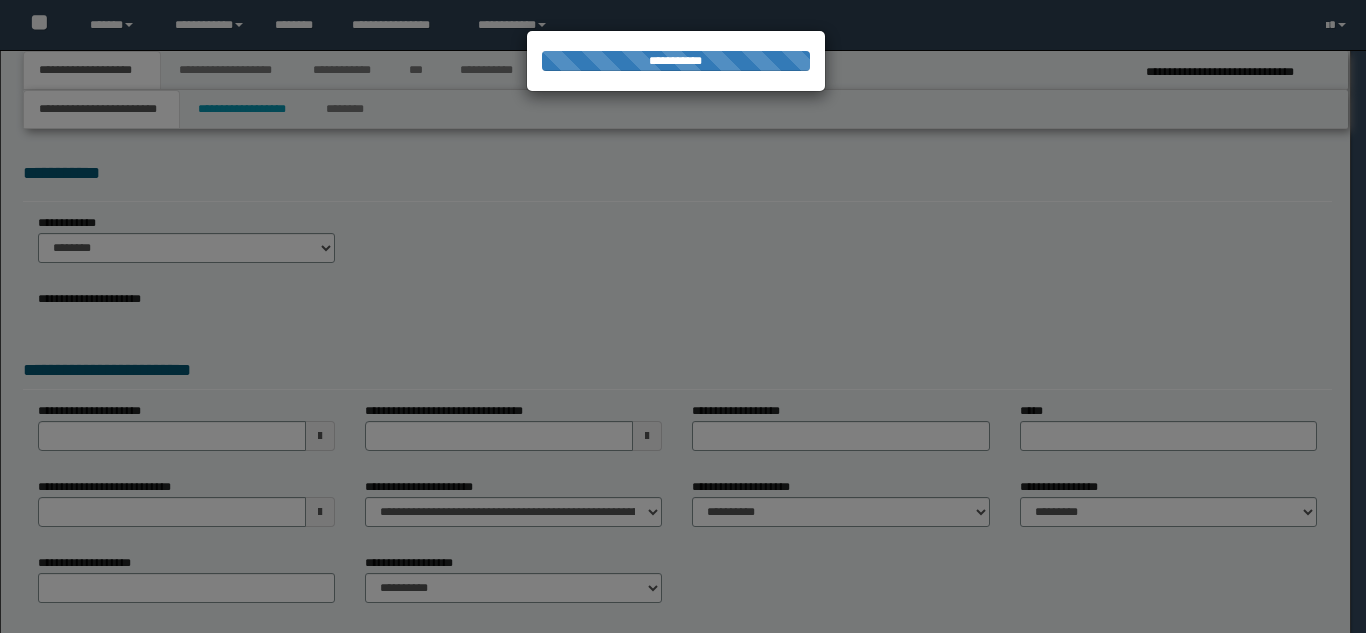 select on "**" 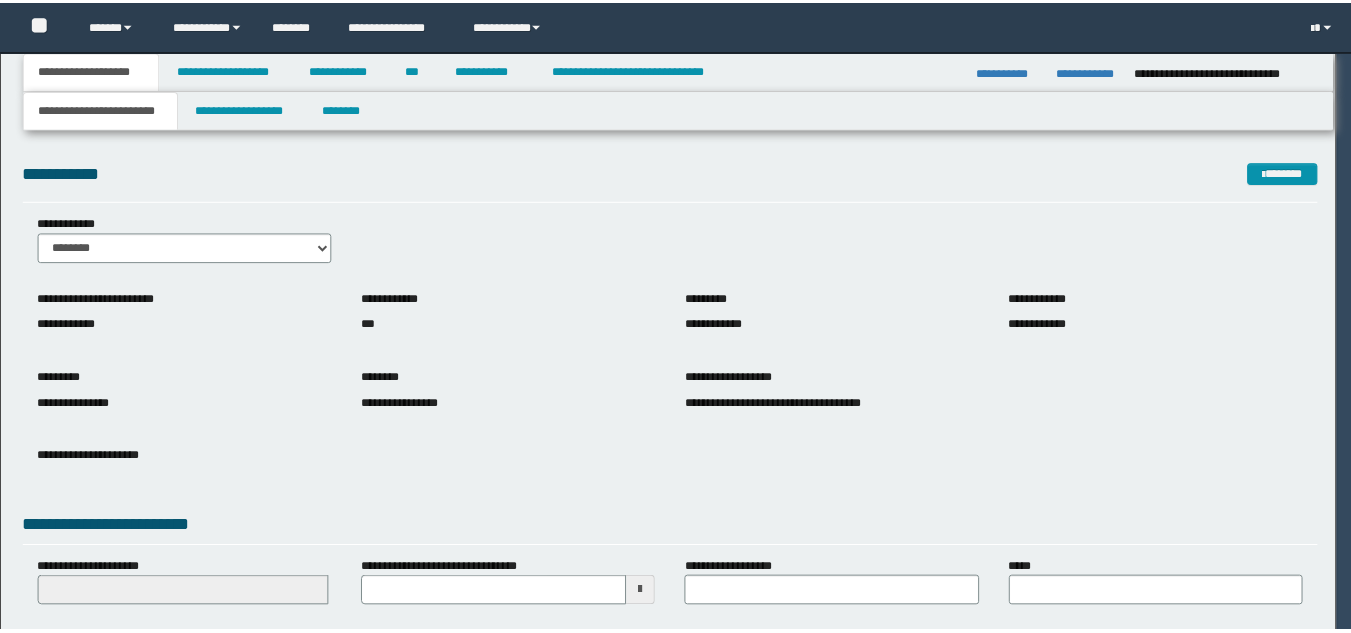 scroll, scrollTop: 0, scrollLeft: 0, axis: both 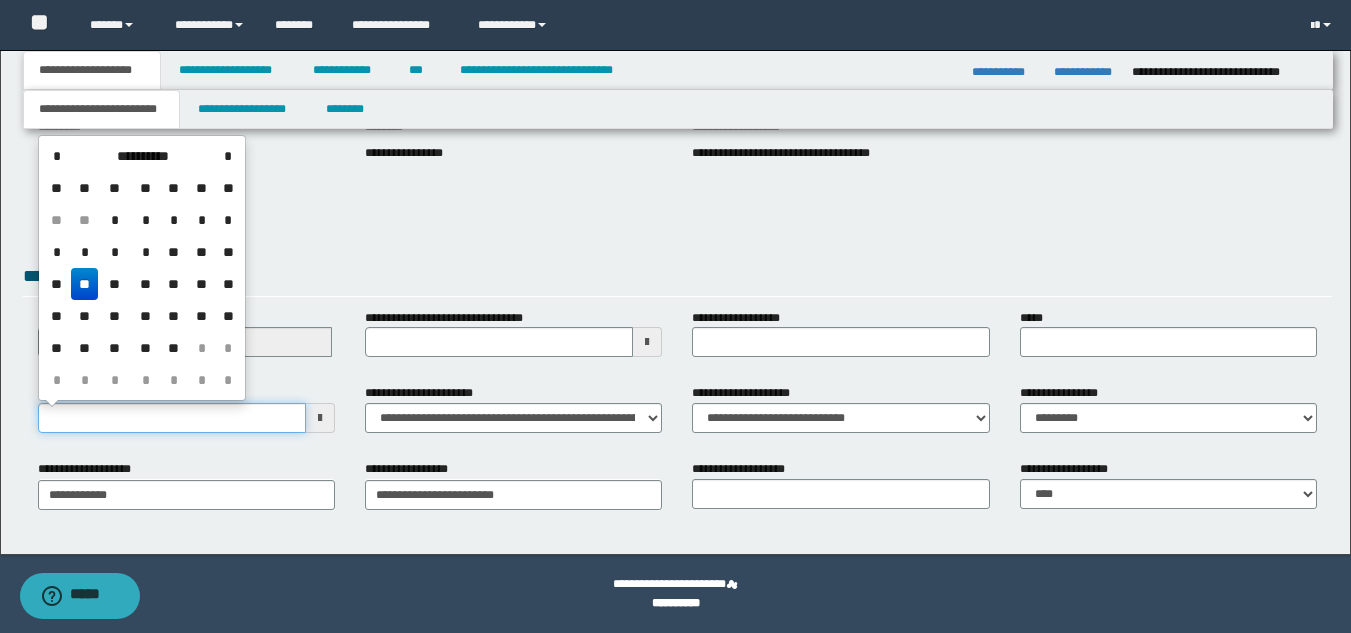 drag, startPoint x: 113, startPoint y: 424, endPoint x: 21, endPoint y: 417, distance: 92.26592 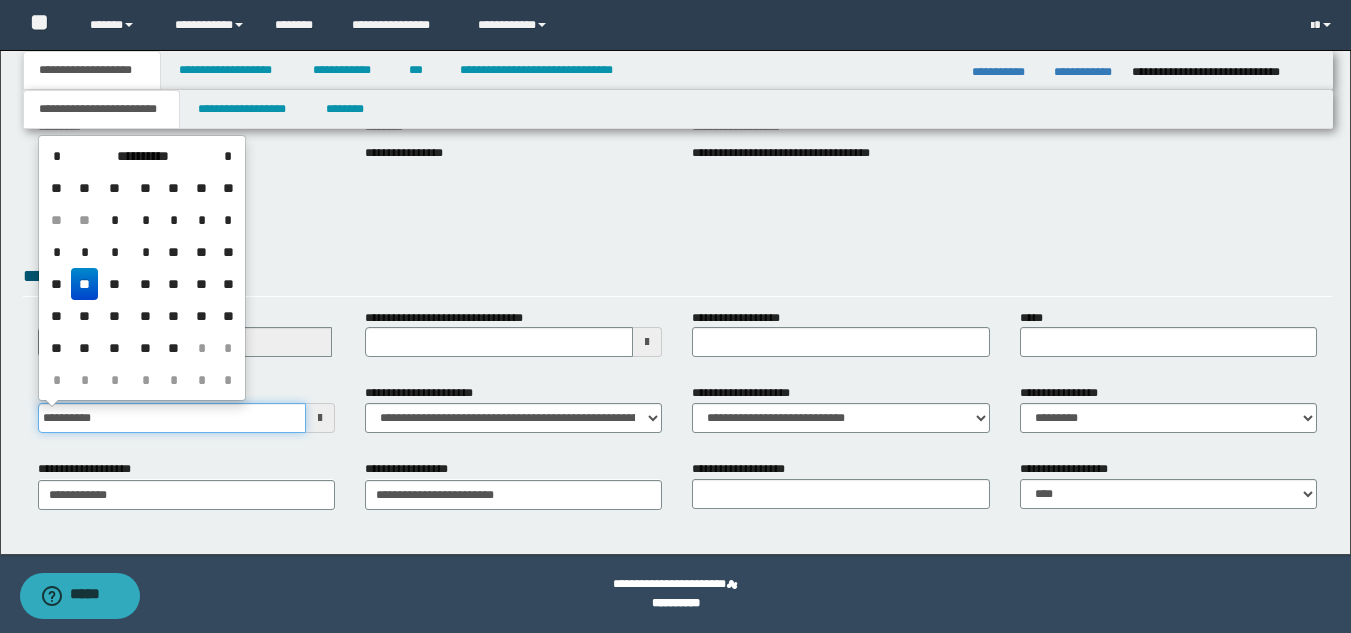 type 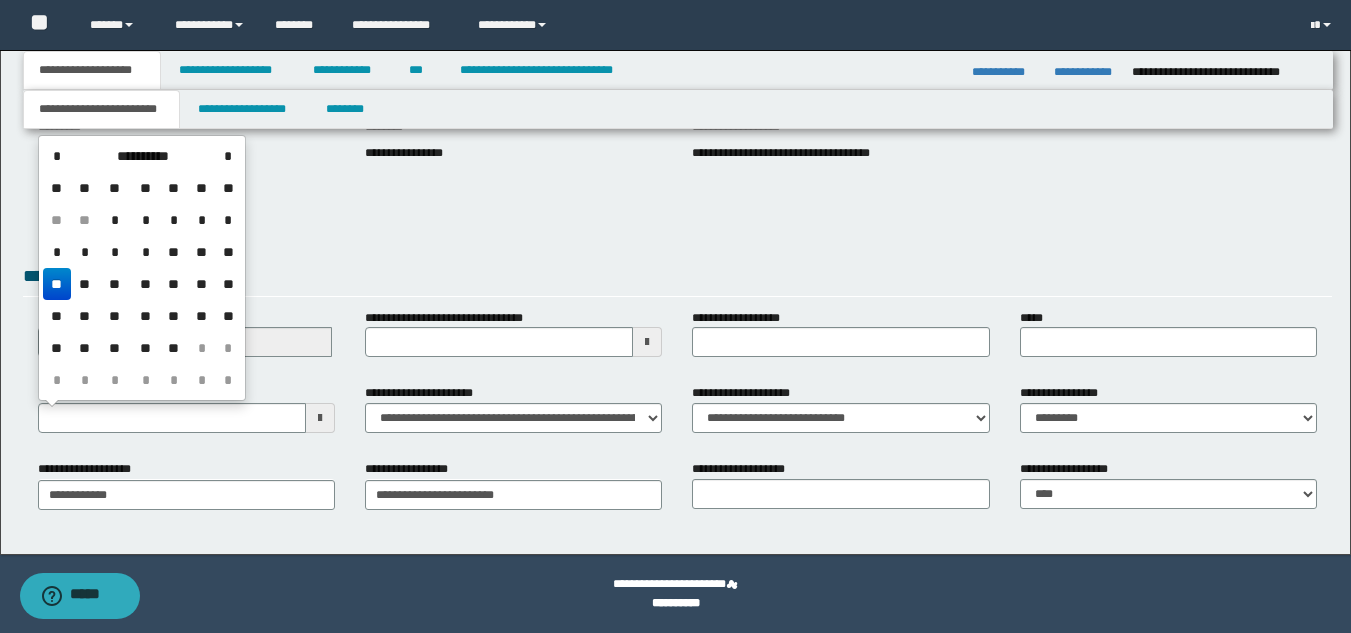 click on "**********" at bounding box center (677, 221) 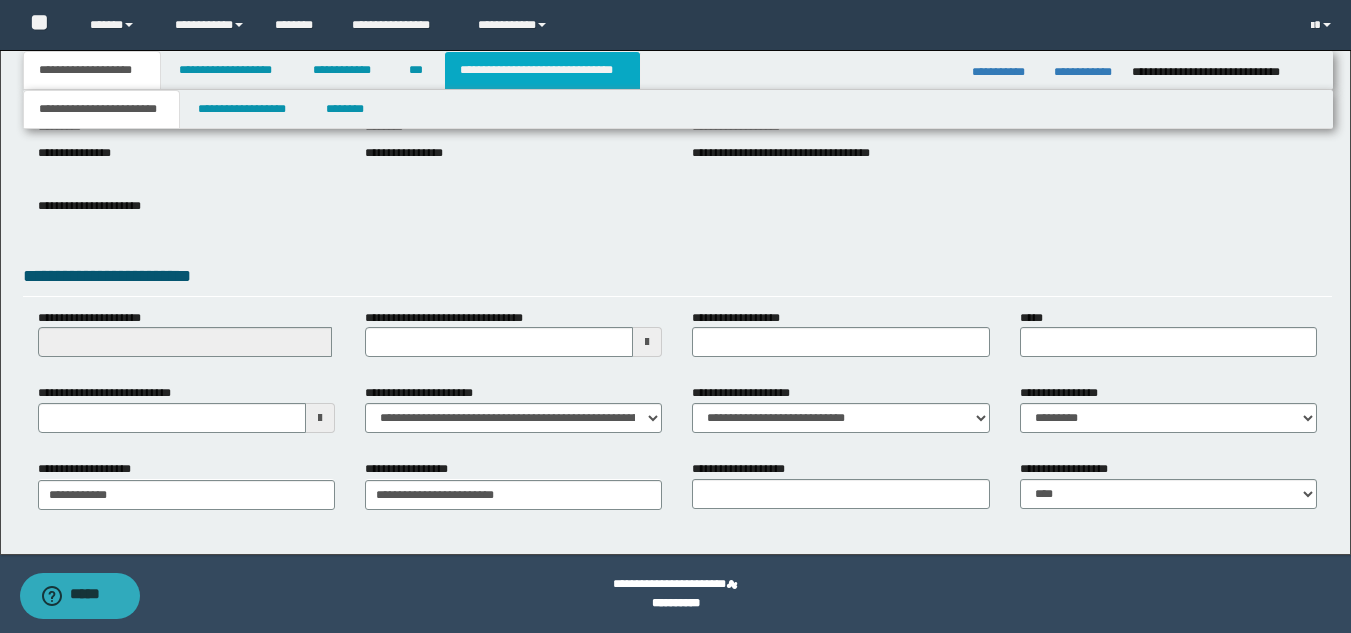 click on "**********" at bounding box center (542, 70) 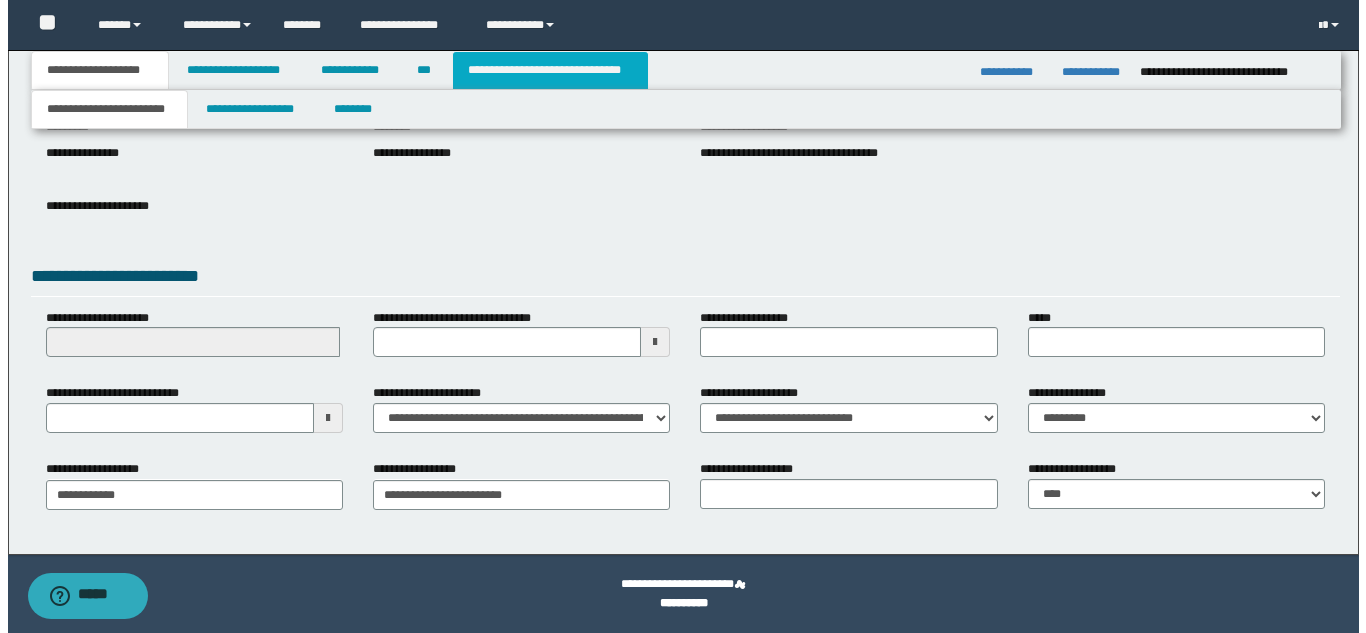 scroll, scrollTop: 0, scrollLeft: 0, axis: both 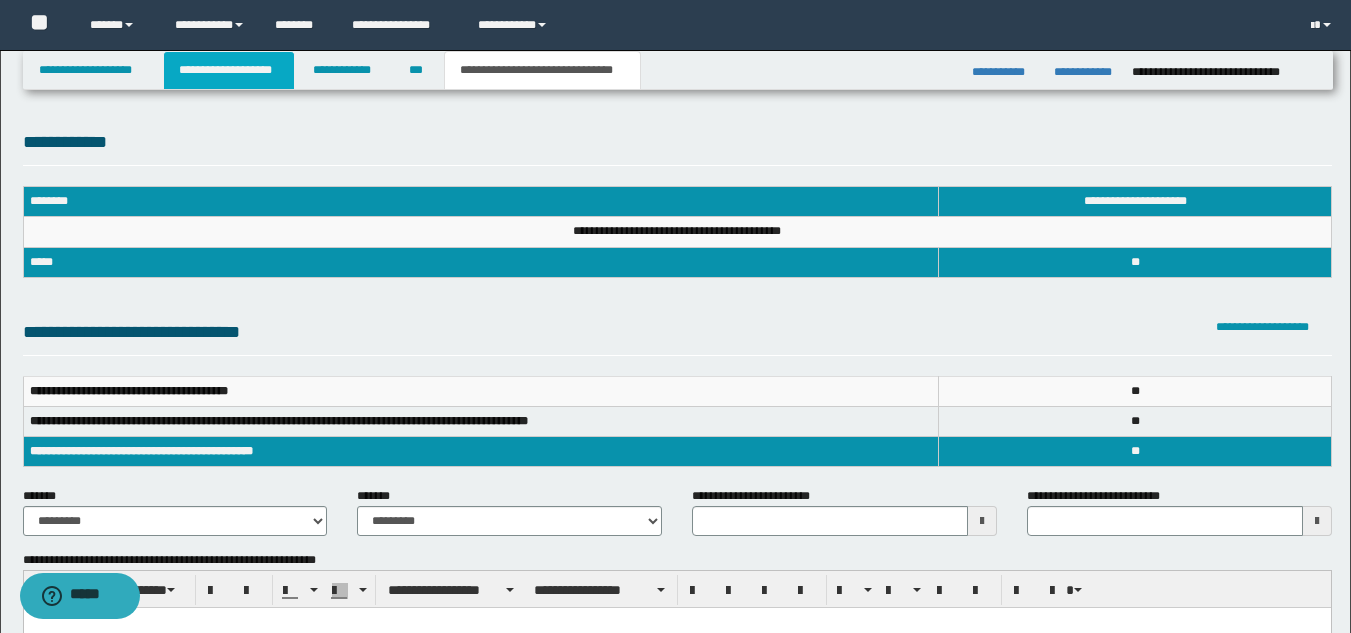 click on "**********" at bounding box center (229, 70) 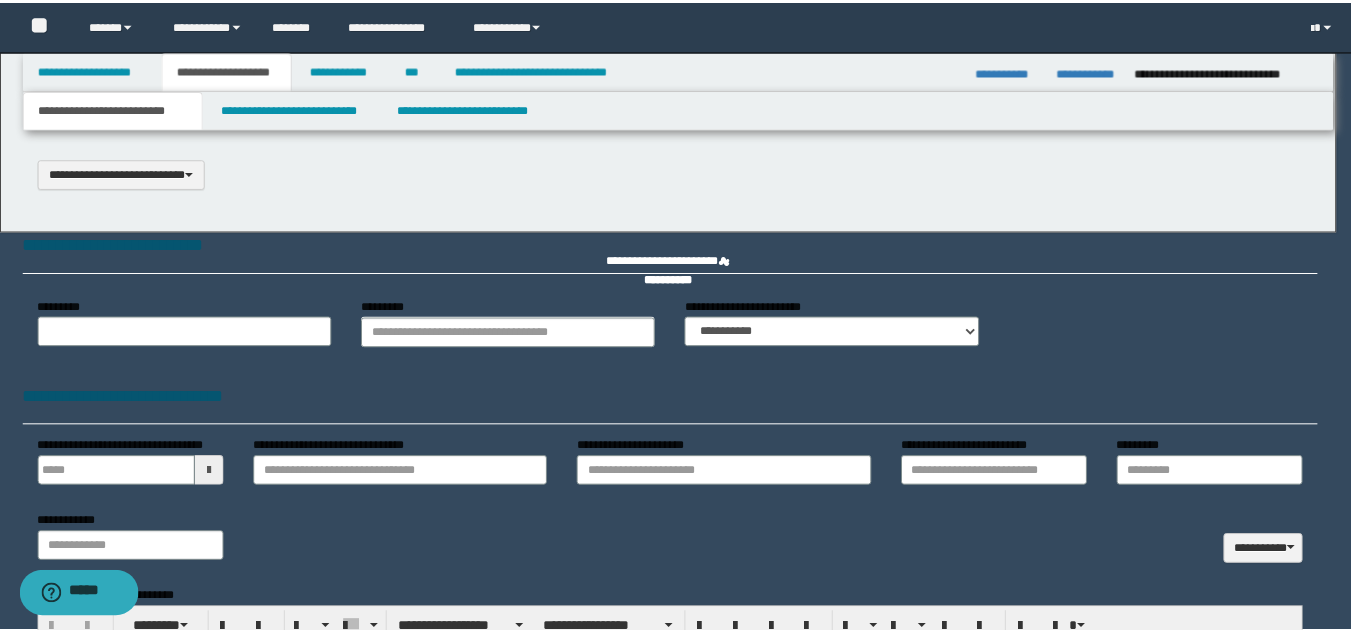 scroll, scrollTop: 0, scrollLeft: 0, axis: both 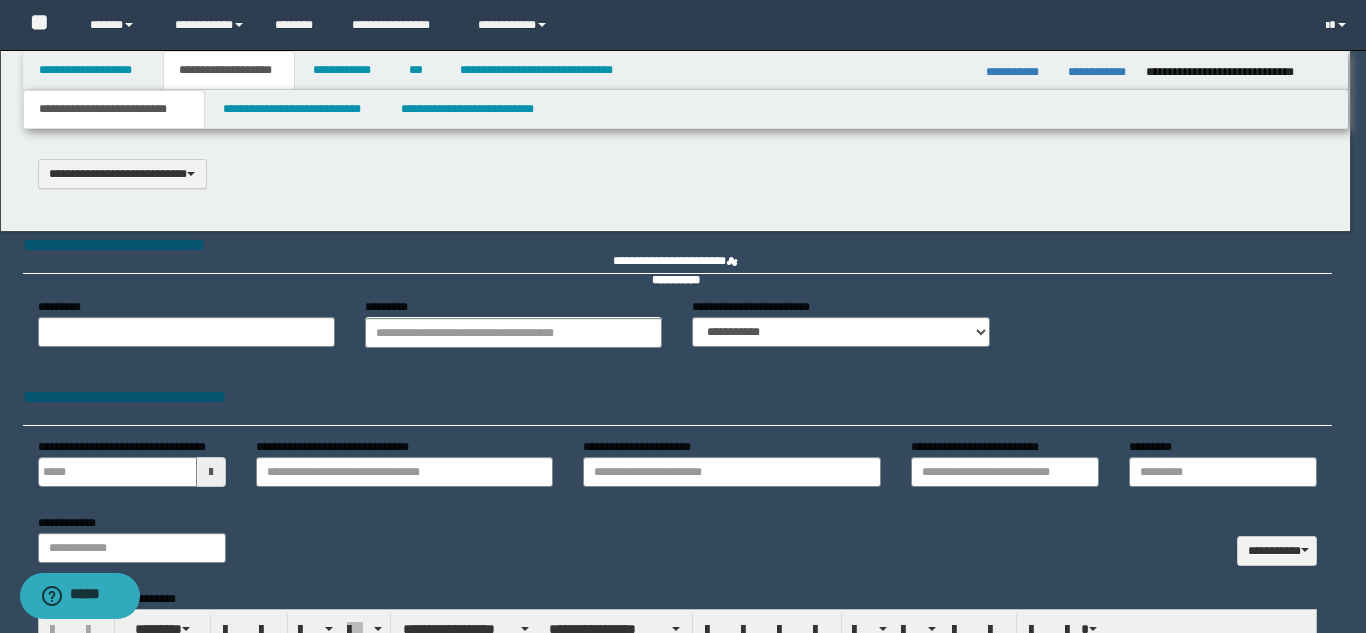 type on "**********" 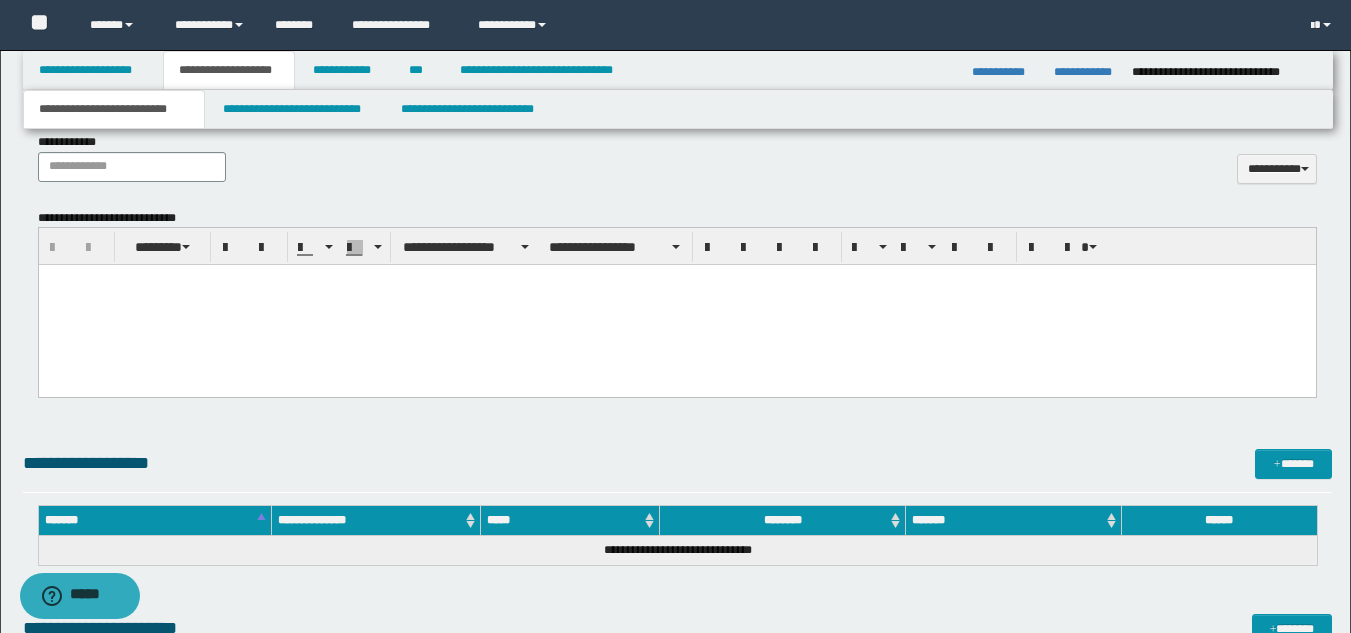 scroll, scrollTop: 984, scrollLeft: 0, axis: vertical 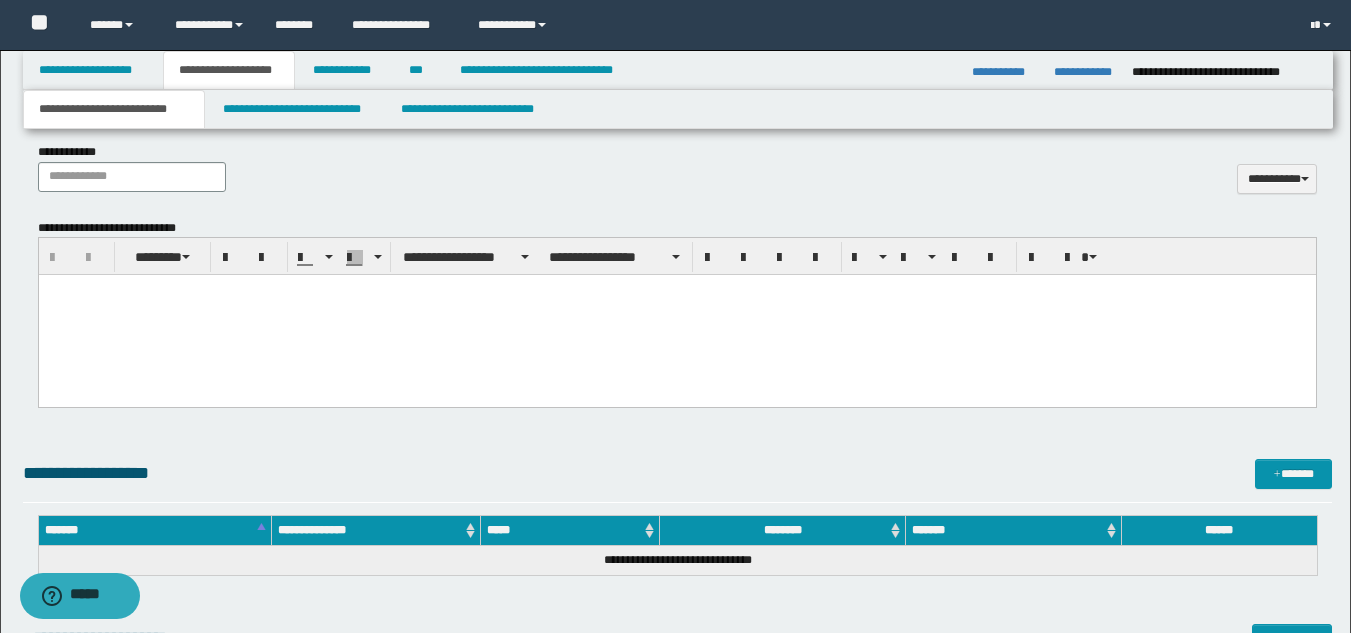 drag, startPoint x: 1365, startPoint y: 70, endPoint x: 1189, endPoint y: 60, distance: 176.28386 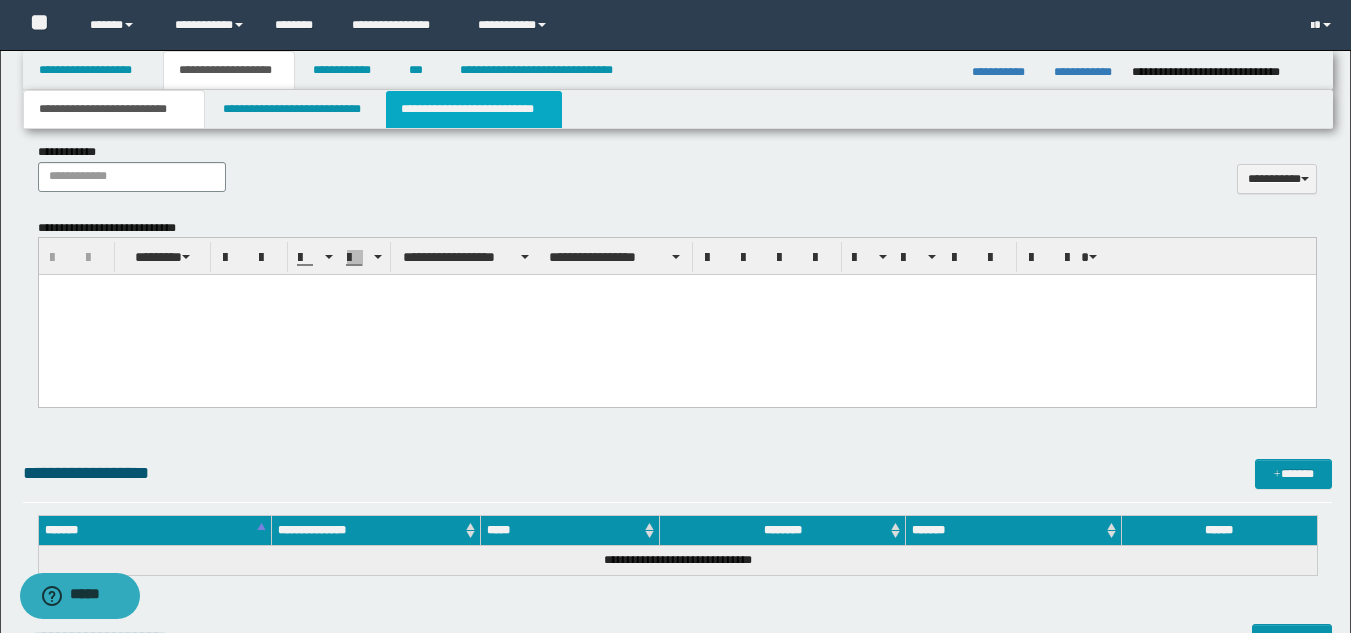 click on "**********" at bounding box center [474, 109] 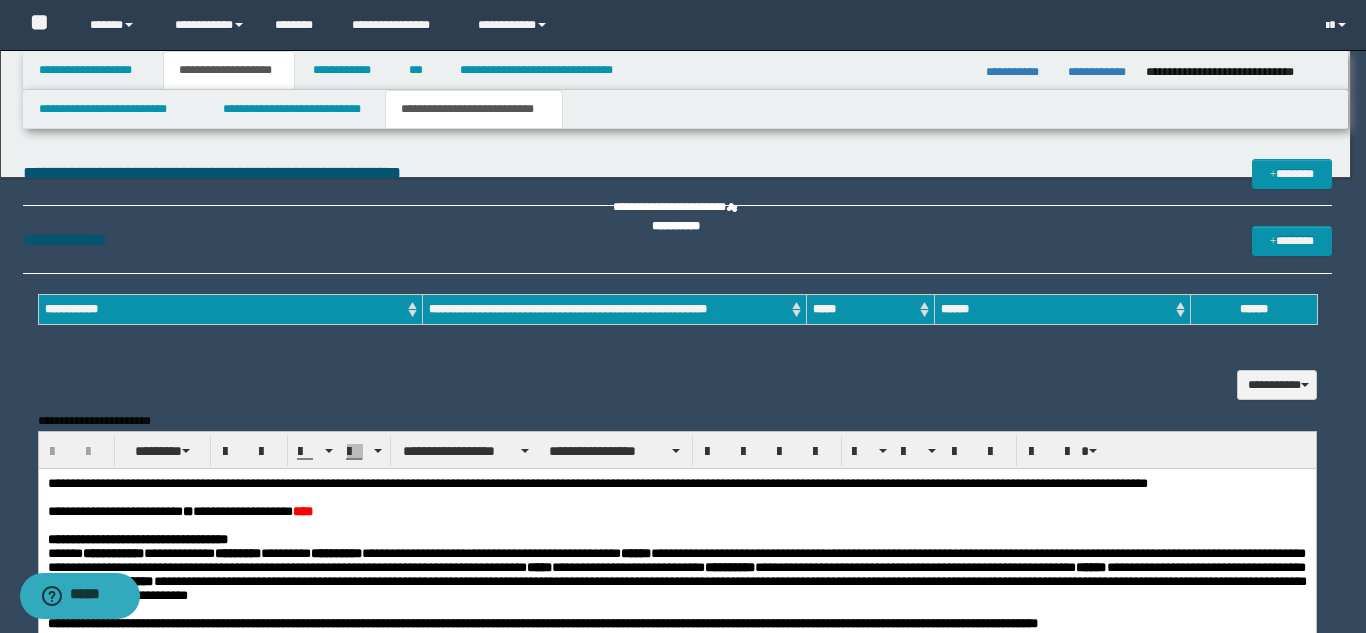 scroll, scrollTop: 0, scrollLeft: 0, axis: both 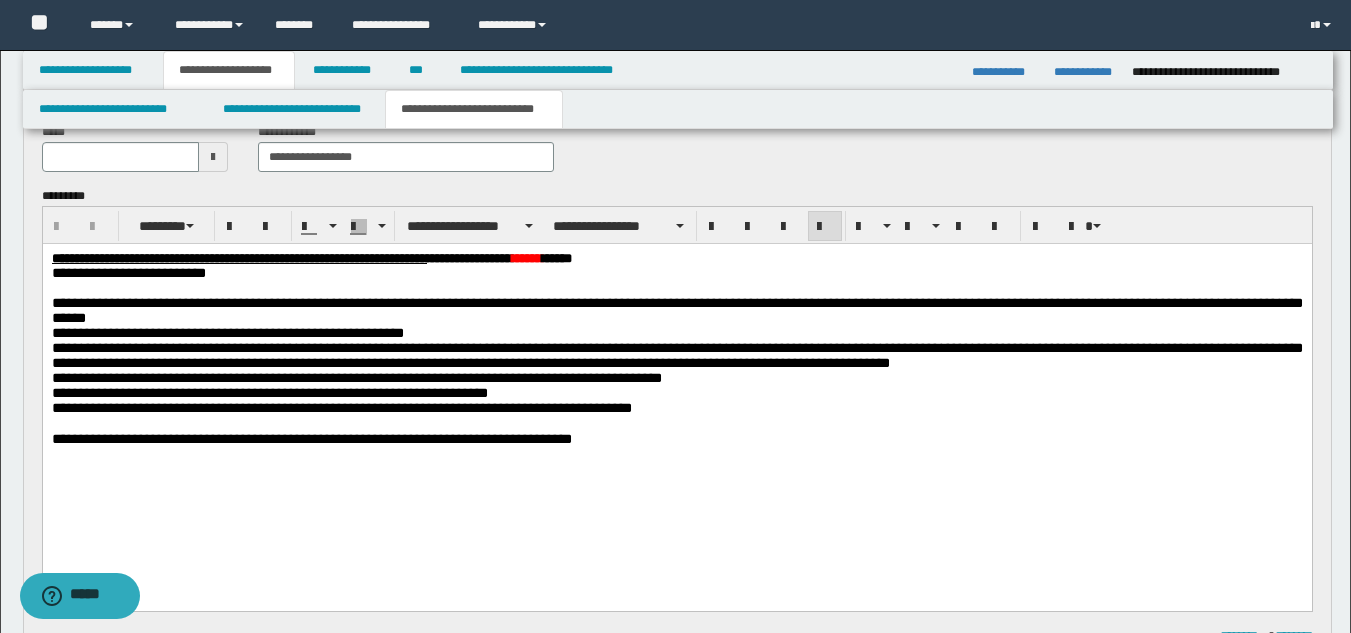 drag, startPoint x: 55, startPoint y: 274, endPoint x: 288, endPoint y: 294, distance: 233.8568 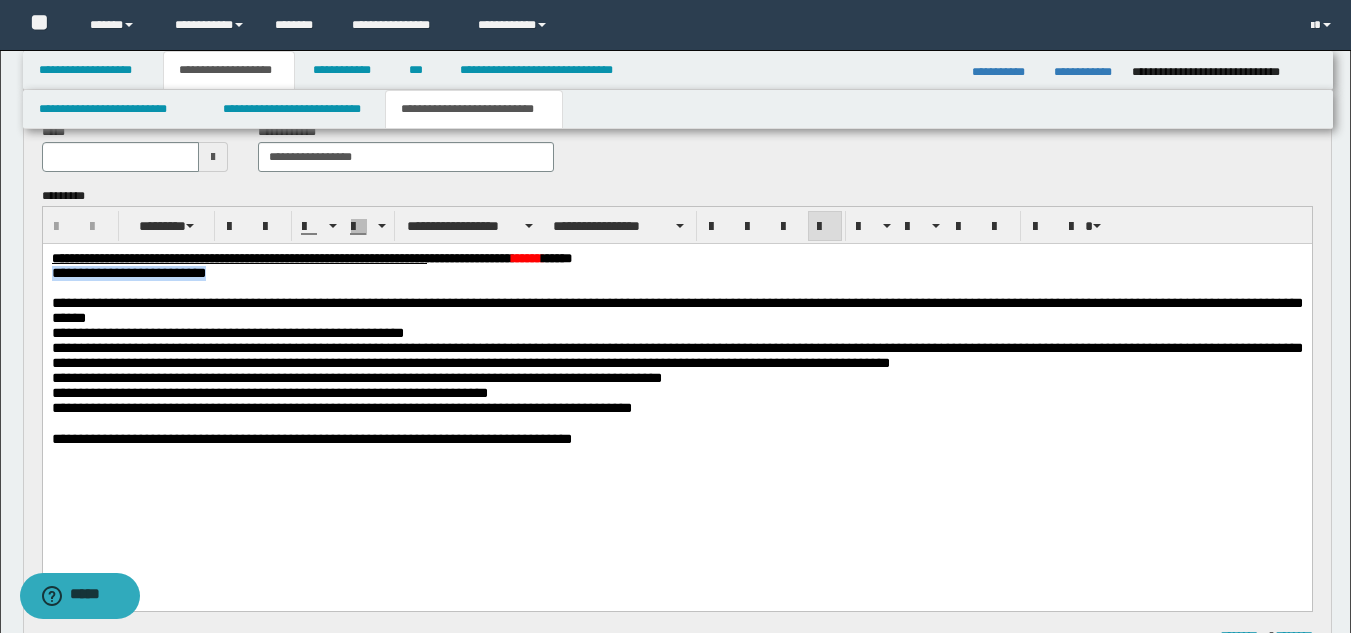 drag, startPoint x: 322, startPoint y: 277, endPoint x: 76, endPoint y: 561, distance: 375.72864 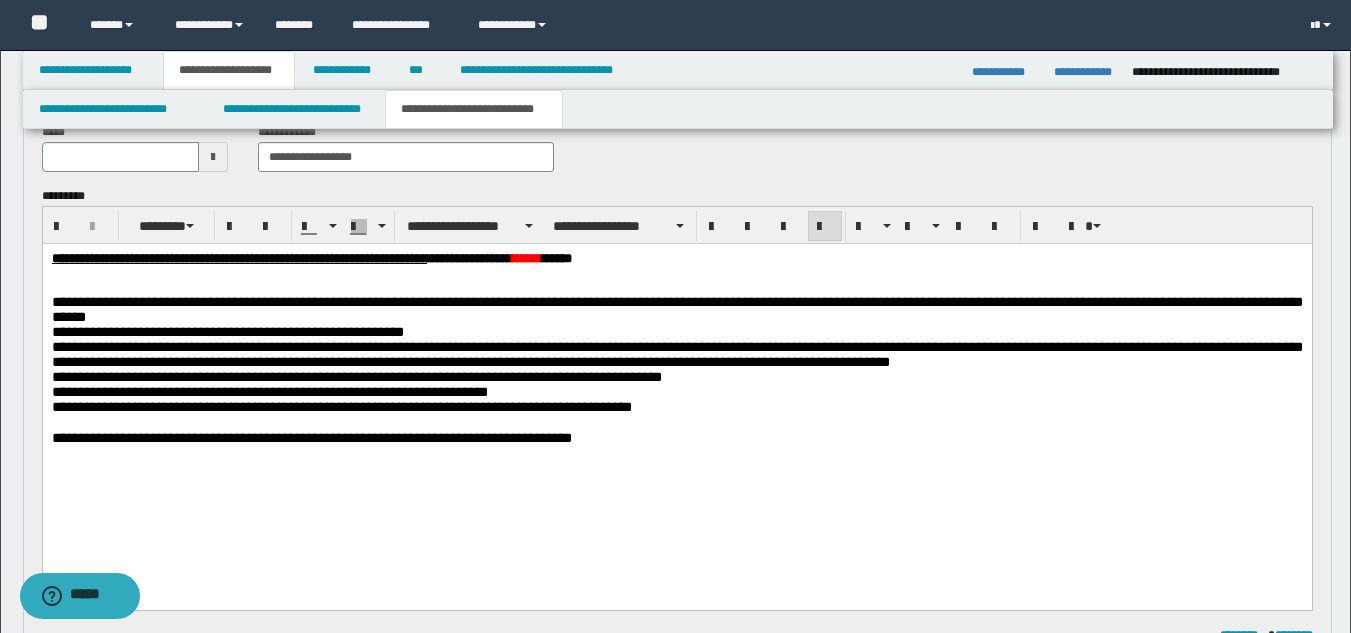 click on "**********" at bounding box center (311, 437) 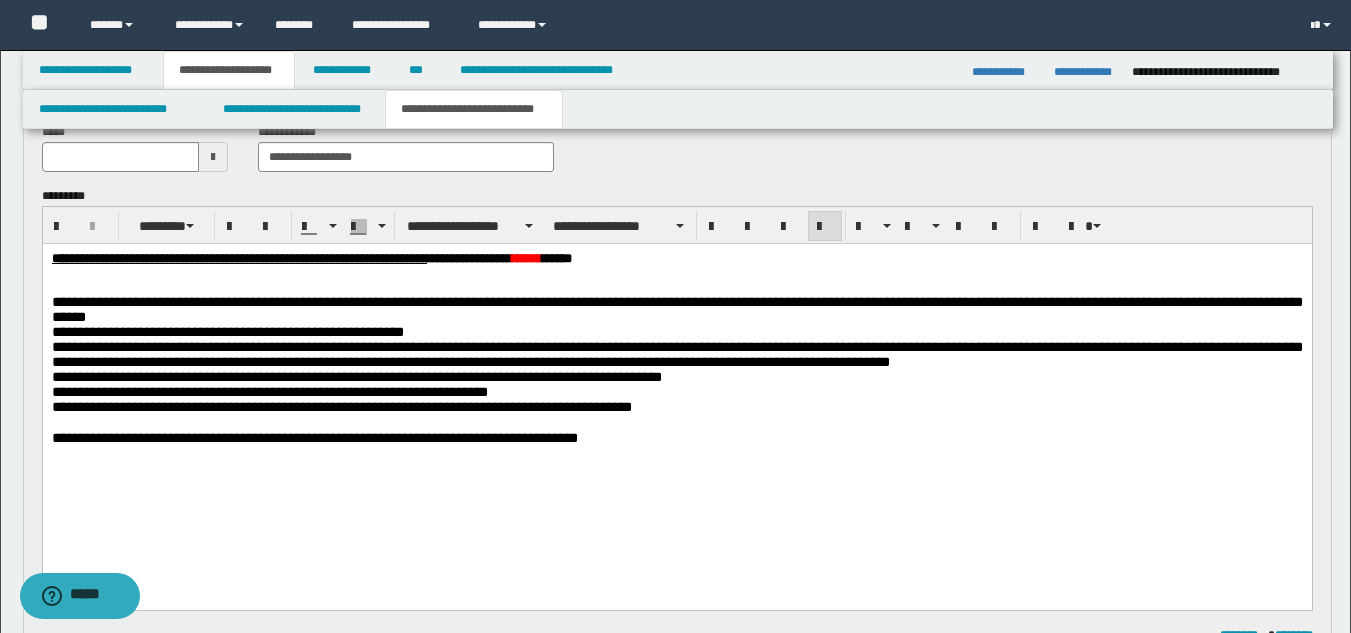 click at bounding box center [676, 272] 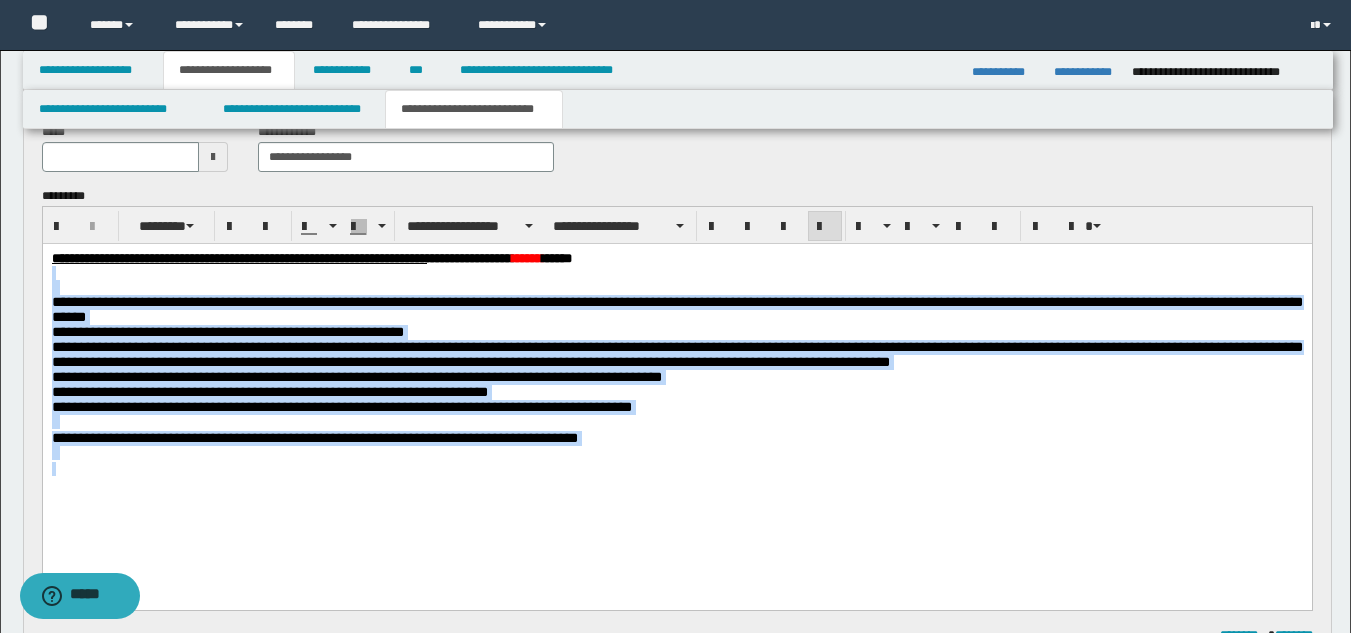 drag, startPoint x: 59, startPoint y: 280, endPoint x: 929, endPoint y: 504, distance: 898.3741 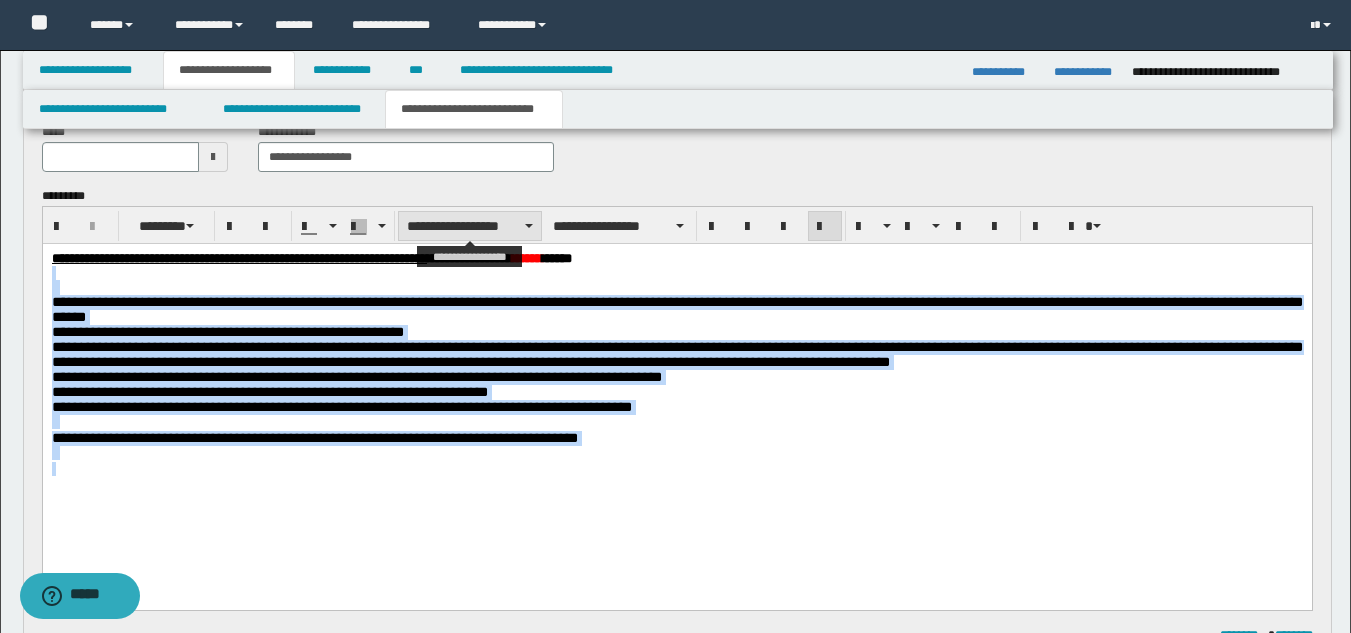 click at bounding box center [529, 226] 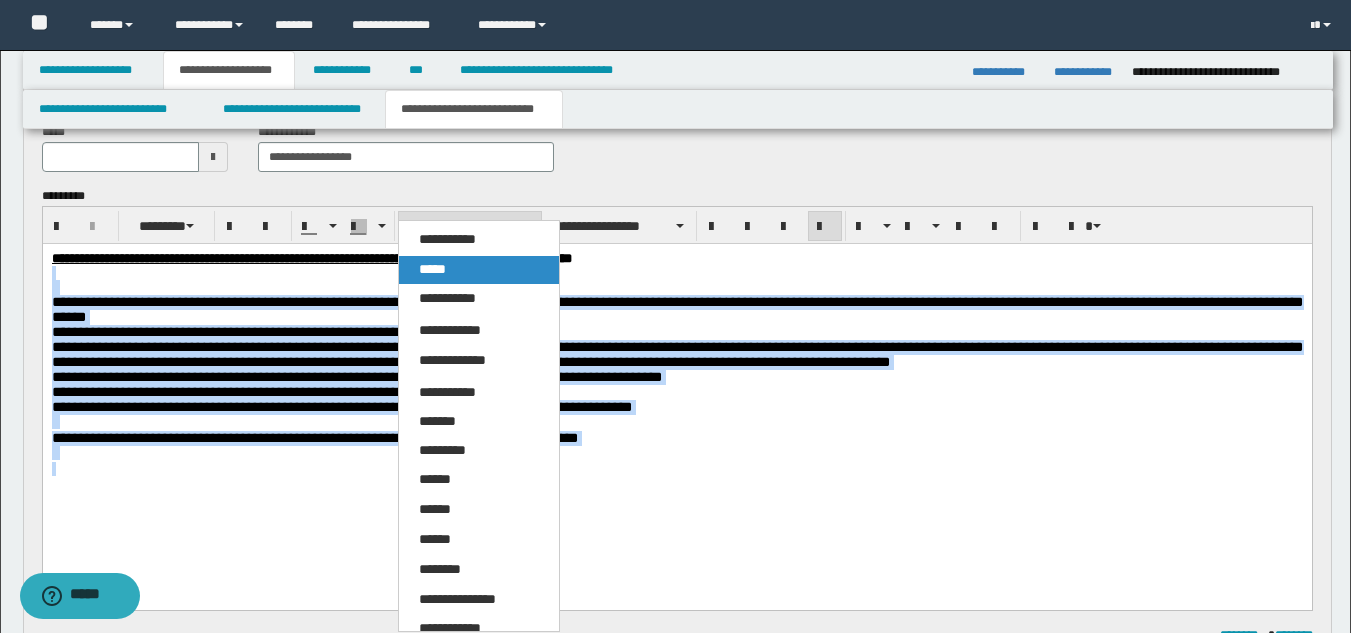click on "*****" at bounding box center [479, 270] 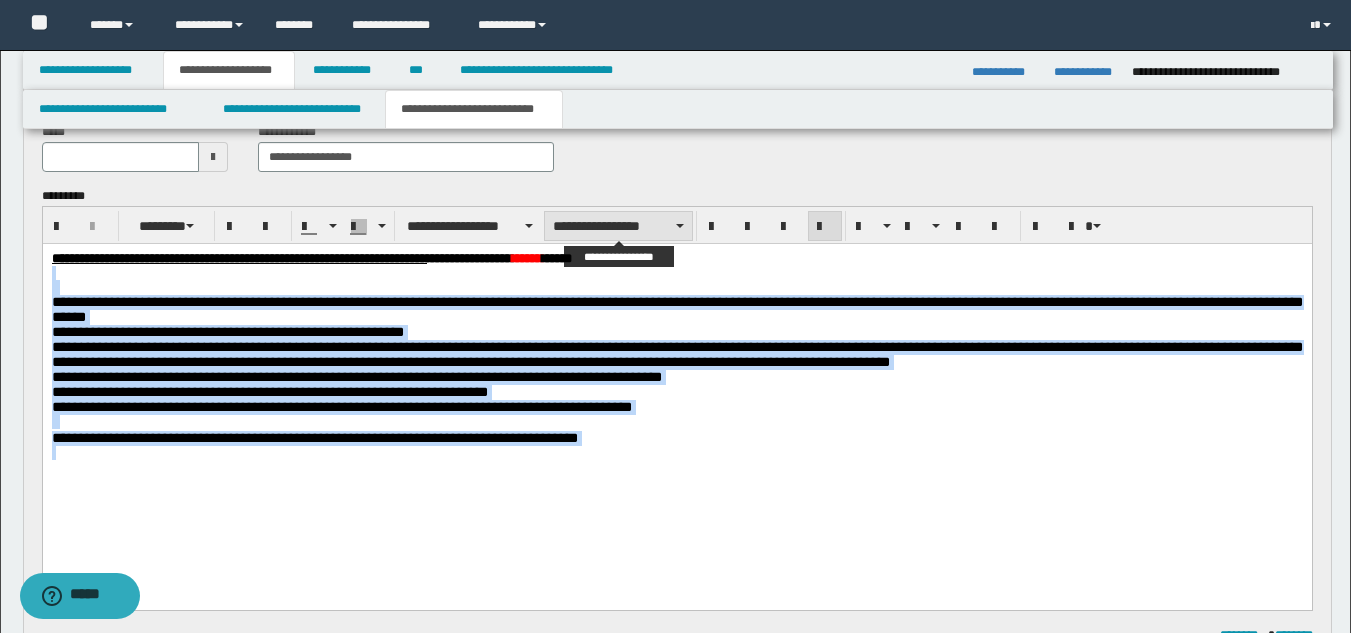 click on "**********" at bounding box center [618, 226] 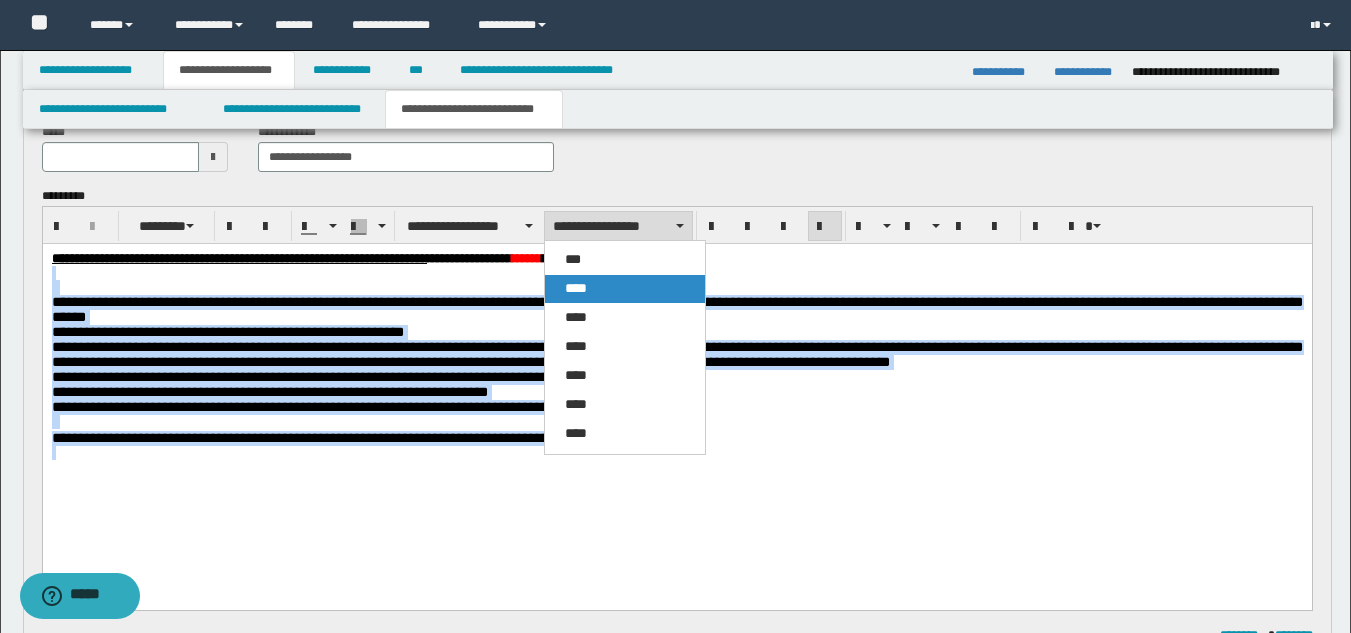 drag, startPoint x: 572, startPoint y: 287, endPoint x: 515, endPoint y: 26, distance: 267.15164 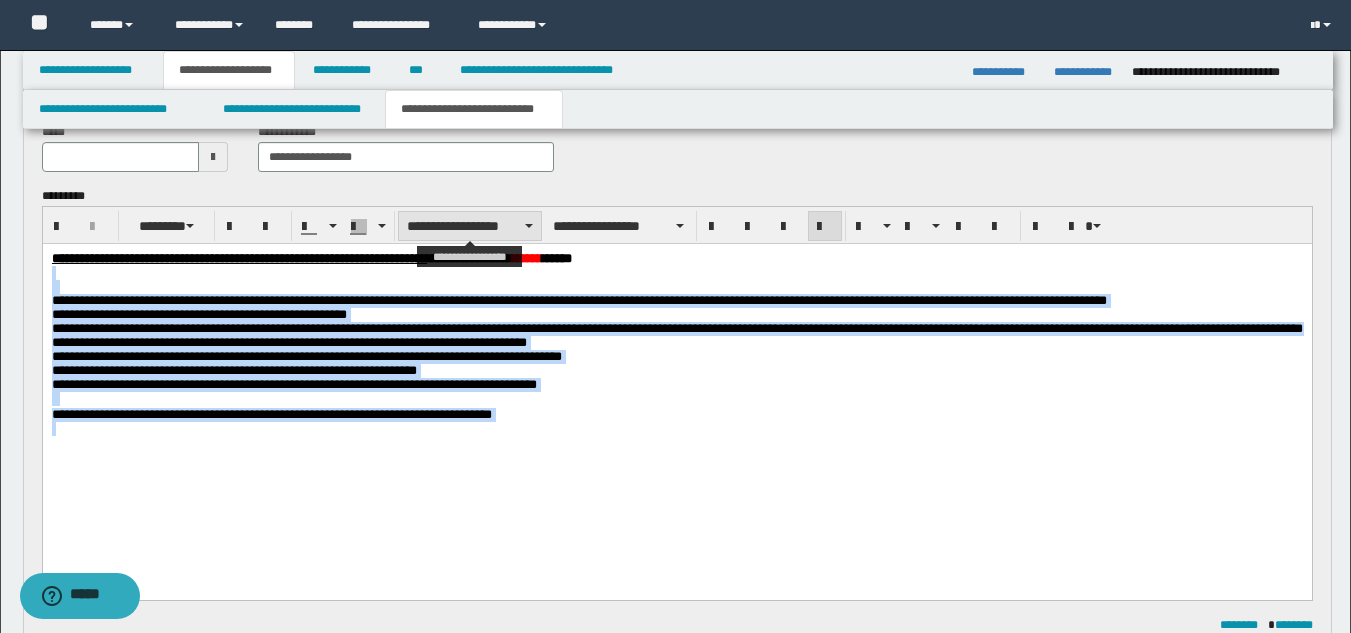 click on "**********" at bounding box center (470, 226) 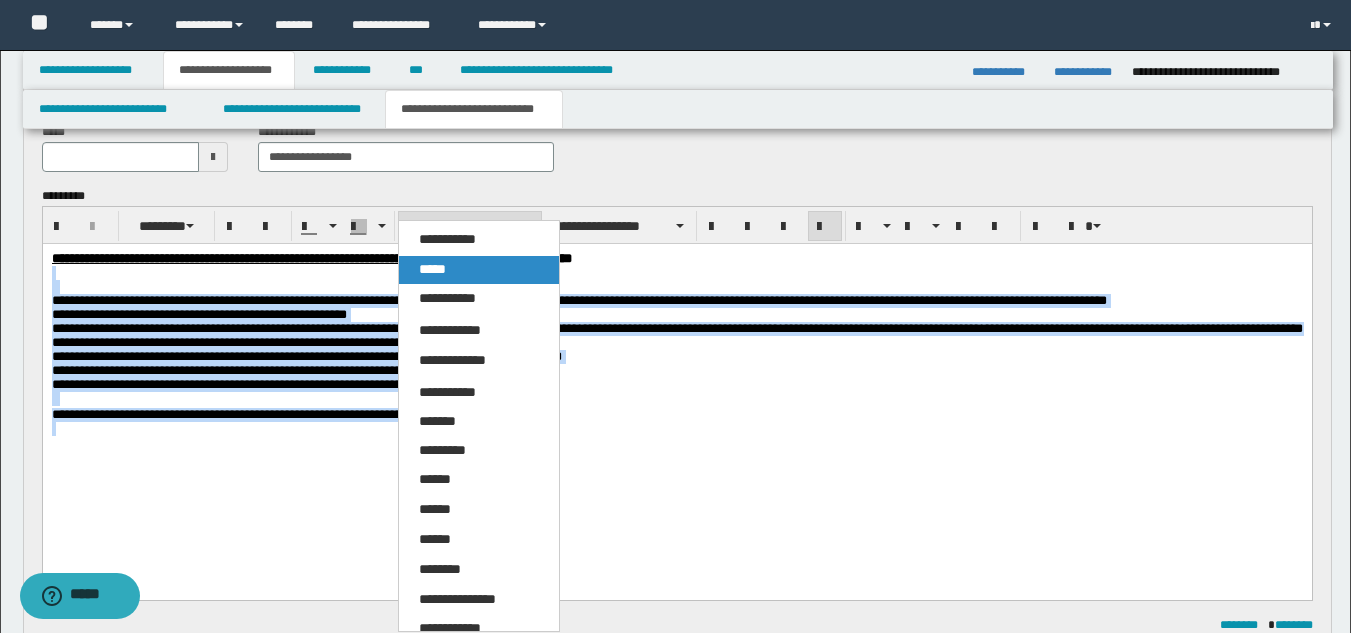 click on "*****" at bounding box center (479, 270) 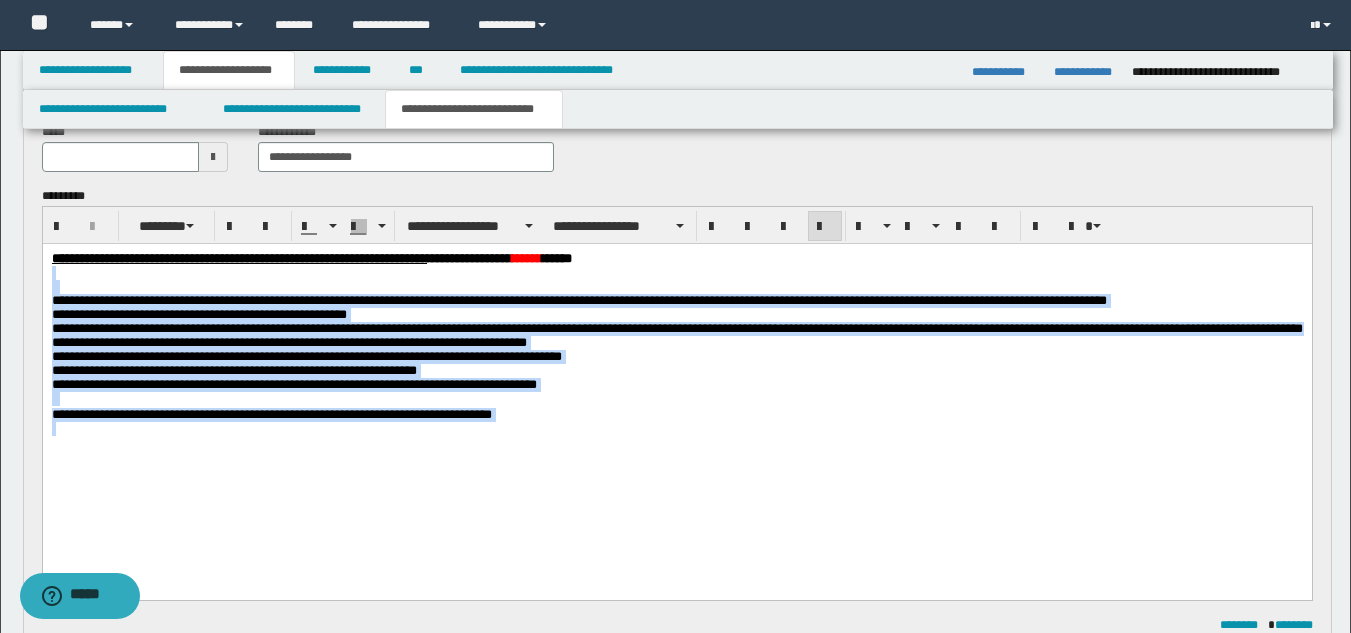 click at bounding box center (676, 272) 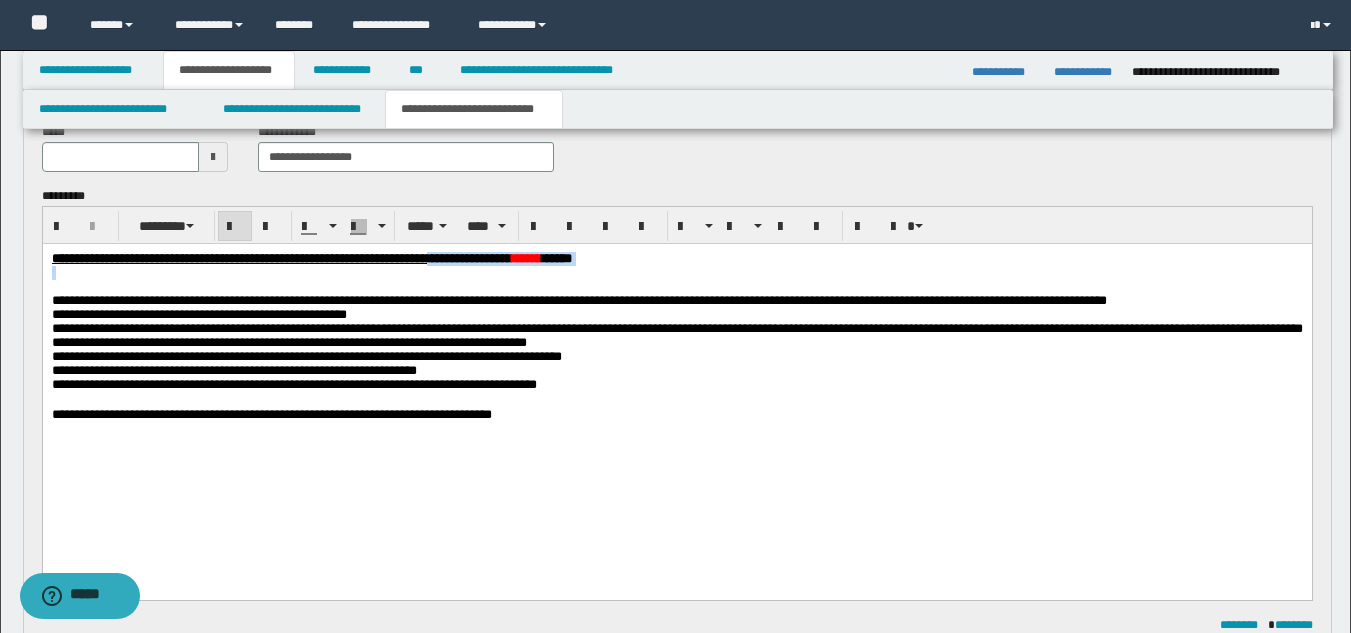 drag, startPoint x: 626, startPoint y: 257, endPoint x: 867, endPoint y: 273, distance: 241.53053 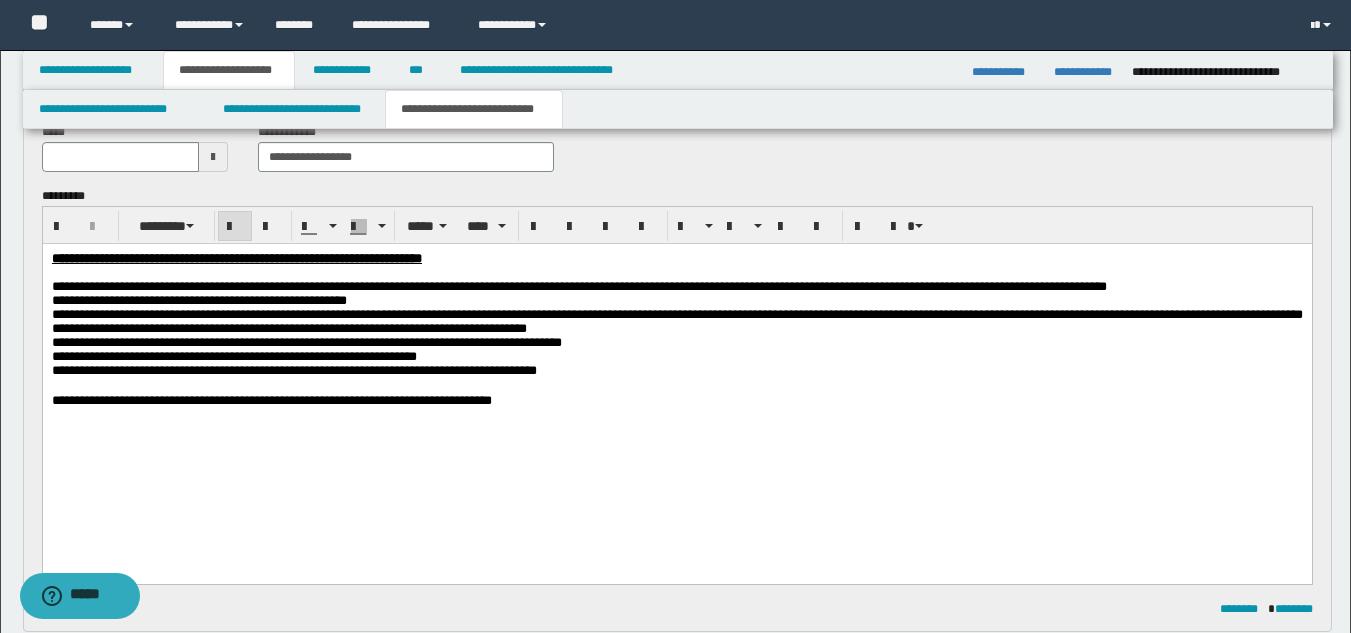 click at bounding box center (213, 157) 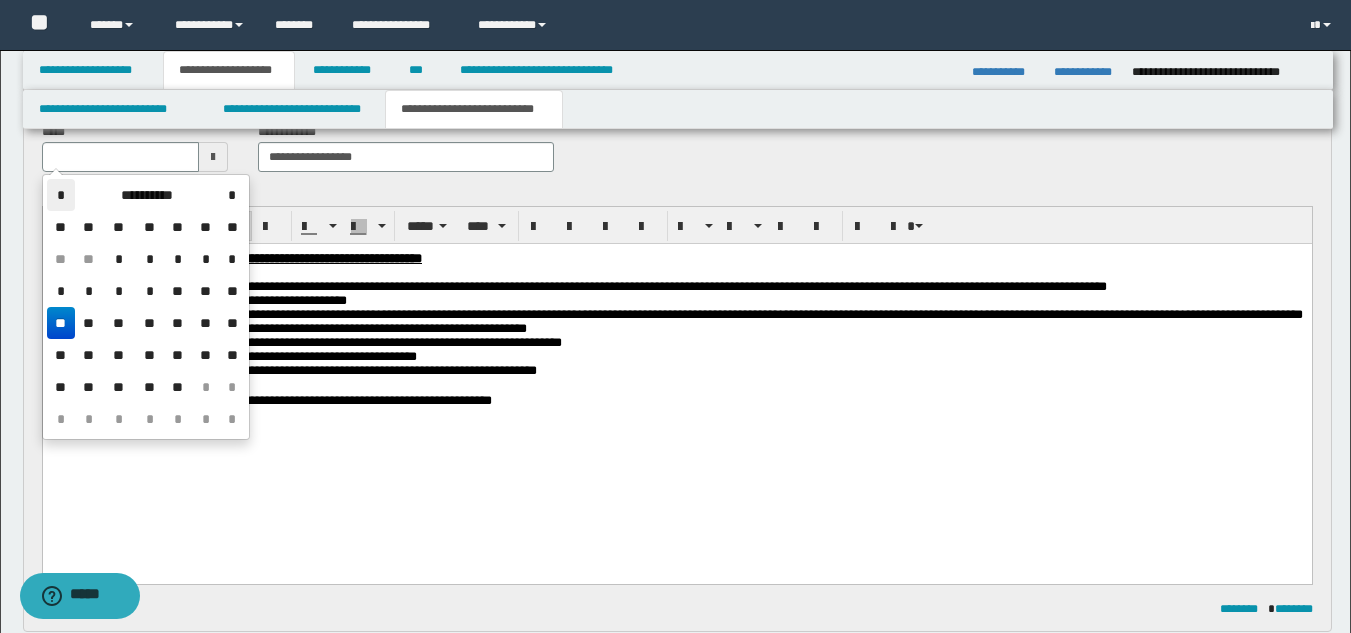 click on "*" at bounding box center [61, 195] 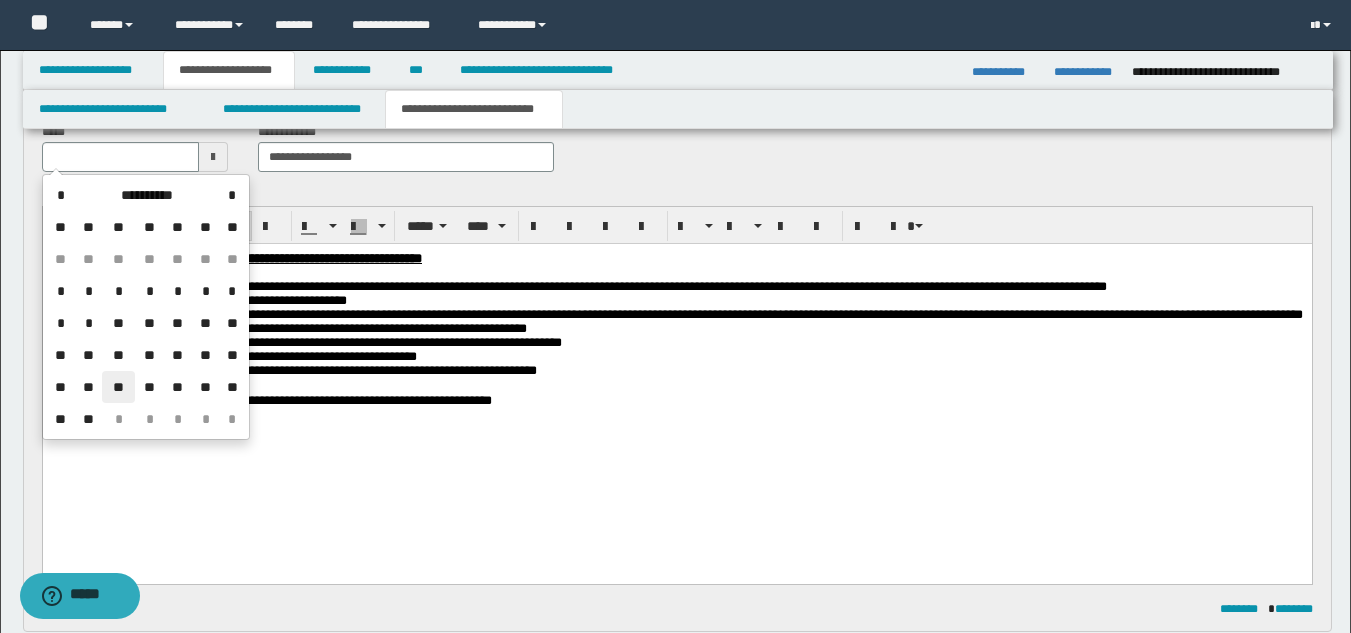 click on "**" at bounding box center (118, 387) 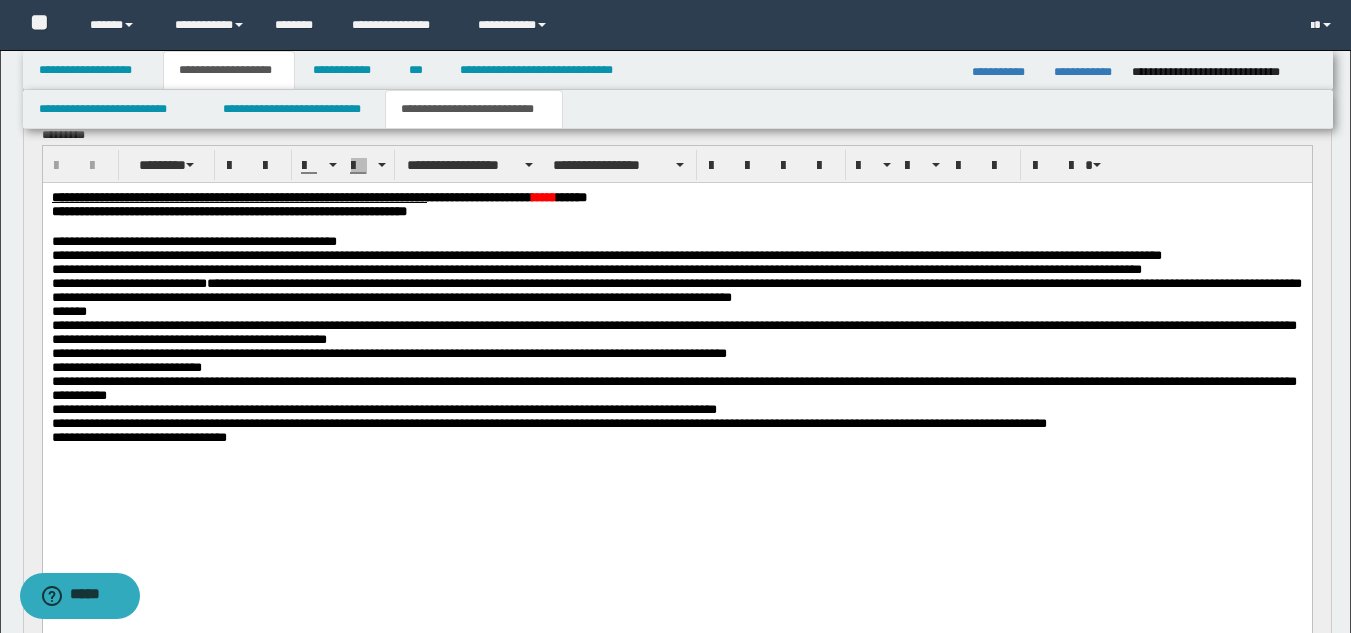 scroll, scrollTop: 85, scrollLeft: 0, axis: vertical 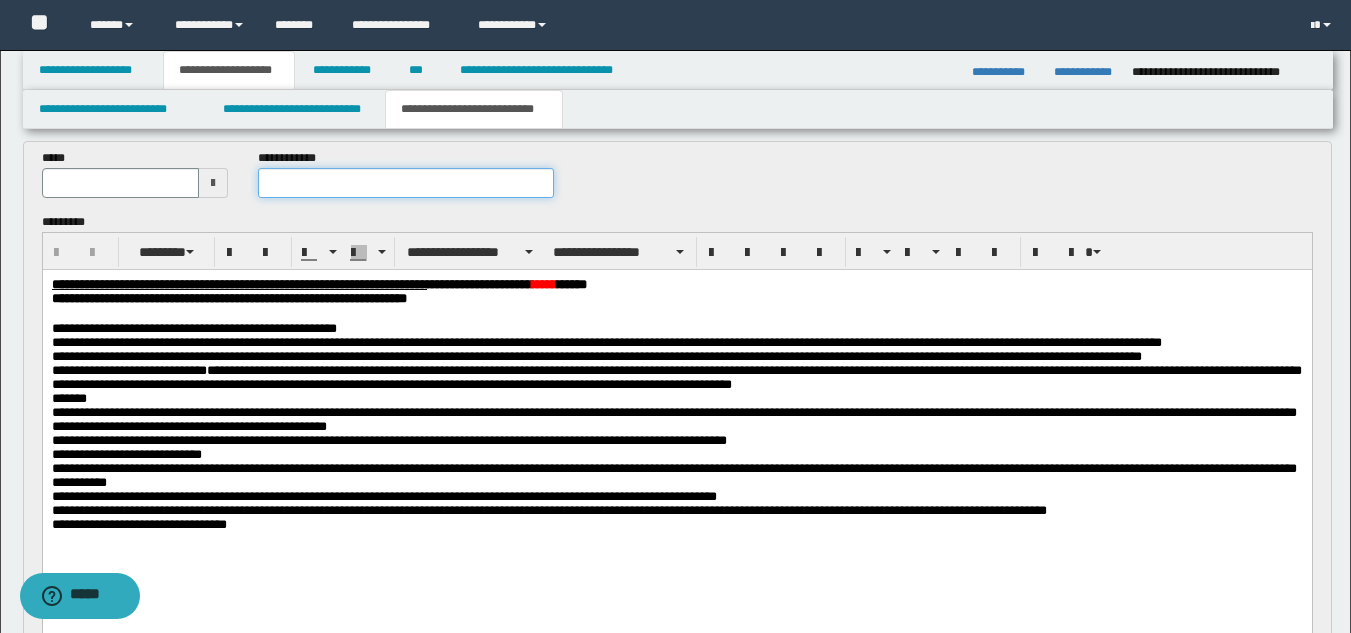 click at bounding box center (405, 183) 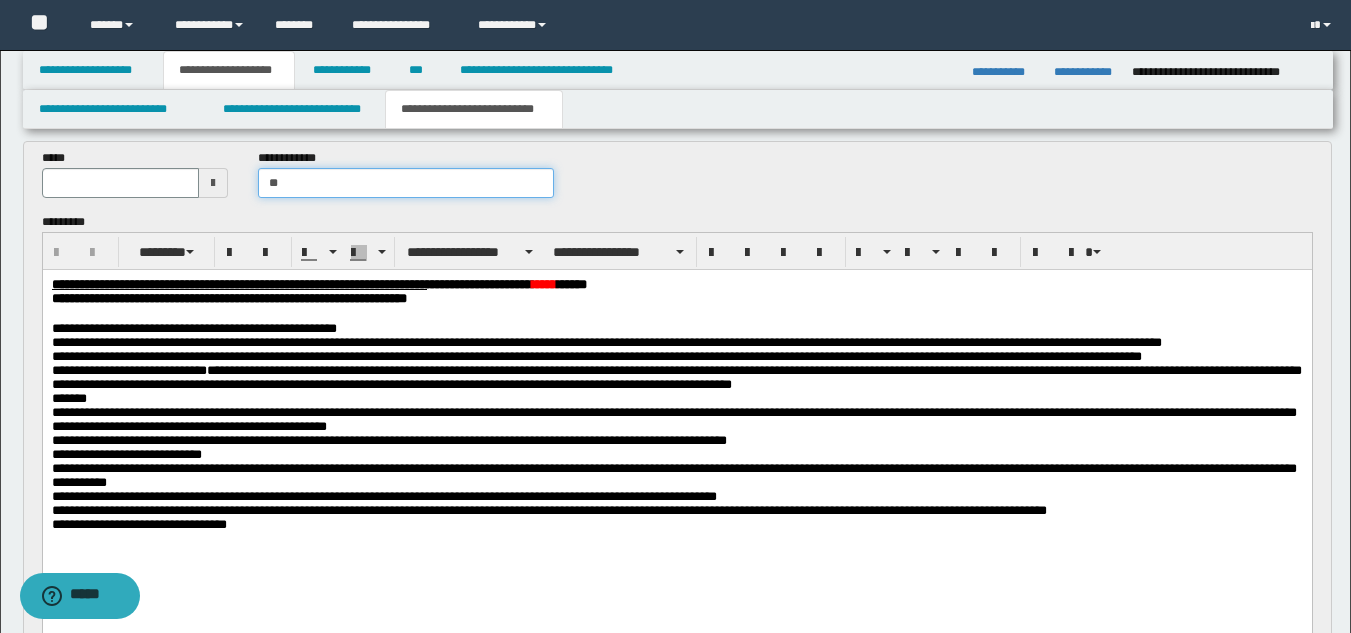 type on "*" 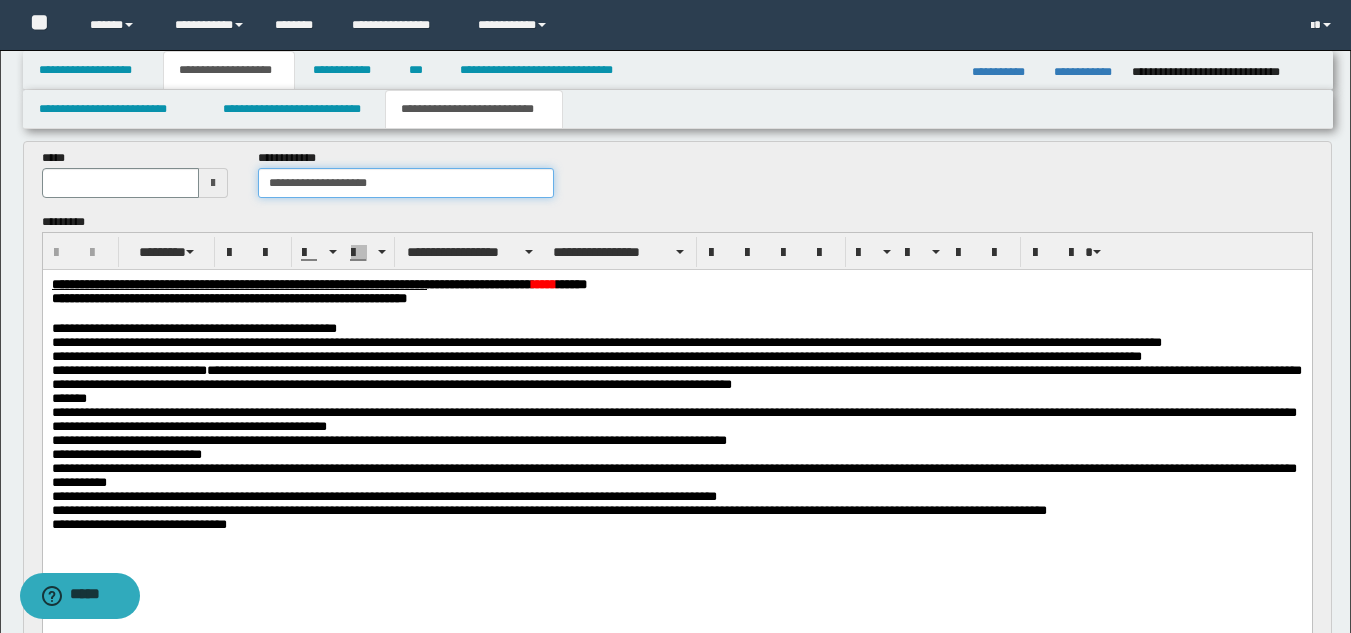 type on "**********" 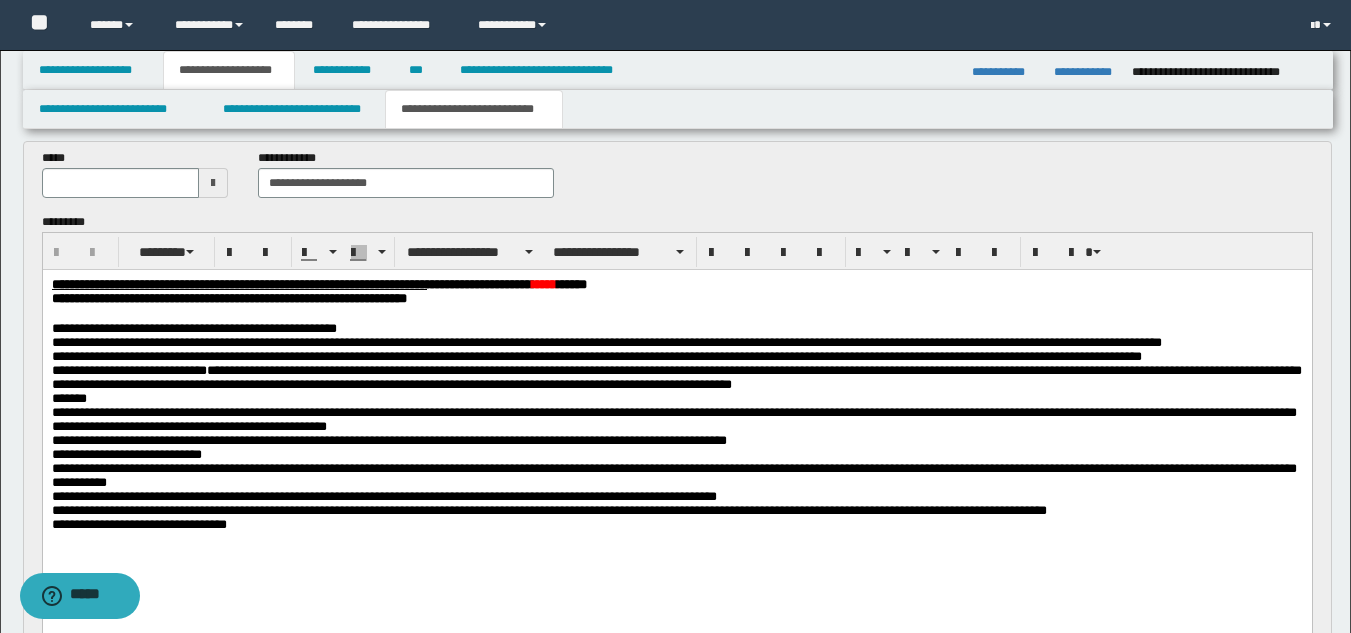 click at bounding box center (213, 183) 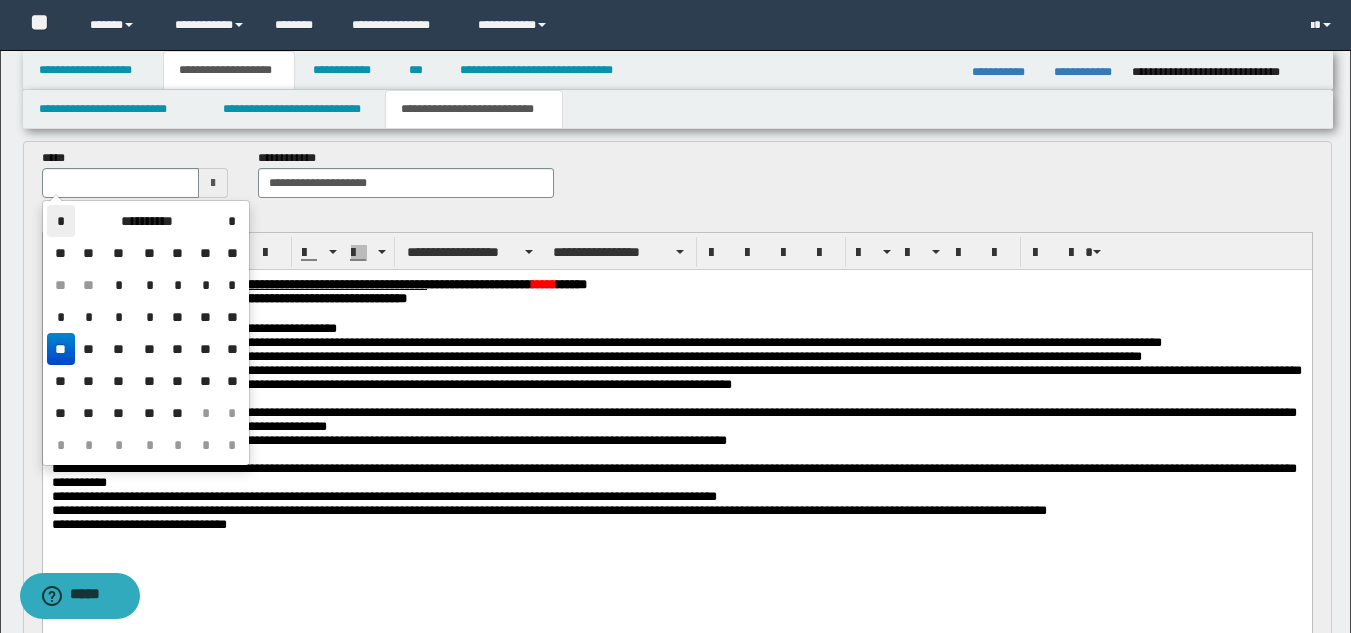 click on "*" at bounding box center (61, 221) 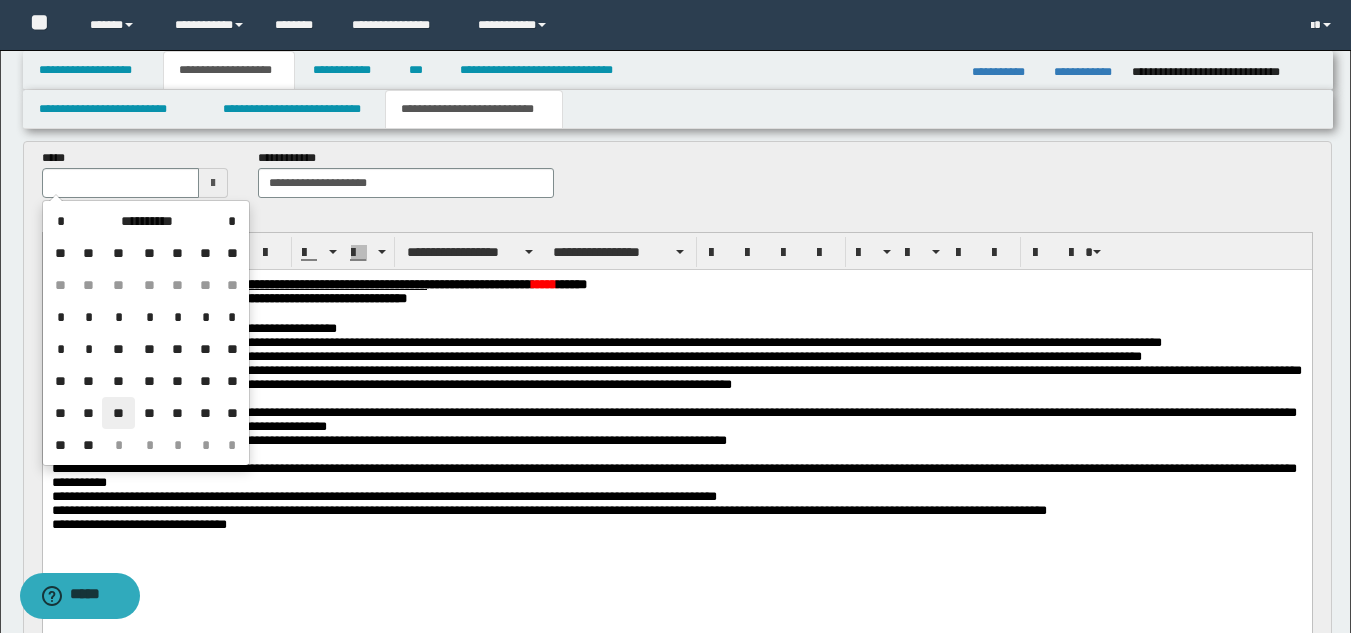 click on "**" at bounding box center [118, 413] 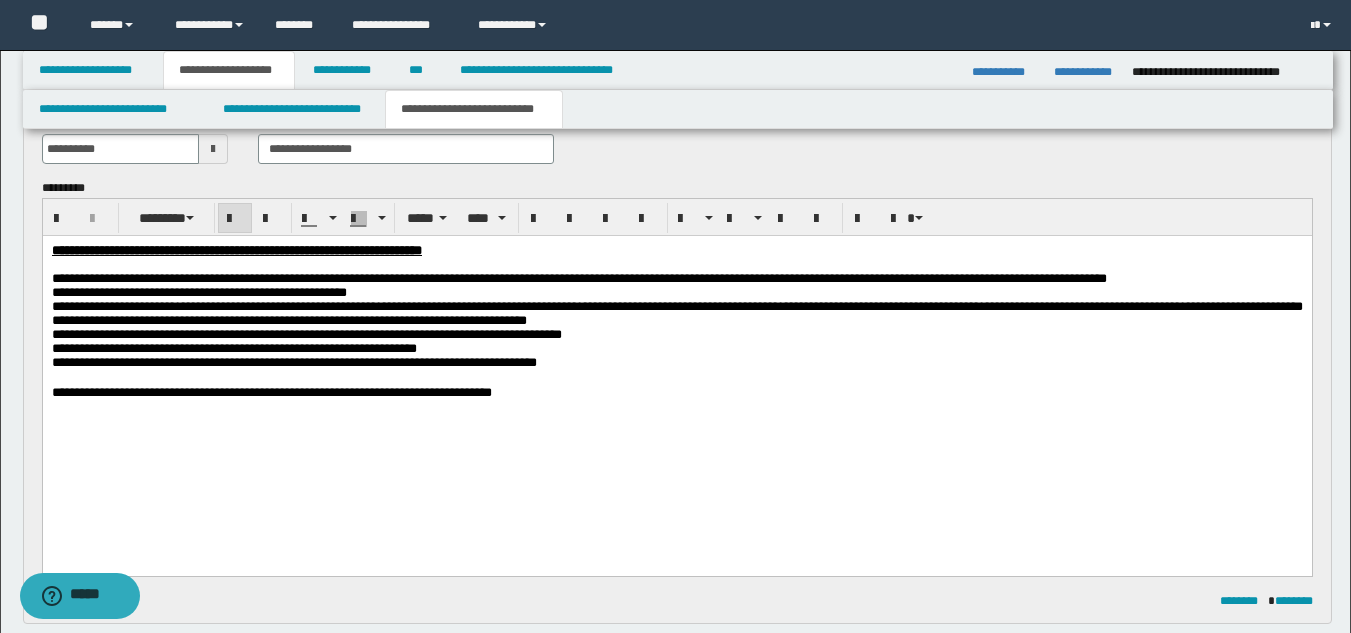 scroll, scrollTop: 837, scrollLeft: 0, axis: vertical 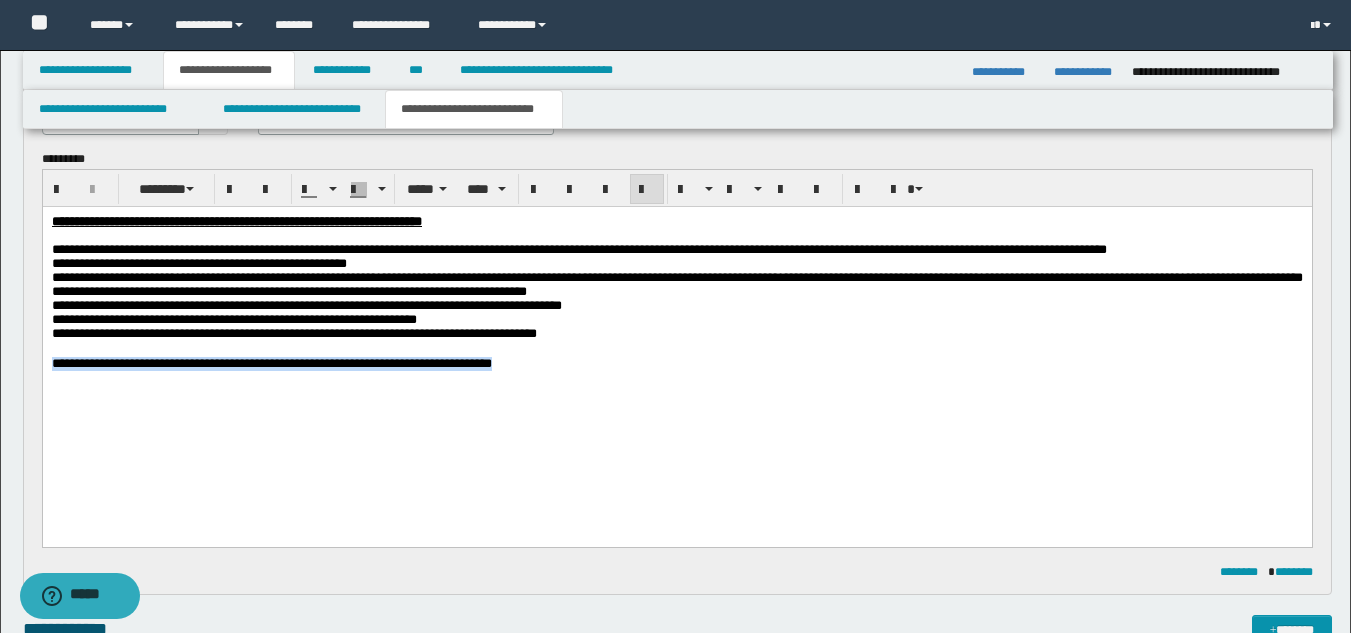 drag, startPoint x: 58, startPoint y: 397, endPoint x: 798, endPoint y: 397, distance: 740 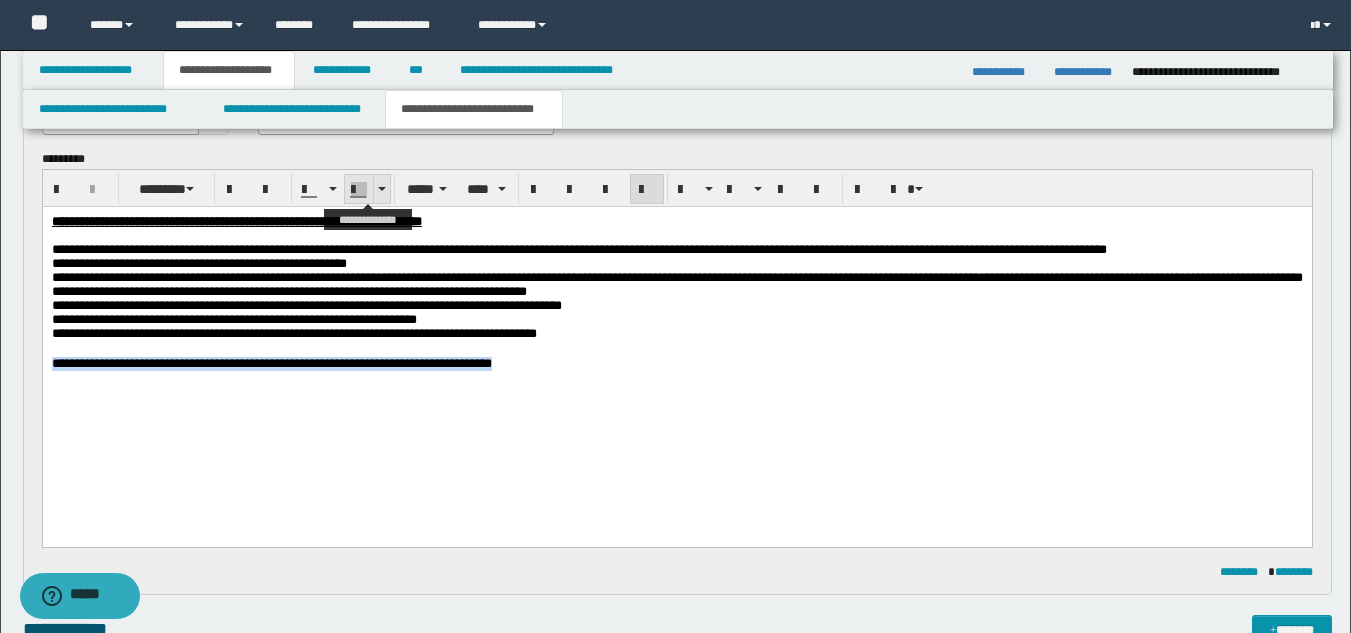 click at bounding box center [381, 189] 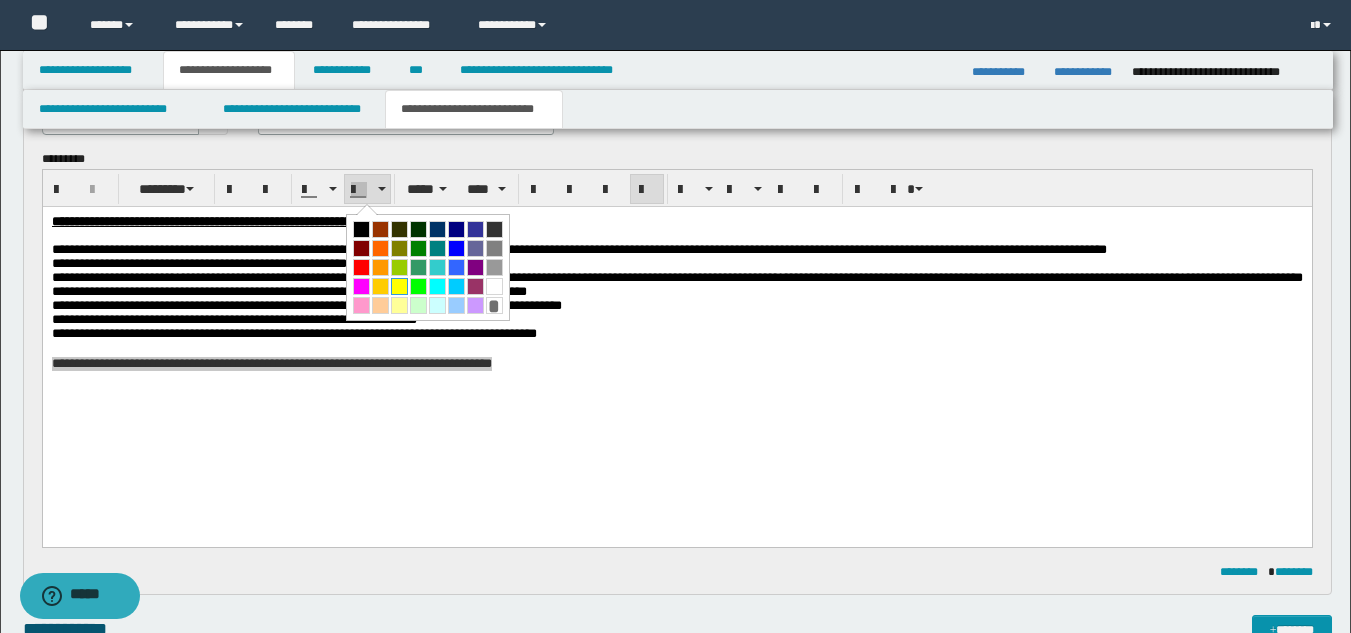 click at bounding box center [399, 286] 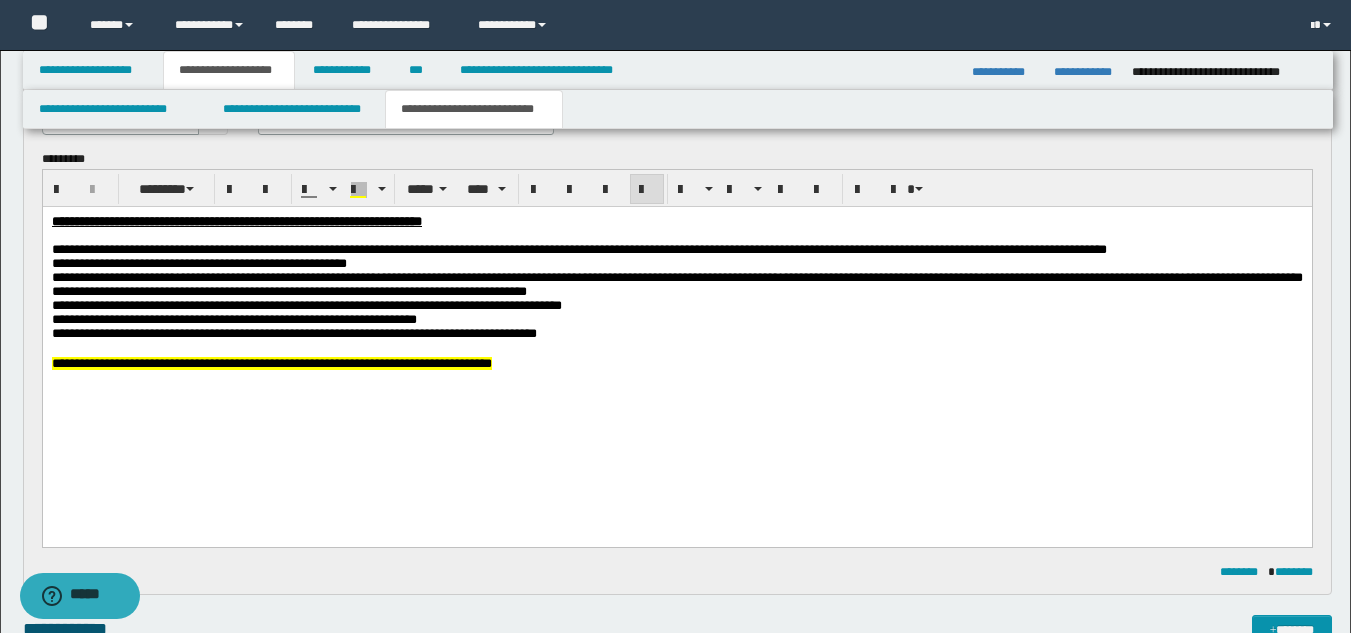 click on "**********" at bounding box center (676, 363) 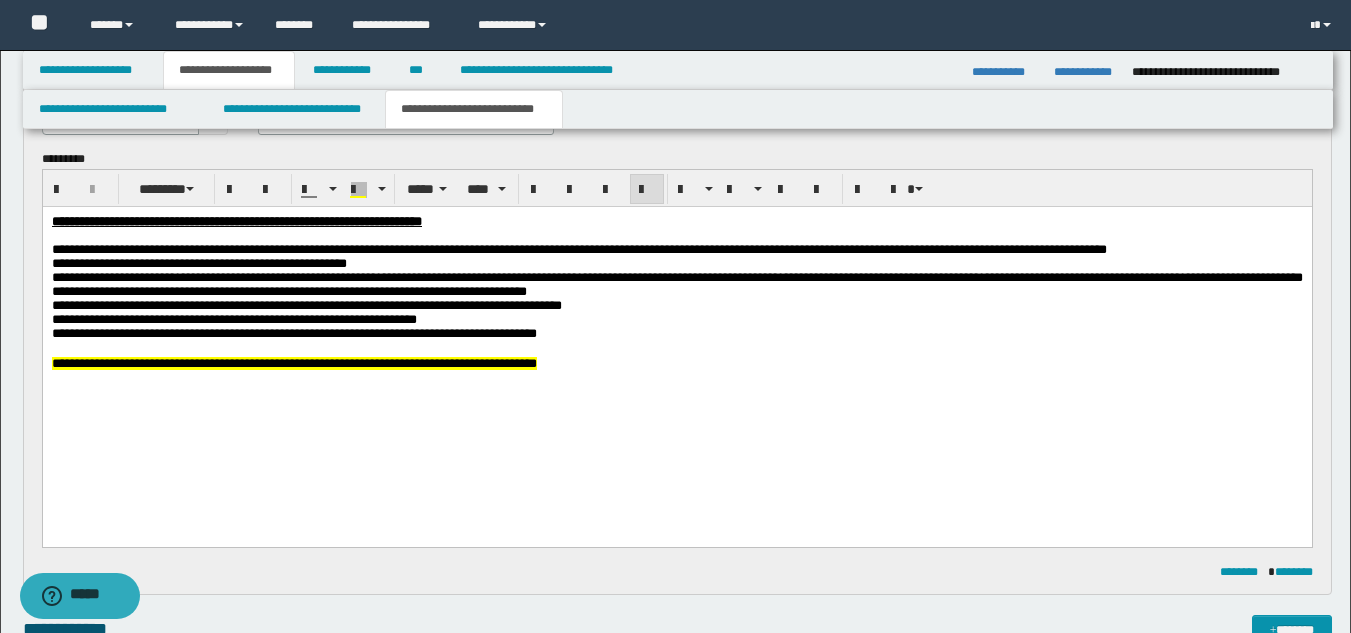 click on "**********" at bounding box center (1005, 72) 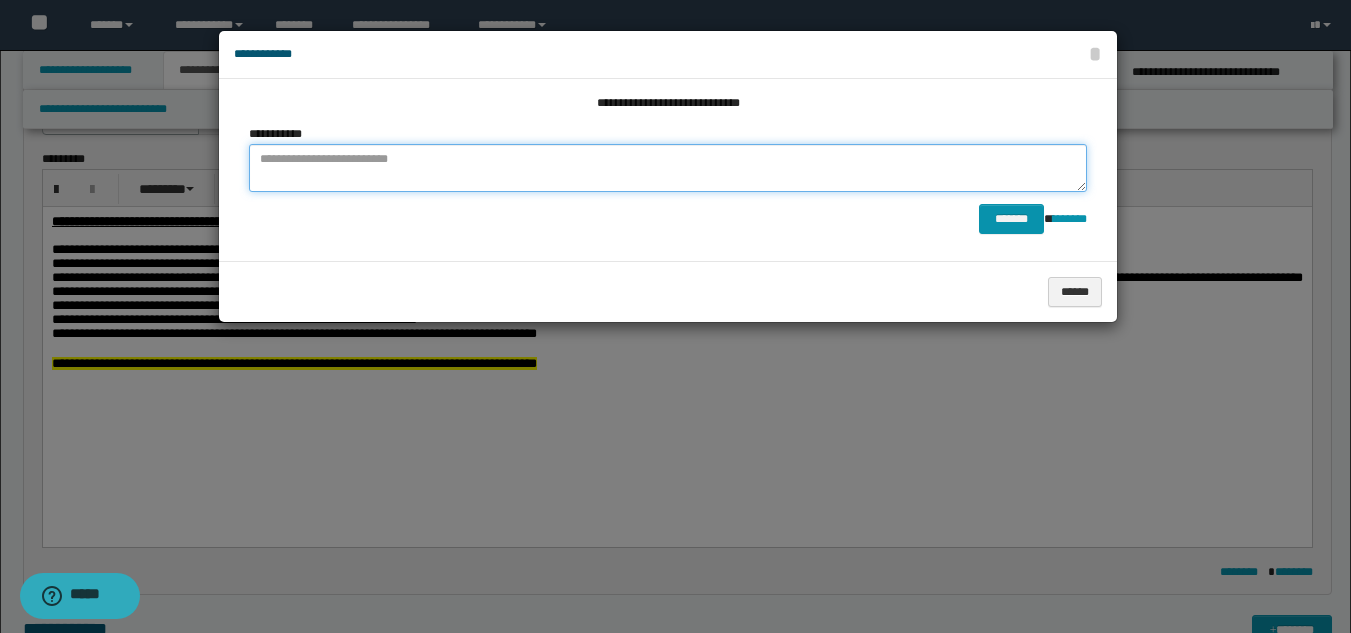click at bounding box center (668, 168) 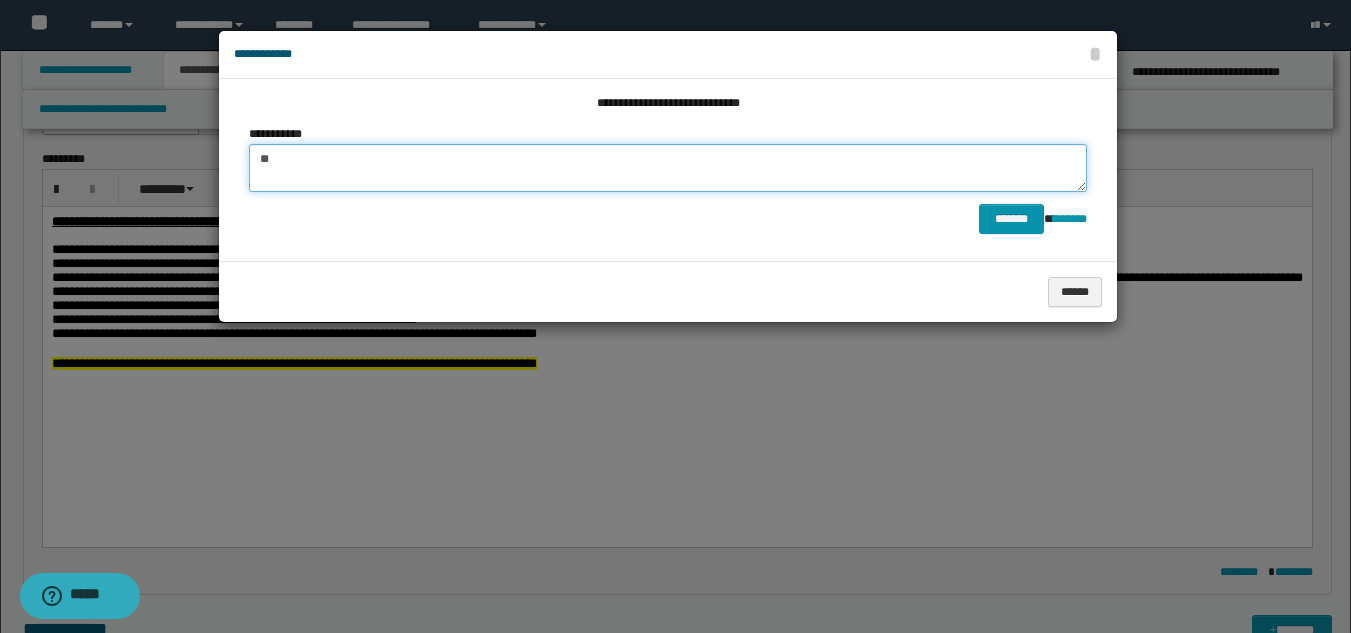type on "*" 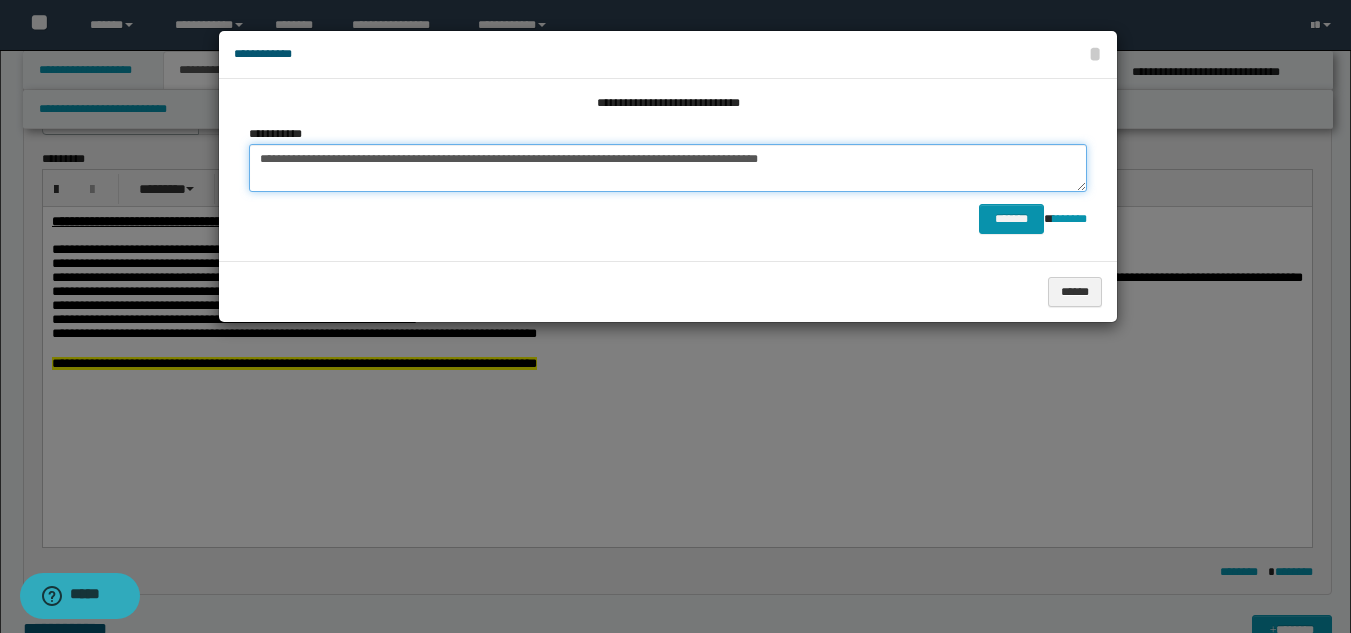 click on "**********" at bounding box center (668, 168) 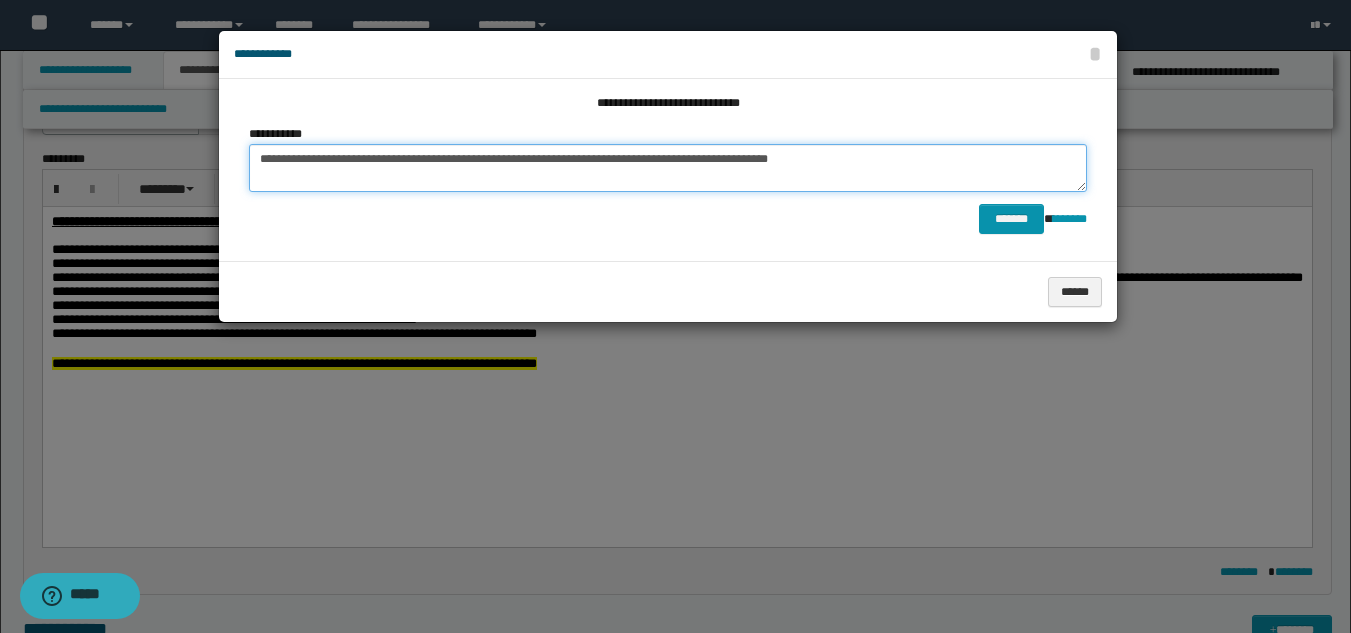 click on "**********" at bounding box center (668, 168) 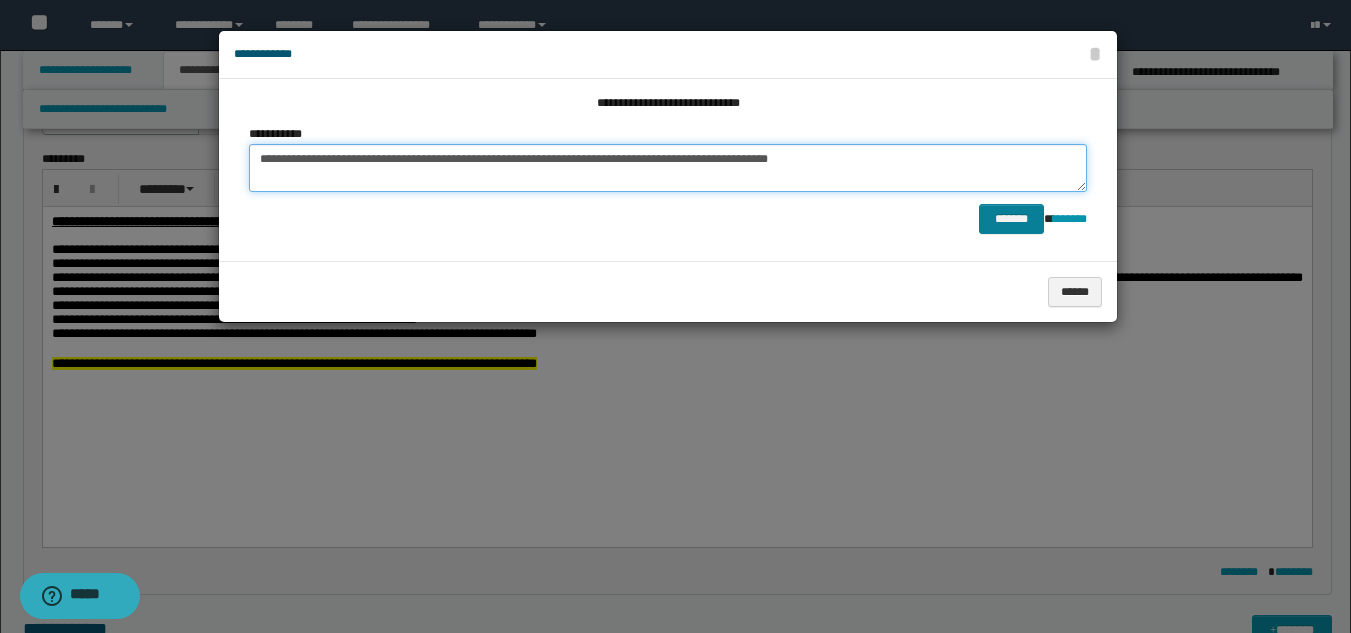 type on "**********" 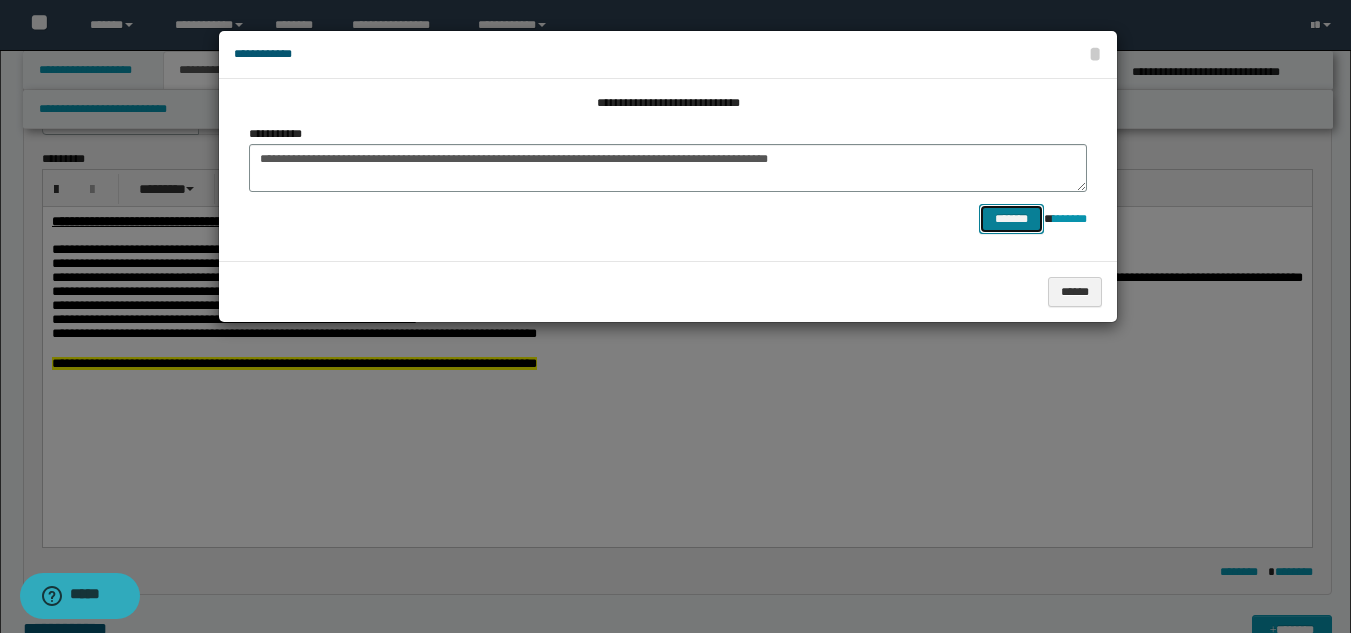 click on "*******" at bounding box center [1011, 219] 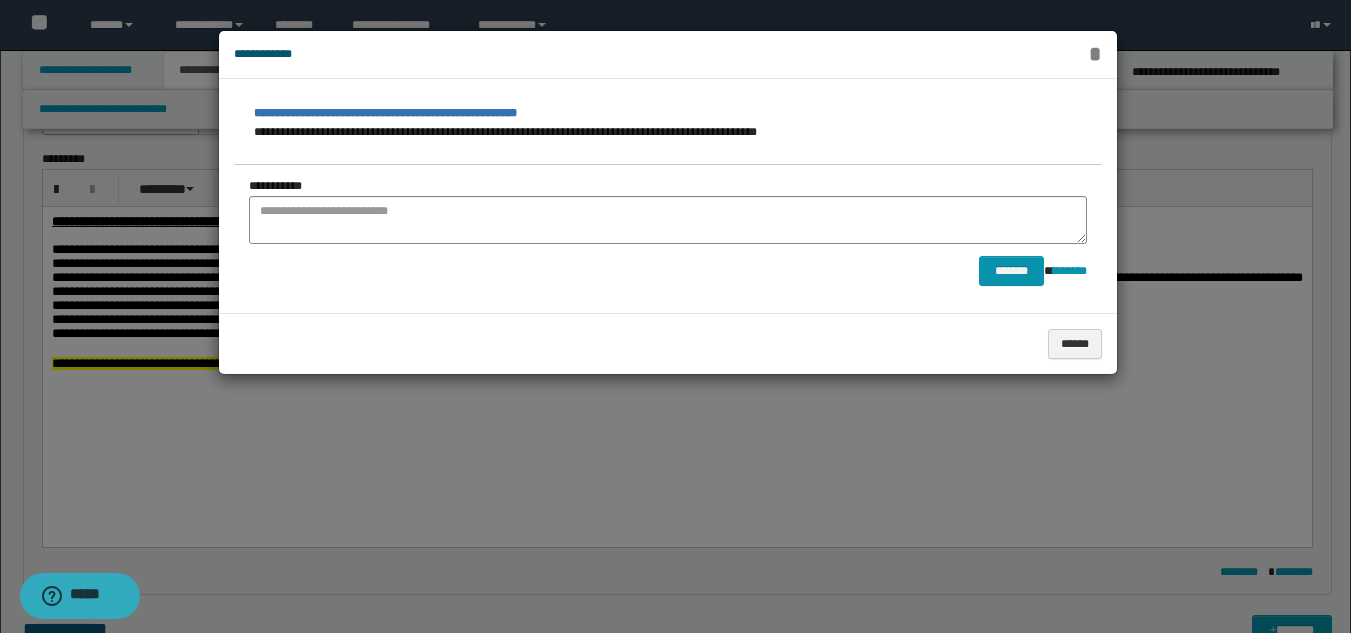 click on "*" at bounding box center [1094, 54] 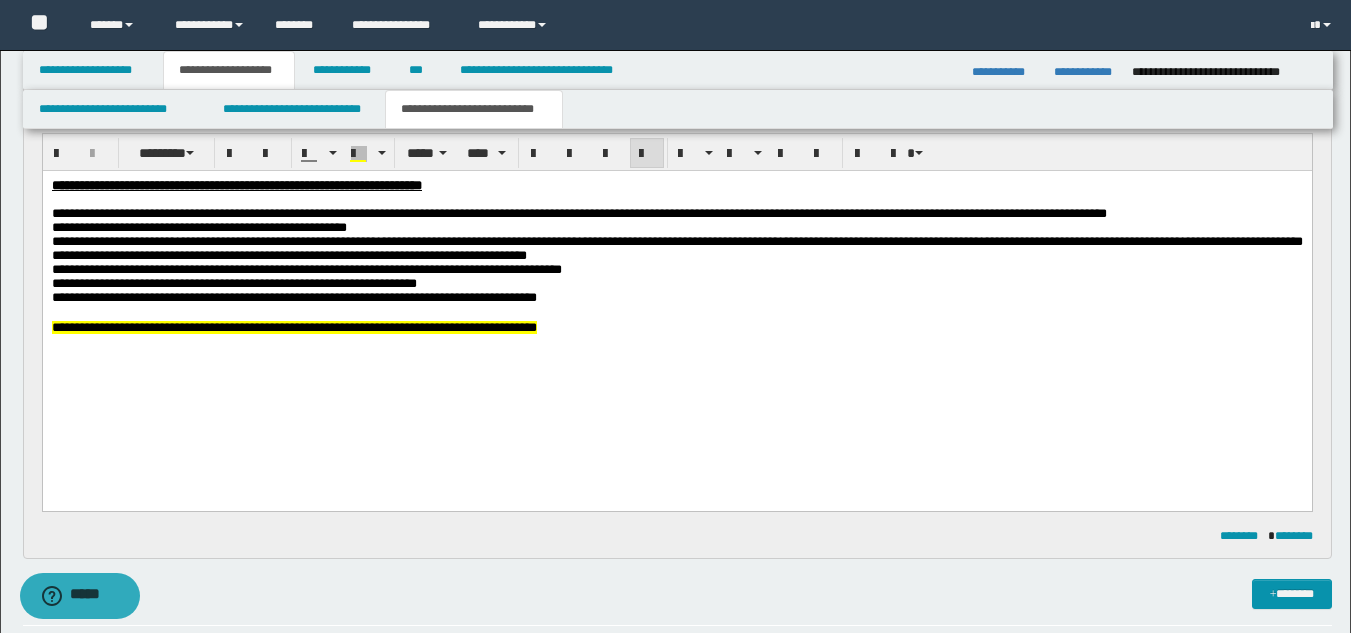 scroll, scrollTop: 851, scrollLeft: 0, axis: vertical 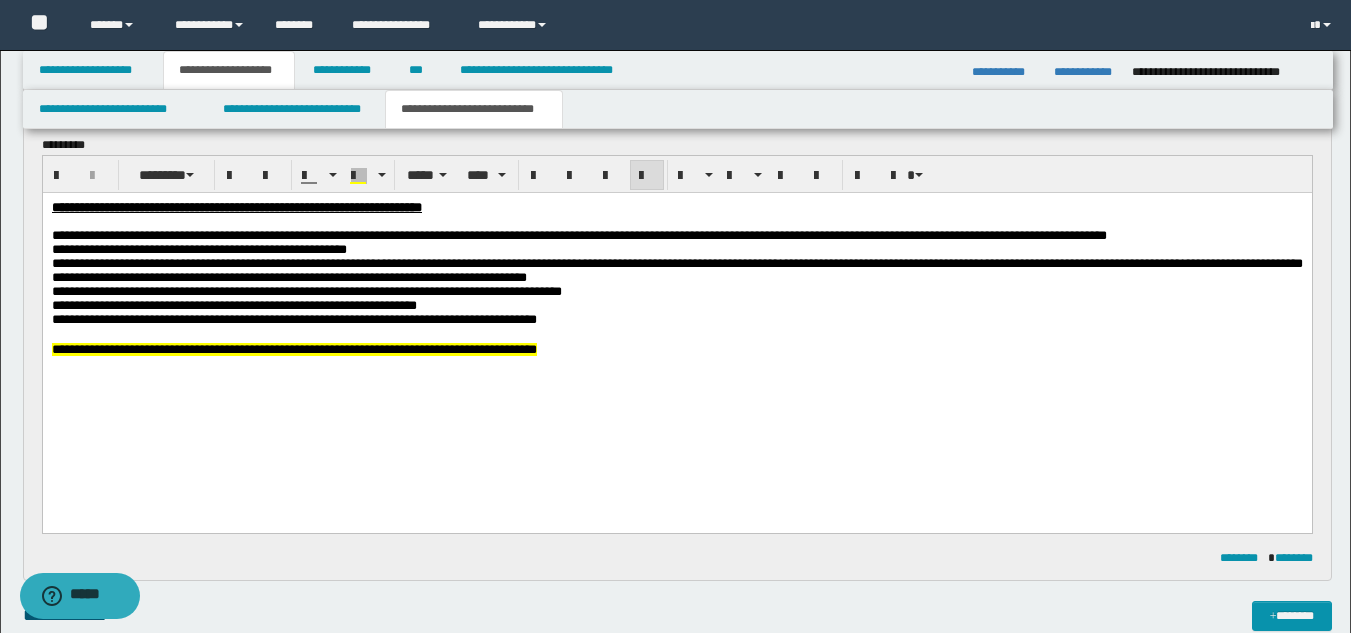 click on "**********" at bounding box center [676, 319] 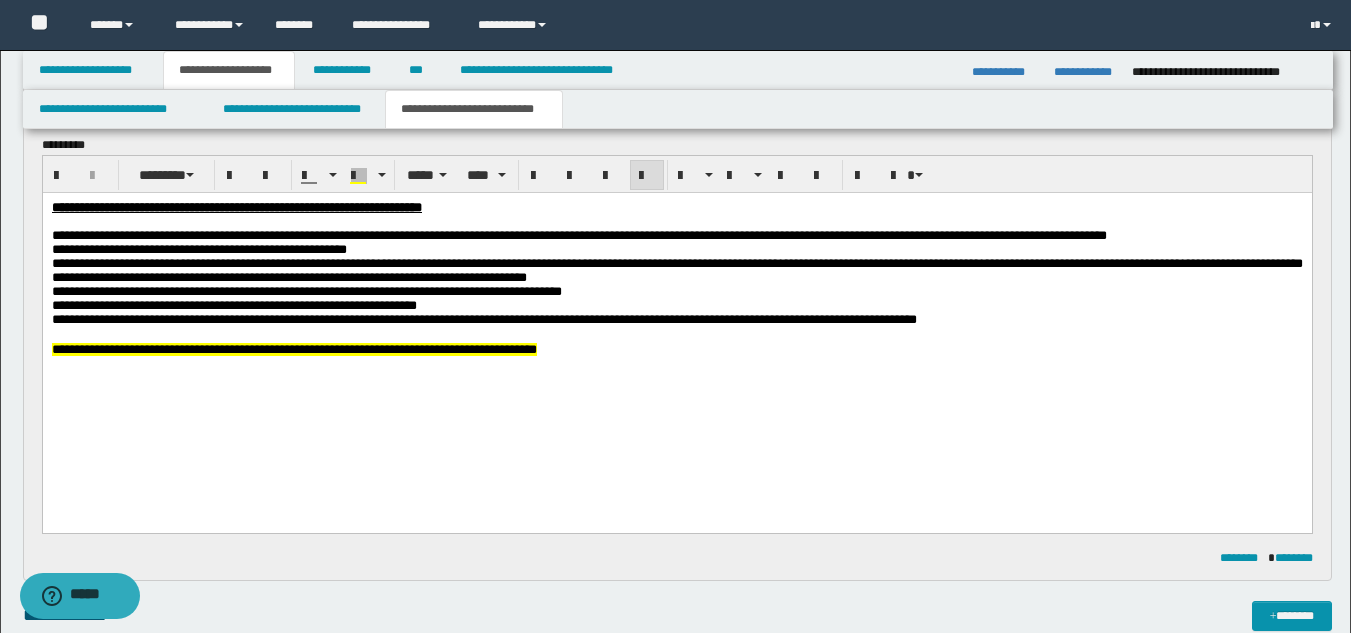 click on "**********" at bounding box center [483, 318] 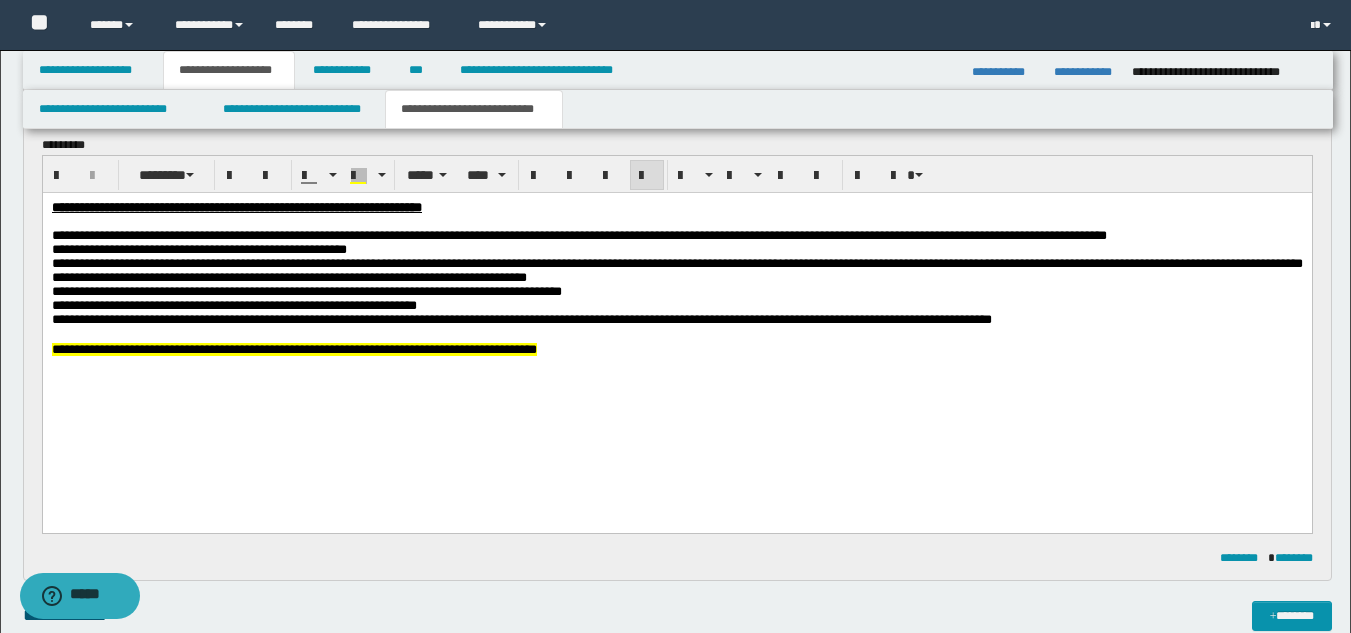 click on "**********" at bounding box center [676, 291] 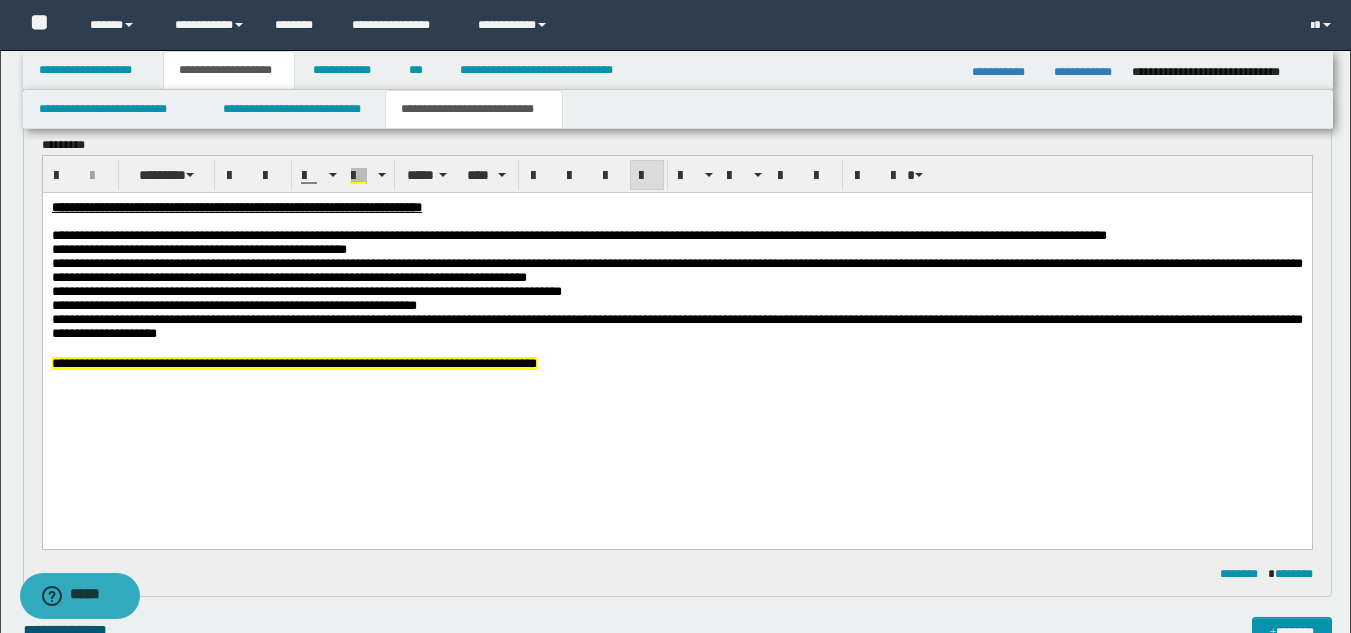 click on "**********" at bounding box center [676, 326] 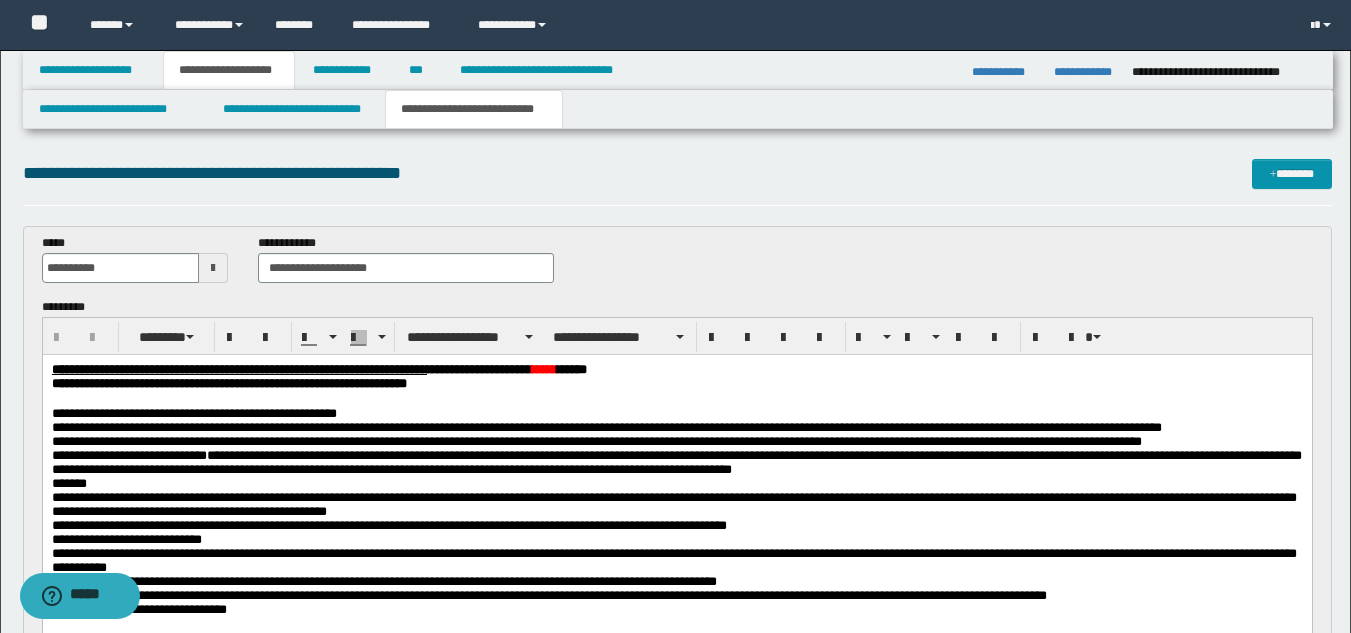 scroll, scrollTop: 229, scrollLeft: 0, axis: vertical 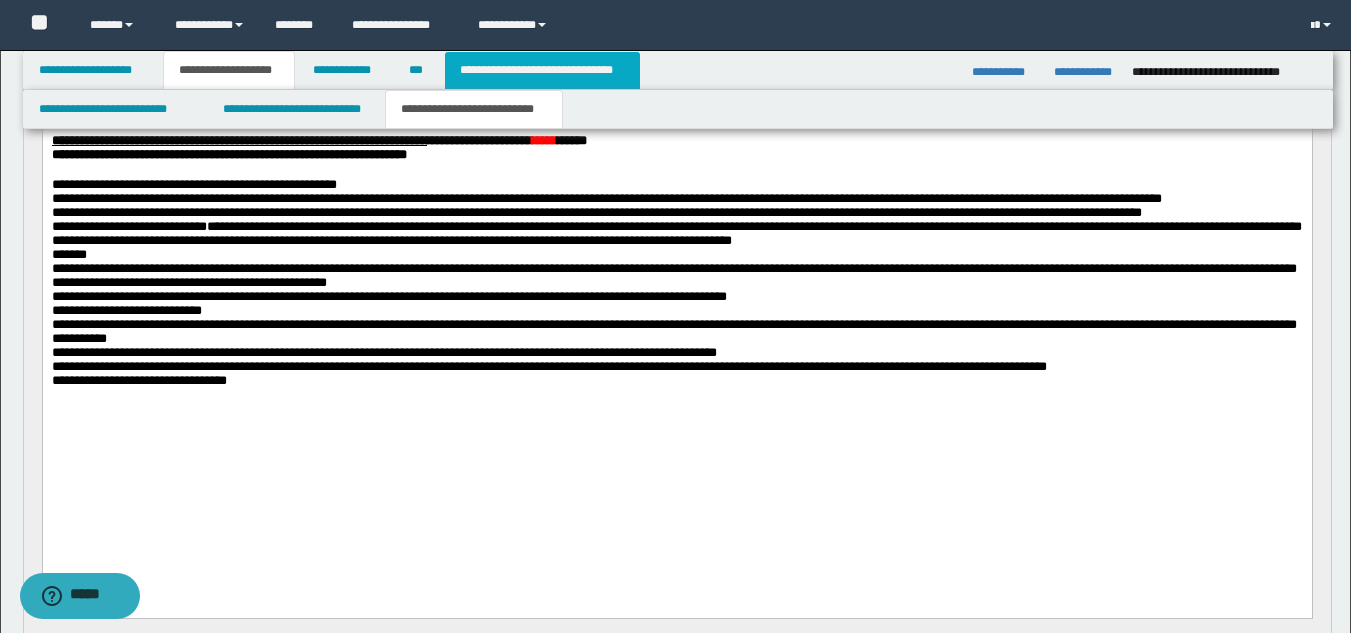 click on "**********" at bounding box center [542, 70] 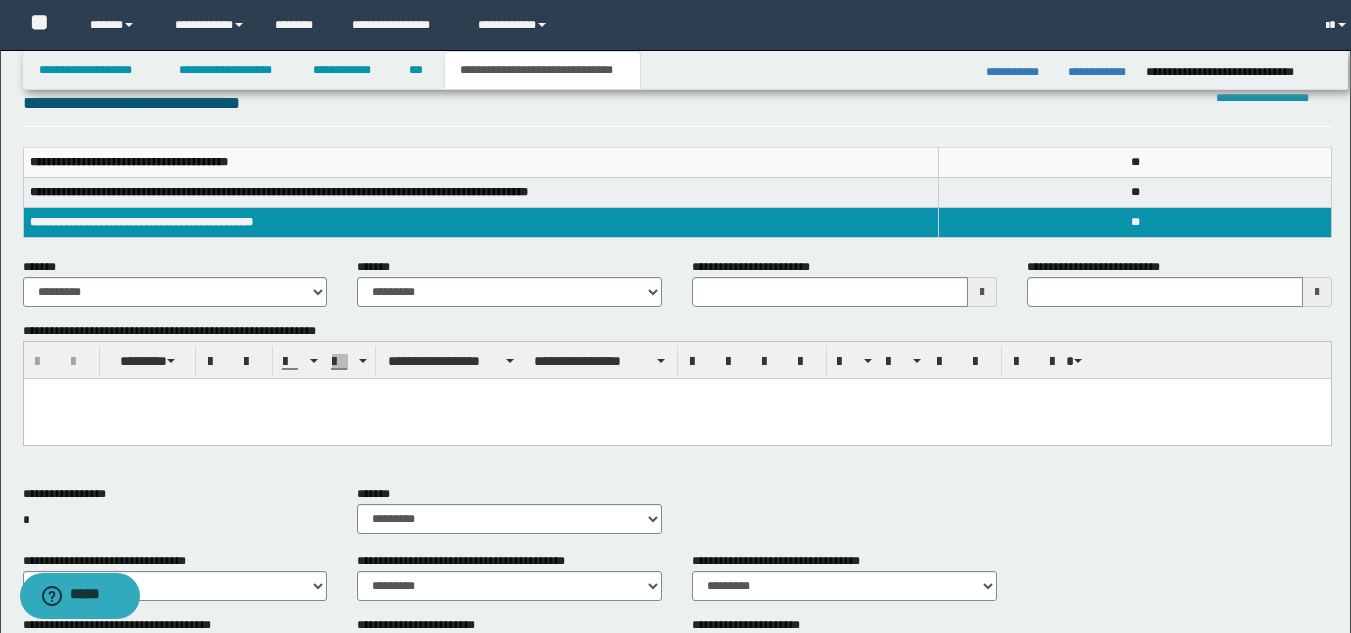 scroll, scrollTop: 198, scrollLeft: 0, axis: vertical 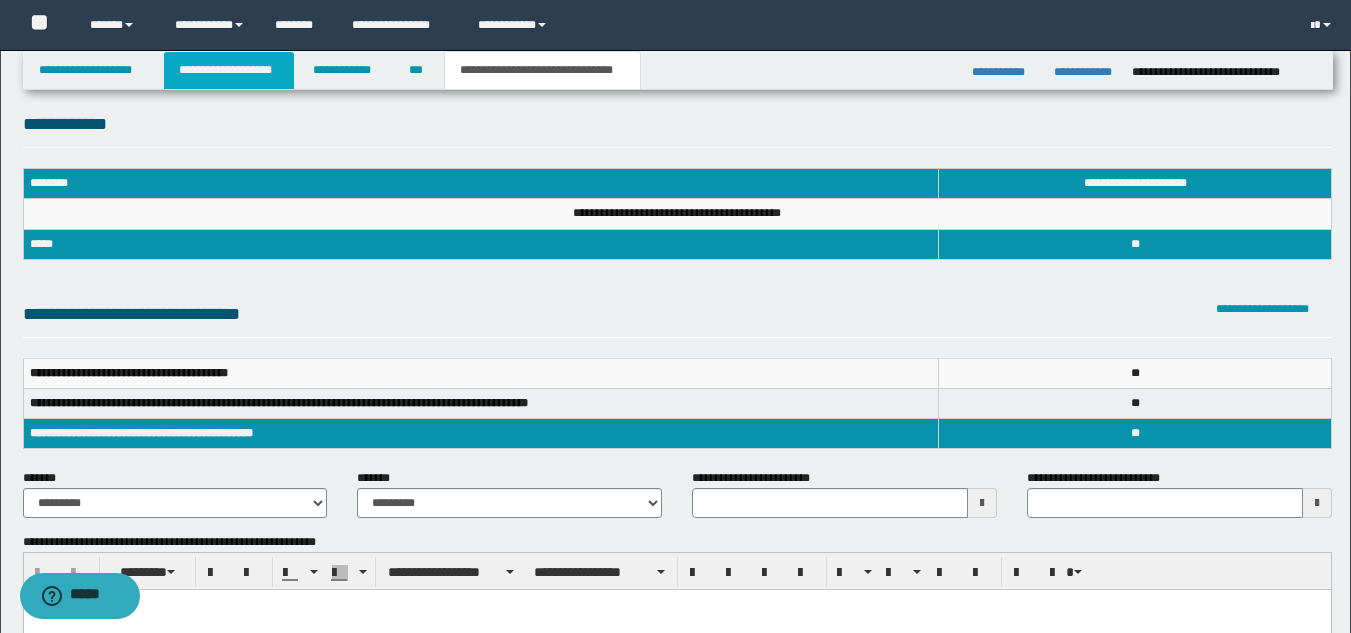 click on "**********" at bounding box center [229, 70] 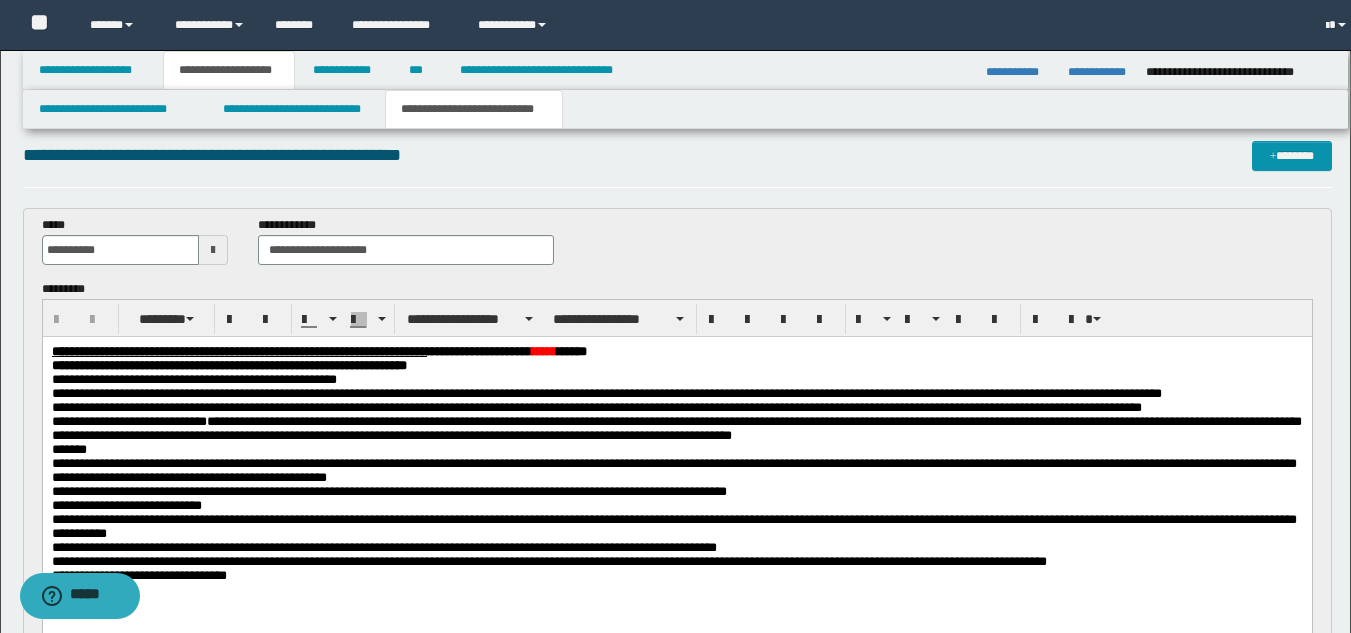 scroll, scrollTop: 49, scrollLeft: 0, axis: vertical 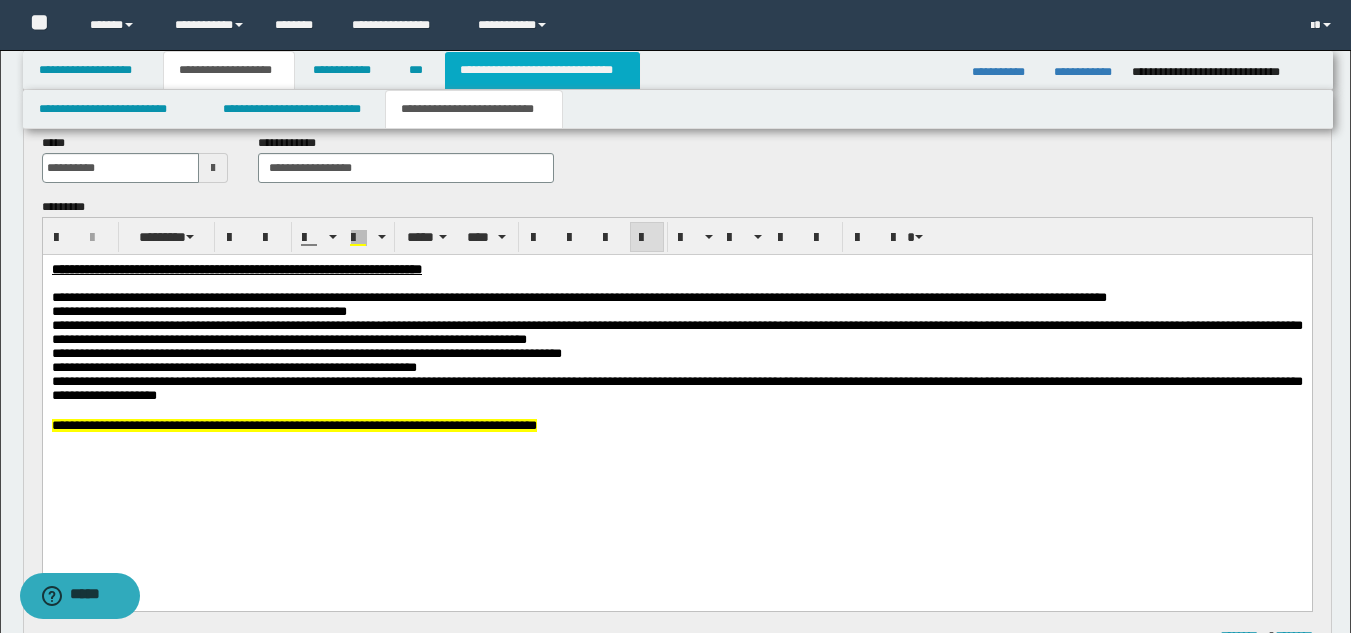 click on "**********" at bounding box center (542, 70) 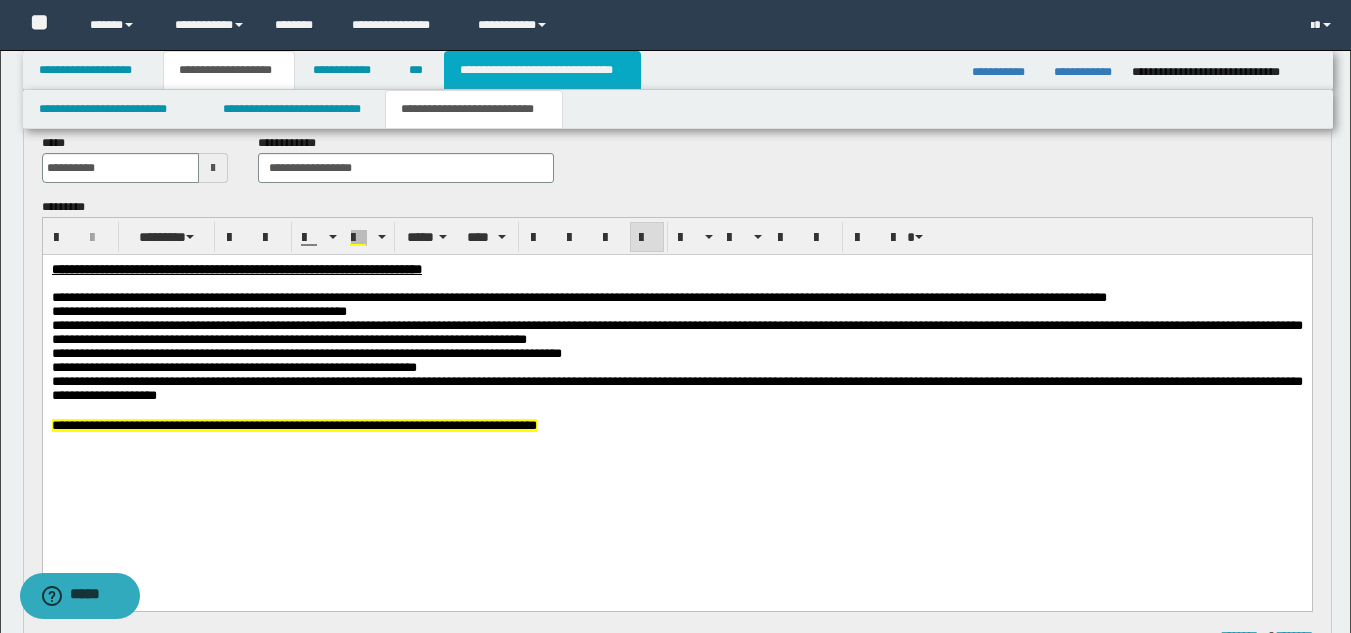 scroll, scrollTop: 758, scrollLeft: 0, axis: vertical 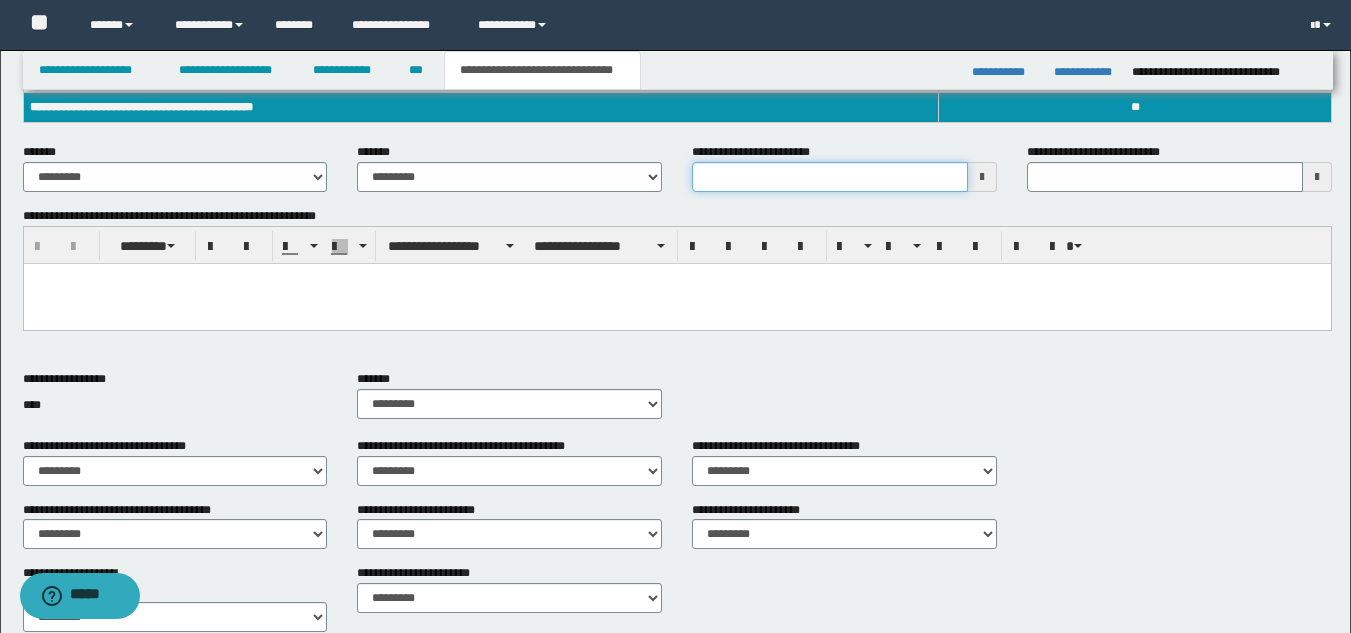 click on "**********" at bounding box center [830, 177] 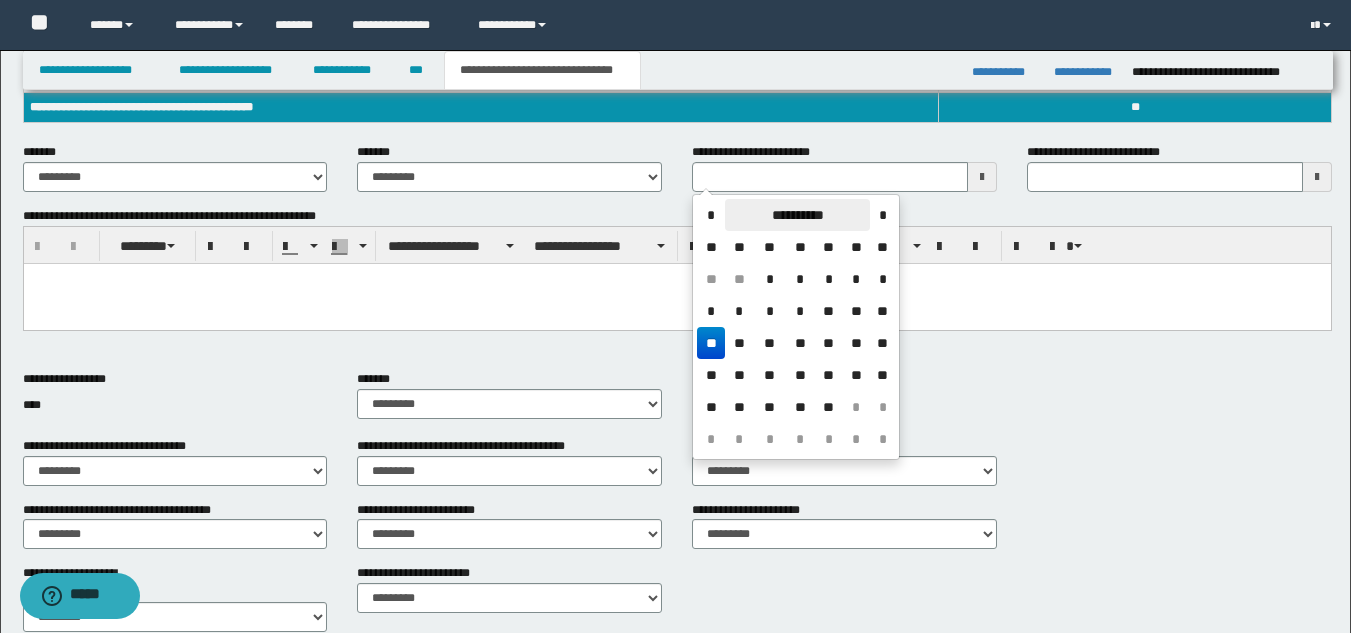 click on "**********" at bounding box center (797, 215) 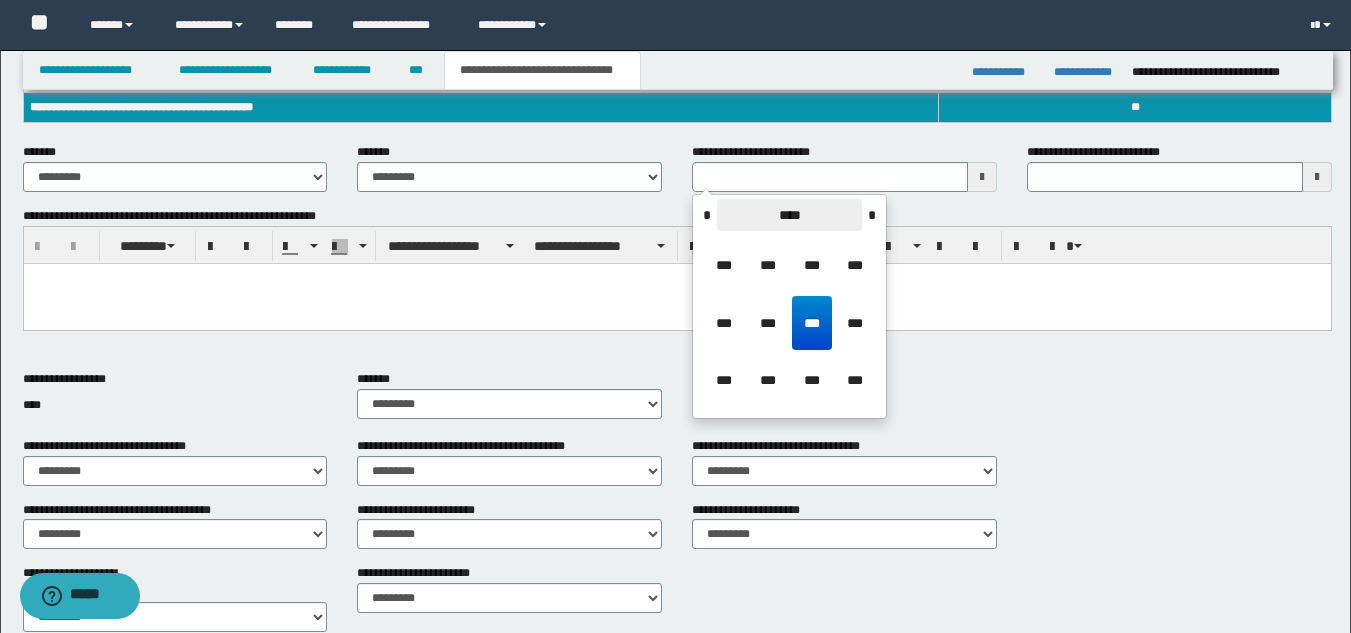 click on "****" at bounding box center (789, 215) 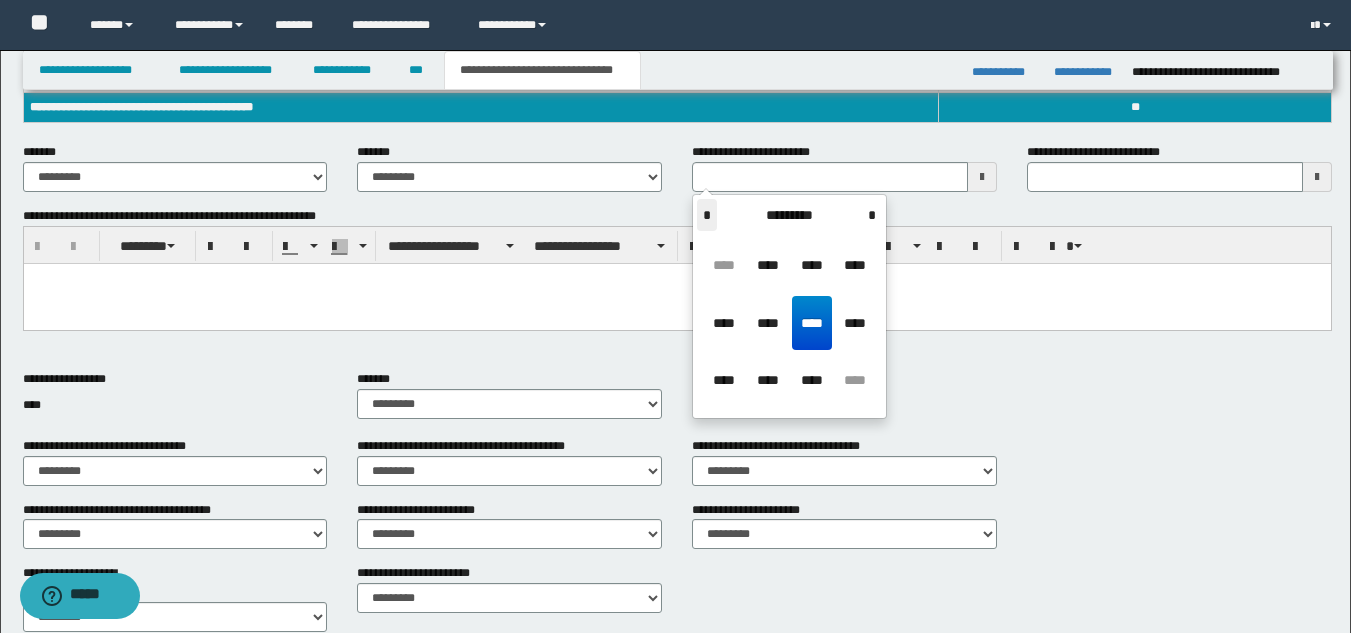 click on "*" at bounding box center [707, 215] 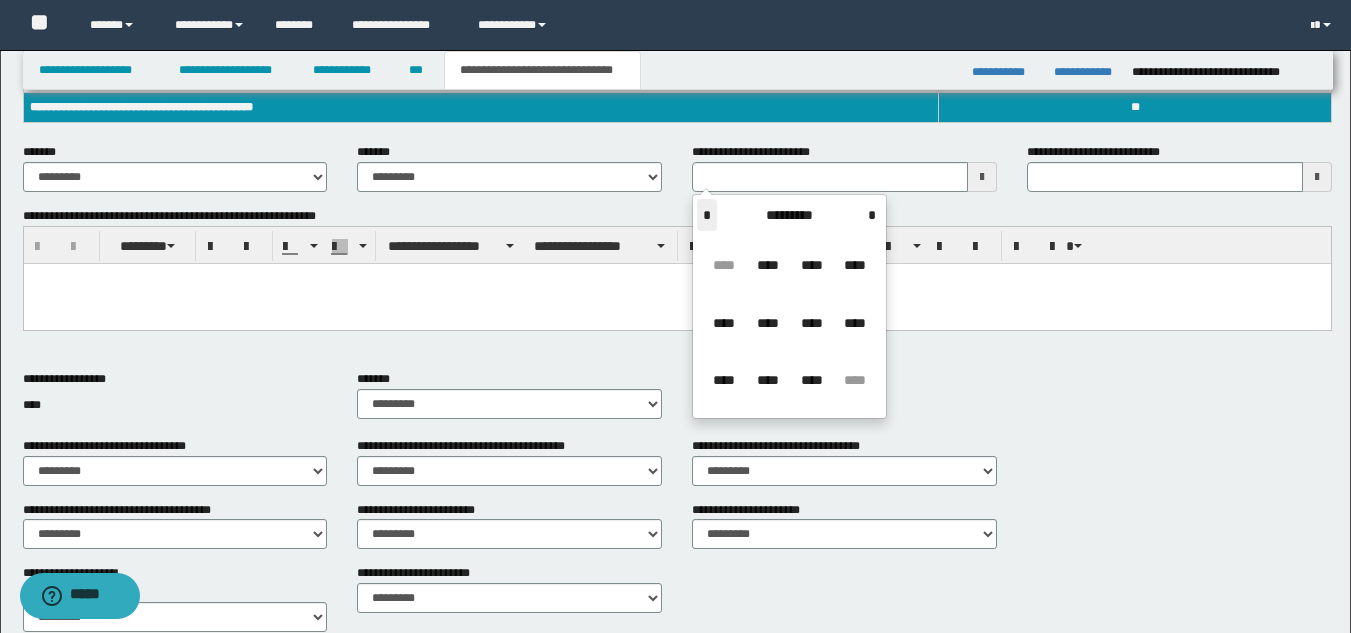 click on "*" at bounding box center [707, 215] 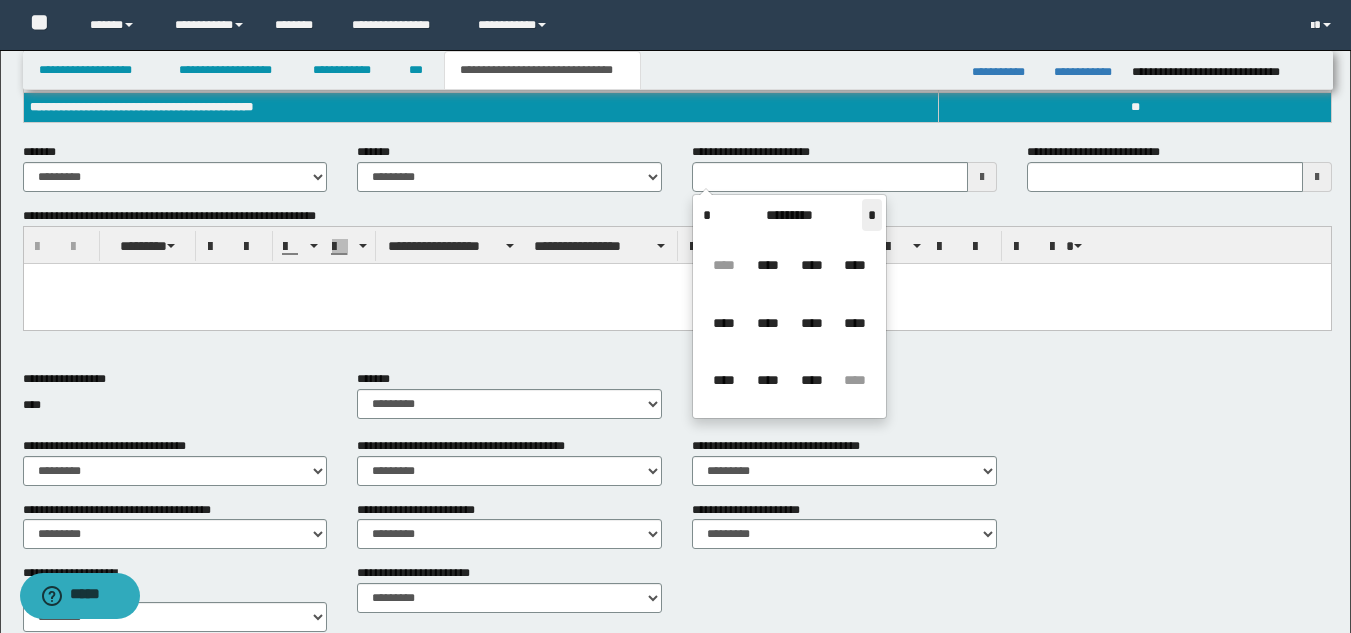 click on "*" at bounding box center (872, 215) 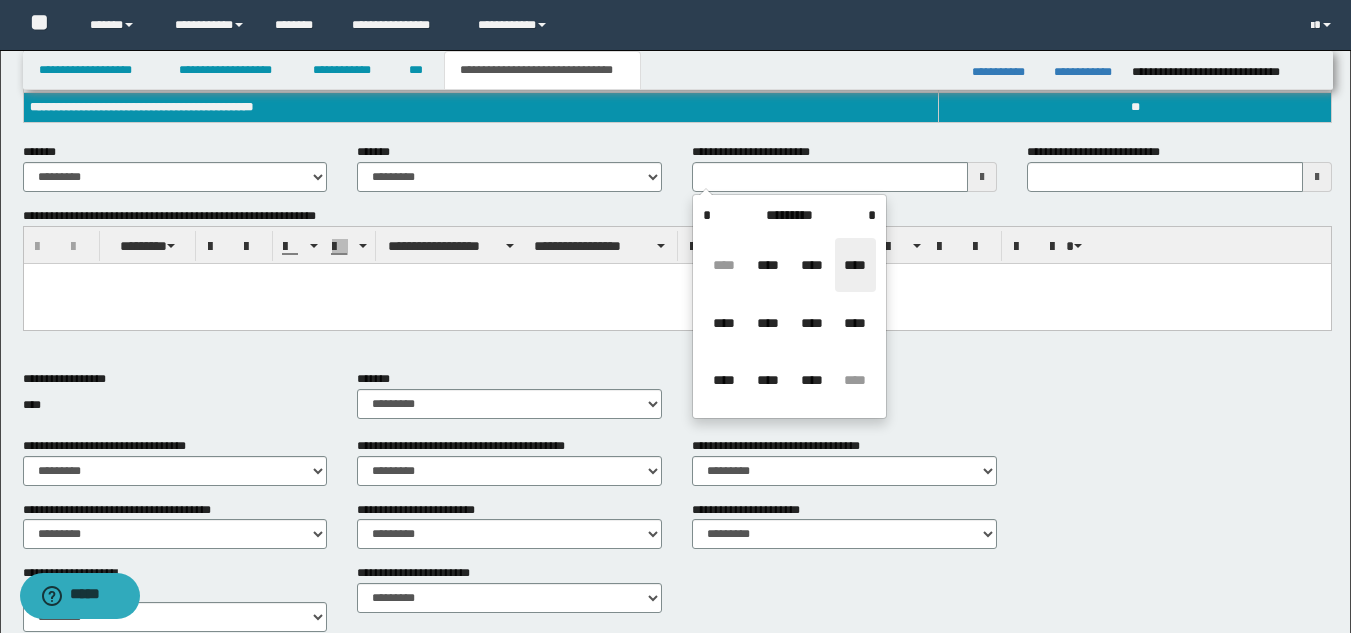click on "****" at bounding box center (855, 265) 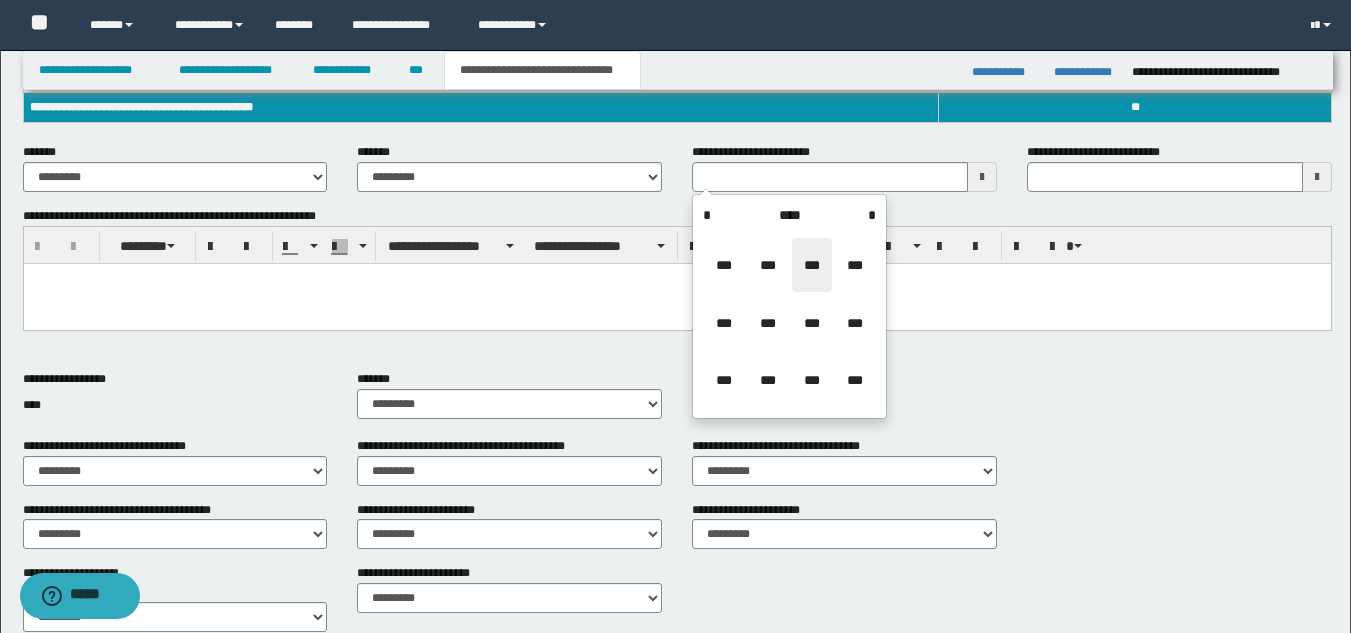 click on "***" at bounding box center [812, 265] 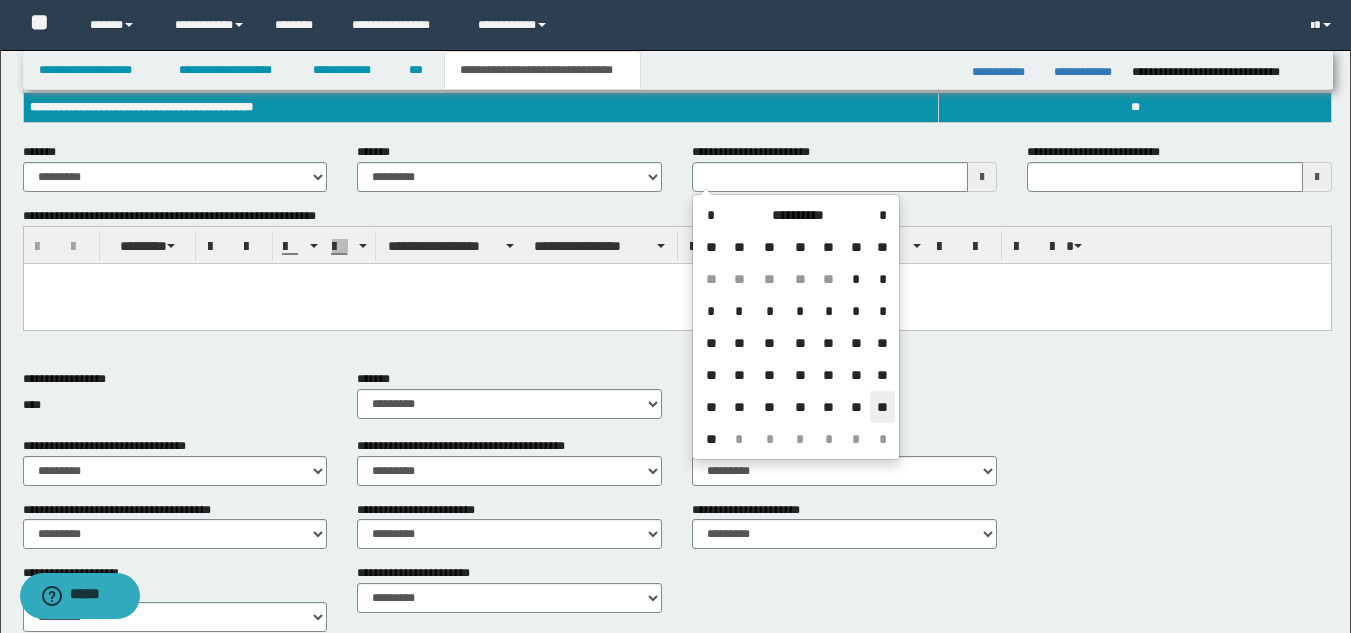 click on "**" at bounding box center (882, 407) 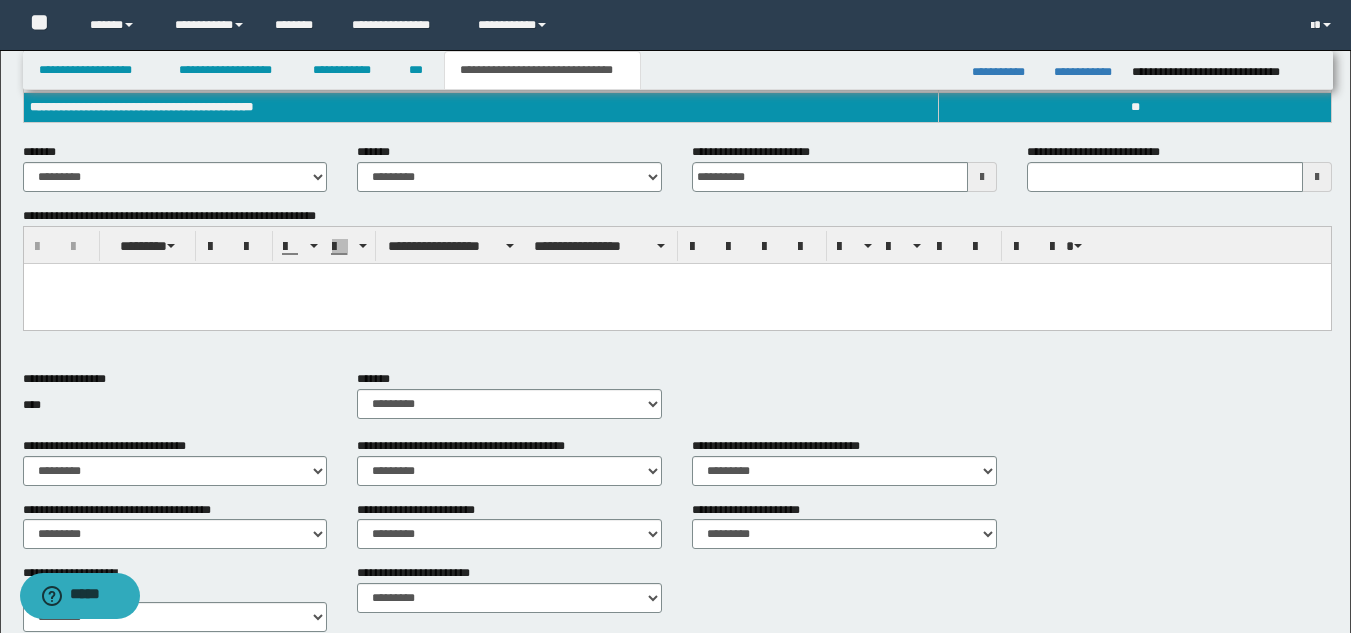 click on "**********" at bounding box center [175, 175] 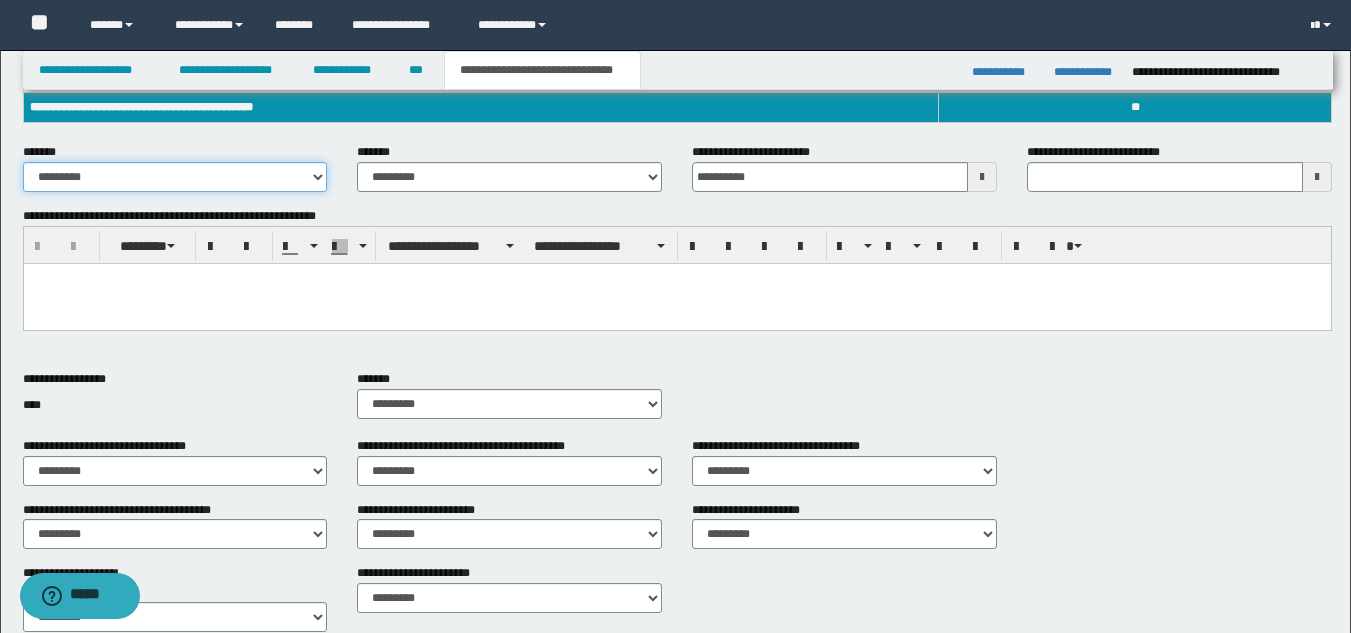 click on "**********" at bounding box center [175, 177] 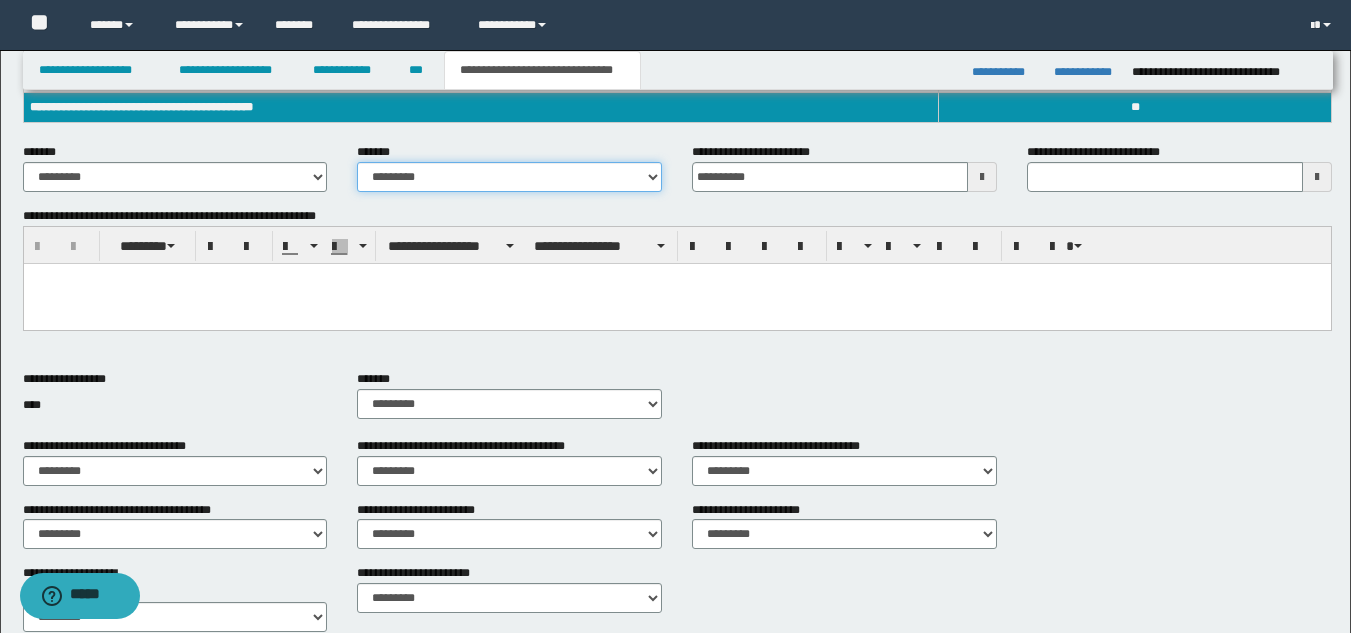 click on "**********" at bounding box center (509, 177) 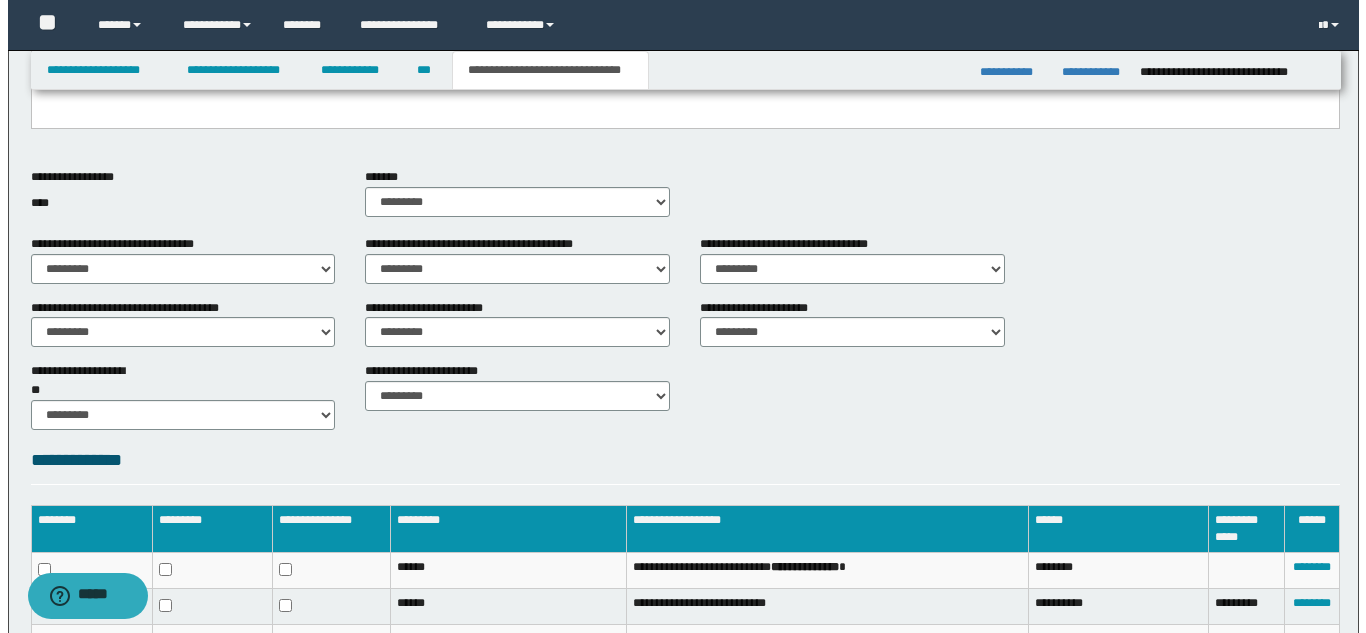 scroll, scrollTop: 802, scrollLeft: 0, axis: vertical 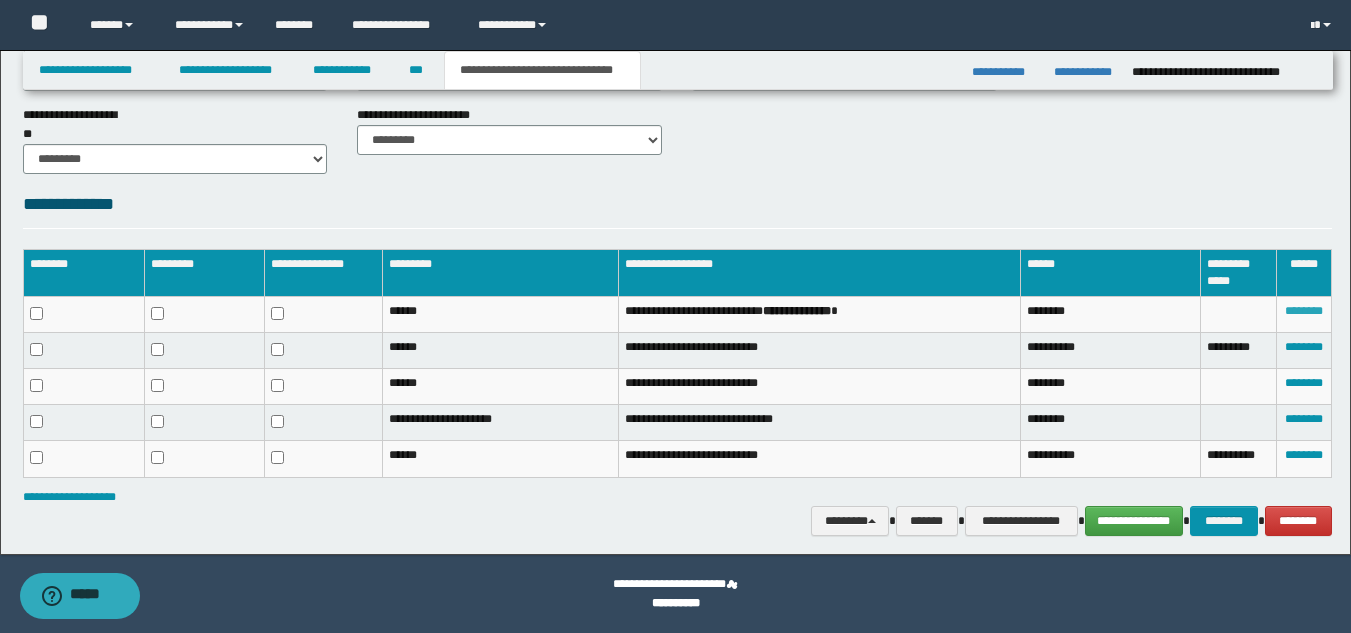 click on "********" at bounding box center [1304, 311] 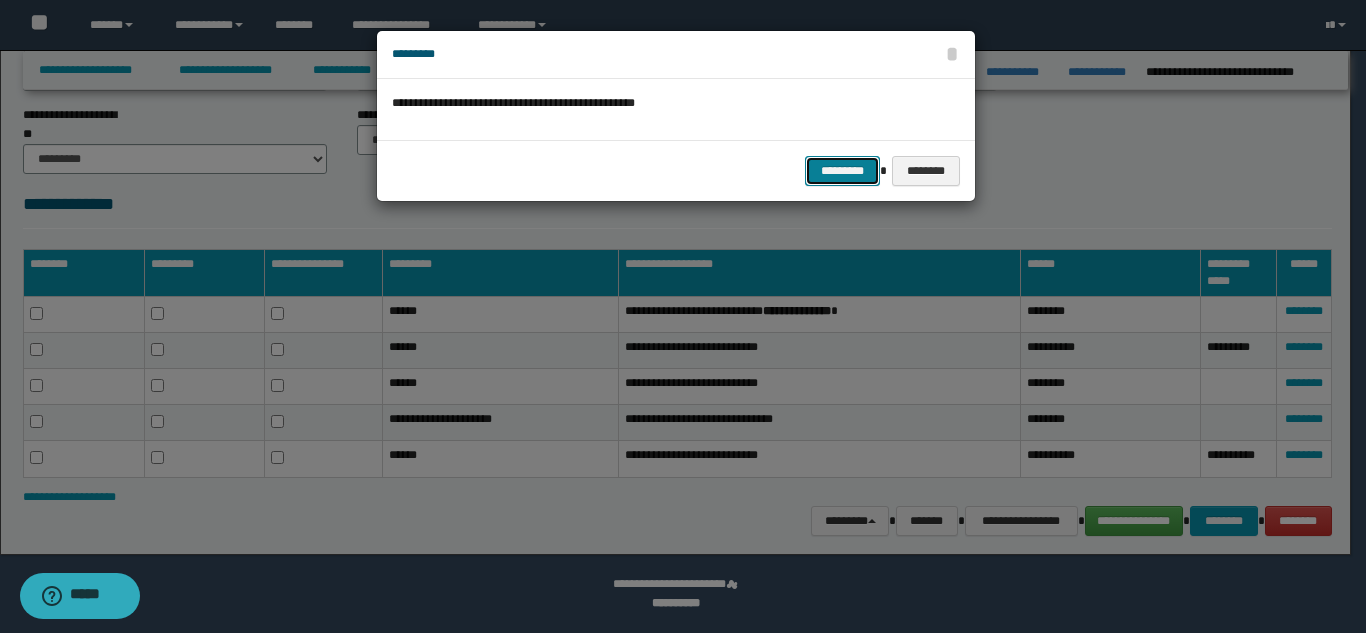click on "*********" at bounding box center [842, 171] 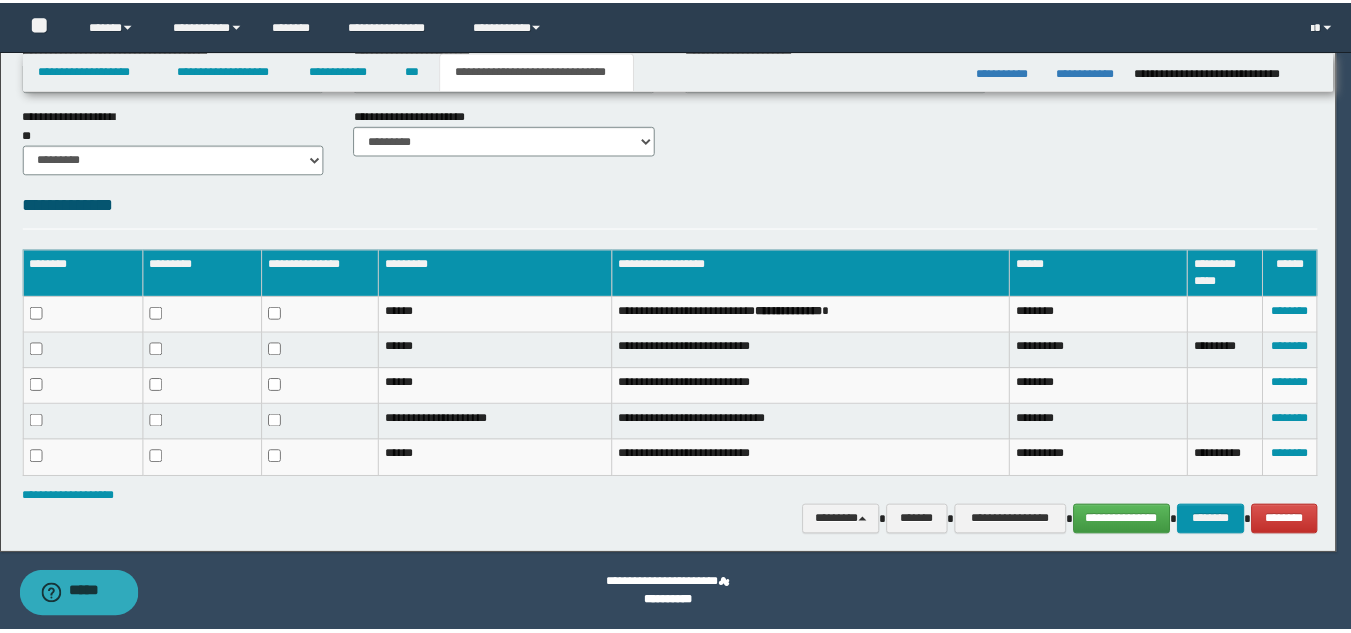 scroll, scrollTop: 768, scrollLeft: 0, axis: vertical 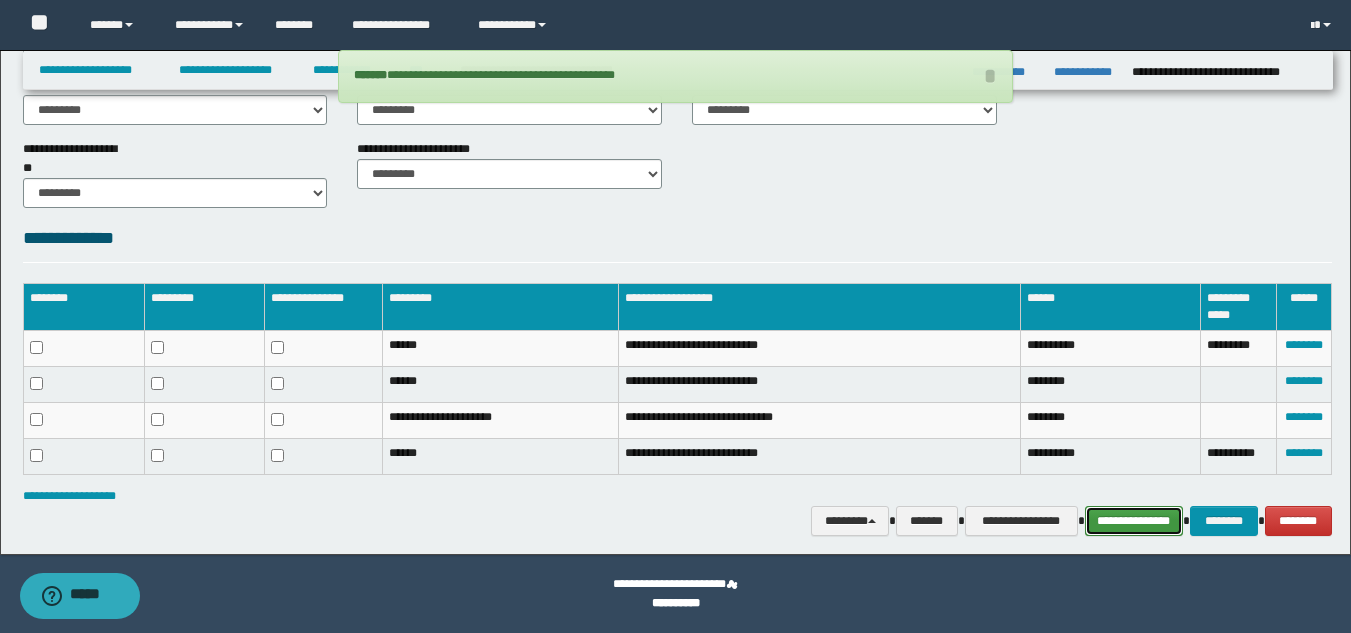 click on "**********" at bounding box center (1134, 521) 